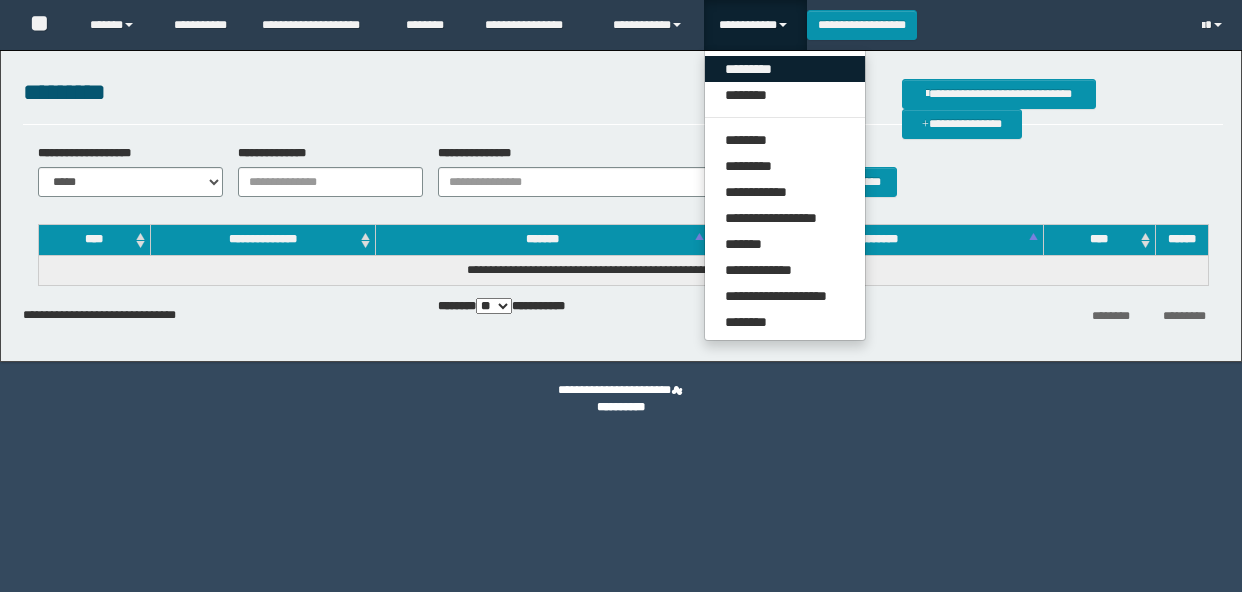 scroll, scrollTop: 0, scrollLeft: 0, axis: both 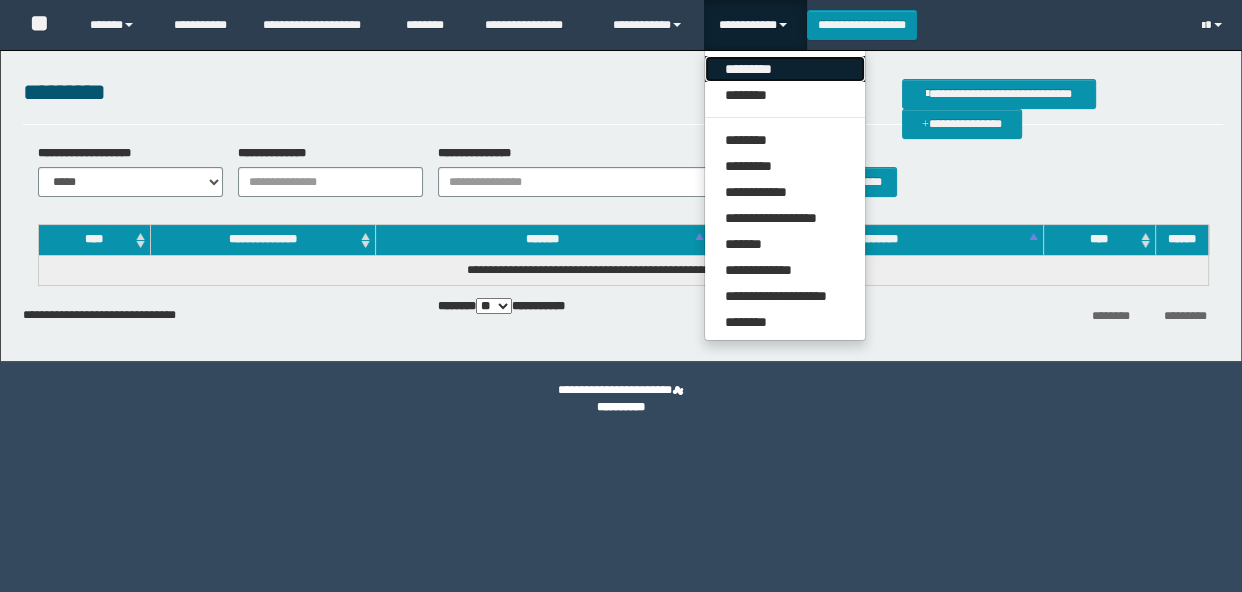 click on "*********" at bounding box center (785, 69) 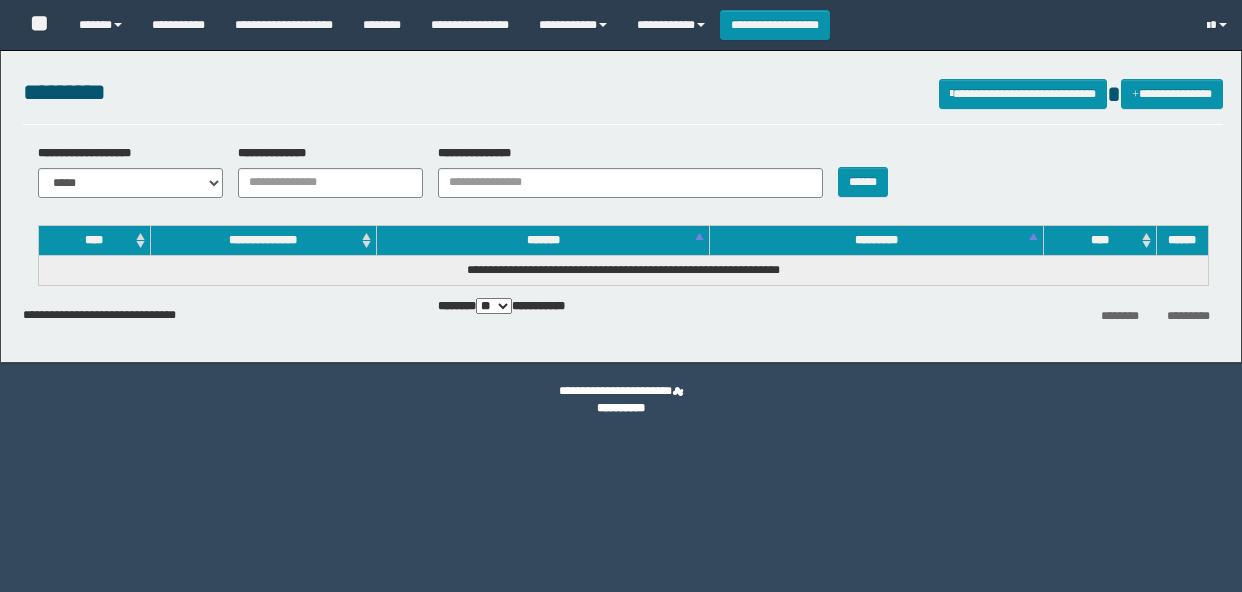 scroll, scrollTop: 0, scrollLeft: 0, axis: both 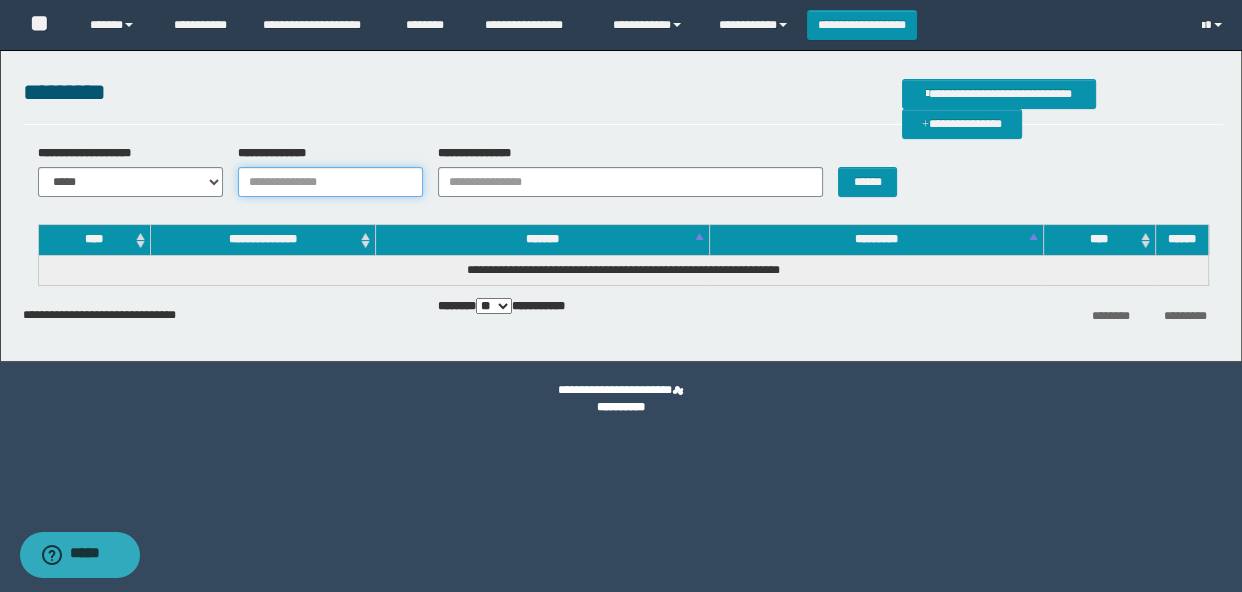 click on "**********" at bounding box center [330, 182] 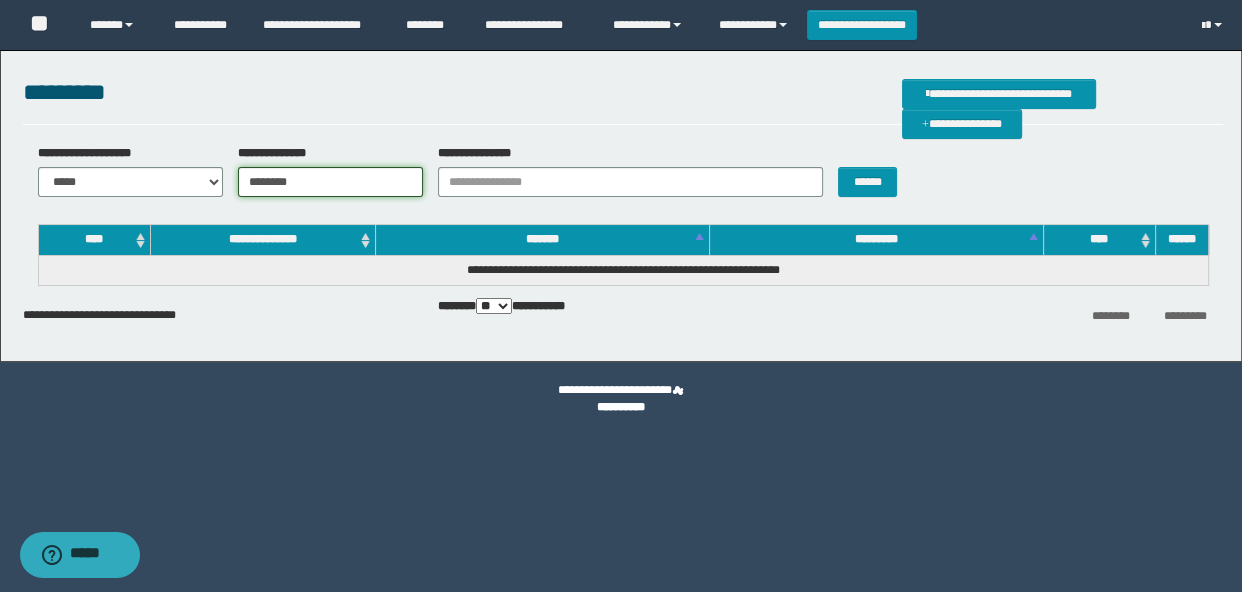 type on "********" 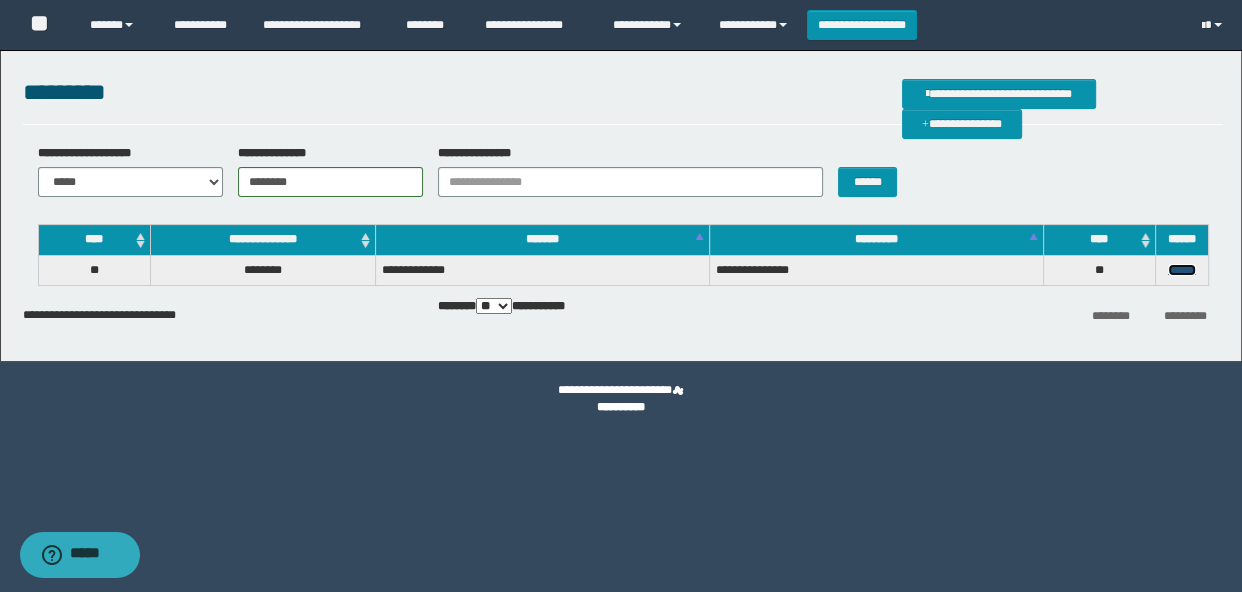 click on "******" at bounding box center (1182, 270) 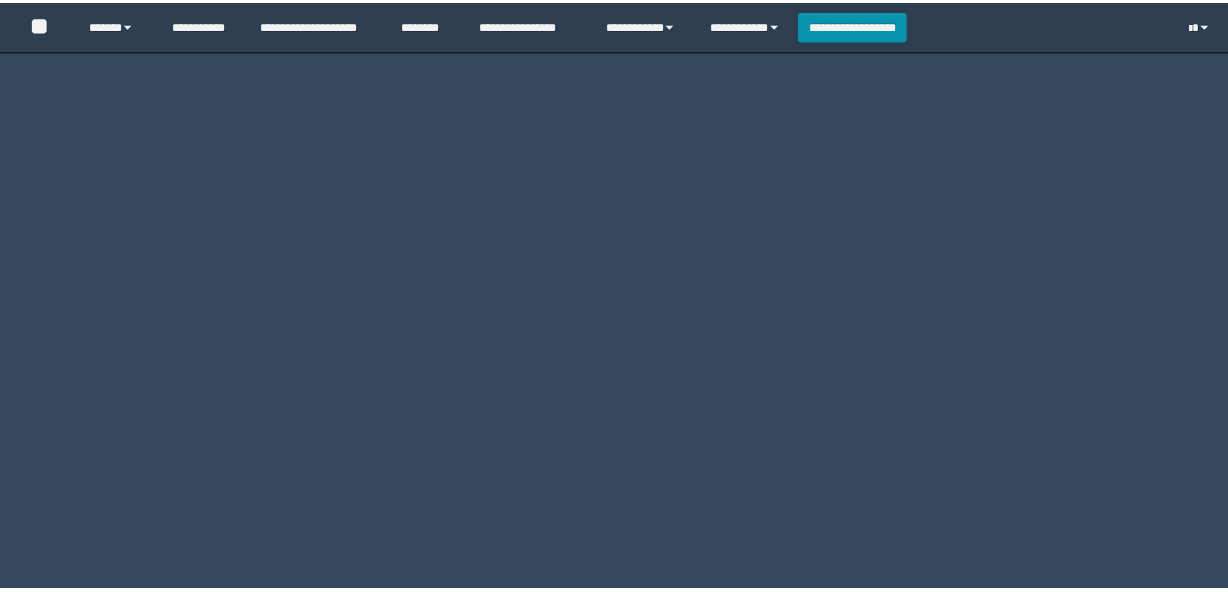 scroll, scrollTop: 0, scrollLeft: 0, axis: both 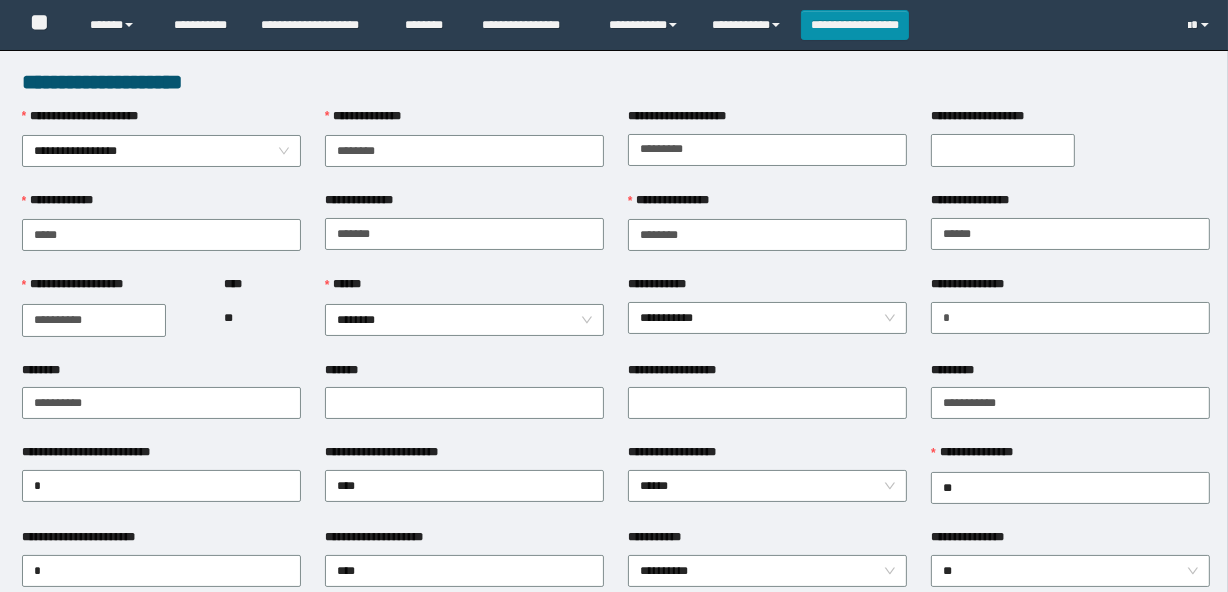 type on "********" 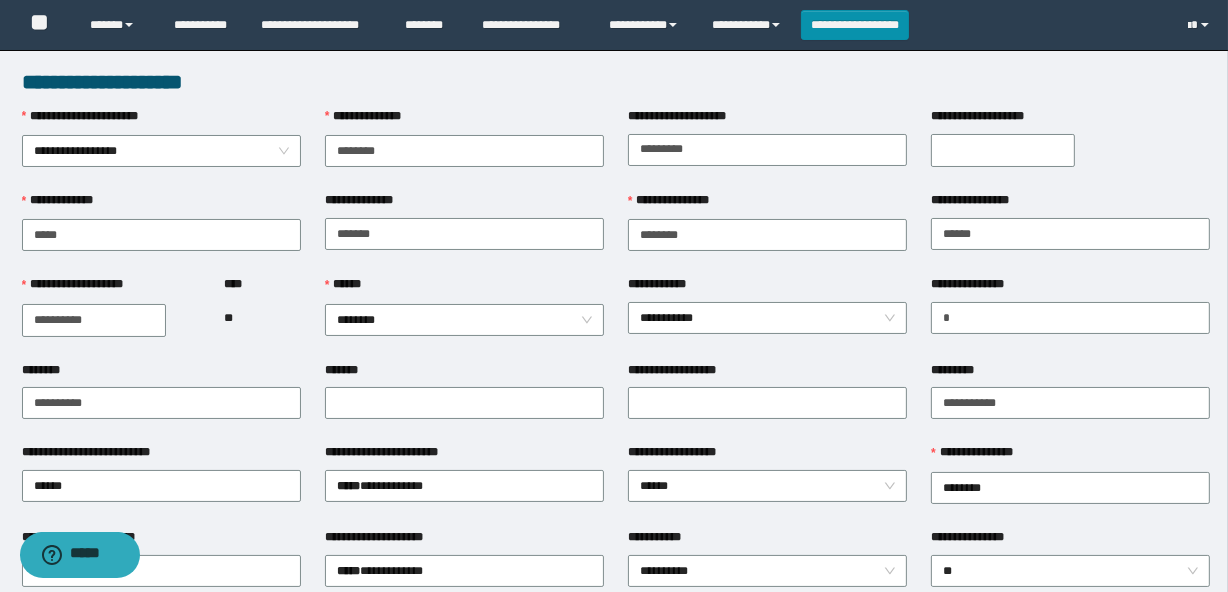 scroll, scrollTop: 0, scrollLeft: 0, axis: both 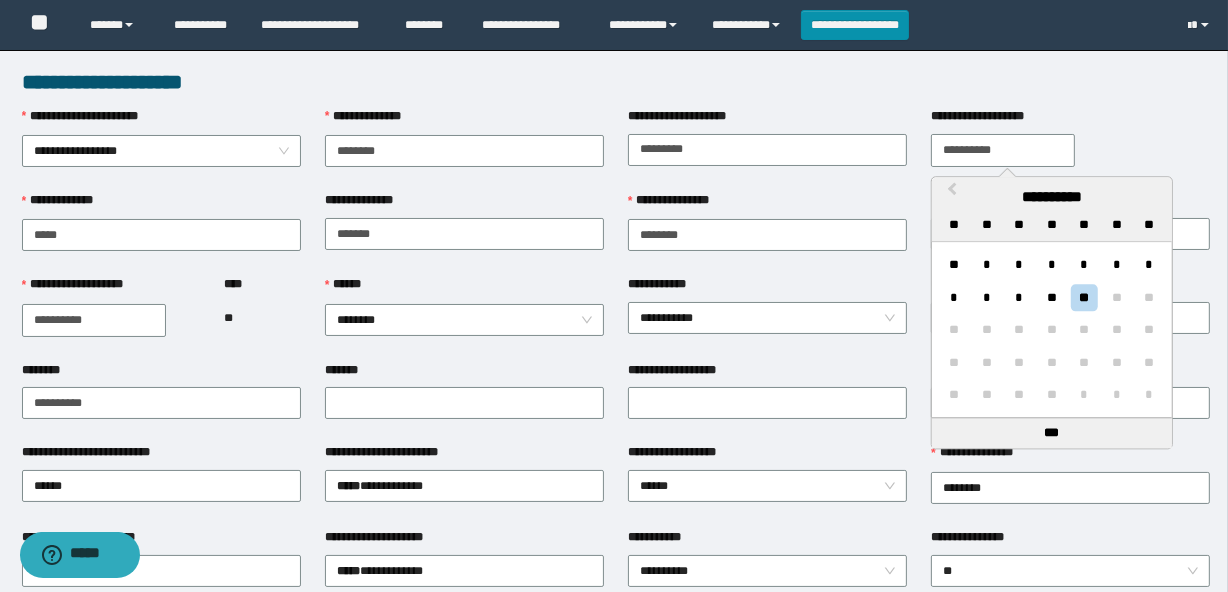 type 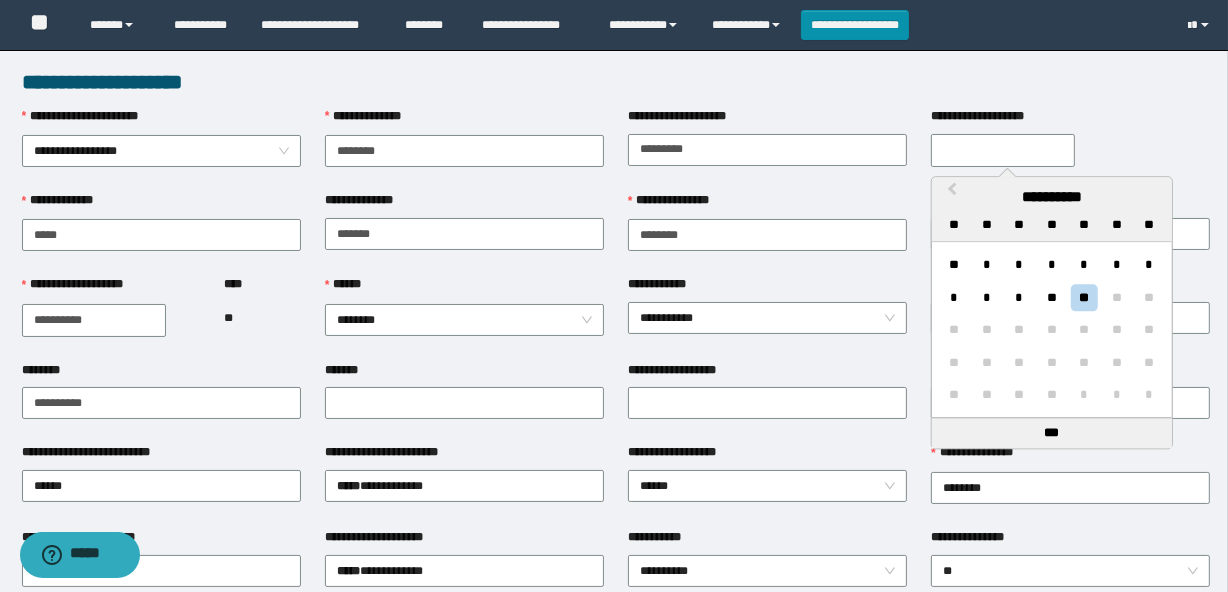 click on "**********" at bounding box center [767, 288] 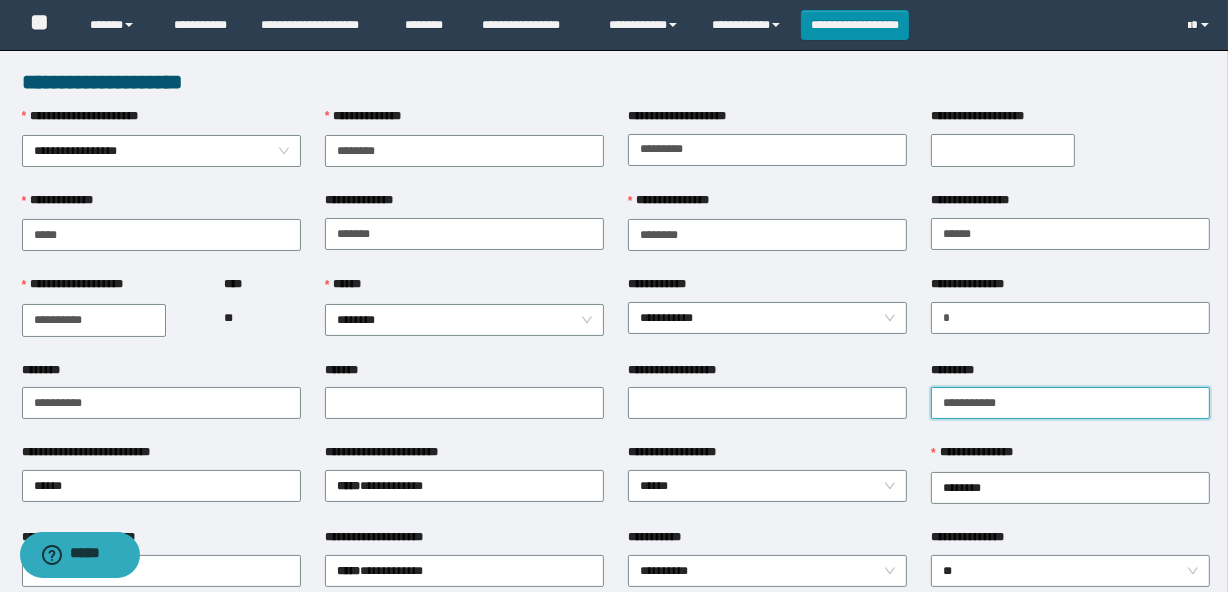click on "**********" at bounding box center [1070, 403] 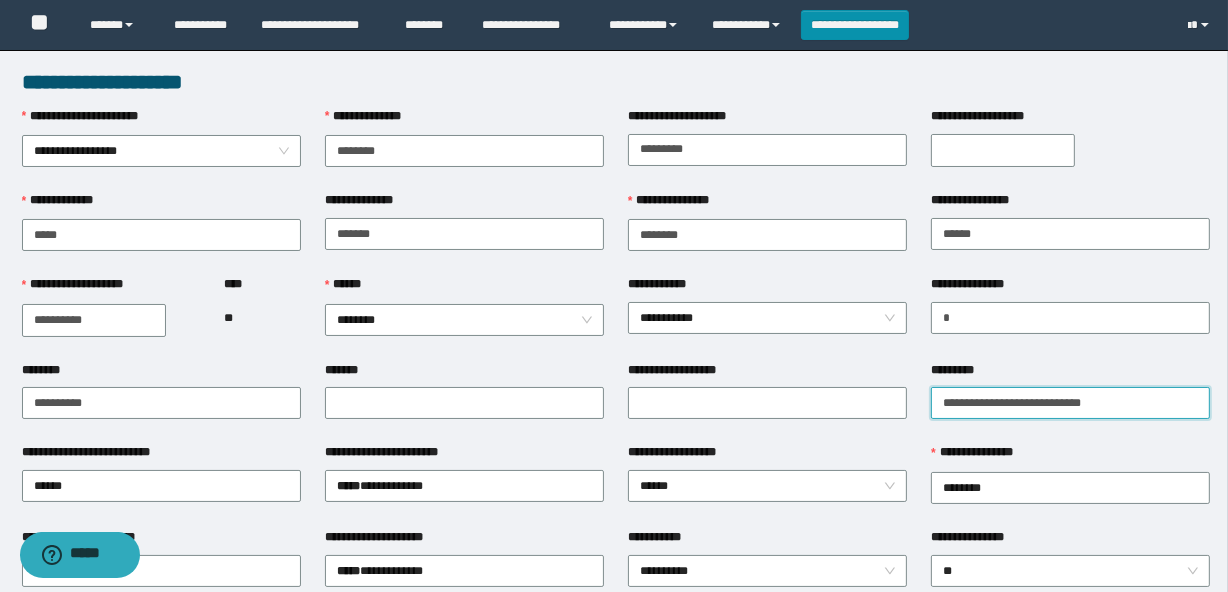 type on "**********" 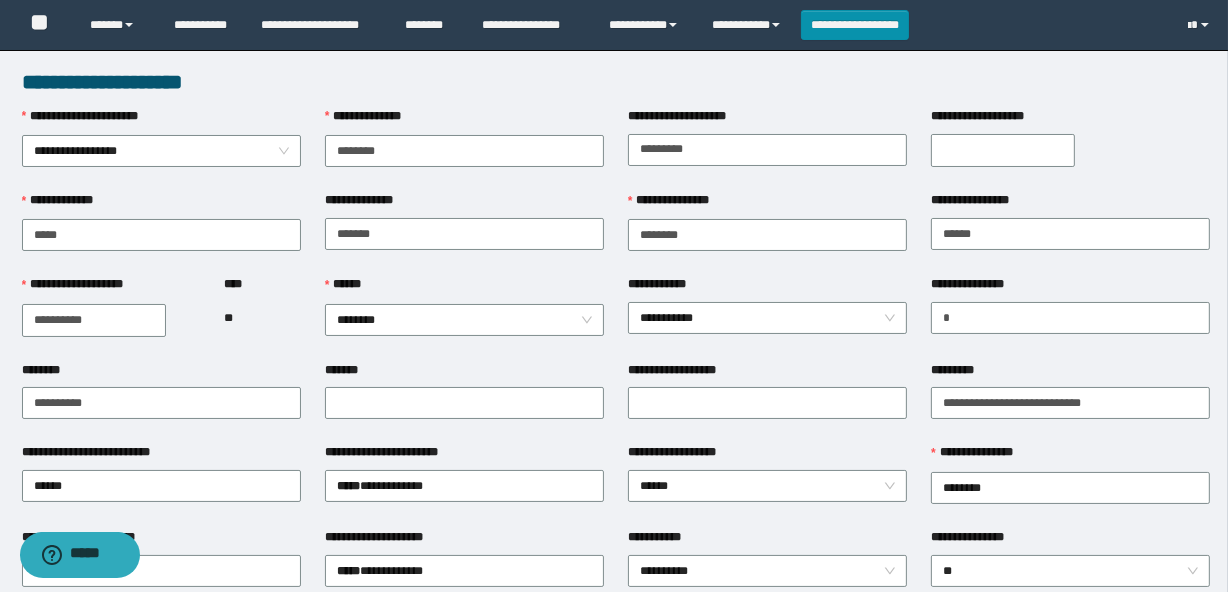 click on "**********" at bounding box center (1003, 150) 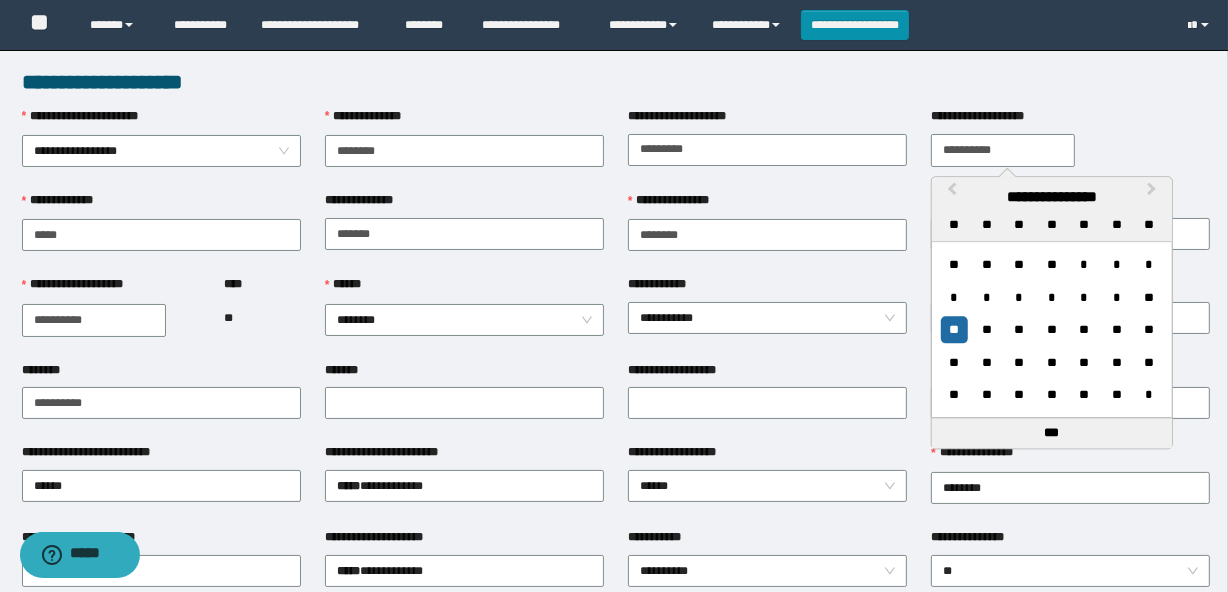 type on "**********" 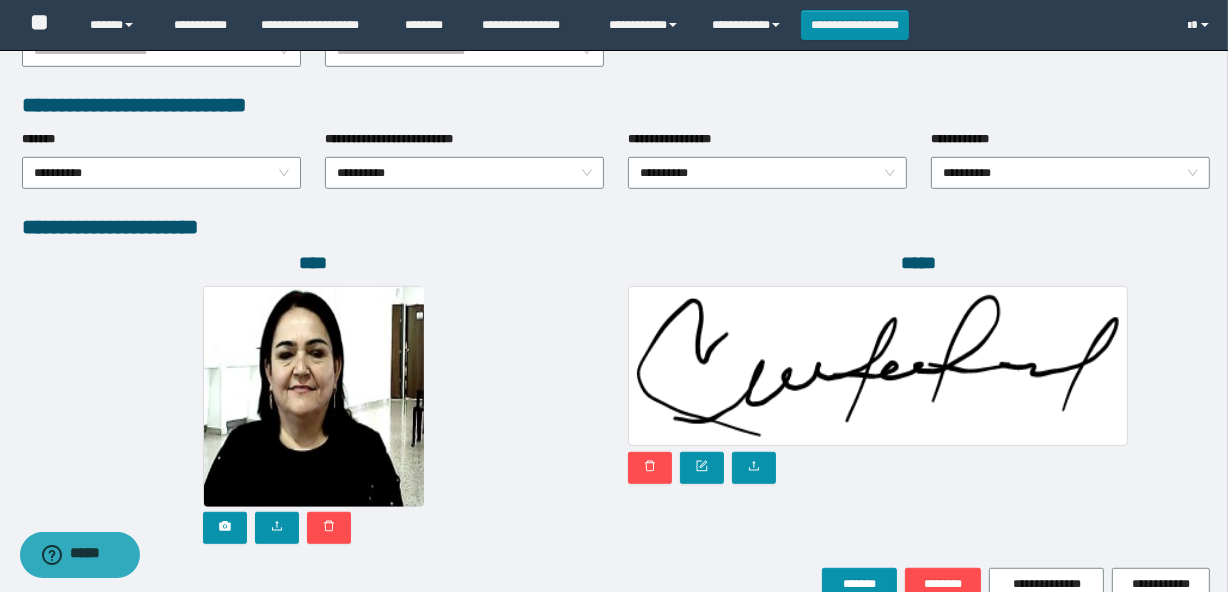 scroll, scrollTop: 1090, scrollLeft: 0, axis: vertical 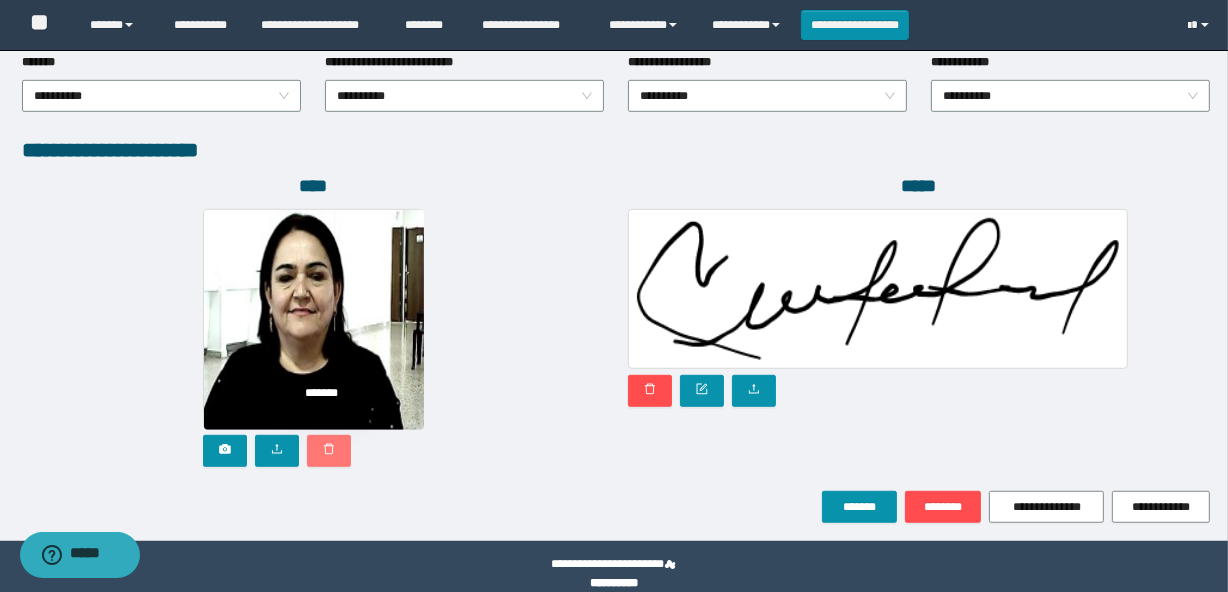 click at bounding box center (329, 451) 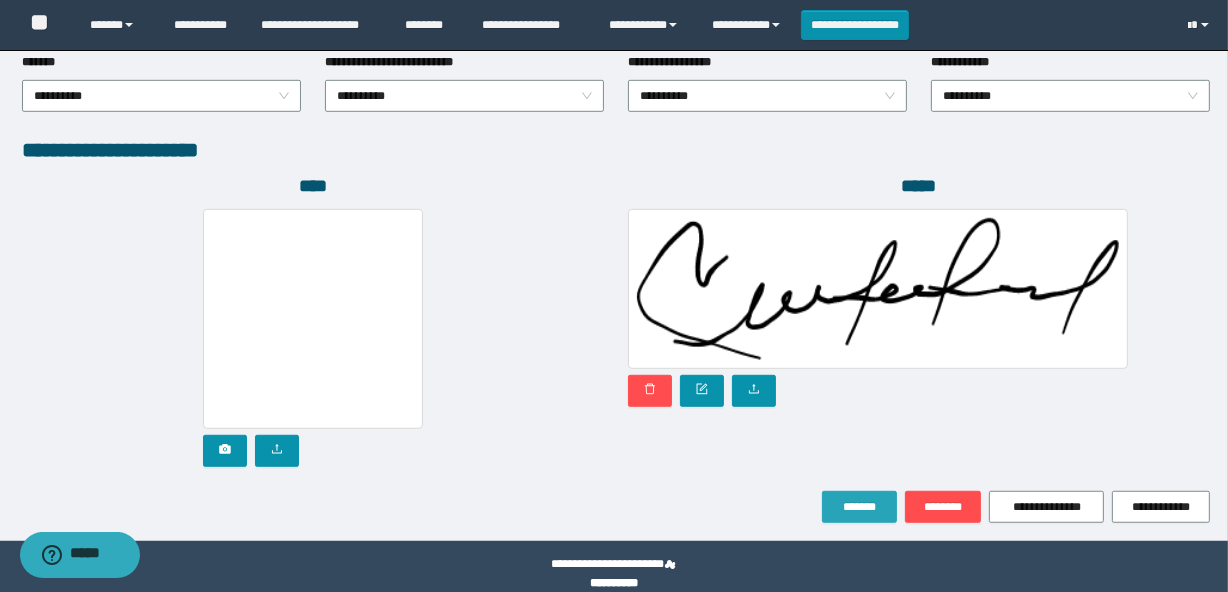 click on "*******" at bounding box center (859, 507) 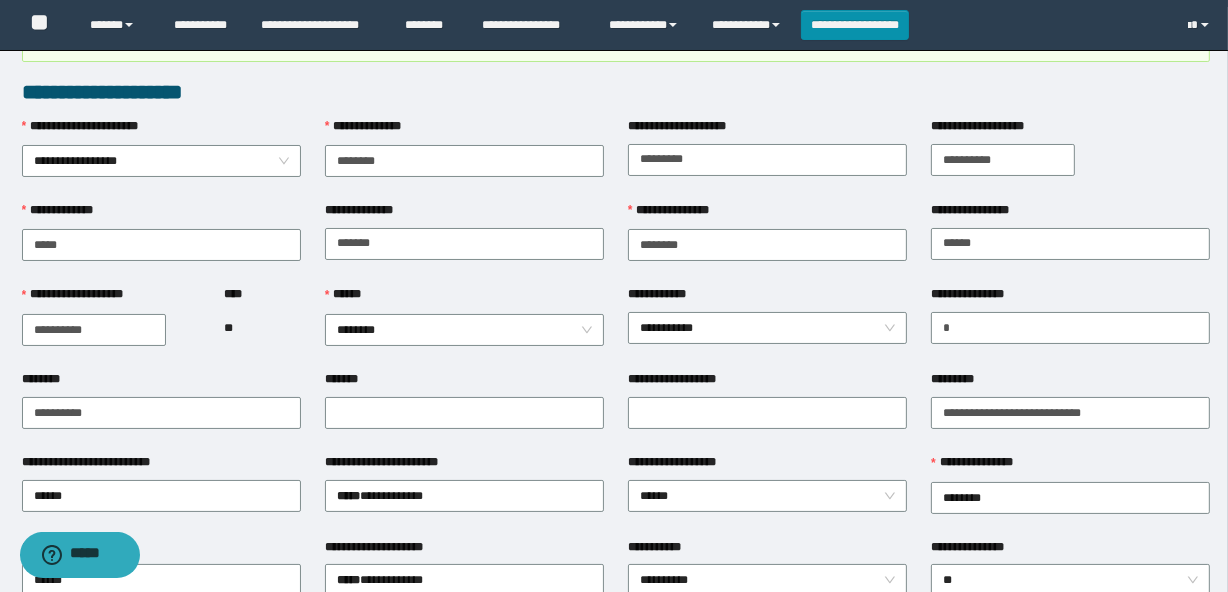 scroll, scrollTop: 0, scrollLeft: 0, axis: both 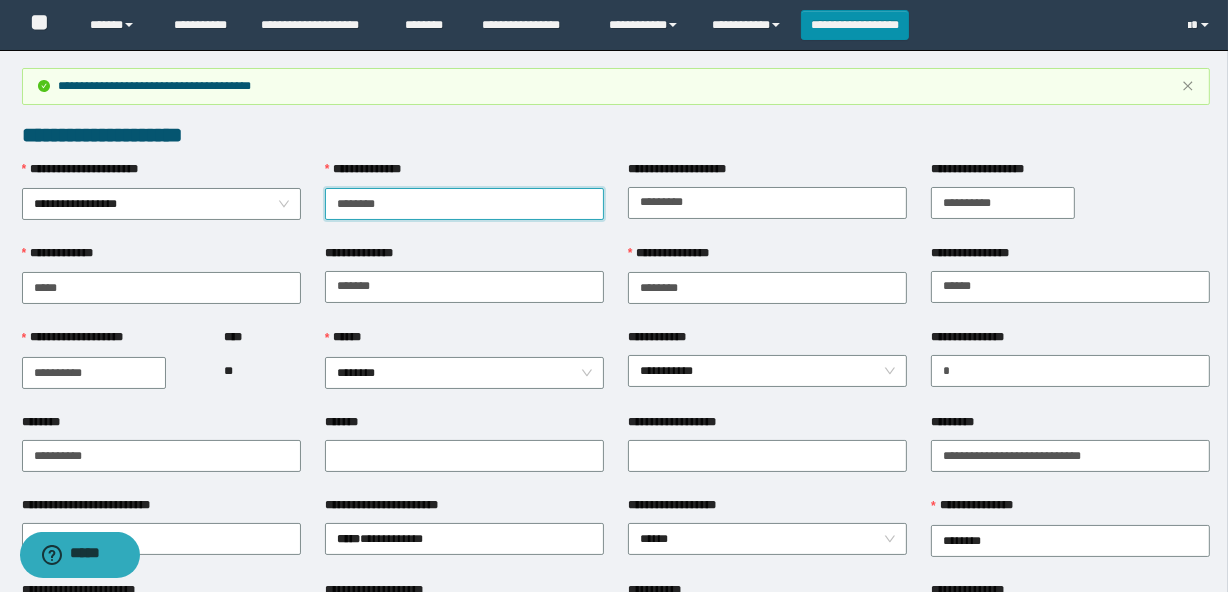 drag, startPoint x: 423, startPoint y: 210, endPoint x: 330, endPoint y: 207, distance: 93.04838 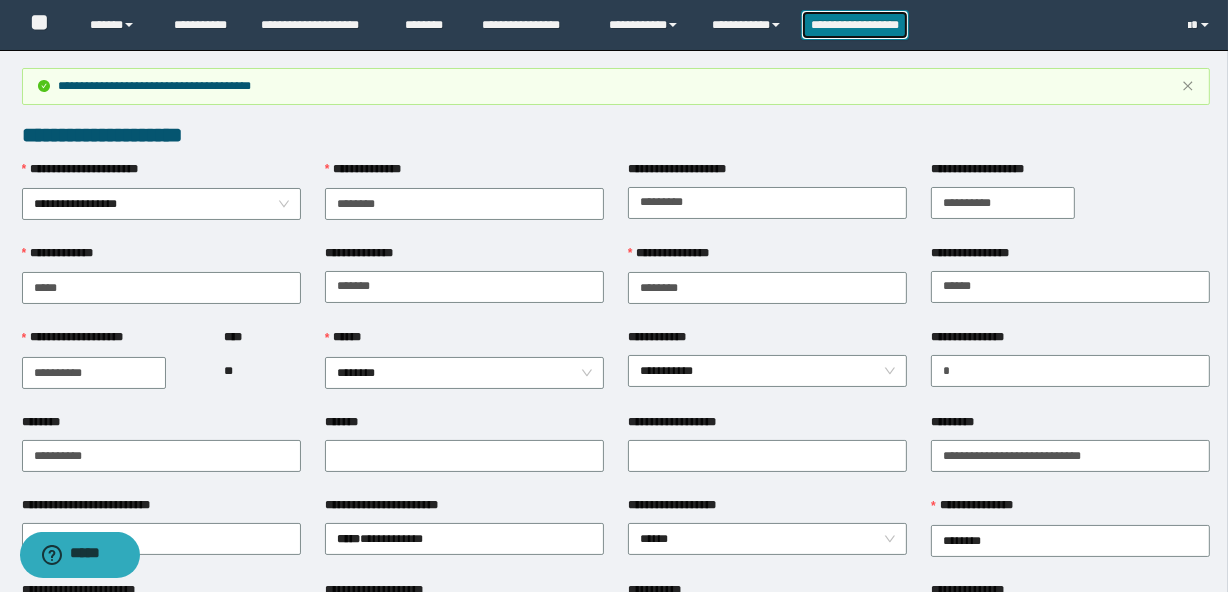 click on "**********" at bounding box center (855, 25) 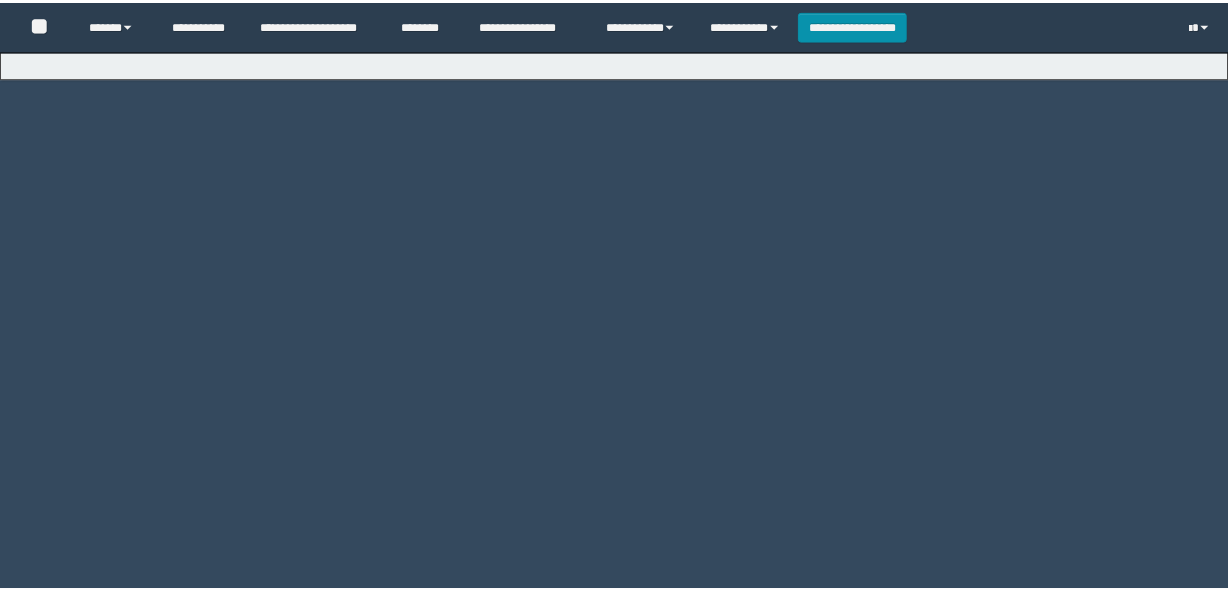 scroll, scrollTop: 0, scrollLeft: 0, axis: both 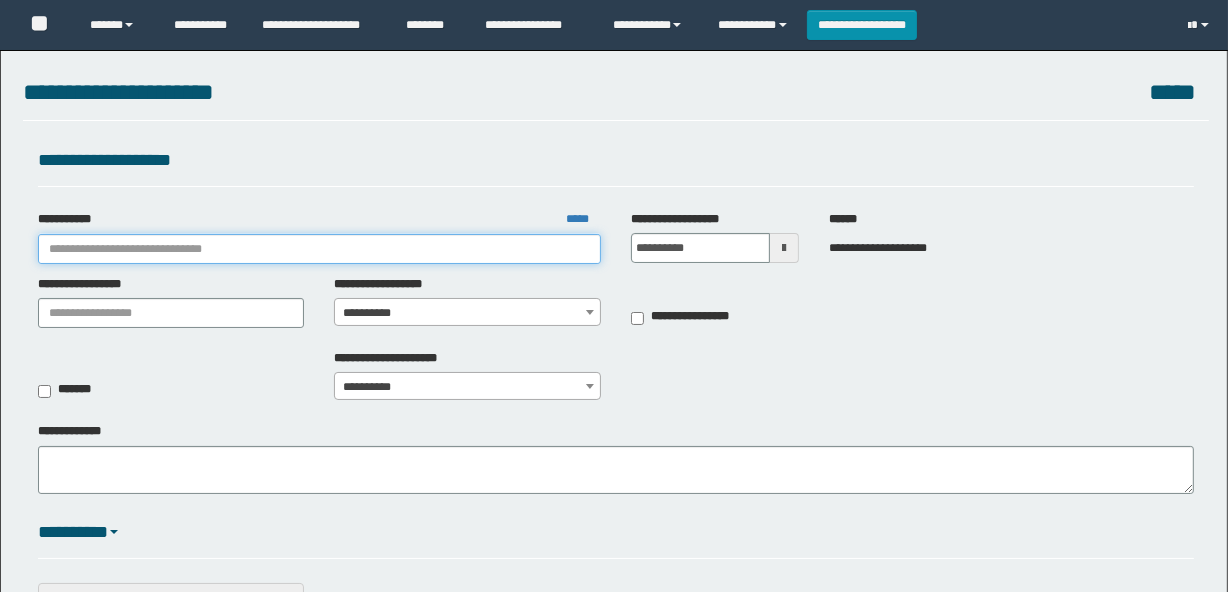 click on "**********" at bounding box center (319, 249) 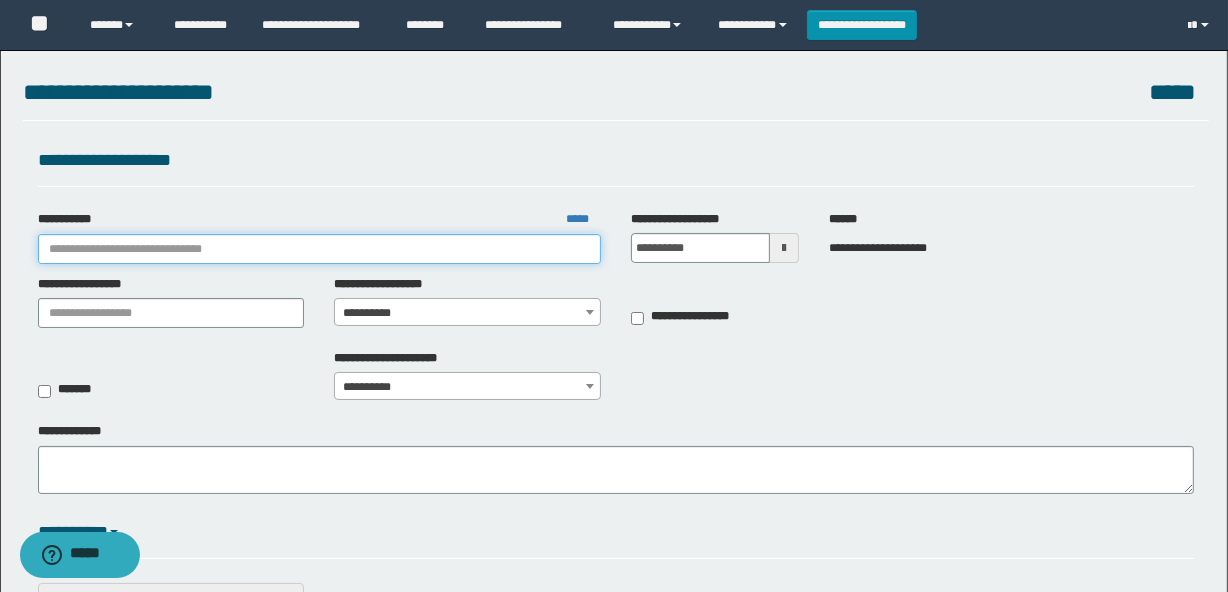 scroll, scrollTop: 0, scrollLeft: 0, axis: both 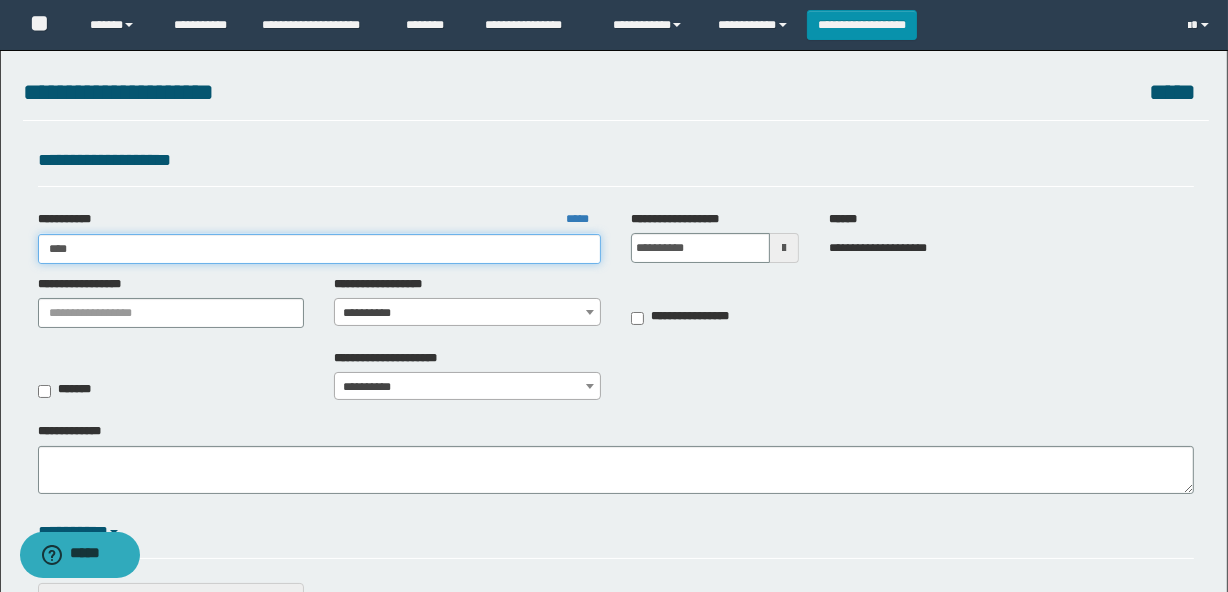 type on "*****" 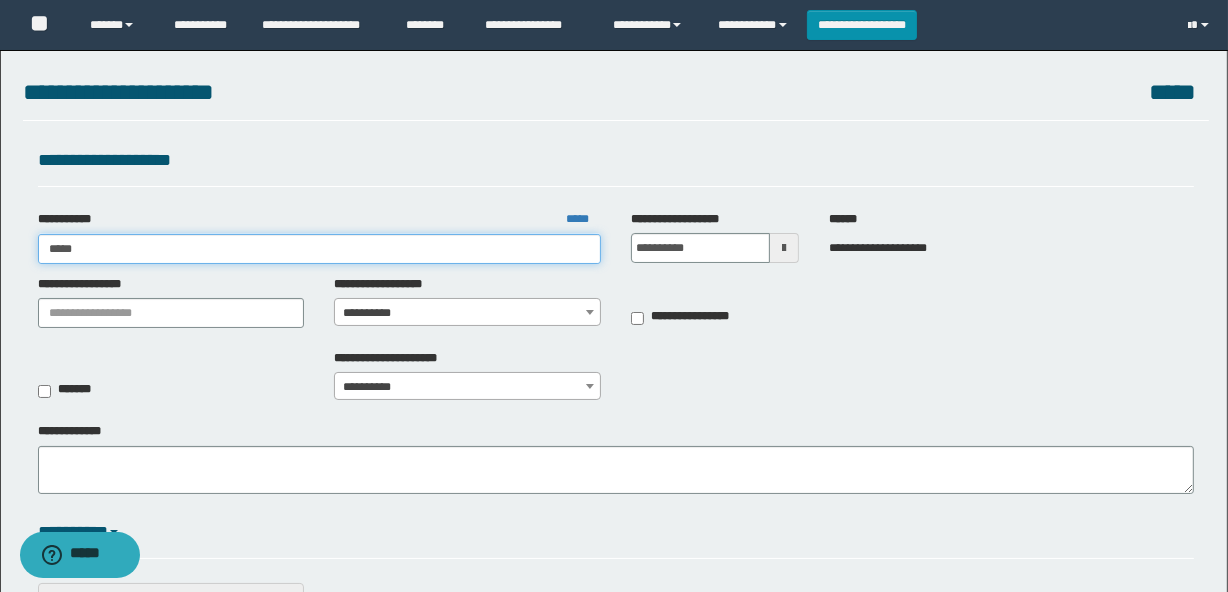 type on "*****" 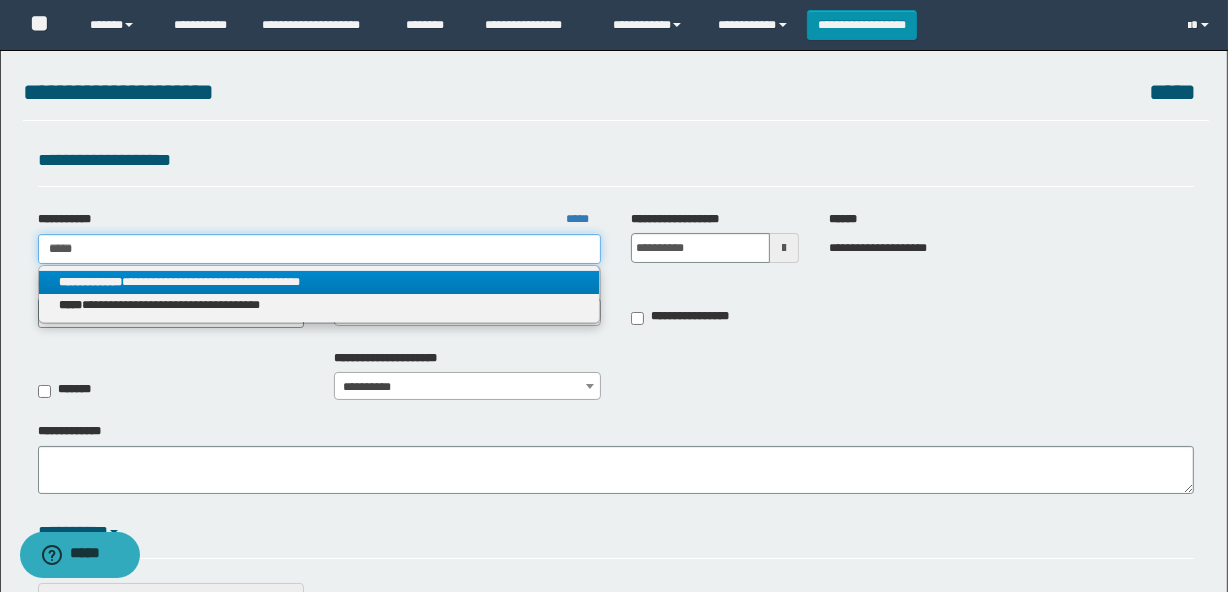 type on "*****" 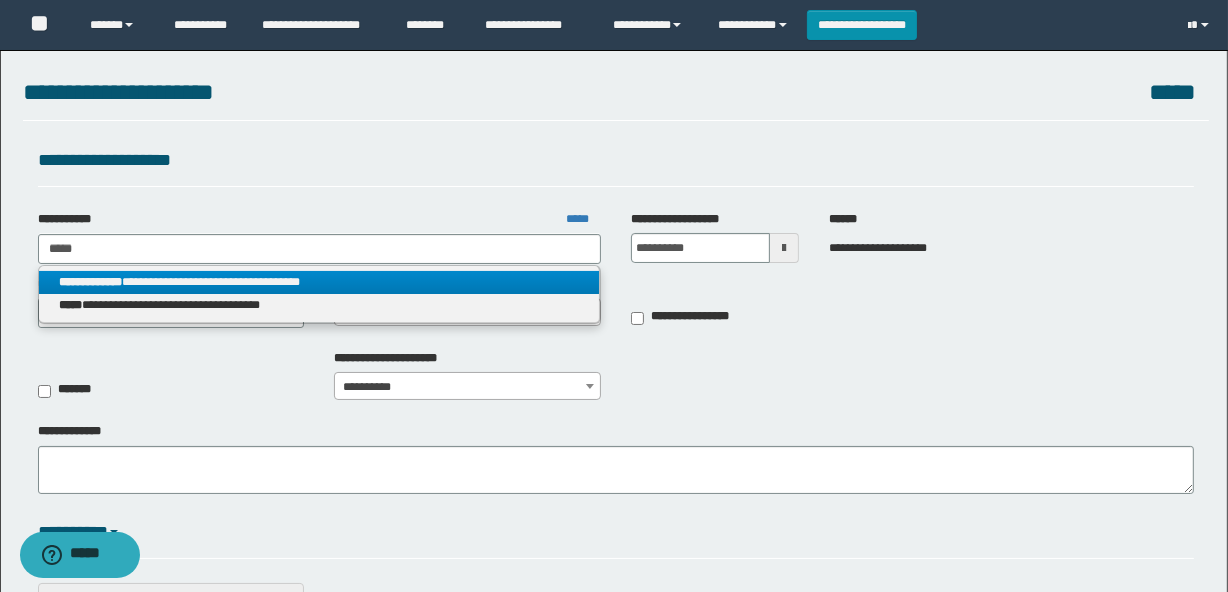 click on "**********" at bounding box center (319, 282) 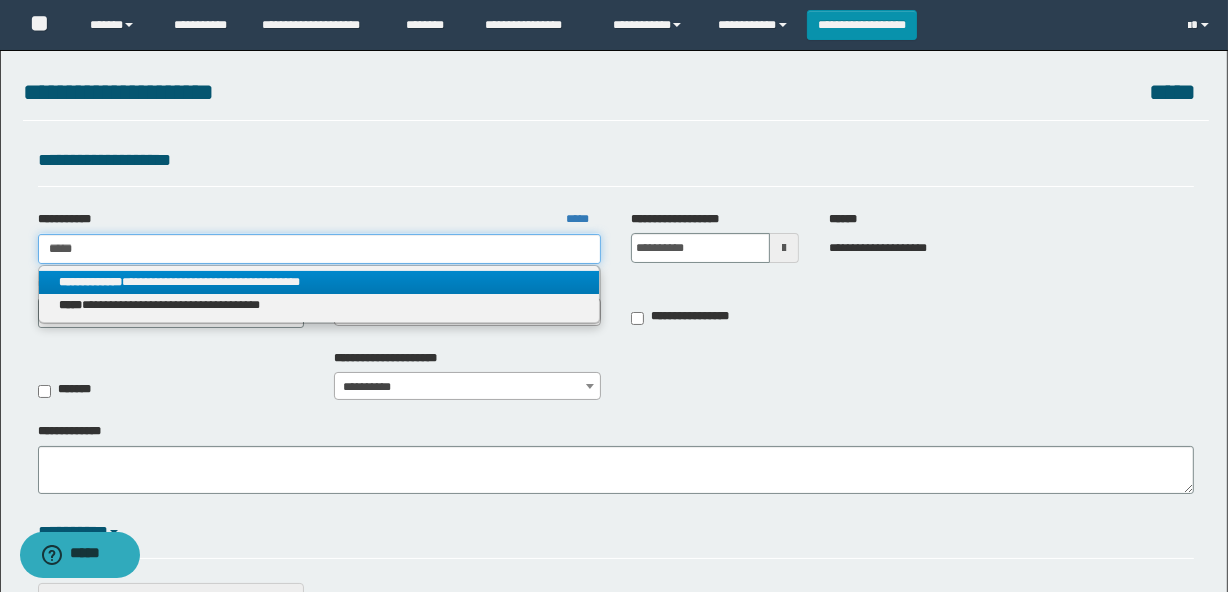 type 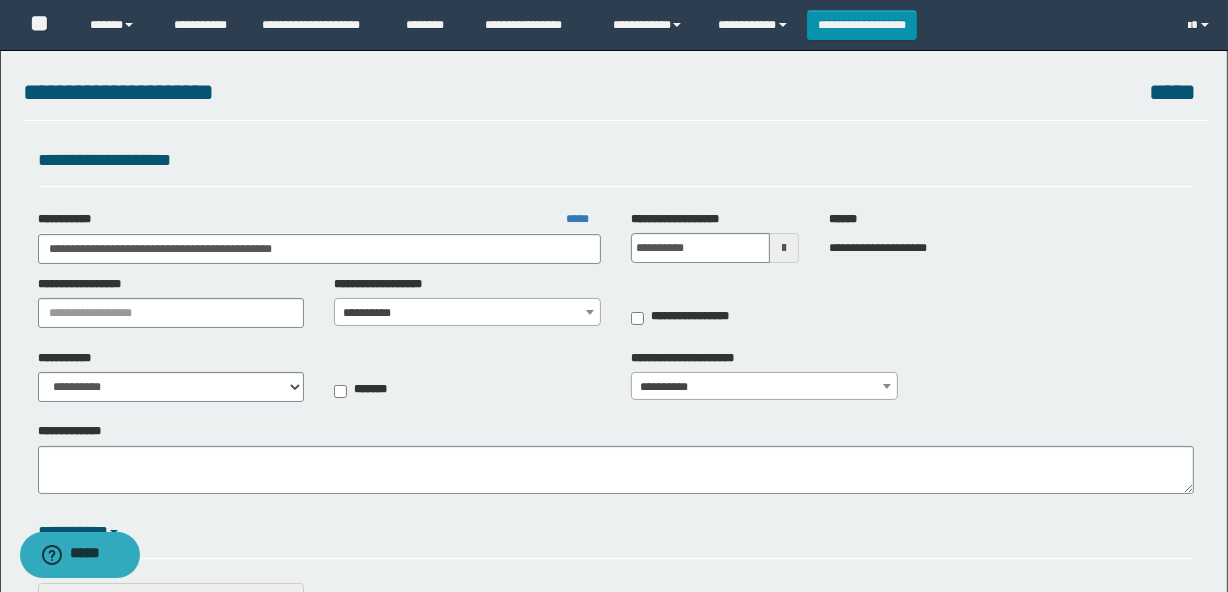 click on "**********" at bounding box center (467, 313) 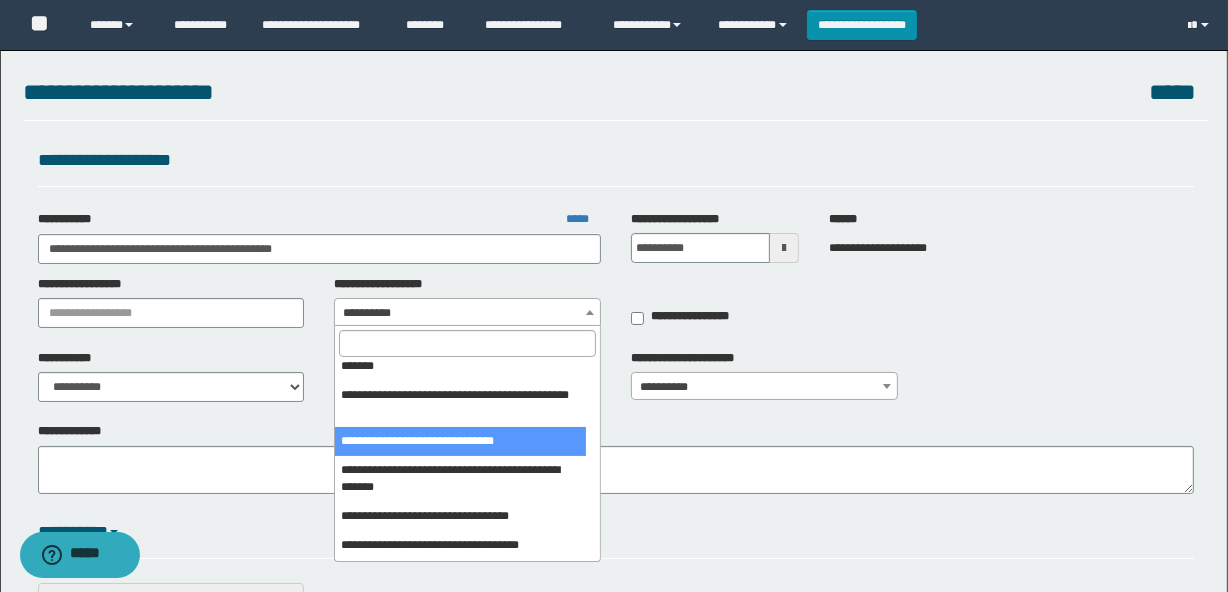 scroll, scrollTop: 454, scrollLeft: 0, axis: vertical 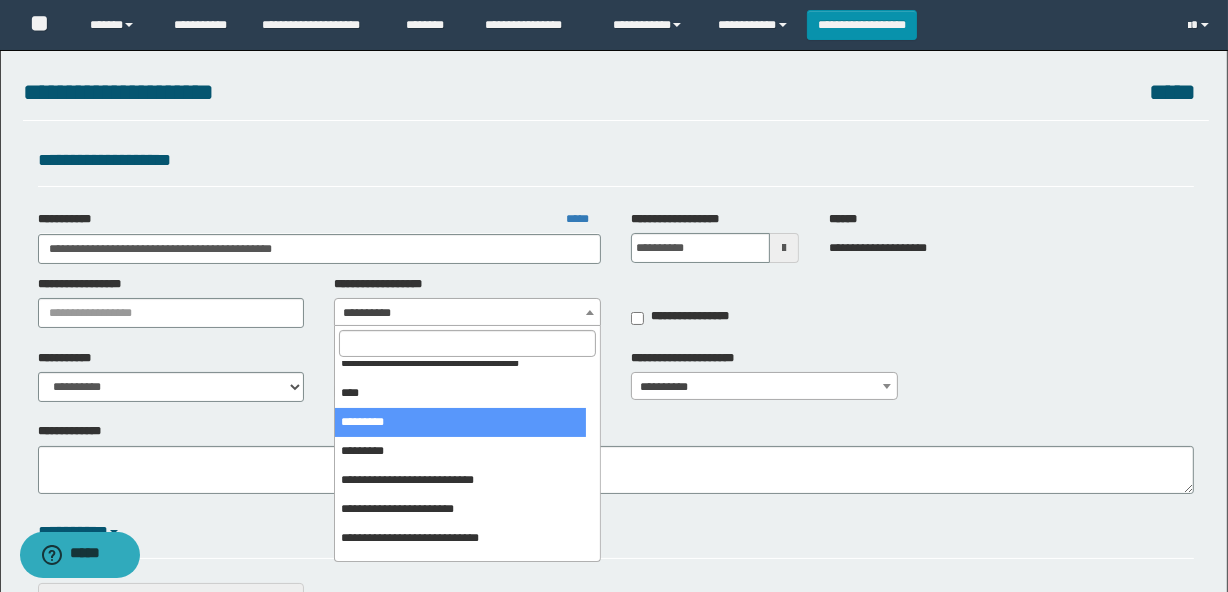 select on "***" 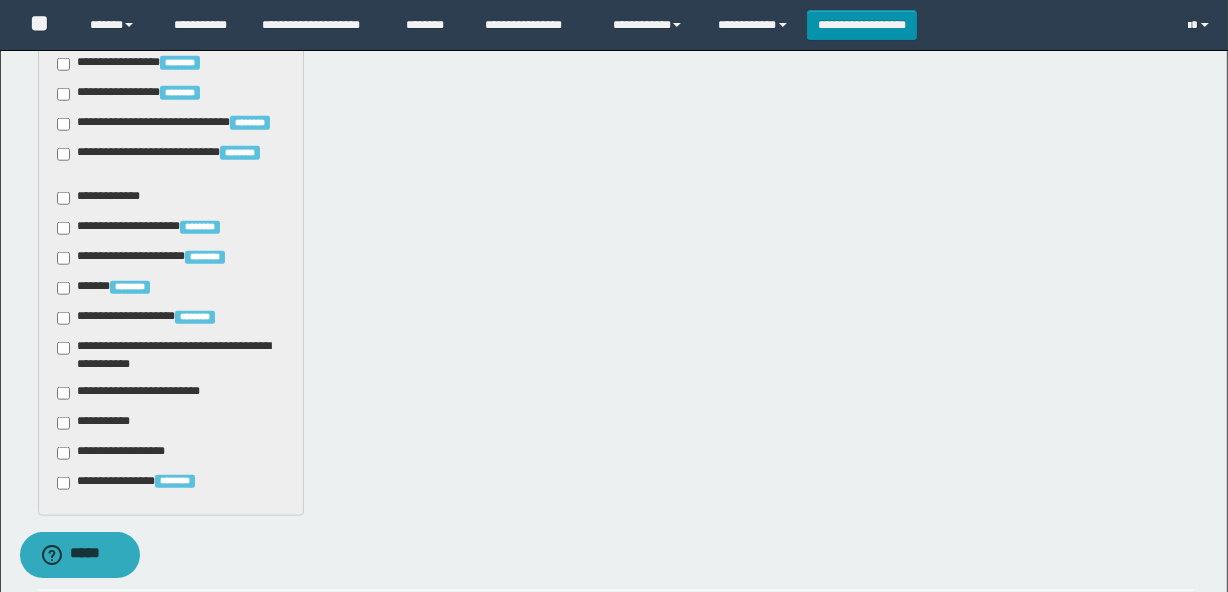 scroll, scrollTop: 2060, scrollLeft: 0, axis: vertical 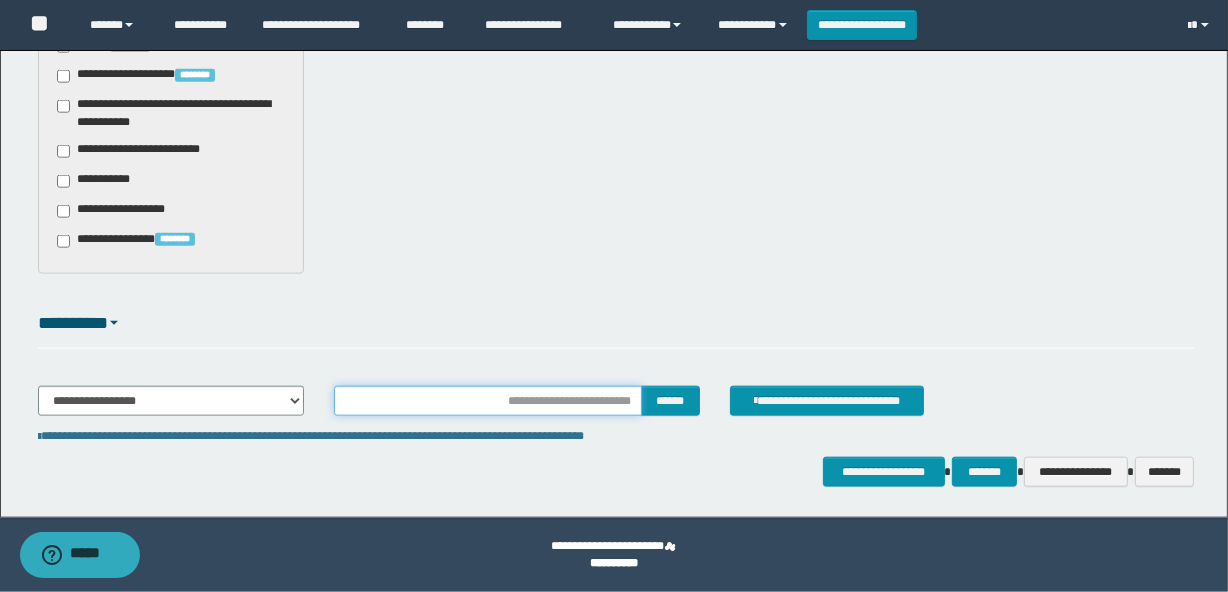 click at bounding box center [487, 401] 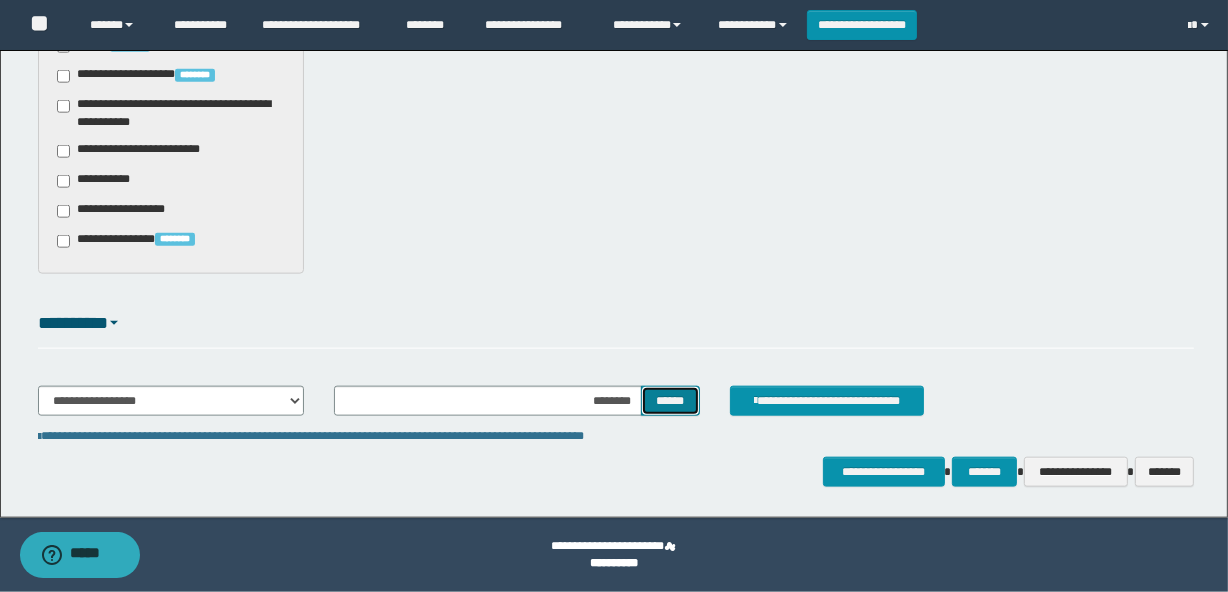 click on "******" at bounding box center [670, 401] 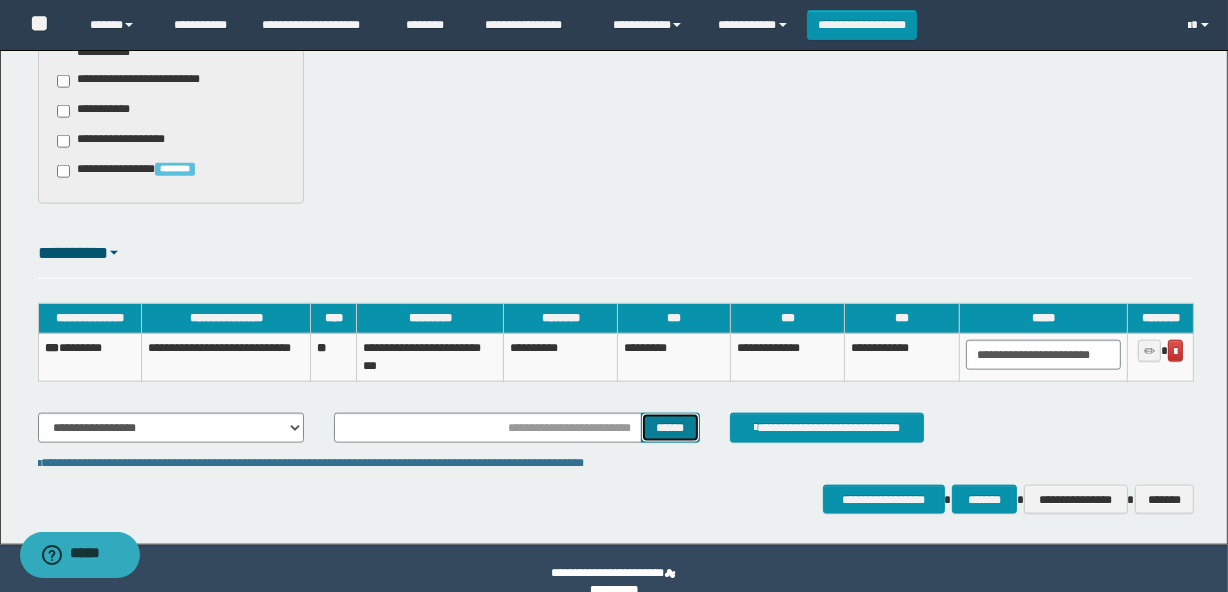scroll, scrollTop: 2157, scrollLeft: 0, axis: vertical 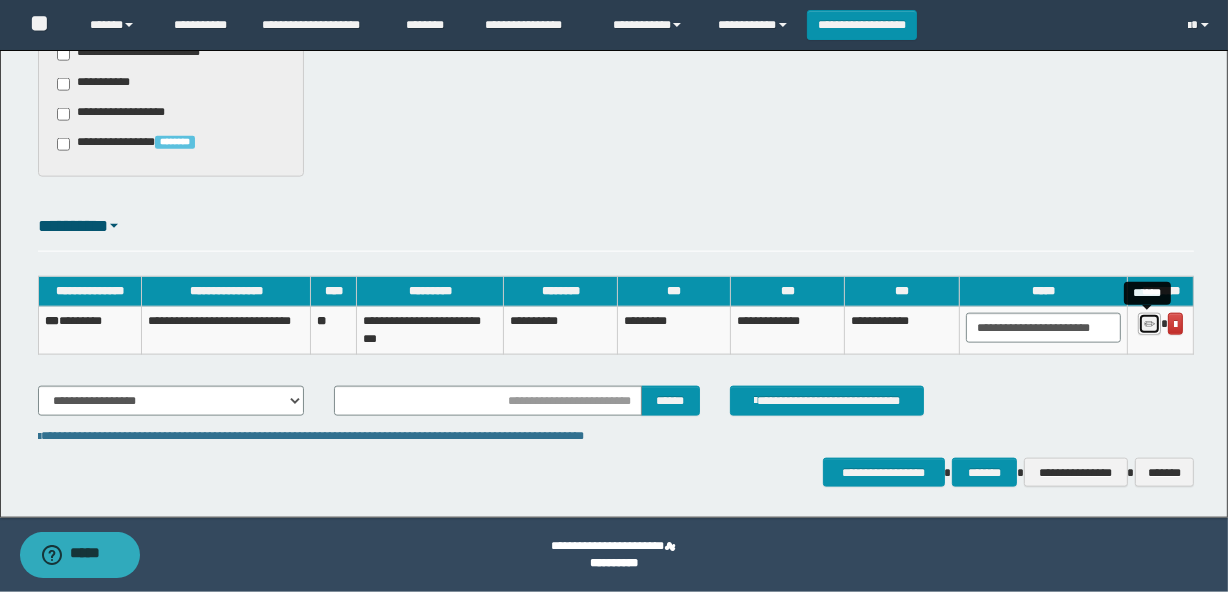 click at bounding box center [1149, 325] 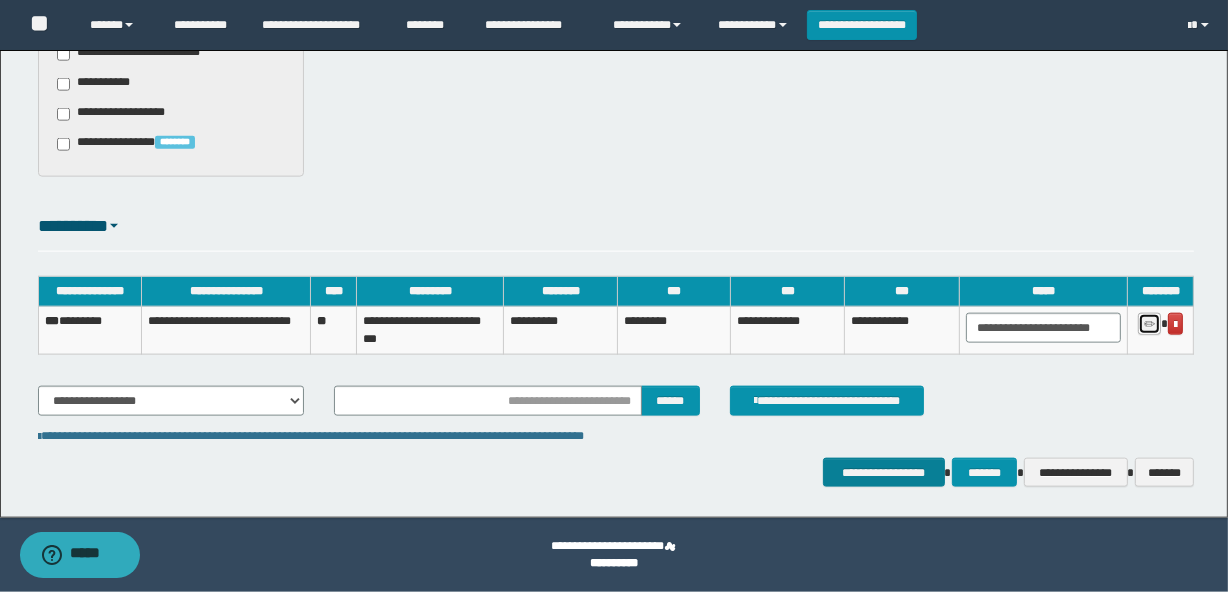 type on "********" 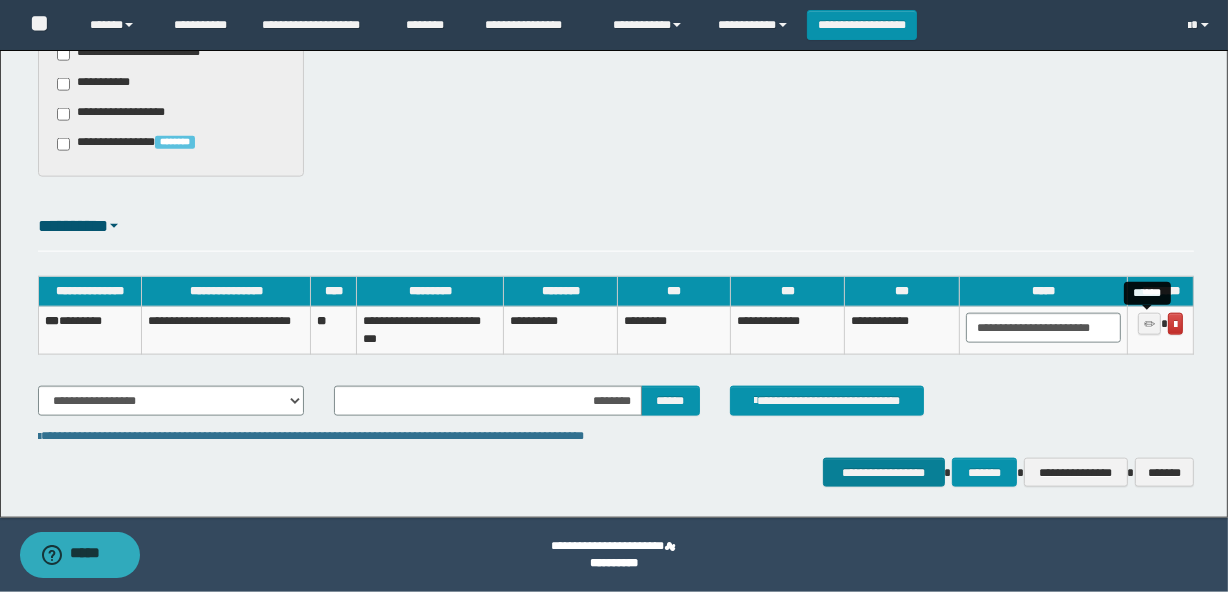 type 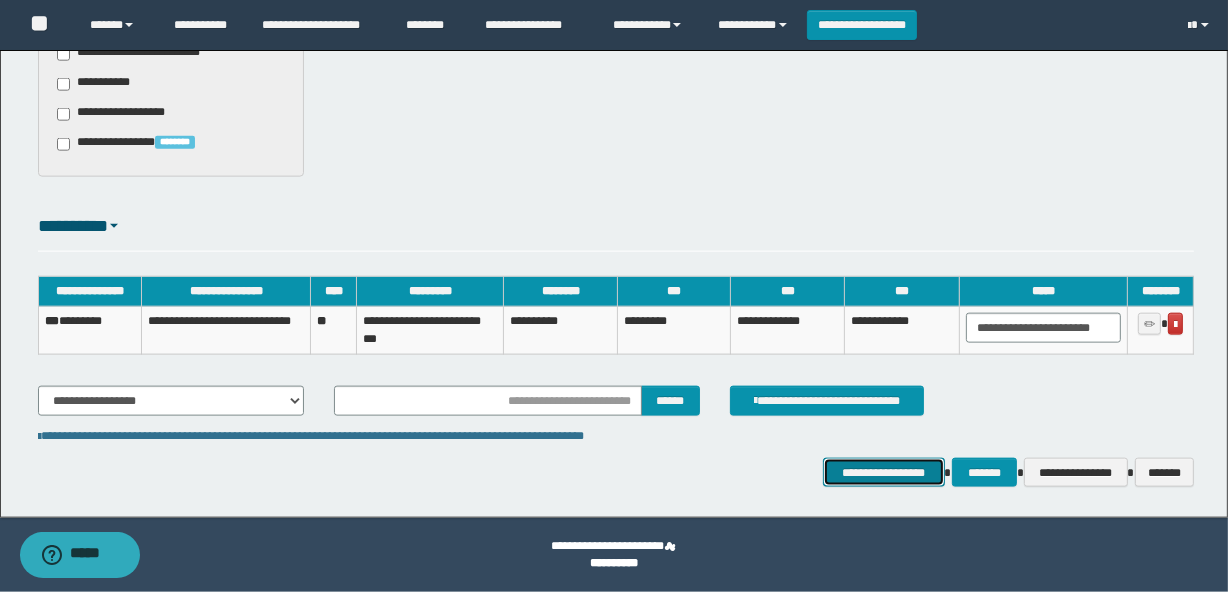click on "**********" at bounding box center (884, 473) 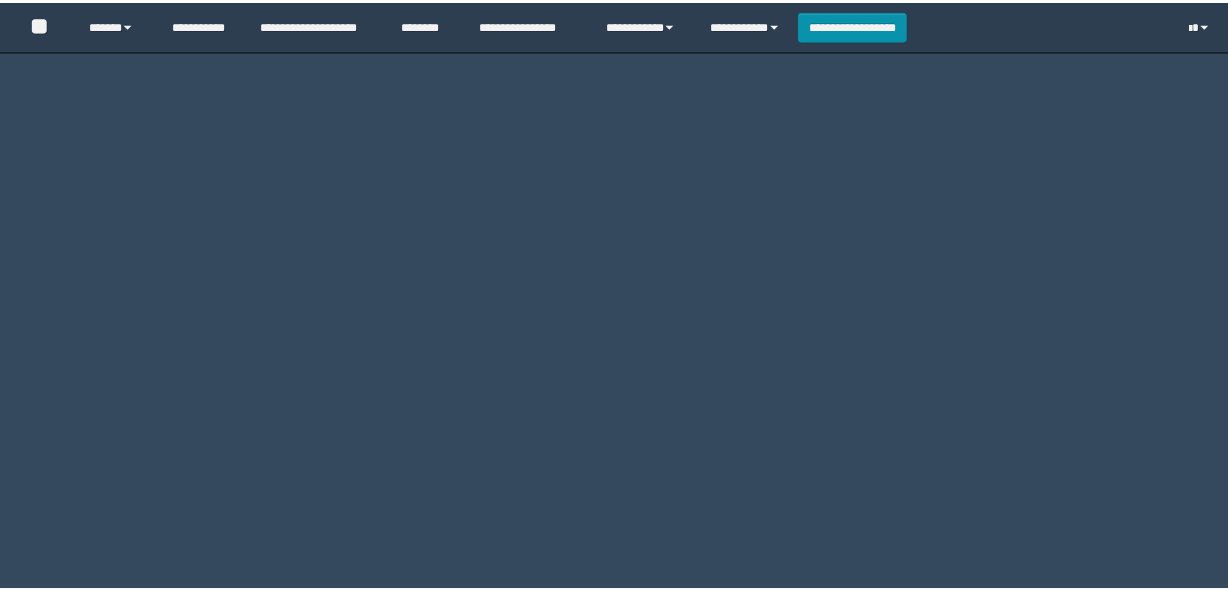 scroll, scrollTop: 0, scrollLeft: 0, axis: both 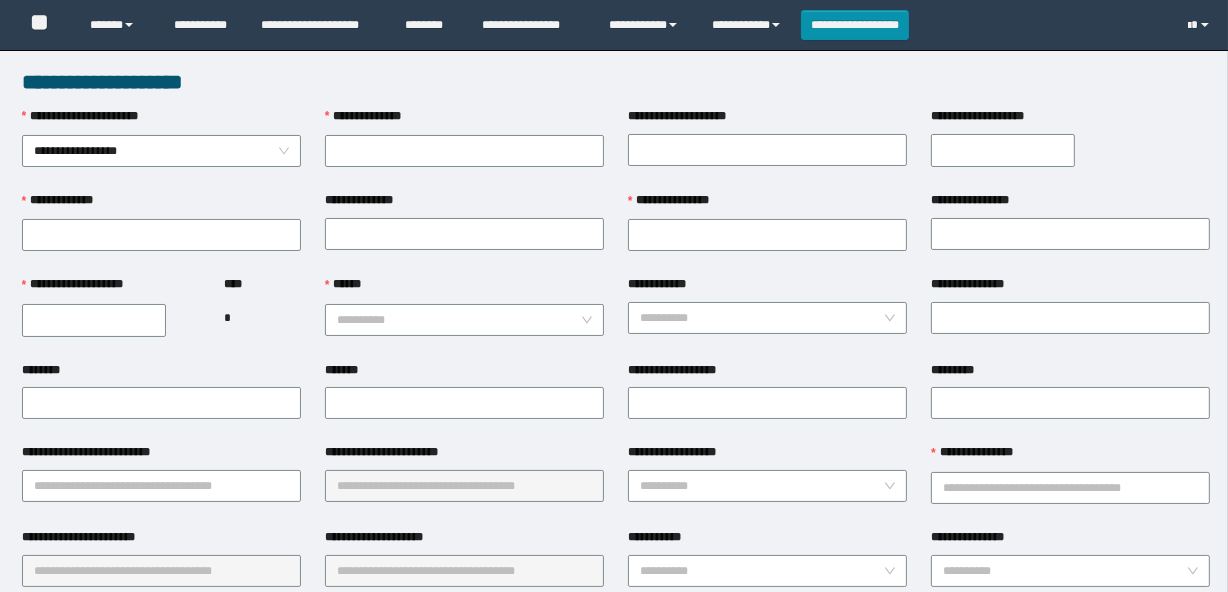 type on "********" 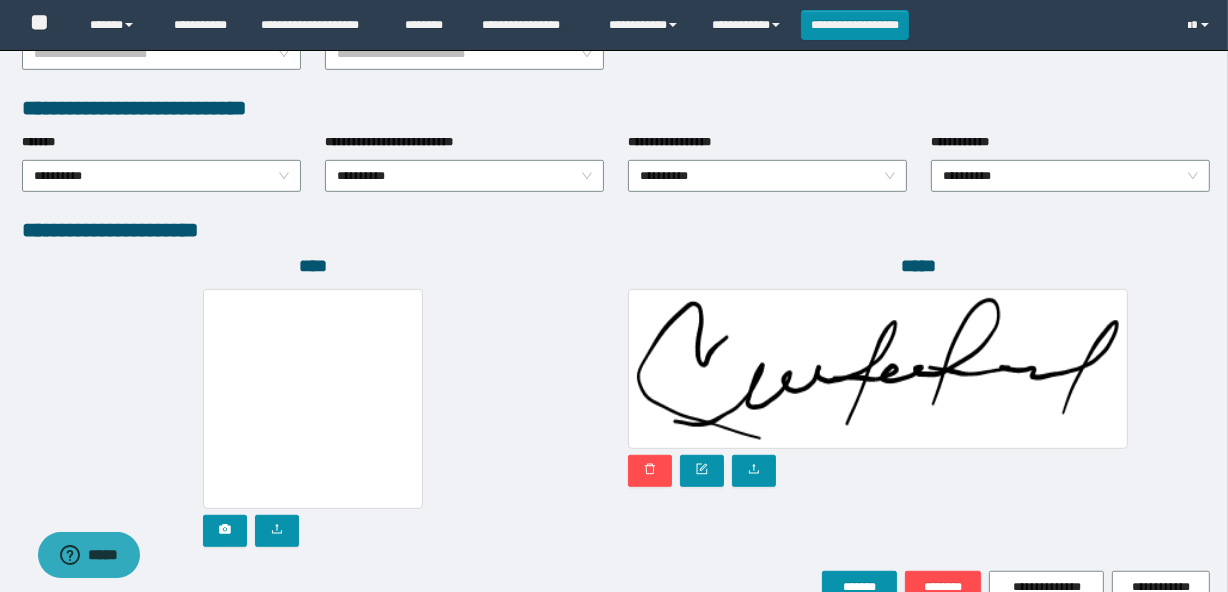 scroll, scrollTop: 1110, scrollLeft: 0, axis: vertical 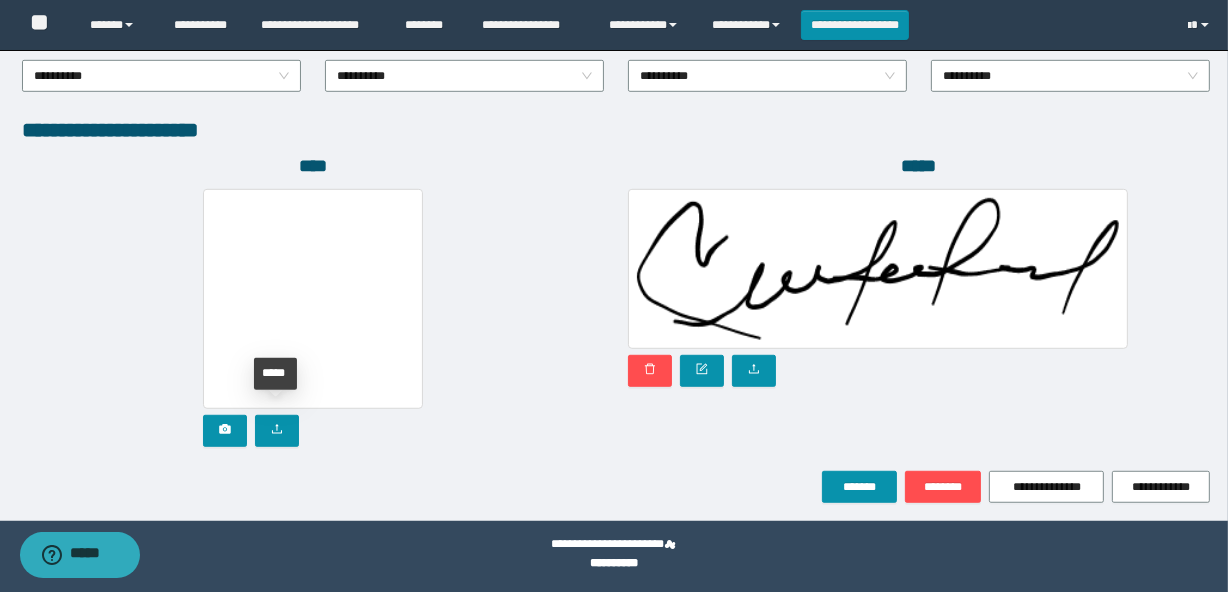 click at bounding box center [313, 431] 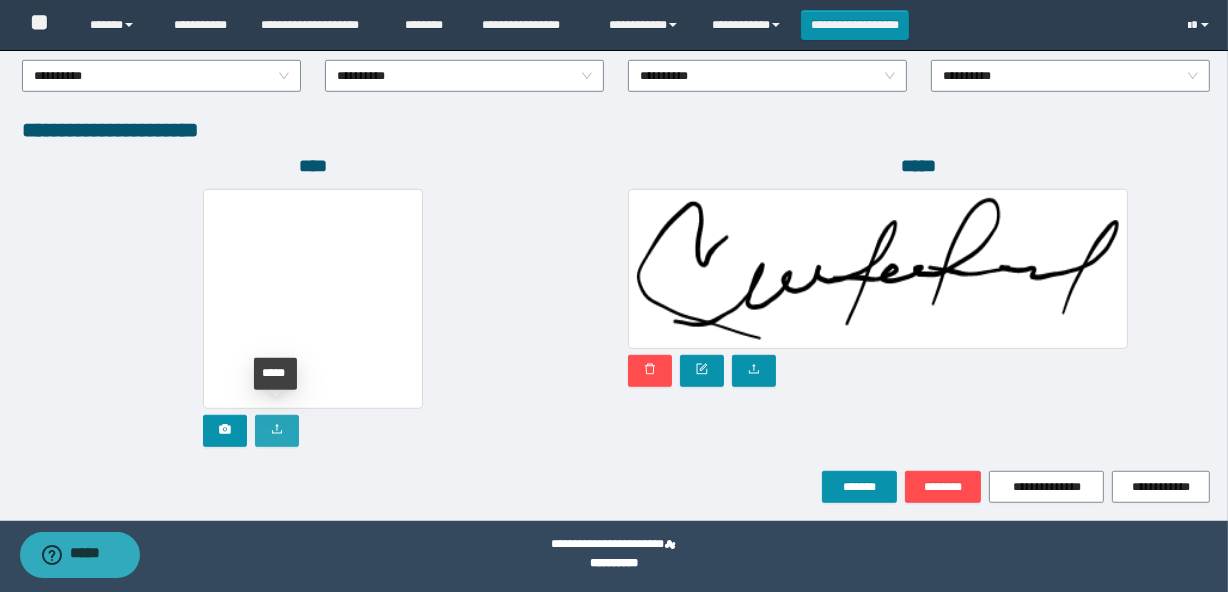 click at bounding box center (277, 431) 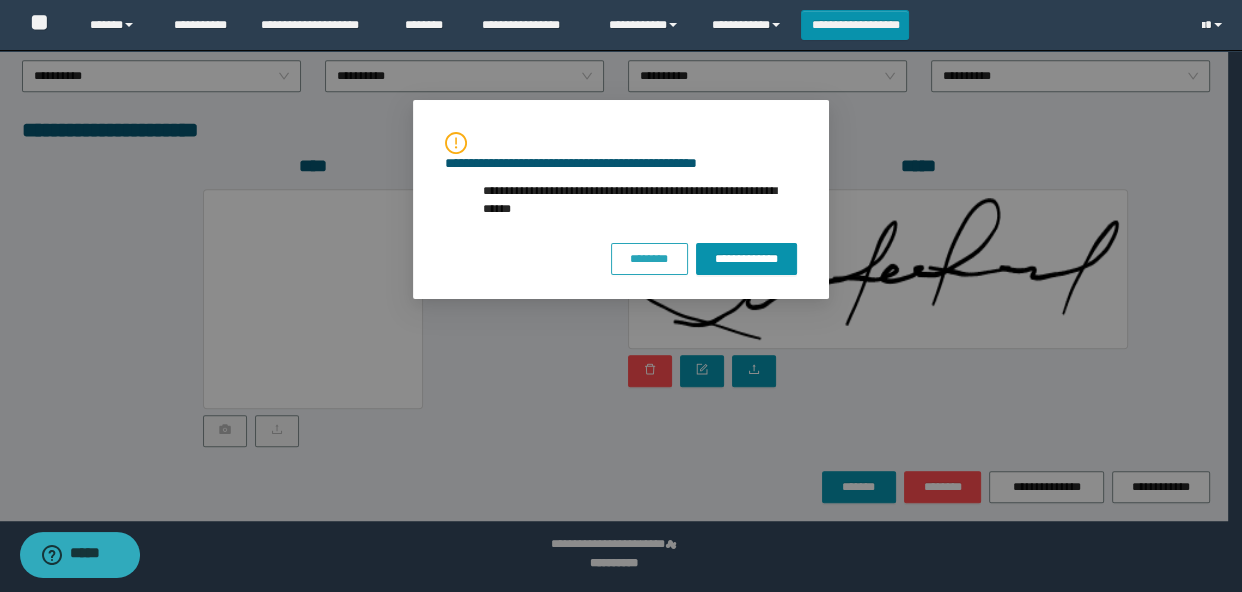 click on "********" at bounding box center [649, 259] 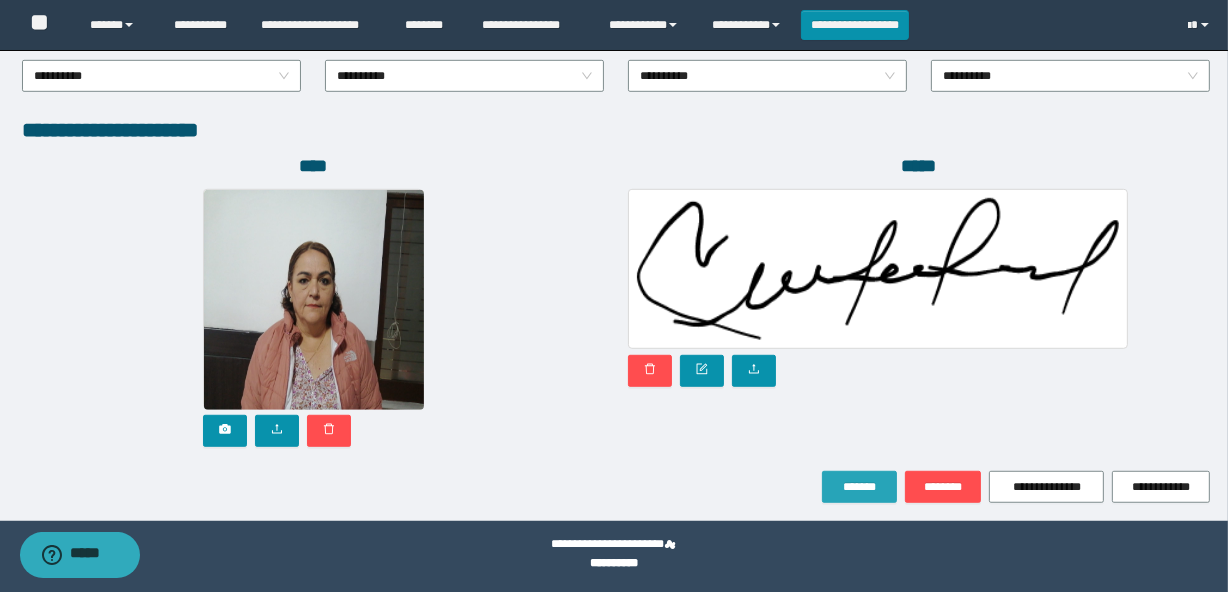 click on "*******" at bounding box center (859, 487) 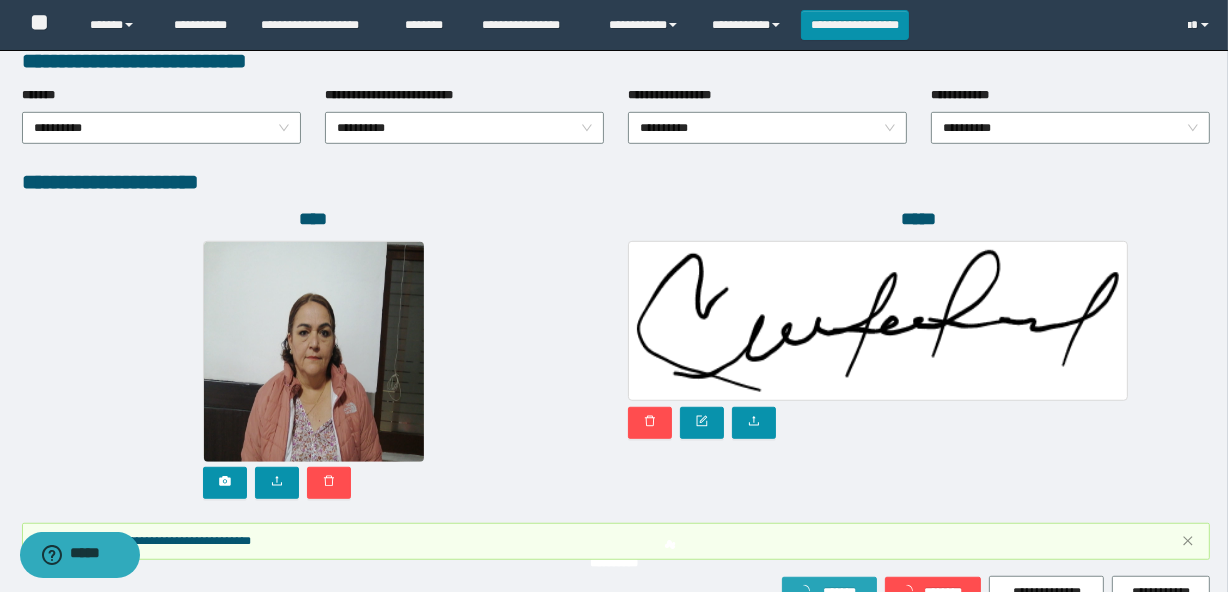 scroll, scrollTop: 1162, scrollLeft: 0, axis: vertical 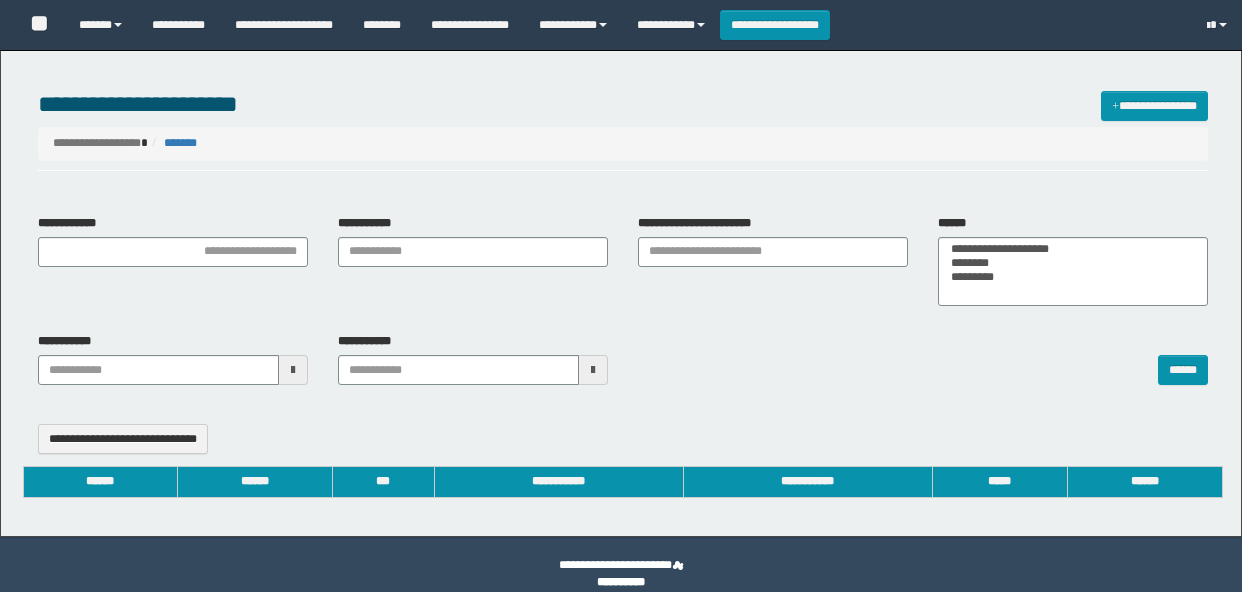 select 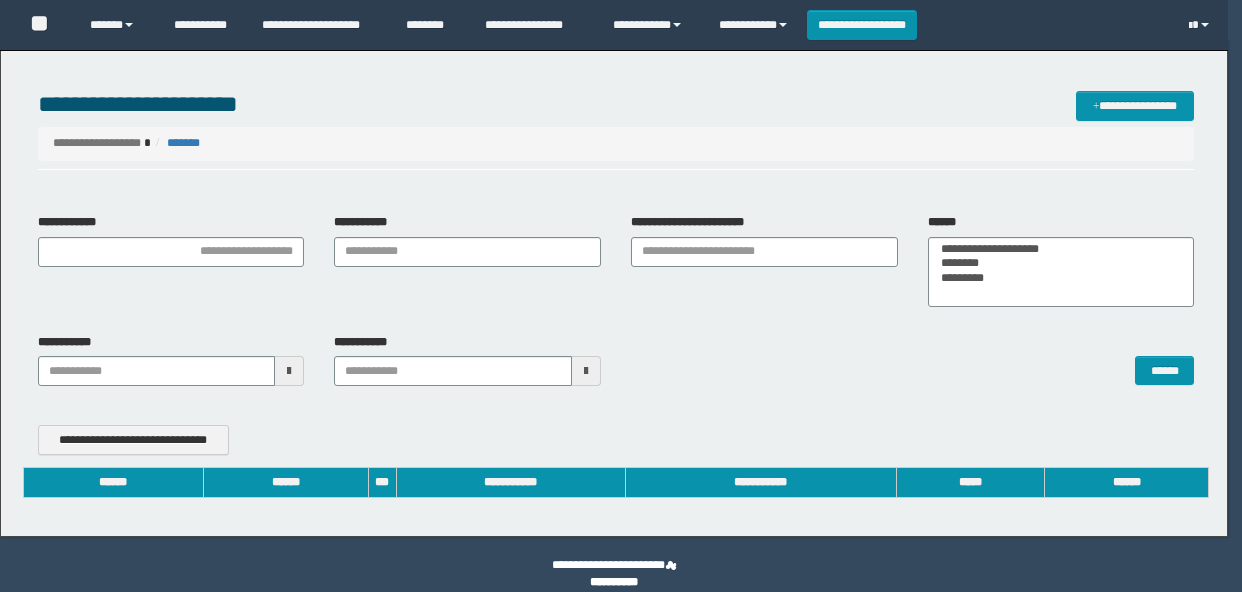 type on "**********" 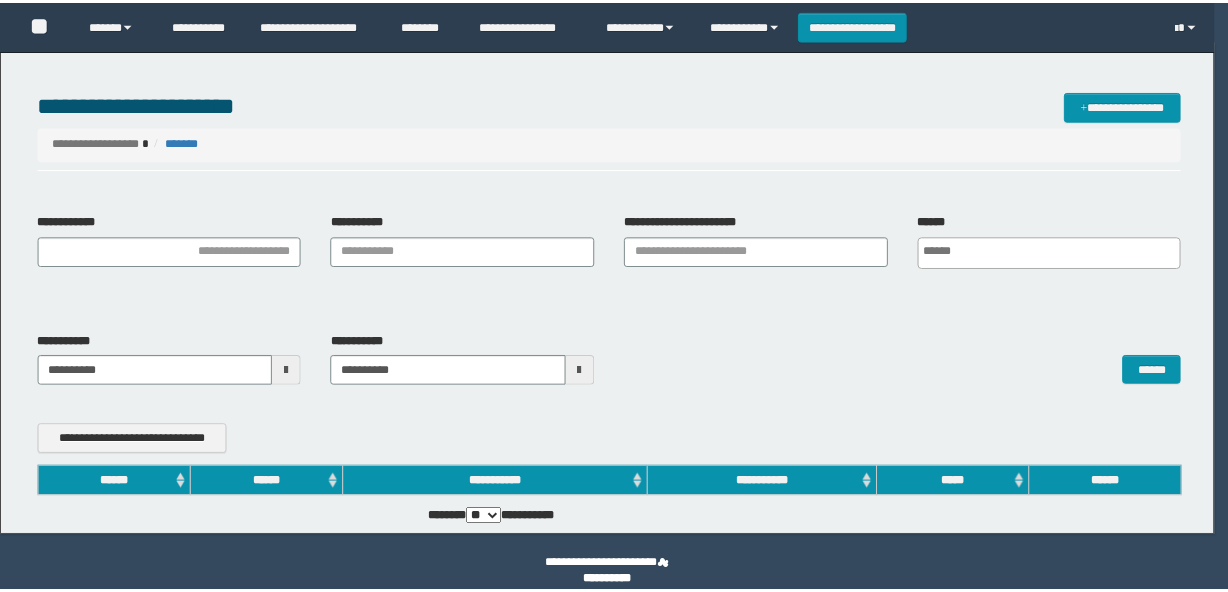 scroll, scrollTop: 0, scrollLeft: 0, axis: both 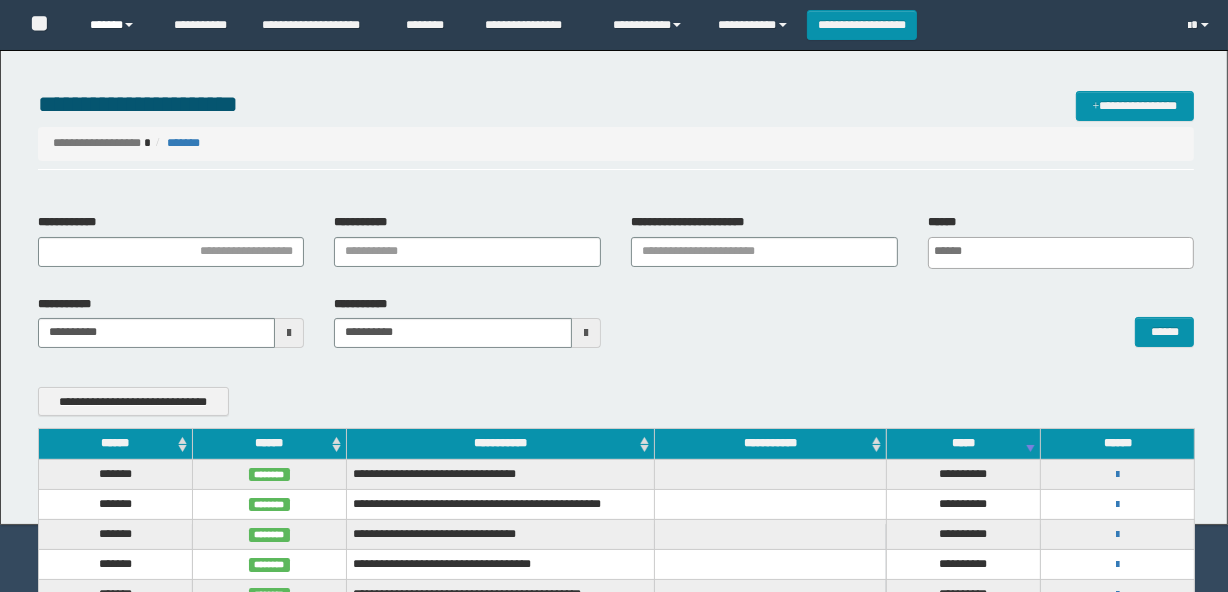 click on "******" at bounding box center [117, 25] 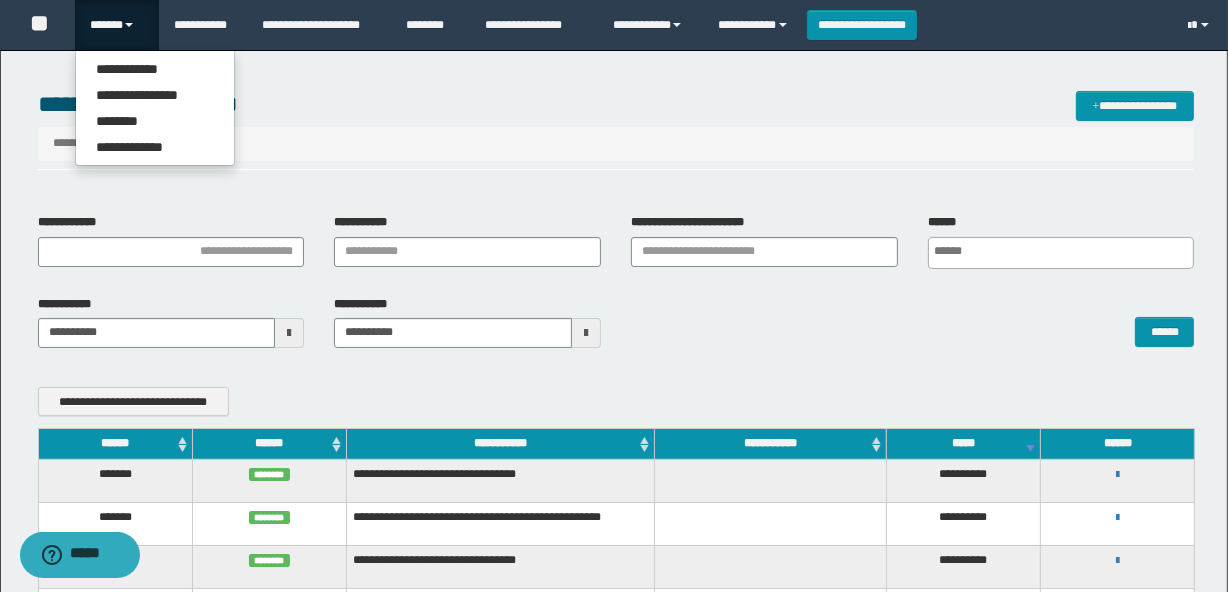scroll, scrollTop: 0, scrollLeft: 0, axis: both 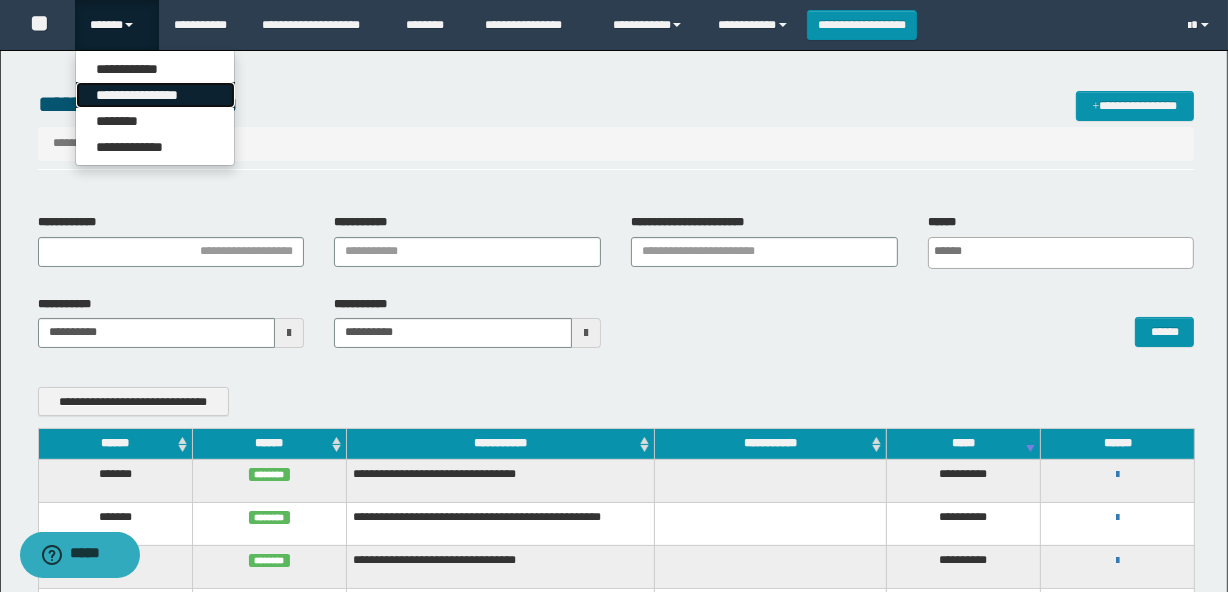 click on "**********" at bounding box center (155, 95) 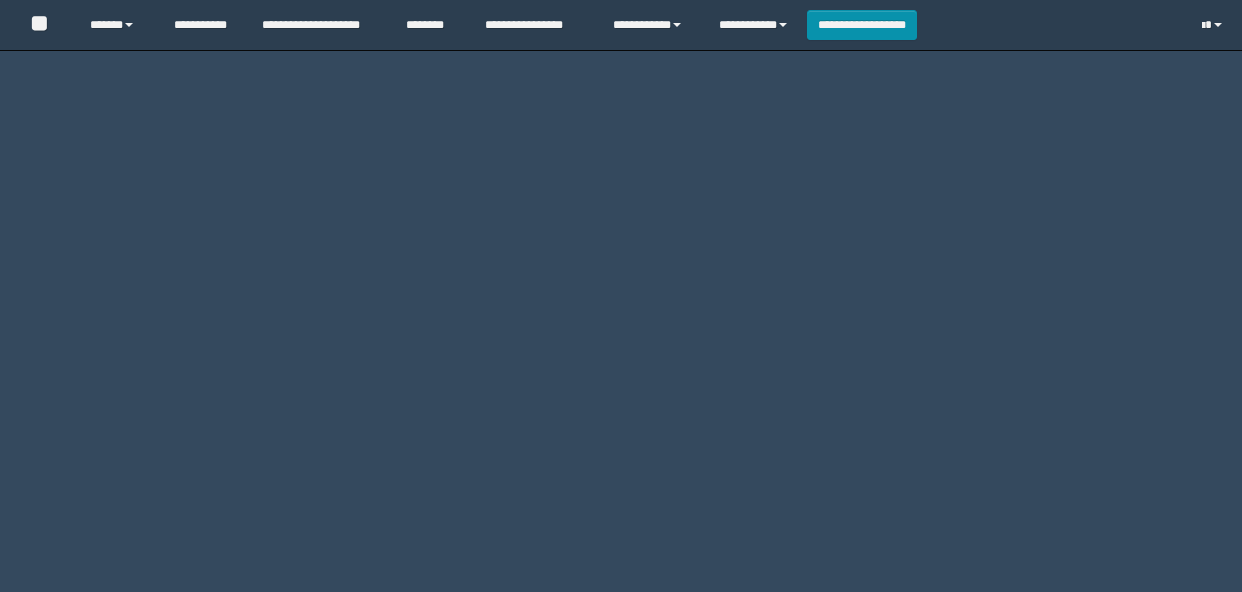 scroll, scrollTop: 0, scrollLeft: 0, axis: both 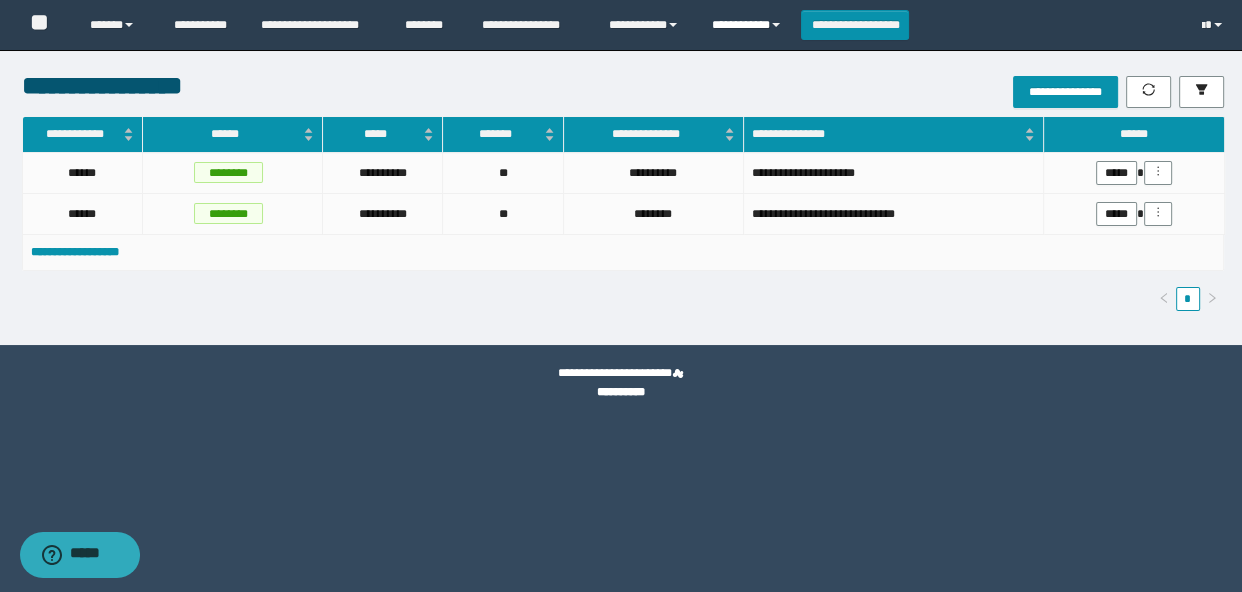 click on "**********" at bounding box center (749, 25) 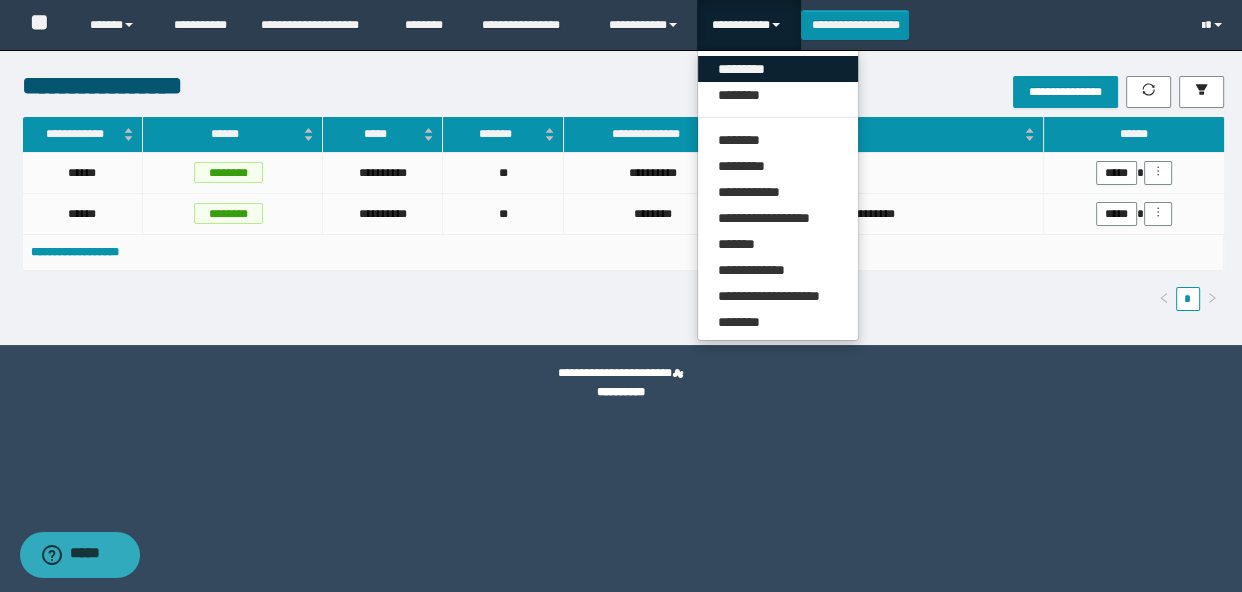 click on "*********" at bounding box center (778, 69) 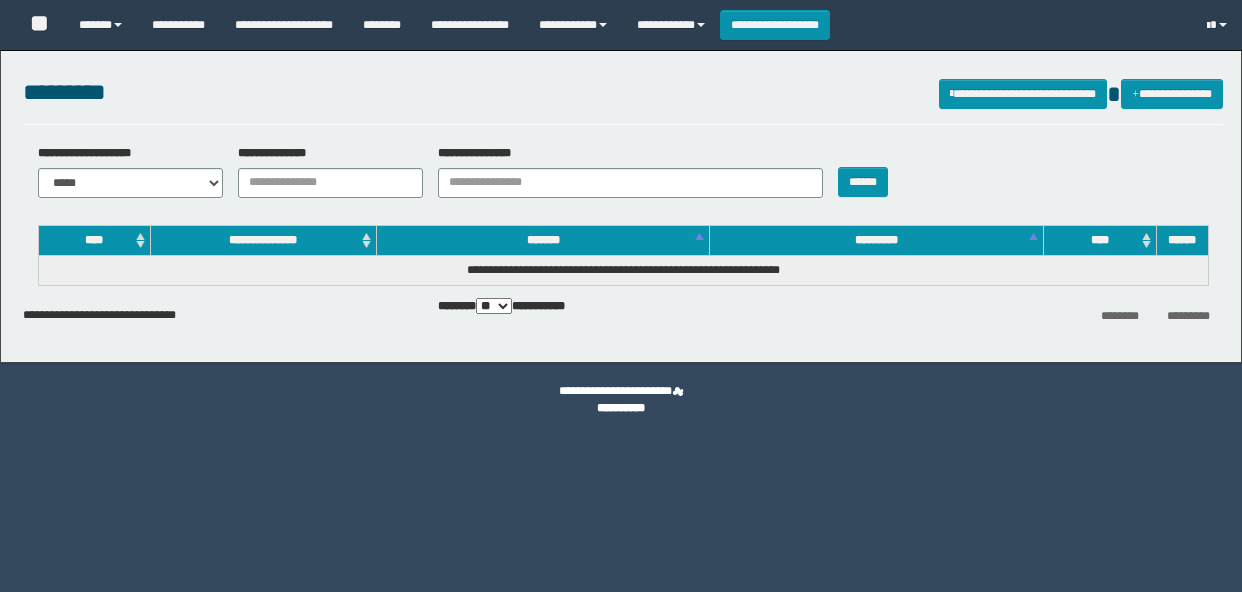 scroll, scrollTop: 0, scrollLeft: 0, axis: both 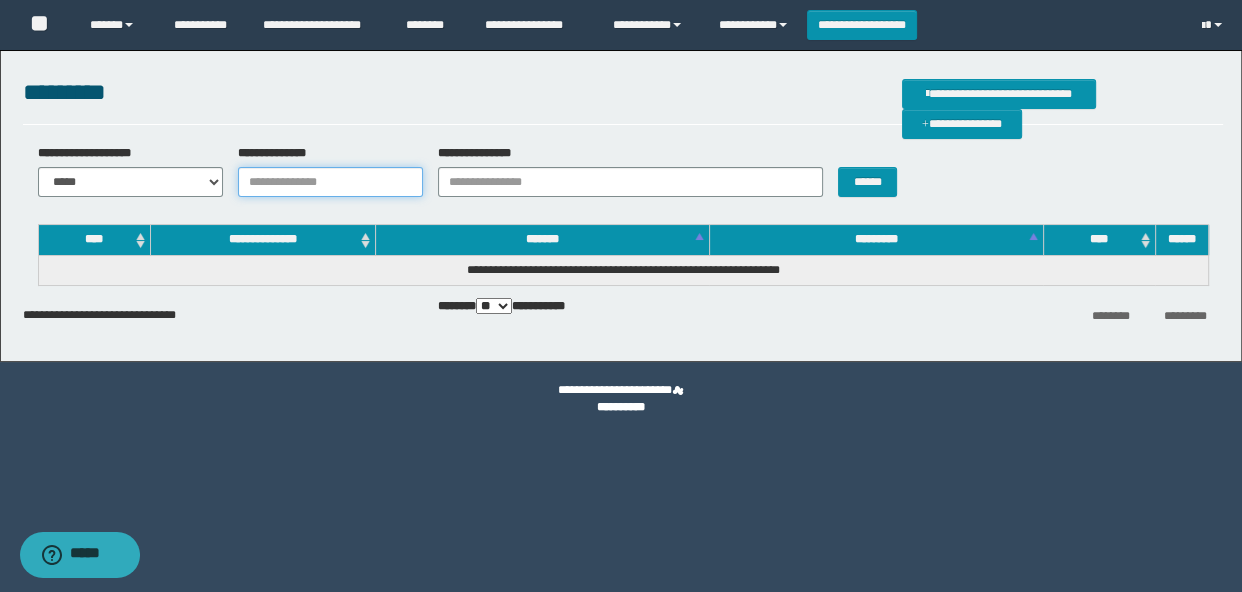 click on "**********" at bounding box center [330, 182] 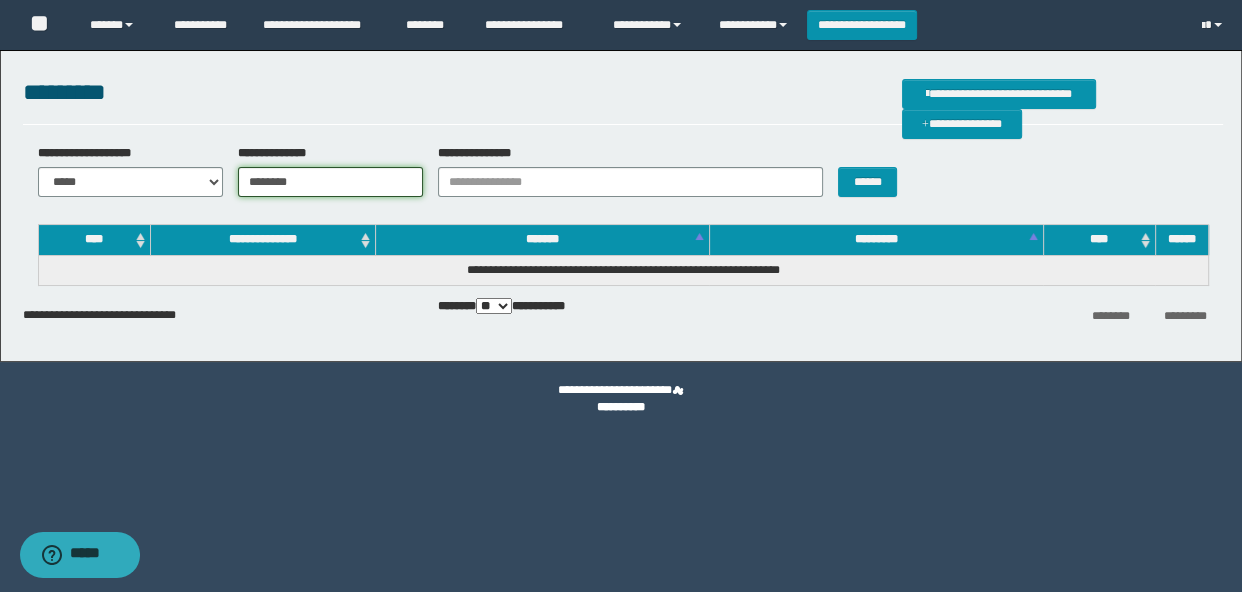 type on "********" 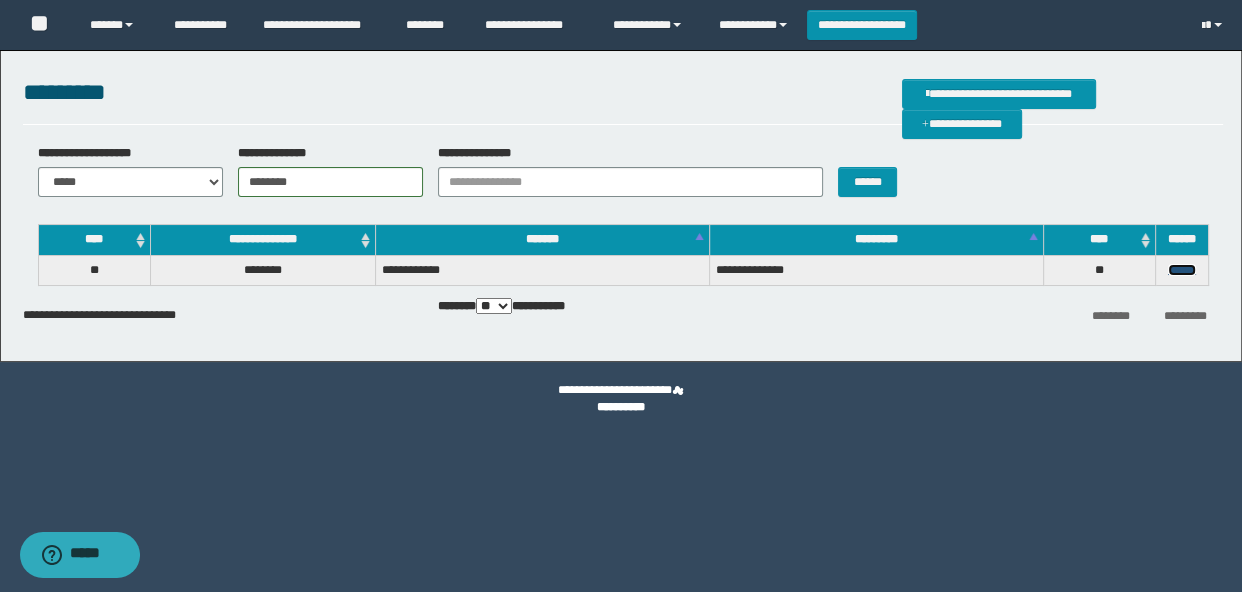 click on "******" at bounding box center (1182, 270) 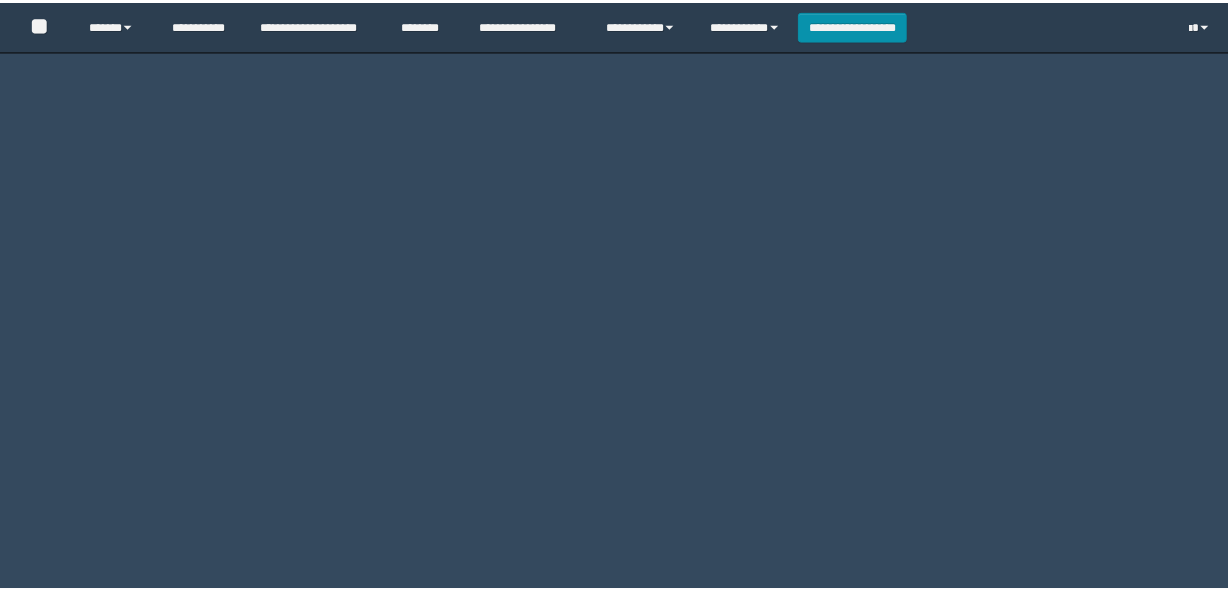 scroll, scrollTop: 0, scrollLeft: 0, axis: both 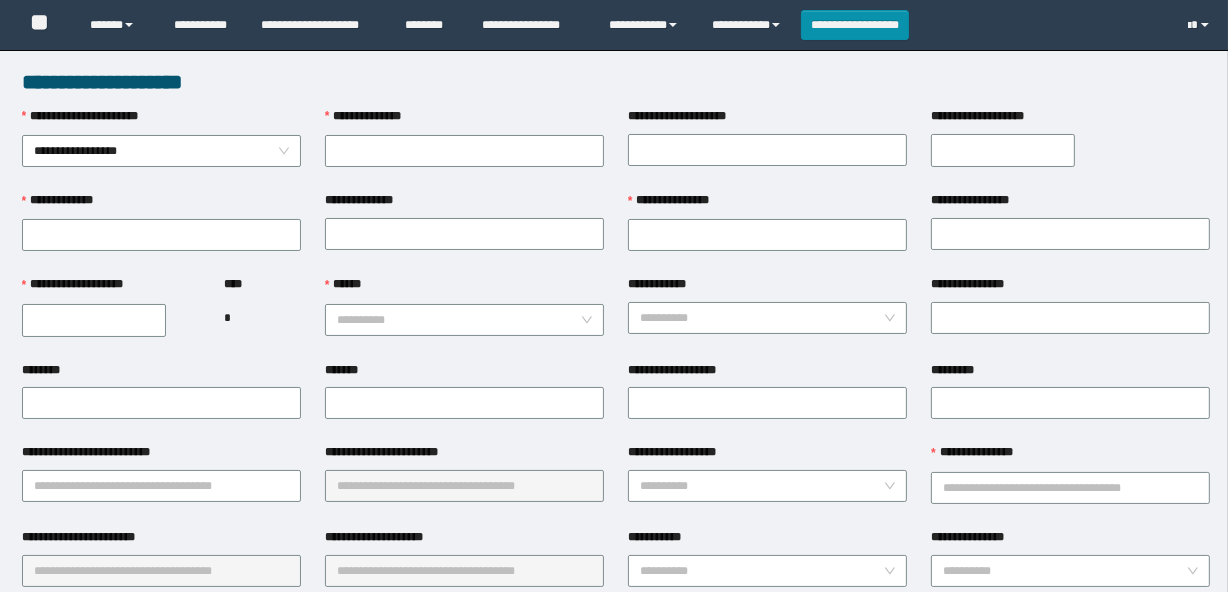 type on "********" 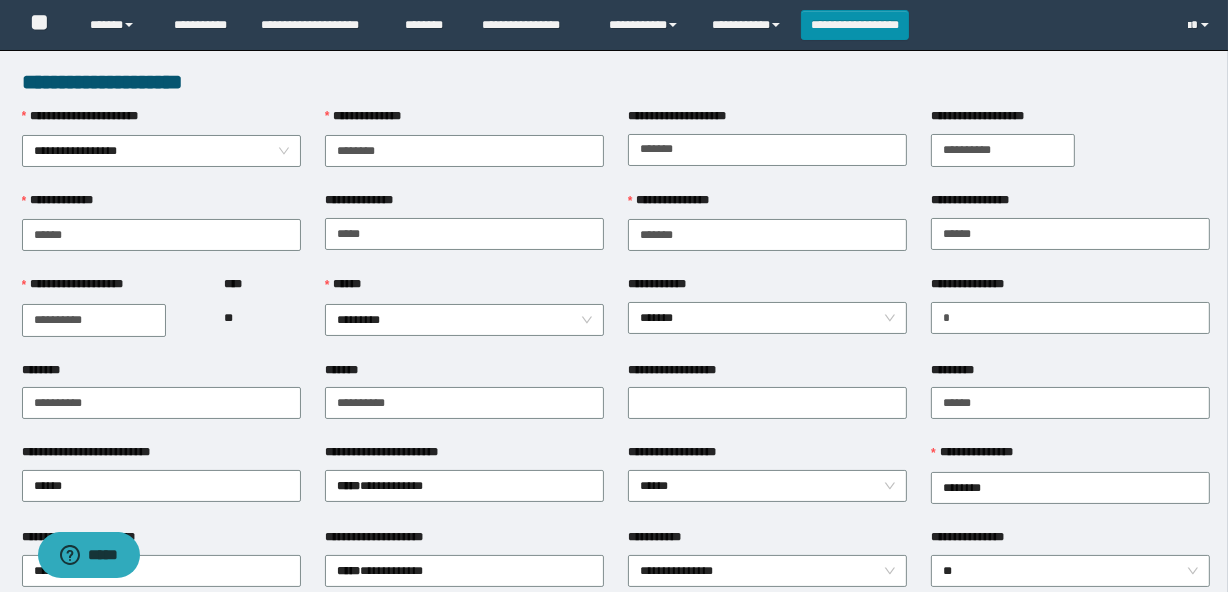 scroll, scrollTop: 0, scrollLeft: 0, axis: both 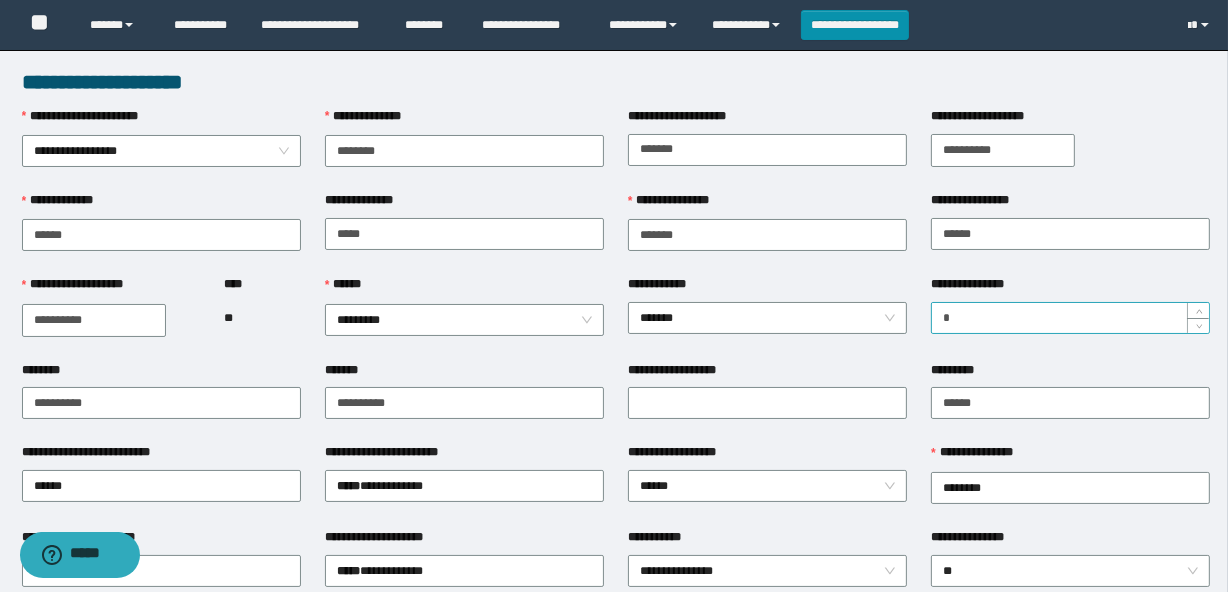 click on "*" at bounding box center (1070, 318) 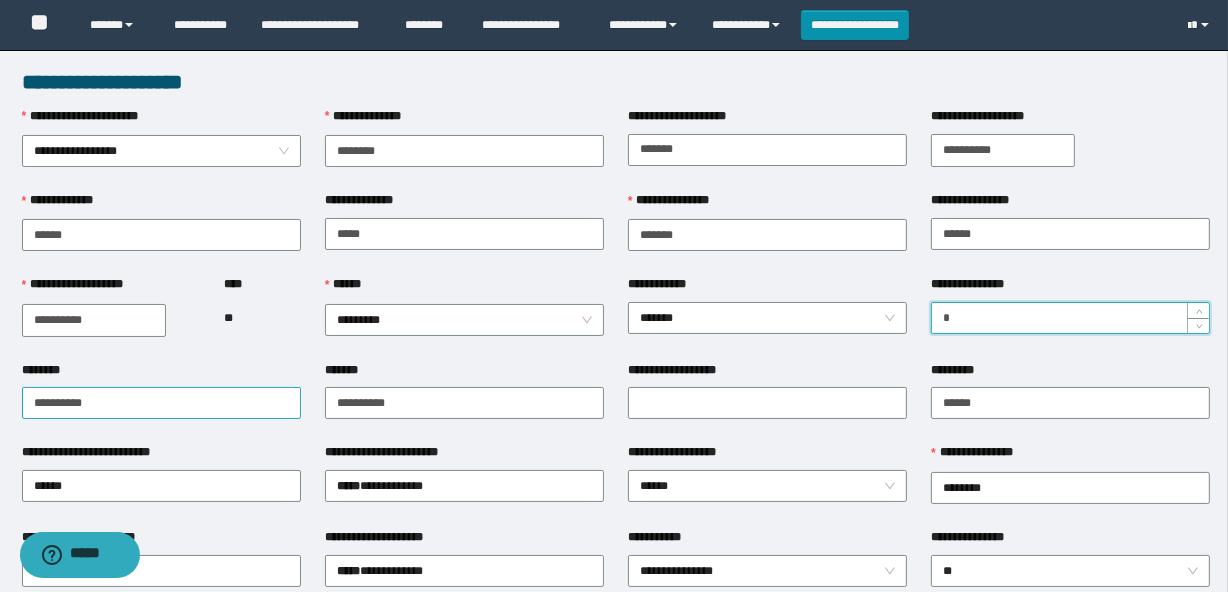 type on "*" 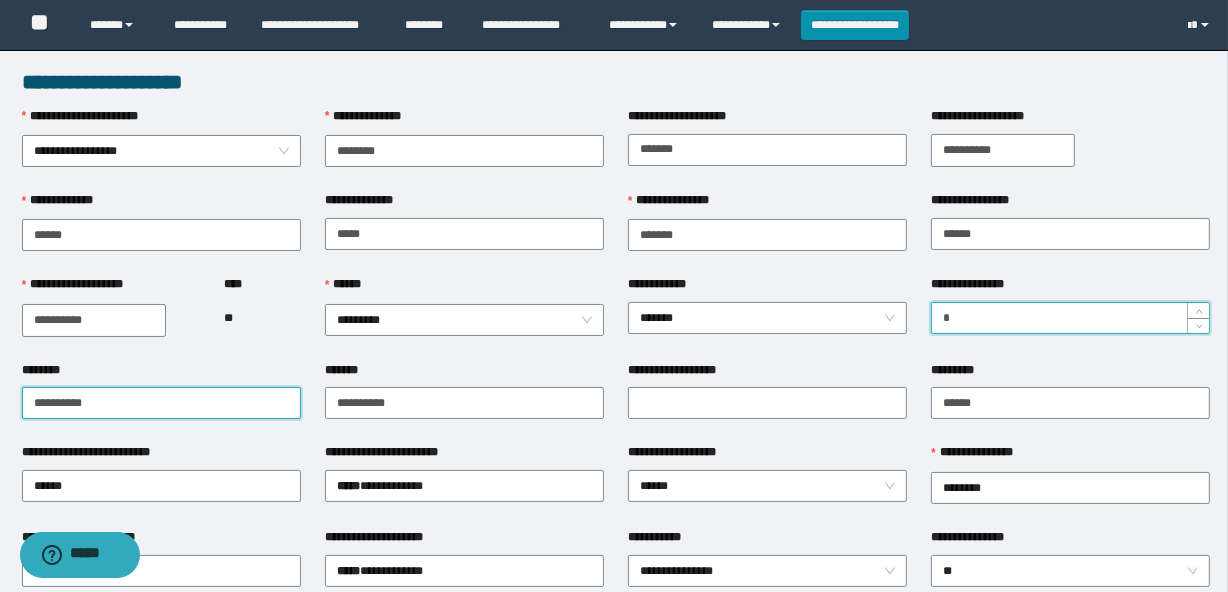 click on "**********" at bounding box center (161, 403) 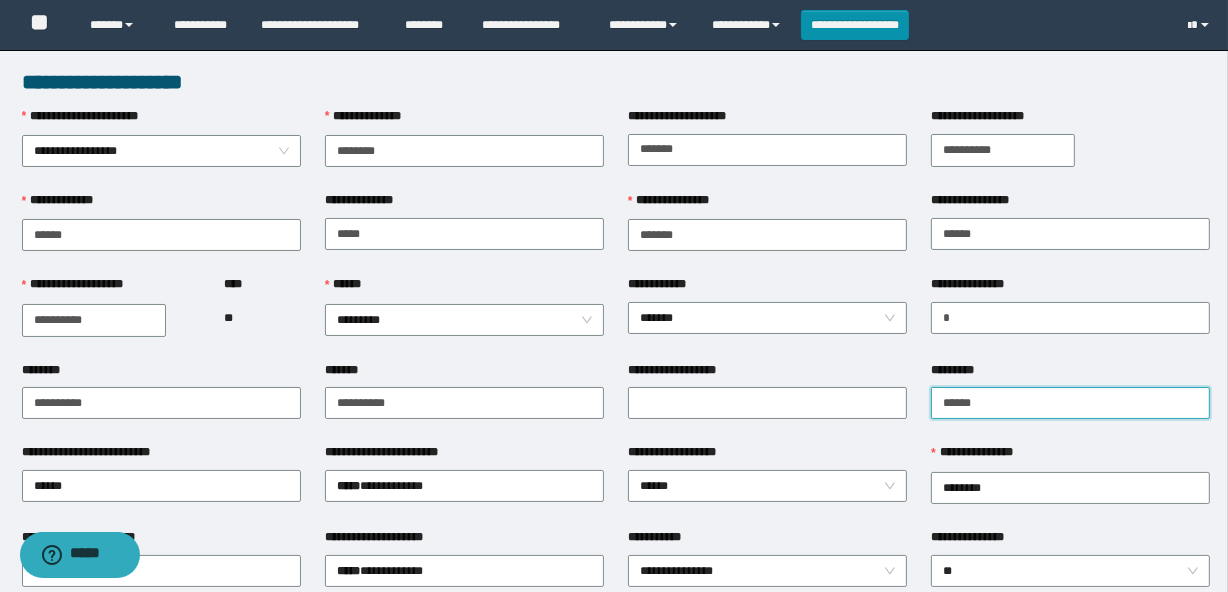 click on "******" at bounding box center (1070, 403) 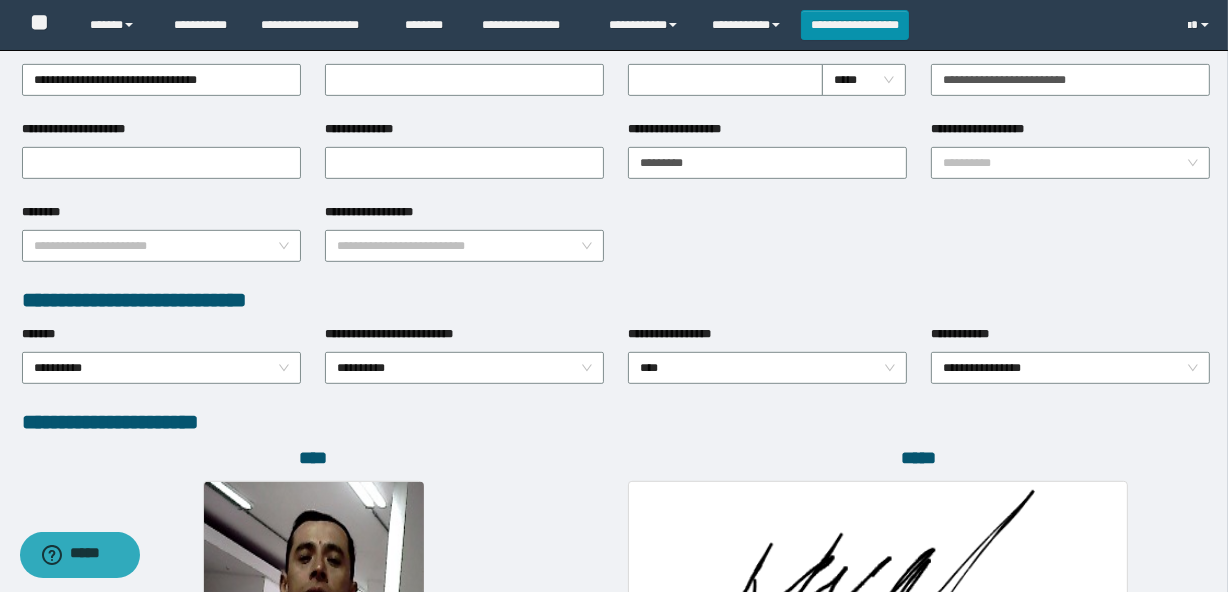 scroll, scrollTop: 1110, scrollLeft: 0, axis: vertical 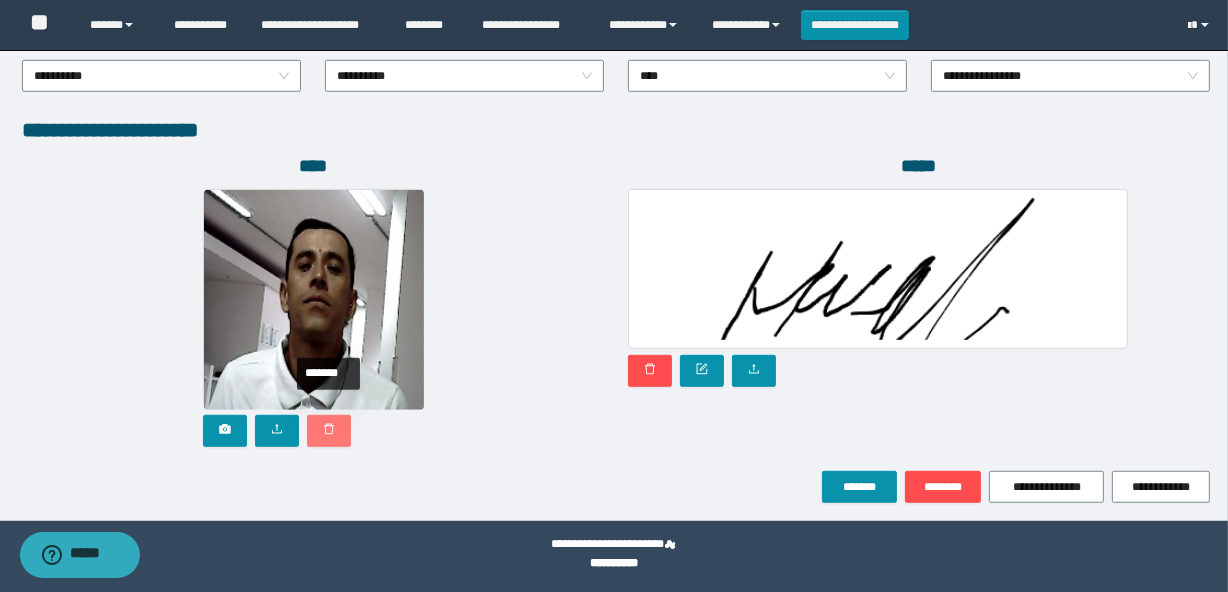 type on "**********" 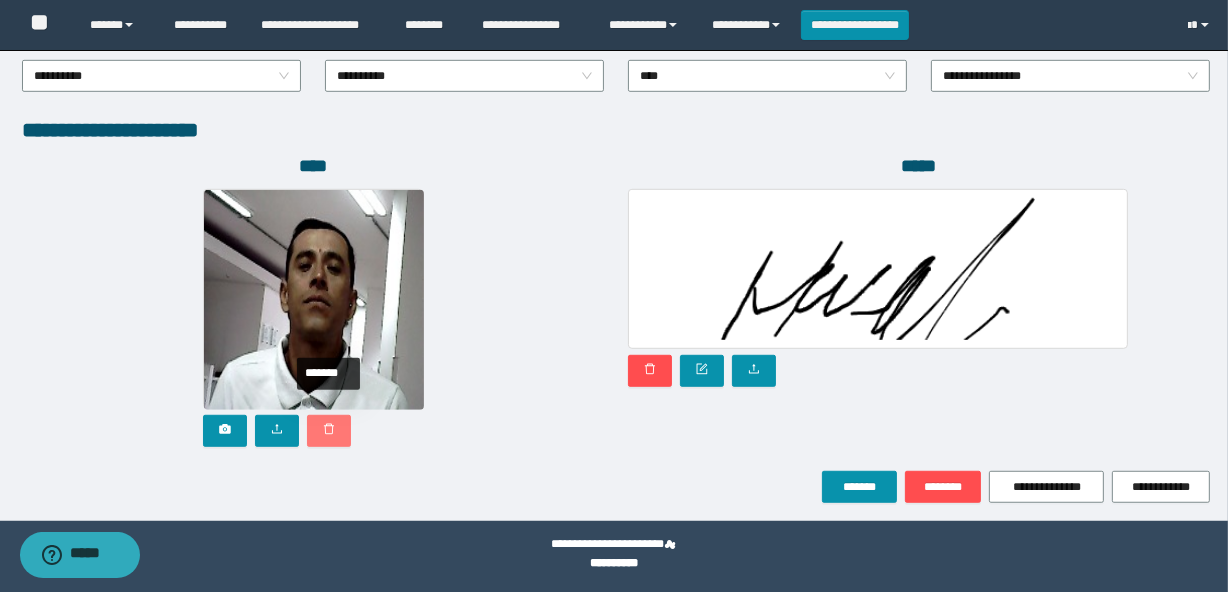 click 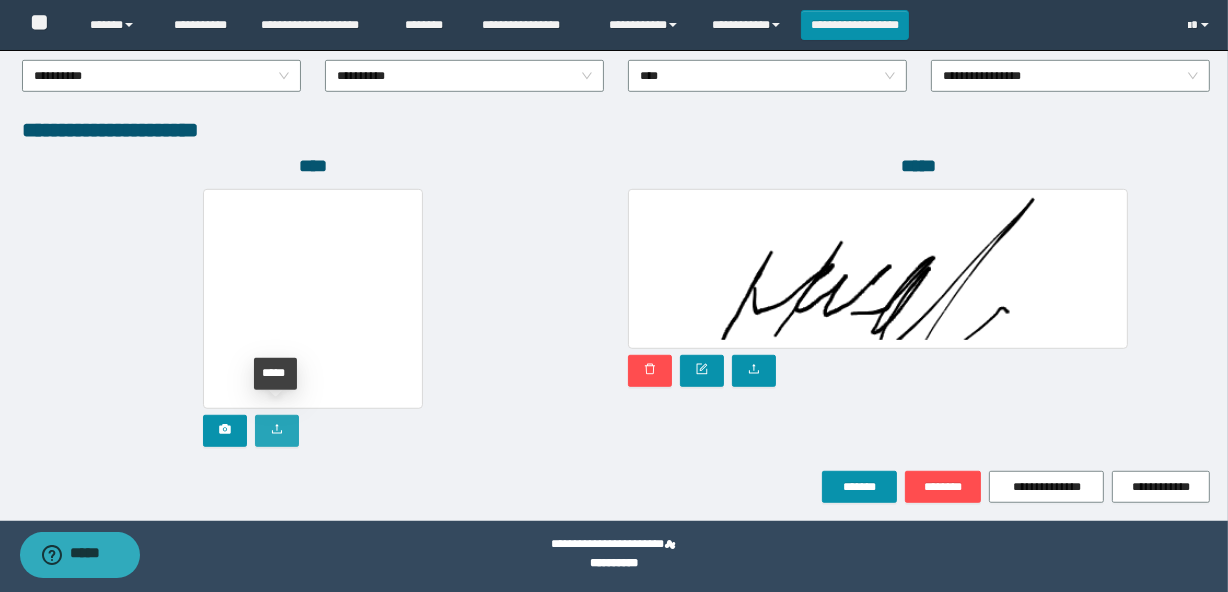 click at bounding box center [277, 431] 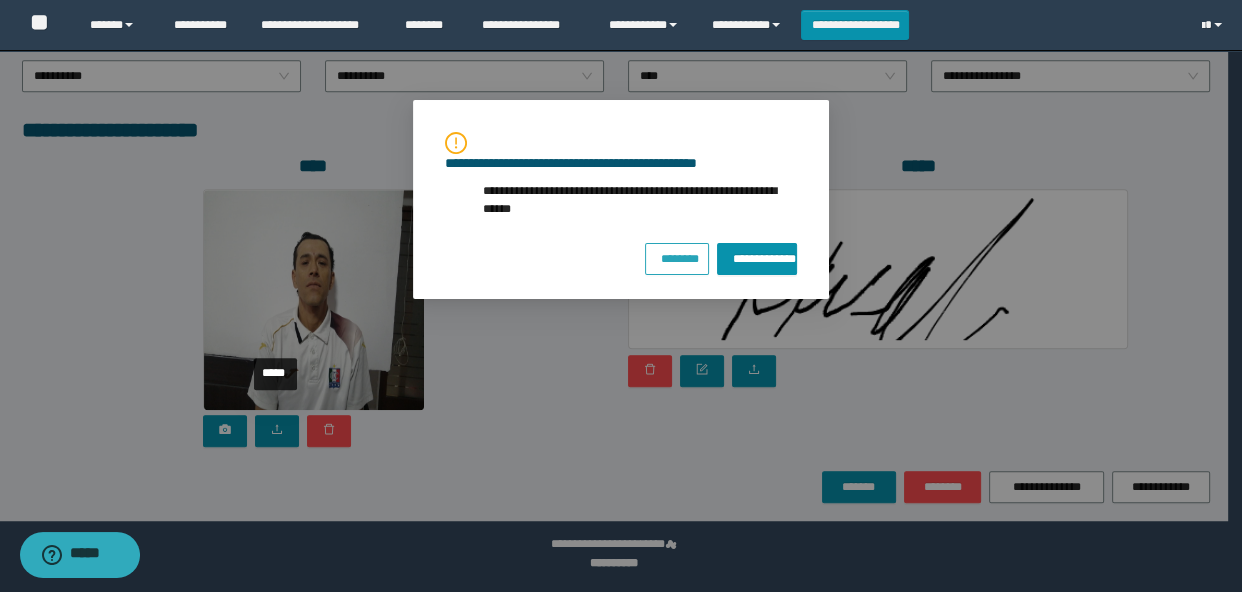 click on "********" at bounding box center (677, 256) 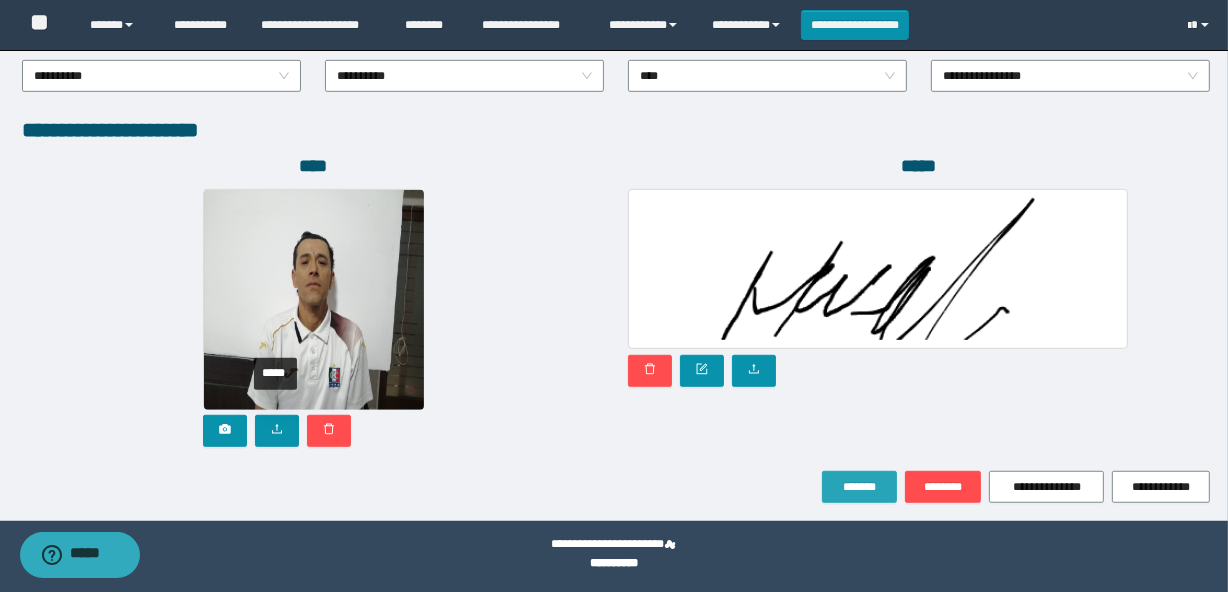 click on "*******" at bounding box center (859, 487) 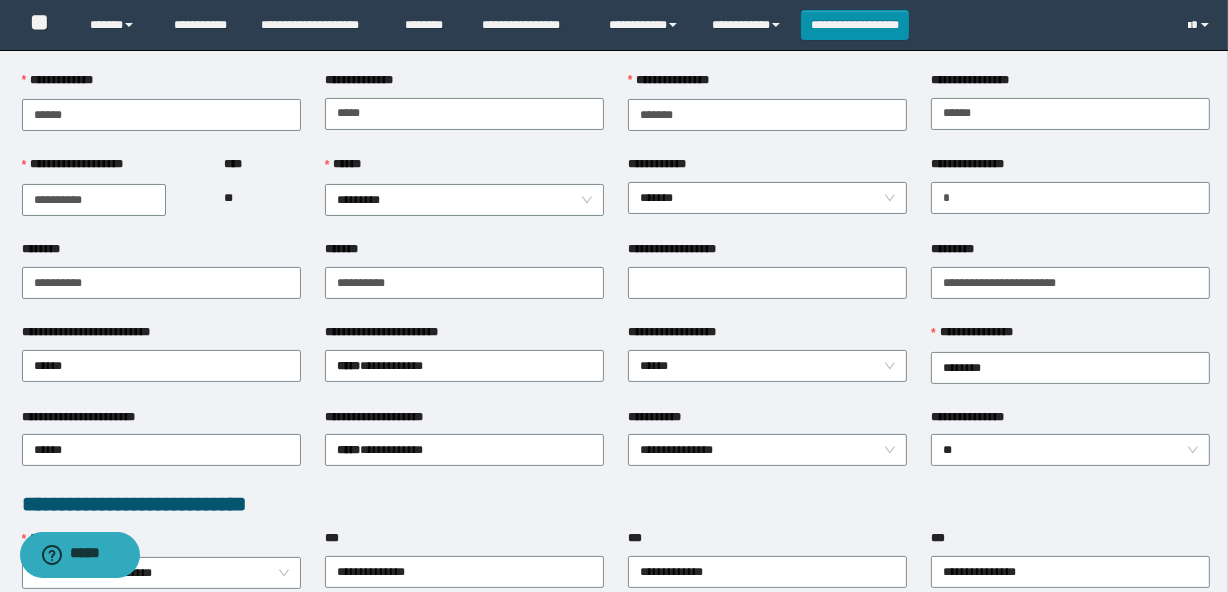scroll, scrollTop: 0, scrollLeft: 0, axis: both 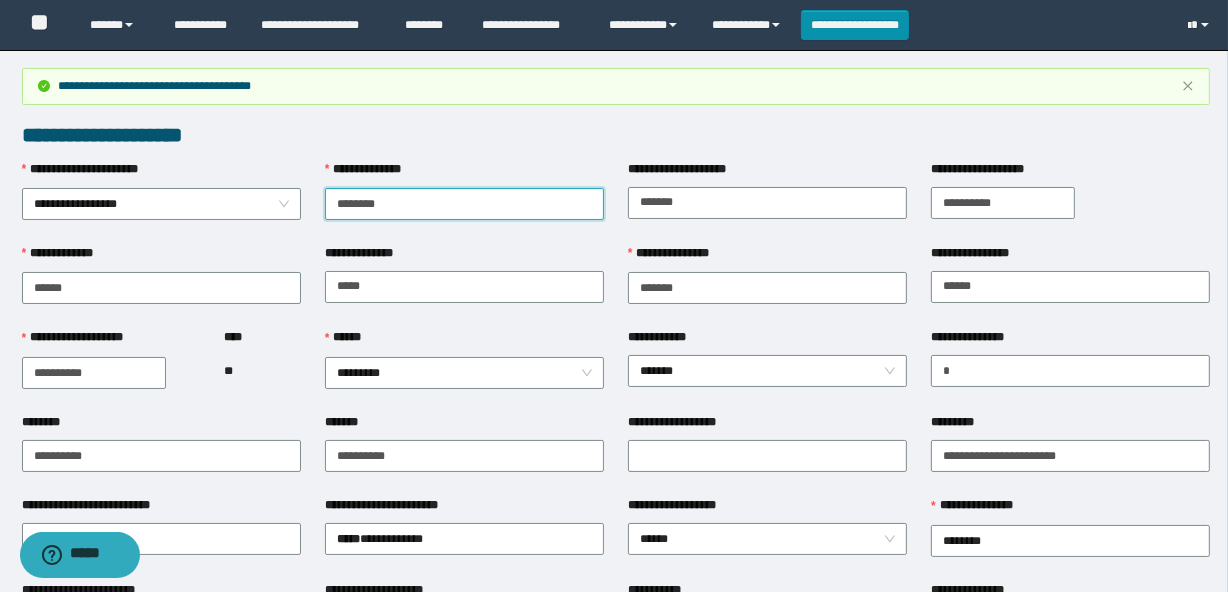 drag, startPoint x: 418, startPoint y: 190, endPoint x: 310, endPoint y: 188, distance: 108.01852 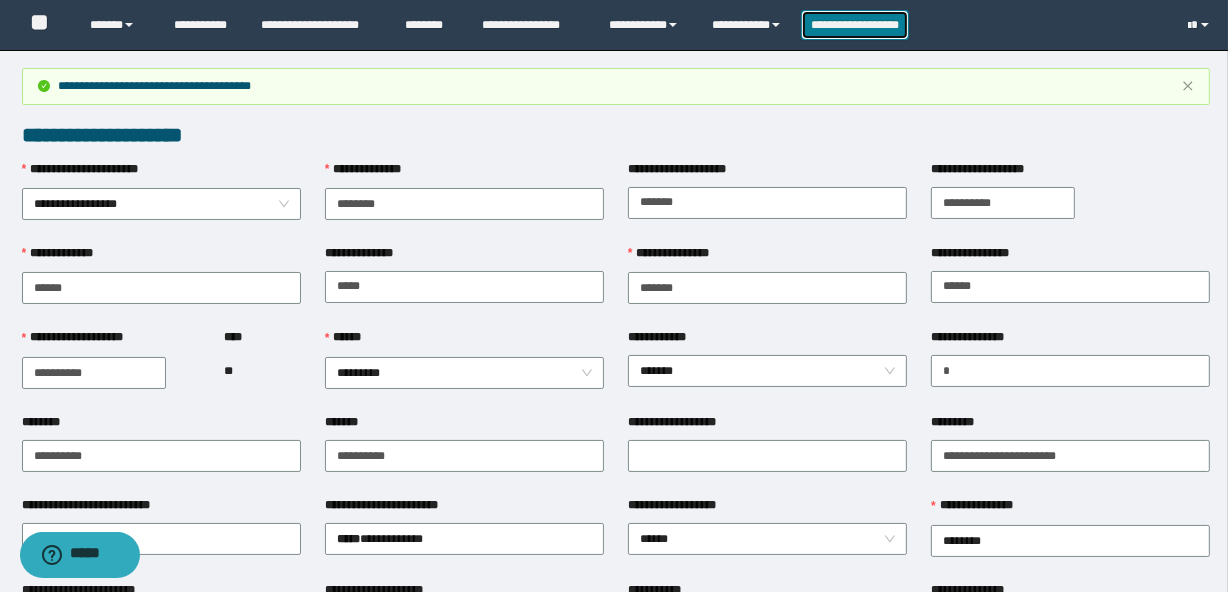 click on "**********" at bounding box center (855, 25) 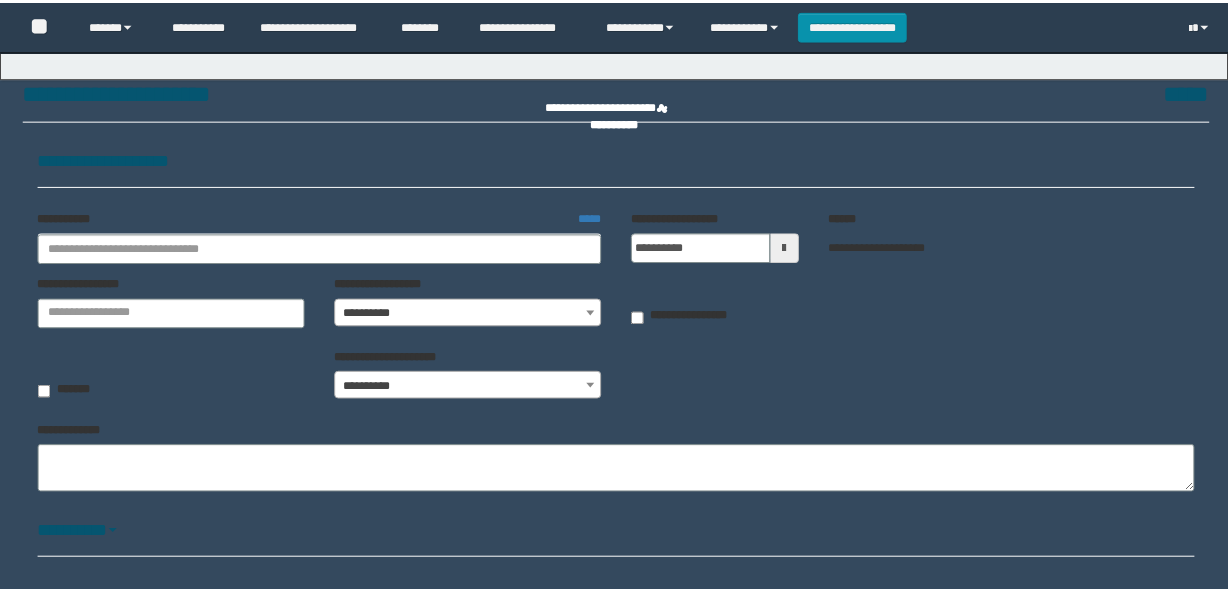 scroll, scrollTop: 0, scrollLeft: 0, axis: both 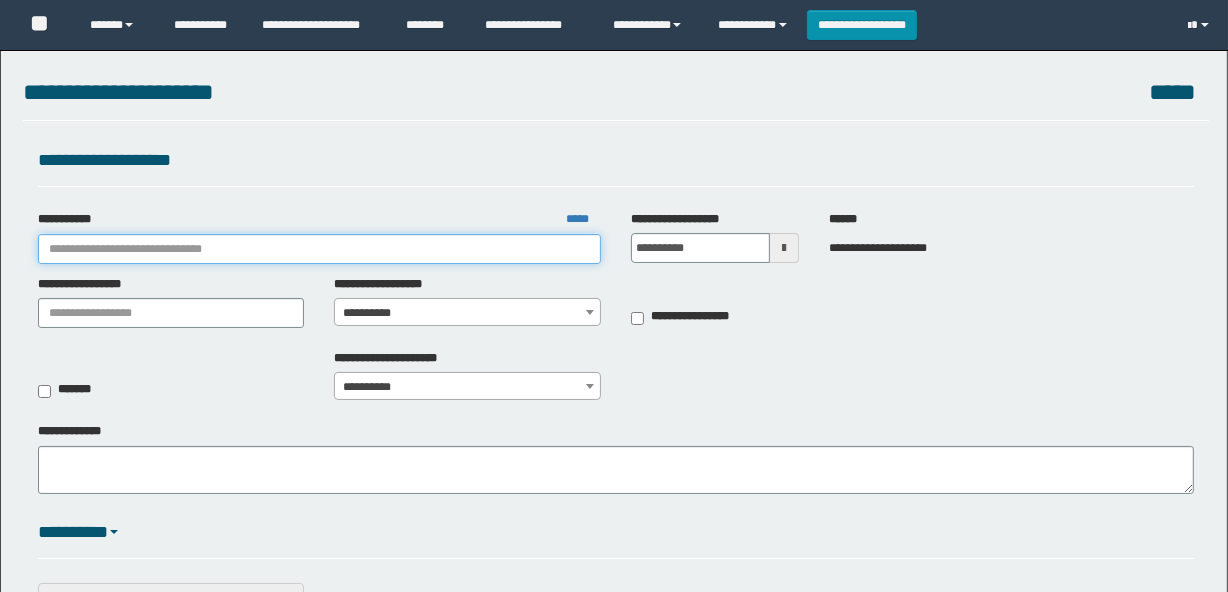 click on "**********" at bounding box center (319, 249) 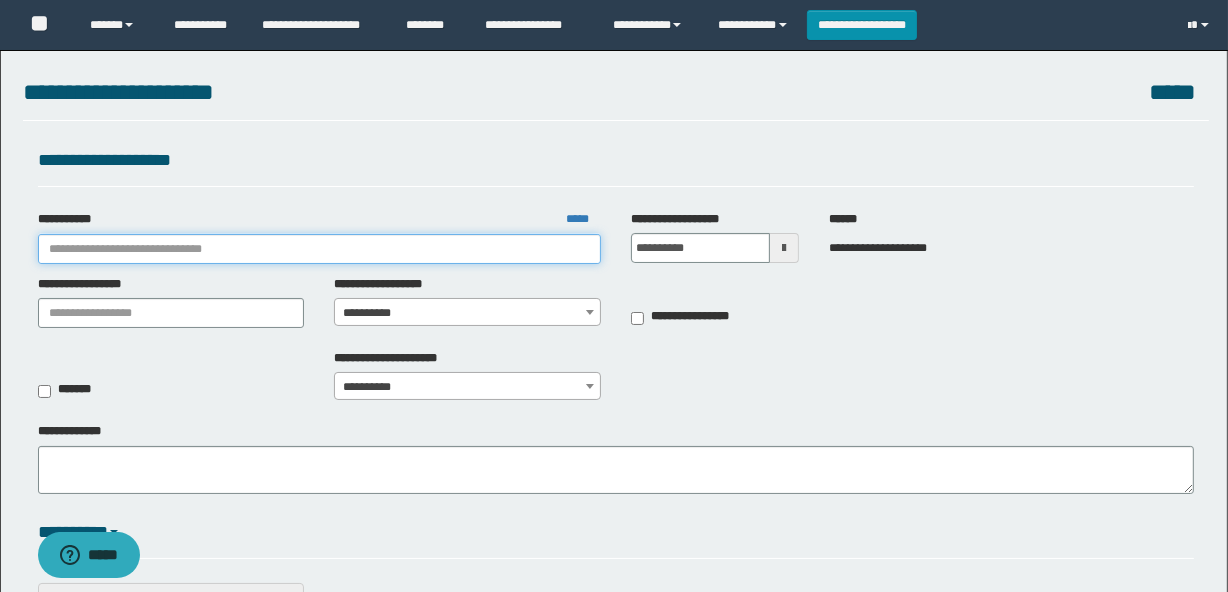 scroll, scrollTop: 0, scrollLeft: 0, axis: both 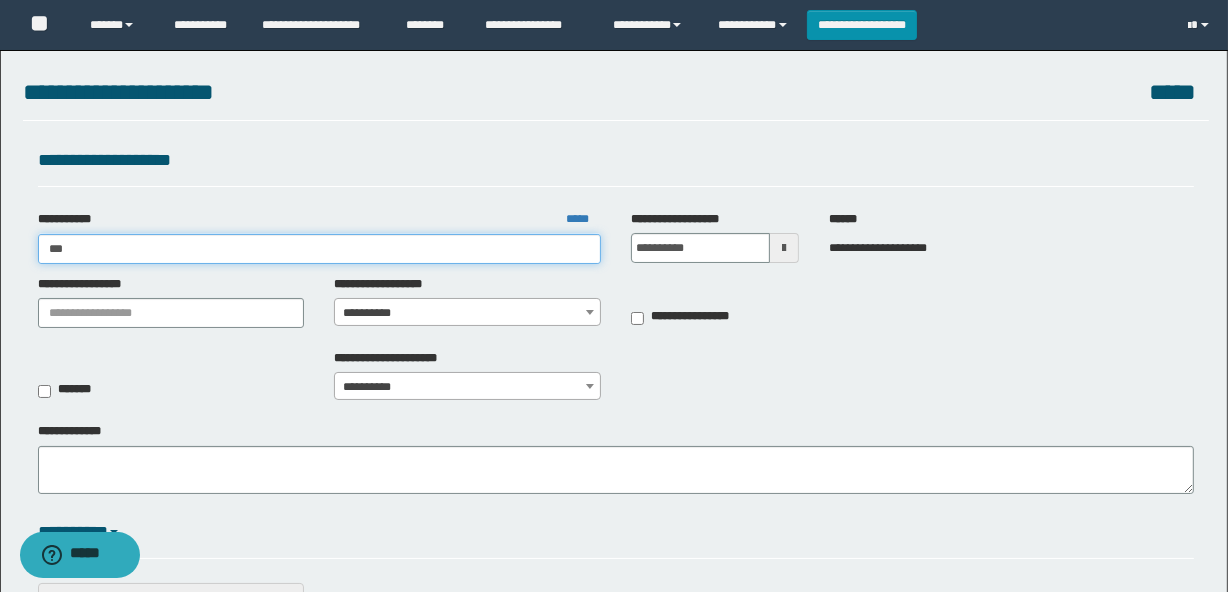 type on "****" 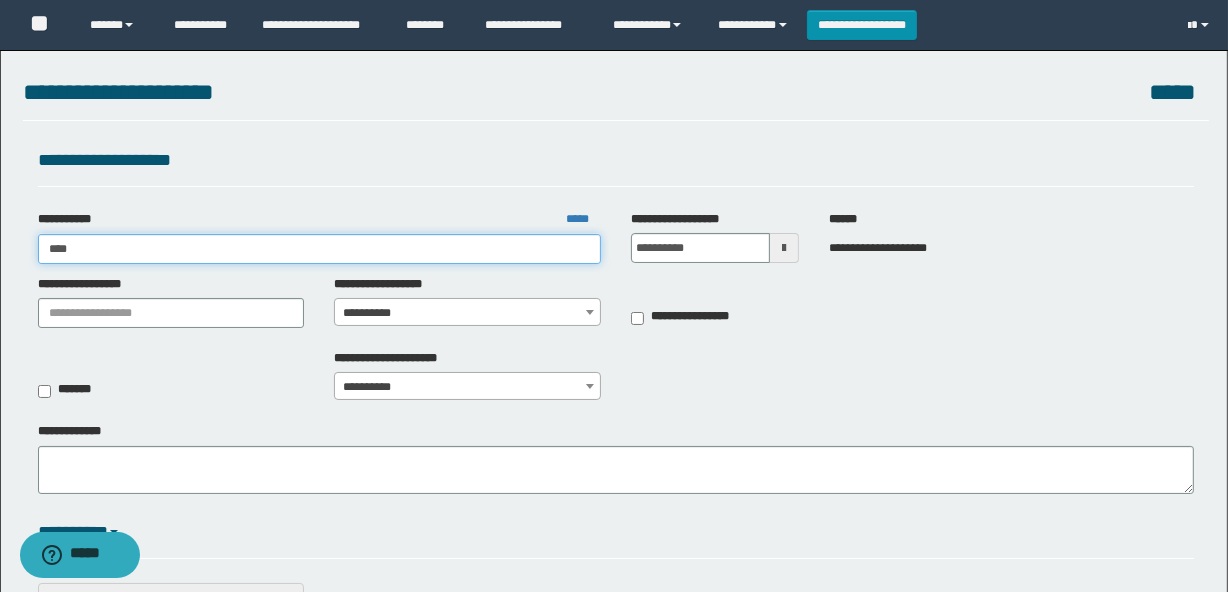 type on "****" 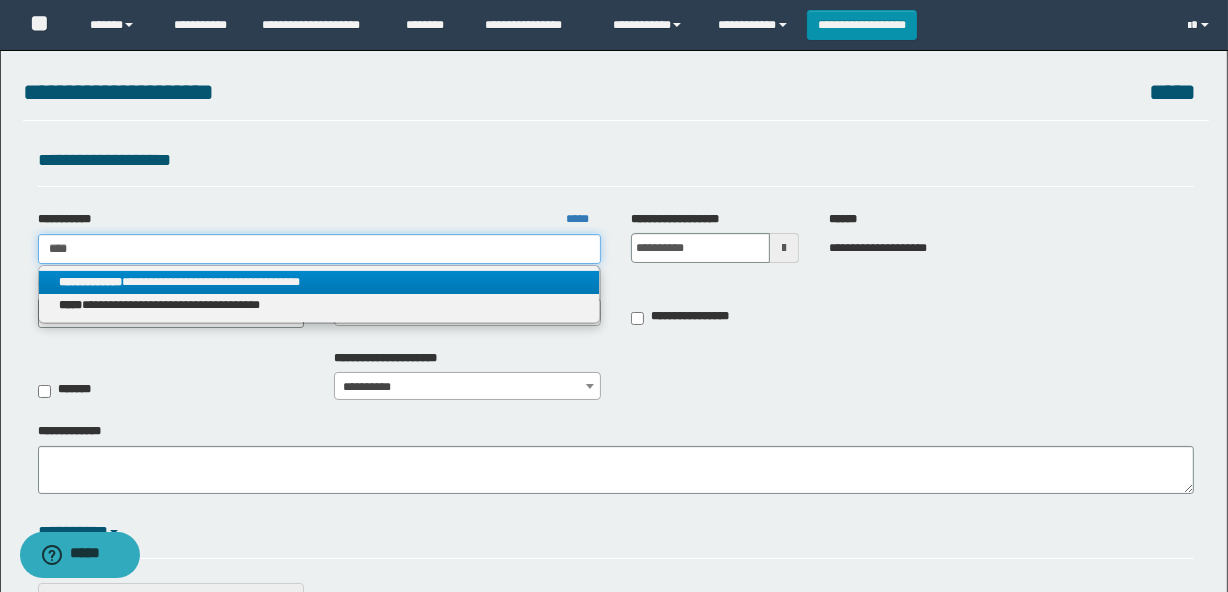 type on "****" 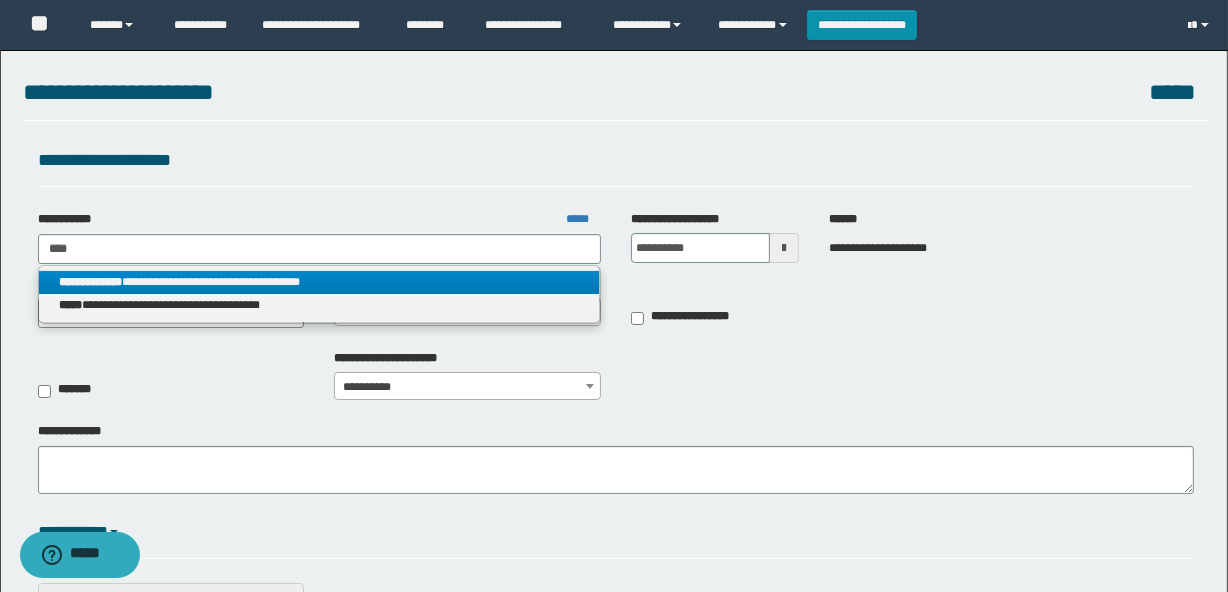 click on "**********" at bounding box center [319, 282] 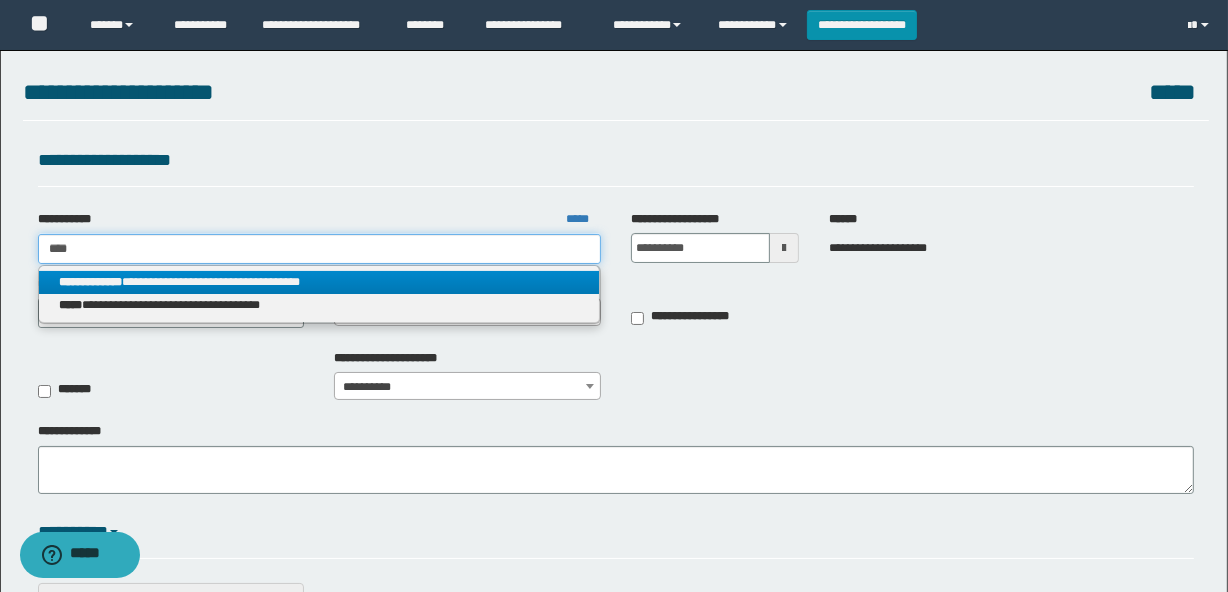 type 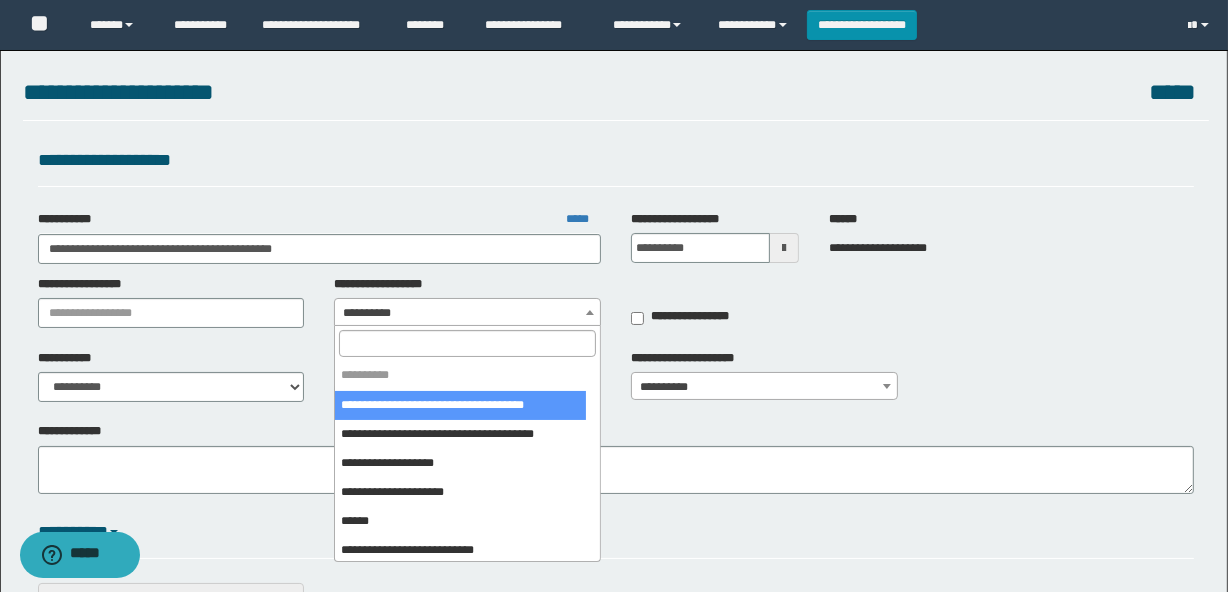 click on "**********" at bounding box center (467, 313) 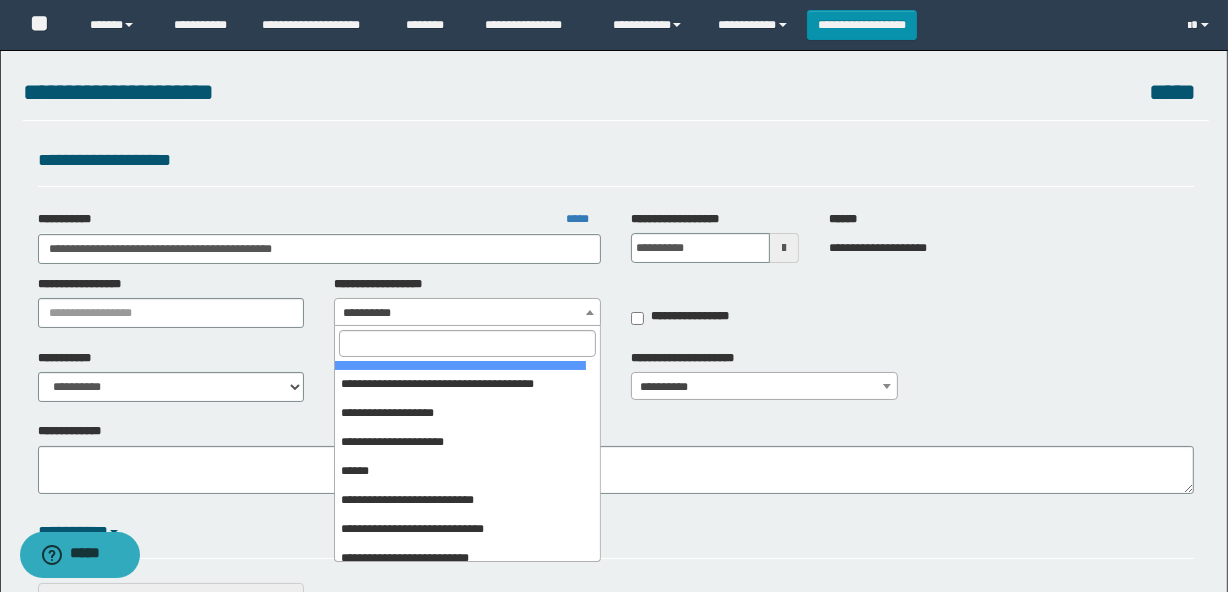 scroll, scrollTop: 90, scrollLeft: 0, axis: vertical 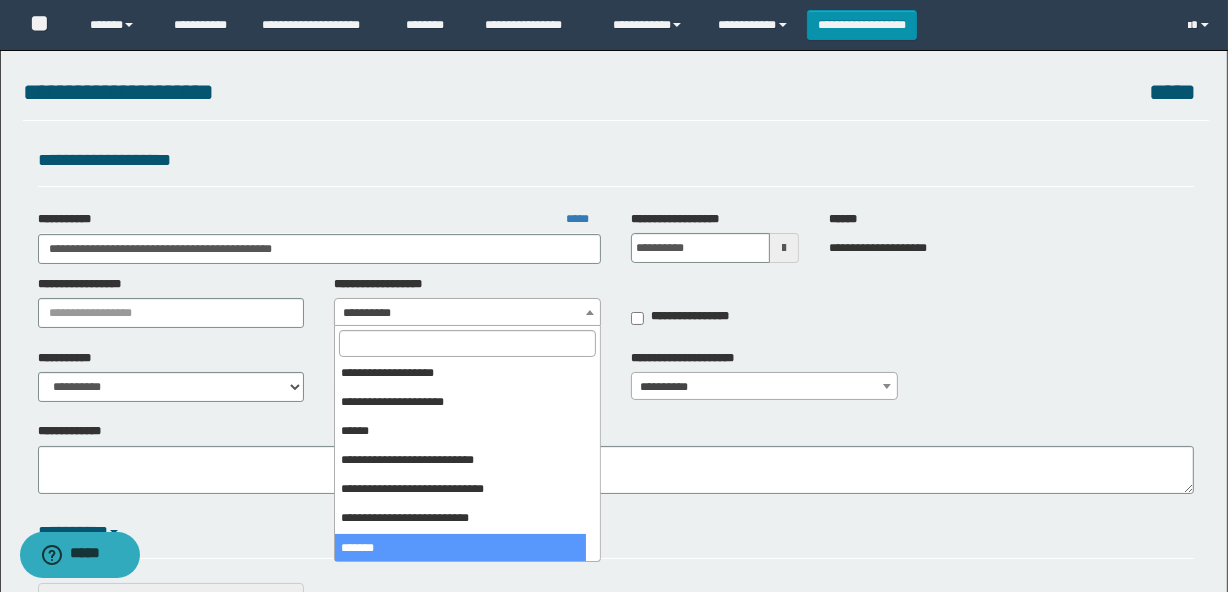 select on "***" 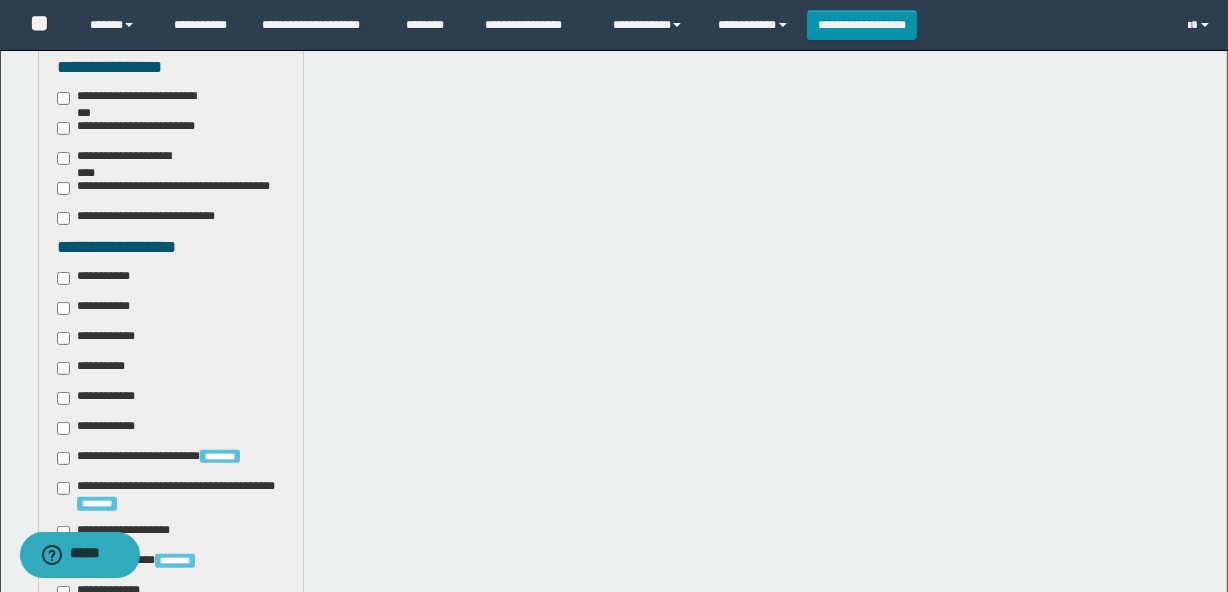 scroll, scrollTop: 636, scrollLeft: 0, axis: vertical 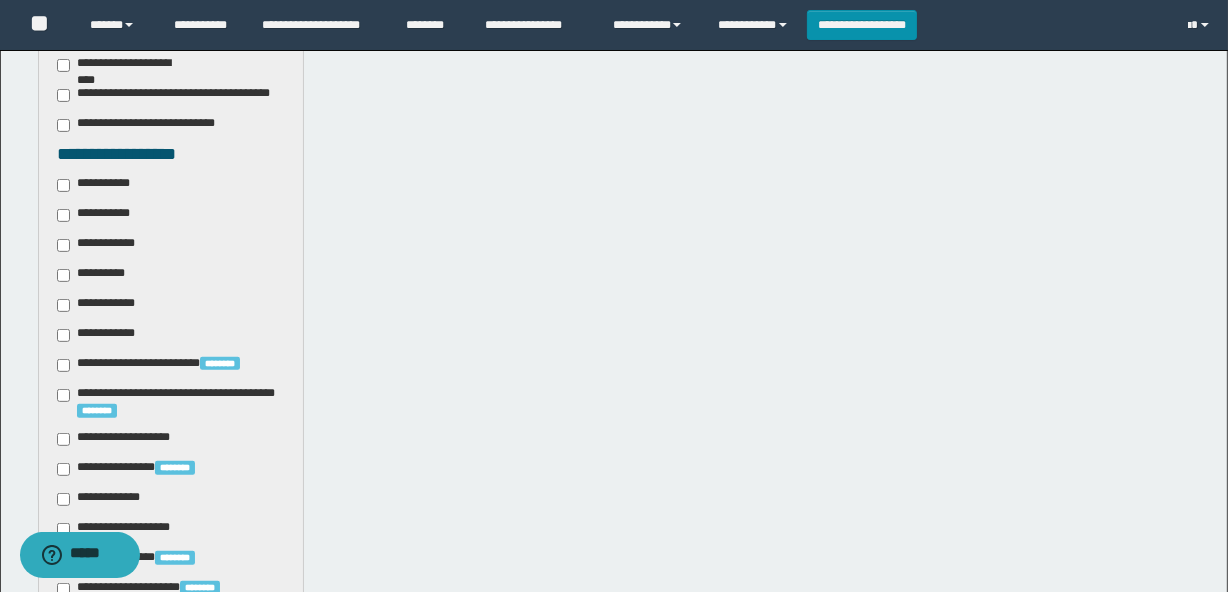 click on "**********" at bounding box center (97, 215) 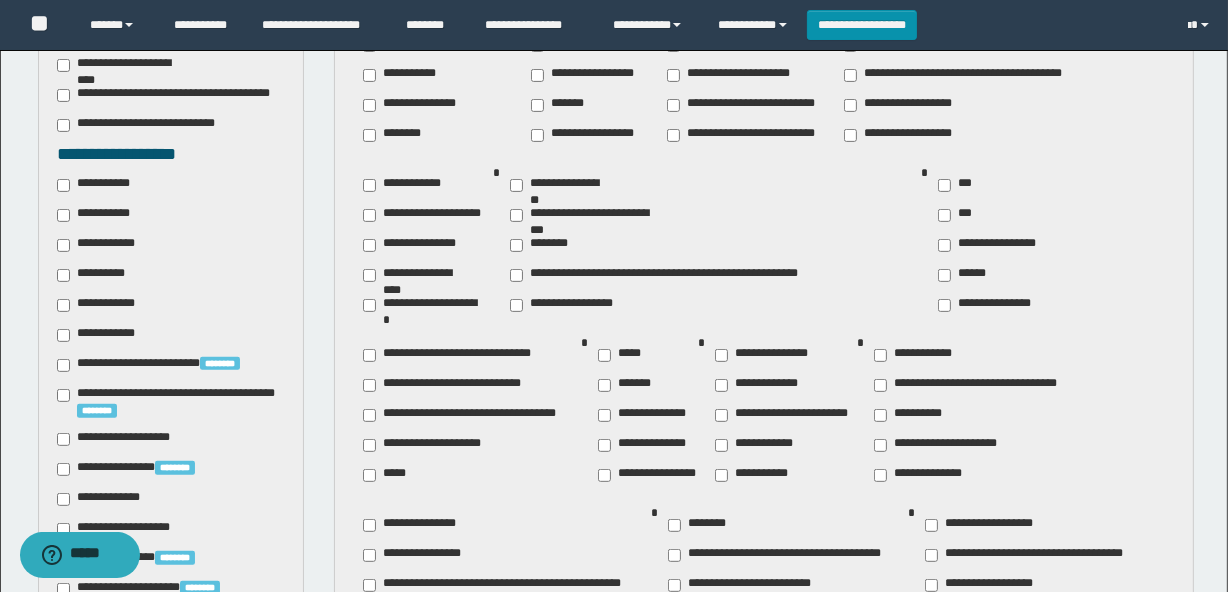 click on "**********" at bounding box center (648, 475) 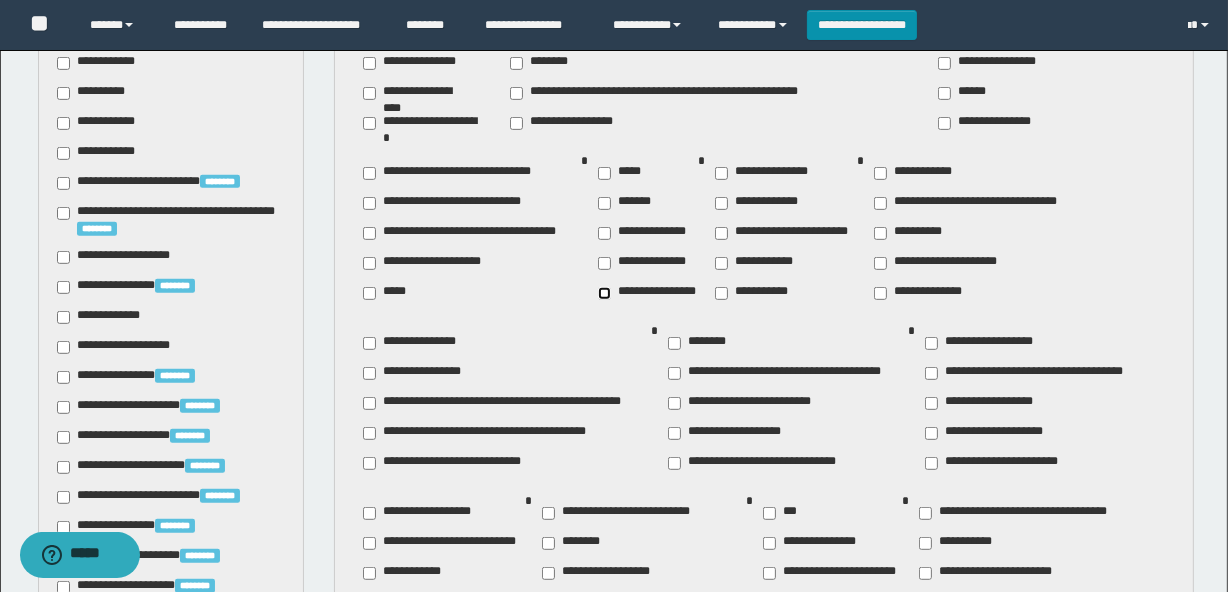 scroll, scrollTop: 909, scrollLeft: 0, axis: vertical 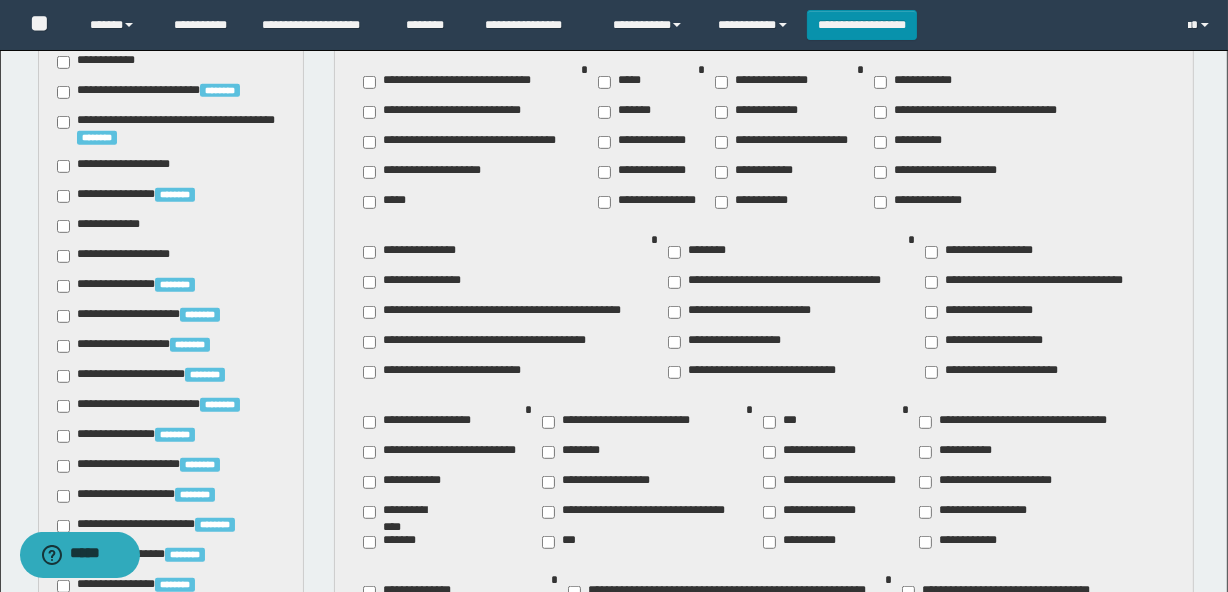 click on "********" at bounding box center [575, 452] 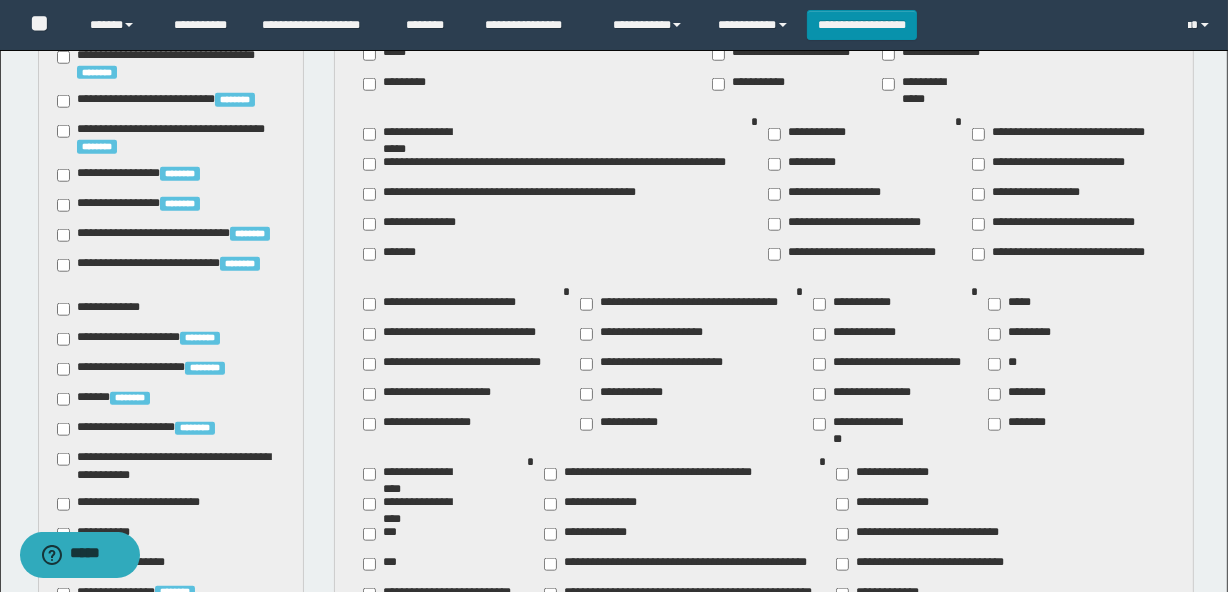 scroll, scrollTop: 1727, scrollLeft: 0, axis: vertical 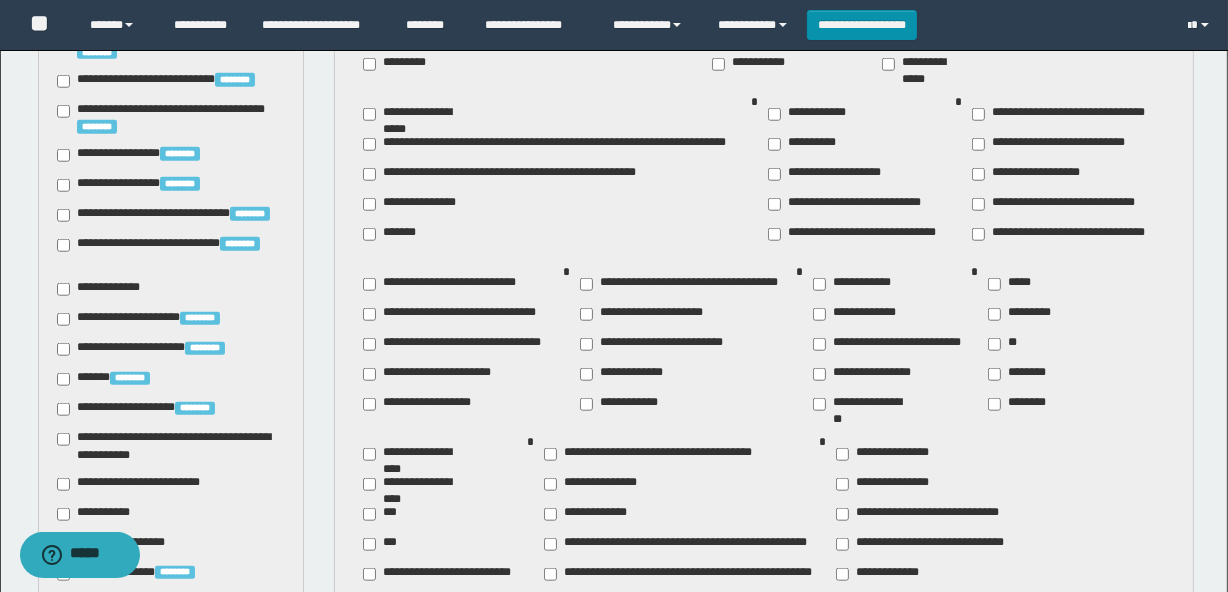 click on "**********" at bounding box center (878, 574) 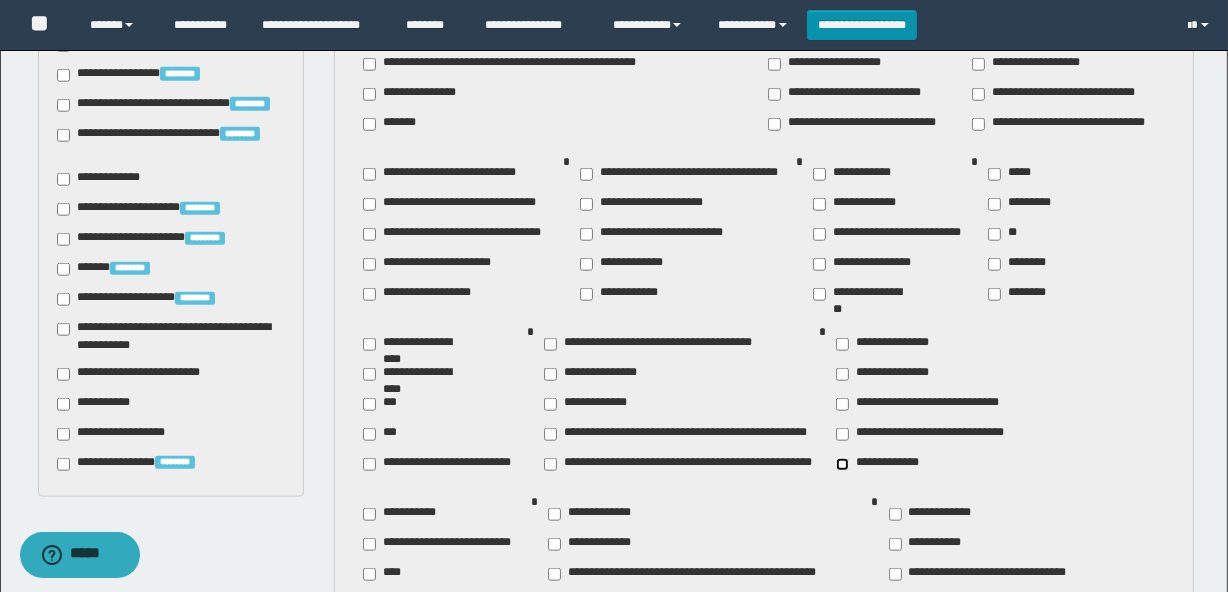 scroll, scrollTop: 2000, scrollLeft: 0, axis: vertical 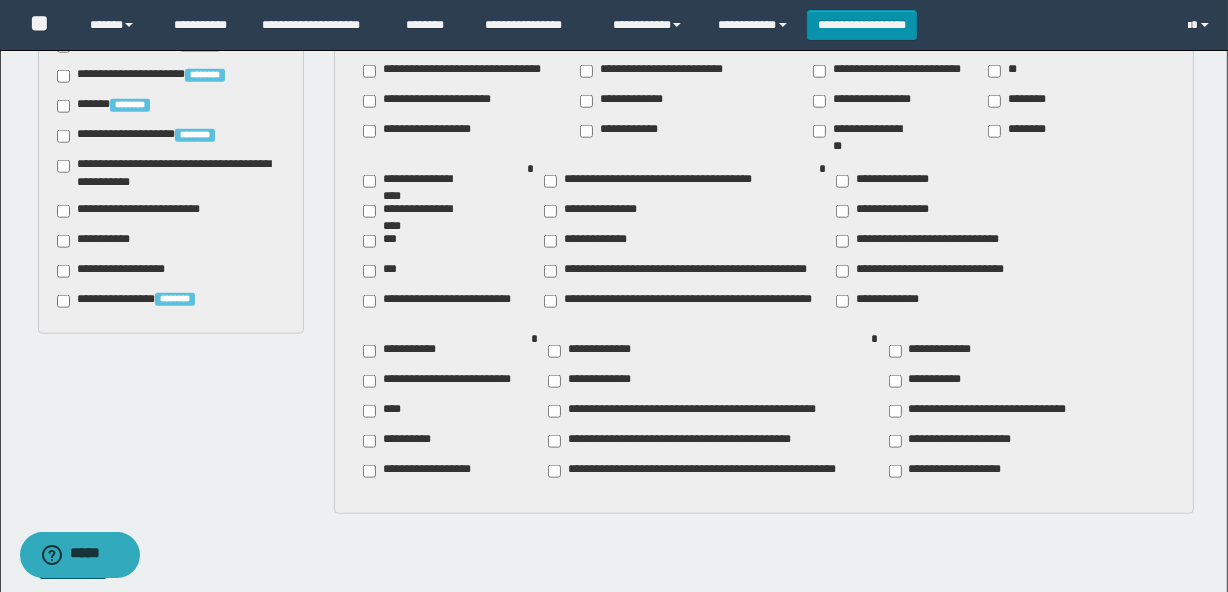 click on "**********" at bounding box center [171, -542] 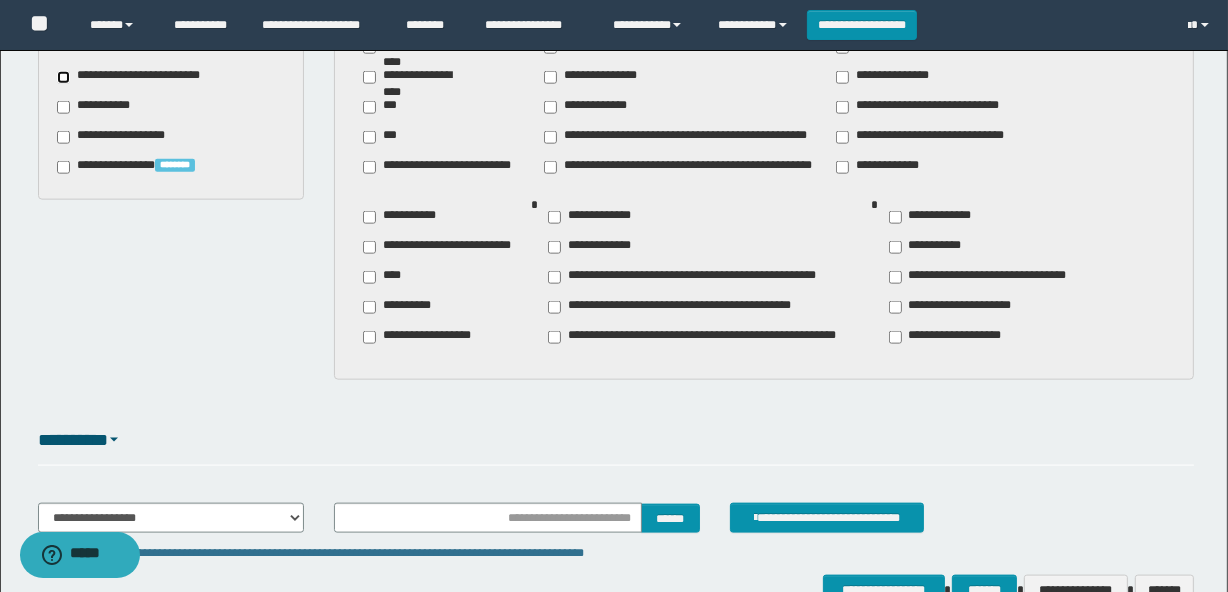 scroll, scrollTop: 2251, scrollLeft: 0, axis: vertical 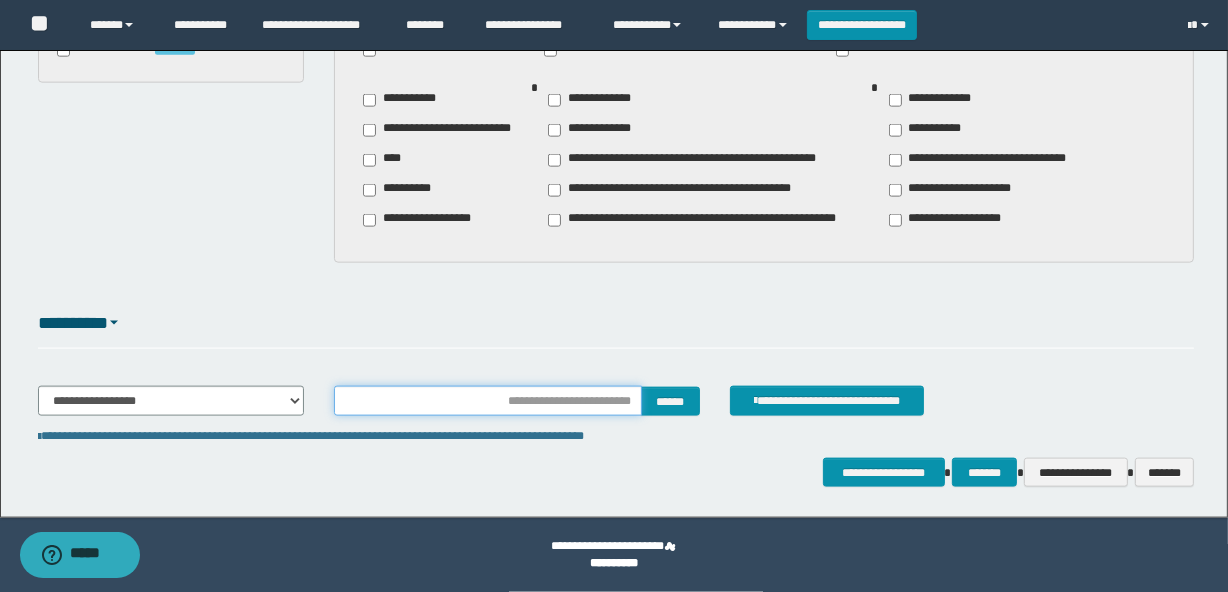 click at bounding box center [487, 401] 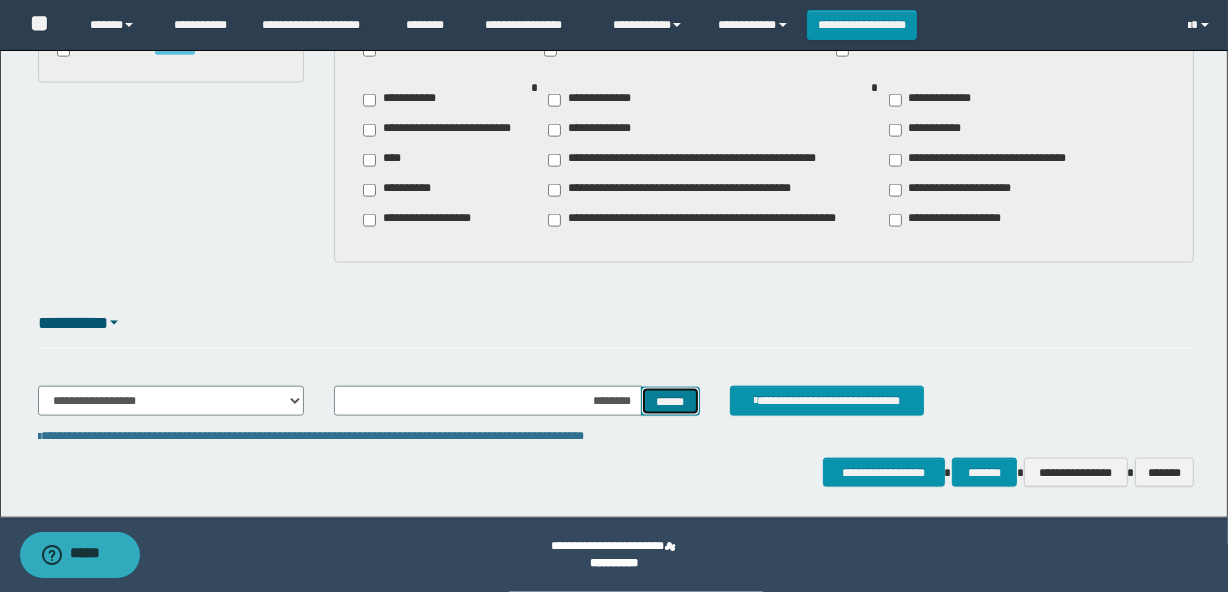 click on "******" at bounding box center [670, 402] 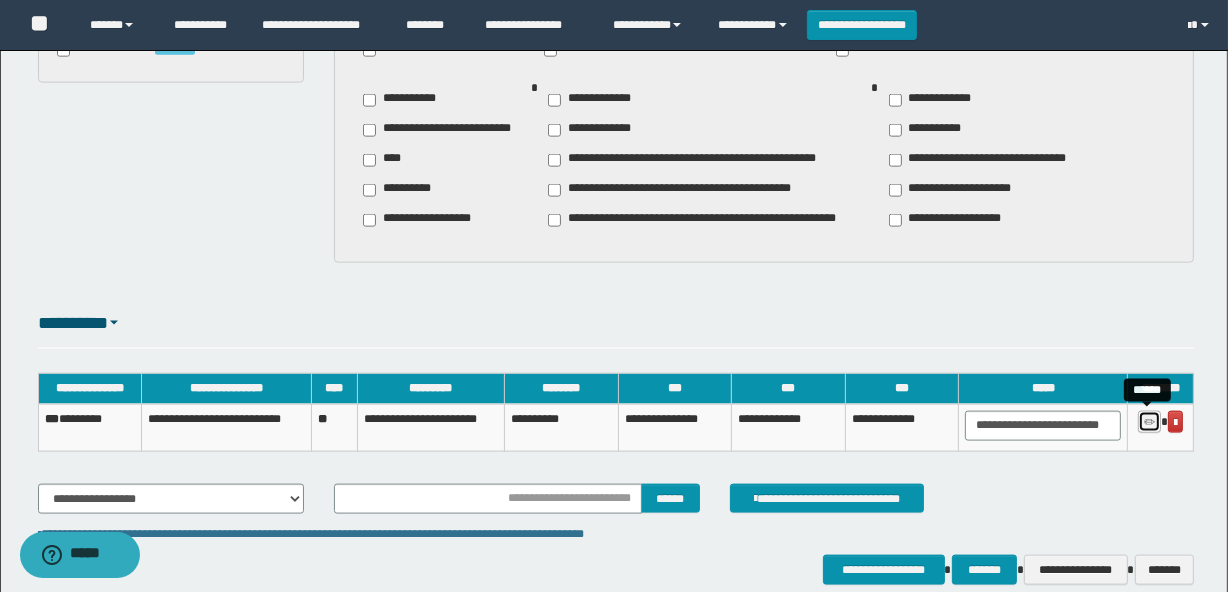 click at bounding box center (1149, 423) 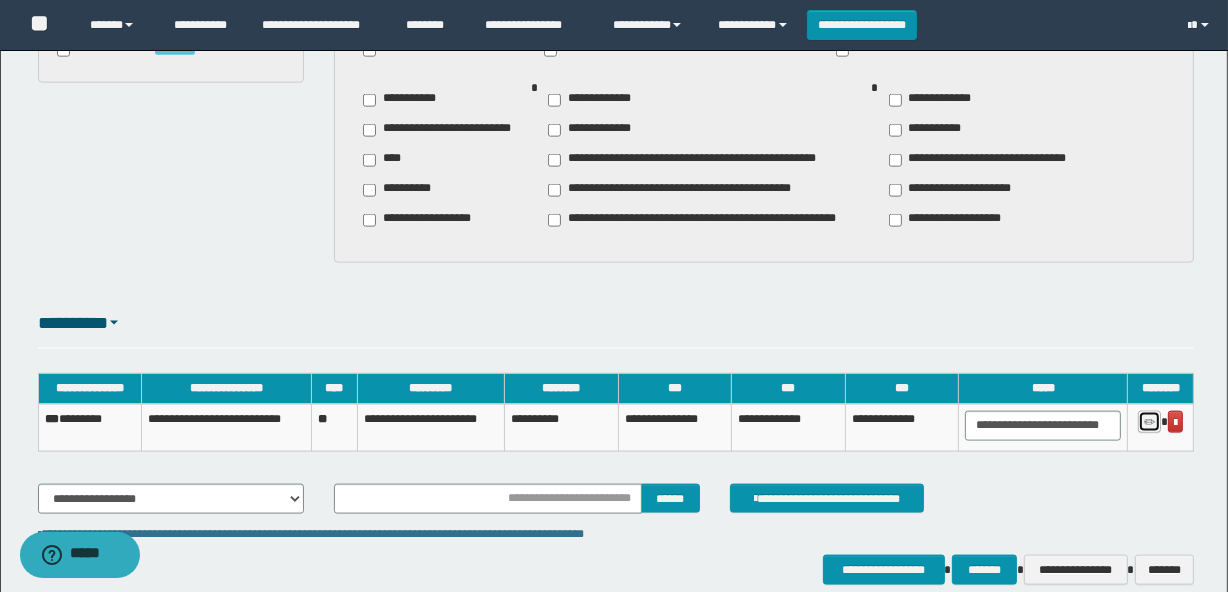 type on "********" 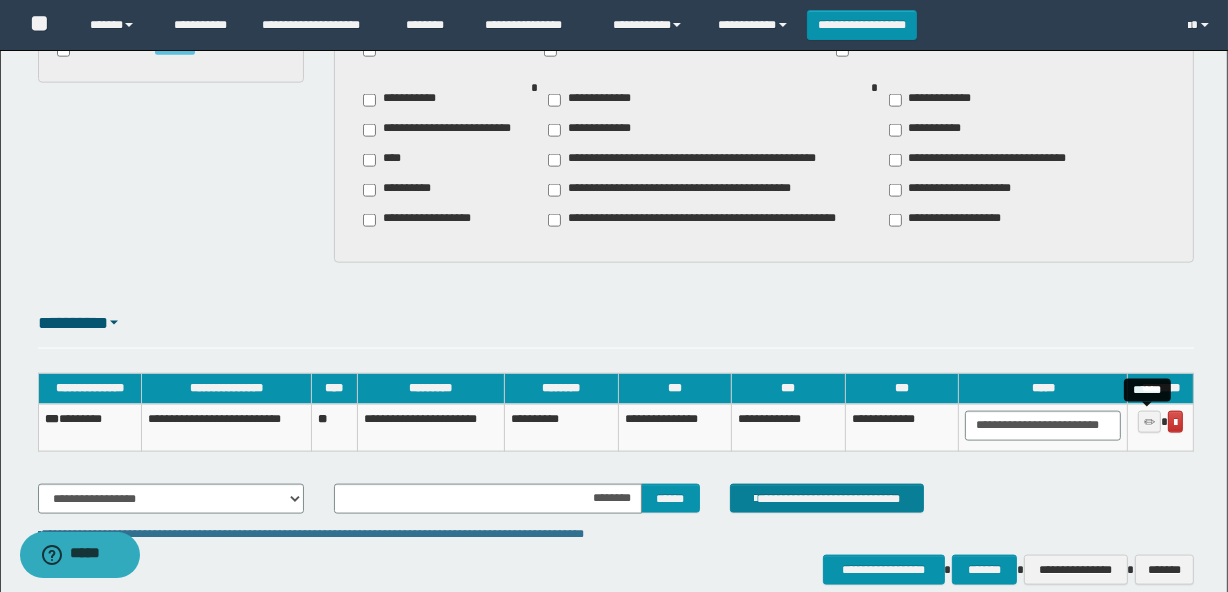 type 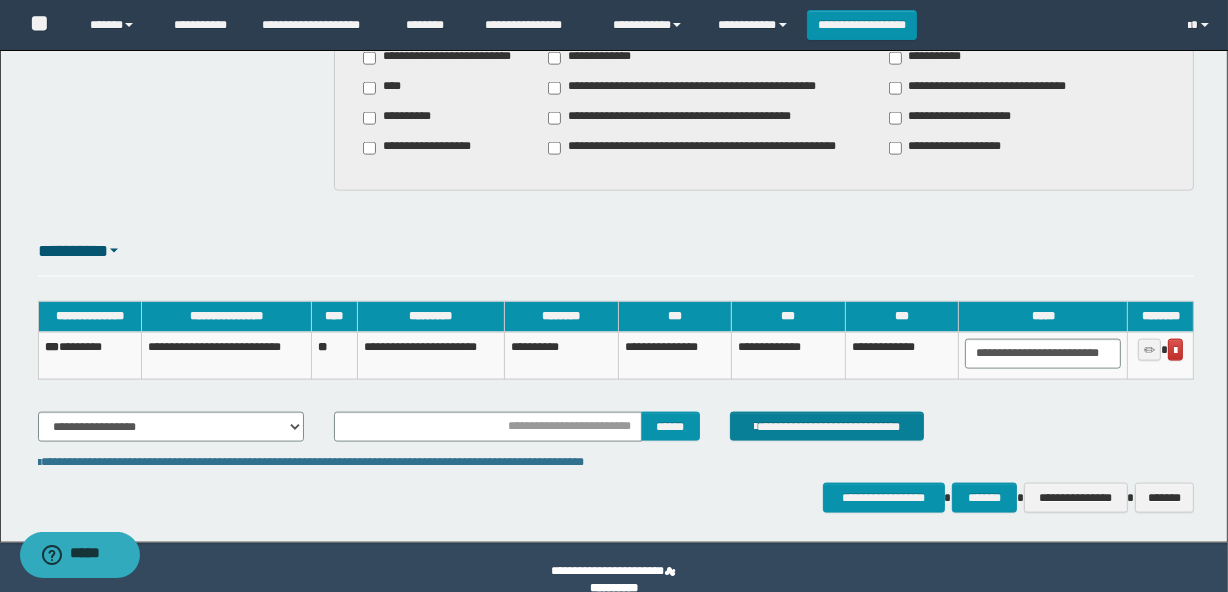 scroll, scrollTop: 2349, scrollLeft: 0, axis: vertical 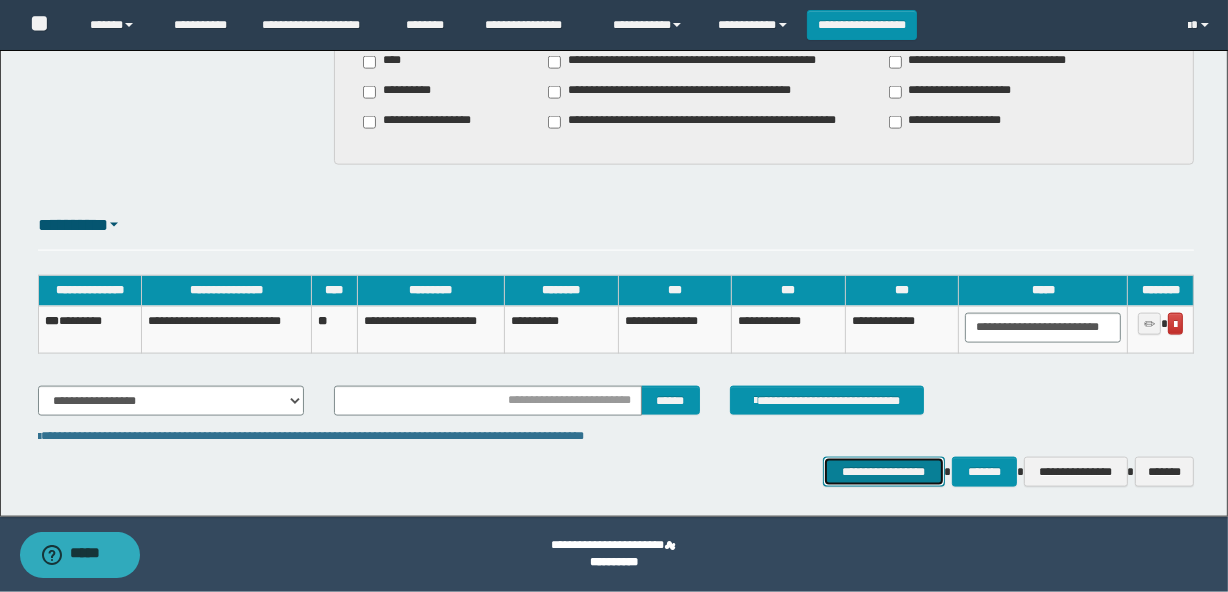 click on "**********" at bounding box center [884, 472] 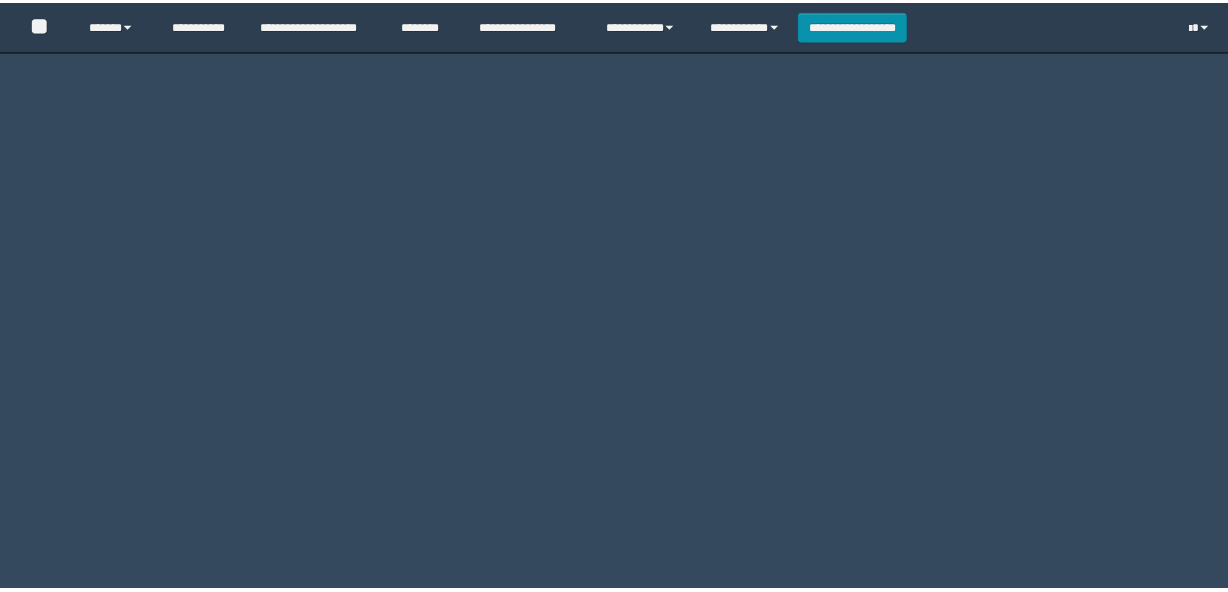 scroll, scrollTop: 0, scrollLeft: 0, axis: both 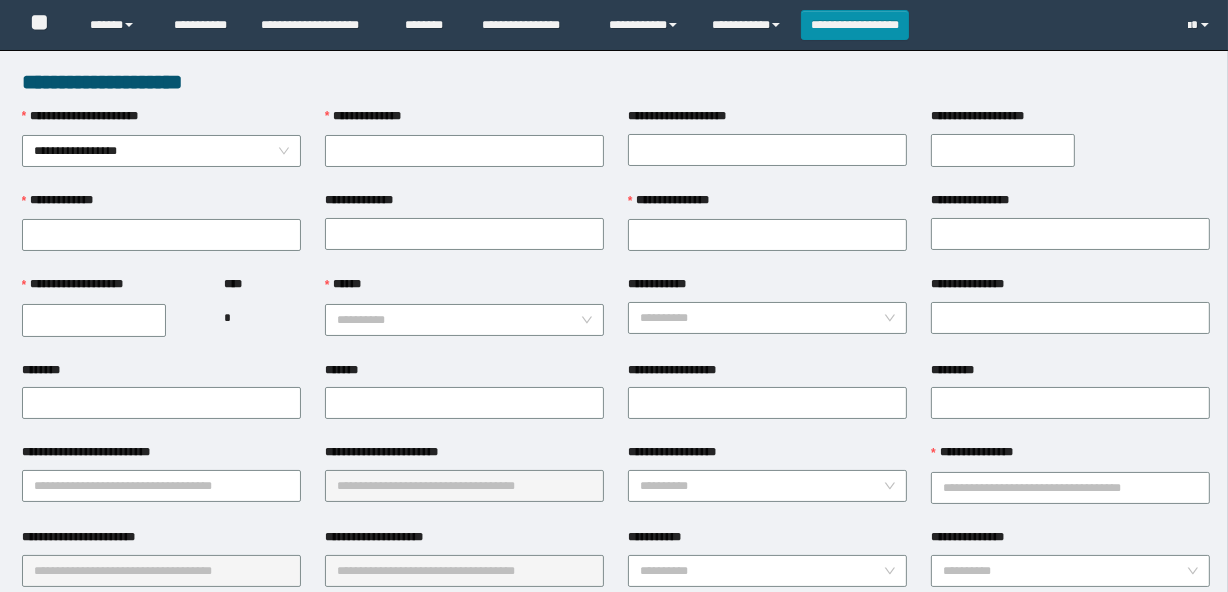 type on "********" 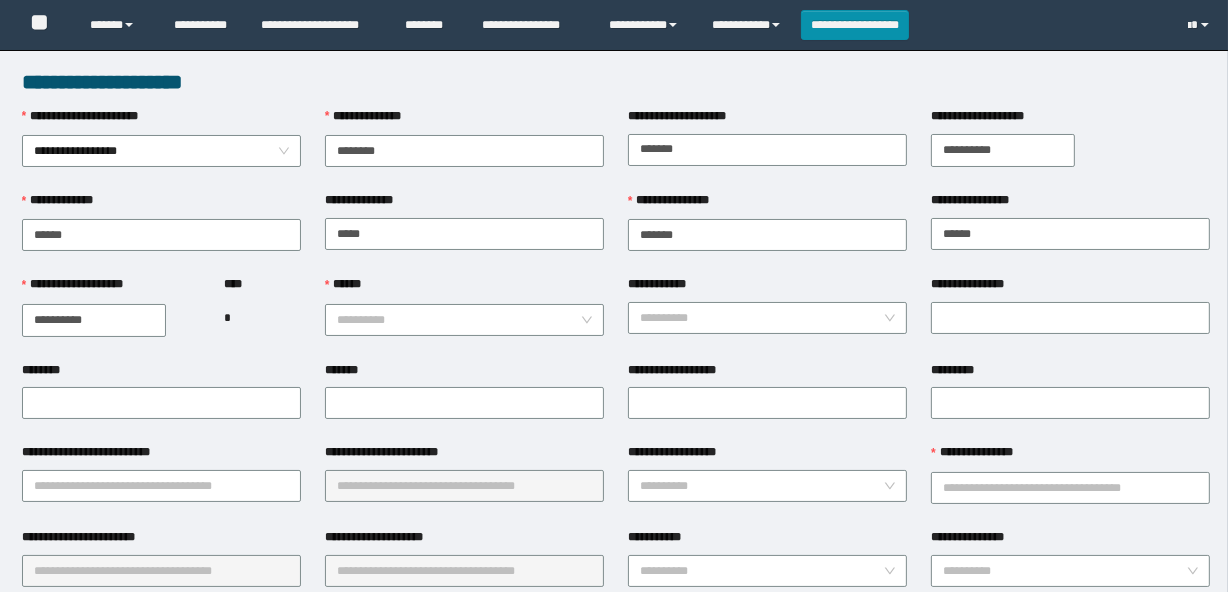 type on "*" 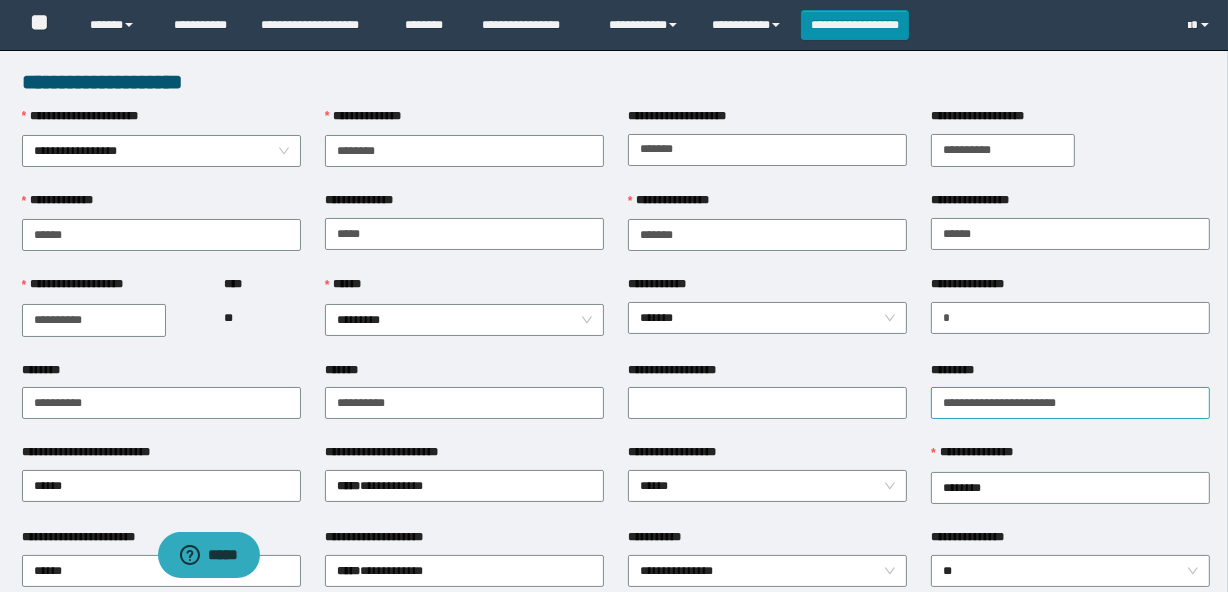 scroll, scrollTop: 0, scrollLeft: 0, axis: both 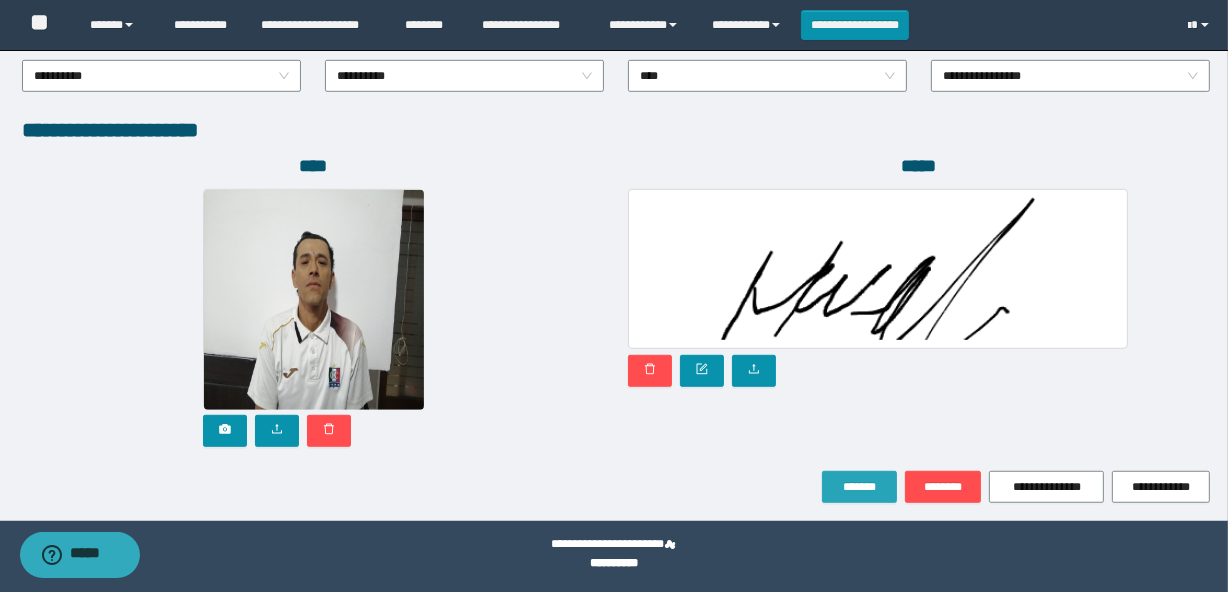 click on "*******" at bounding box center (859, 487) 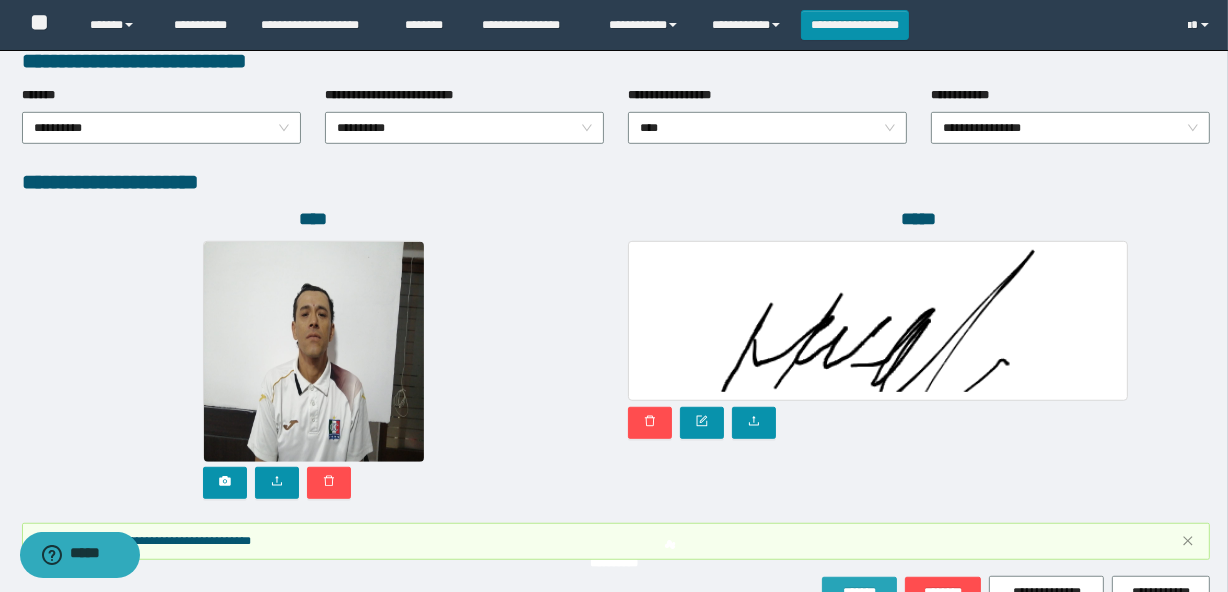 scroll, scrollTop: 1162, scrollLeft: 0, axis: vertical 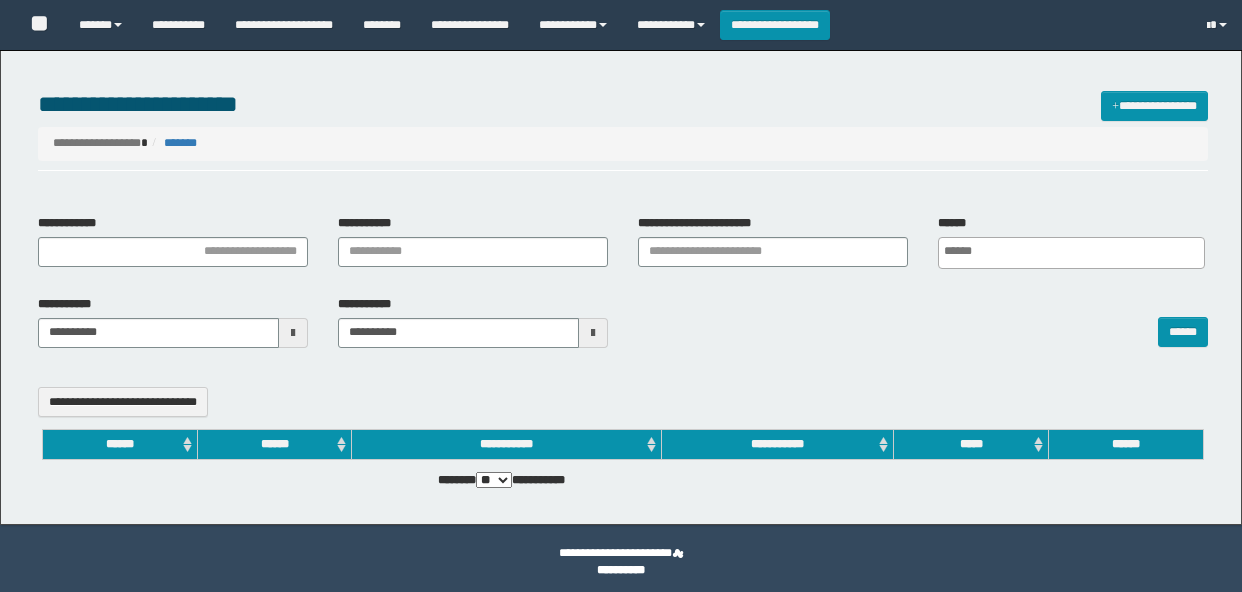 select 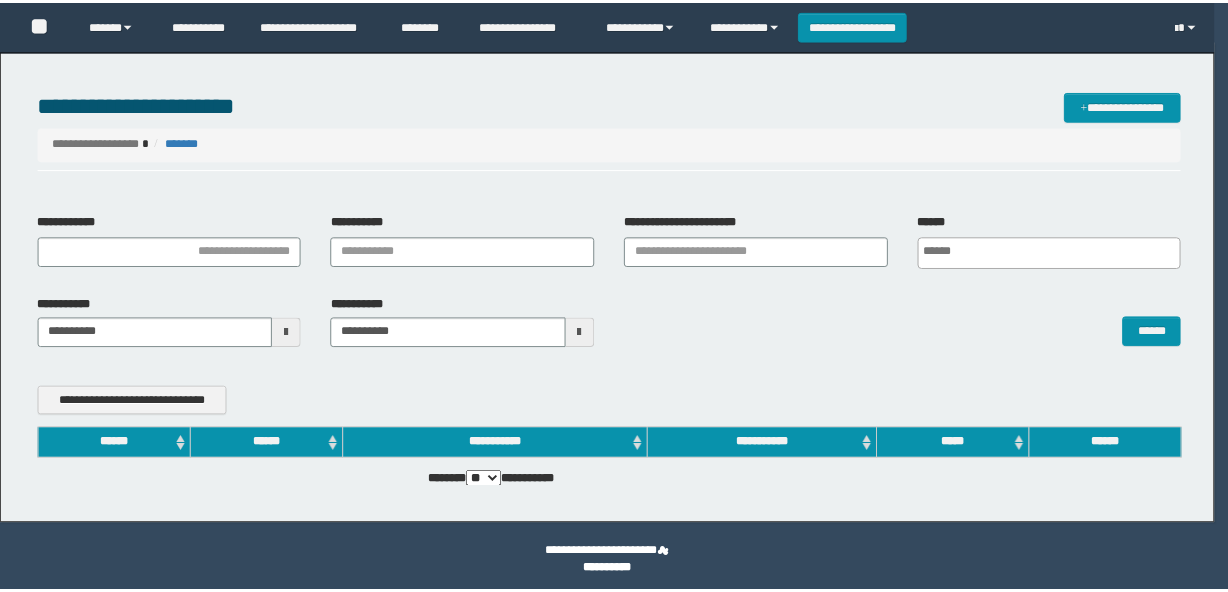 scroll, scrollTop: 0, scrollLeft: 0, axis: both 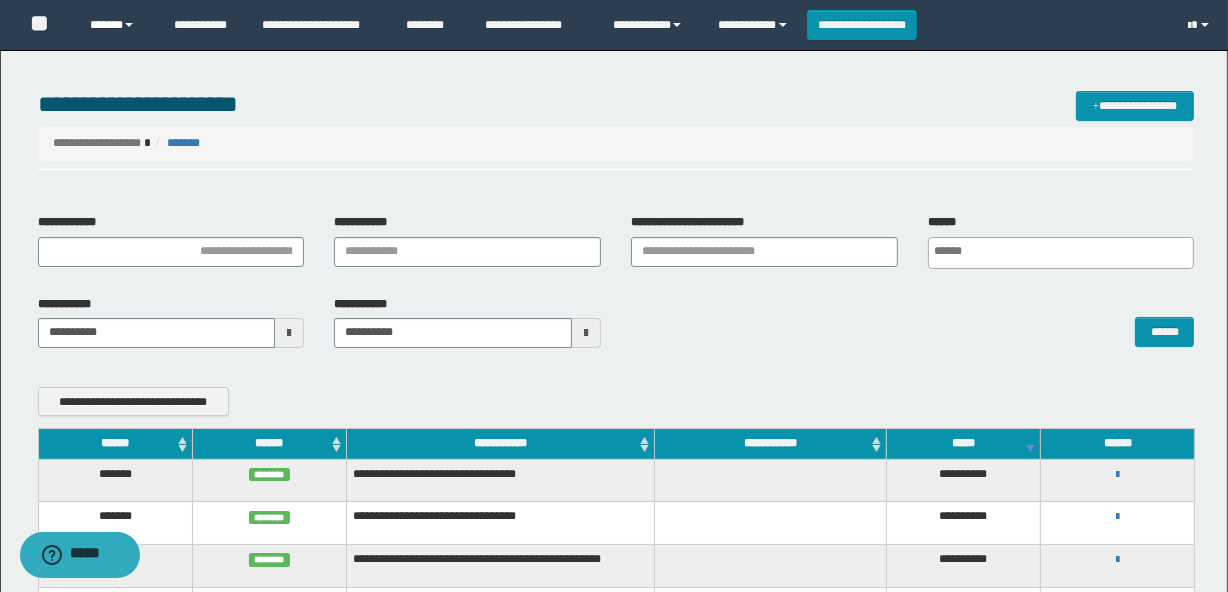click at bounding box center (129, 25) 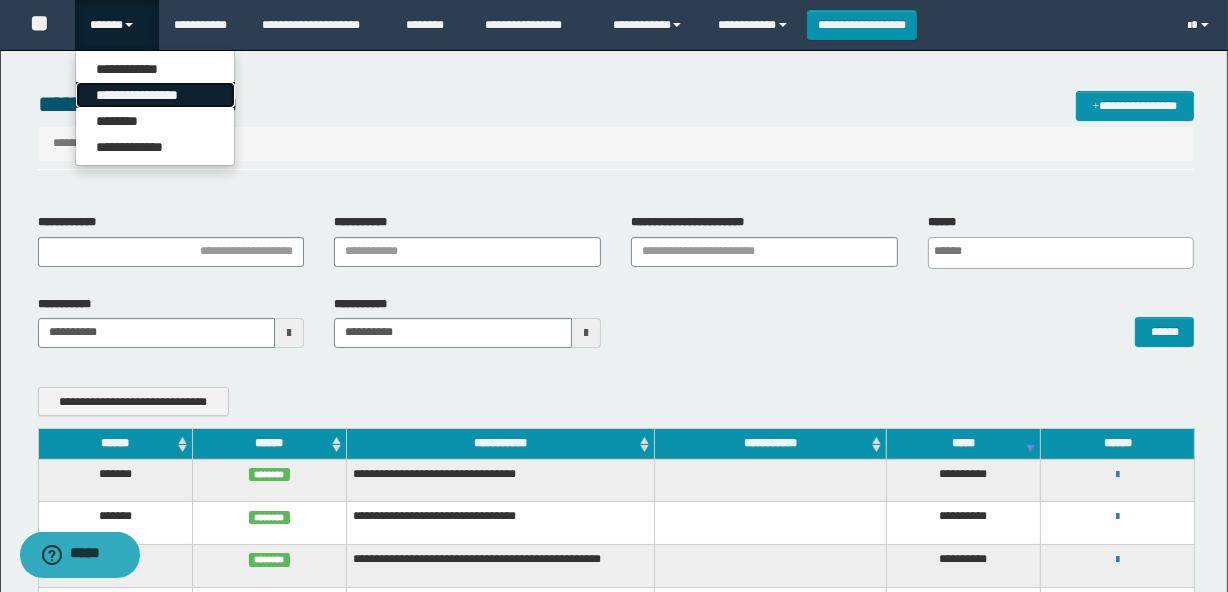 click on "**********" at bounding box center [155, 95] 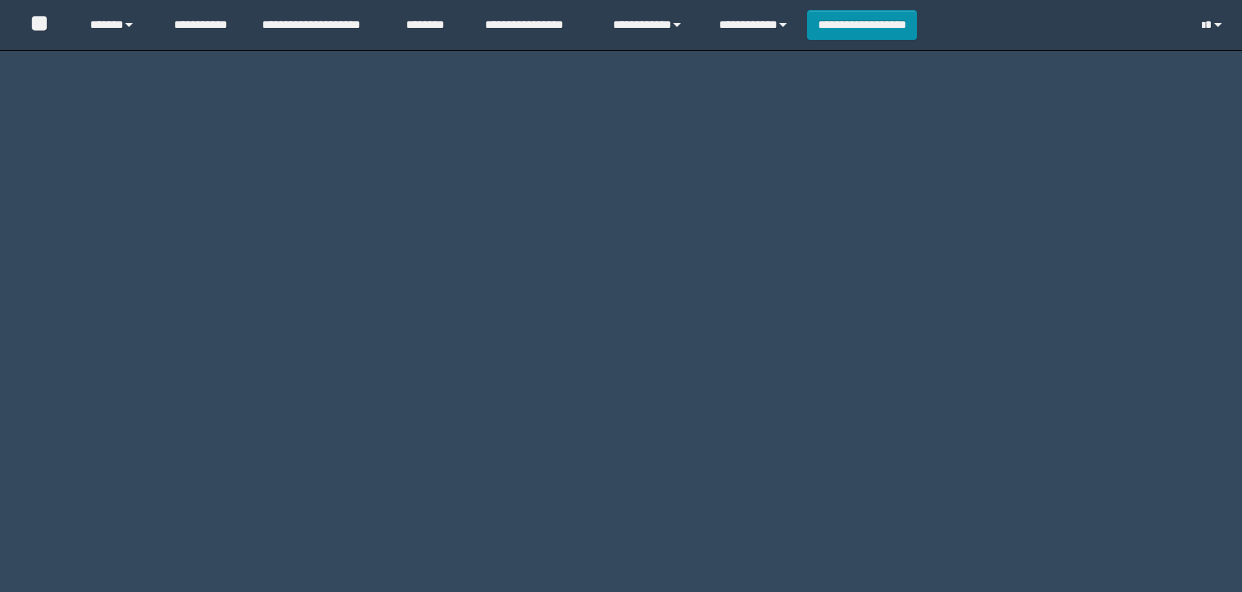 scroll, scrollTop: 0, scrollLeft: 0, axis: both 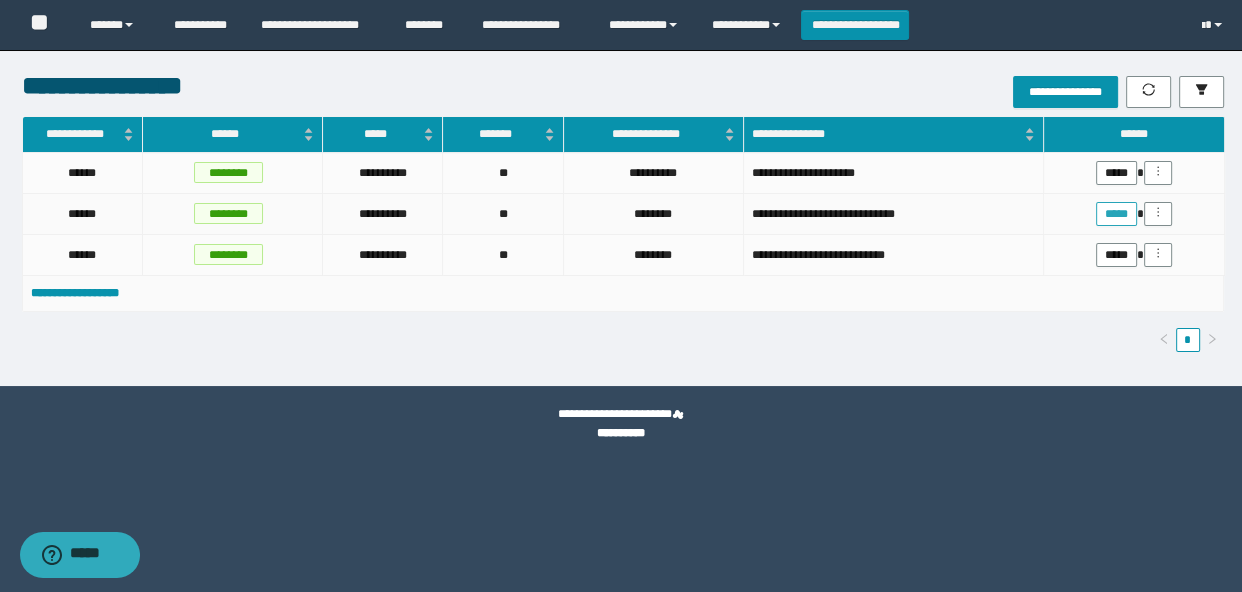 click on "*****" at bounding box center (1116, 214) 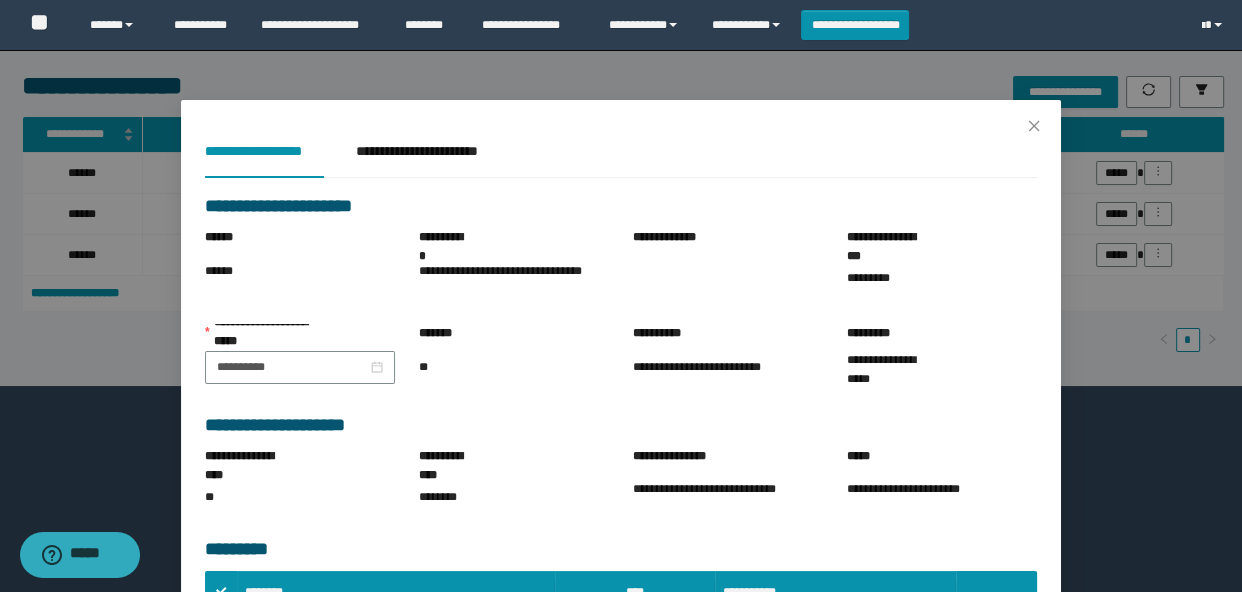 scroll, scrollTop: 192, scrollLeft: 0, axis: vertical 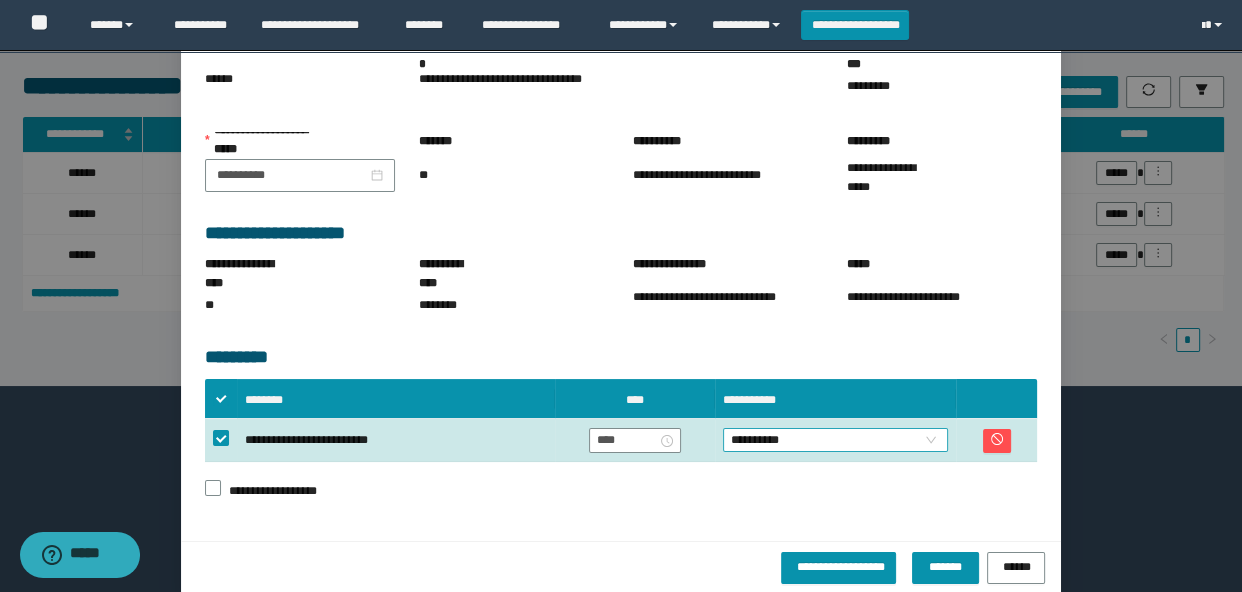 click on "**********" at bounding box center [836, 440] 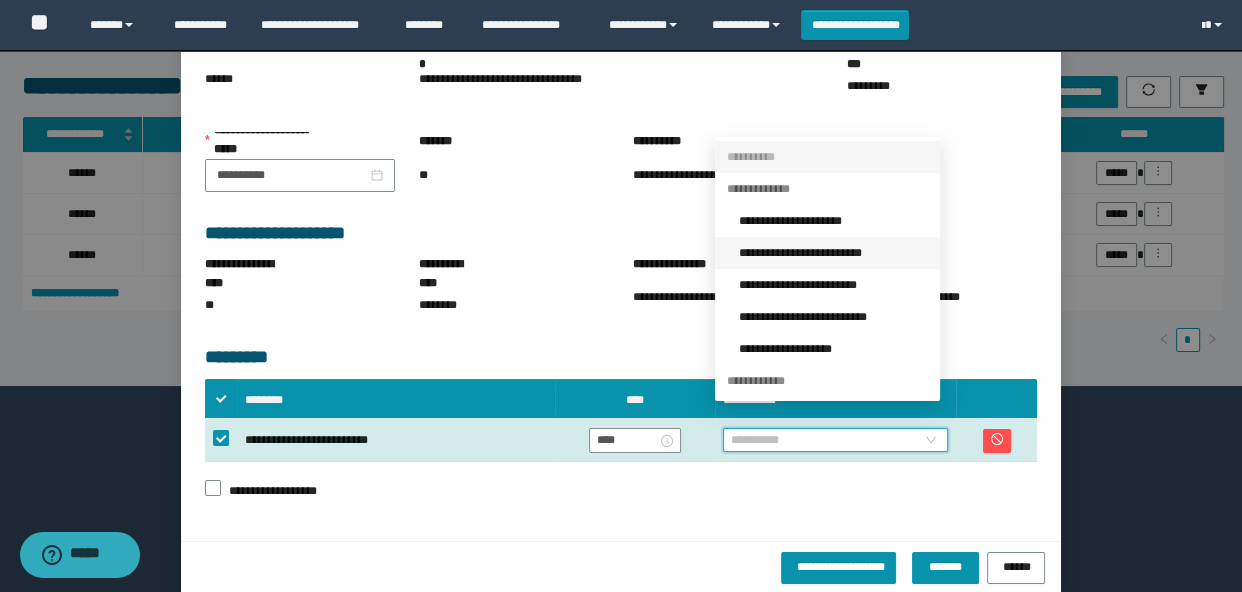 click on "**********" at bounding box center (833, 253) 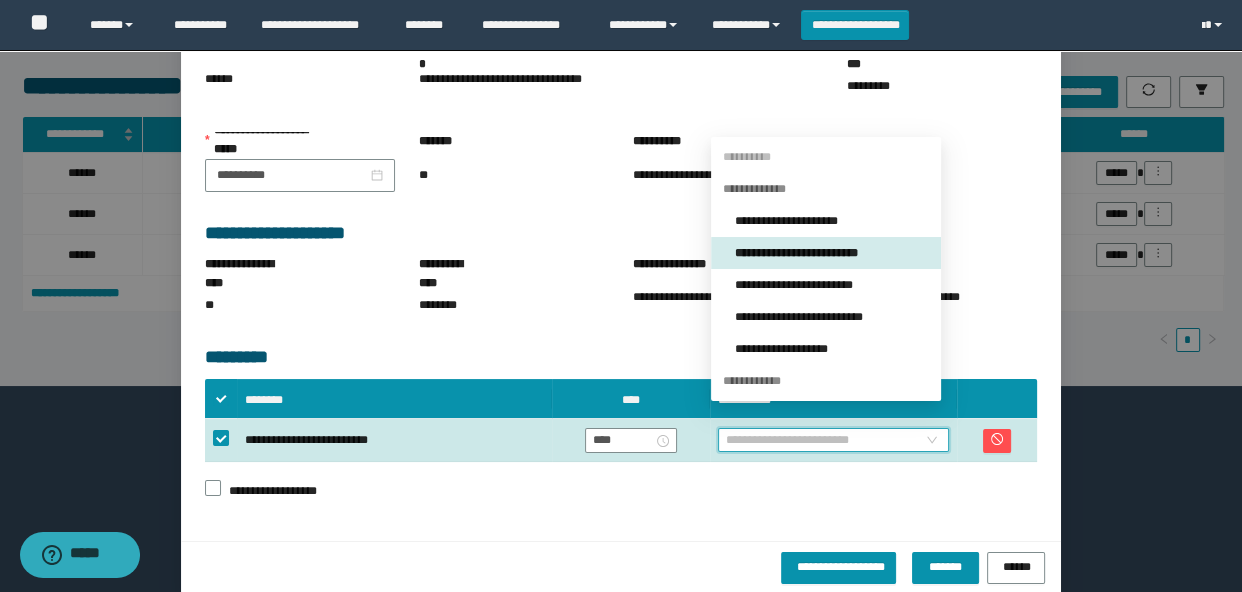 click on "**********" at bounding box center [833, 440] 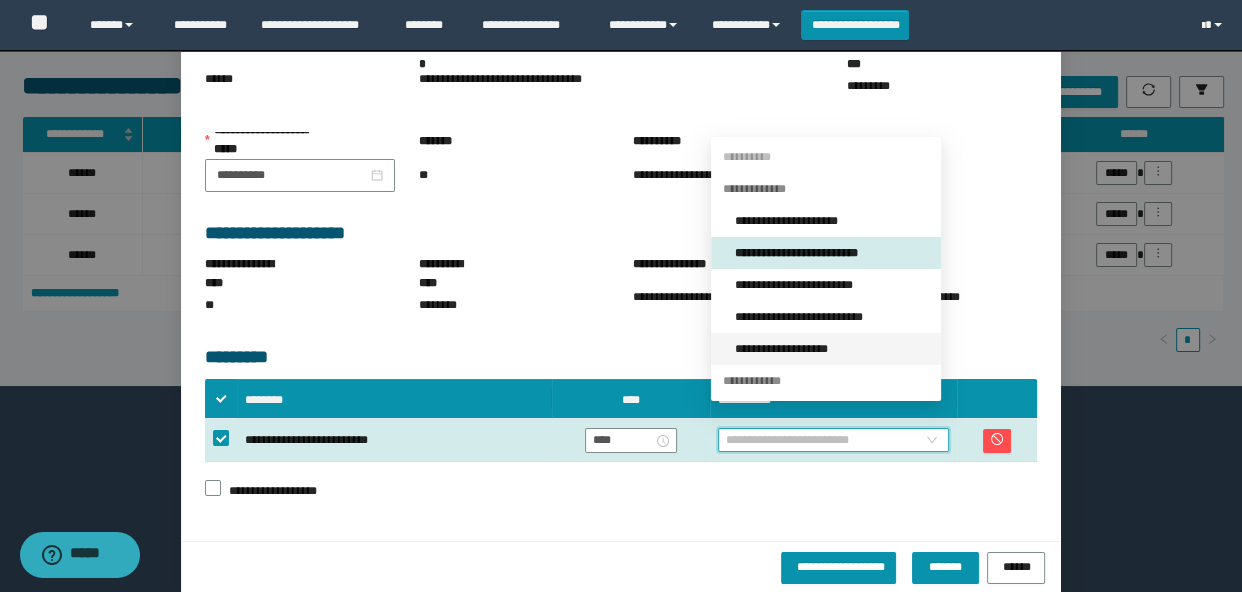 click on "**********" at bounding box center [832, 349] 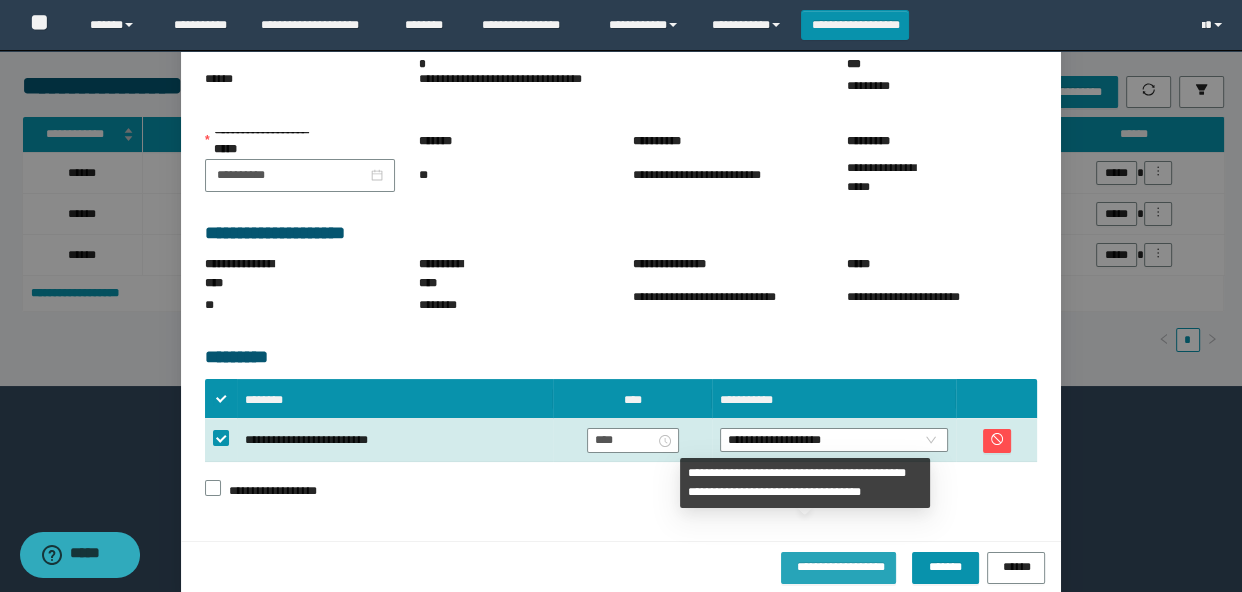 click on "**********" at bounding box center (838, 565) 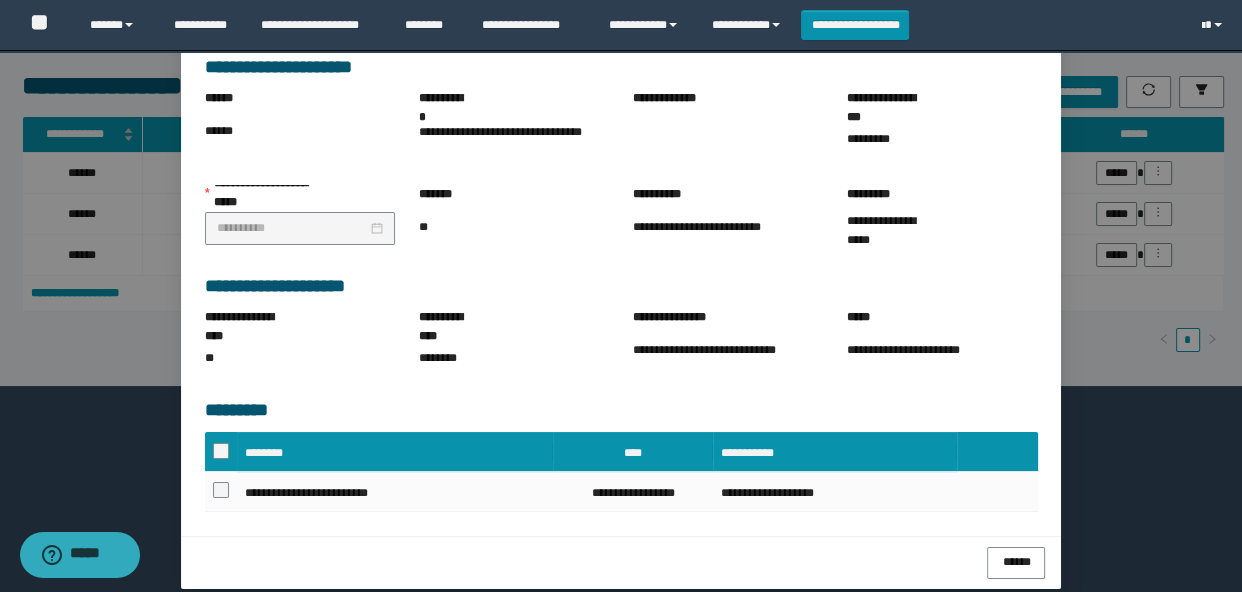 scroll, scrollTop: 189, scrollLeft: 0, axis: vertical 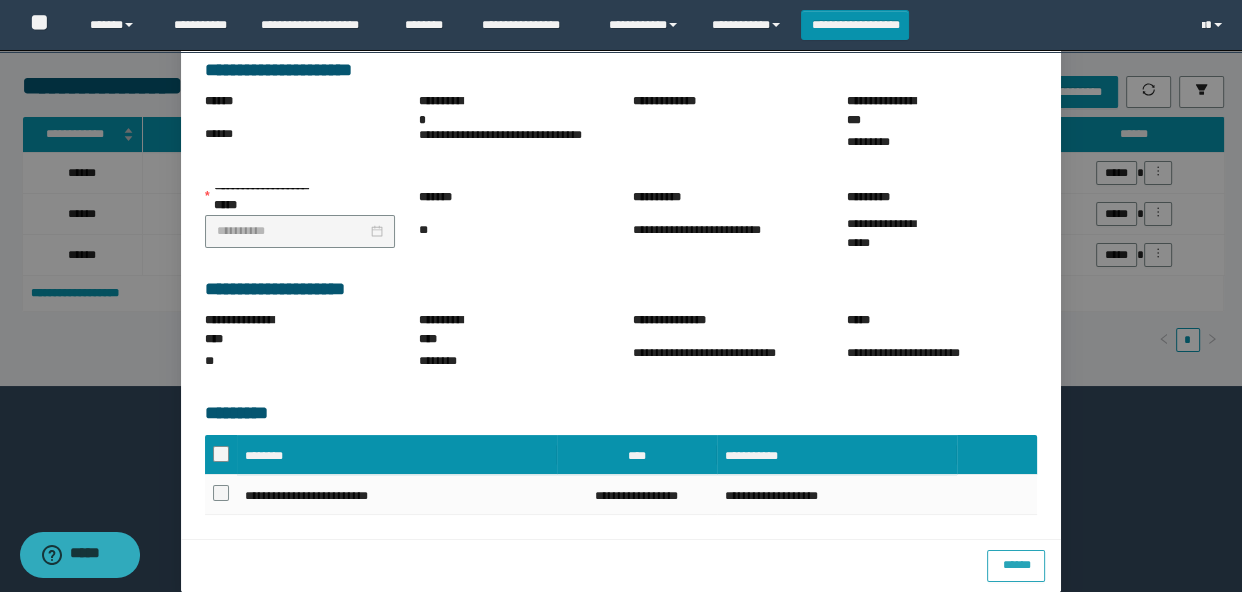 click on "******" at bounding box center [1016, 563] 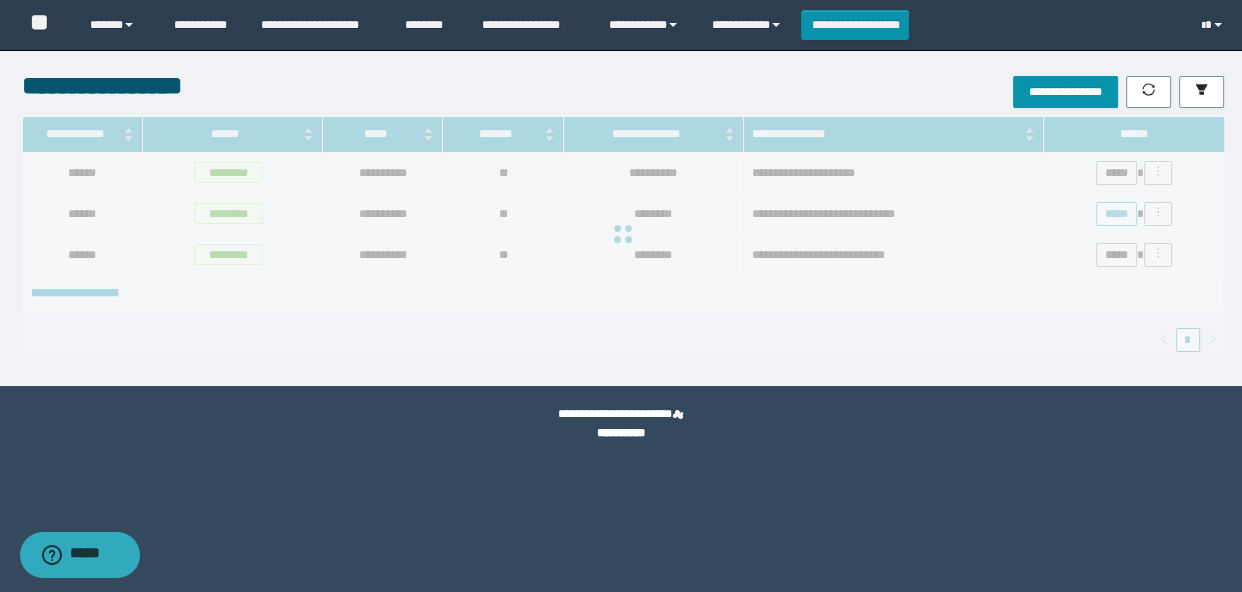scroll, scrollTop: 0, scrollLeft: 0, axis: both 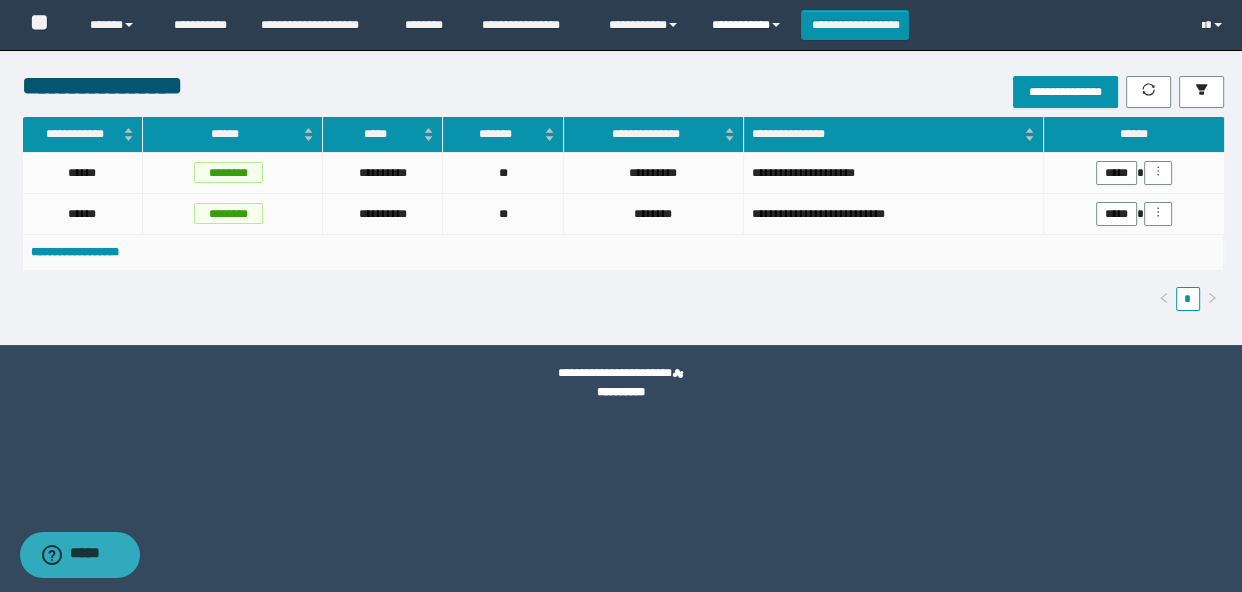 click on "**********" at bounding box center (749, 25) 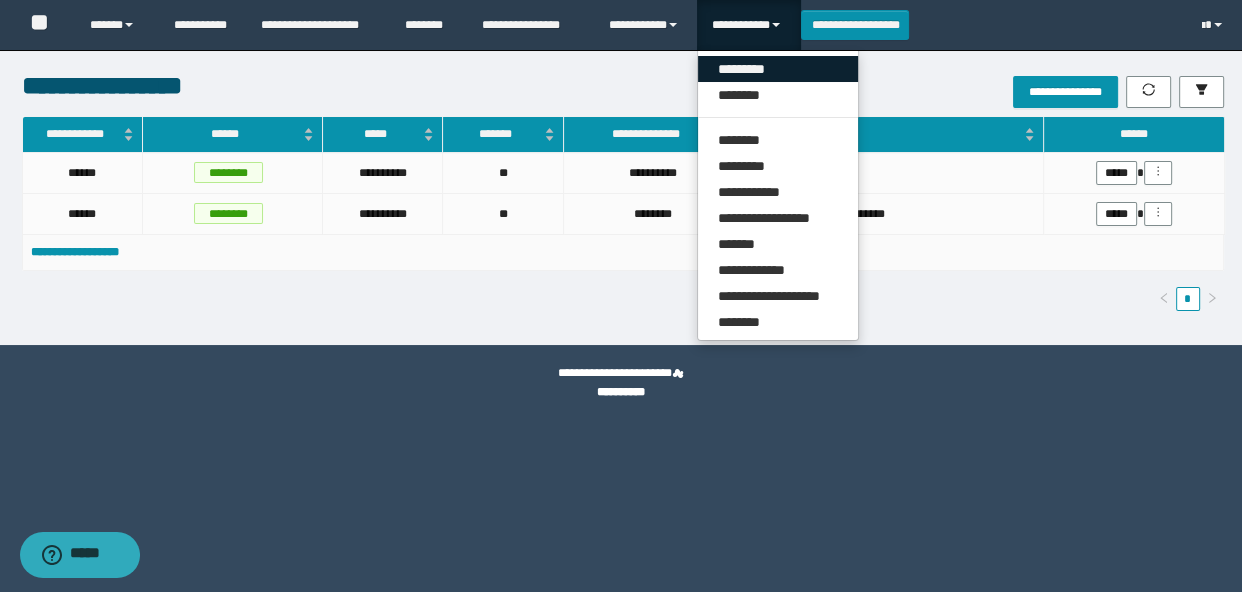 click on "*********" at bounding box center [778, 69] 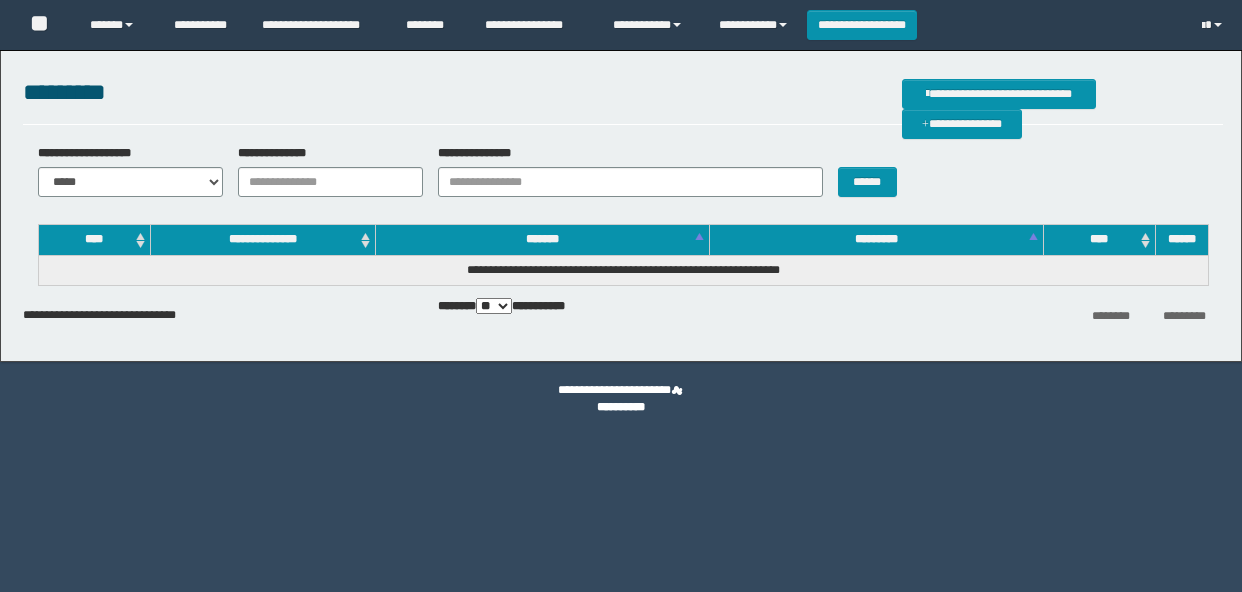 scroll, scrollTop: 0, scrollLeft: 0, axis: both 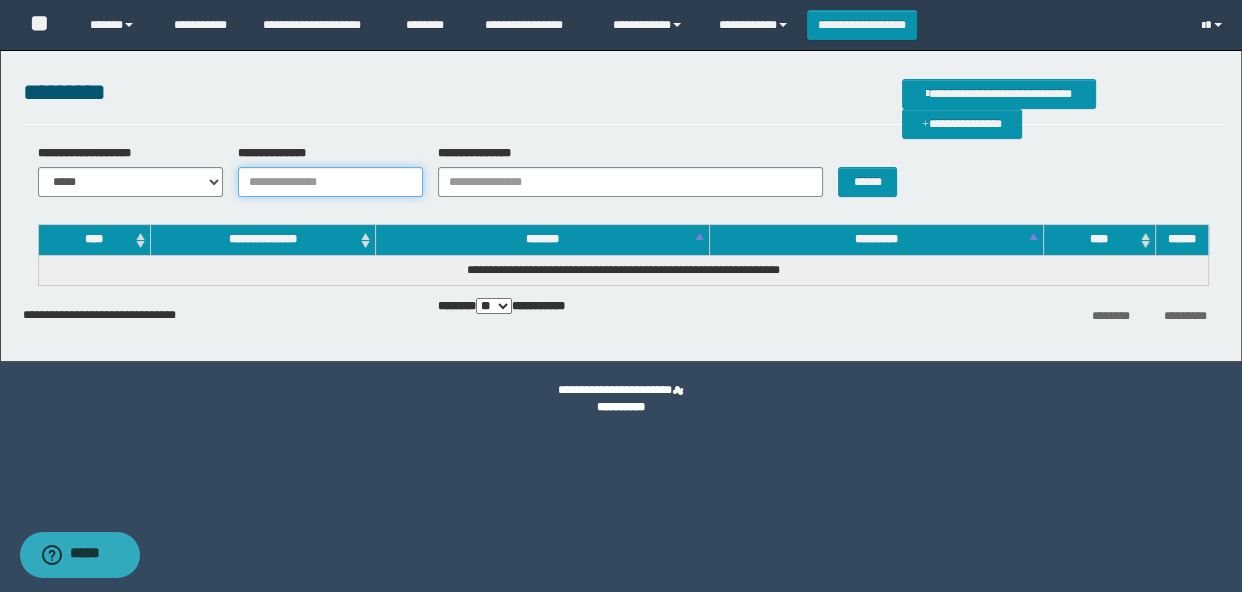 click on "**********" at bounding box center (330, 182) 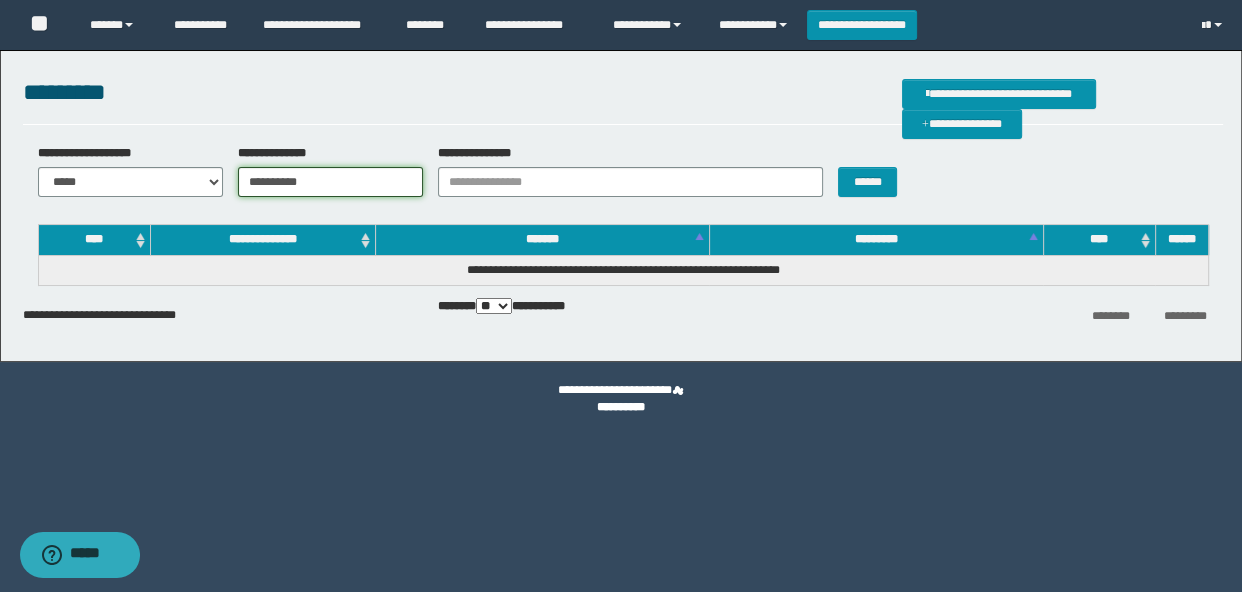 type on "**********" 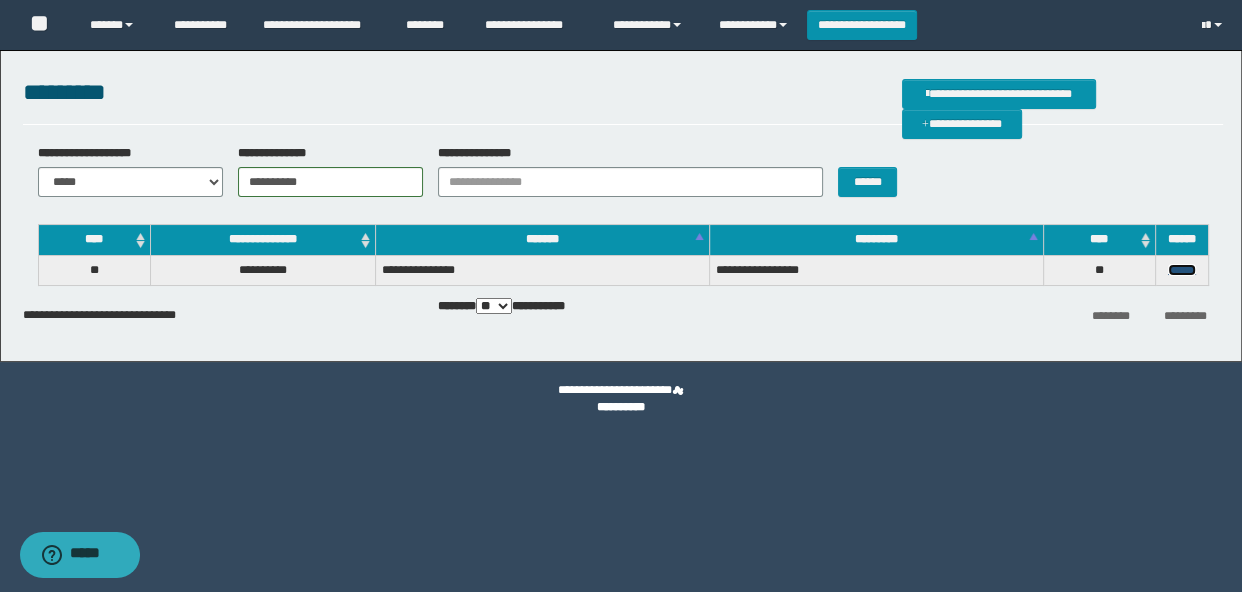 click on "******" at bounding box center (1182, 270) 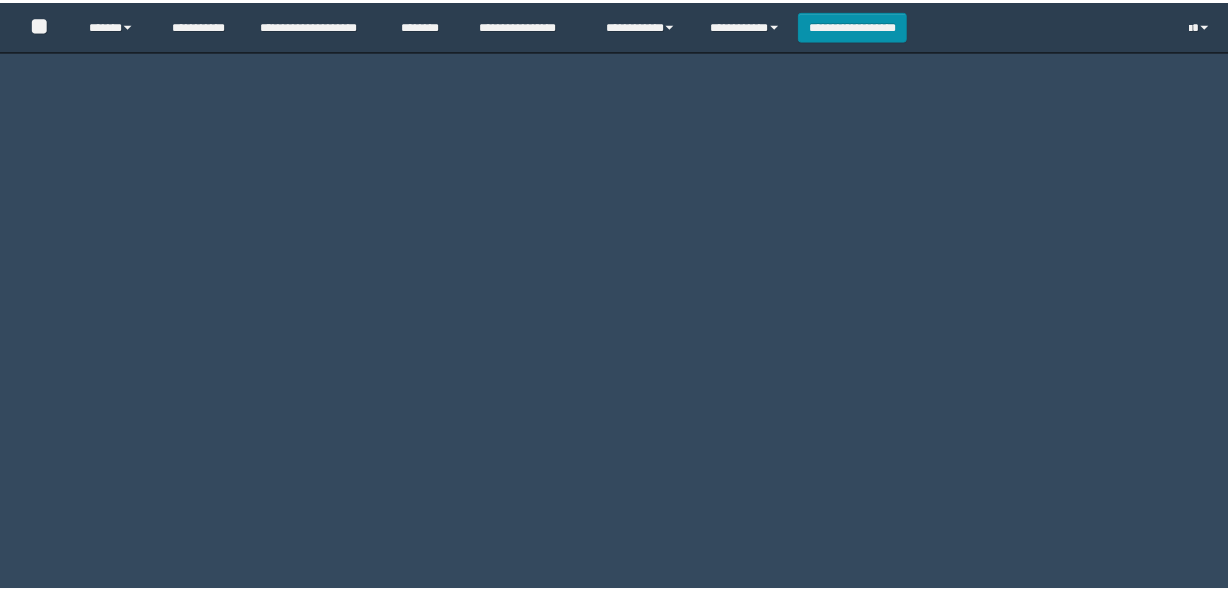 scroll, scrollTop: 0, scrollLeft: 0, axis: both 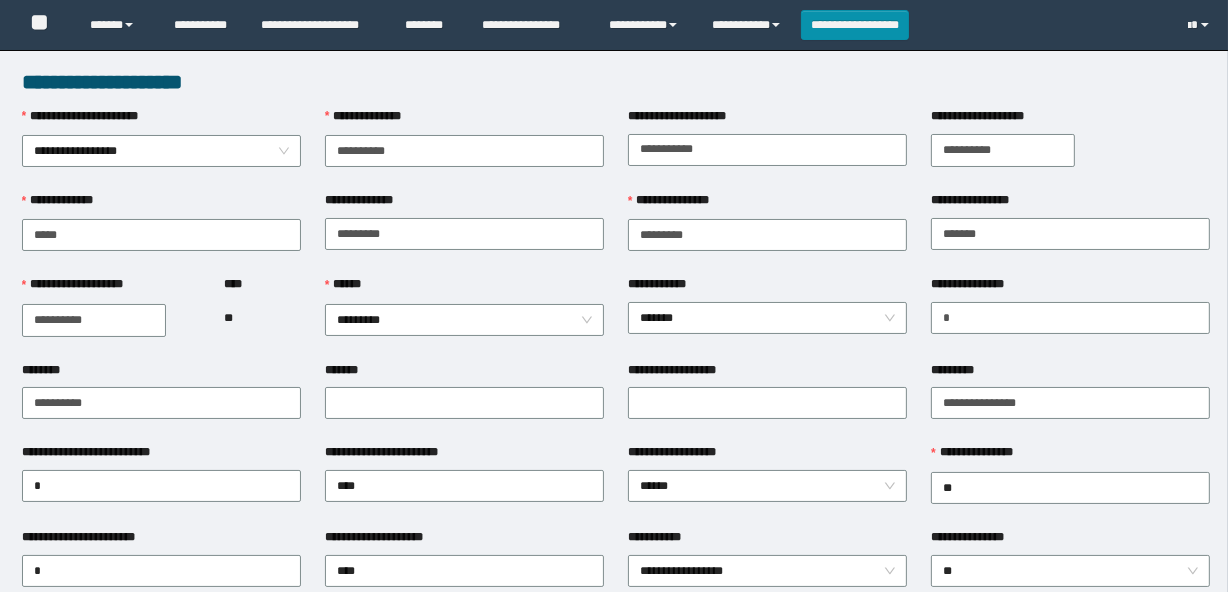 type on "**********" 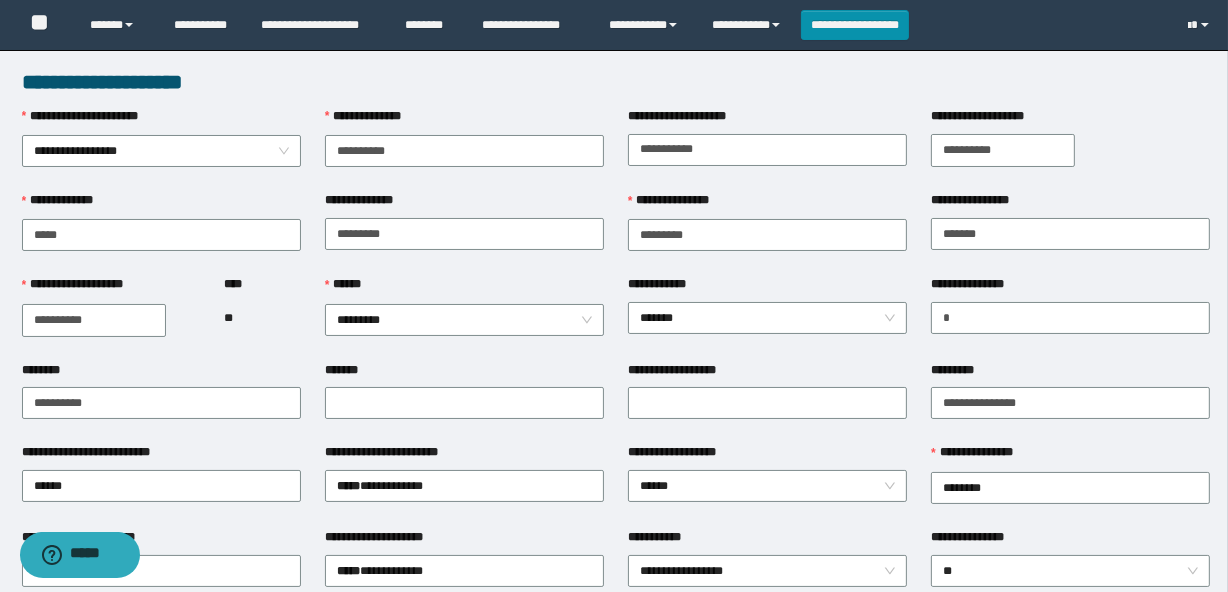 scroll, scrollTop: 0, scrollLeft: 0, axis: both 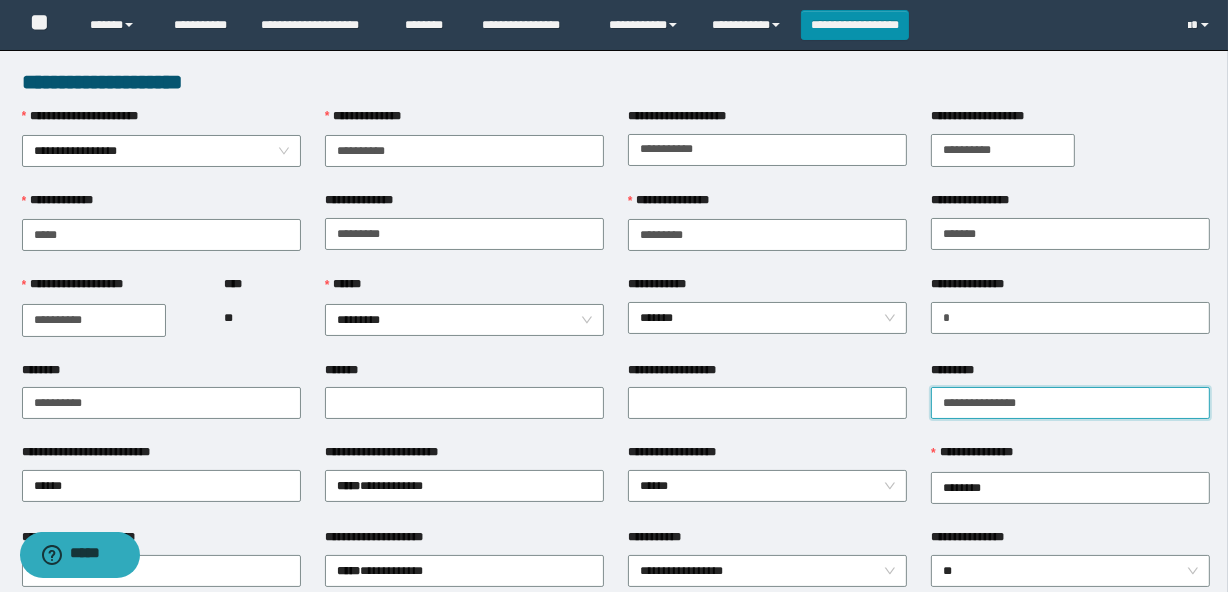 click on "**********" at bounding box center (1070, 403) 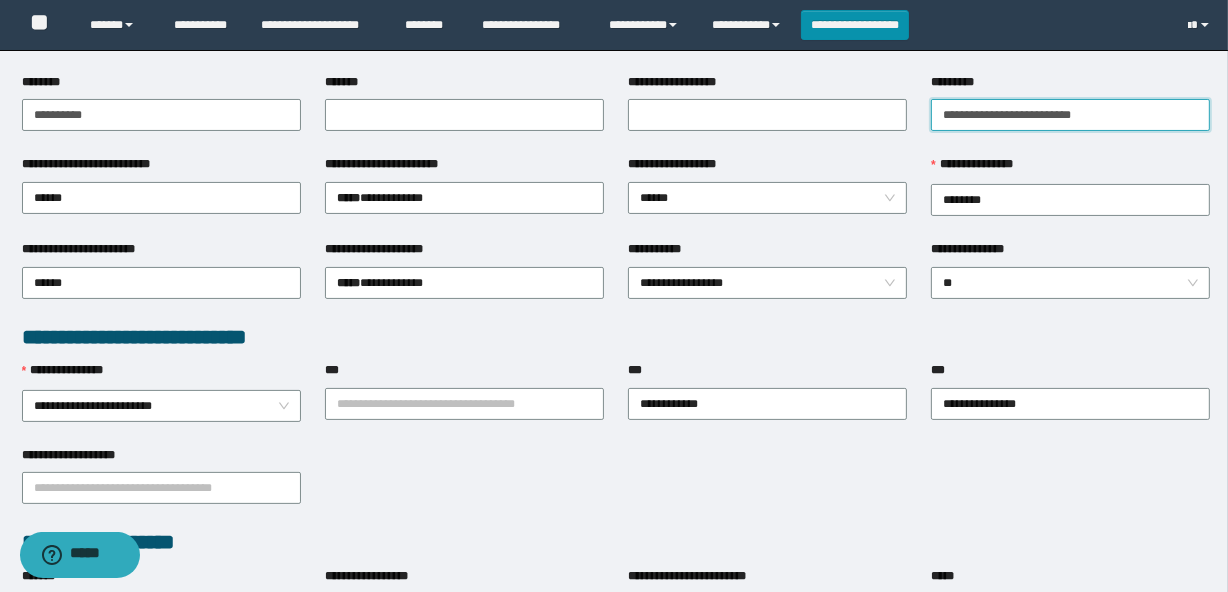 scroll, scrollTop: 363, scrollLeft: 0, axis: vertical 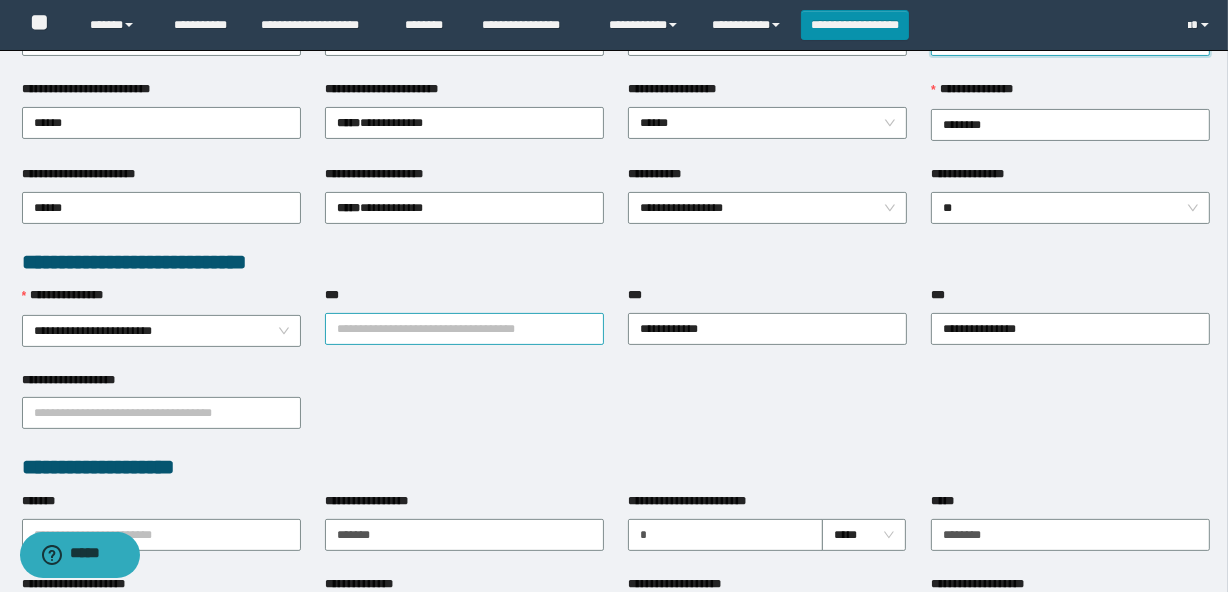 type on "**********" 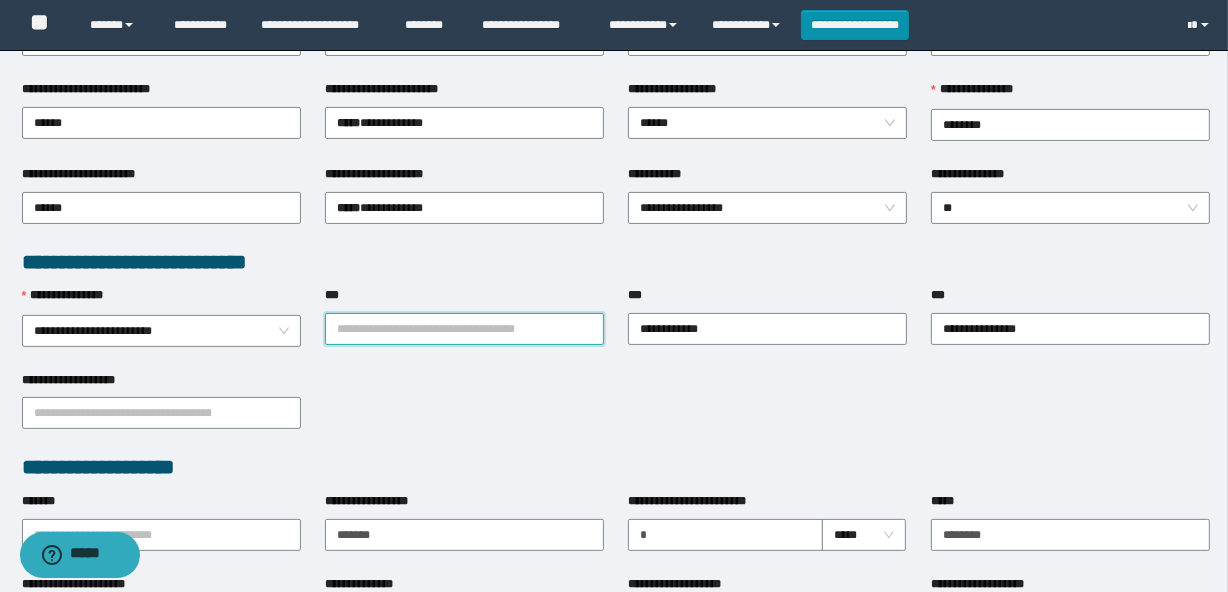 click on "***" at bounding box center [464, 329] 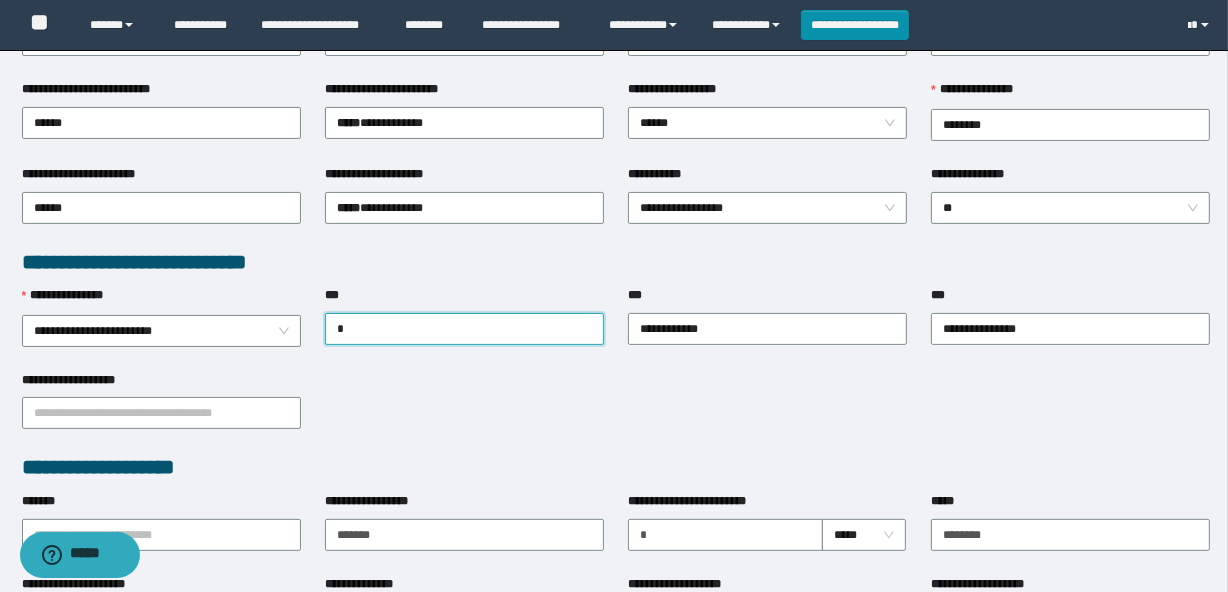 type on "**" 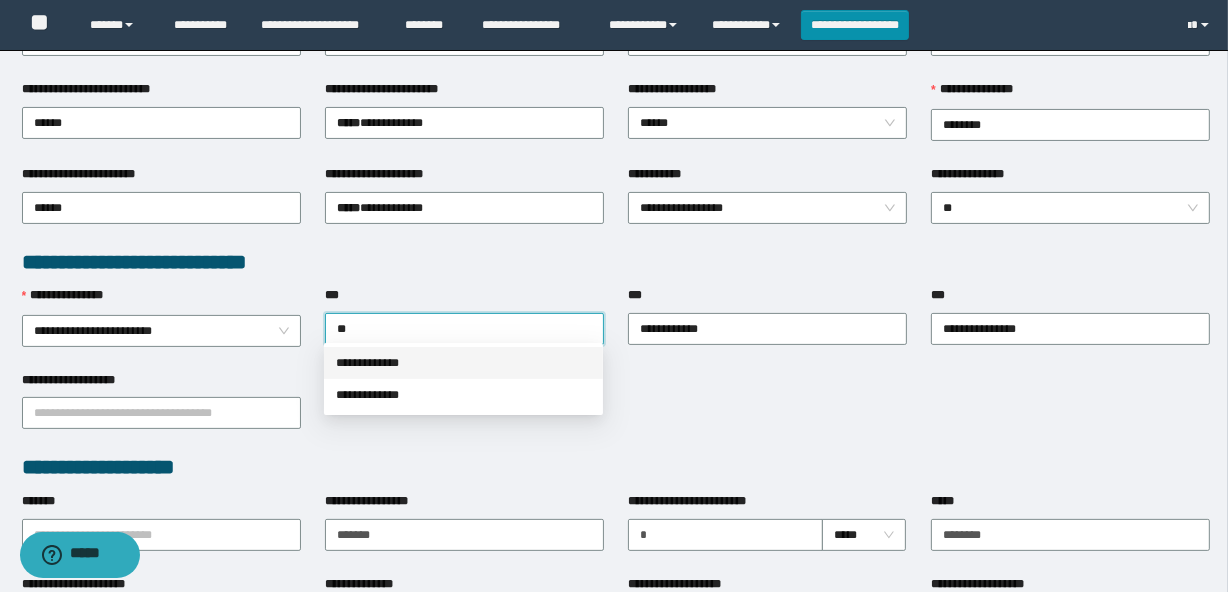 click on "**********" at bounding box center [463, 363] 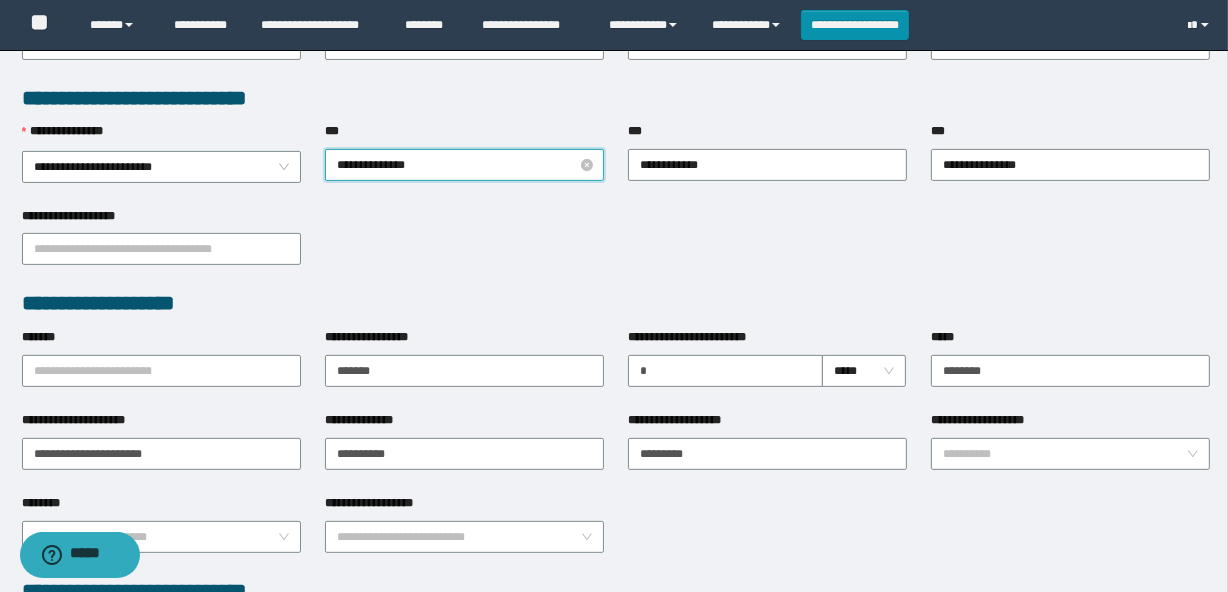 scroll, scrollTop: 545, scrollLeft: 0, axis: vertical 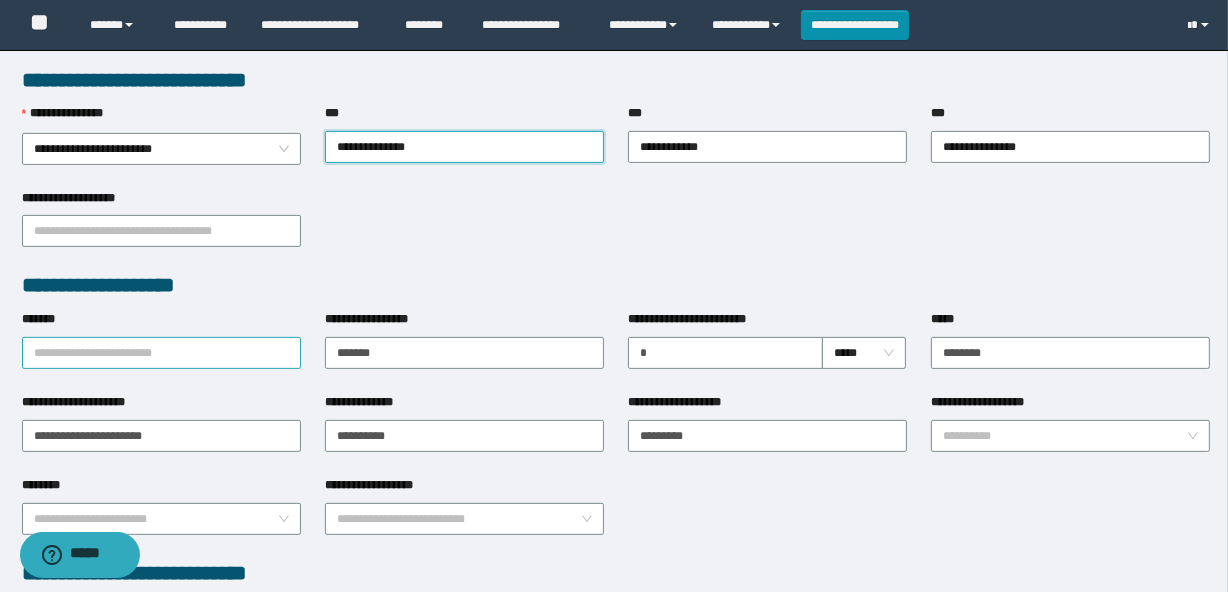 click on "*******" at bounding box center (161, 353) 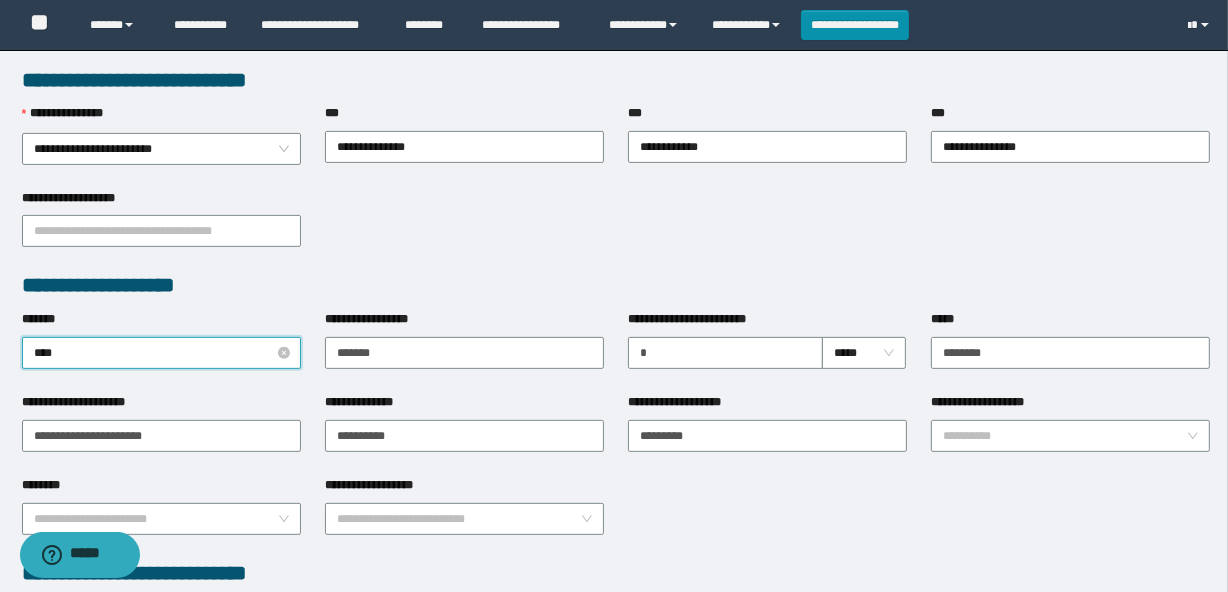 type on "*****" 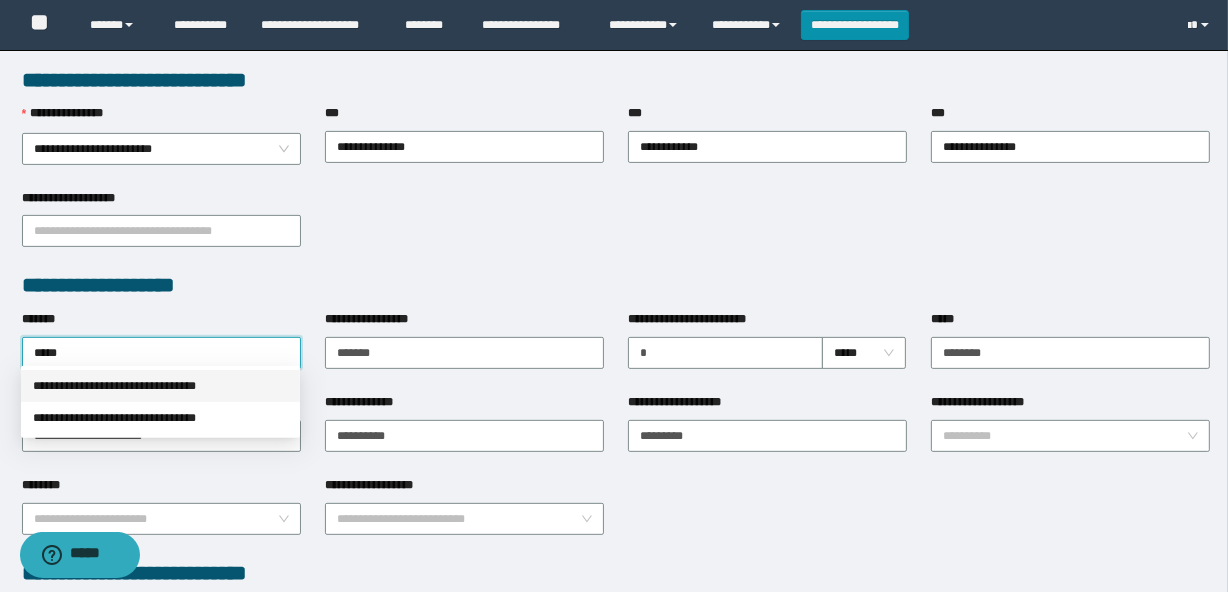 click on "**********" at bounding box center [160, 386] 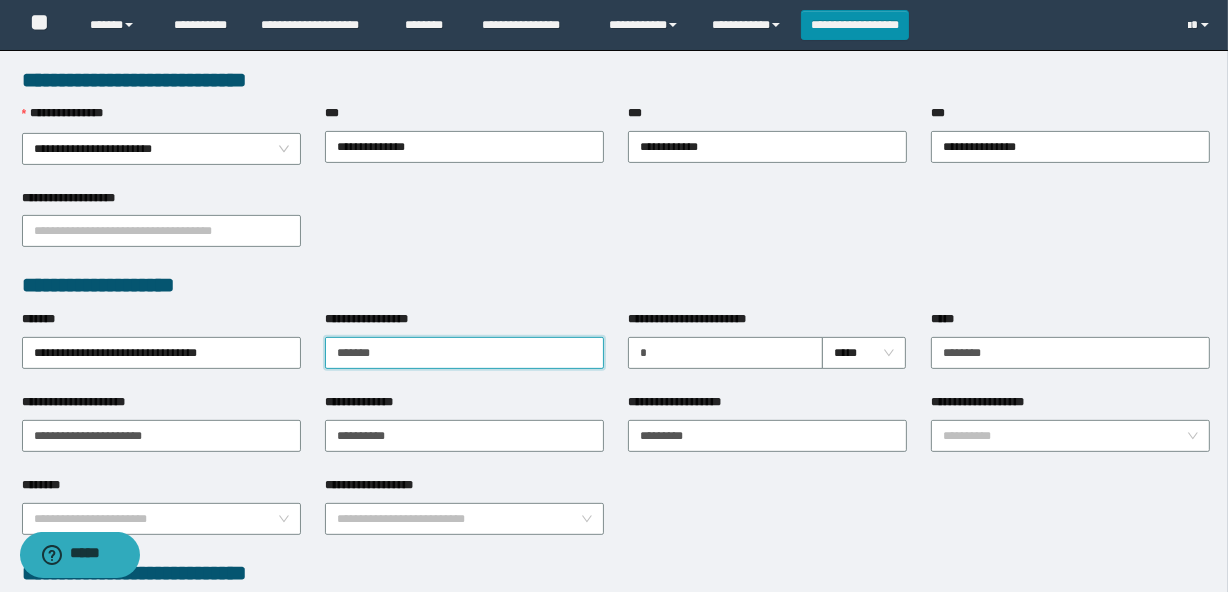 click on "*******" at bounding box center (464, 353) 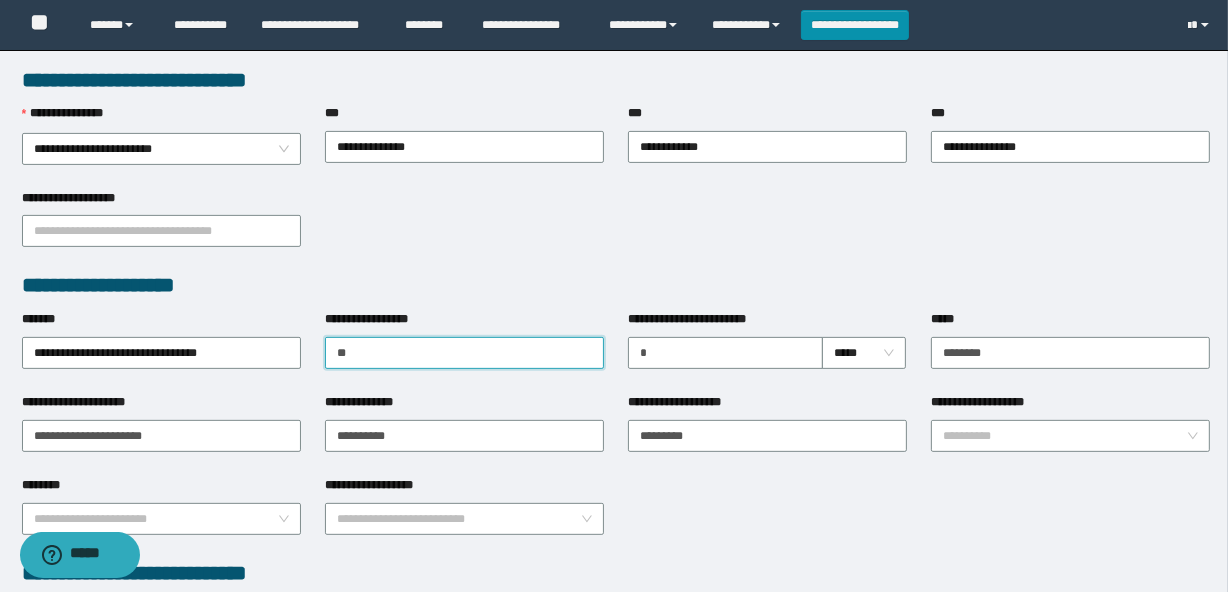 type on "*" 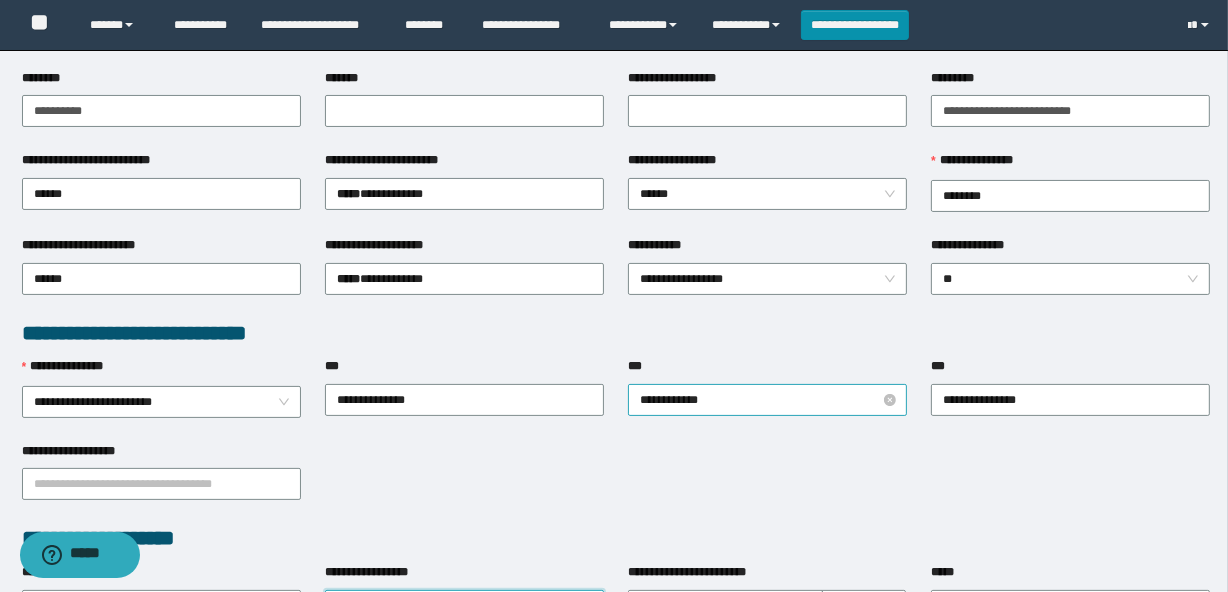 scroll, scrollTop: 474, scrollLeft: 0, axis: vertical 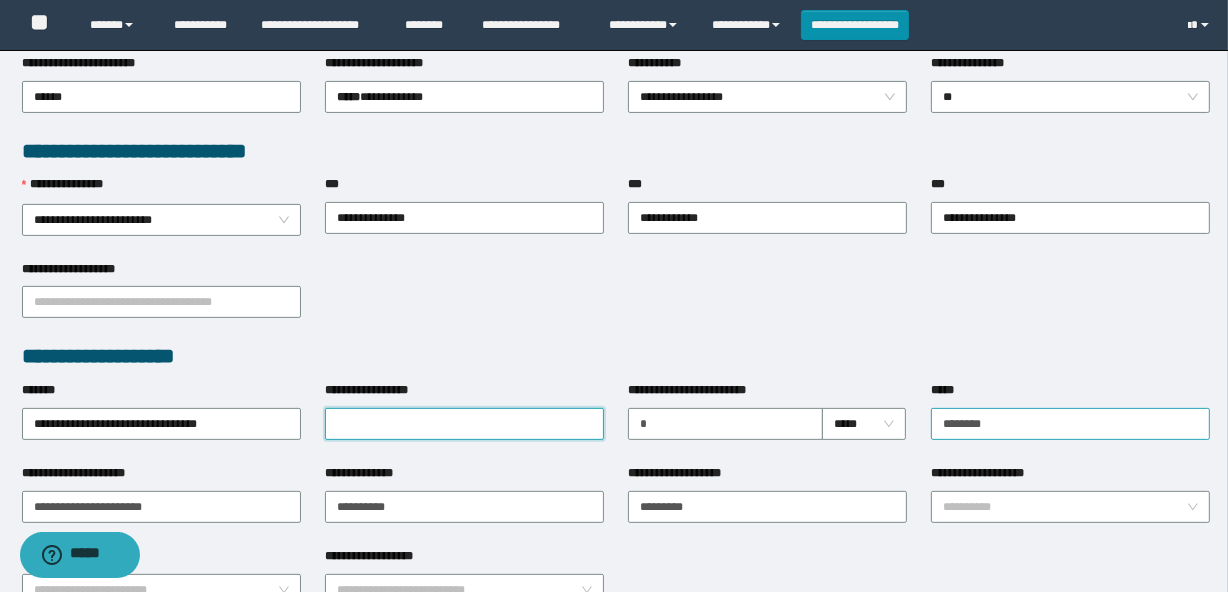 type 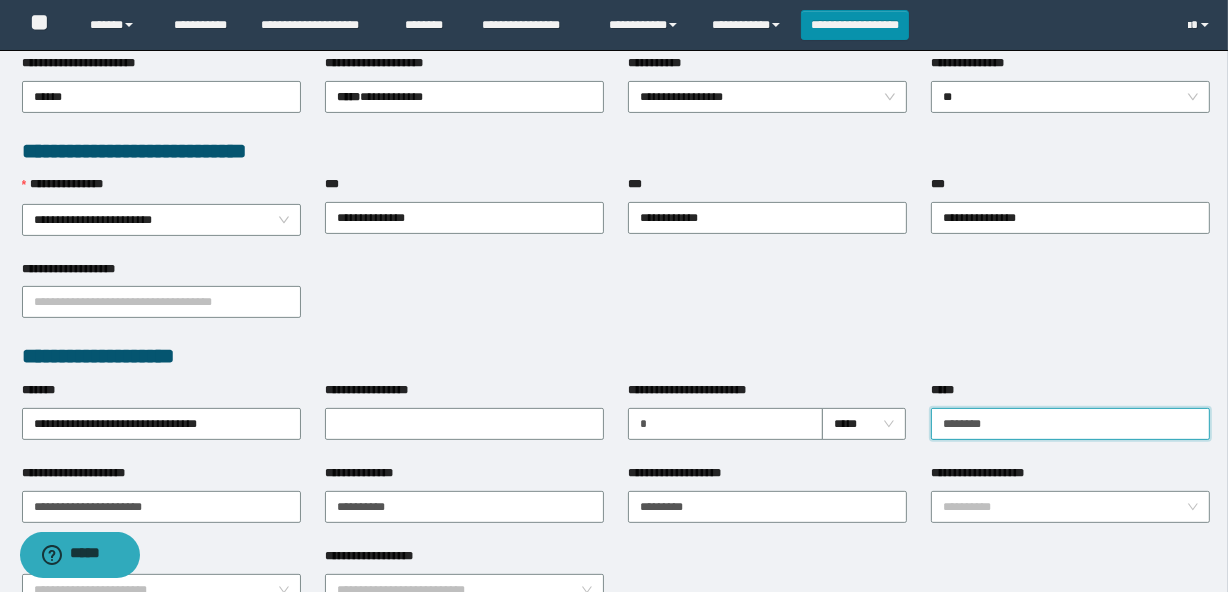 click on "********" at bounding box center (1070, 424) 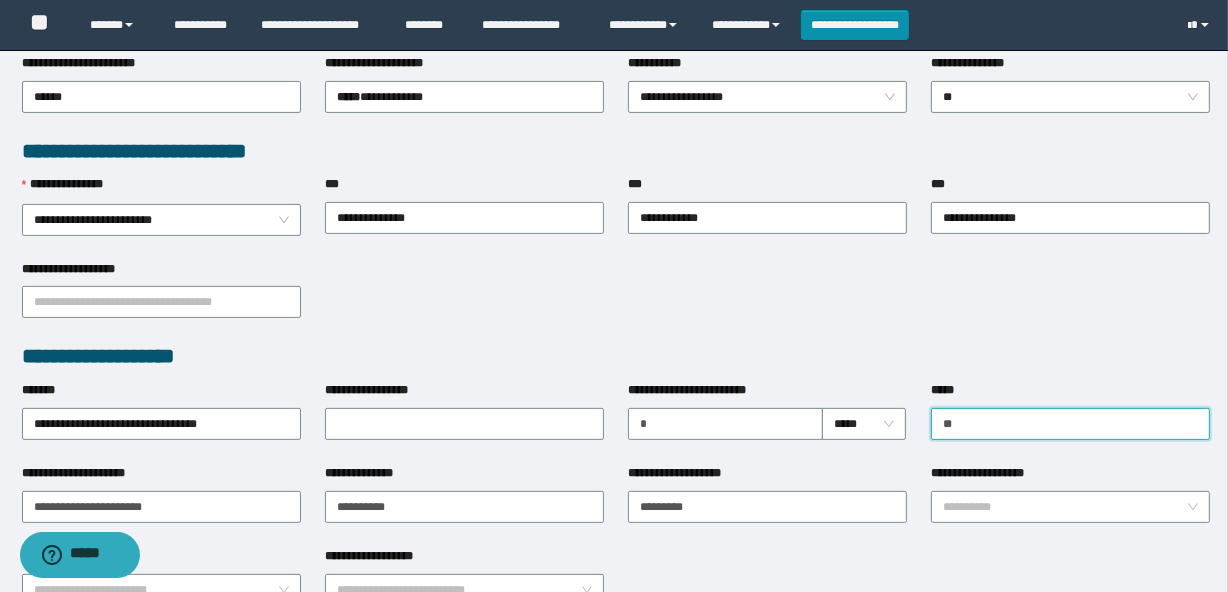 type on "*" 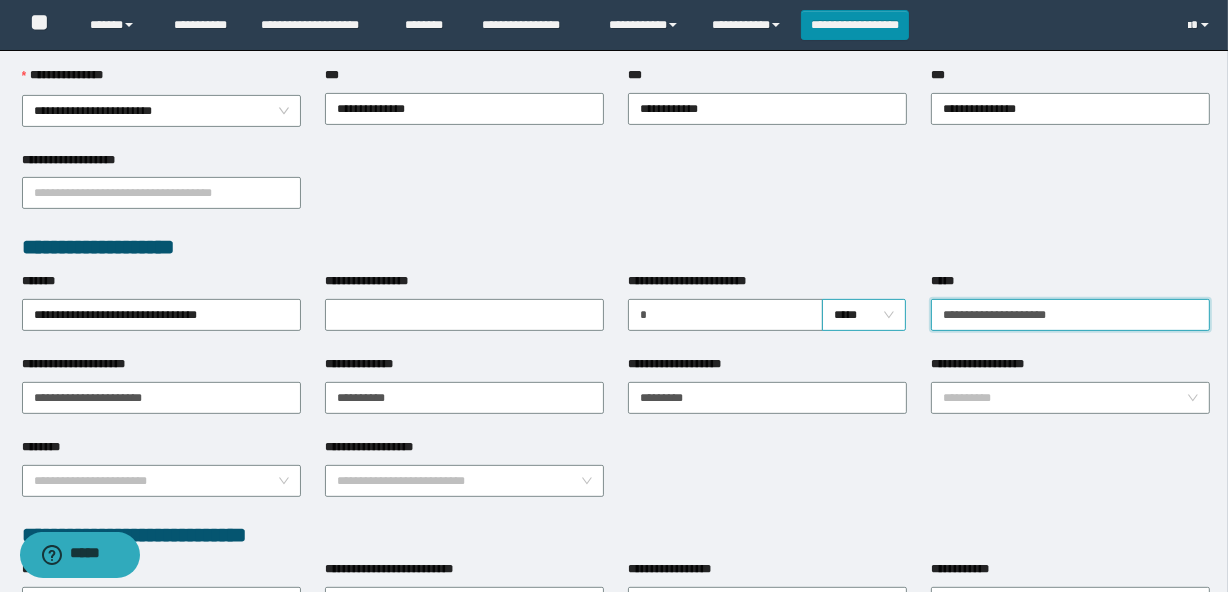 scroll, scrollTop: 656, scrollLeft: 0, axis: vertical 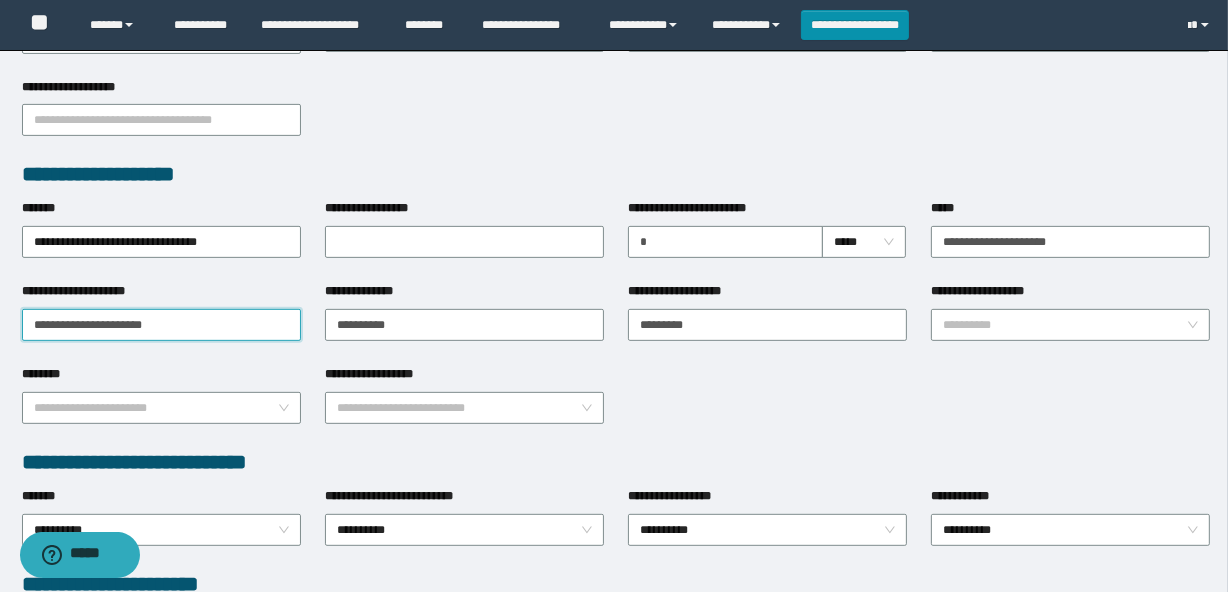 click on "**********" at bounding box center (161, 325) 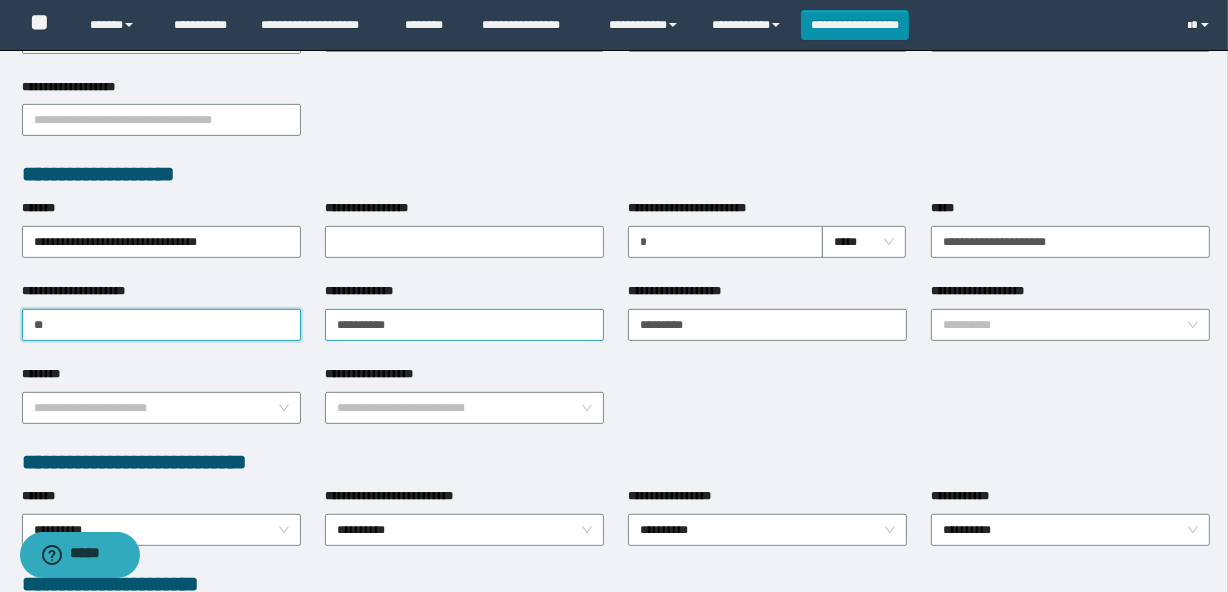 type on "*" 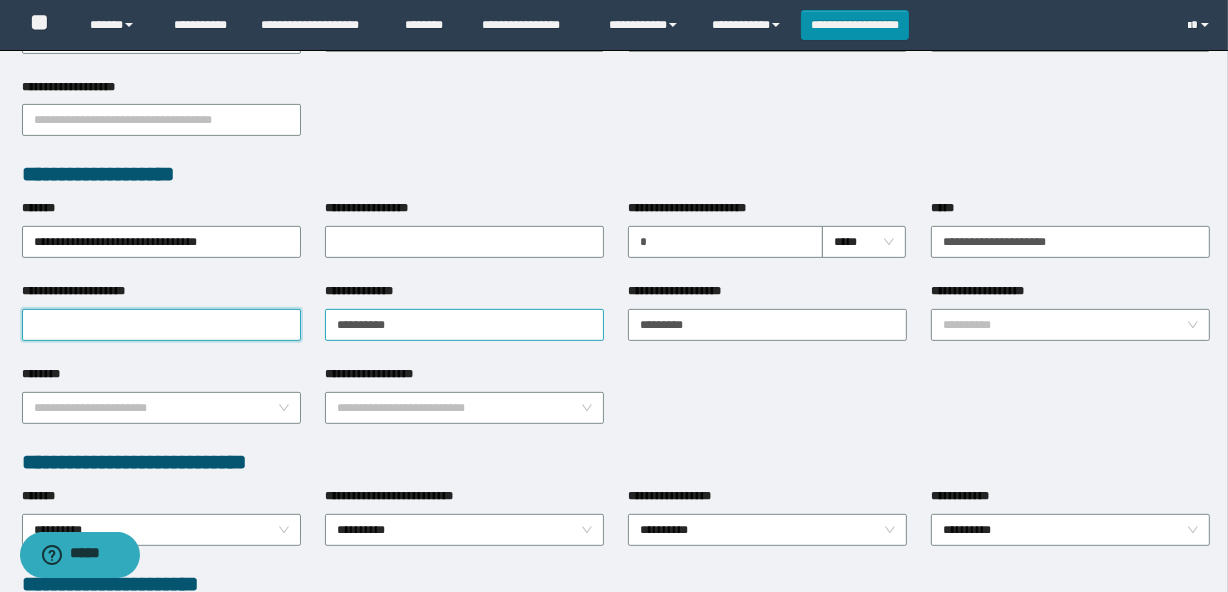 type 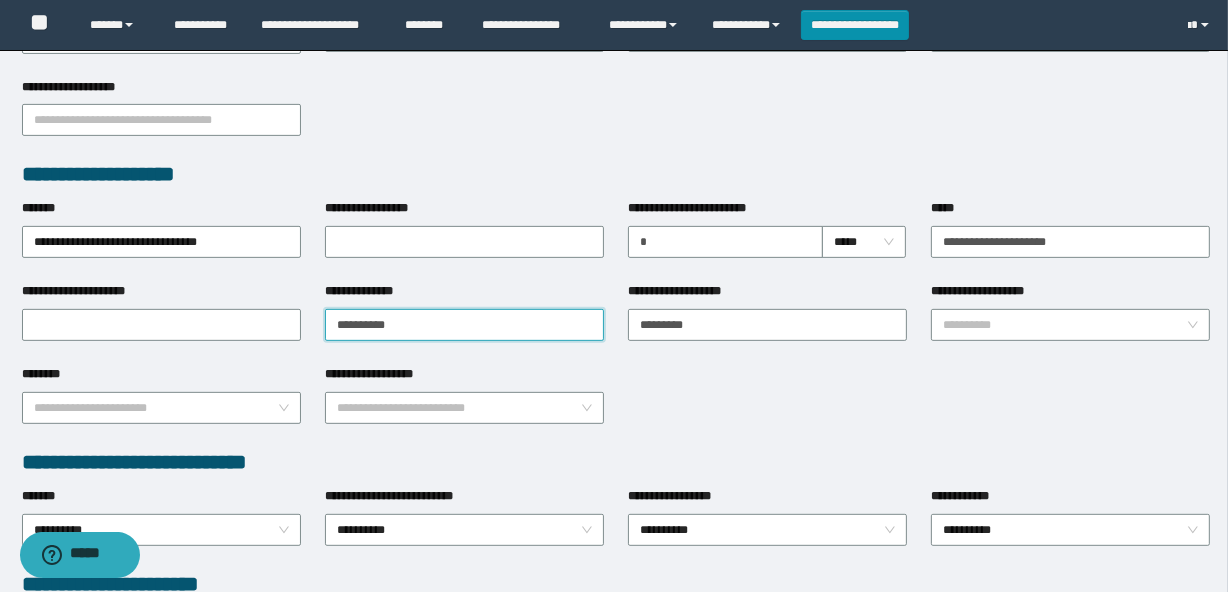 click on "**********" at bounding box center (464, 325) 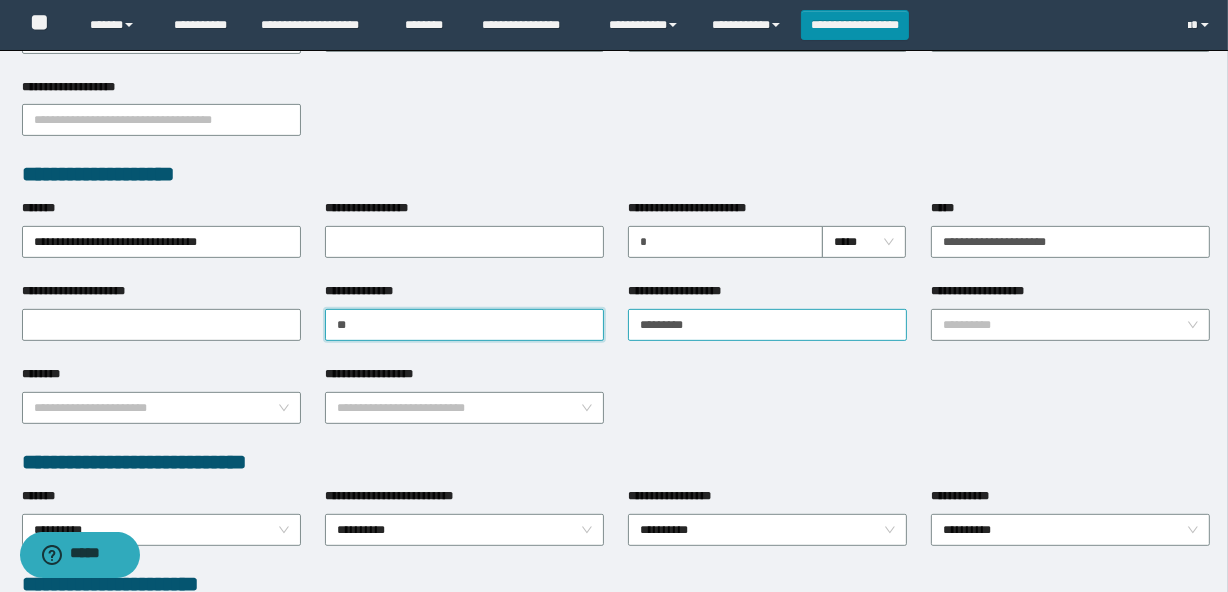 type on "*" 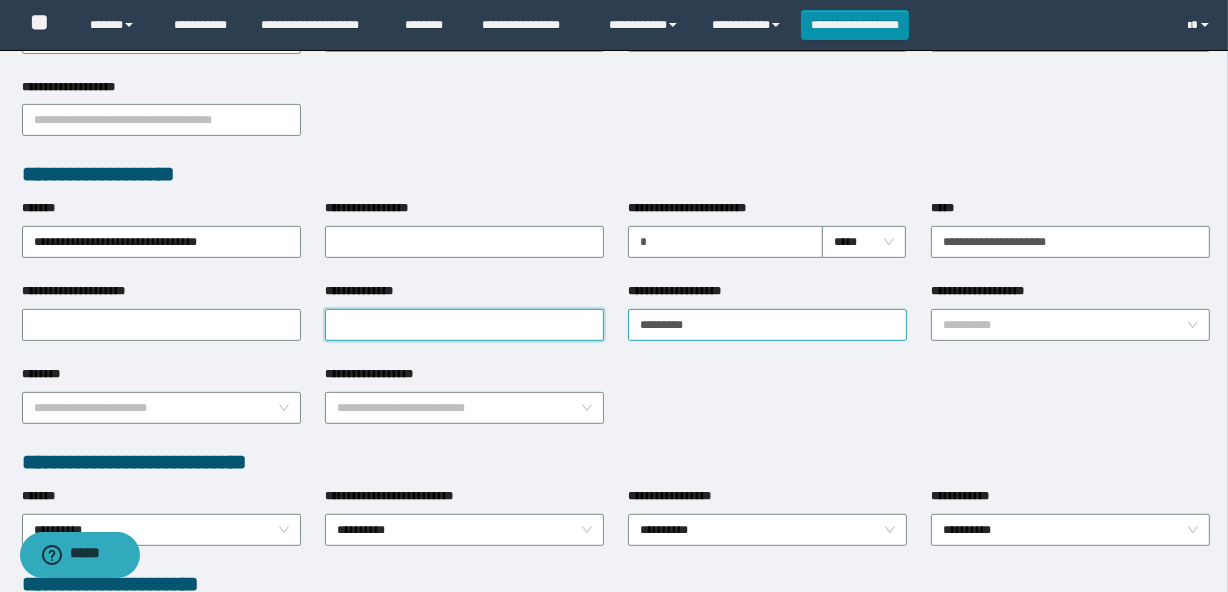type 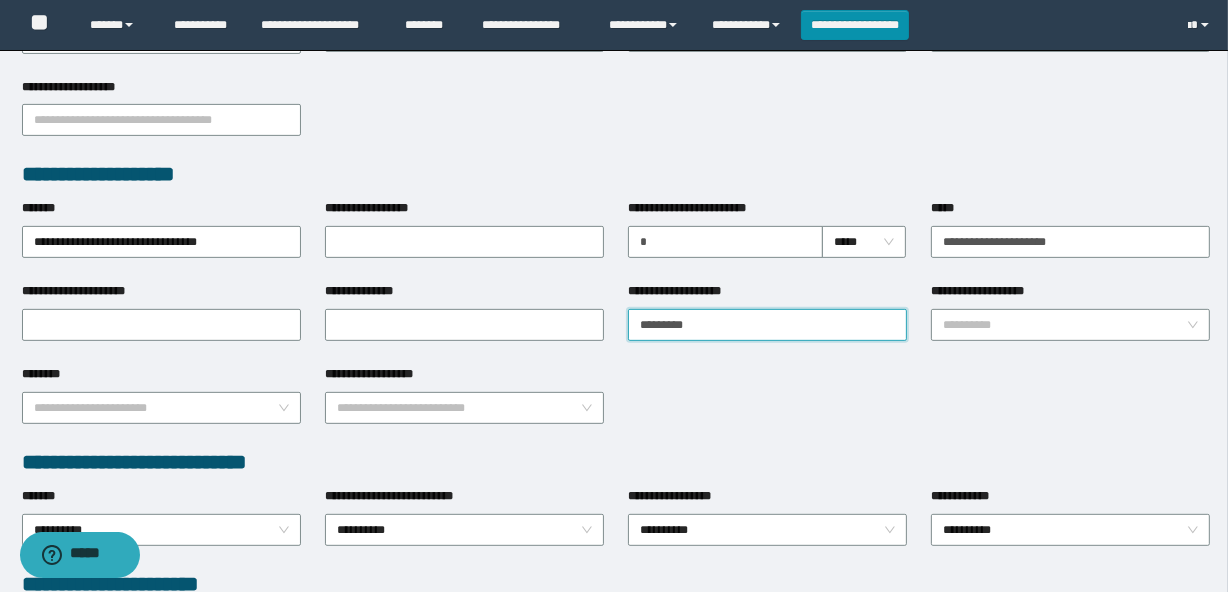 click on "*********" at bounding box center [767, 325] 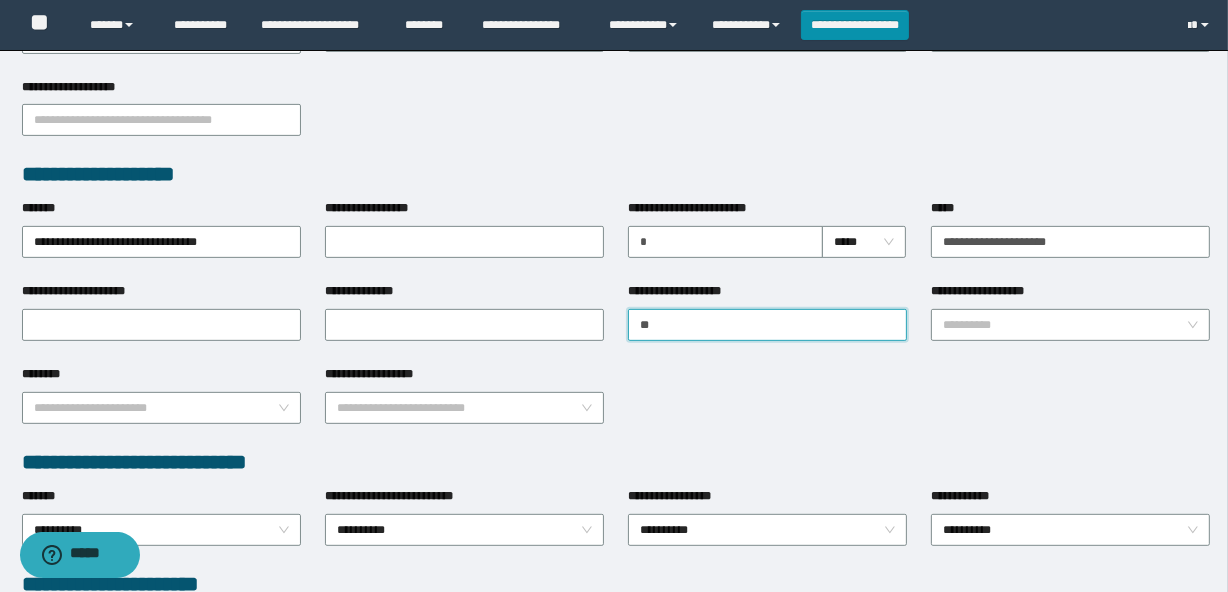 type on "*" 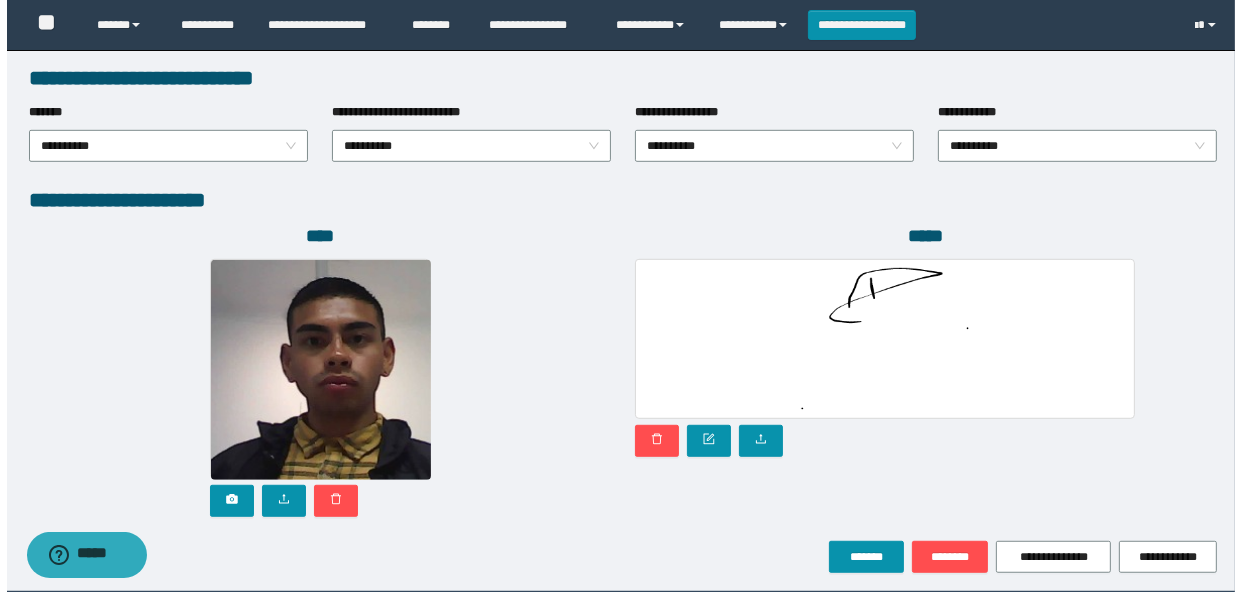 scroll, scrollTop: 1110, scrollLeft: 0, axis: vertical 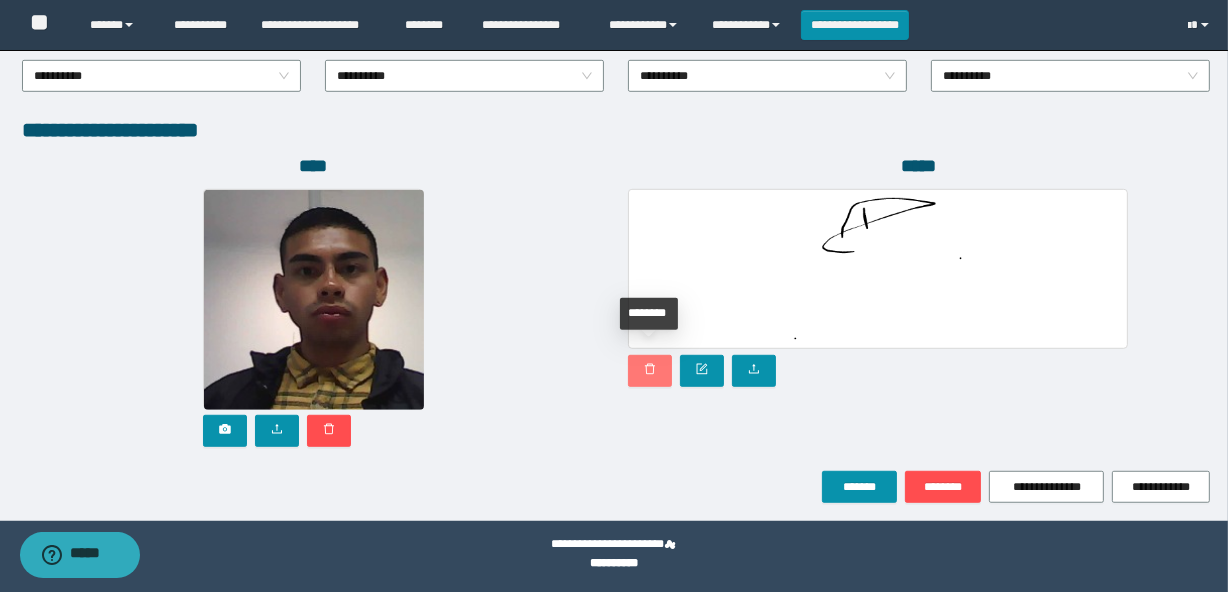 type 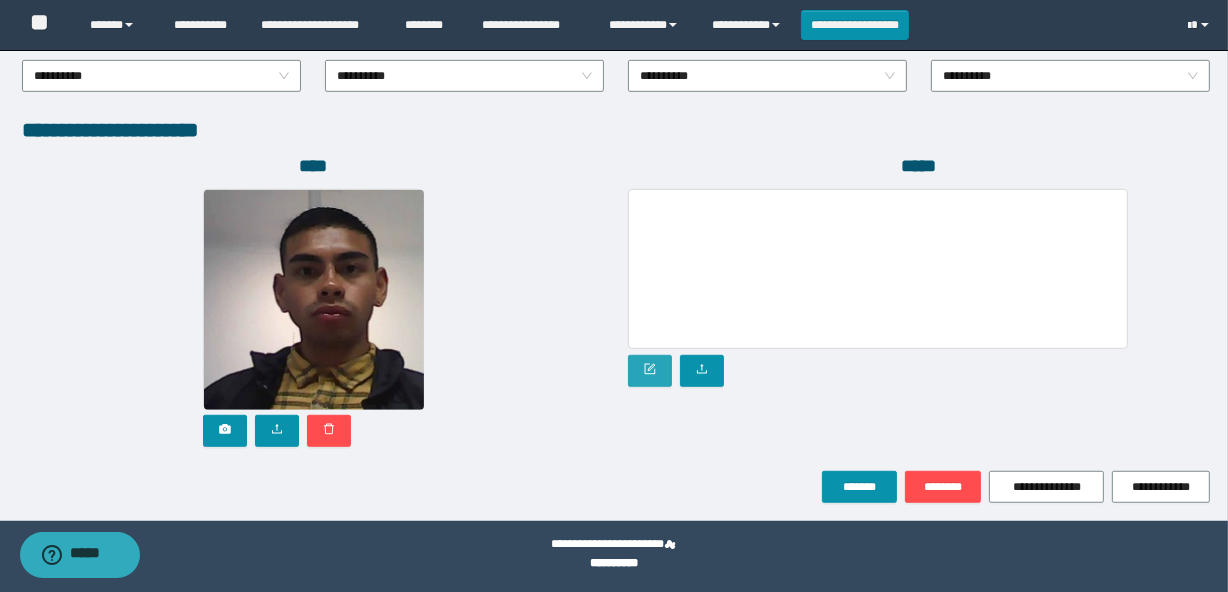 click at bounding box center (650, 371) 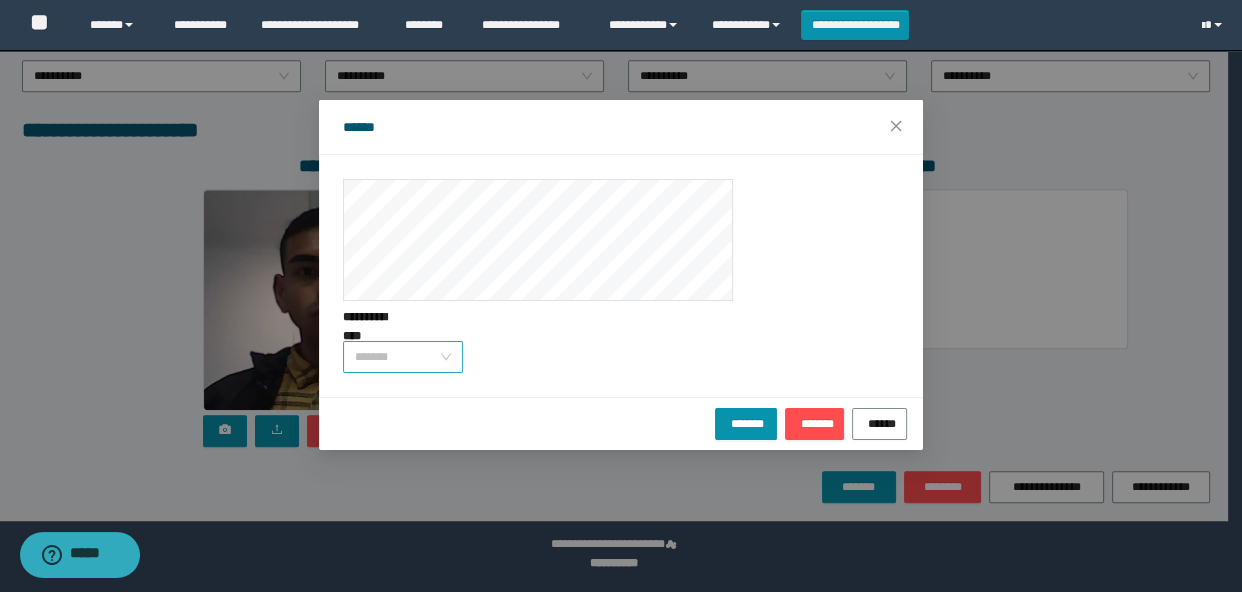 click on "*******" at bounding box center [403, 357] 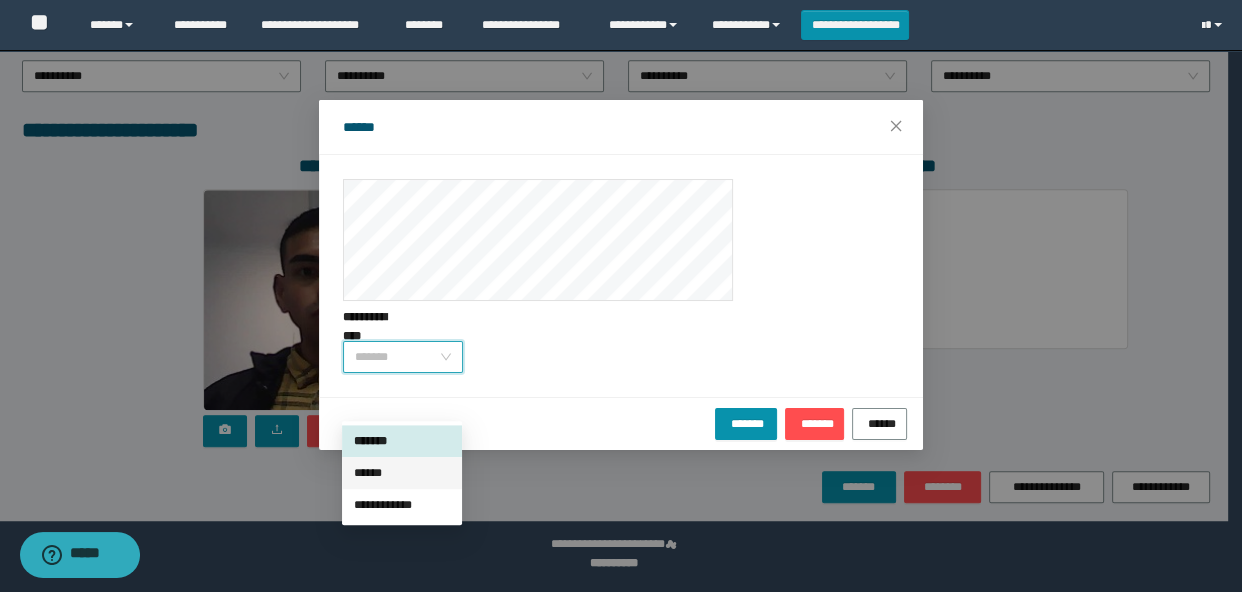 click on "******" at bounding box center [402, 473] 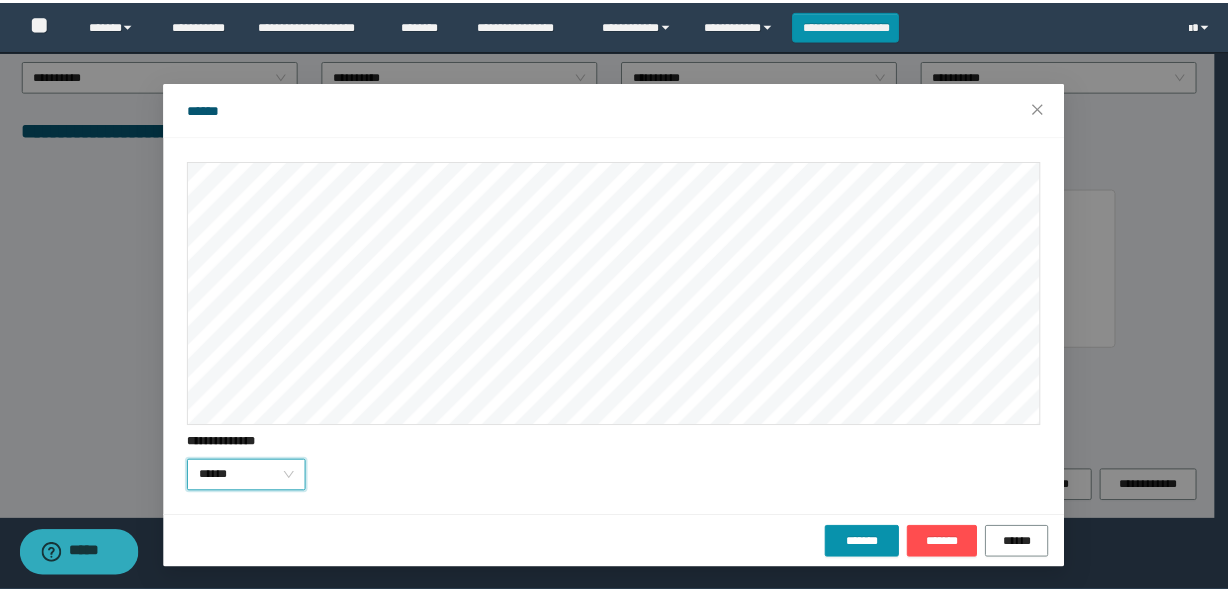 scroll, scrollTop: 18, scrollLeft: 0, axis: vertical 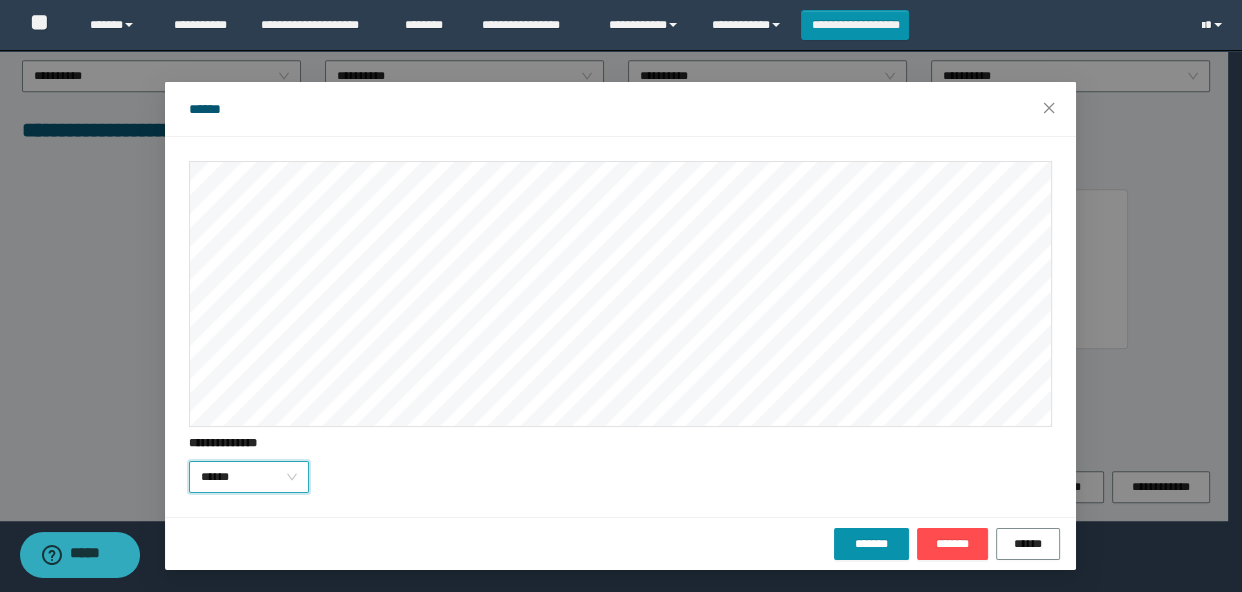 click on "**********" at bounding box center [621, 296] 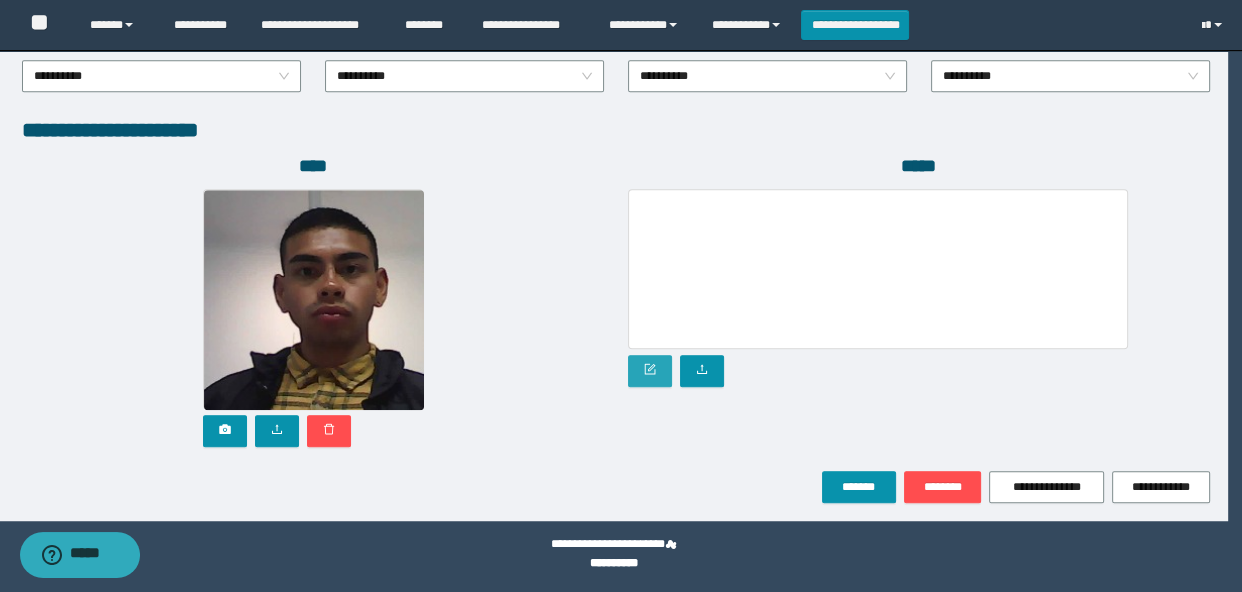 scroll, scrollTop: 0, scrollLeft: 0, axis: both 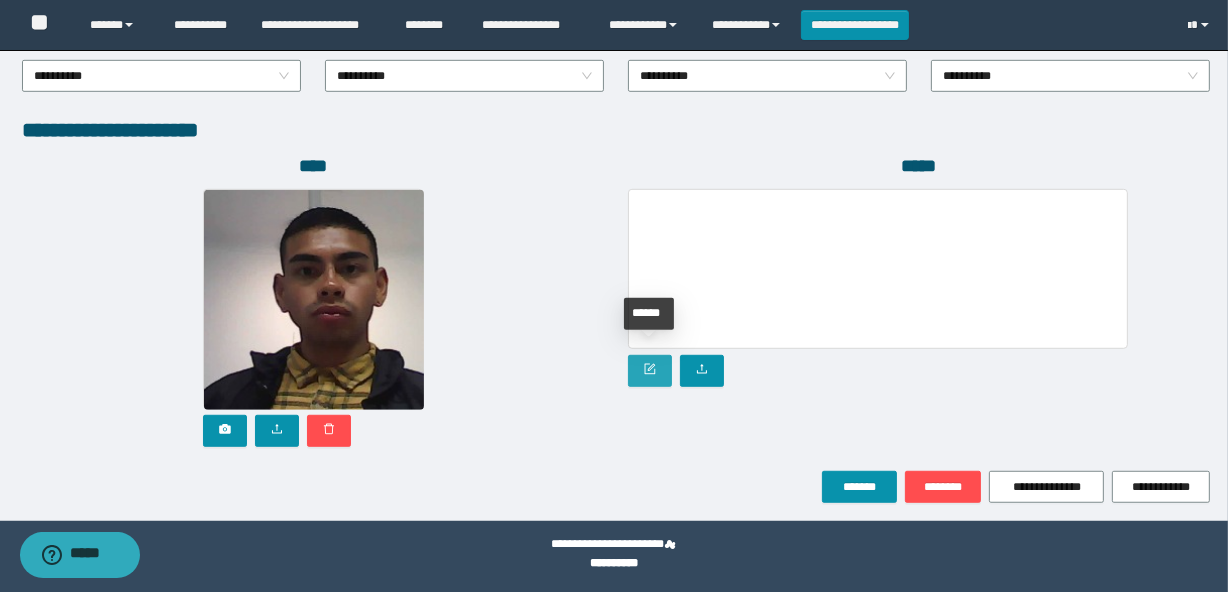 click 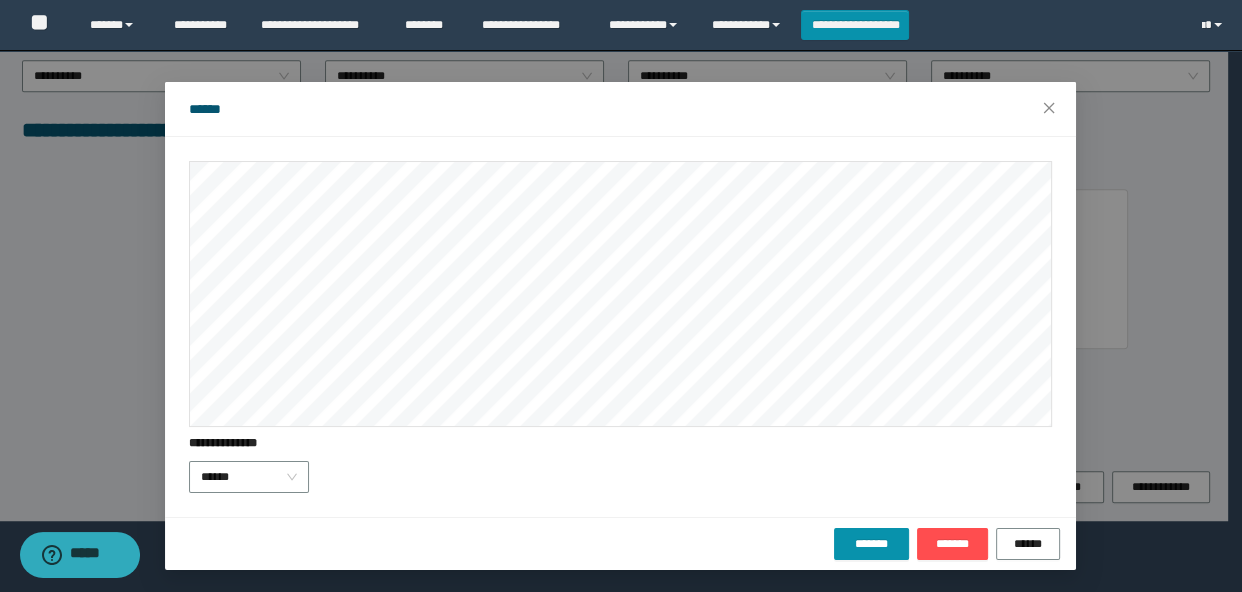 scroll, scrollTop: 16, scrollLeft: 0, axis: vertical 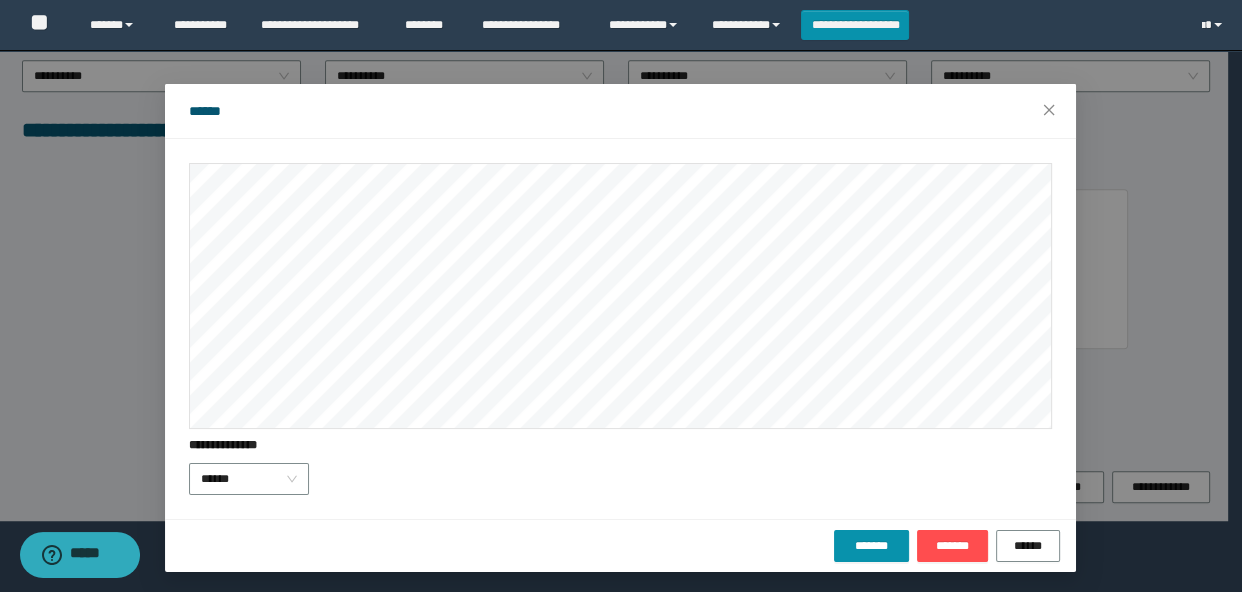 drag, startPoint x: 165, startPoint y: 307, endPoint x: 650, endPoint y: 454, distance: 506.78793 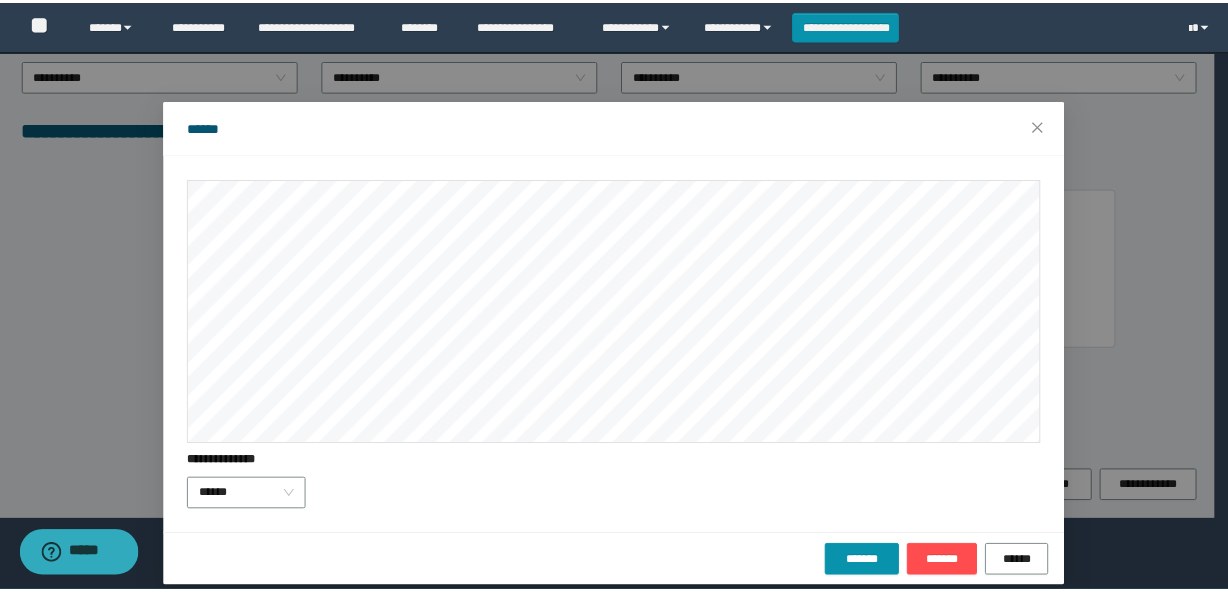 scroll, scrollTop: 18, scrollLeft: 0, axis: vertical 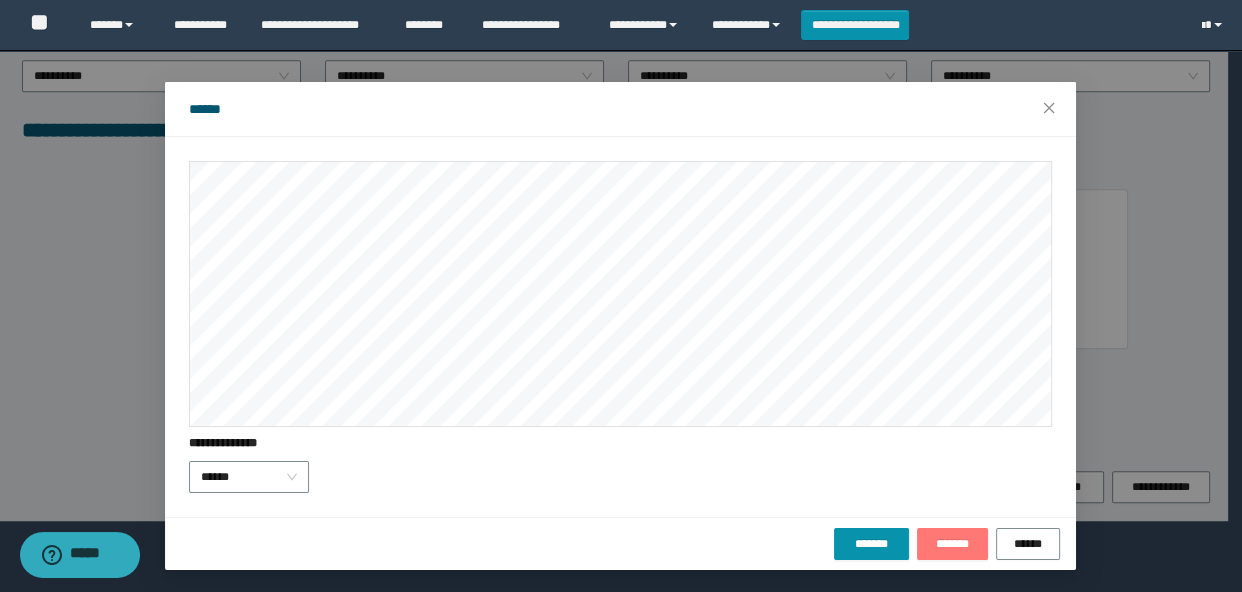 click on "*******" at bounding box center [952, 544] 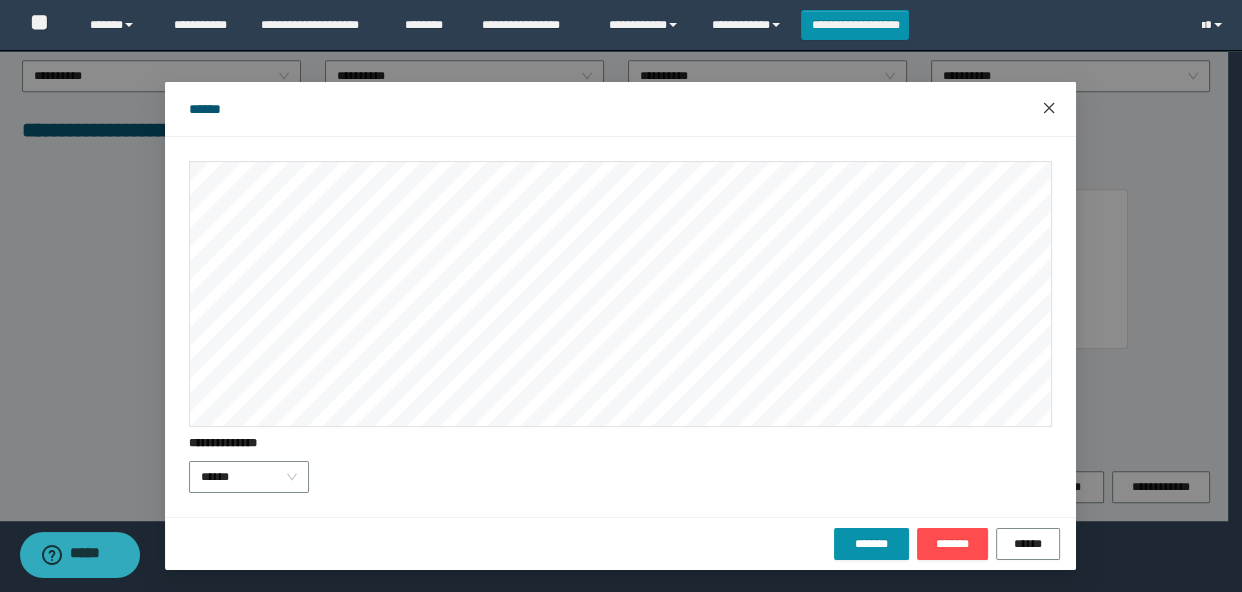 click at bounding box center [1049, 109] 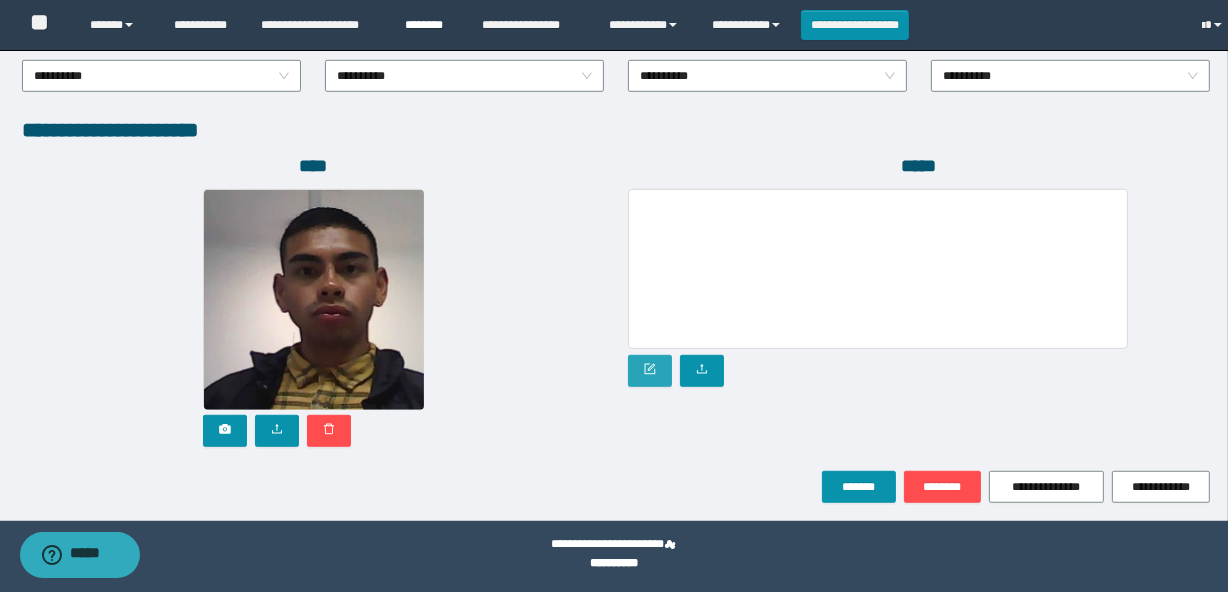 scroll, scrollTop: 0, scrollLeft: 0, axis: both 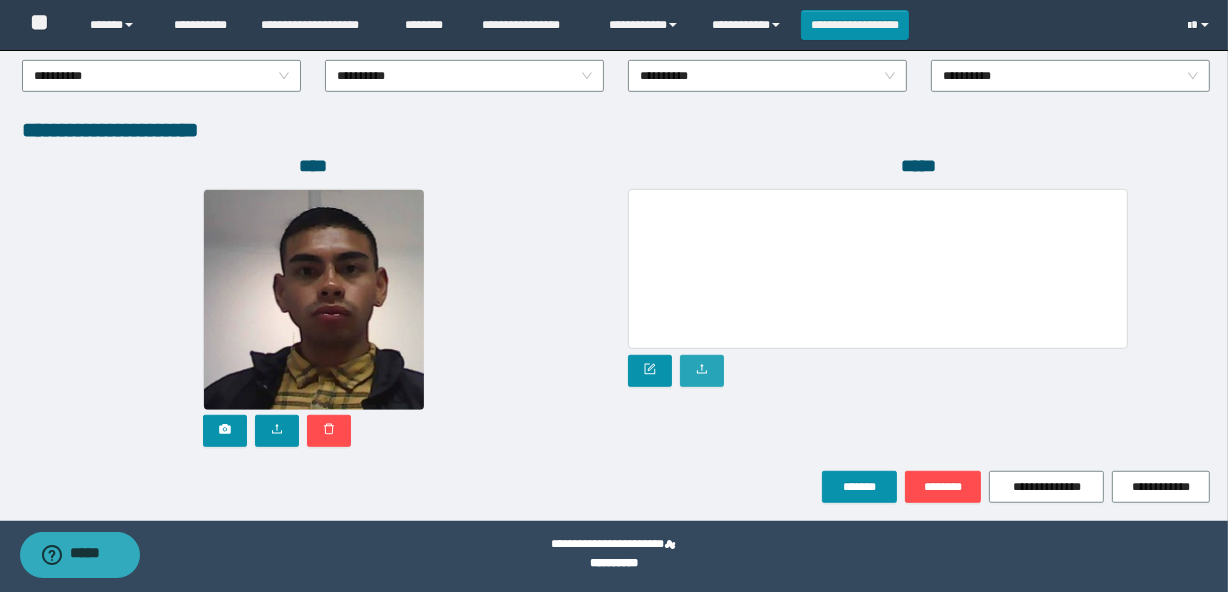 click at bounding box center (702, 371) 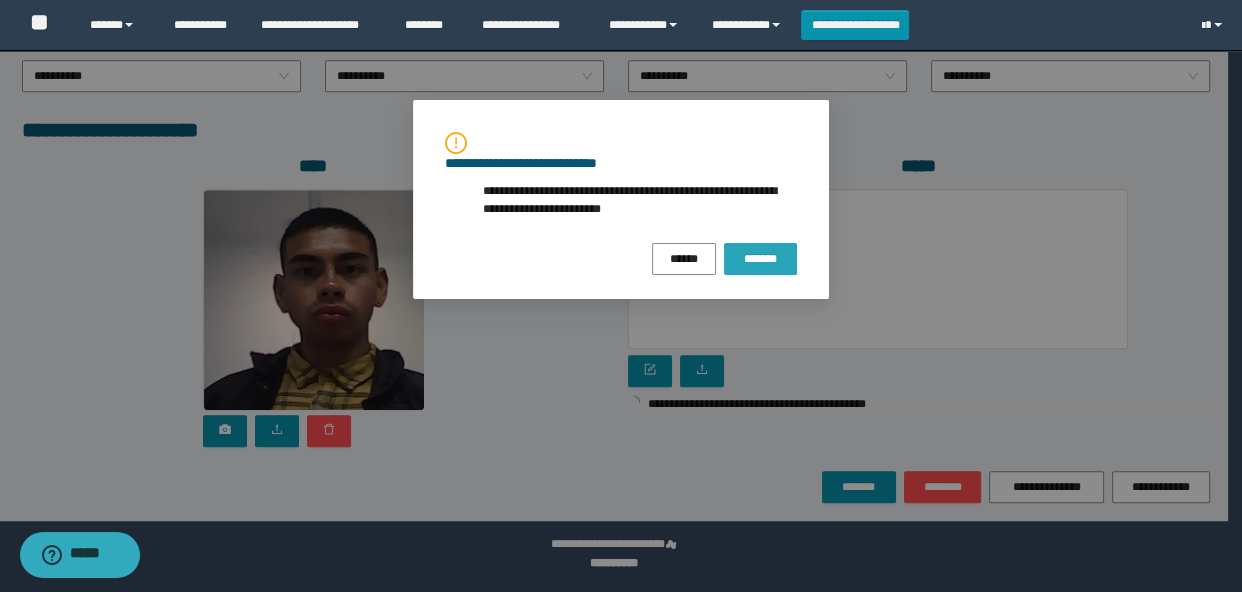 click on "*******" at bounding box center (760, 259) 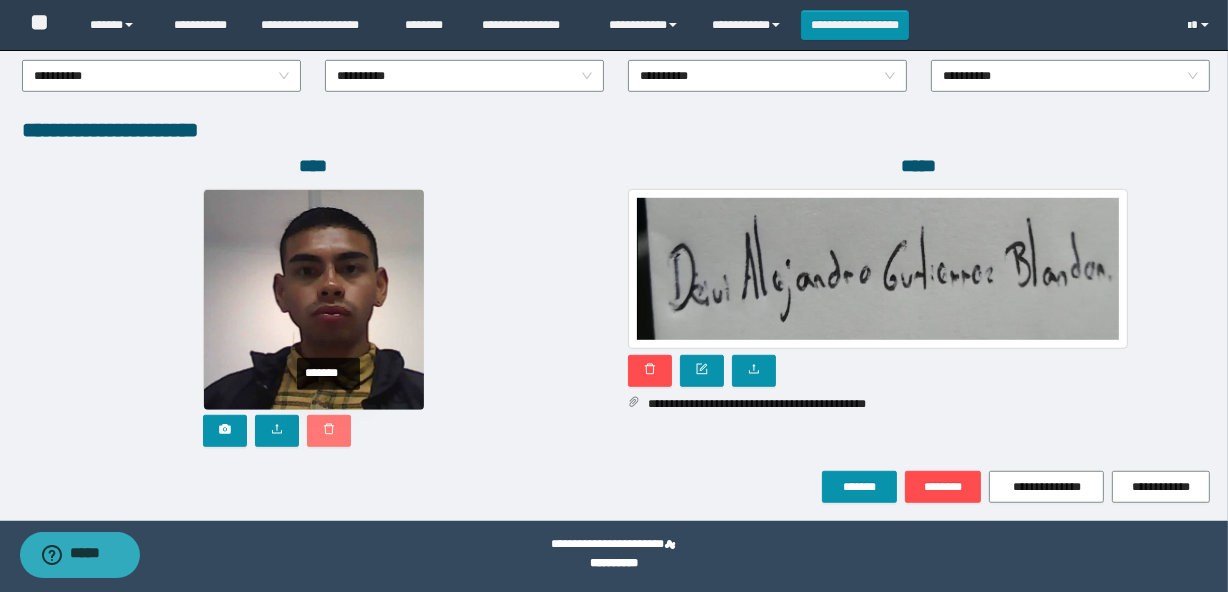click at bounding box center [329, 431] 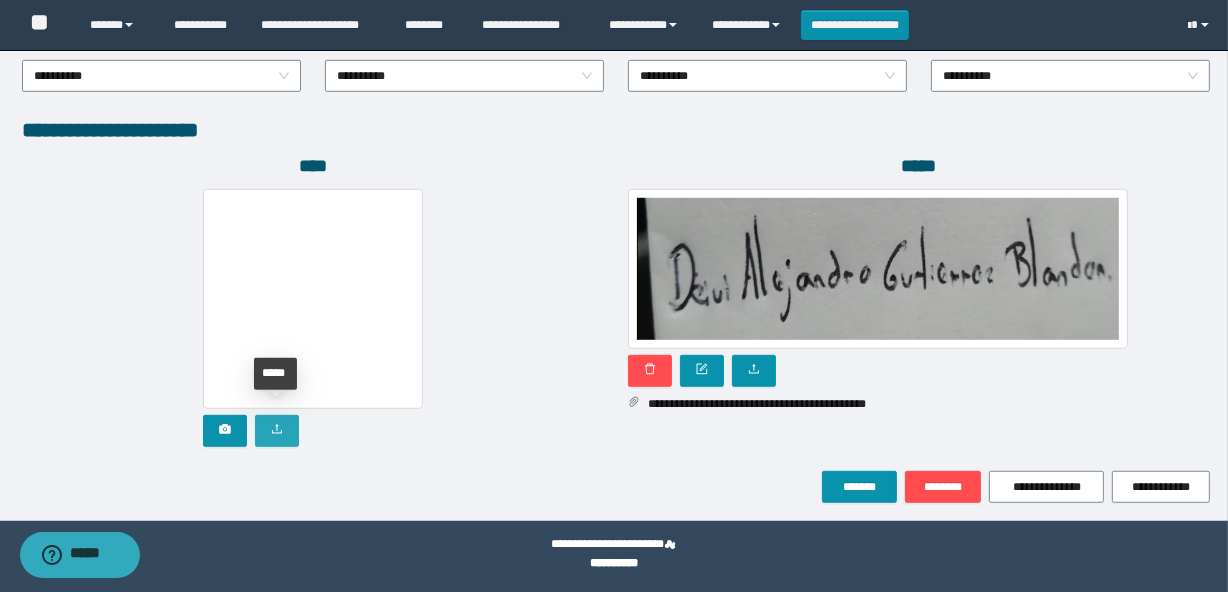 click at bounding box center [277, 431] 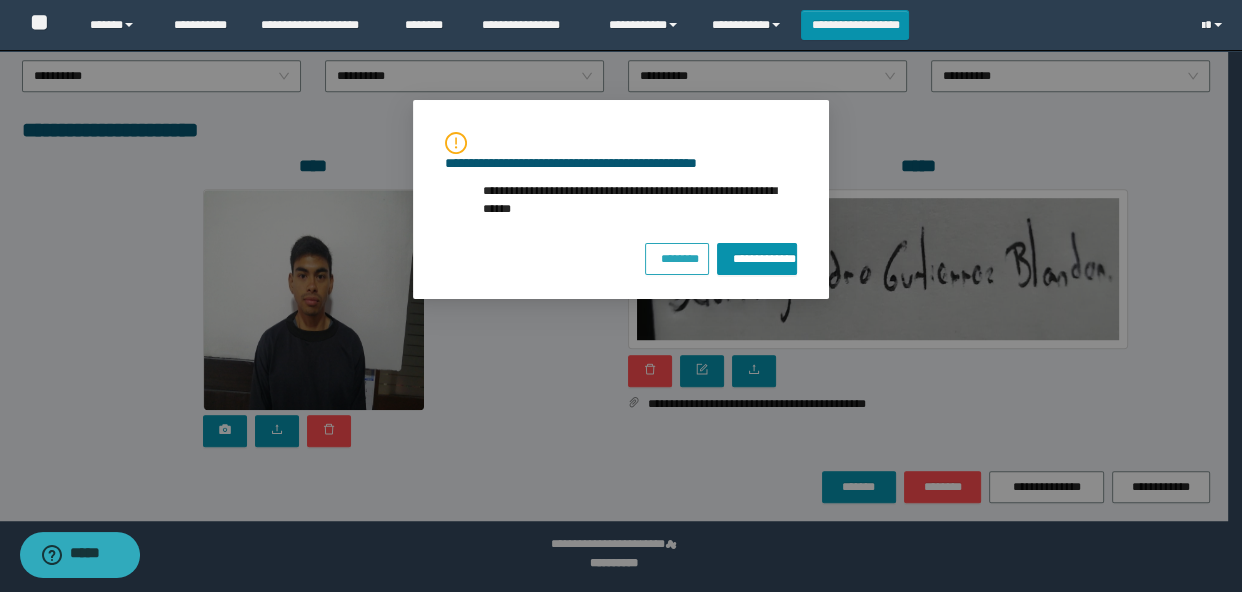 click on "********" at bounding box center [677, 256] 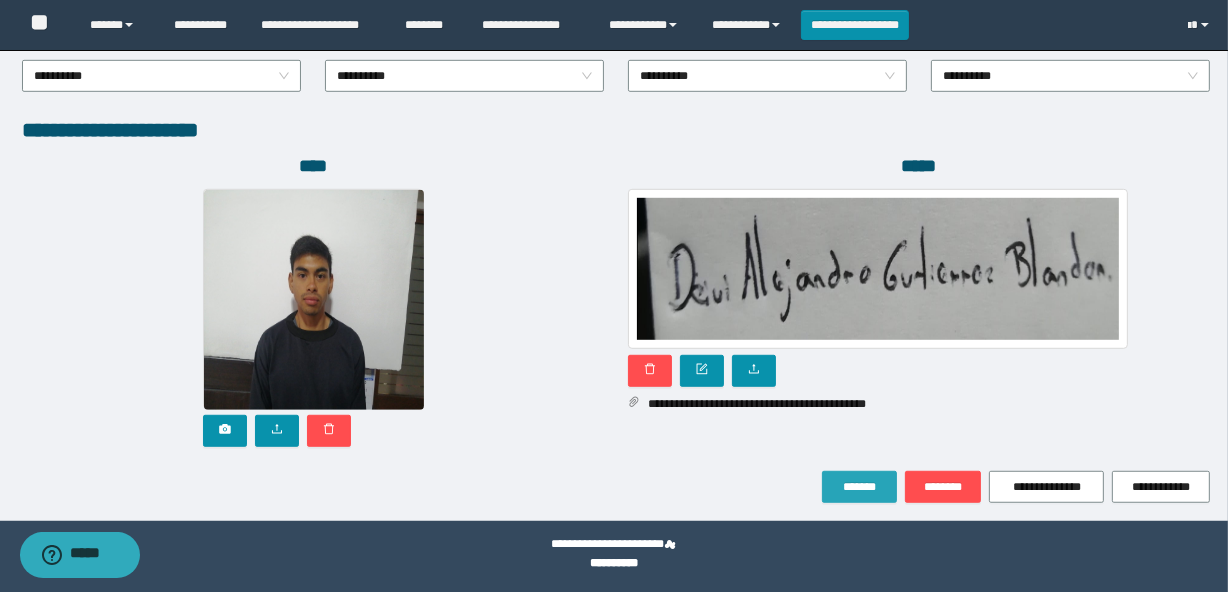 click on "*******" at bounding box center [859, 487] 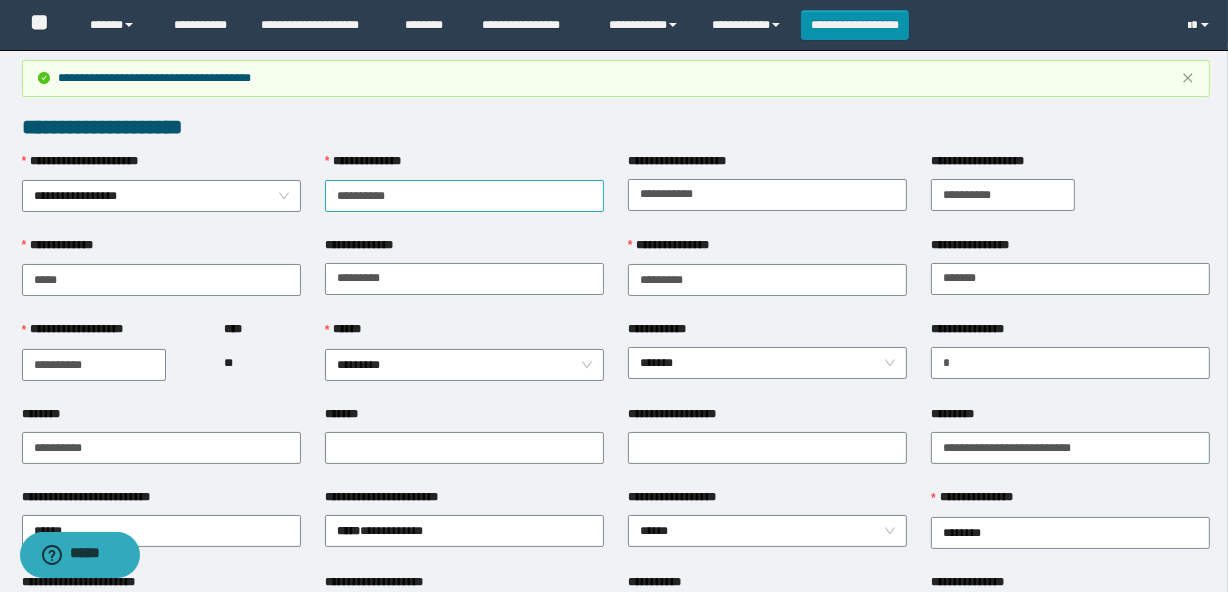 scroll, scrollTop: 0, scrollLeft: 0, axis: both 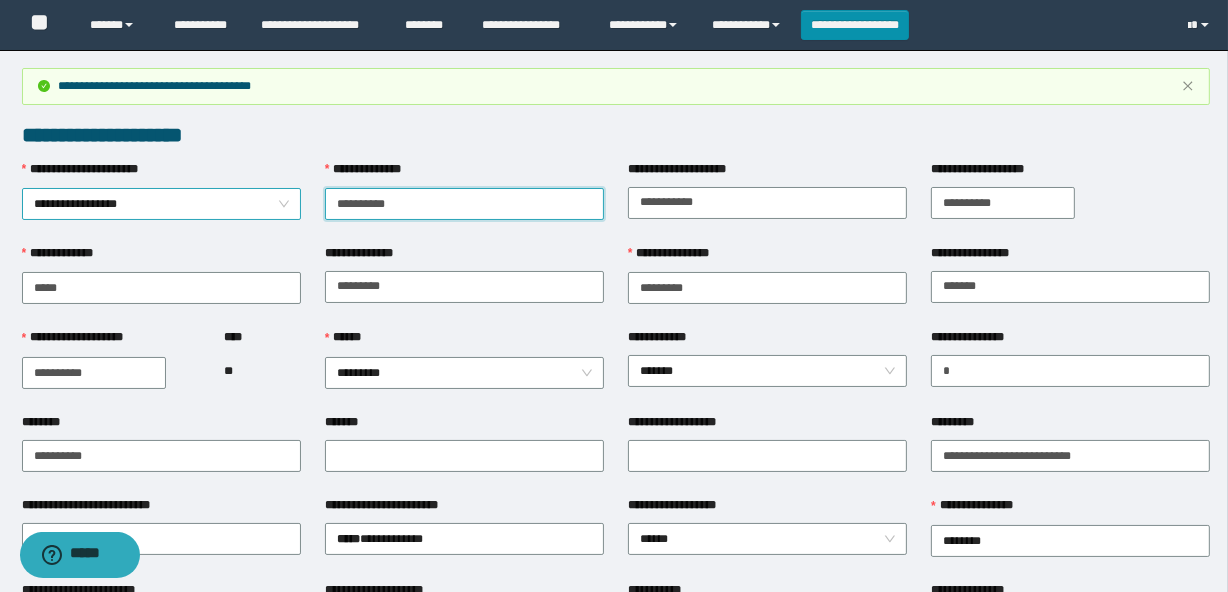 drag, startPoint x: 420, startPoint y: 208, endPoint x: 292, endPoint y: 213, distance: 128.09763 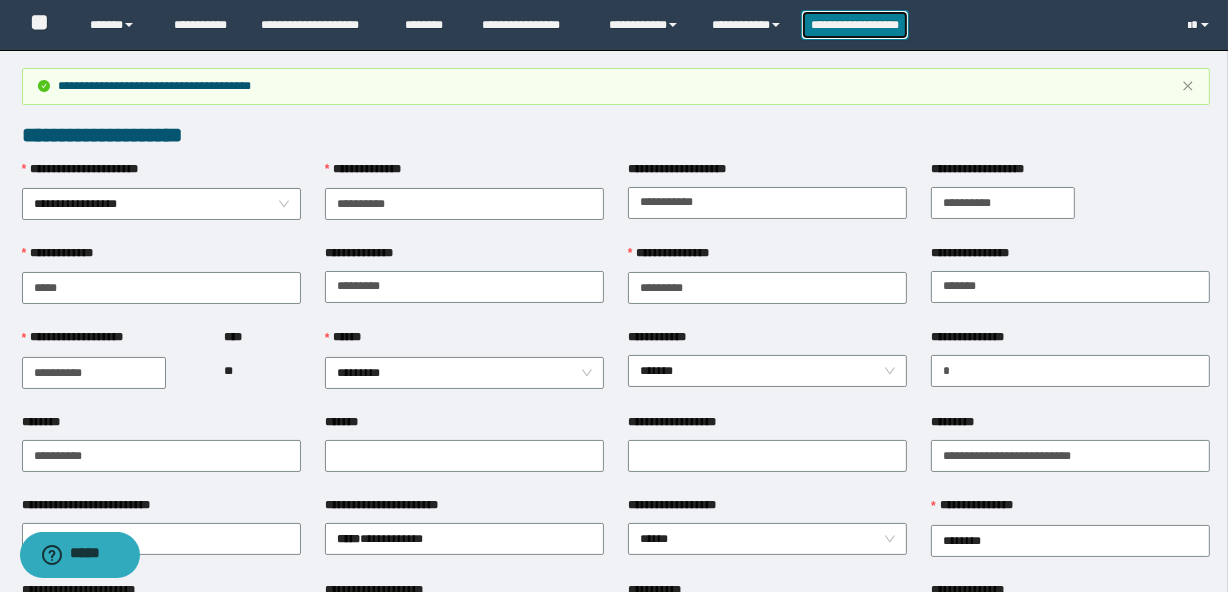 click on "**********" at bounding box center (855, 25) 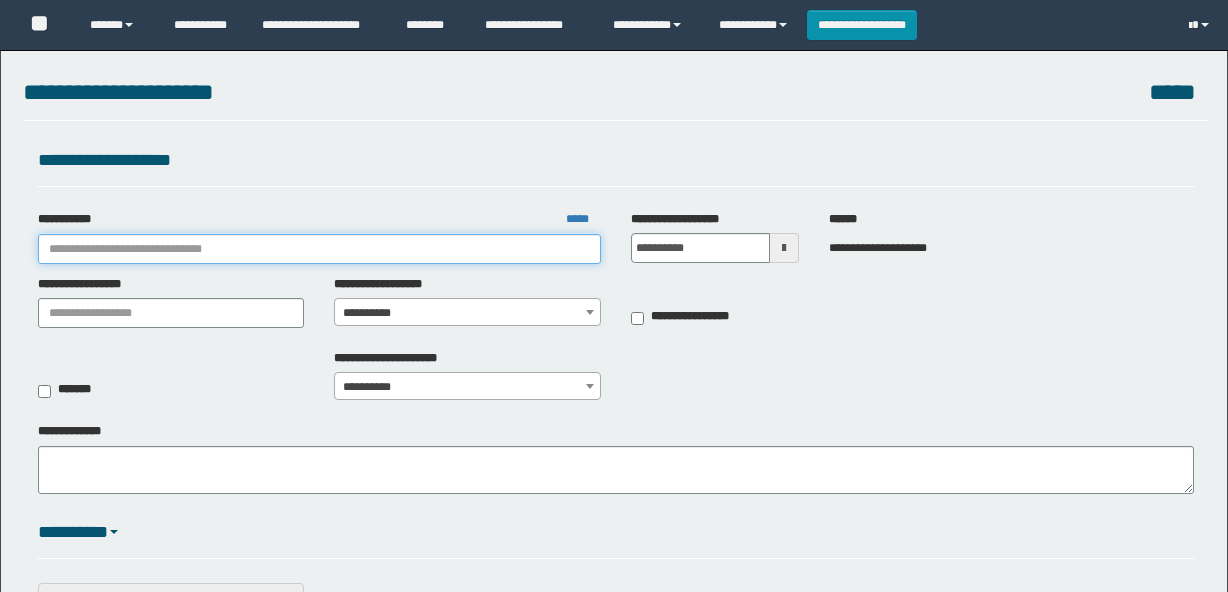 scroll, scrollTop: 0, scrollLeft: 0, axis: both 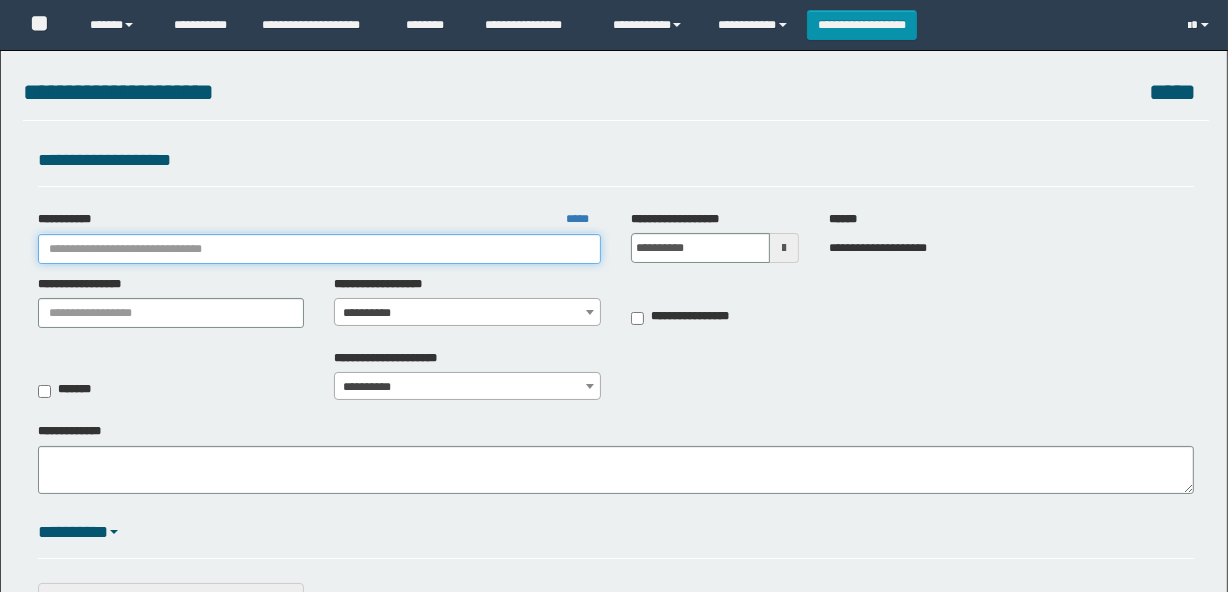 click on "**********" at bounding box center [319, 249] 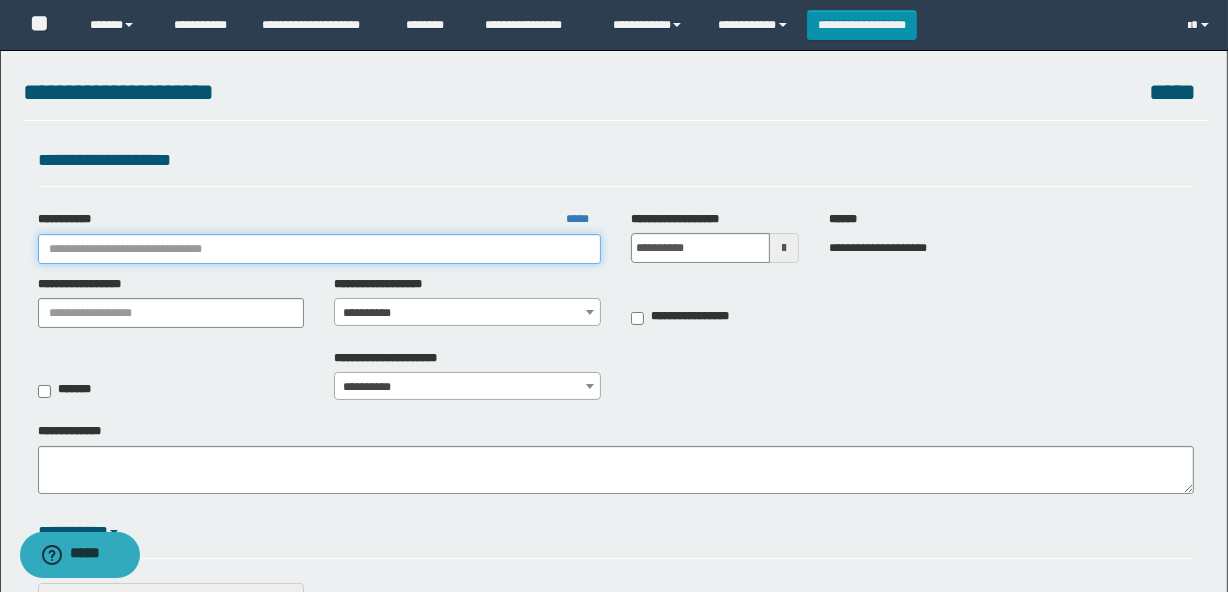 scroll, scrollTop: 0, scrollLeft: 0, axis: both 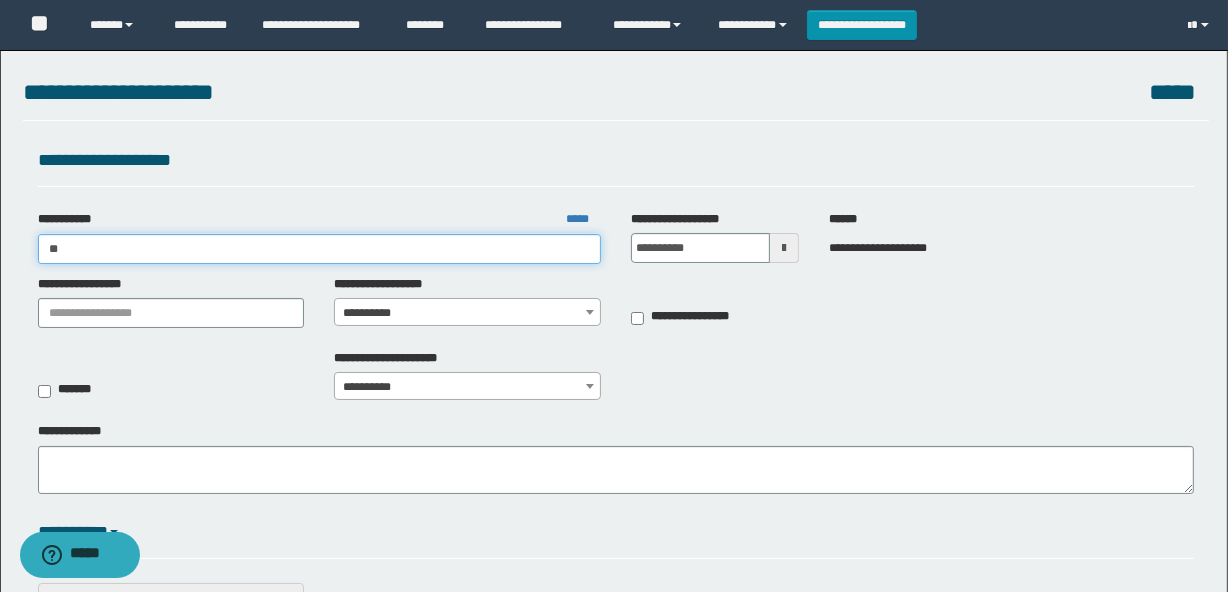 type on "***" 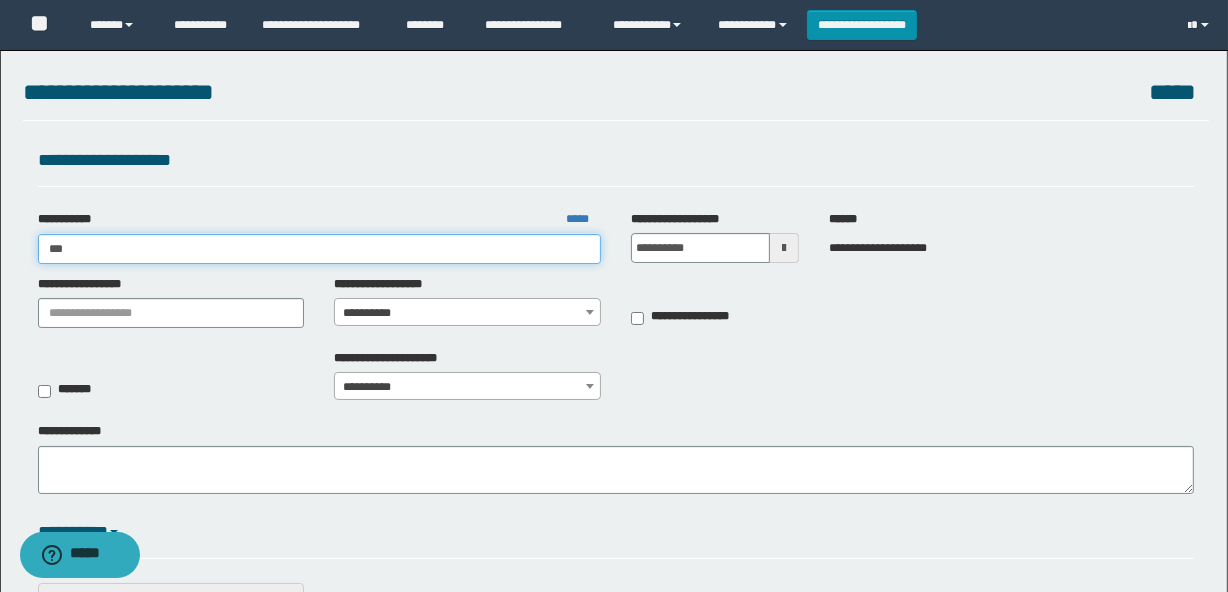 type on "***" 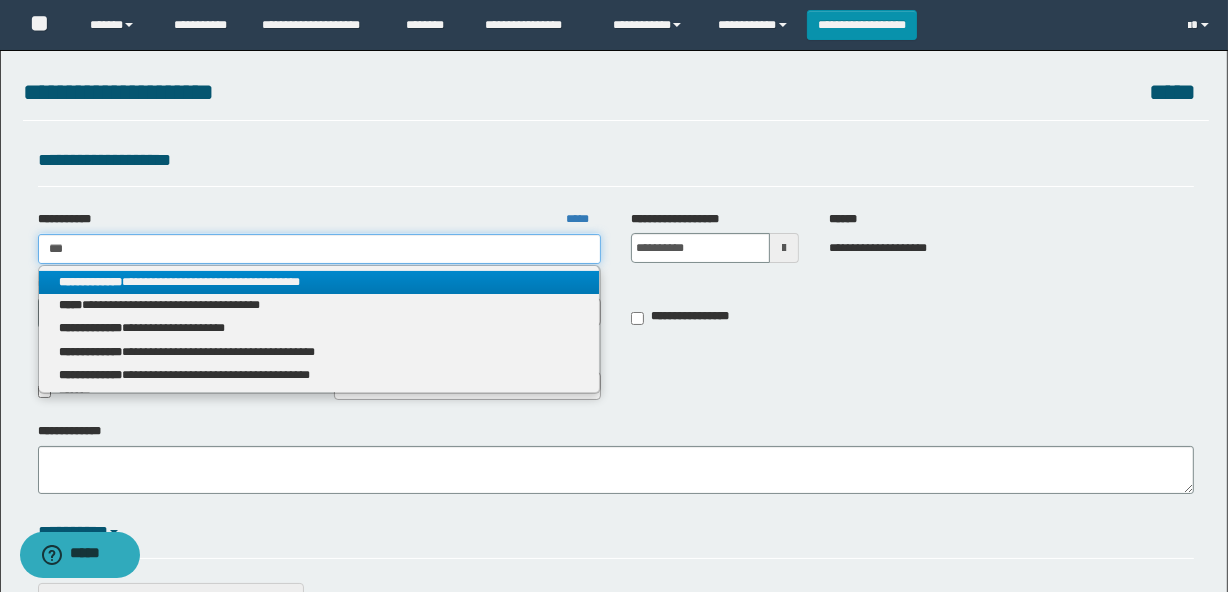 type on "***" 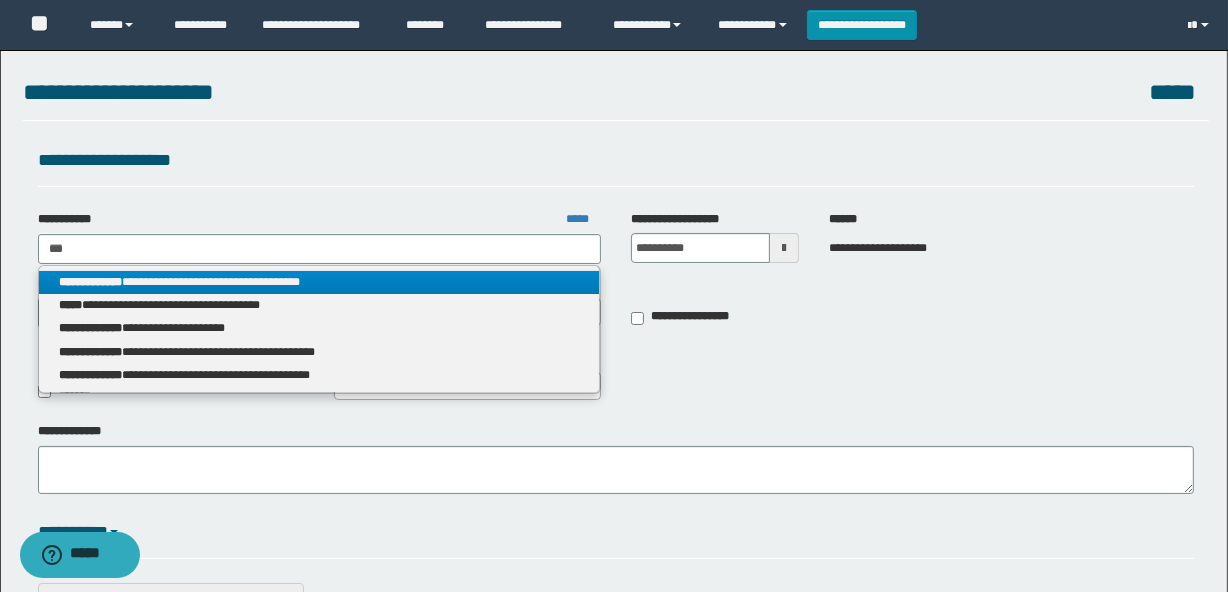 click on "**********" at bounding box center [319, 282] 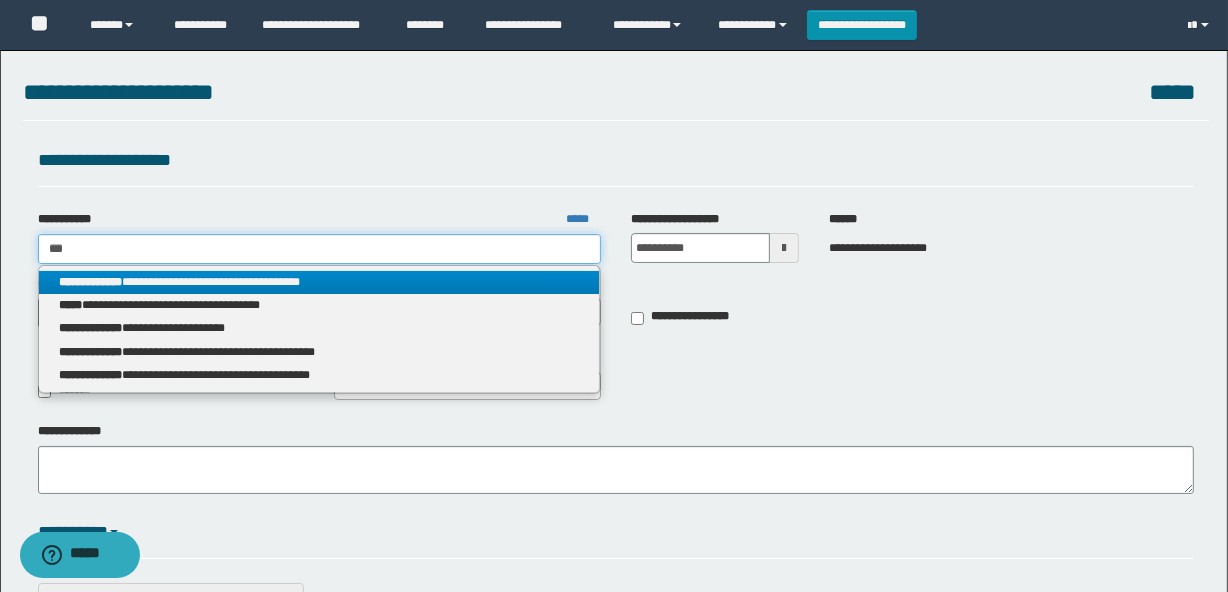 type 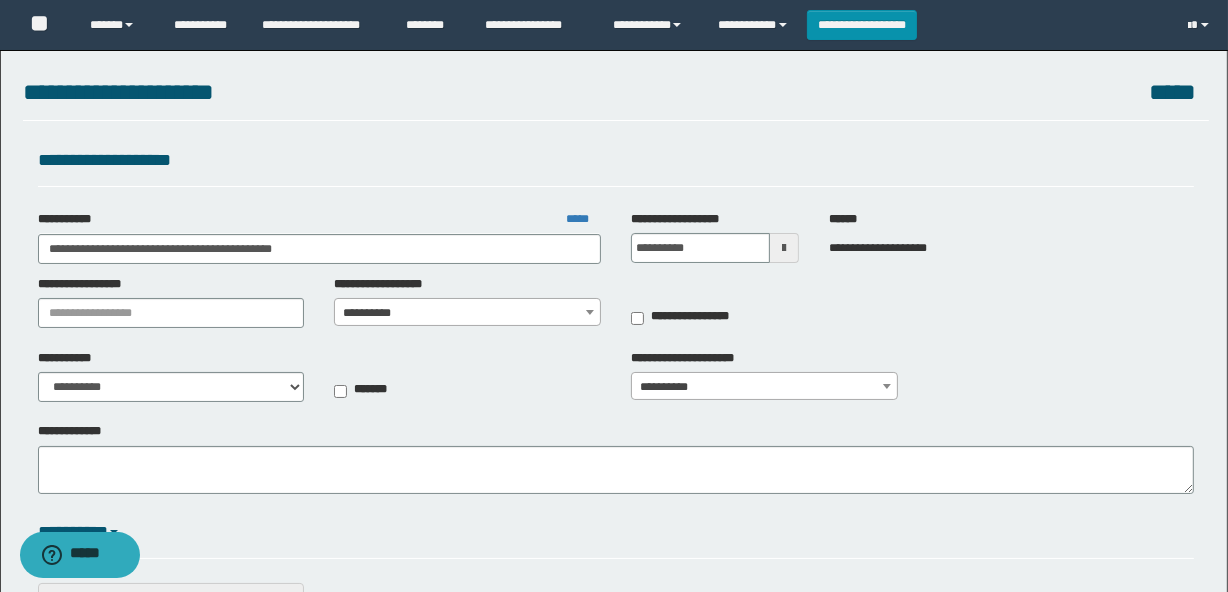 click on "**********" at bounding box center [467, 313] 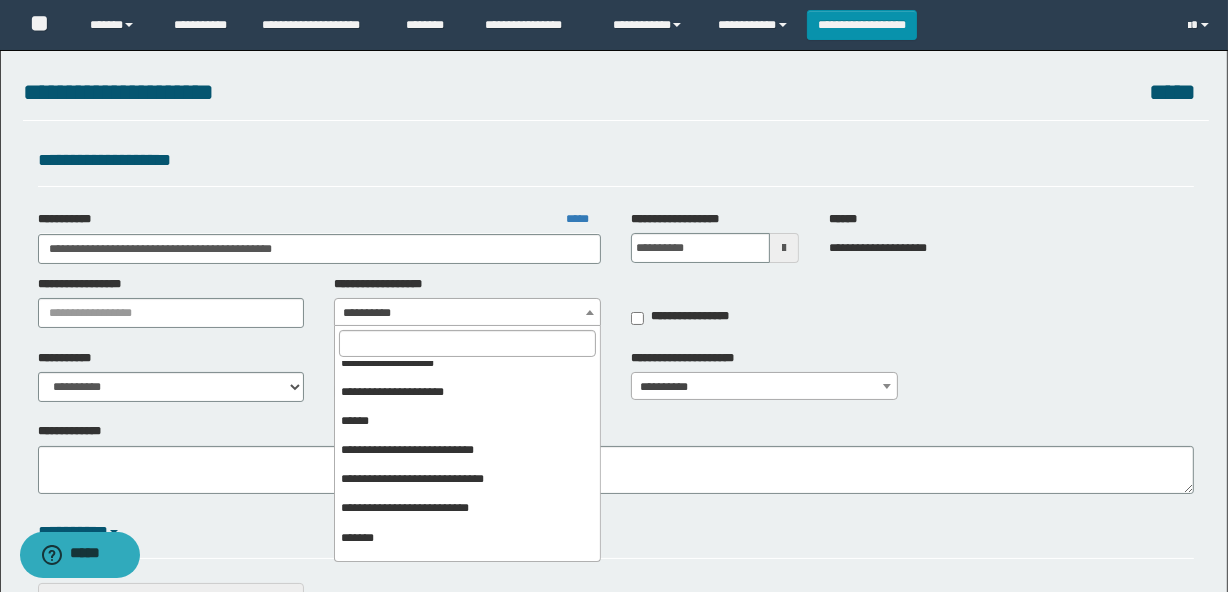 scroll, scrollTop: 181, scrollLeft: 0, axis: vertical 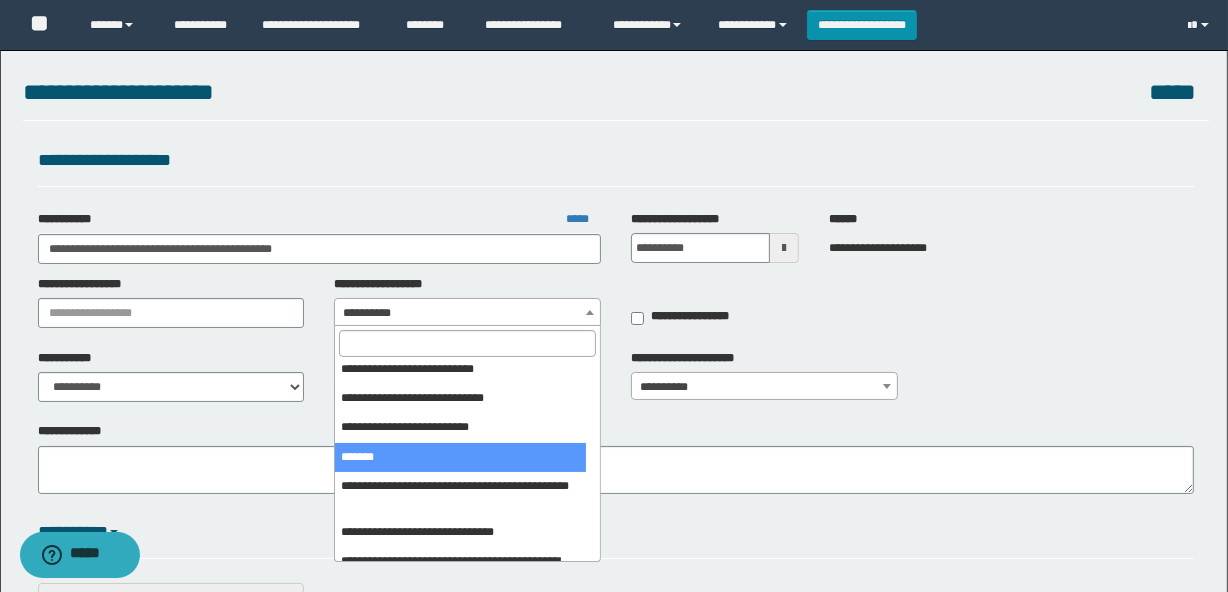 select on "***" 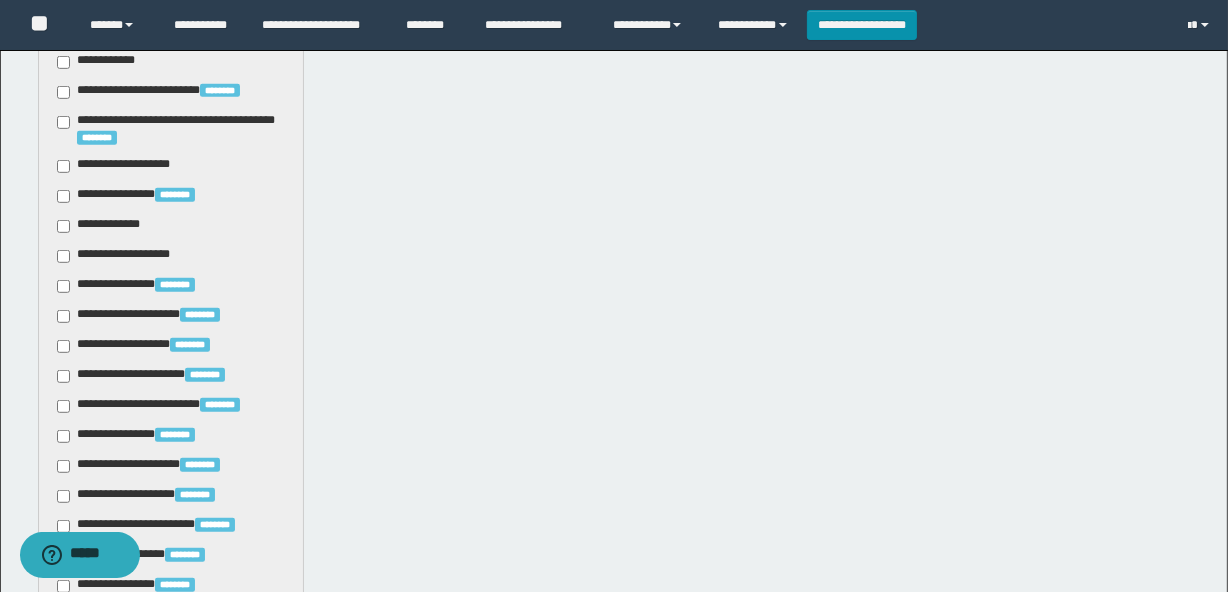 scroll, scrollTop: 545, scrollLeft: 0, axis: vertical 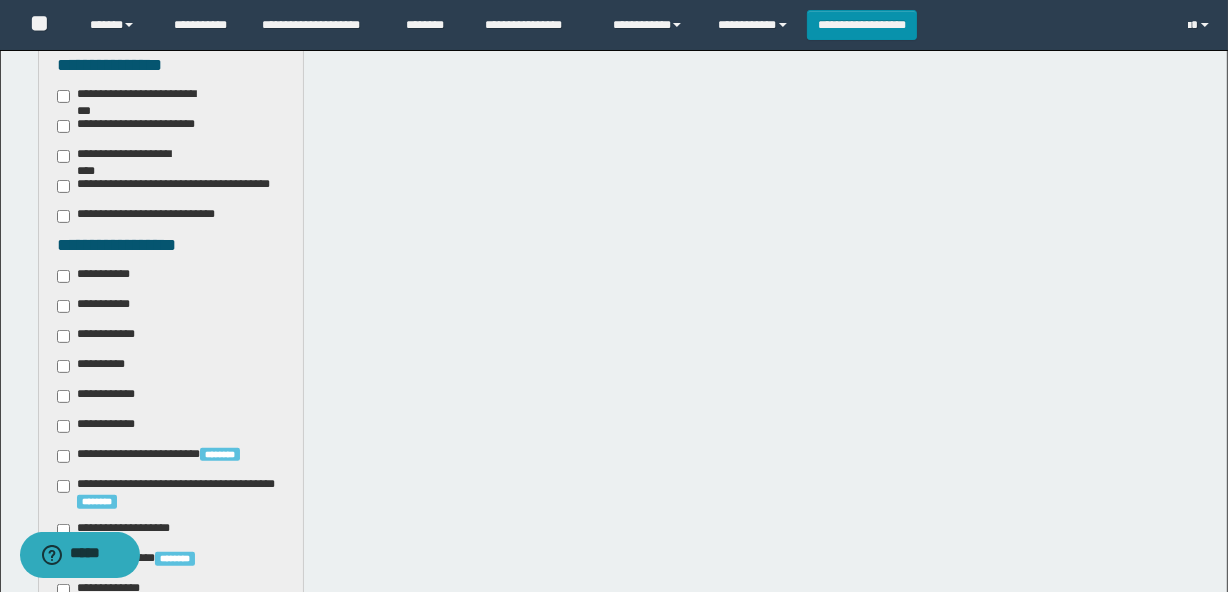 click on "**********" at bounding box center (97, 306) 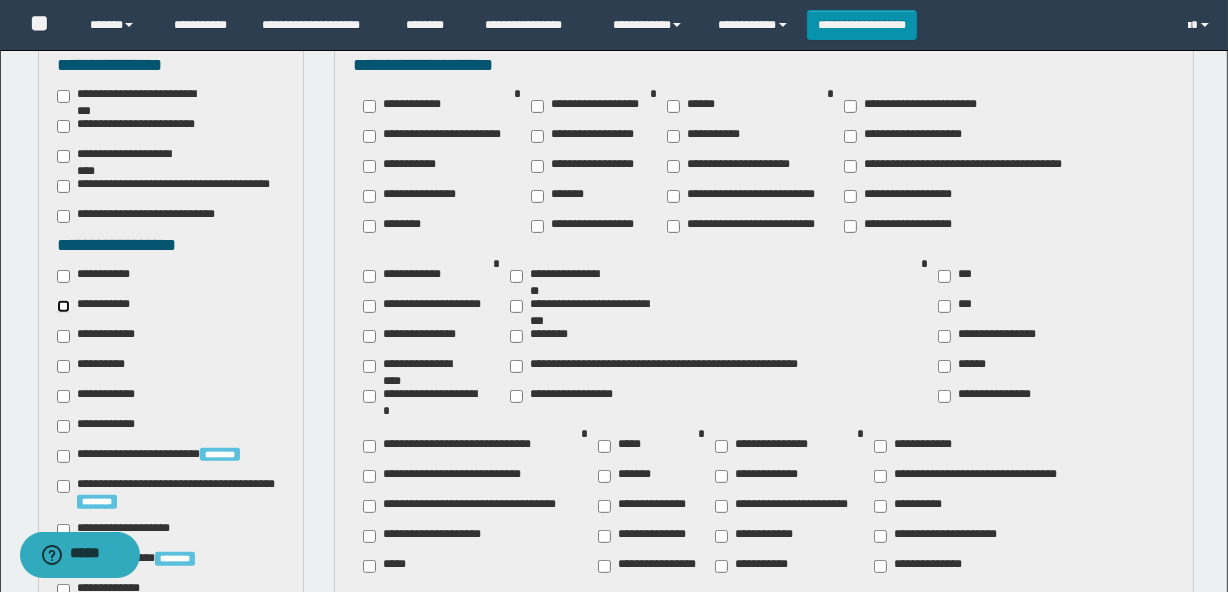 scroll, scrollTop: 818, scrollLeft: 0, axis: vertical 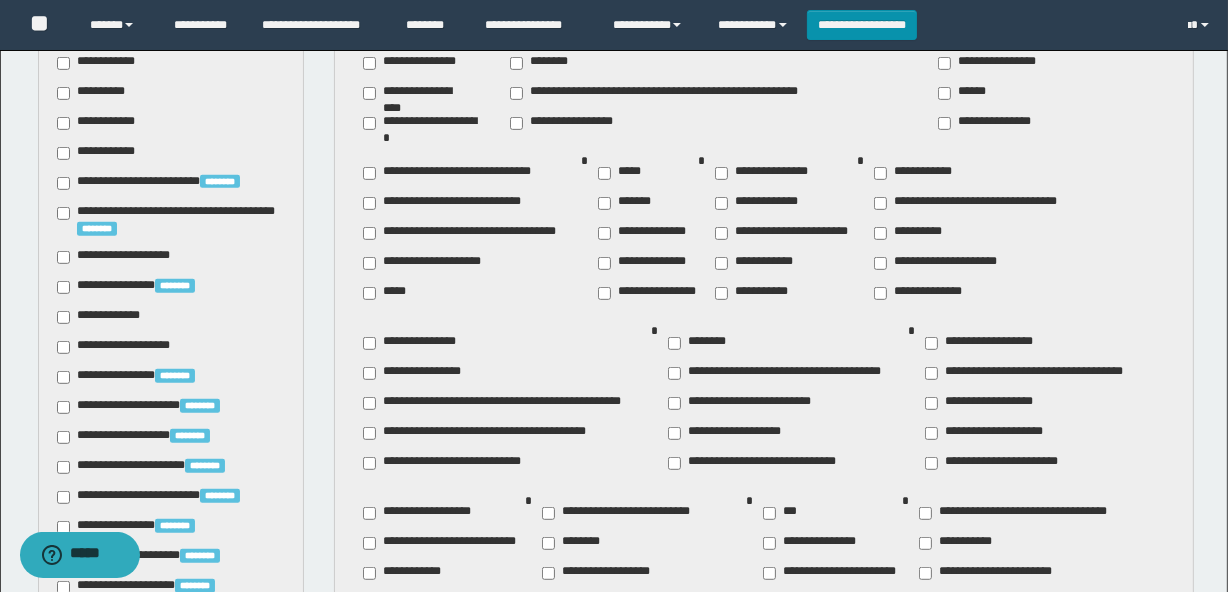 click on "**********" at bounding box center (648, 293) 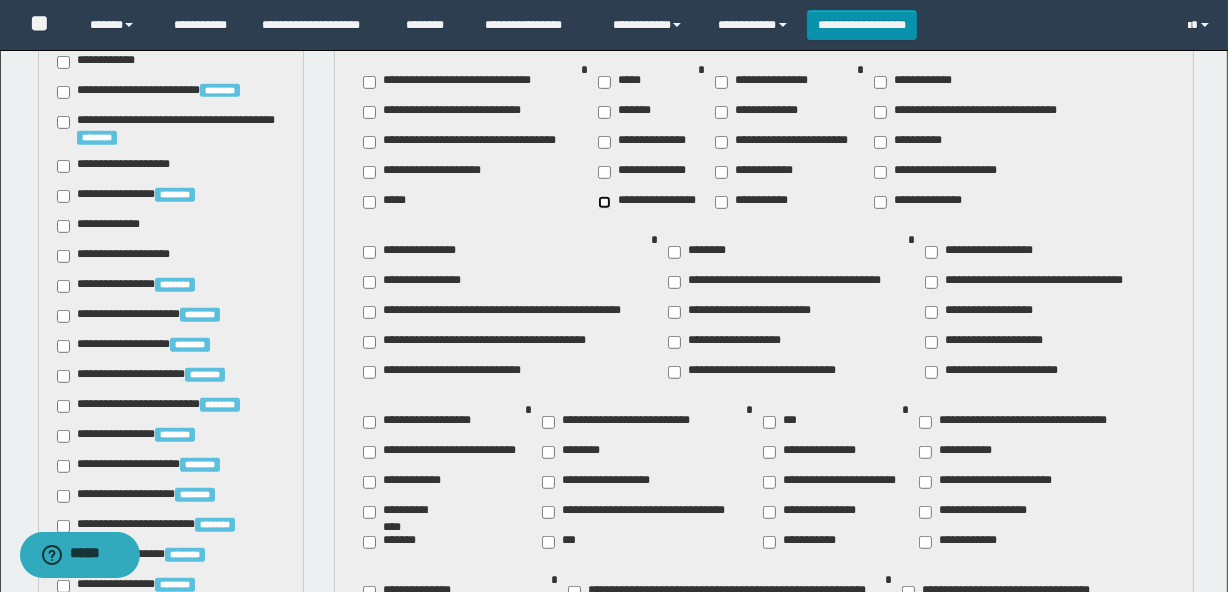scroll, scrollTop: 1000, scrollLeft: 0, axis: vertical 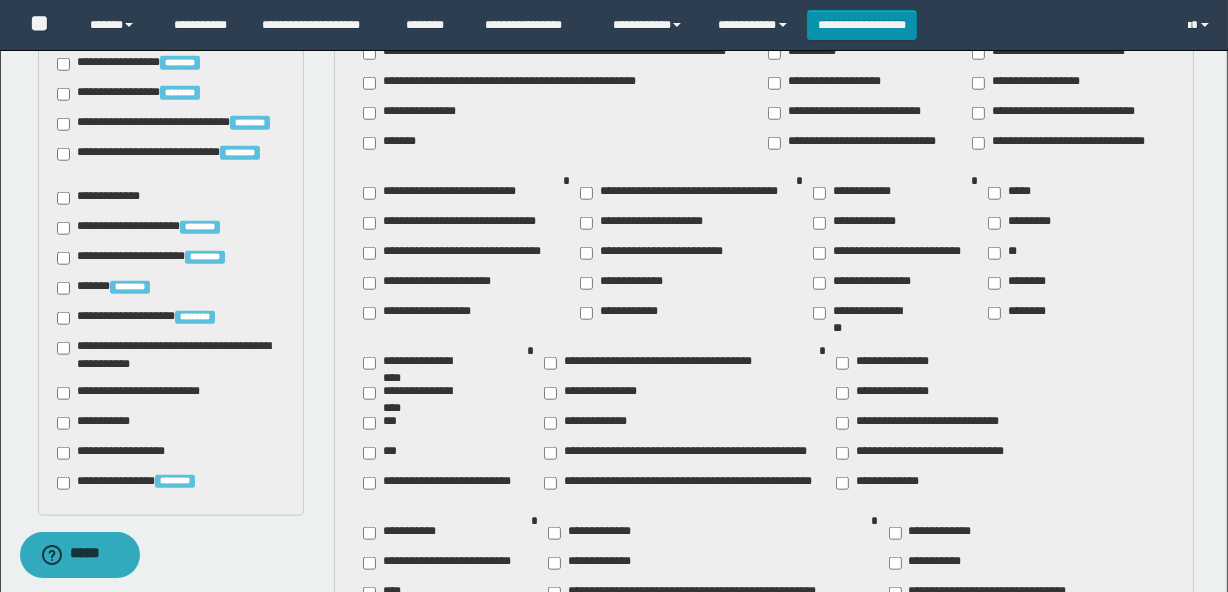 click on "**********" at bounding box center (878, 483) 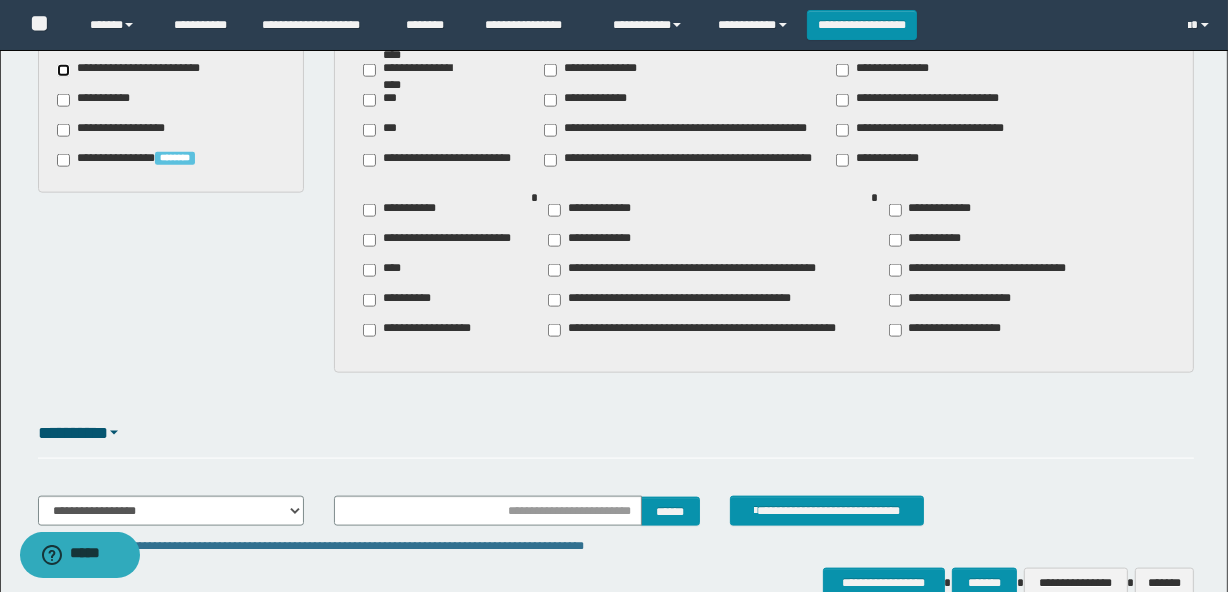 scroll, scrollTop: 2251, scrollLeft: 0, axis: vertical 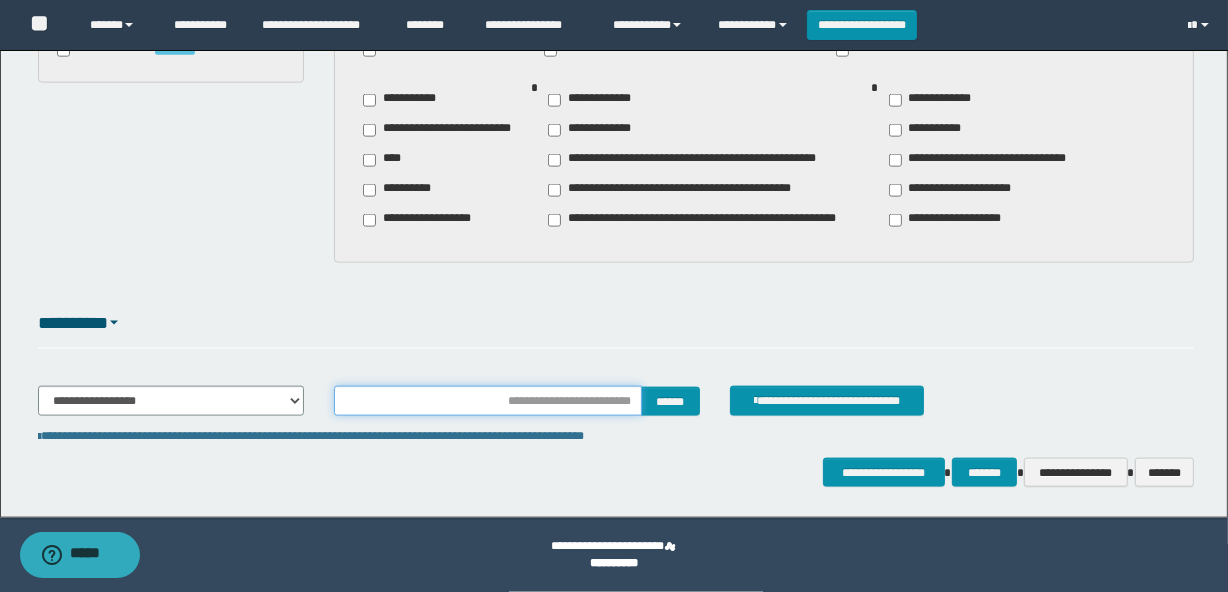click at bounding box center [487, 401] 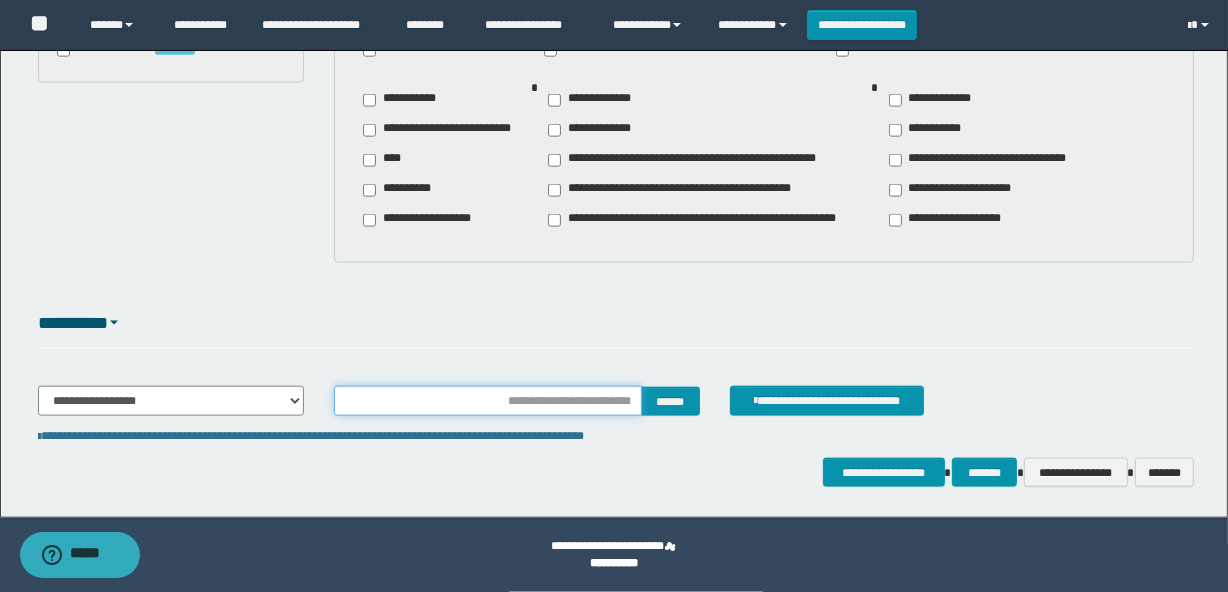 type on "**********" 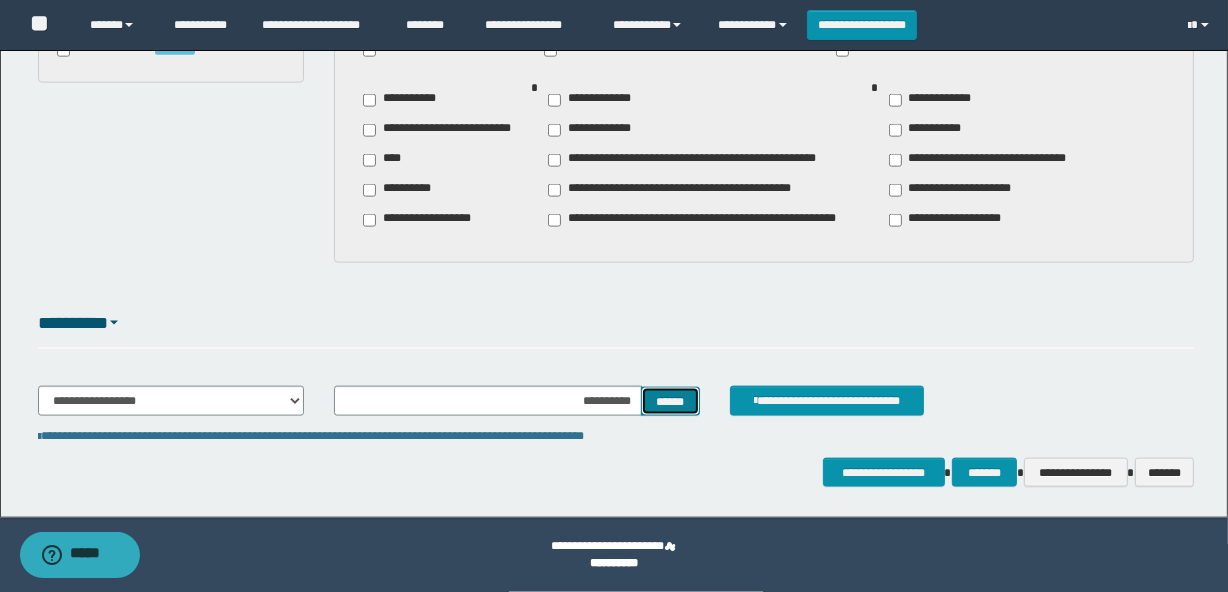 click on "******" at bounding box center (670, 402) 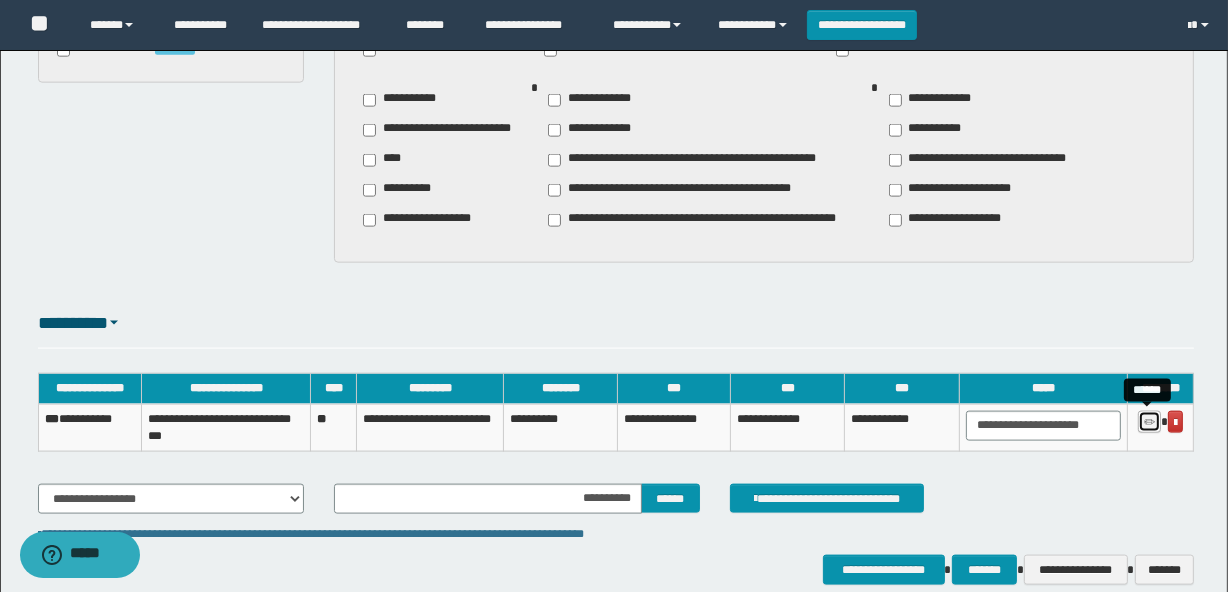click at bounding box center [1149, 422] 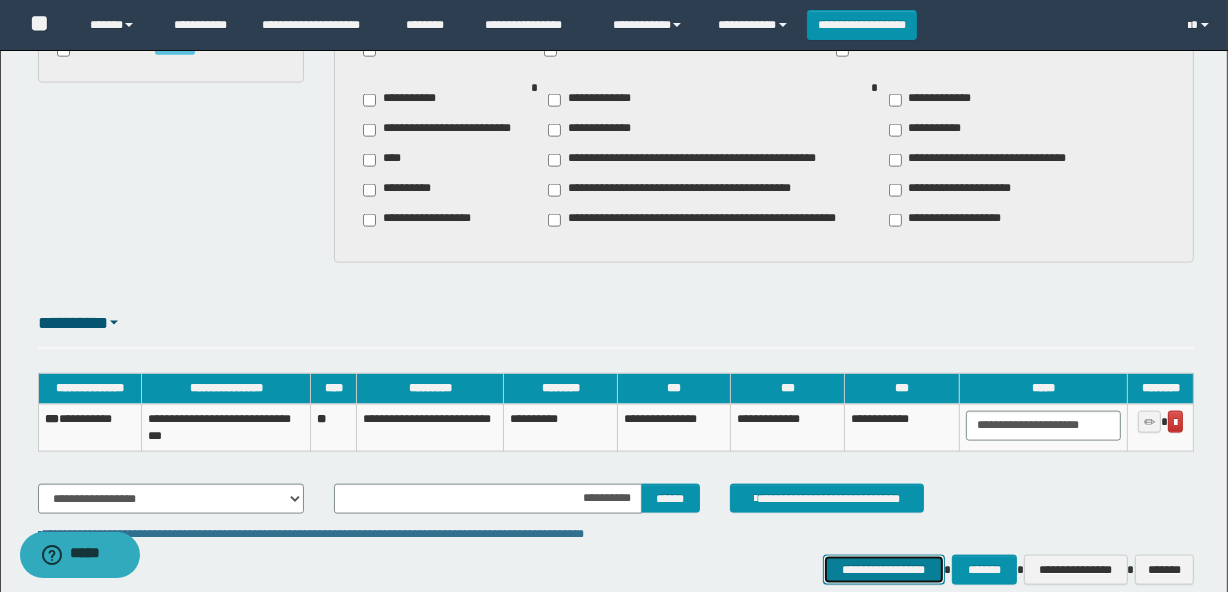 click on "**********" at bounding box center [884, 570] 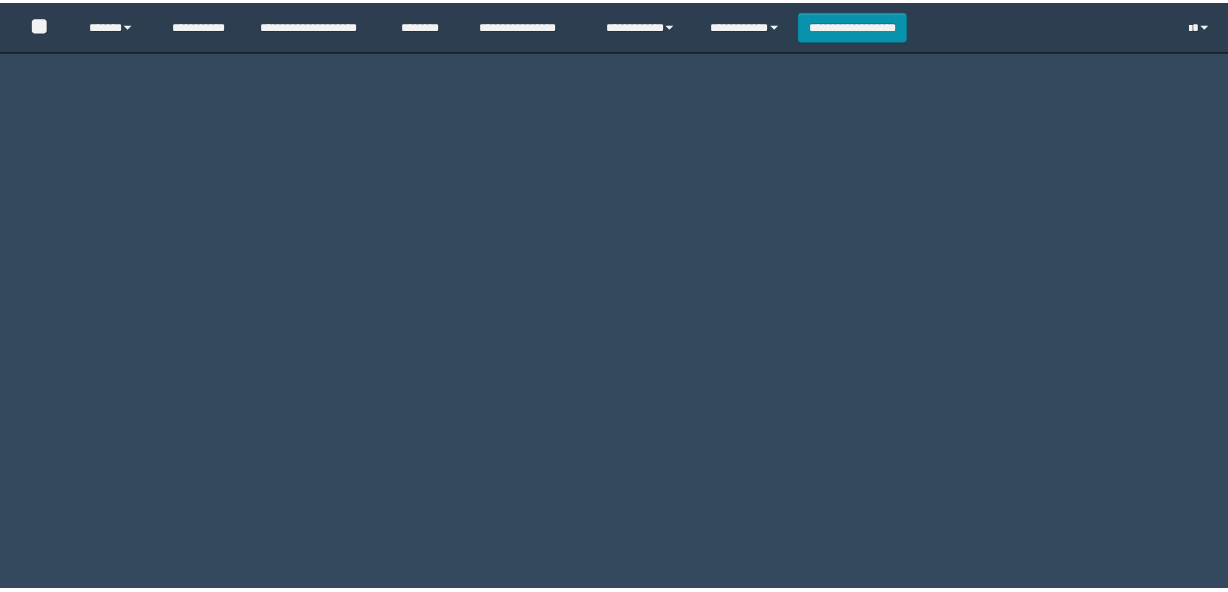 scroll, scrollTop: 0, scrollLeft: 0, axis: both 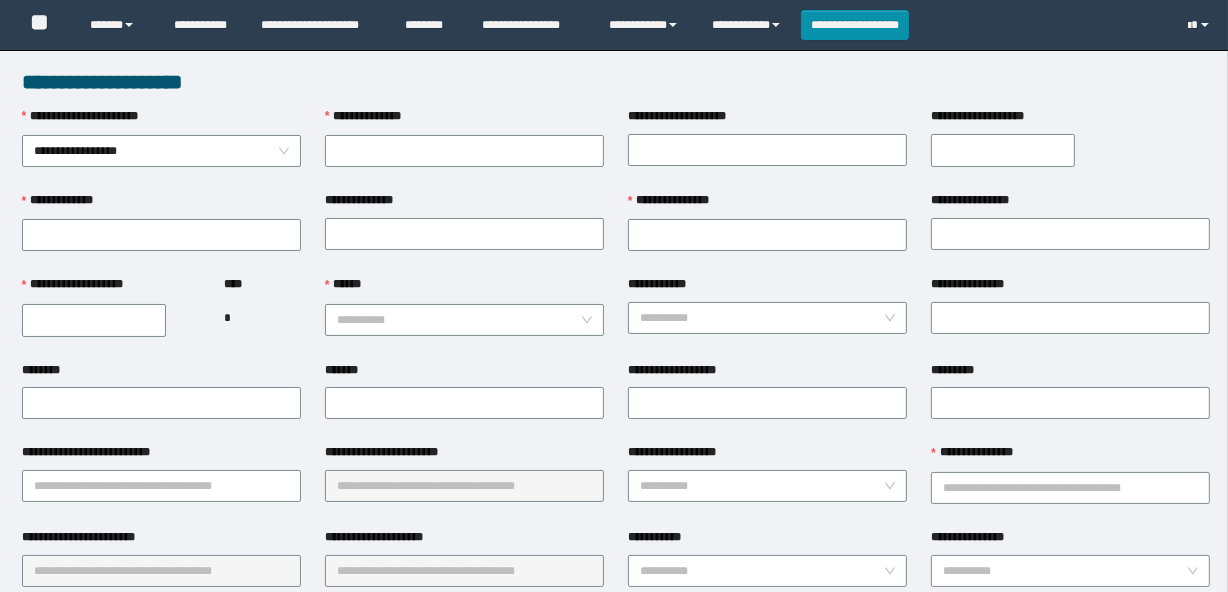 type on "**********" 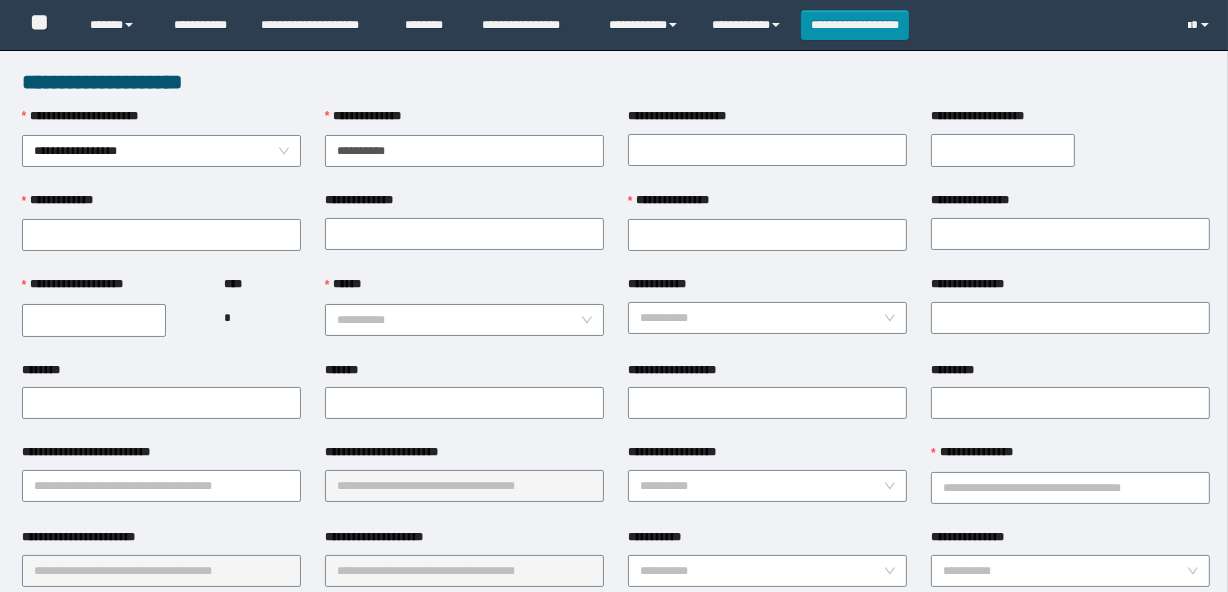 type on "**********" 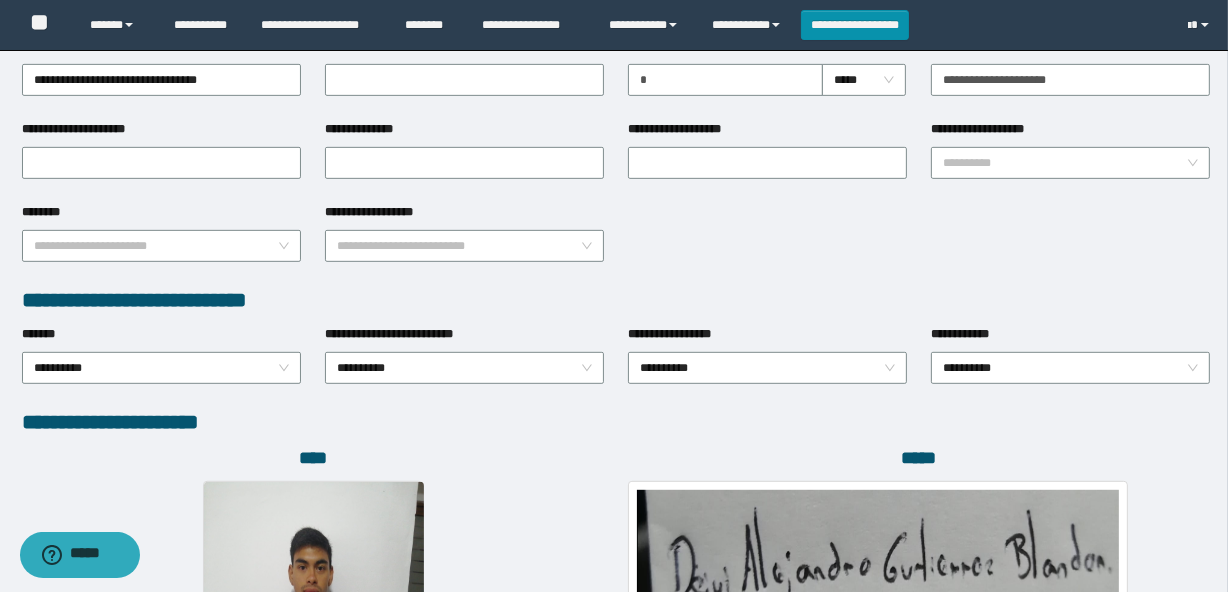scroll, scrollTop: 0, scrollLeft: 0, axis: both 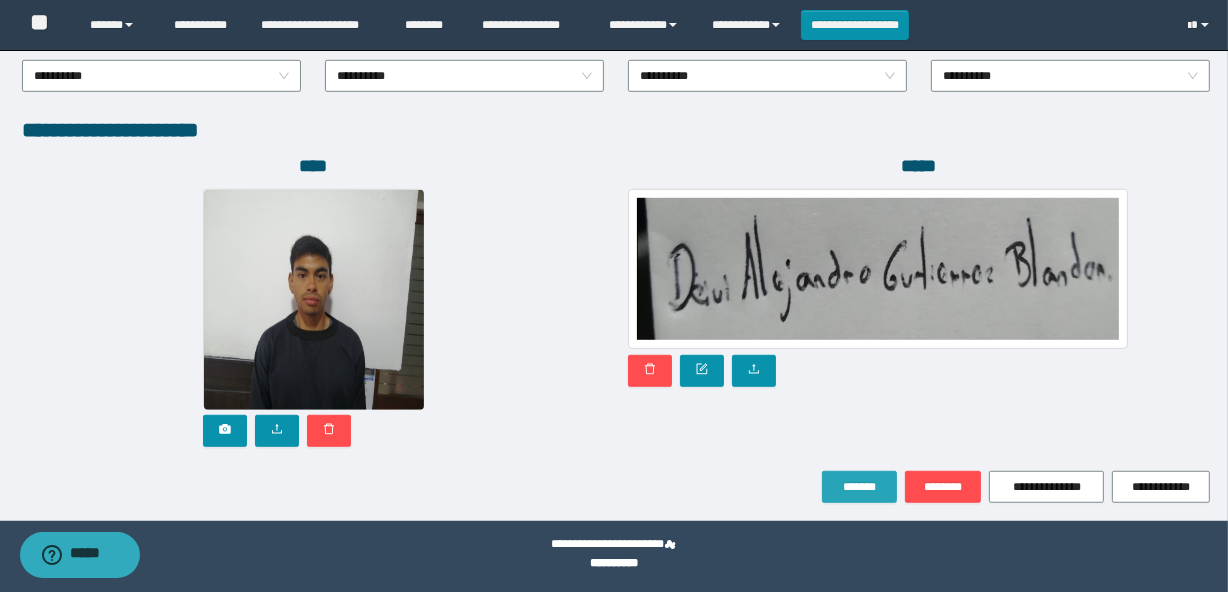 click on "*******" at bounding box center [859, 487] 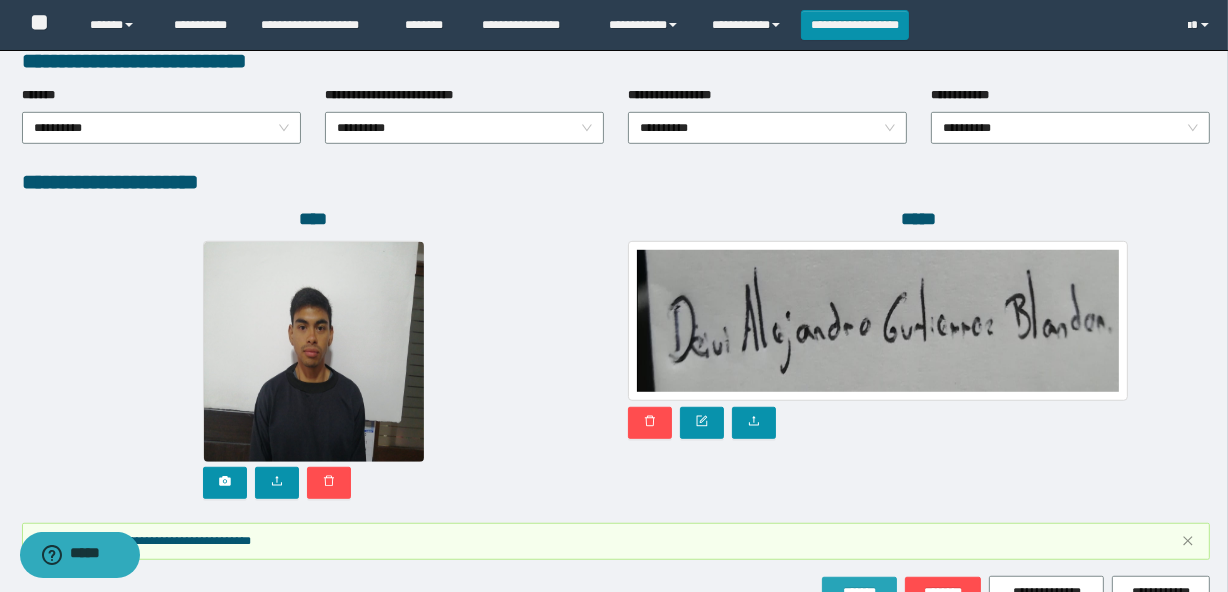 scroll, scrollTop: 1162, scrollLeft: 0, axis: vertical 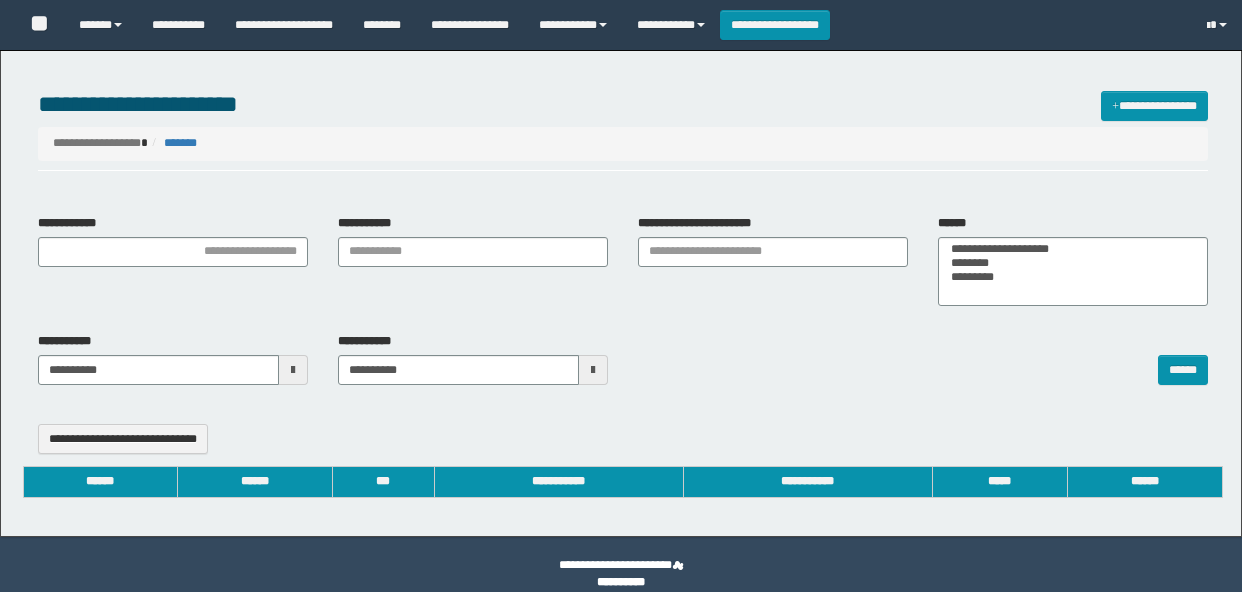 select 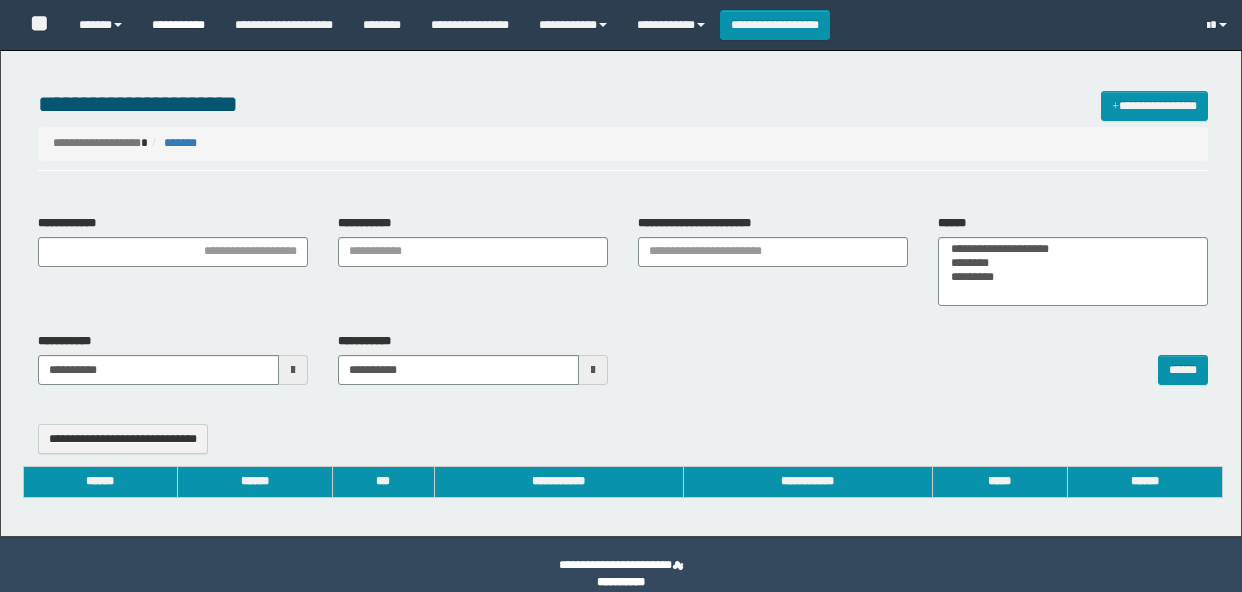 type on "**********" 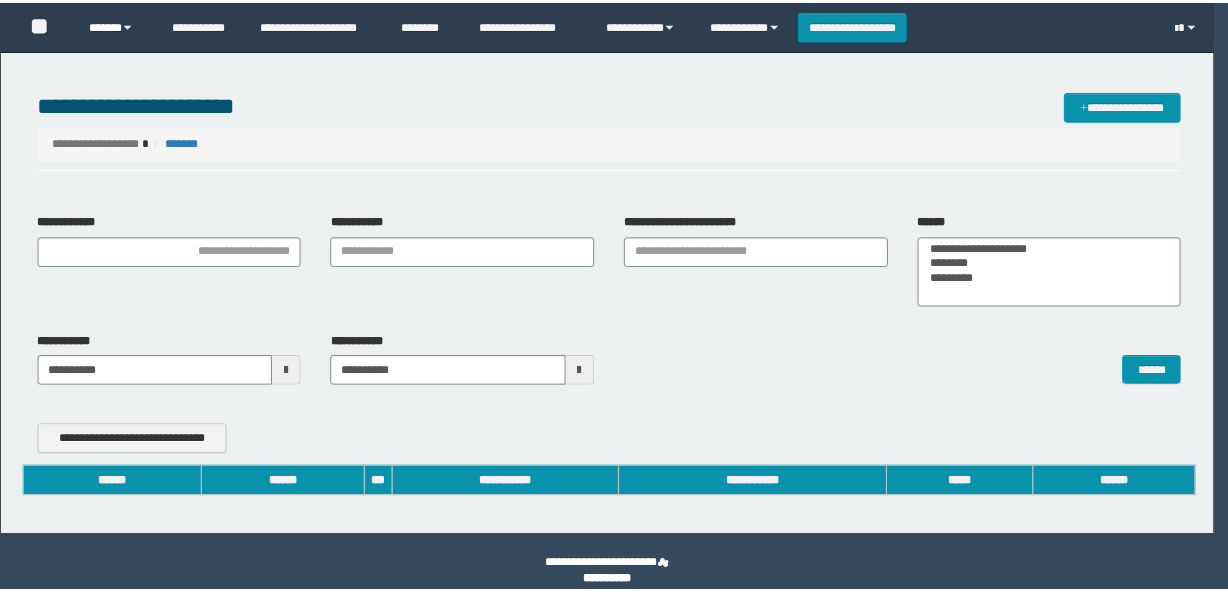 scroll, scrollTop: 0, scrollLeft: 0, axis: both 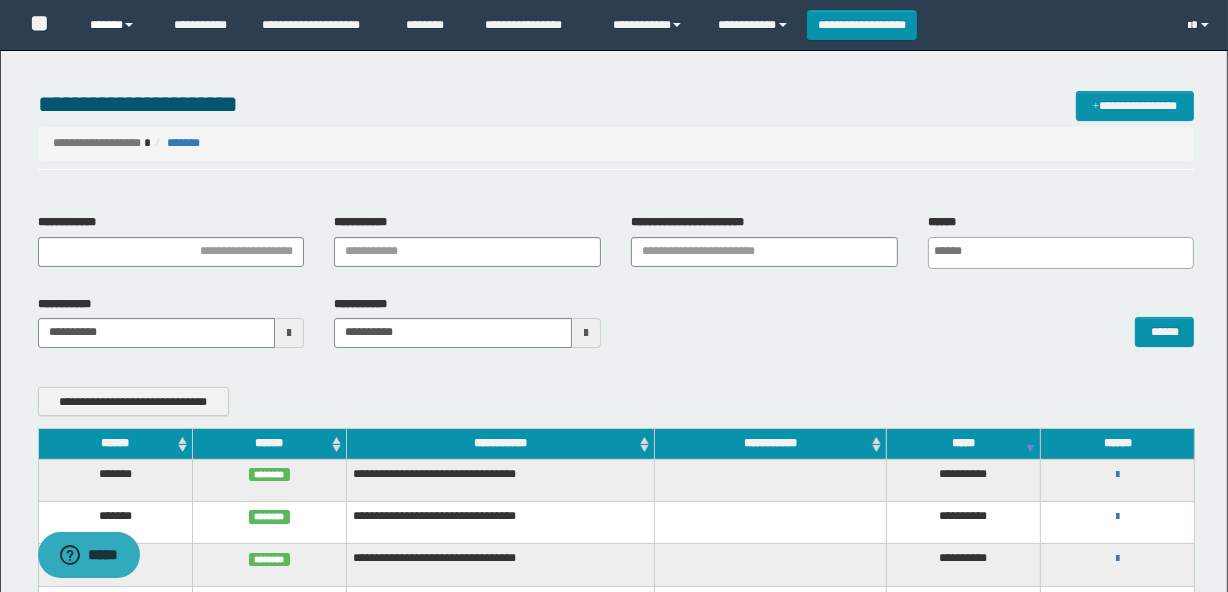 click on "******" at bounding box center [117, 25] 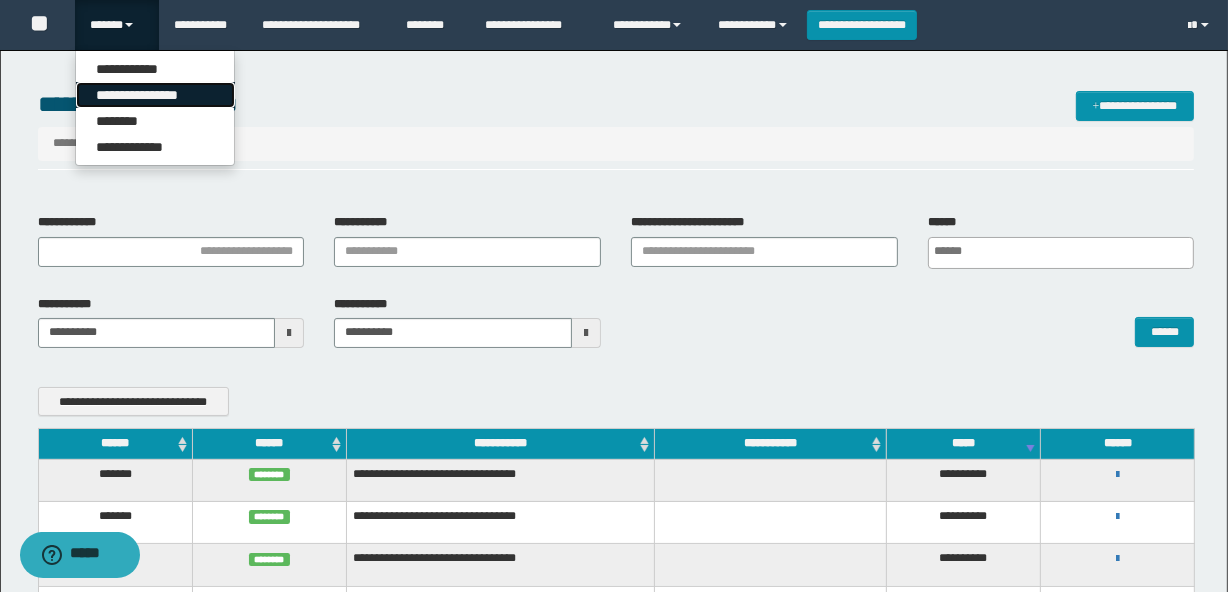 click on "**********" at bounding box center (155, 95) 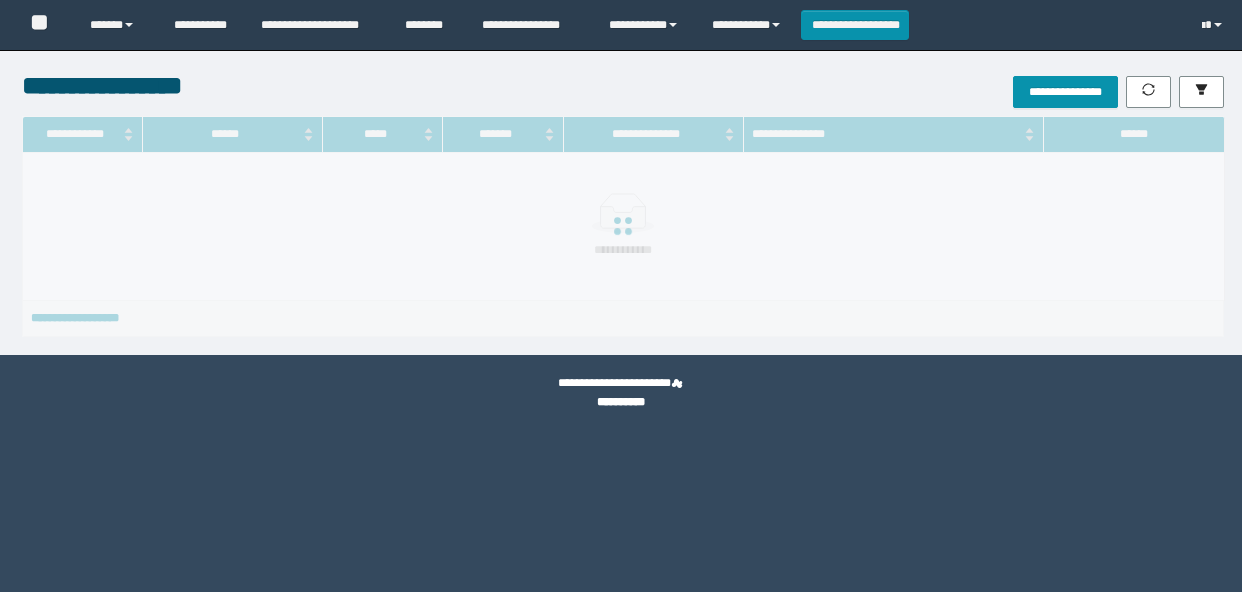 scroll, scrollTop: 0, scrollLeft: 0, axis: both 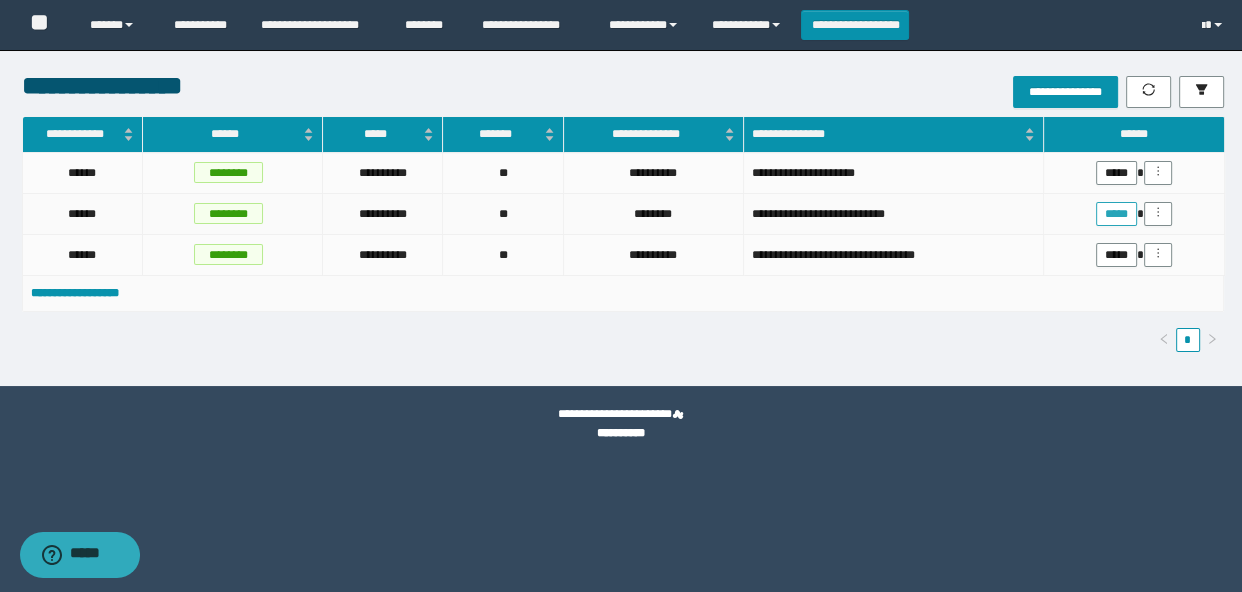 click on "*****" at bounding box center (1116, 214) 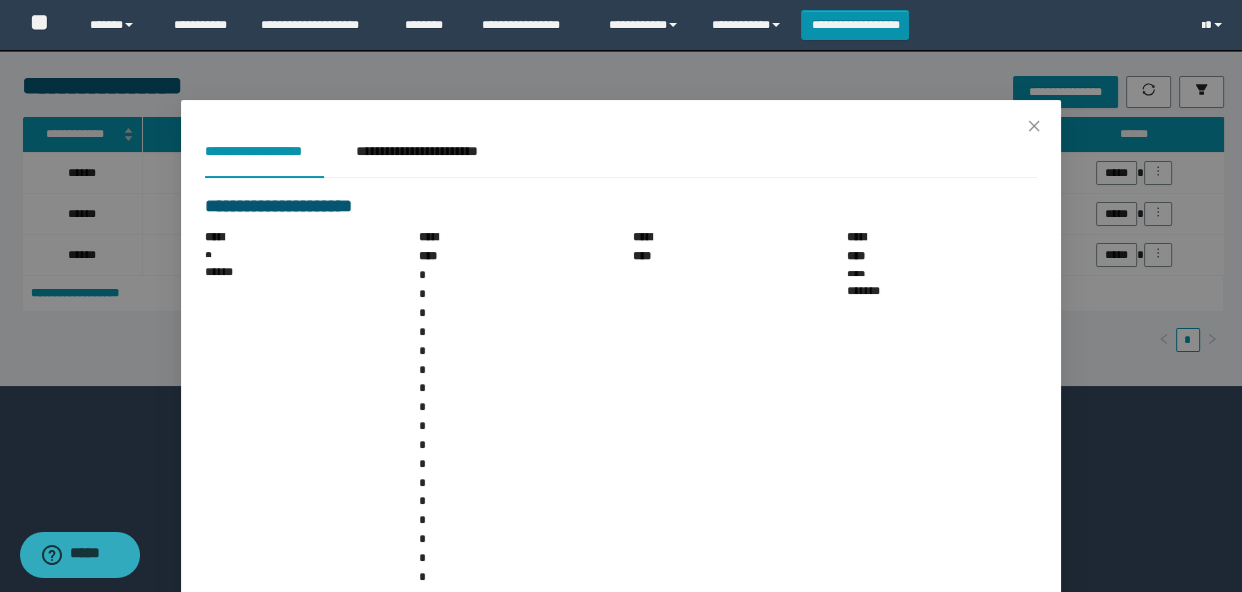 scroll, scrollTop: 178, scrollLeft: 0, axis: vertical 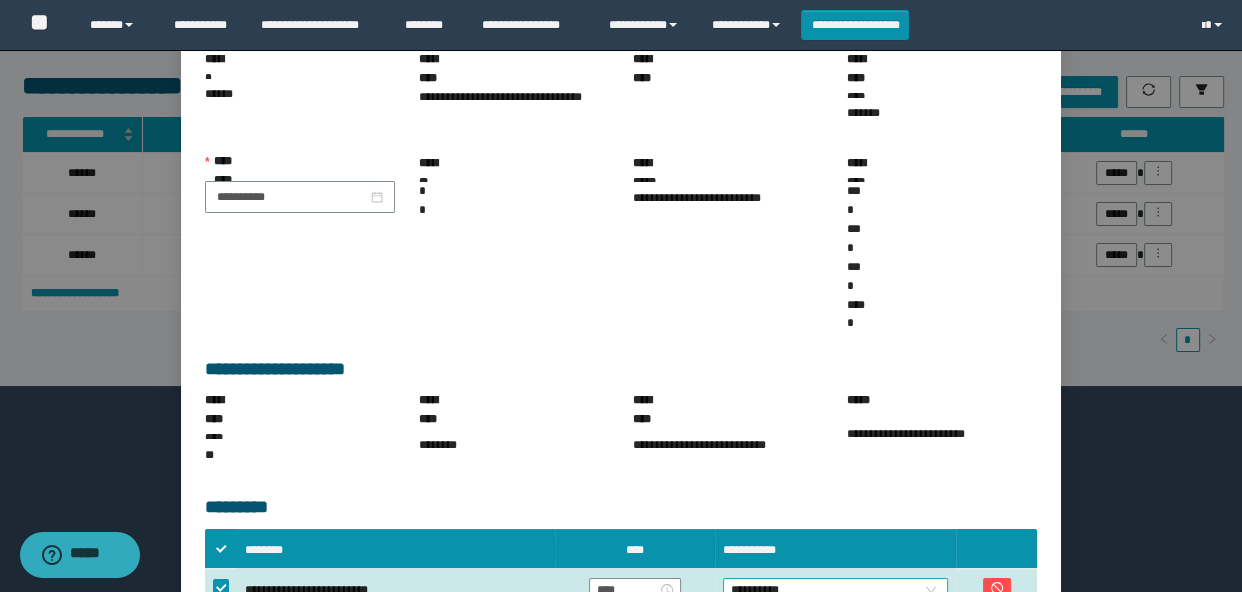 click on "**********" at bounding box center [836, 590] 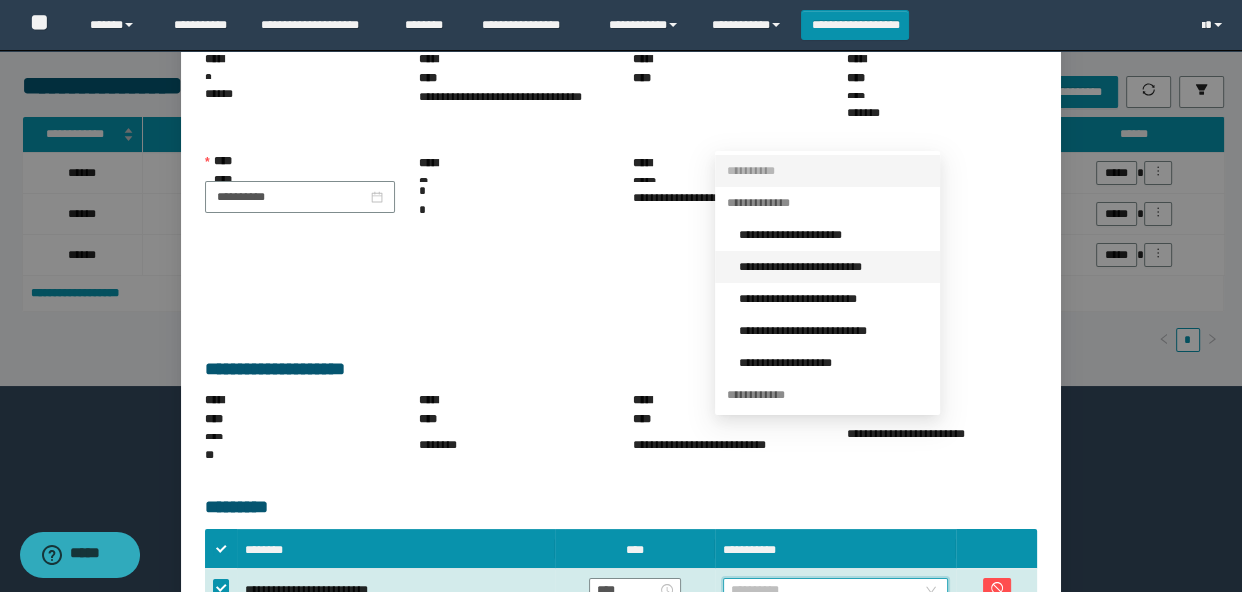 click on "**********" at bounding box center [833, 267] 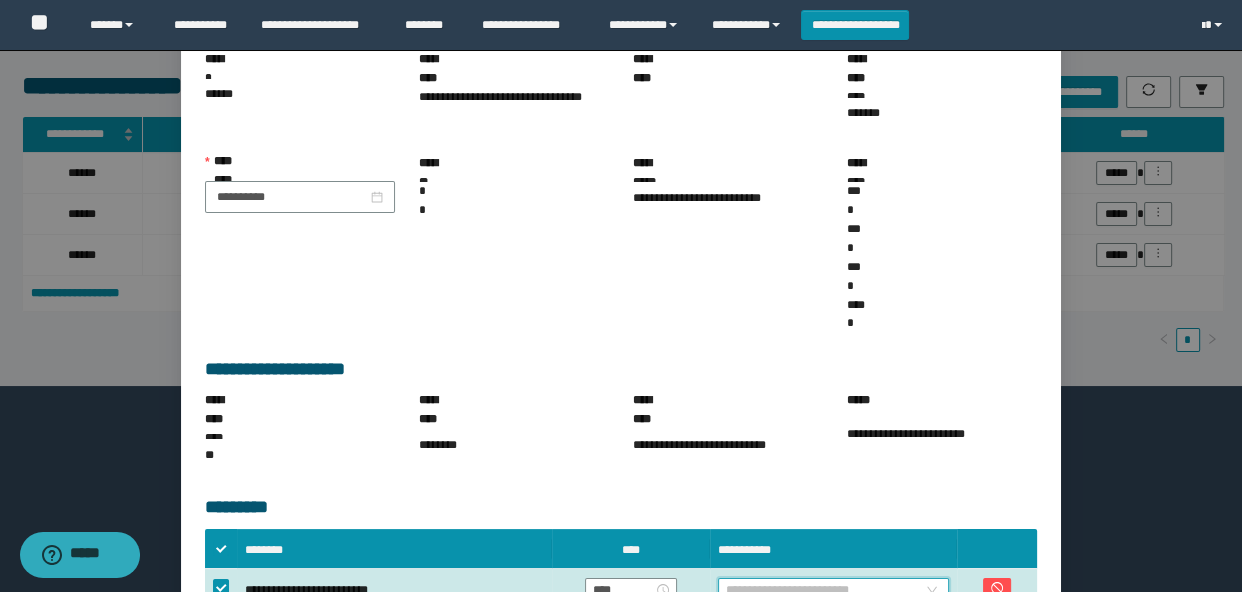 click on "**********" at bounding box center (833, 590) 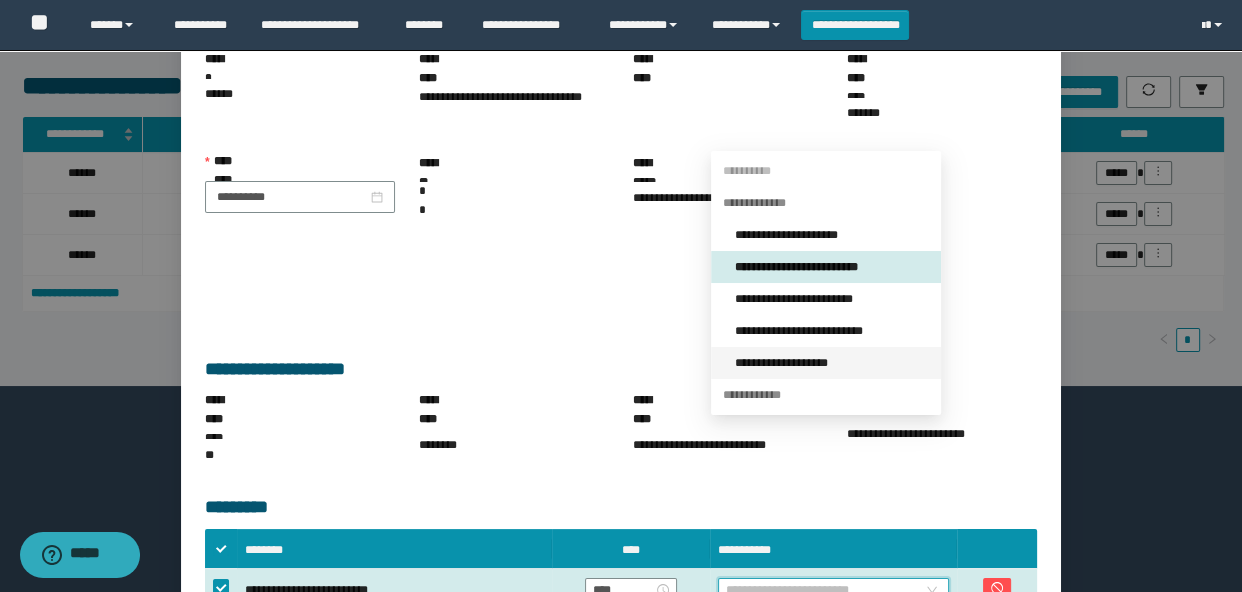 click on "**********" at bounding box center (832, 363) 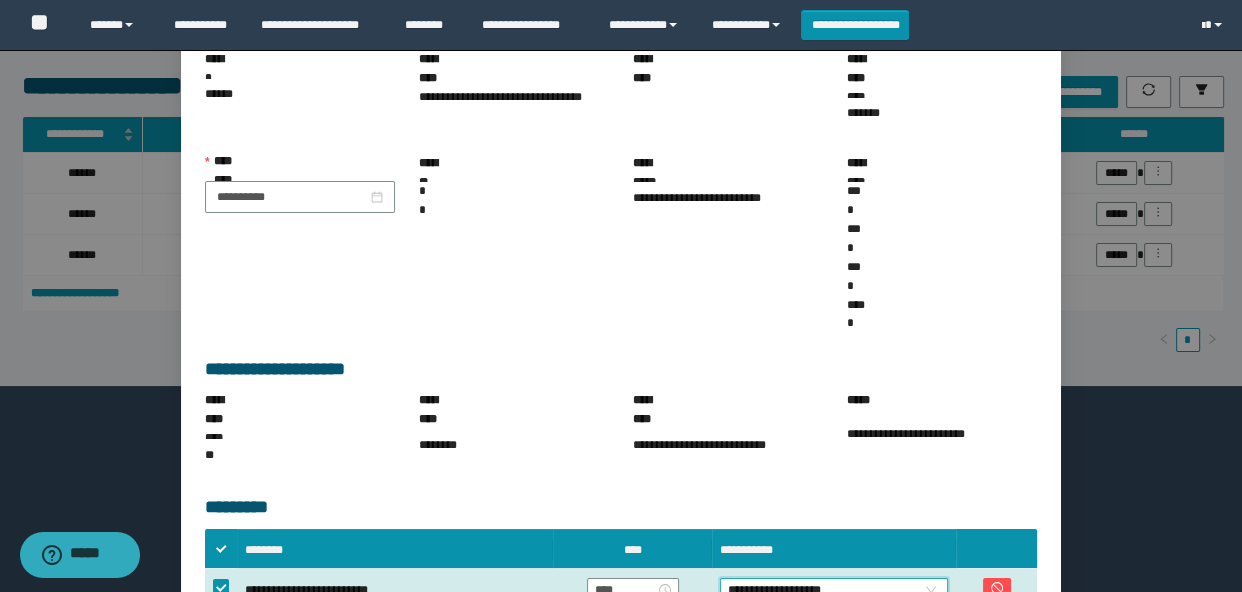 click on "**********" at bounding box center (834, 633) 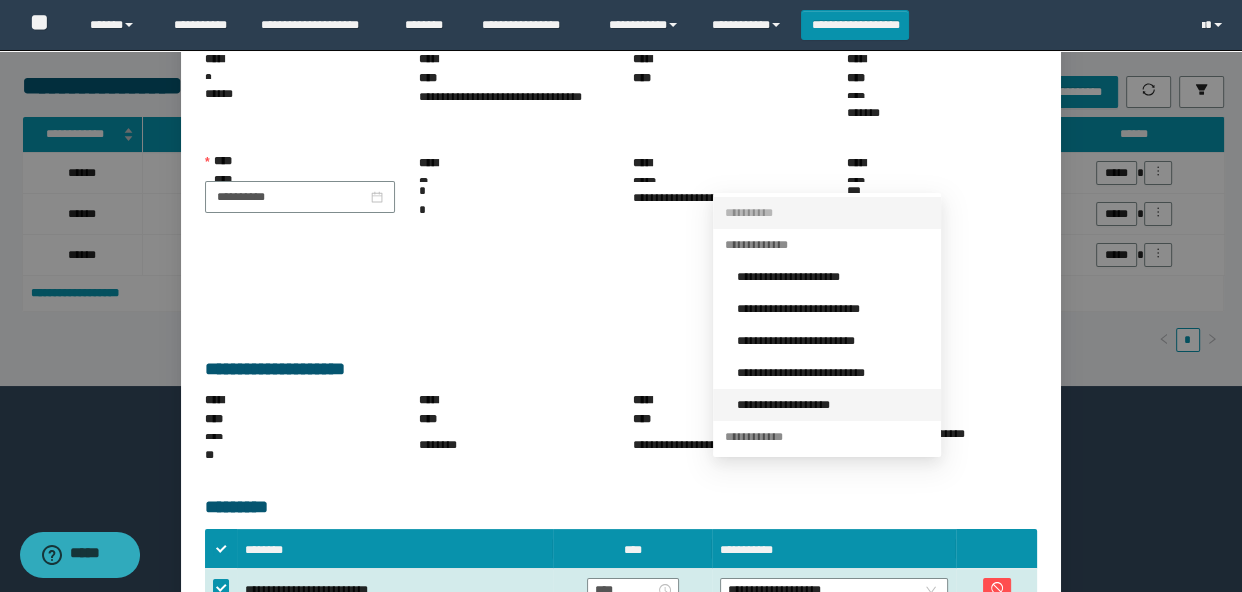 click on "**********" at bounding box center [833, 405] 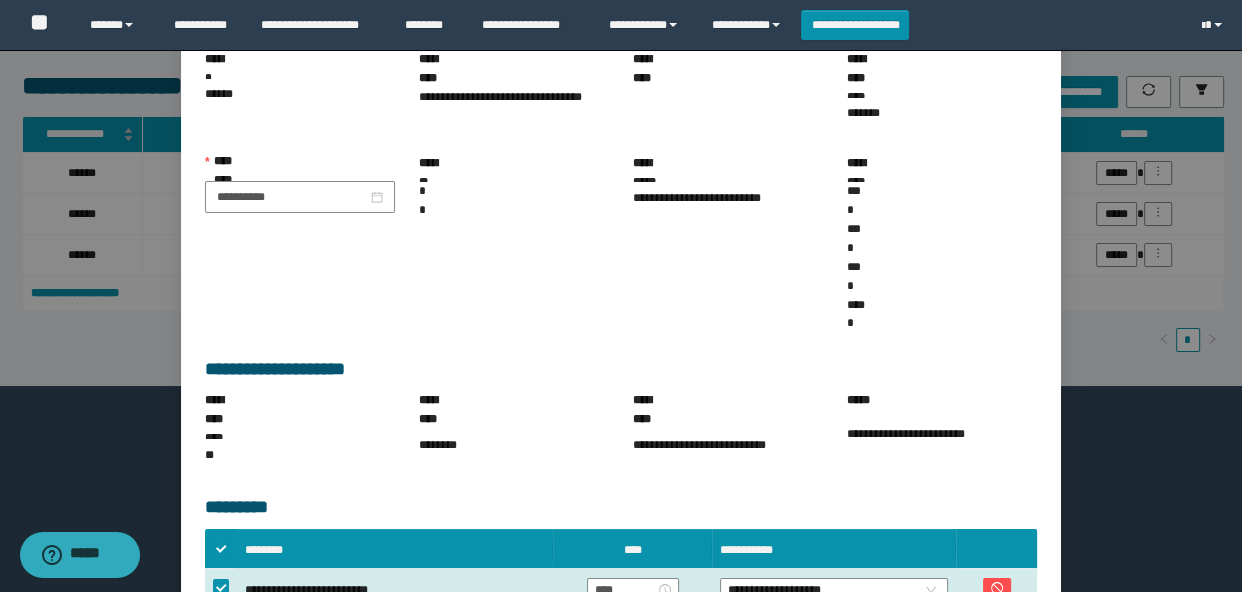 click on "**********" at bounding box center (834, 676) 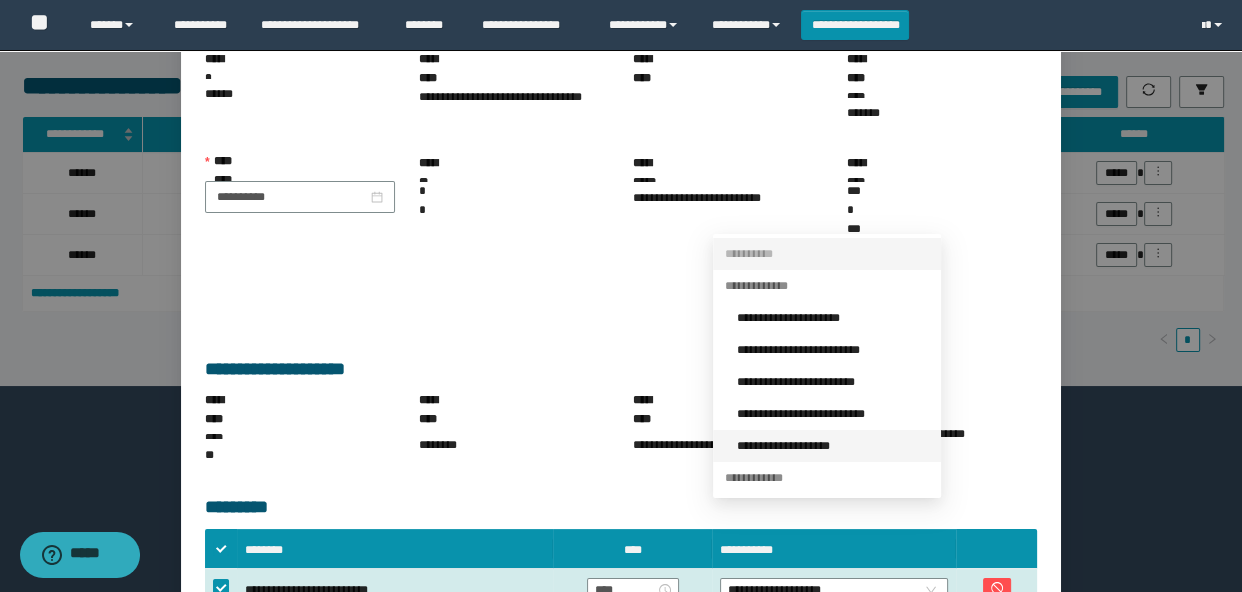 click on "**********" at bounding box center [833, 446] 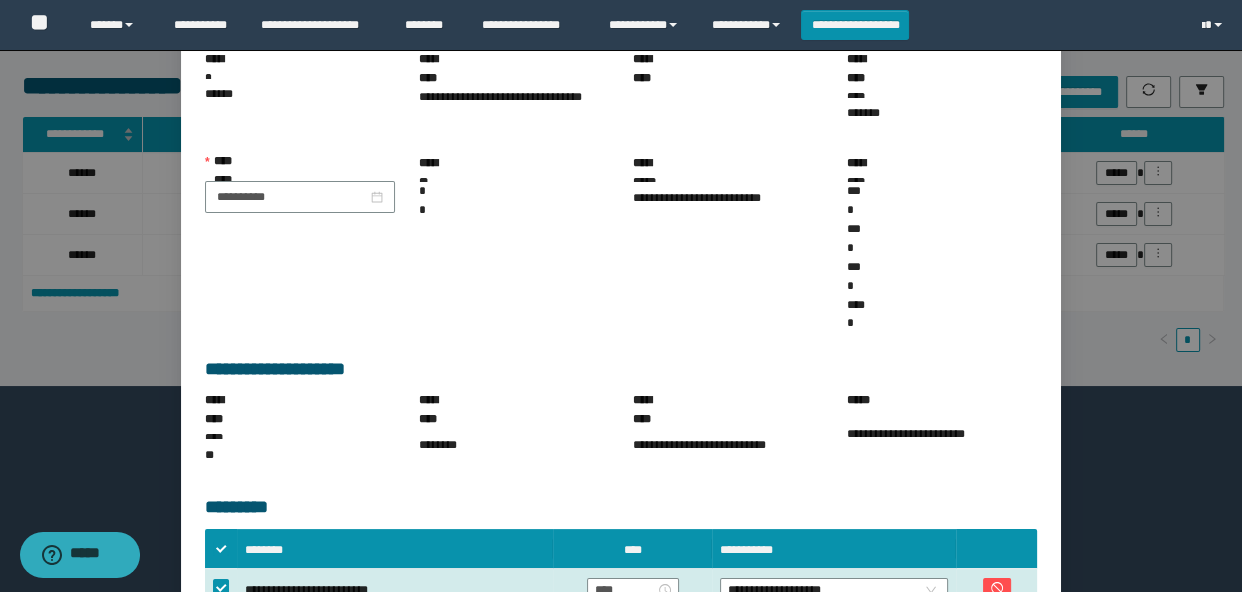 scroll, scrollTop: 275, scrollLeft: 0, axis: vertical 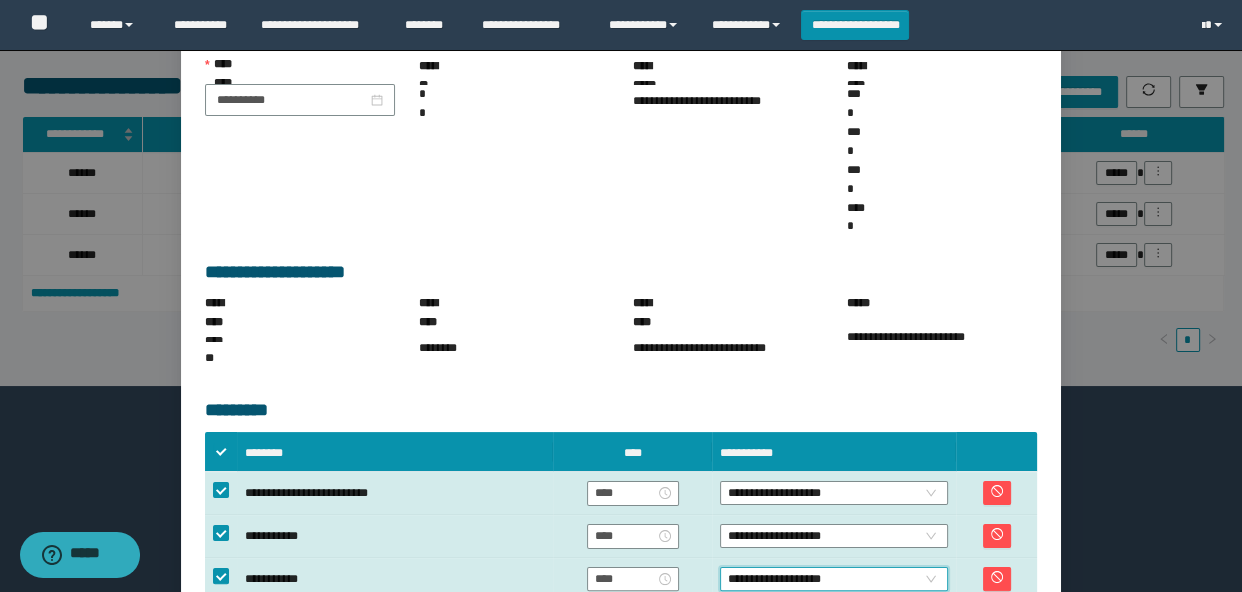 click on "**********" at bounding box center [915, 699] 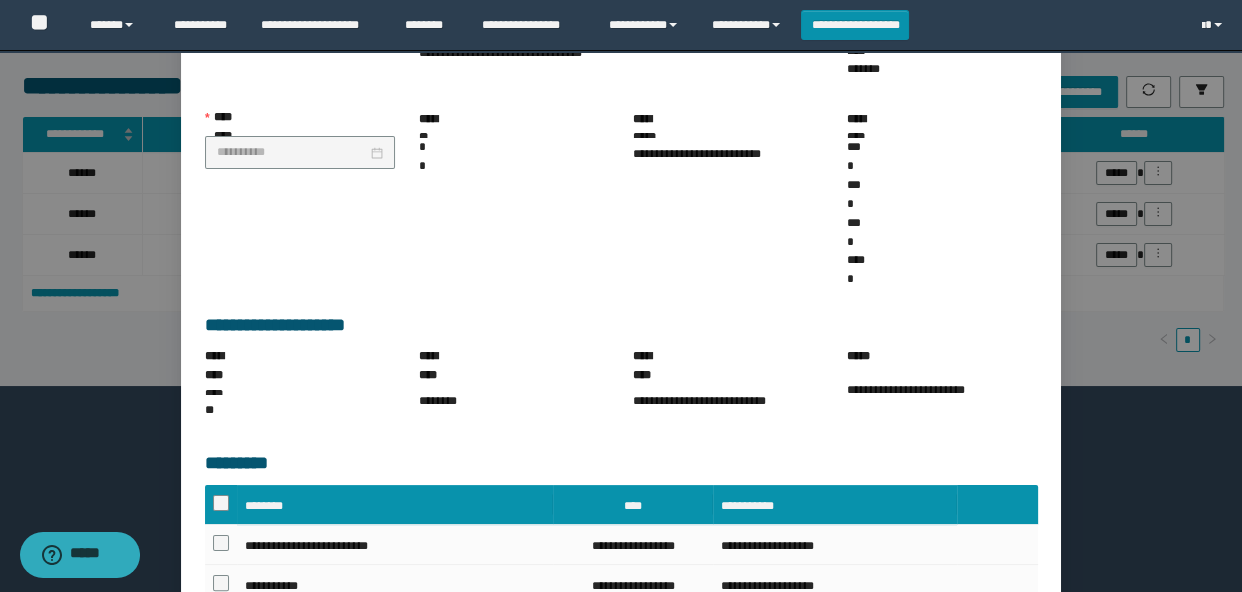 scroll, scrollTop: 264, scrollLeft: 0, axis: vertical 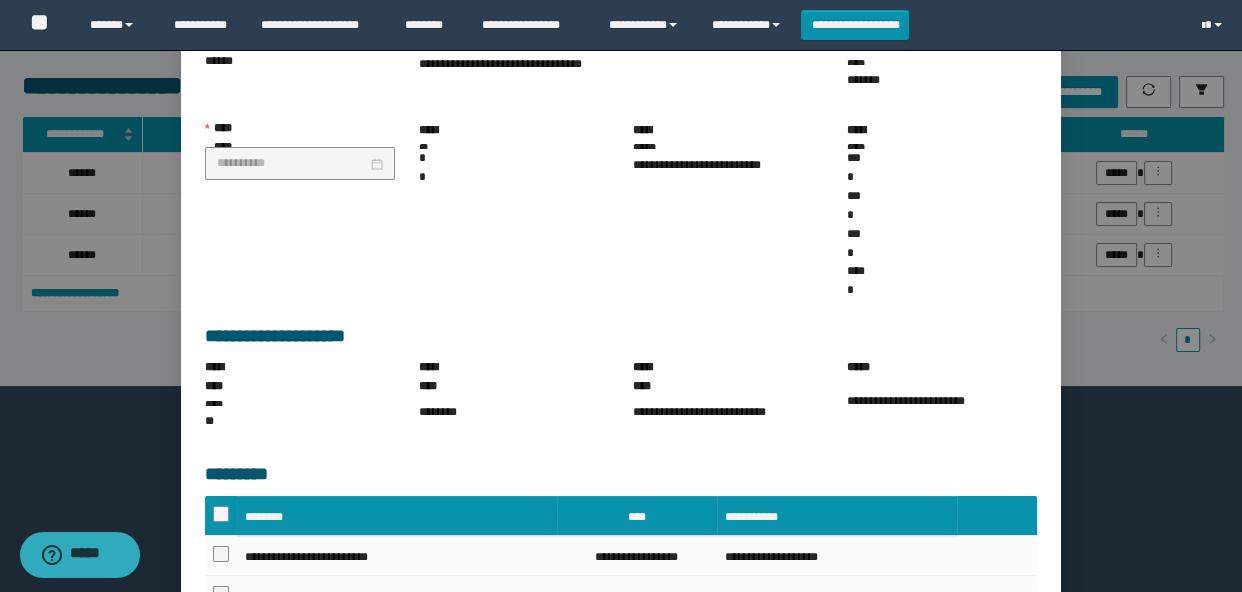 click on "******" at bounding box center (1025, 699) 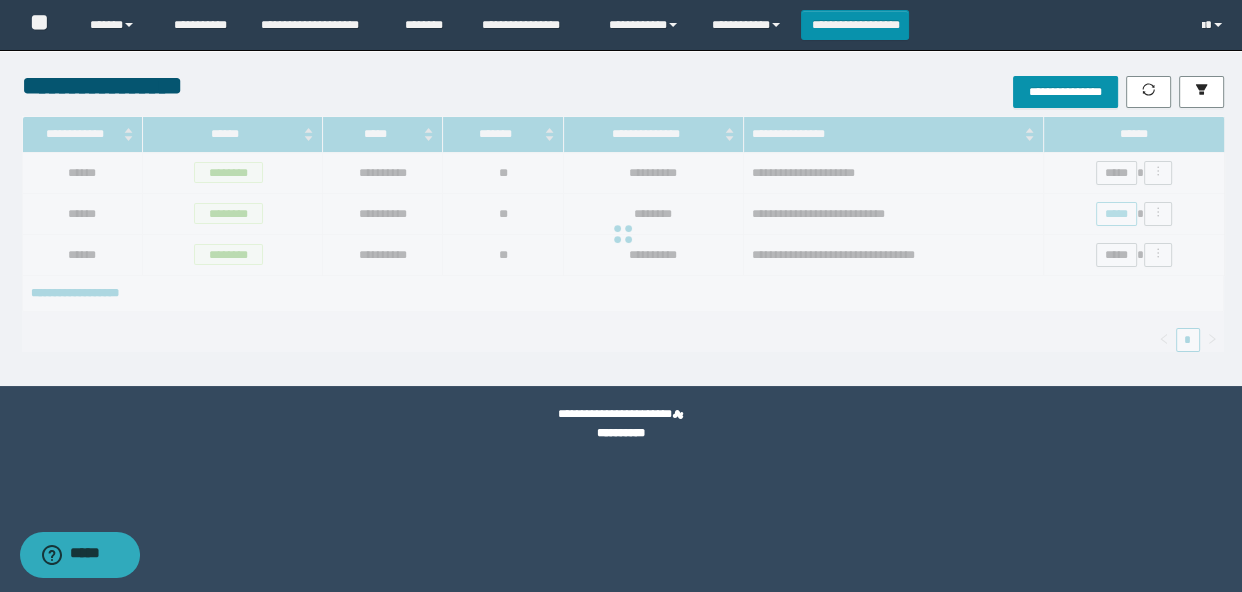 scroll, scrollTop: 0, scrollLeft: 0, axis: both 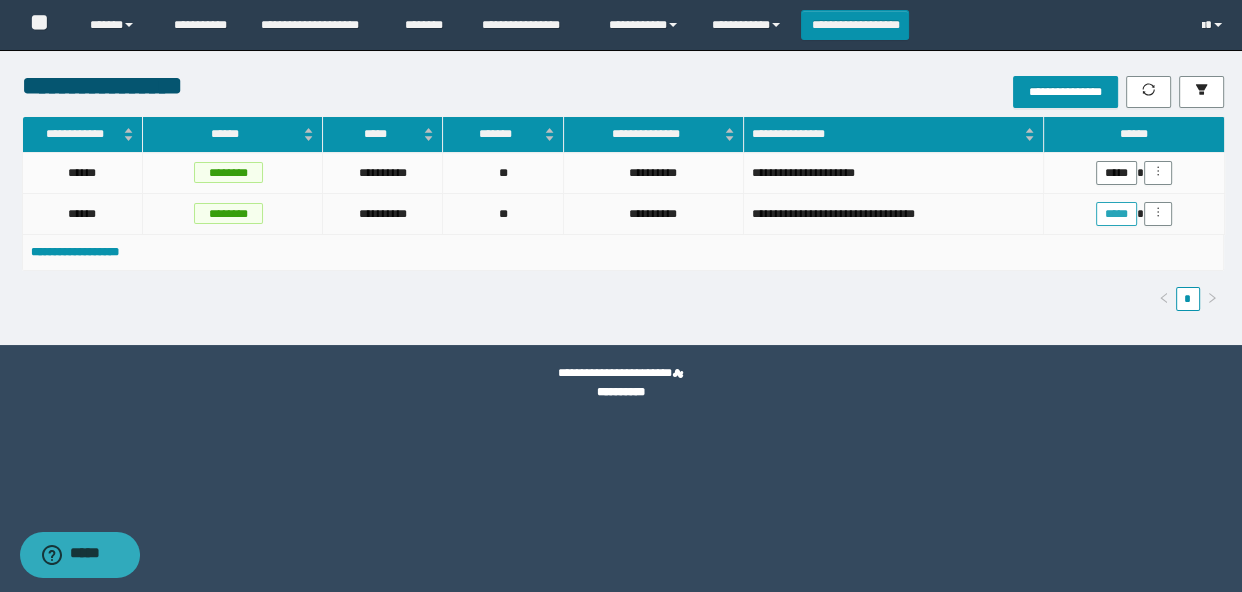 click on "*****" at bounding box center [1116, 214] 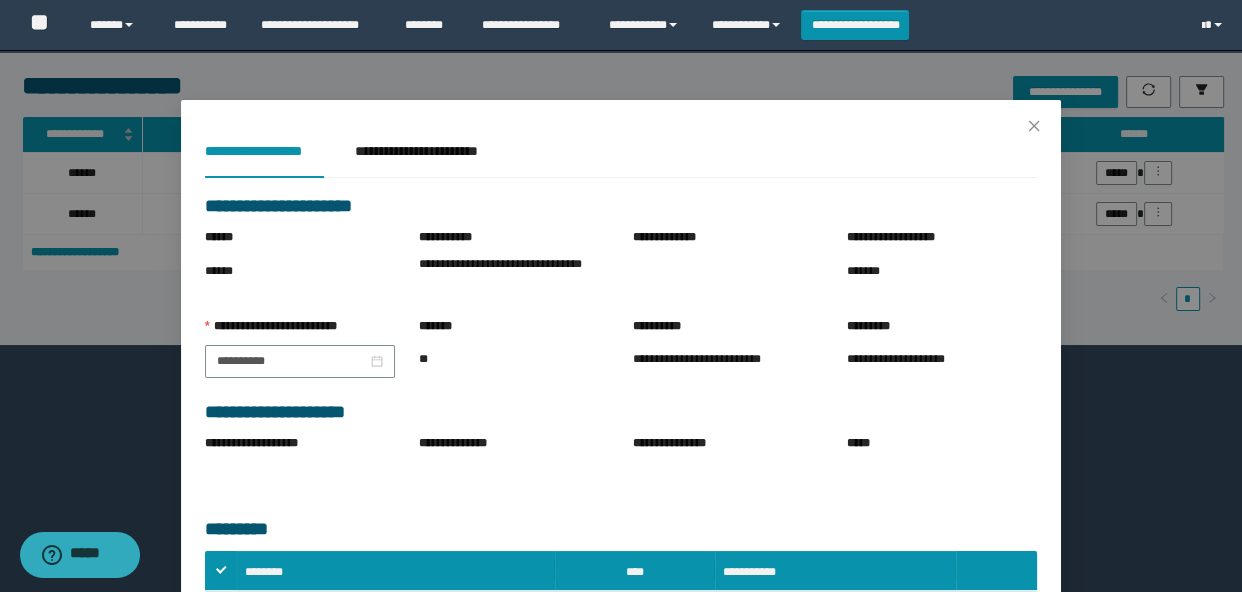 scroll, scrollTop: 275, scrollLeft: 0, axis: vertical 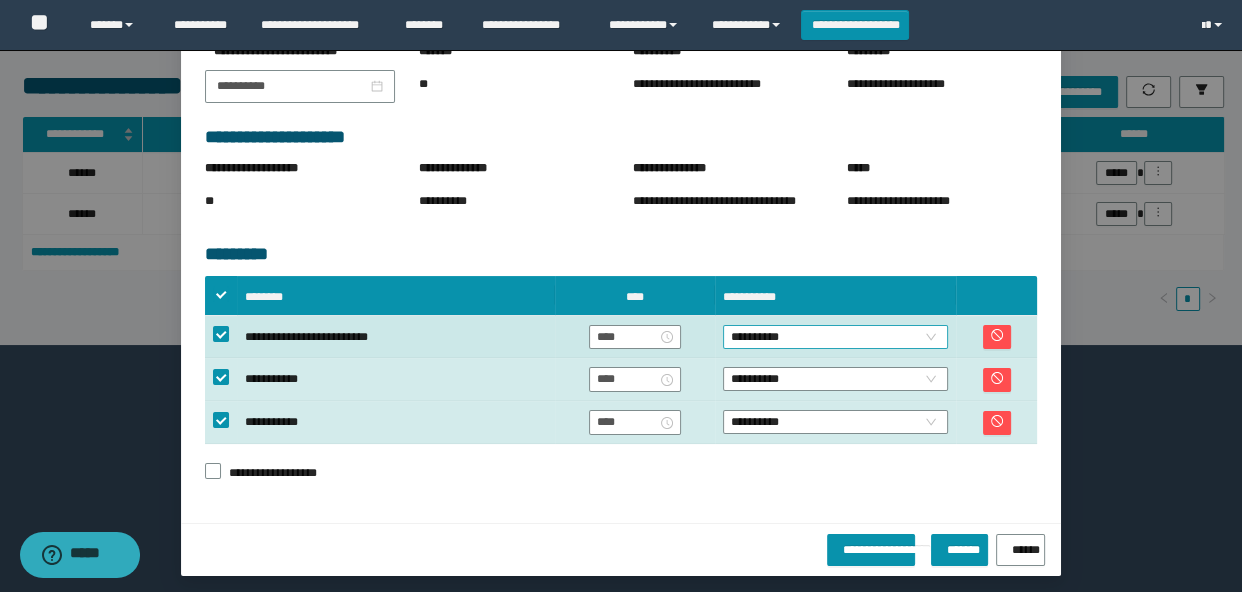 click on "**********" at bounding box center (836, 337) 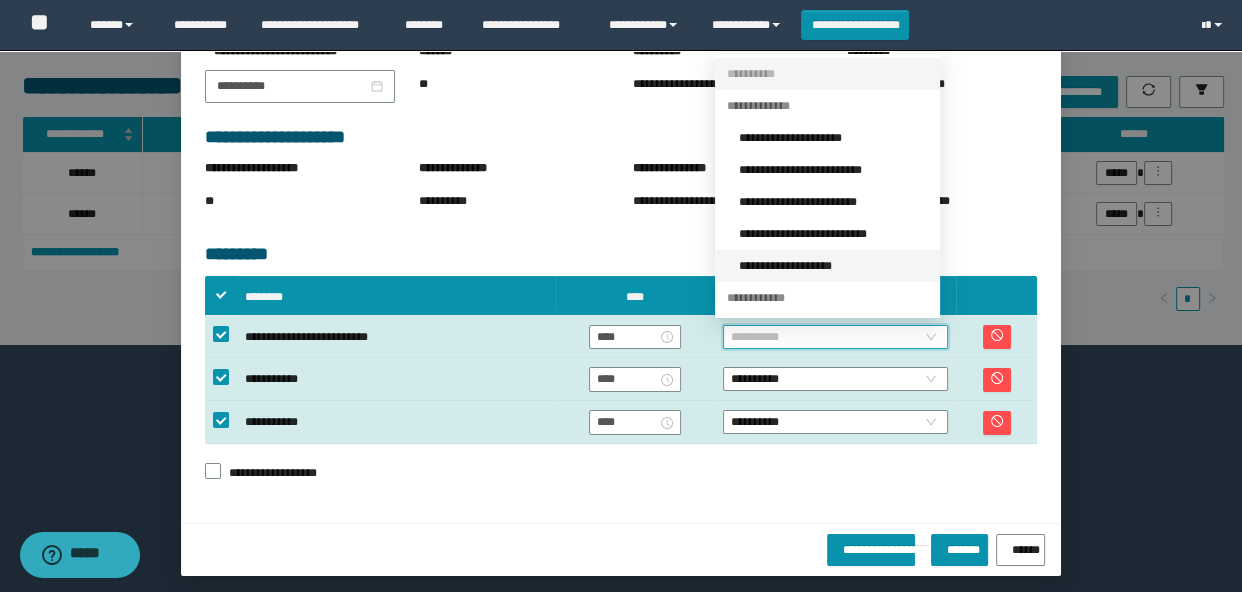 click on "**********" at bounding box center [833, 266] 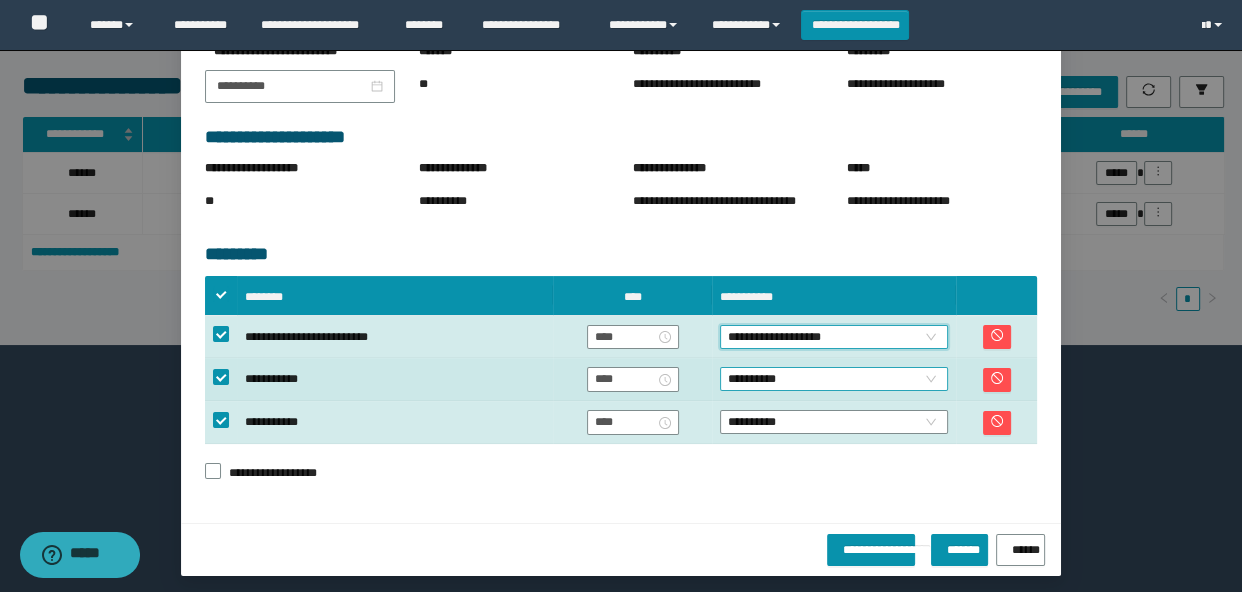 click on "**********" at bounding box center (834, 379) 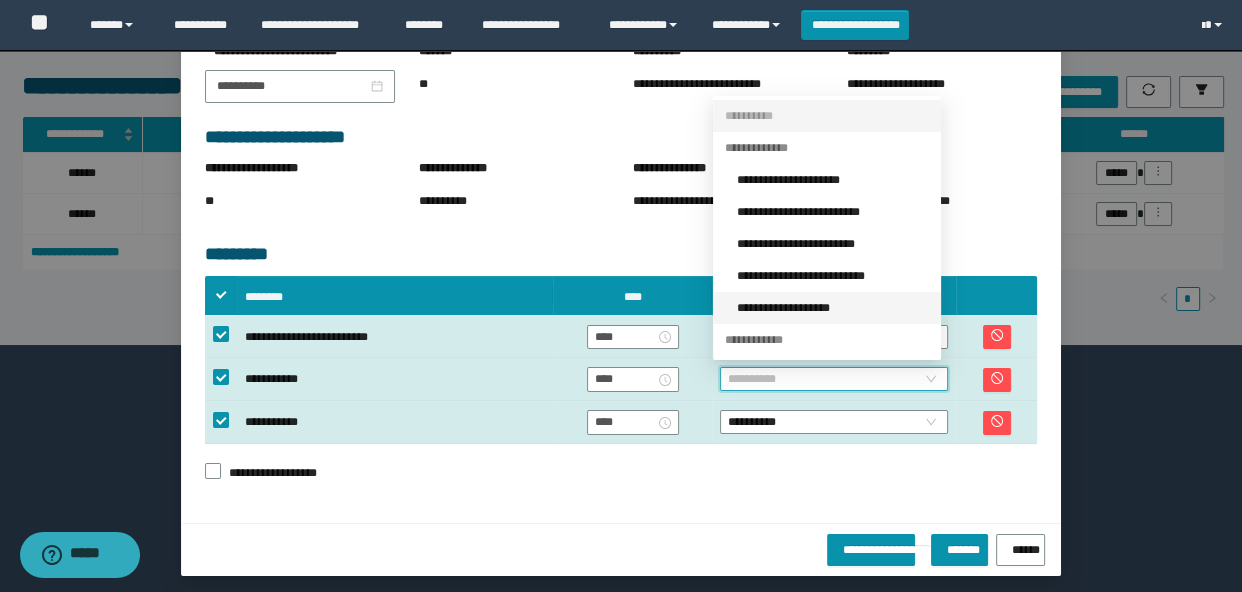 click on "**********" at bounding box center (833, 308) 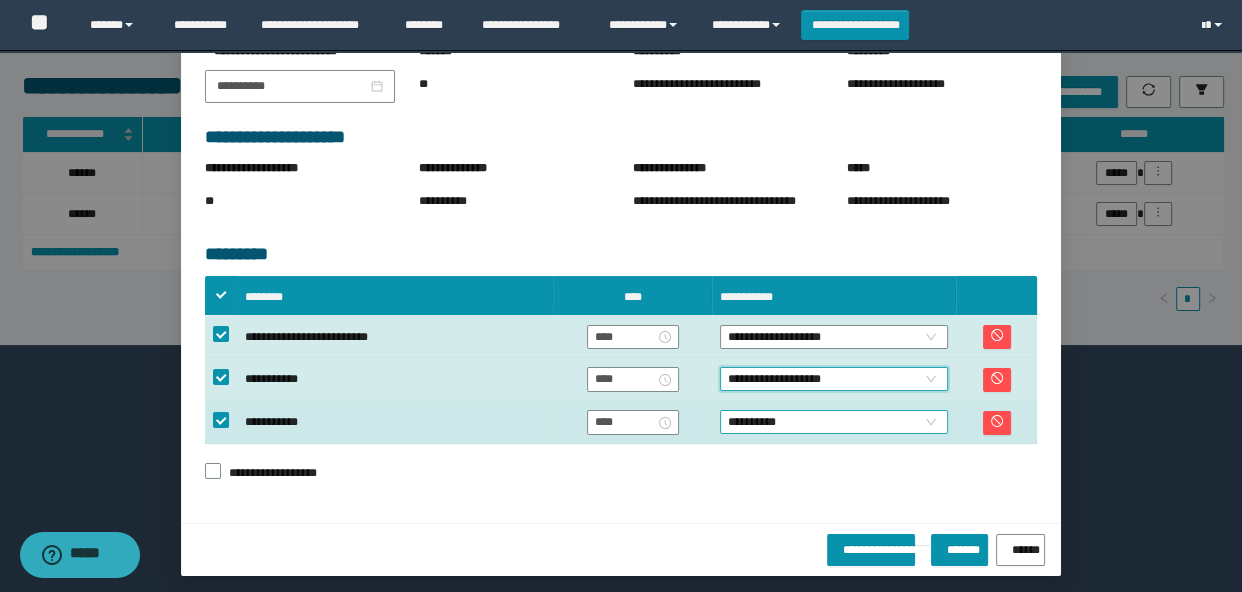 click on "**********" at bounding box center (834, 422) 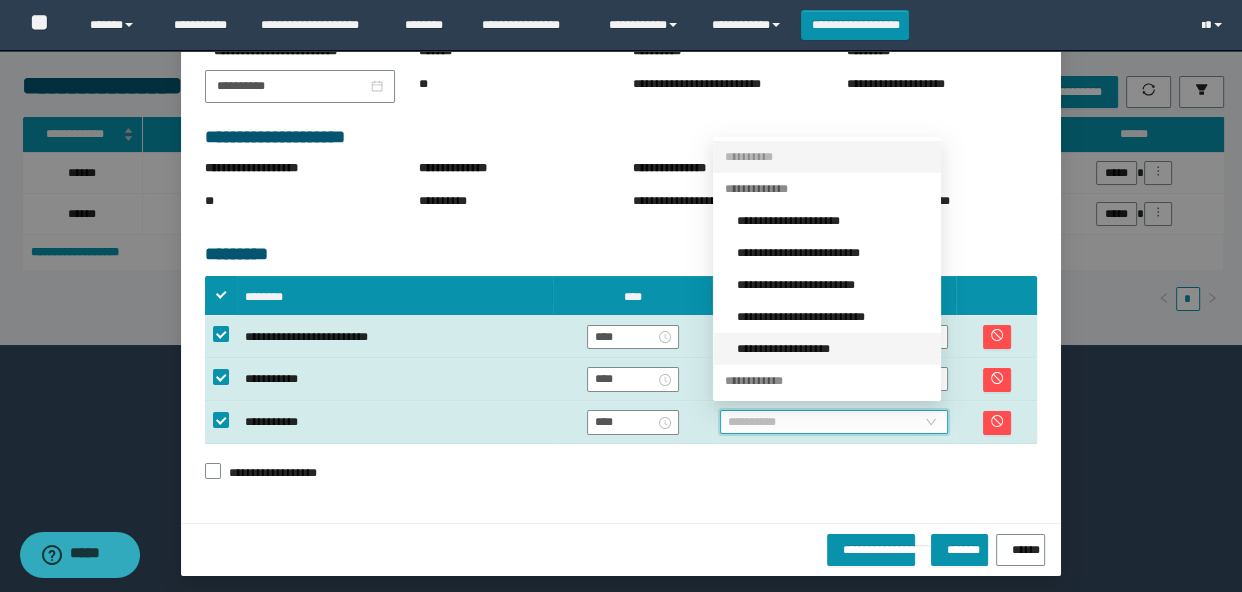 click on "**********" at bounding box center (833, 349) 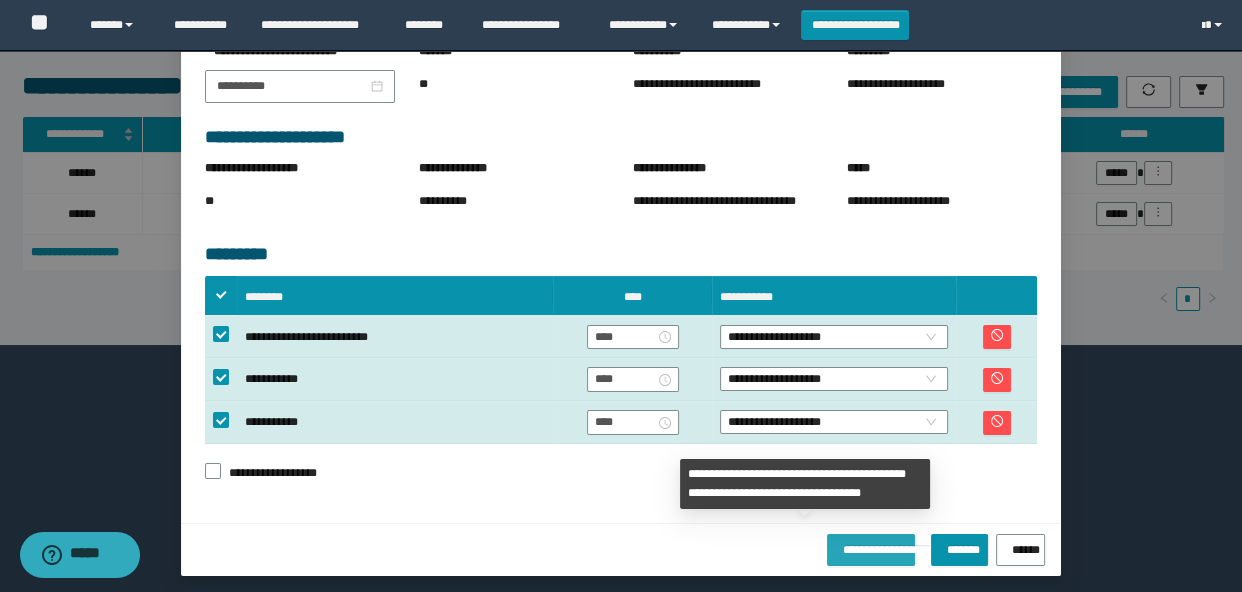 click on "**********" at bounding box center [871, 546] 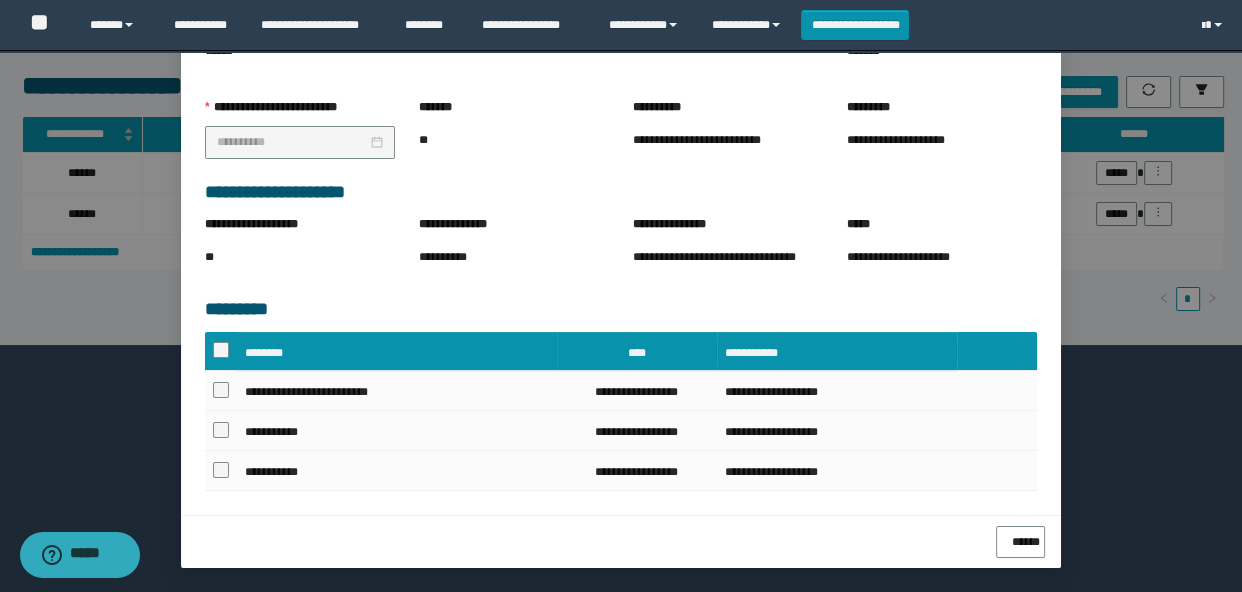scroll, scrollTop: 264, scrollLeft: 0, axis: vertical 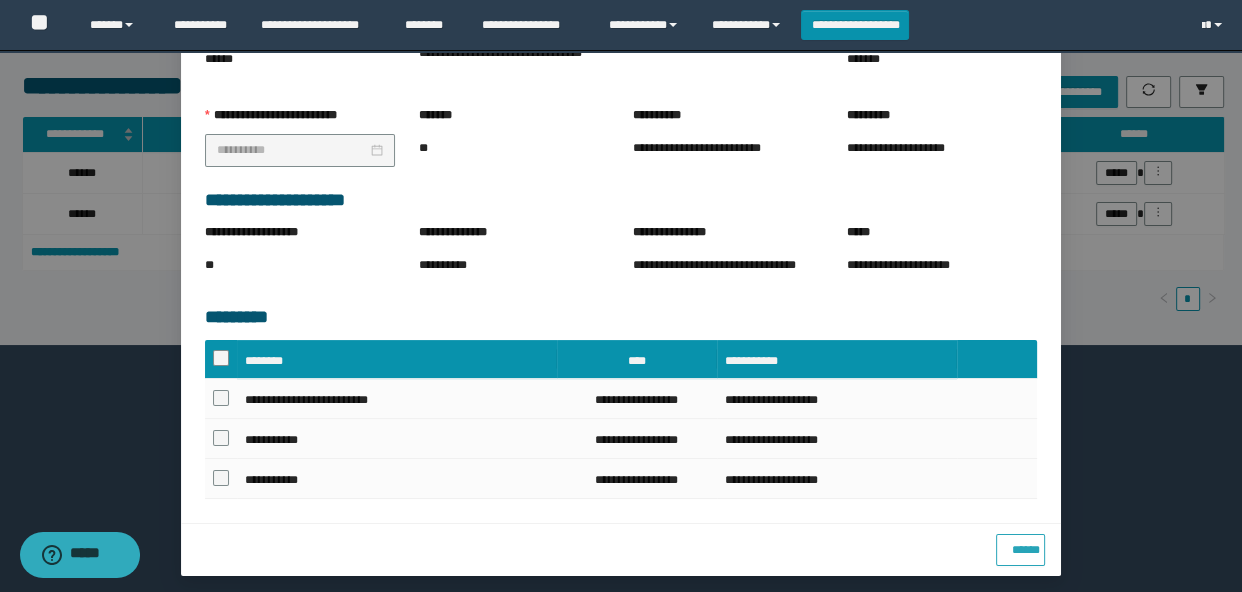 click on "******" at bounding box center [1020, 546] 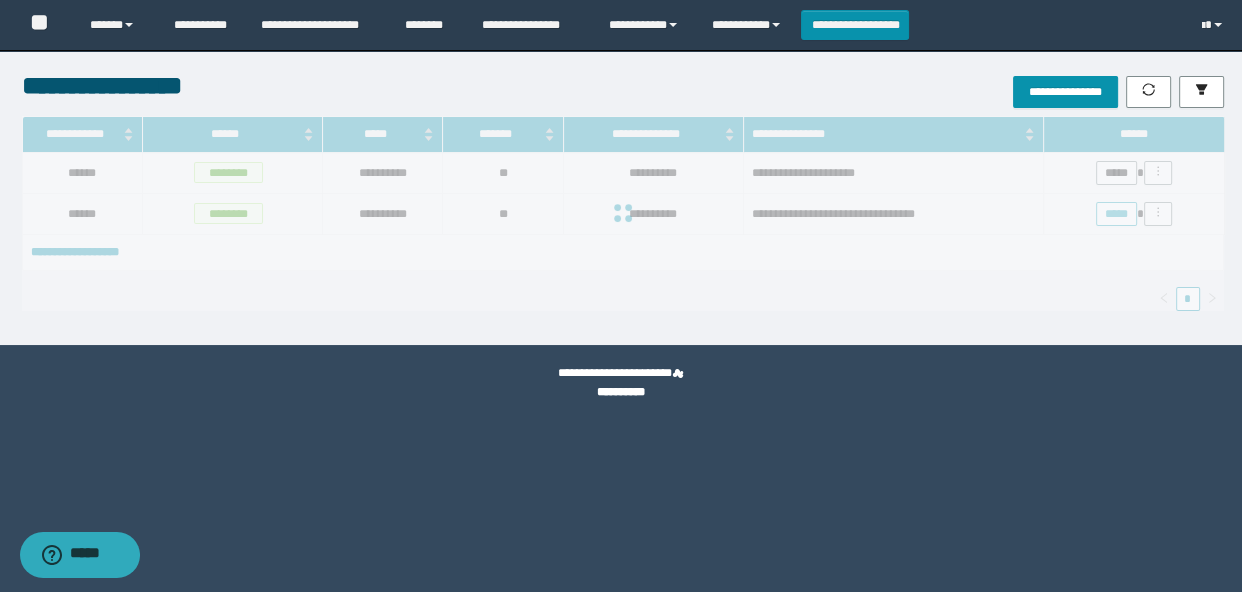 scroll, scrollTop: 0, scrollLeft: 0, axis: both 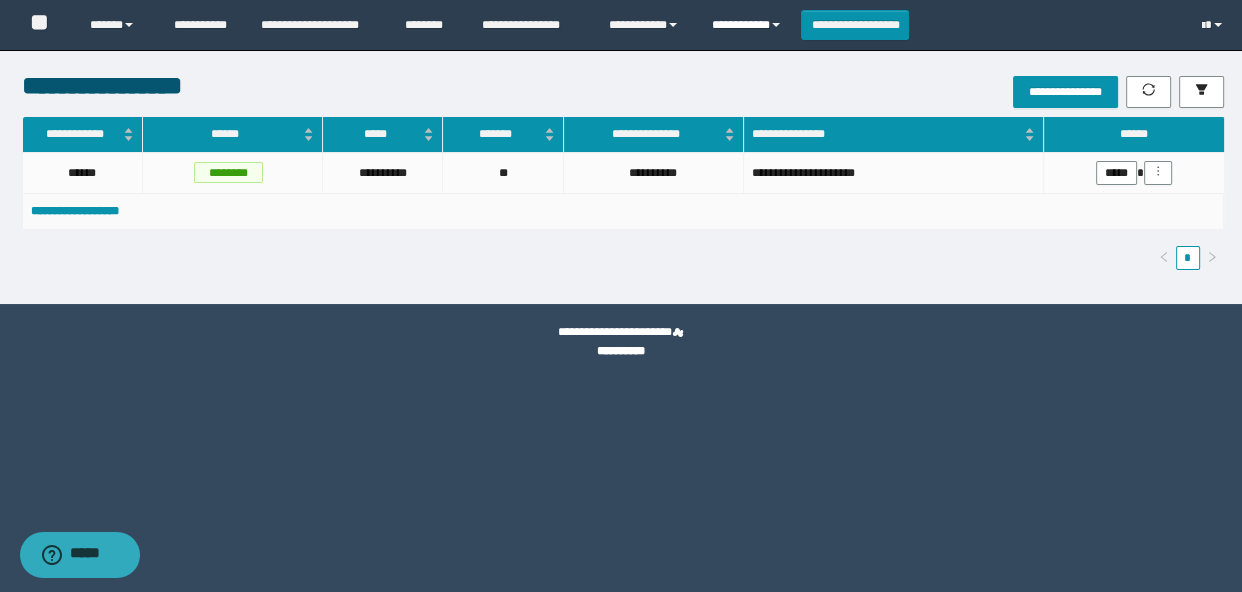 click on "**********" at bounding box center (749, 25) 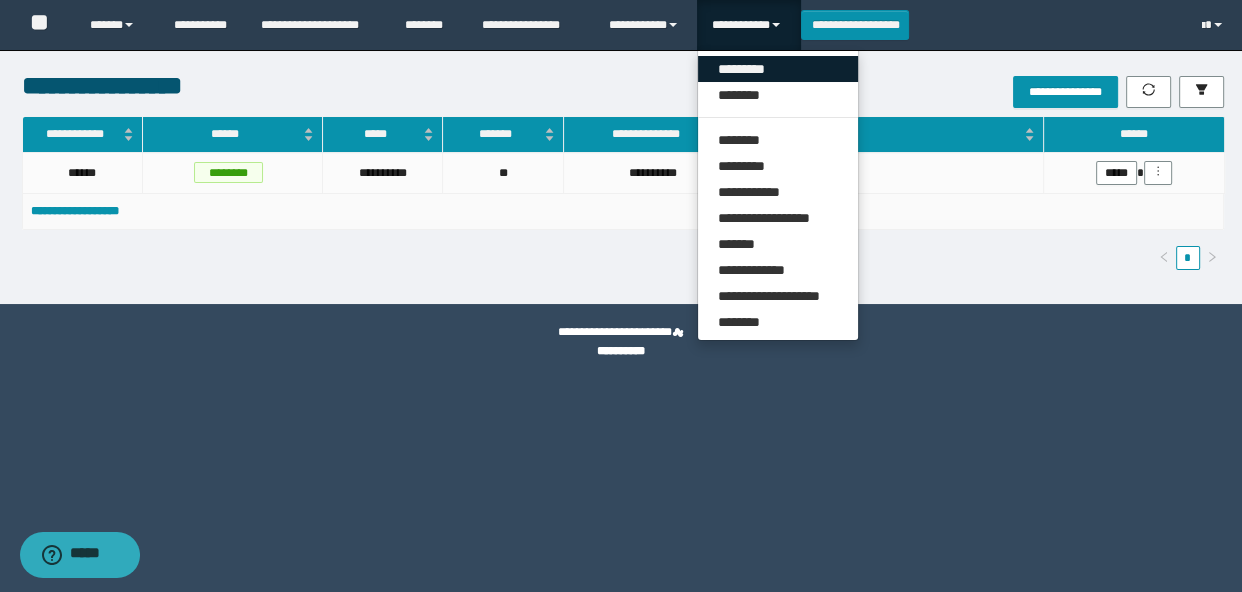click on "*********" at bounding box center [778, 69] 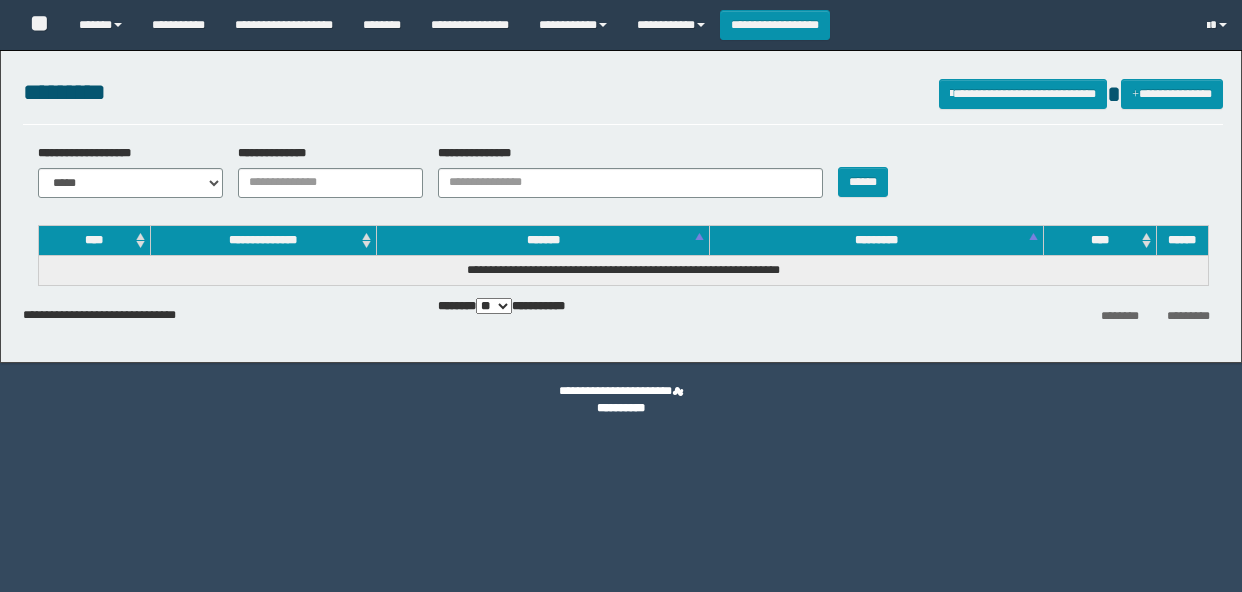 scroll, scrollTop: 0, scrollLeft: 0, axis: both 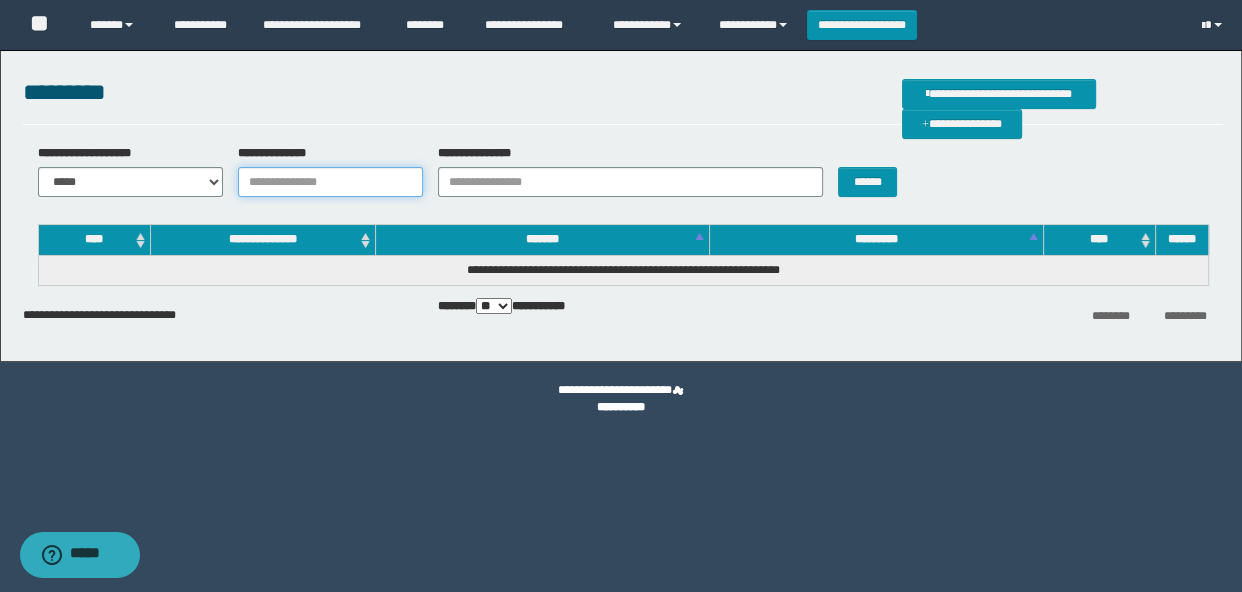 click on "**********" at bounding box center [330, 182] 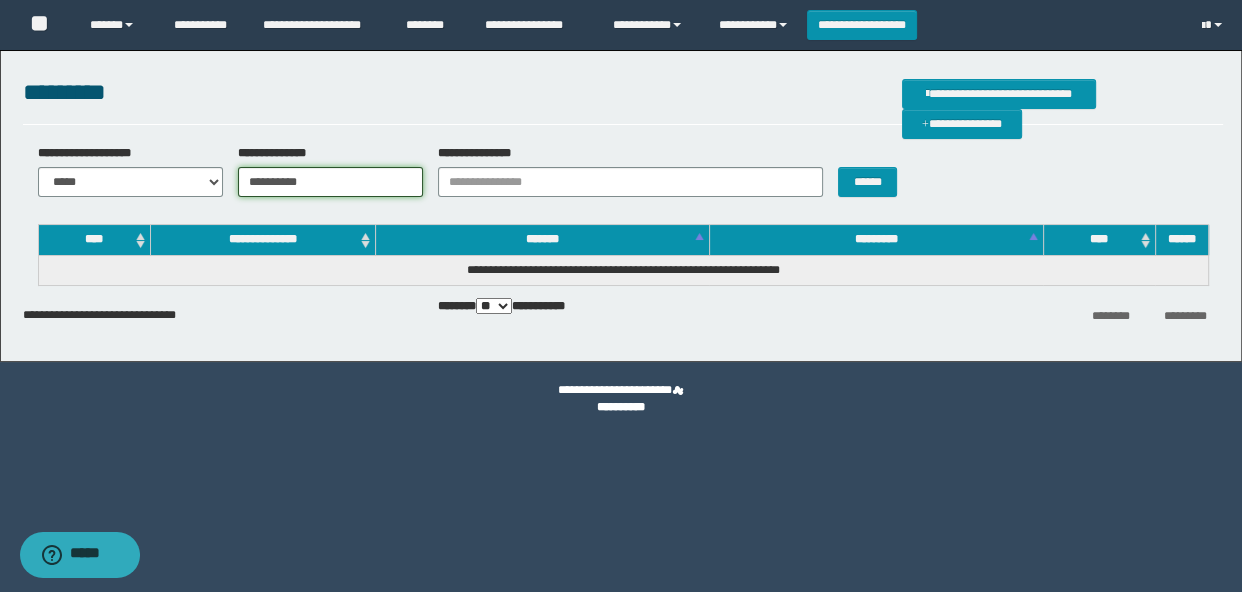 type on "**********" 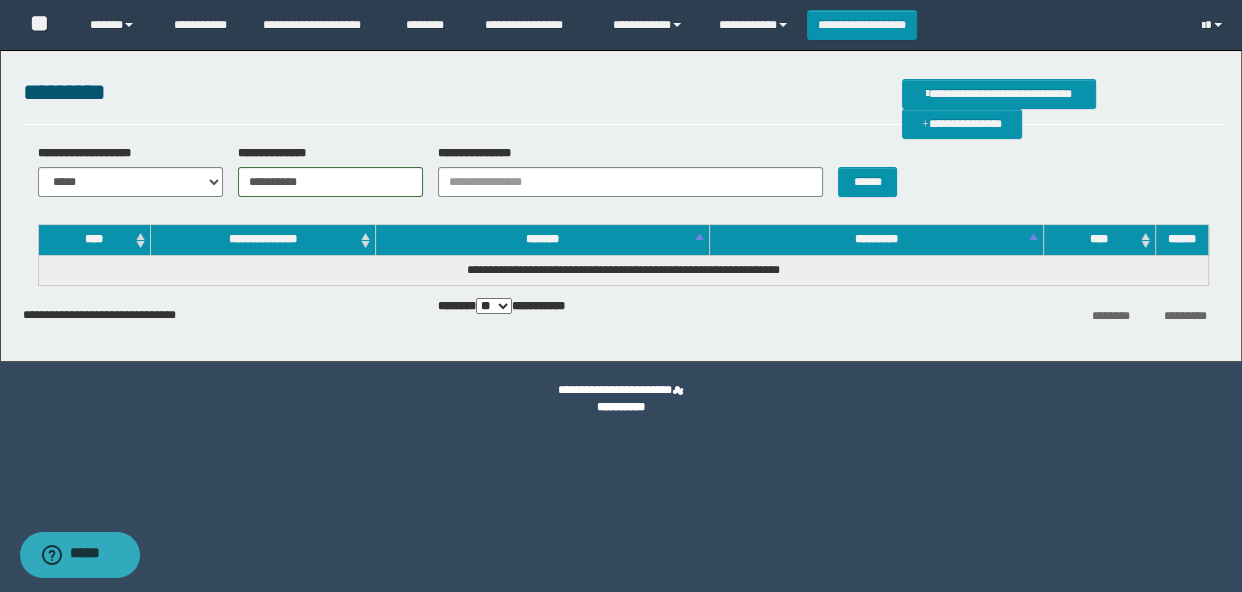 click on "**********" at bounding box center (623, 178) 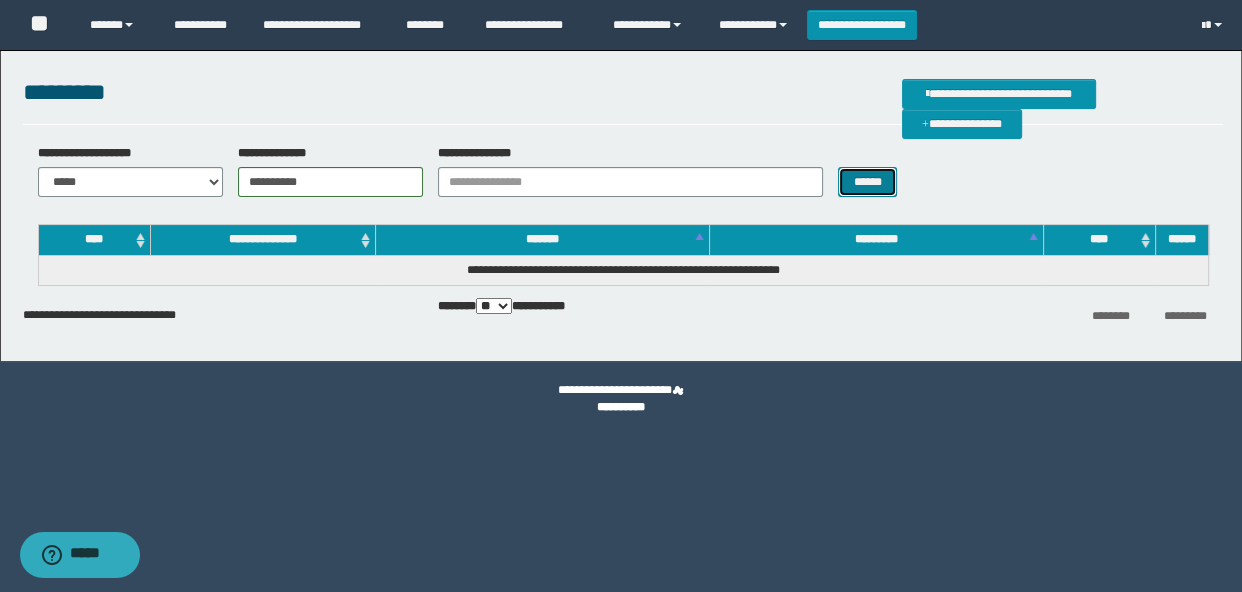 click on "******" at bounding box center (867, 182) 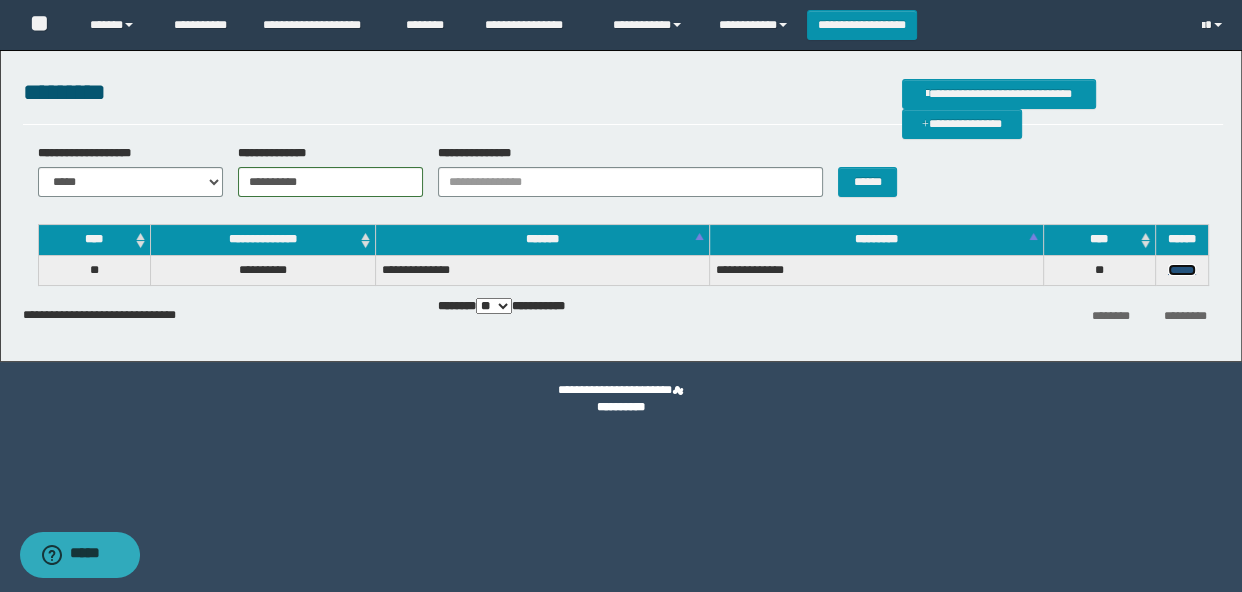 click on "******" at bounding box center (1182, 270) 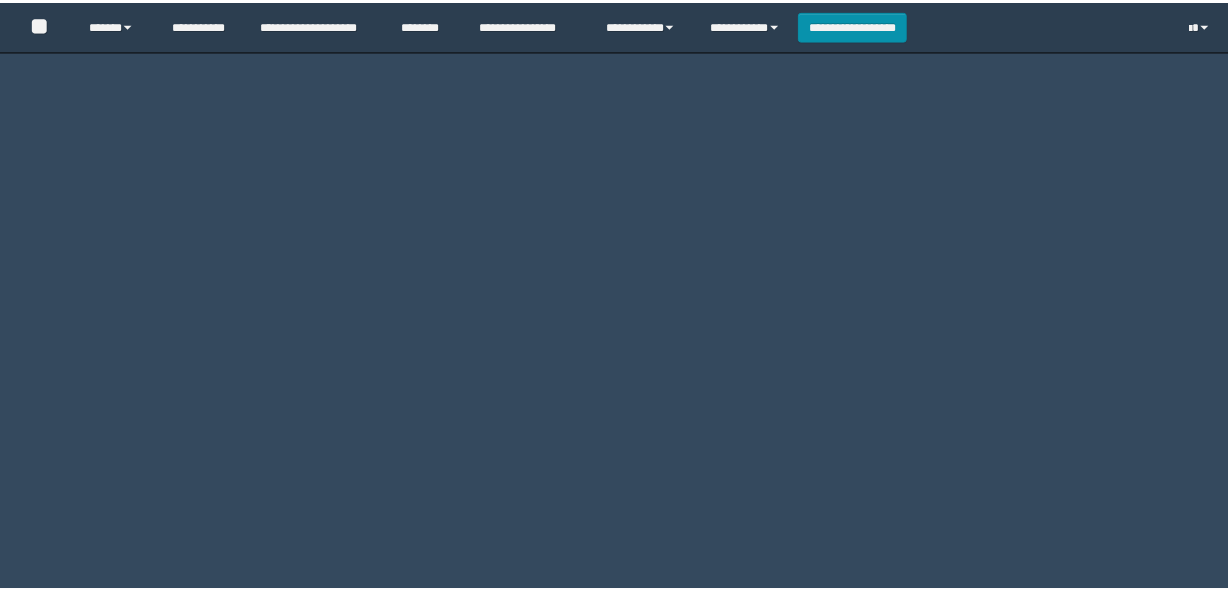 scroll, scrollTop: 0, scrollLeft: 0, axis: both 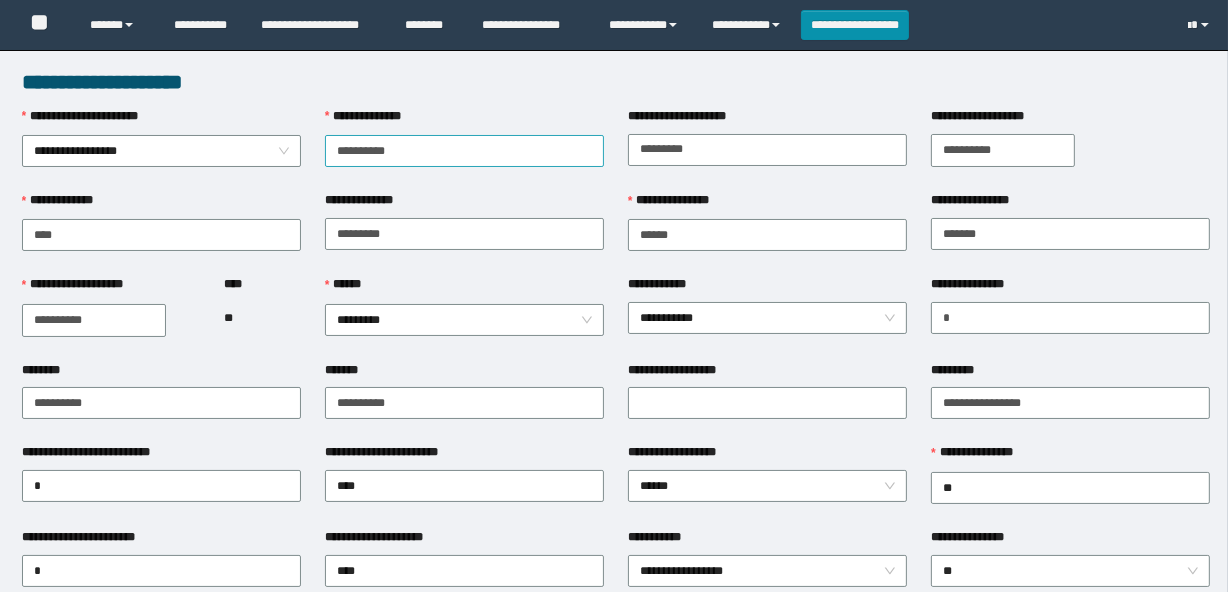 type on "**********" 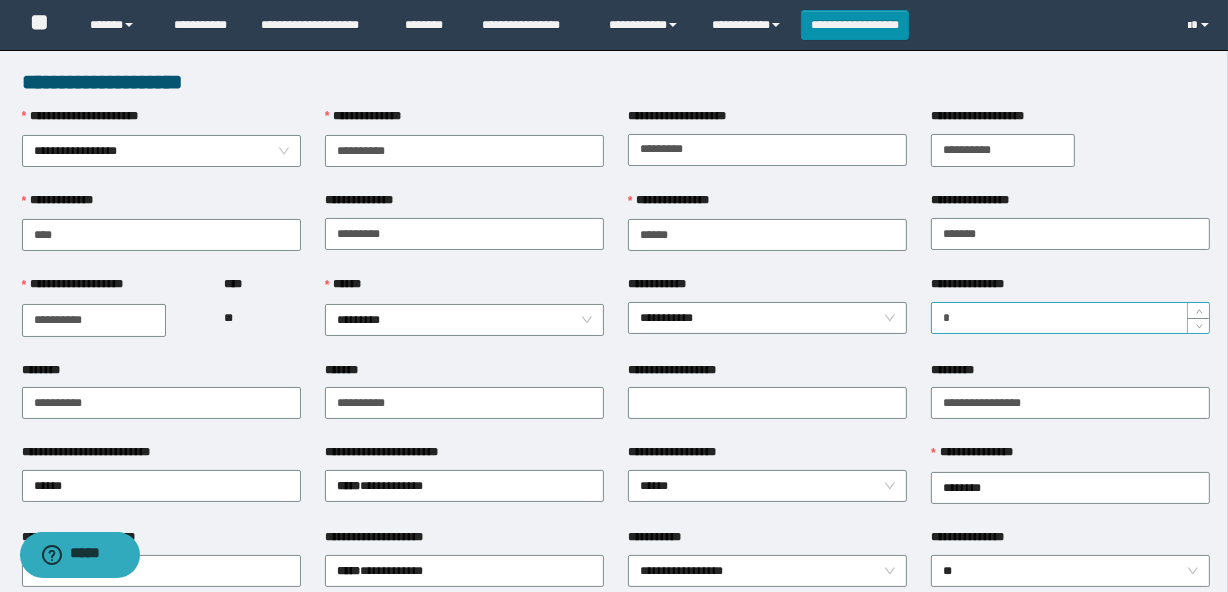 scroll, scrollTop: 0, scrollLeft: 0, axis: both 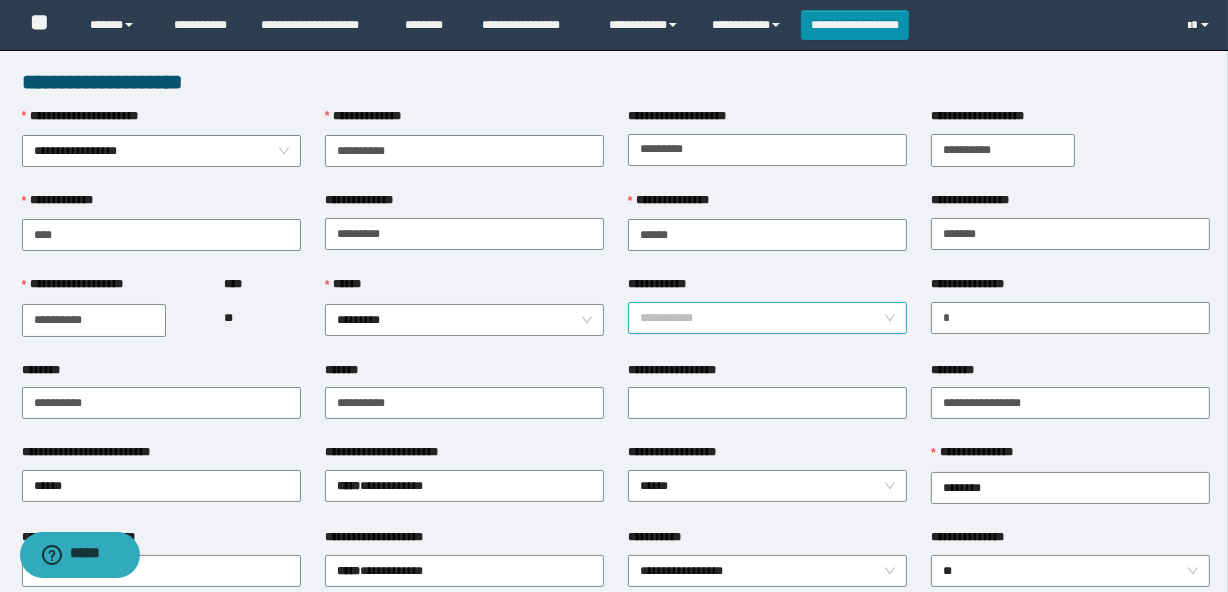 click on "**********" at bounding box center (767, 318) 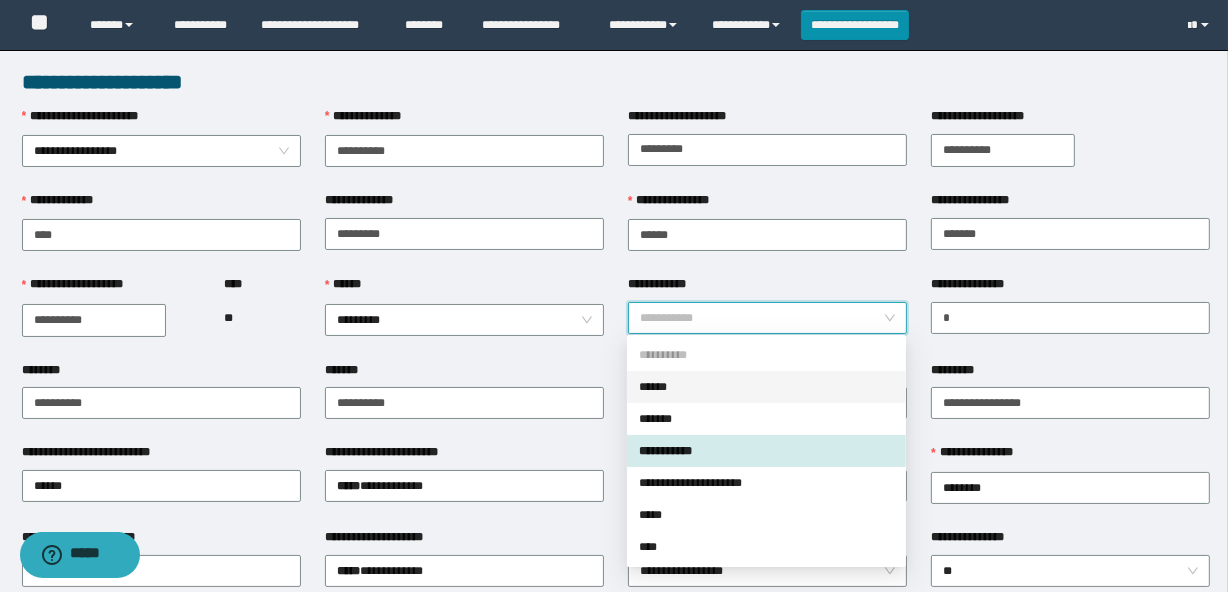 click on "******" at bounding box center (766, 387) 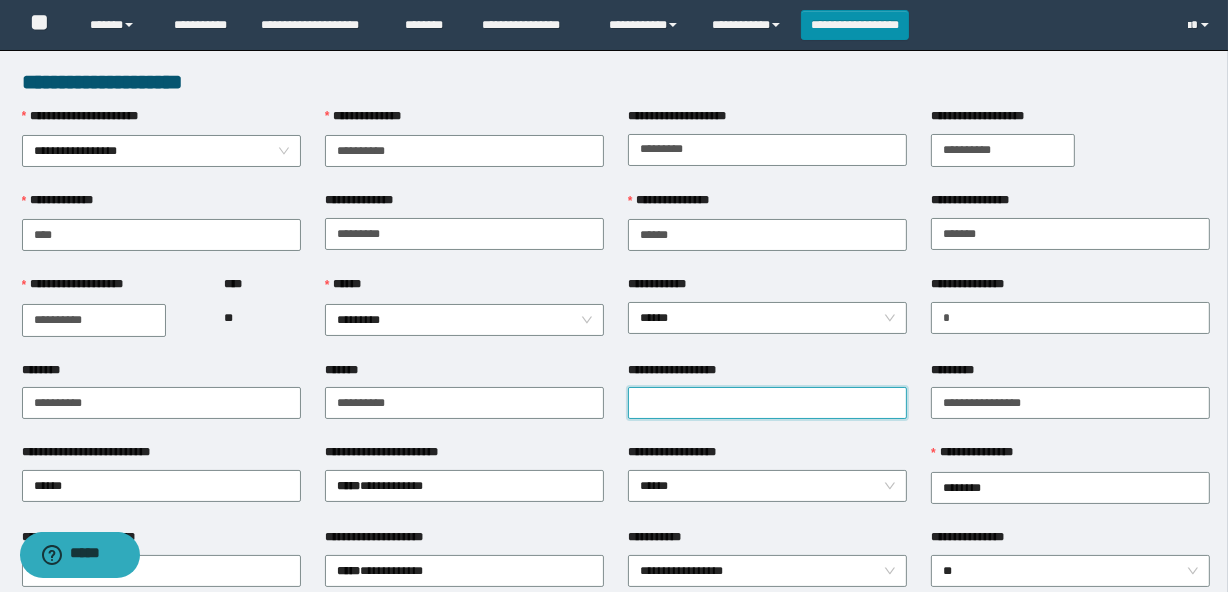 click on "**********" at bounding box center (767, 403) 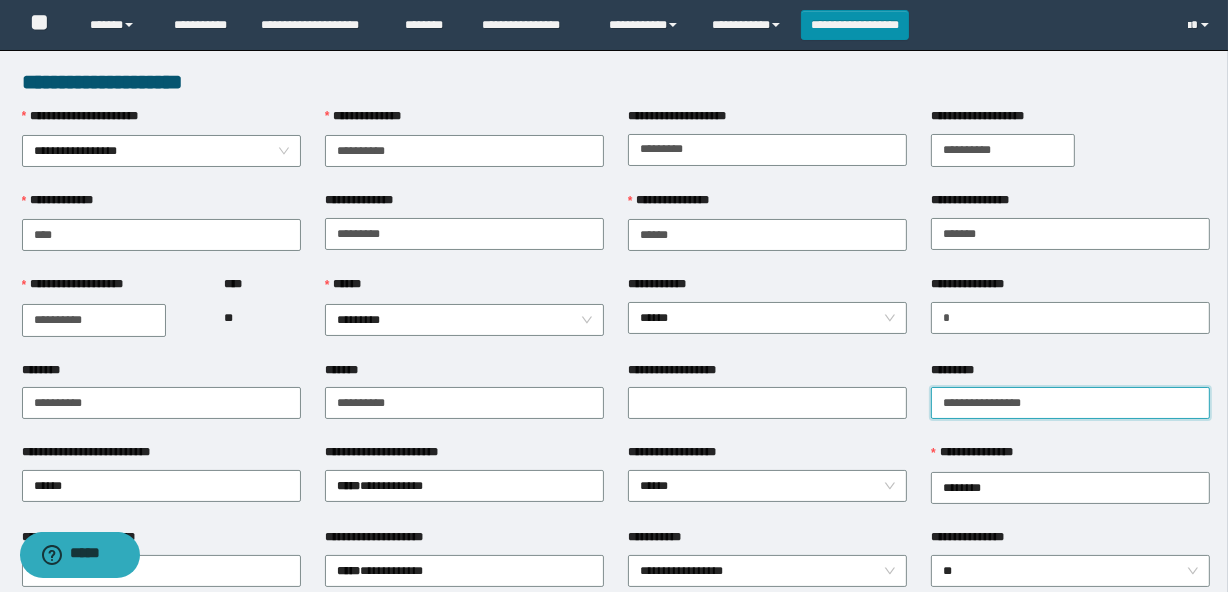 click on "**********" at bounding box center (1070, 403) 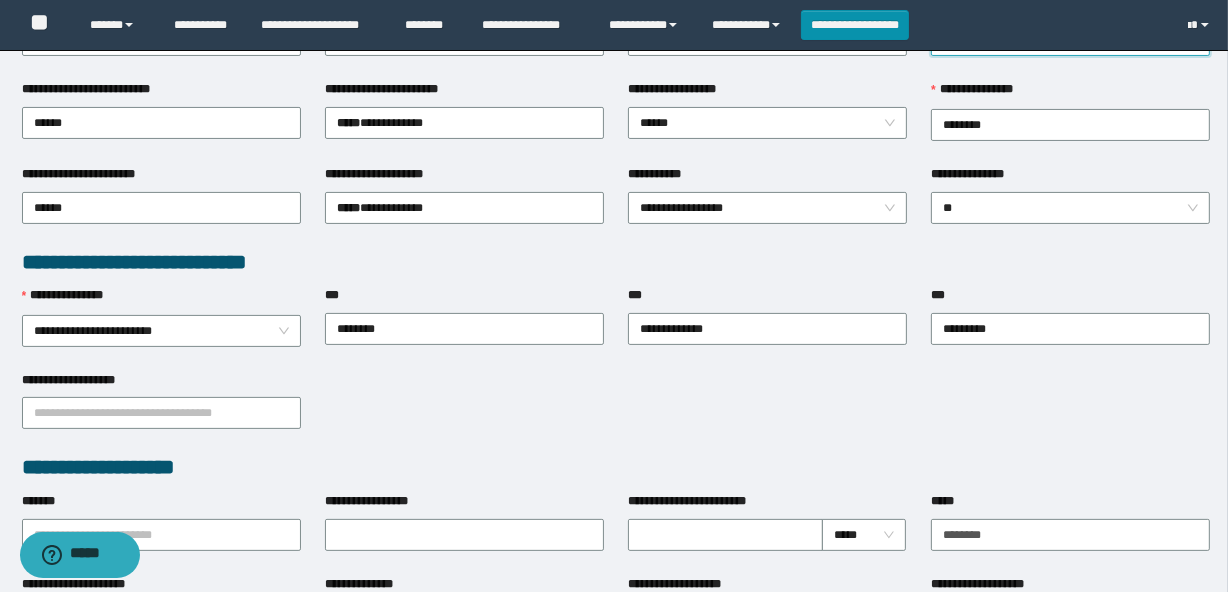 scroll, scrollTop: 454, scrollLeft: 0, axis: vertical 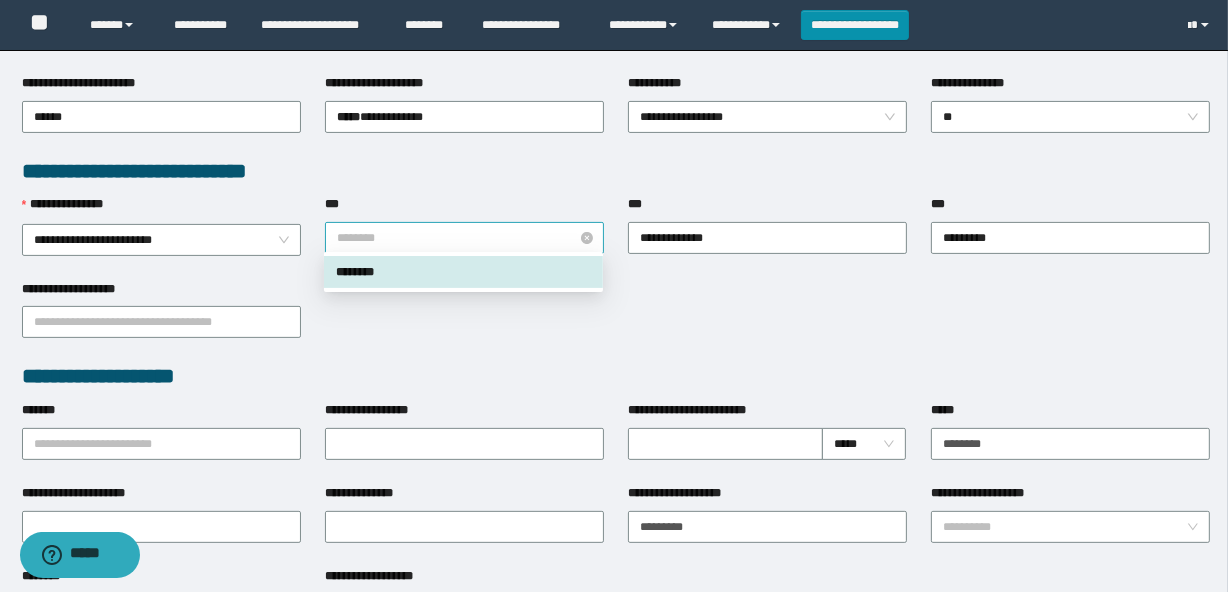 click on "********" at bounding box center (464, 238) 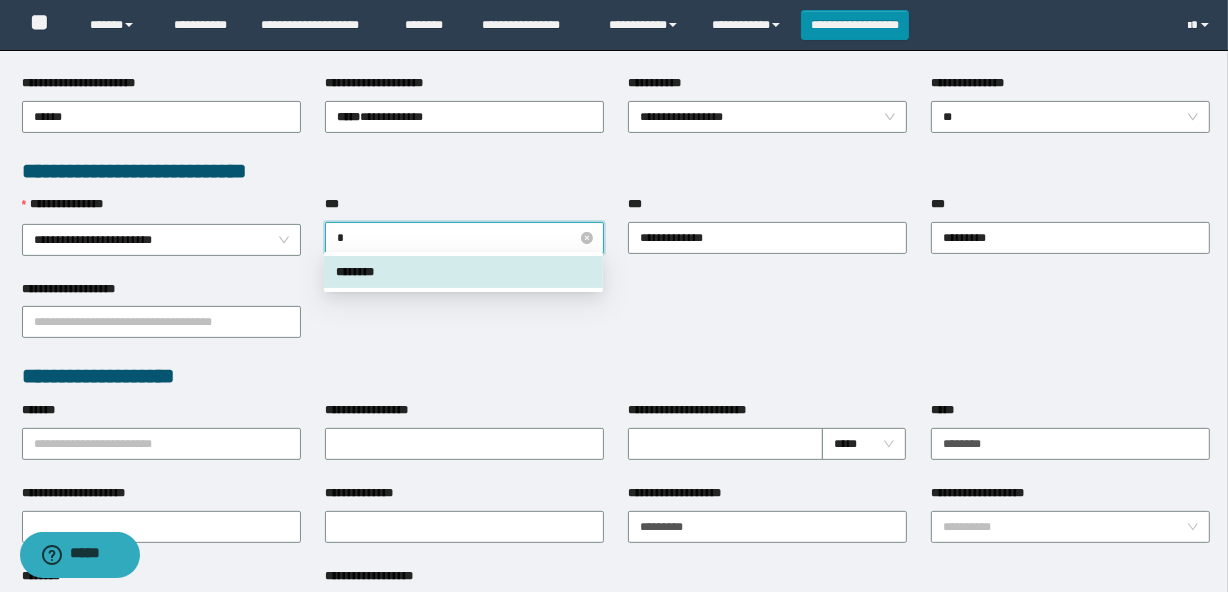 type on "**" 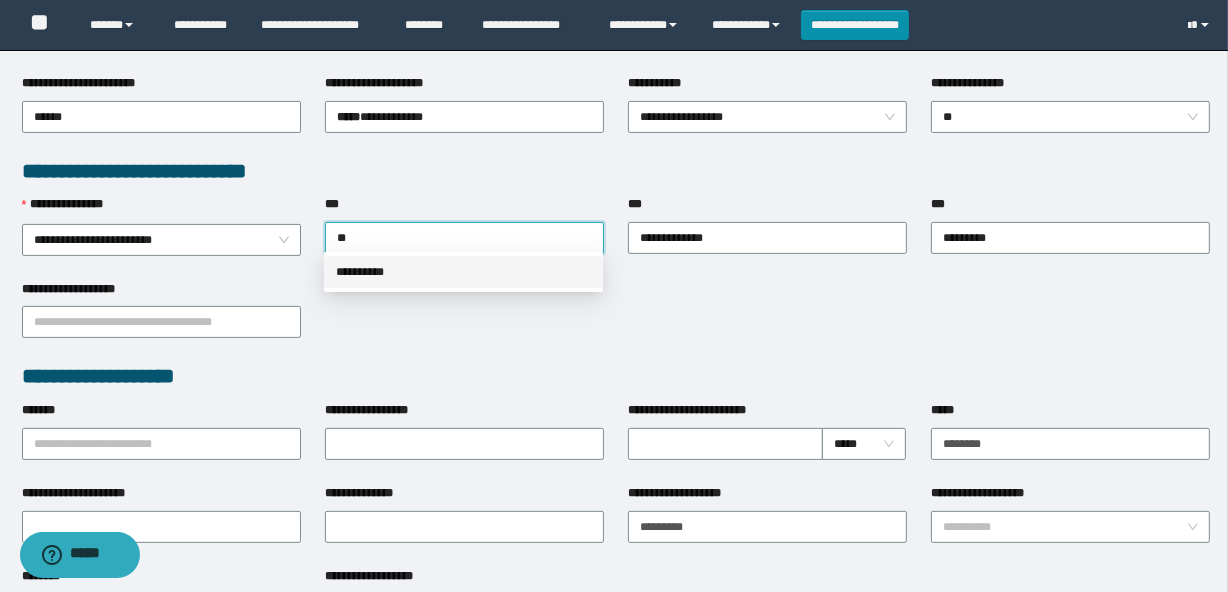 click on "**********" at bounding box center (463, 272) 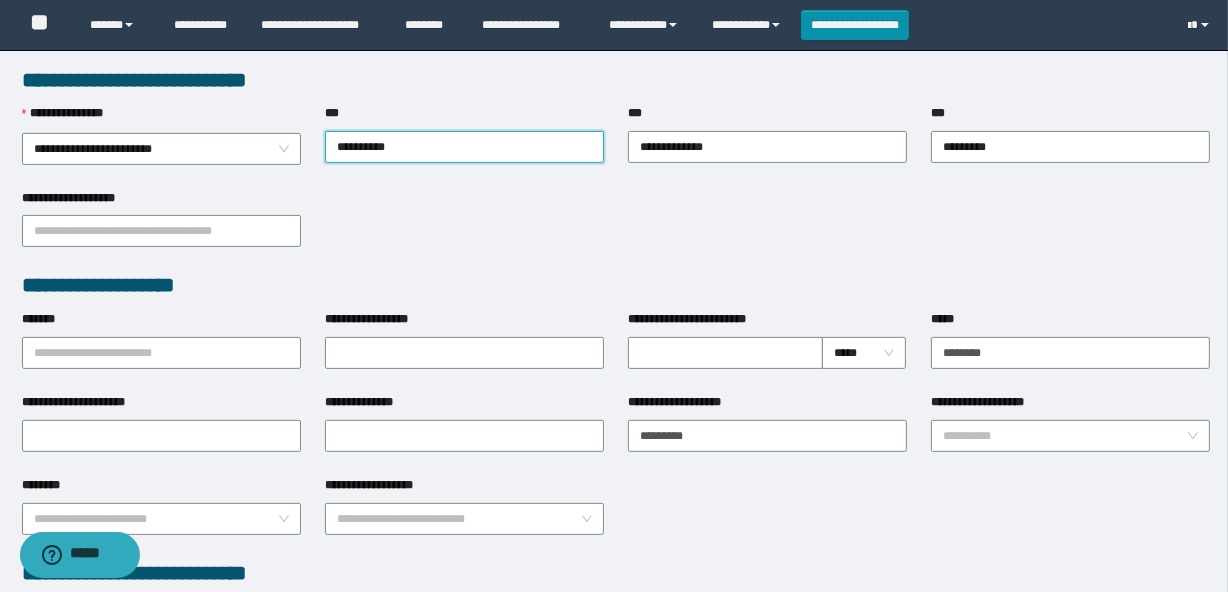 scroll, scrollTop: 636, scrollLeft: 0, axis: vertical 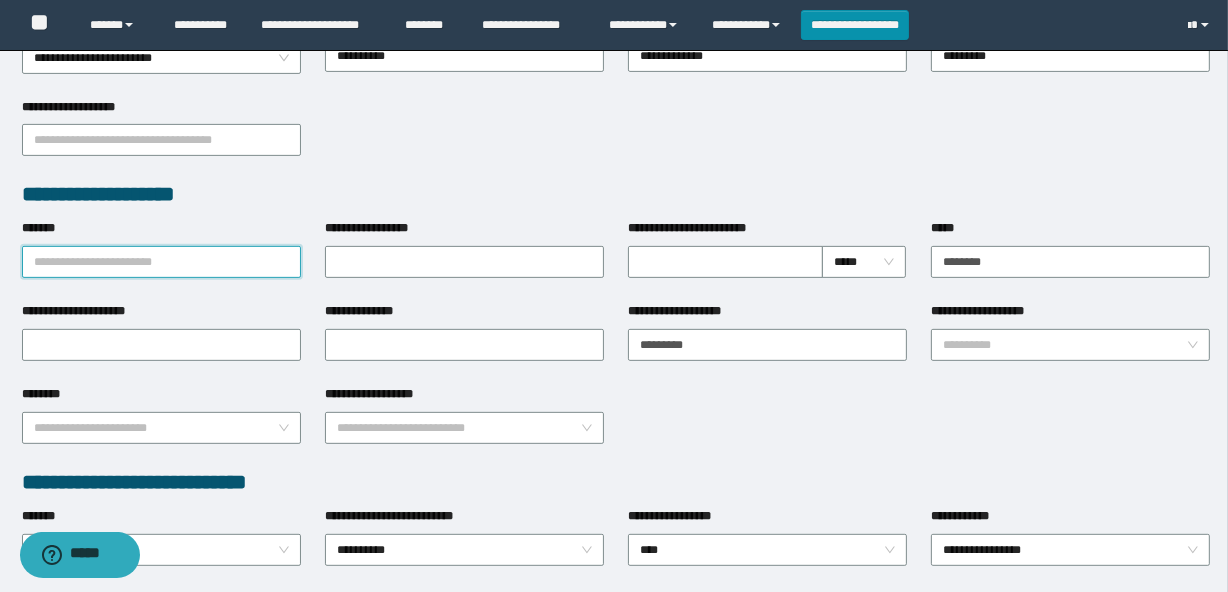 click on "*******" at bounding box center (161, 262) 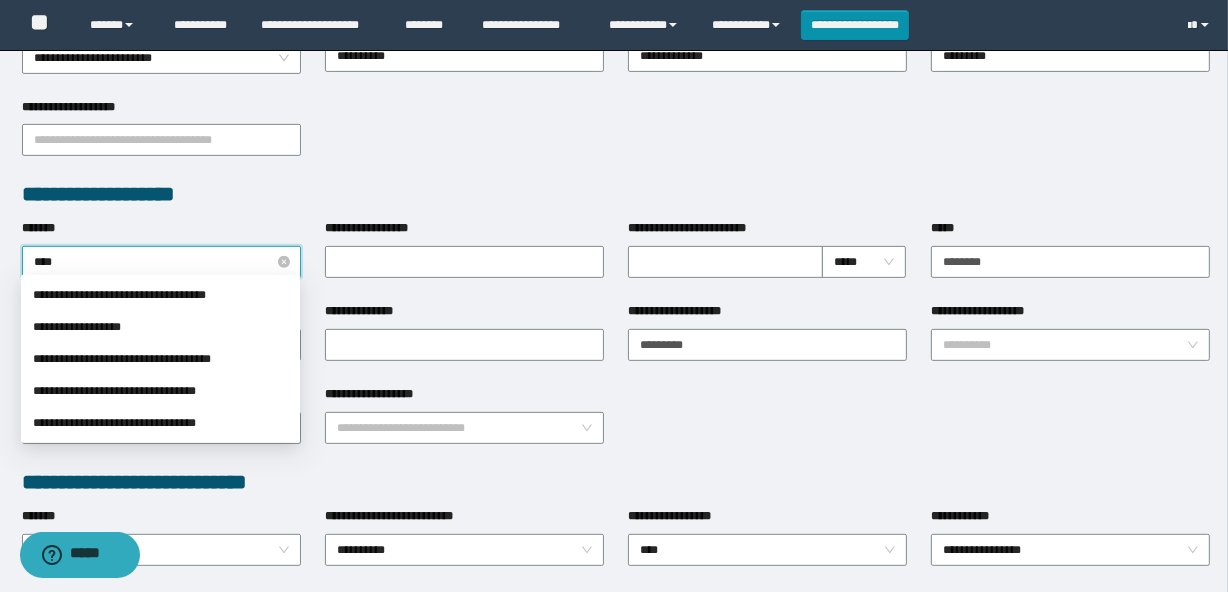 type on "*****" 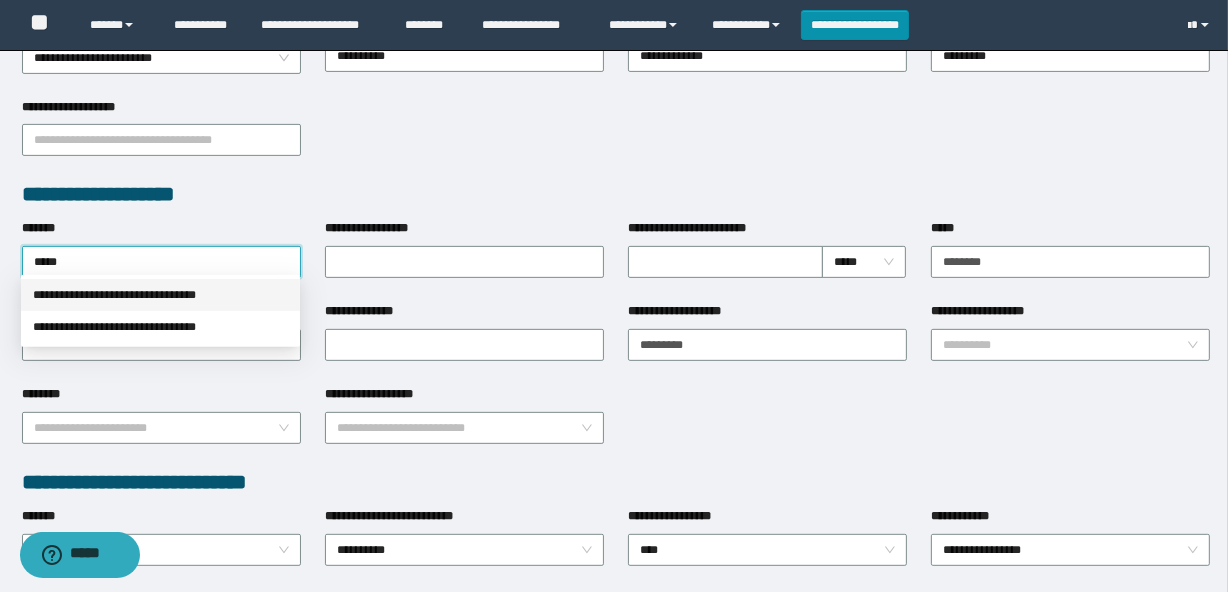 click on "**********" at bounding box center (160, 295) 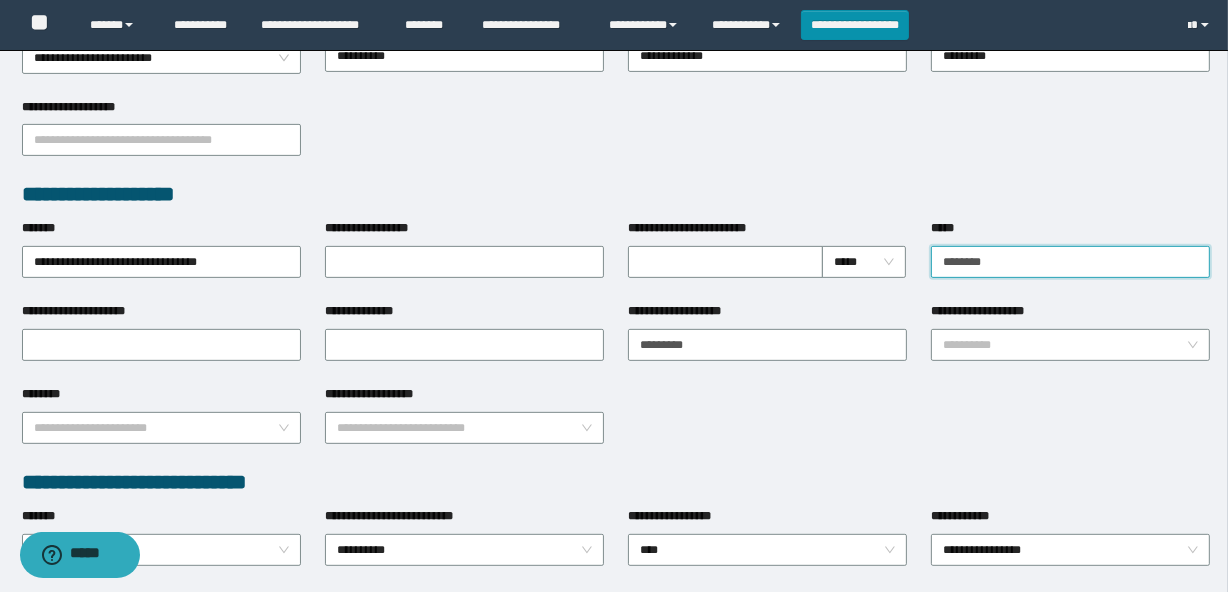 click on "********" at bounding box center [1070, 262] 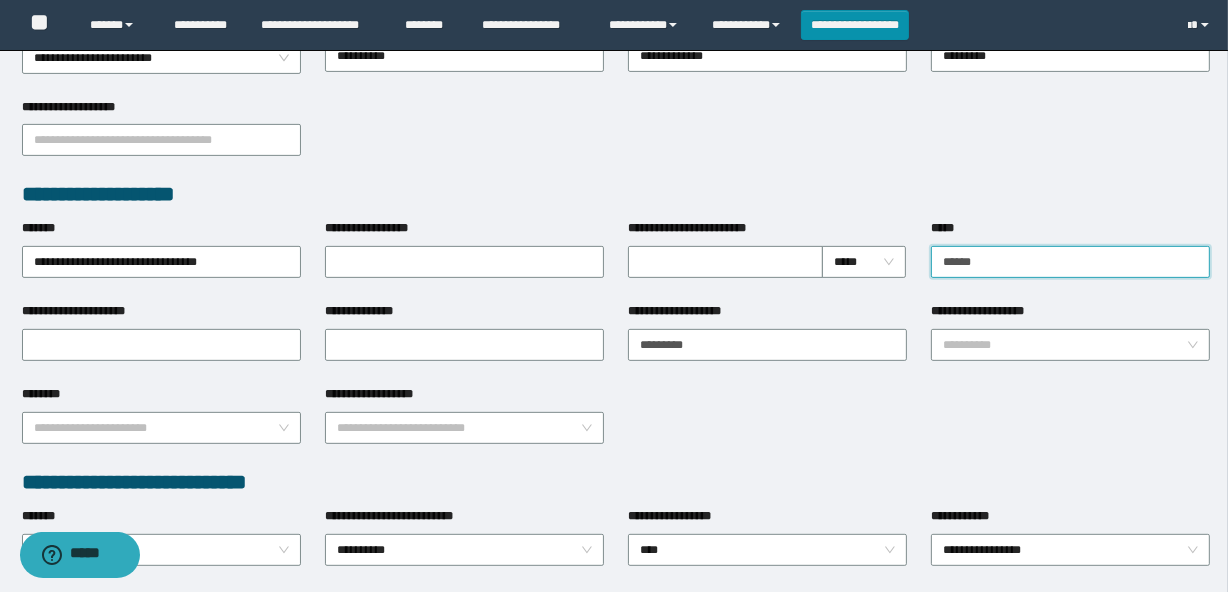 type on "*******" 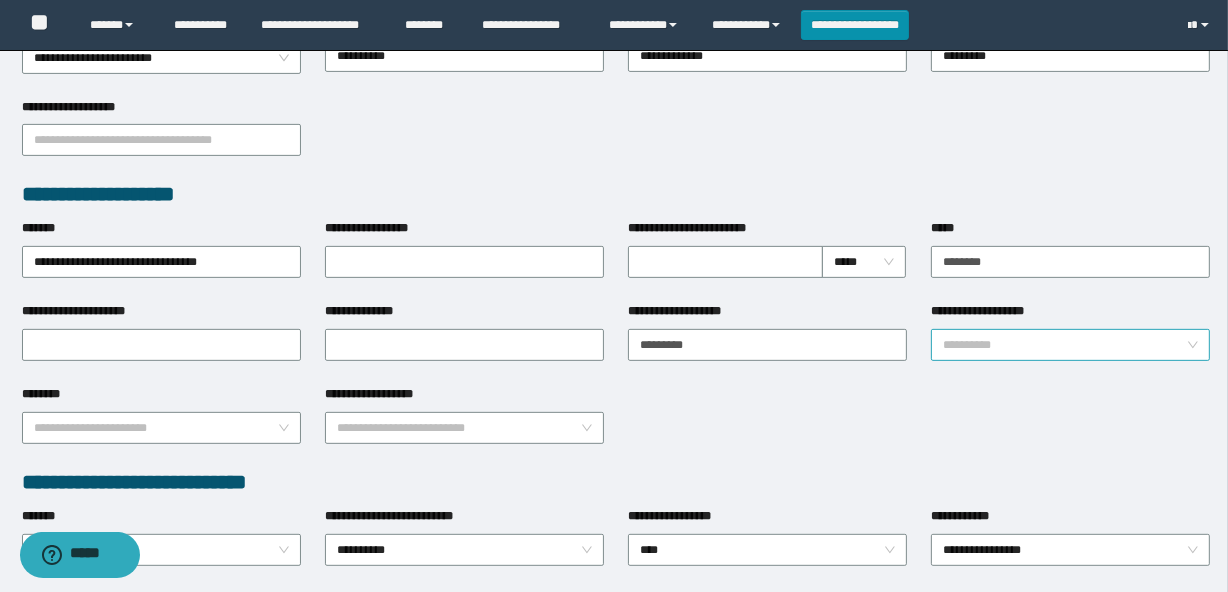 click on "**********" at bounding box center [1064, 345] 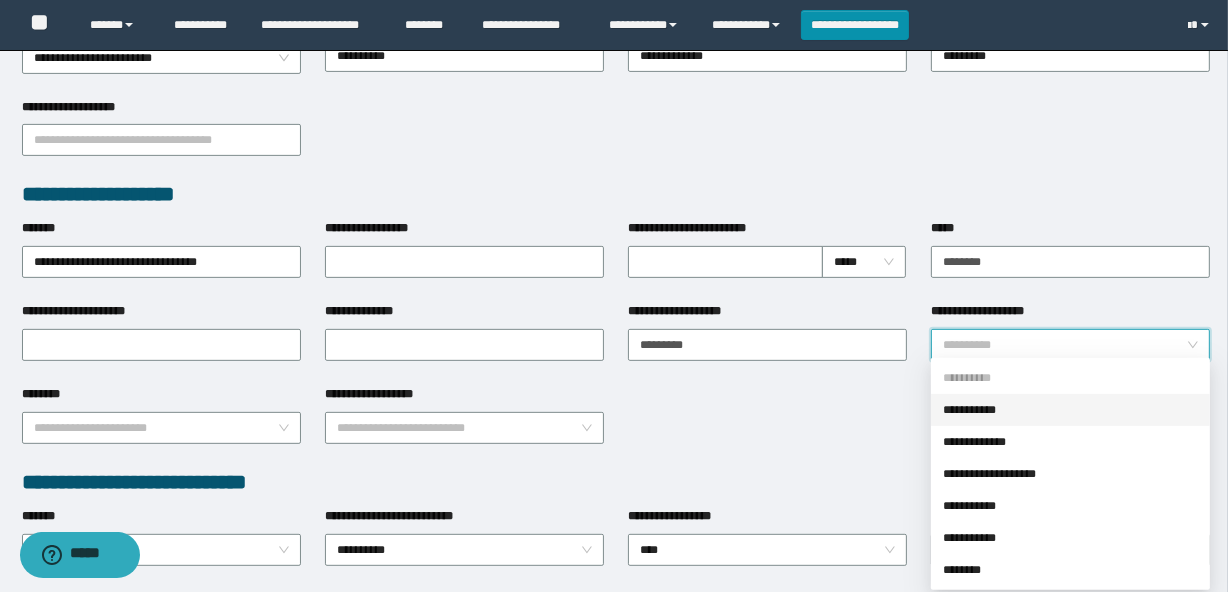 click on "**********" at bounding box center [1070, 410] 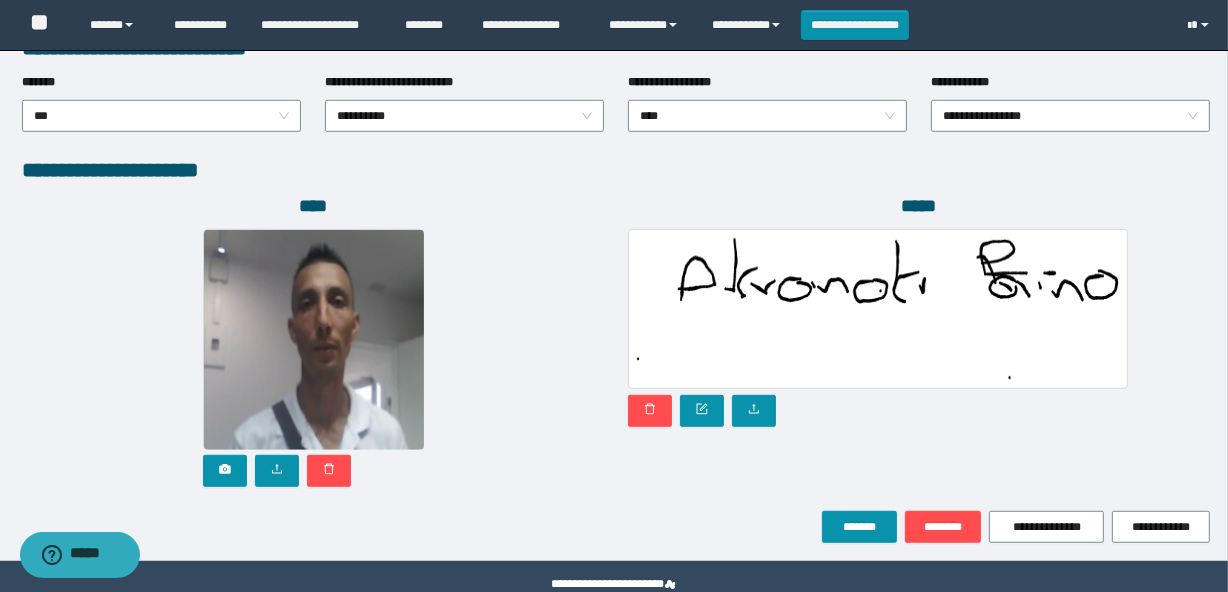 scroll, scrollTop: 1090, scrollLeft: 0, axis: vertical 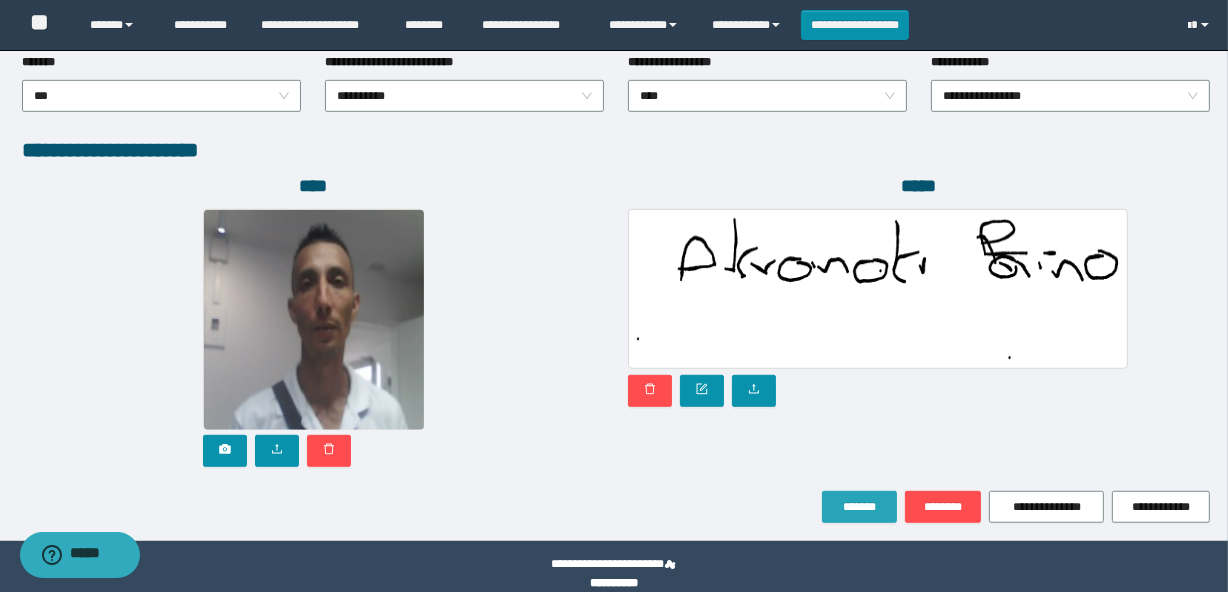 click on "*******" at bounding box center (859, 507) 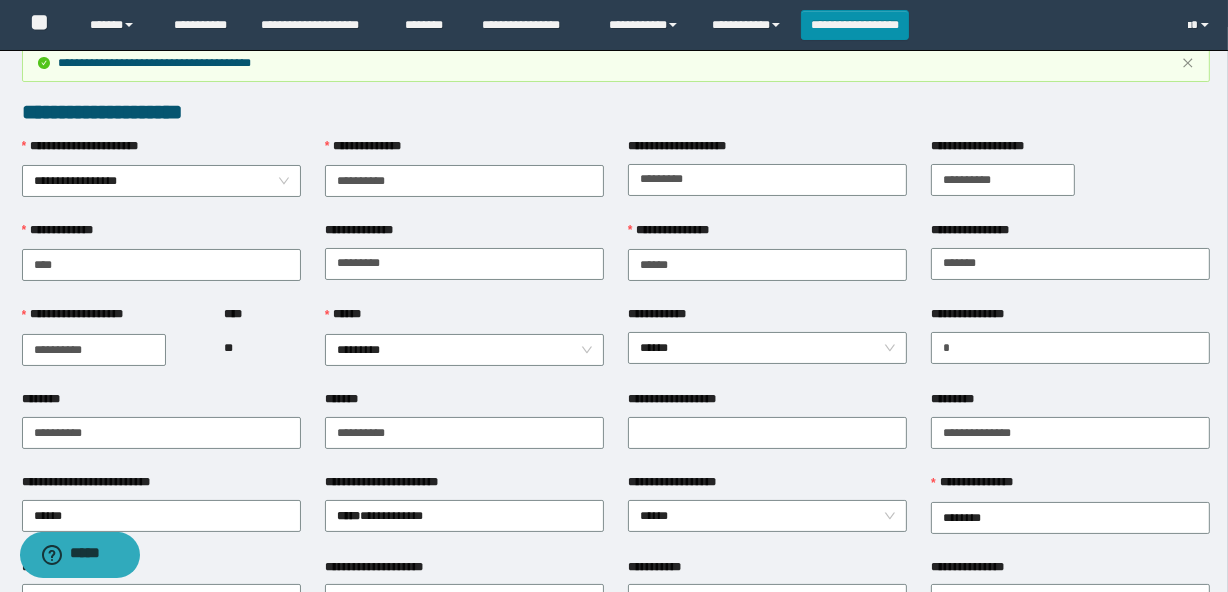 scroll, scrollTop: 0, scrollLeft: 0, axis: both 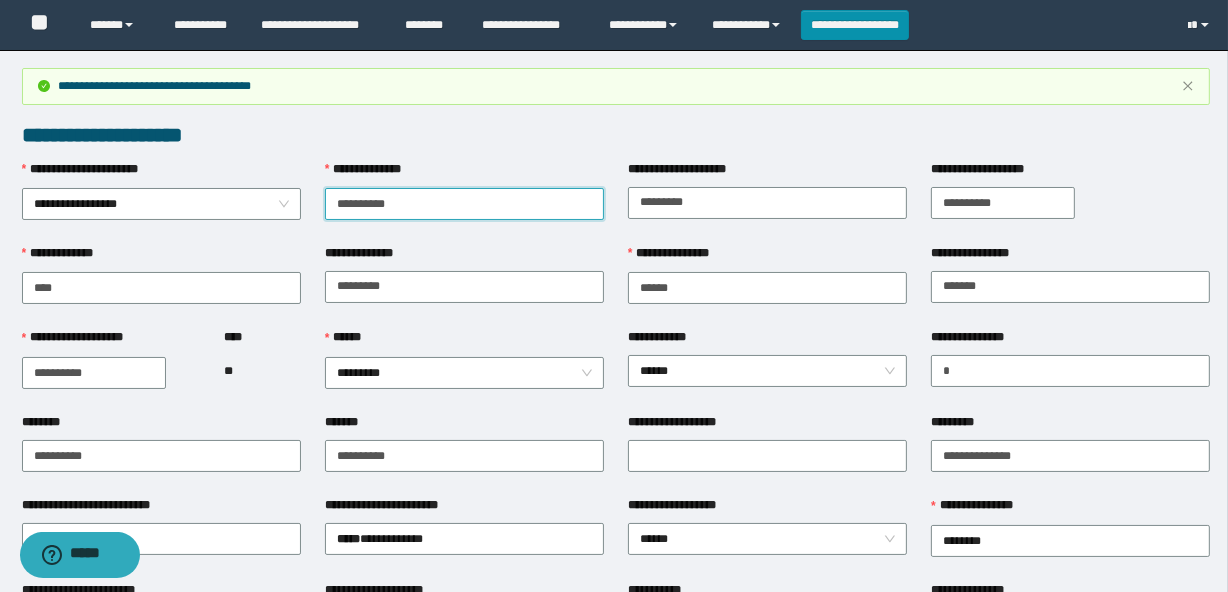 drag, startPoint x: 379, startPoint y: 210, endPoint x: 301, endPoint y: 217, distance: 78.31347 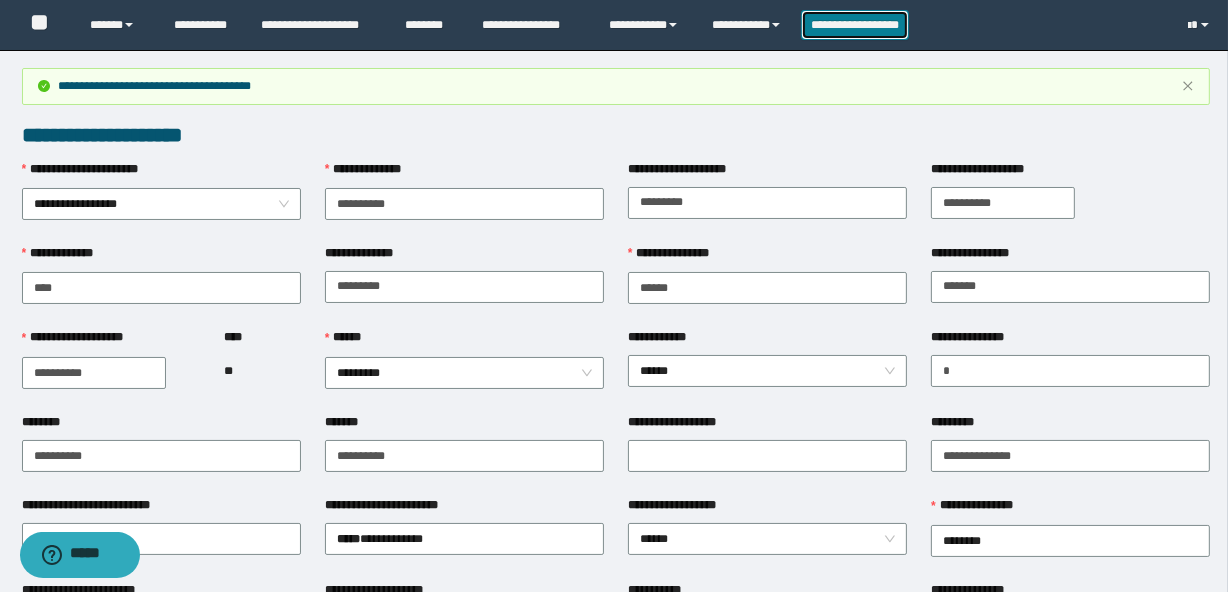 click on "**********" at bounding box center (855, 25) 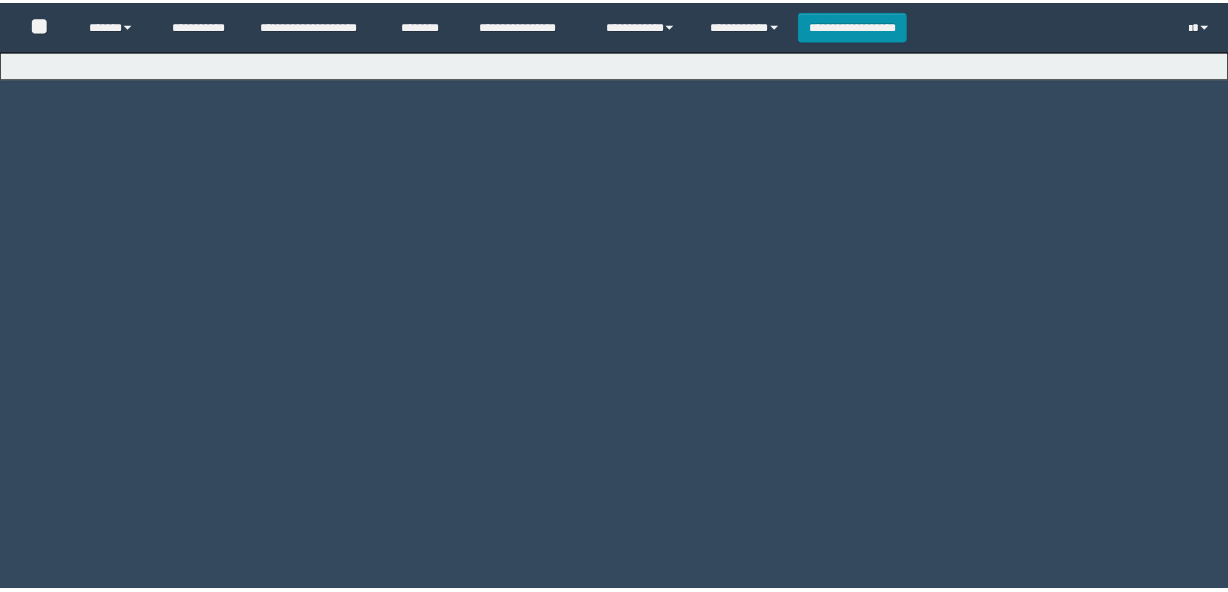 scroll, scrollTop: 0, scrollLeft: 0, axis: both 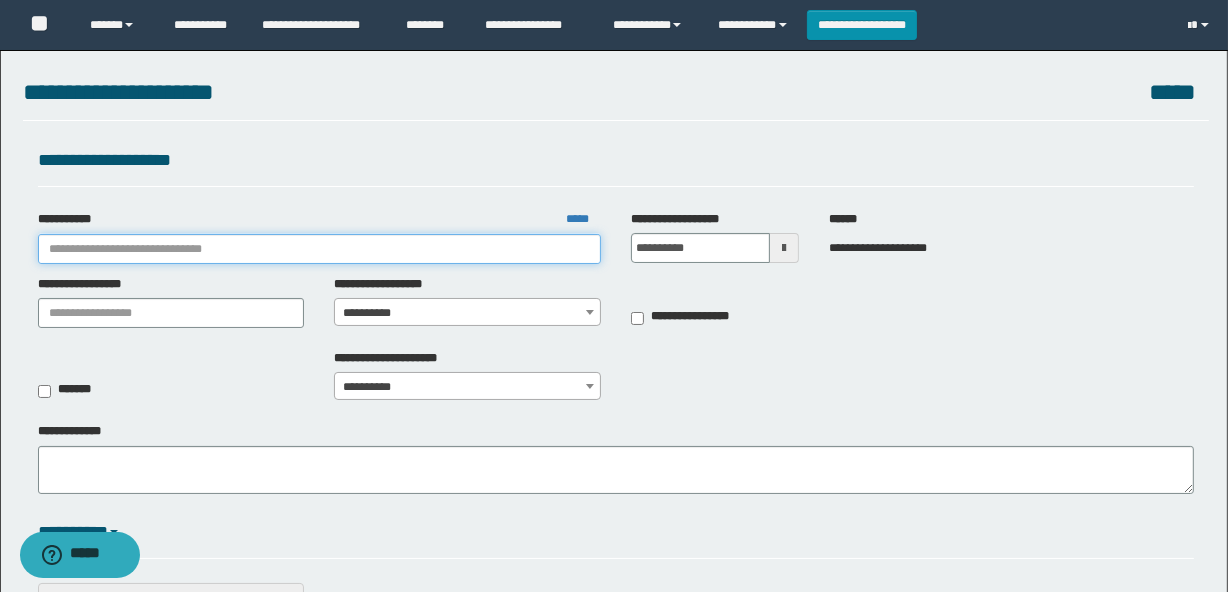 click on "**********" at bounding box center (319, 249) 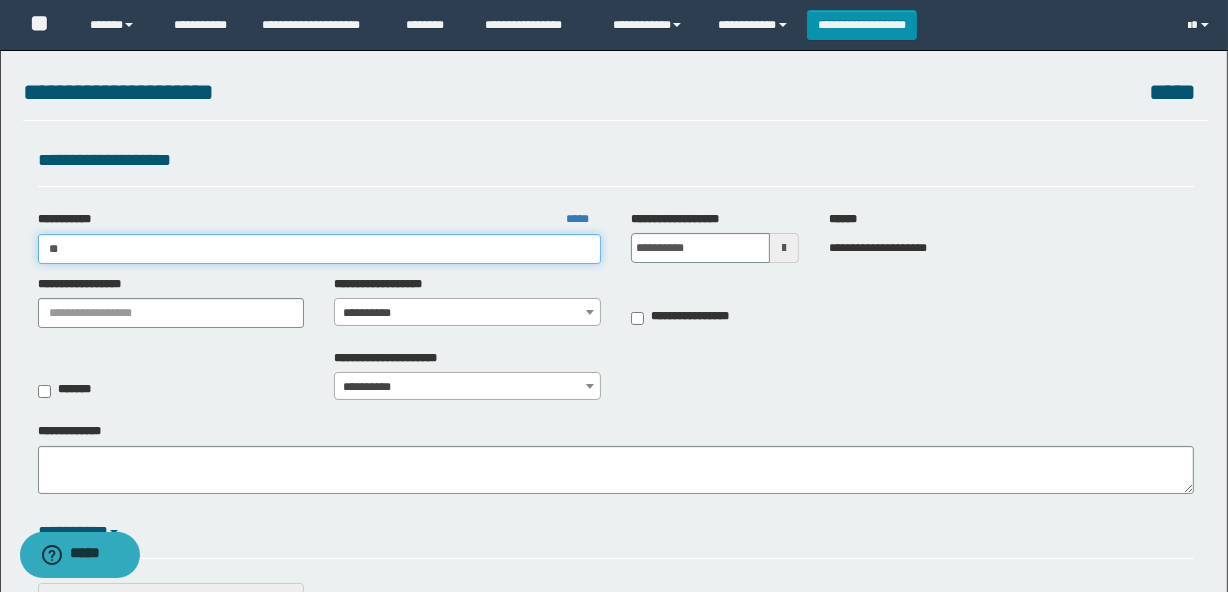 type on "***" 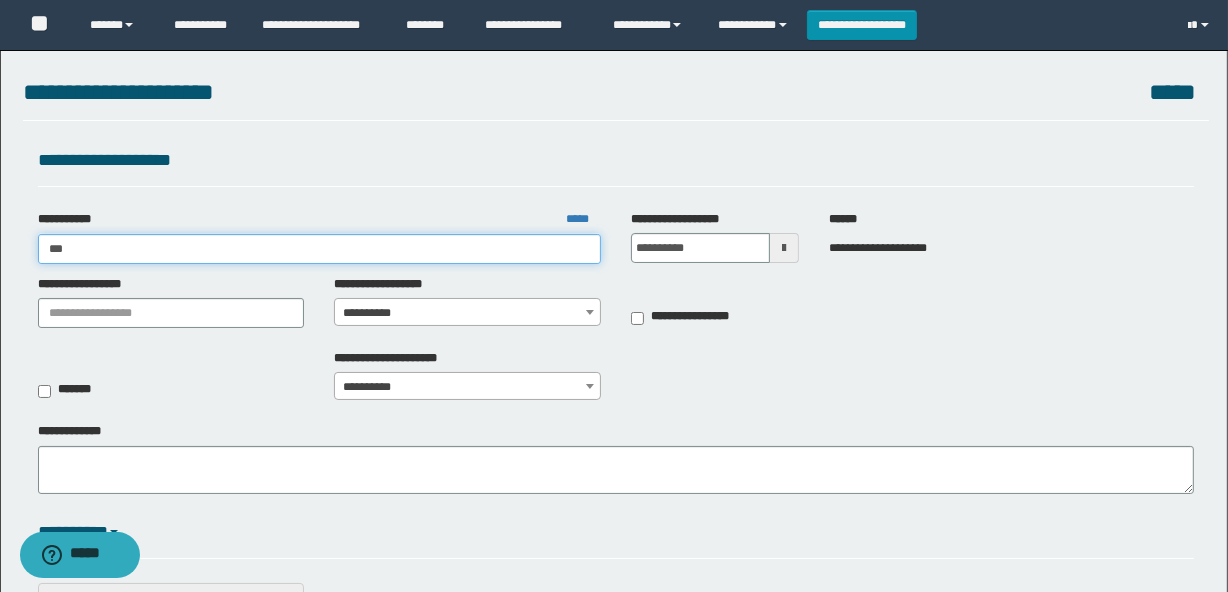 type on "***" 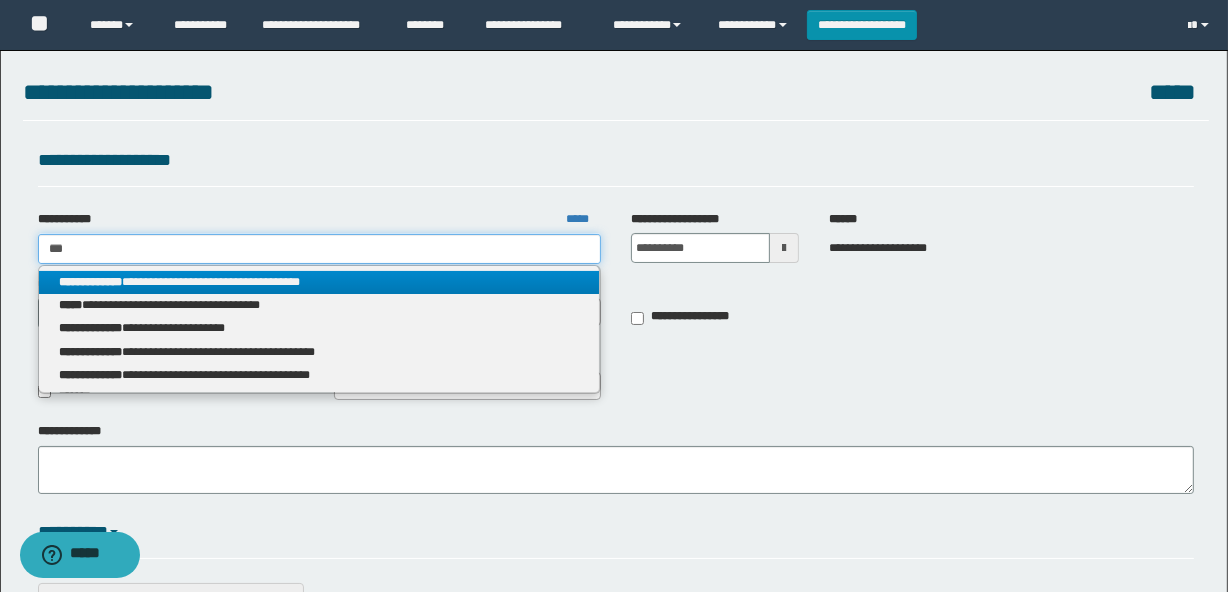 type on "***" 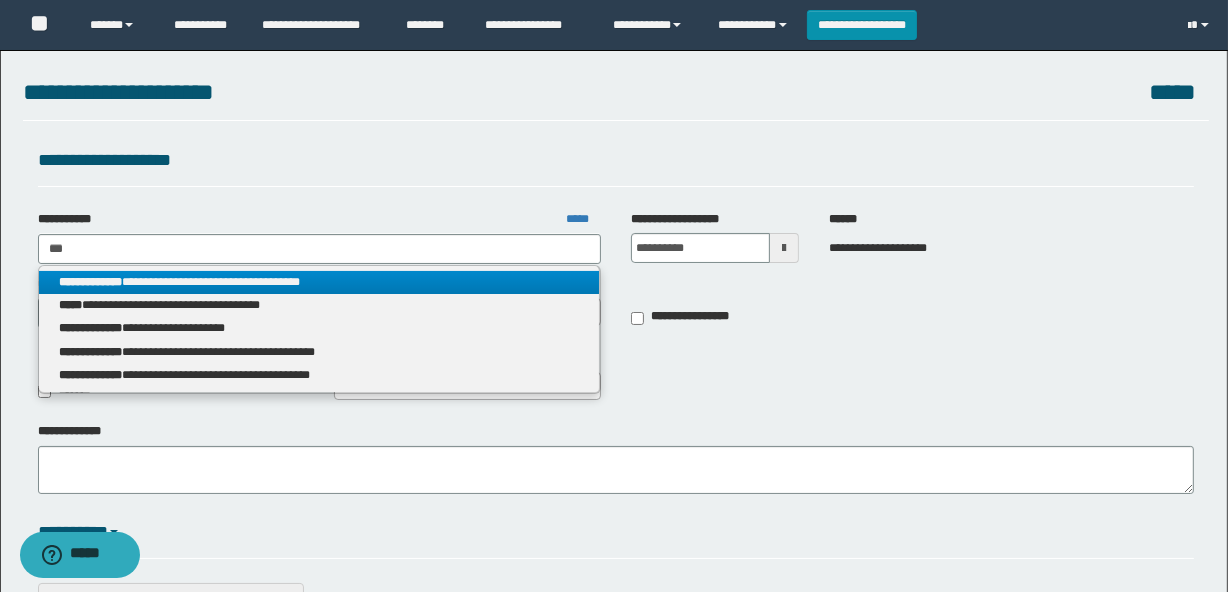 click on "**********" at bounding box center (319, 282) 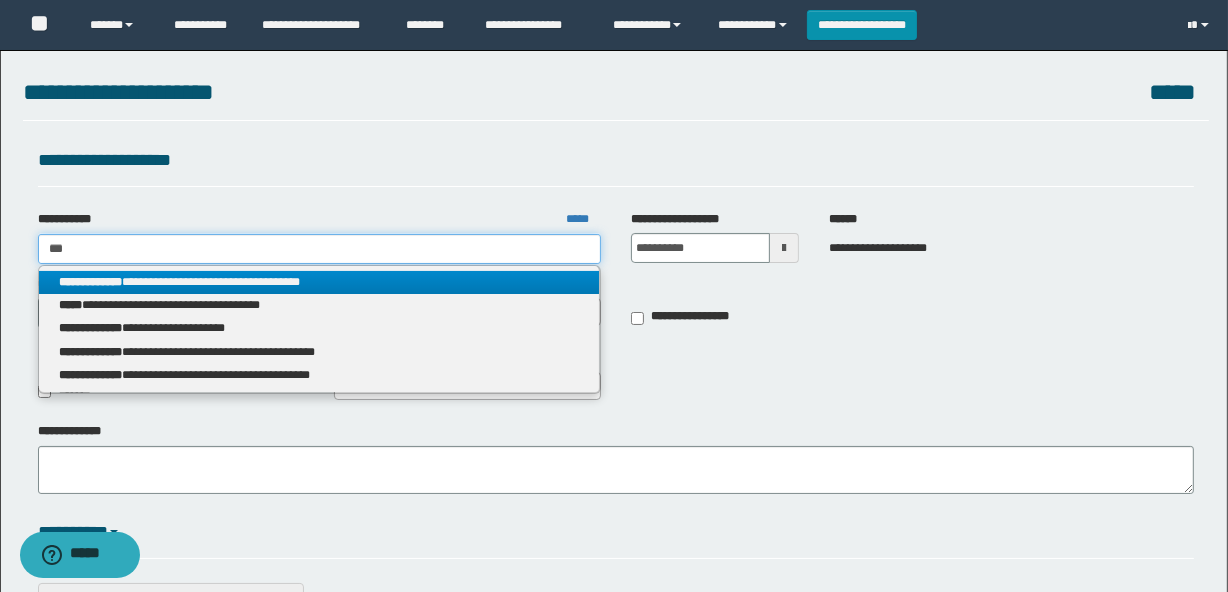 type 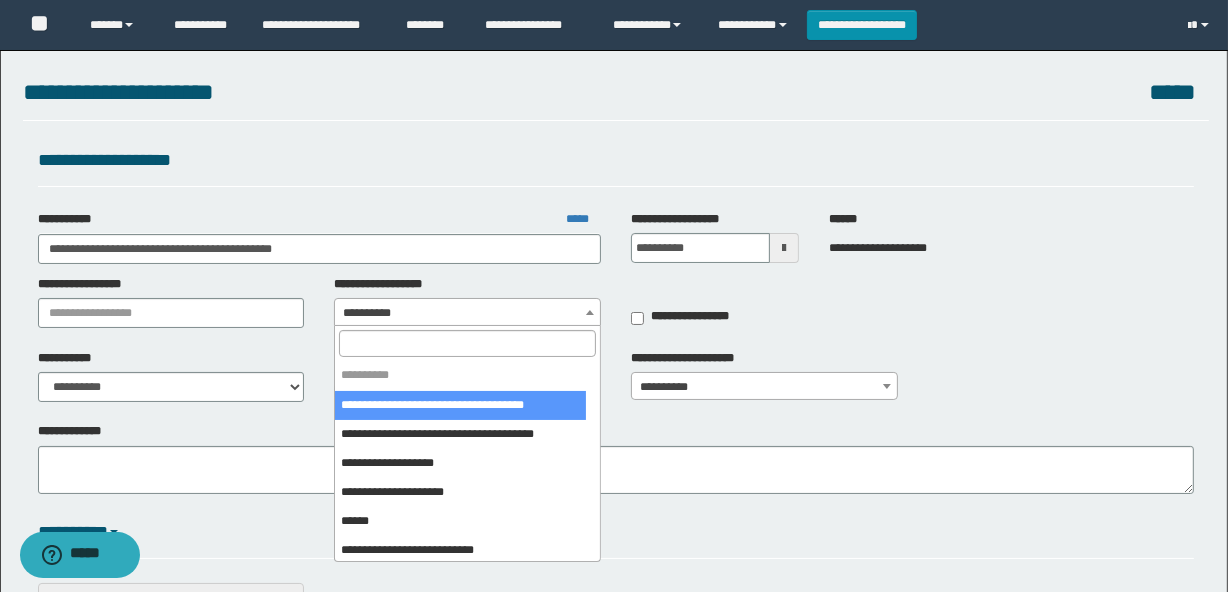 click at bounding box center [590, 312] 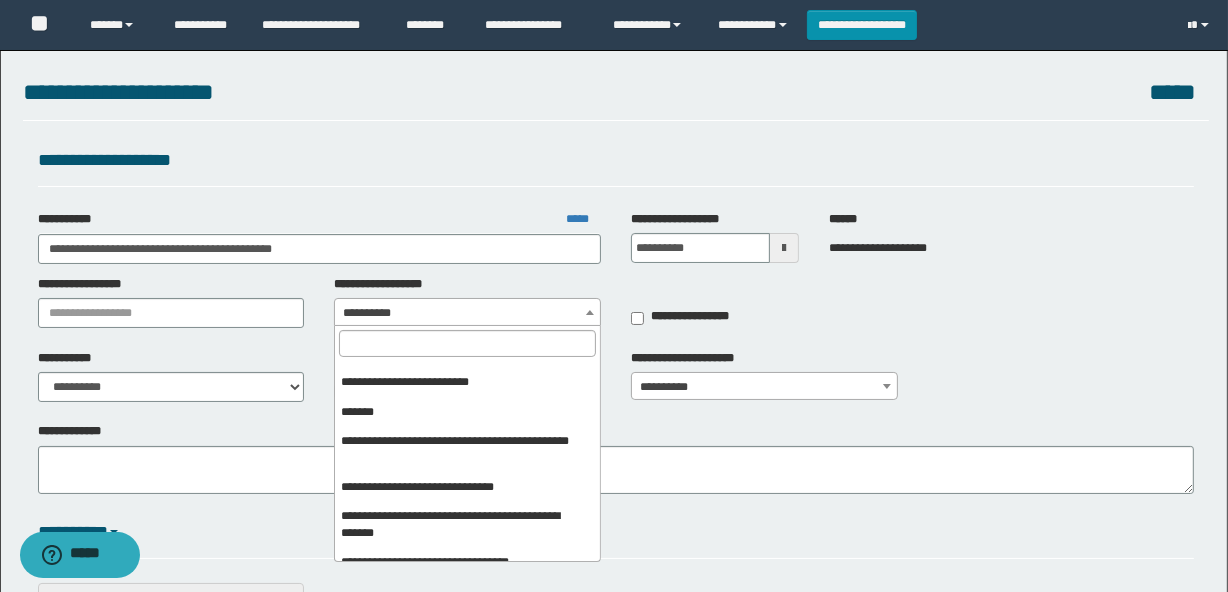 scroll, scrollTop: 272, scrollLeft: 0, axis: vertical 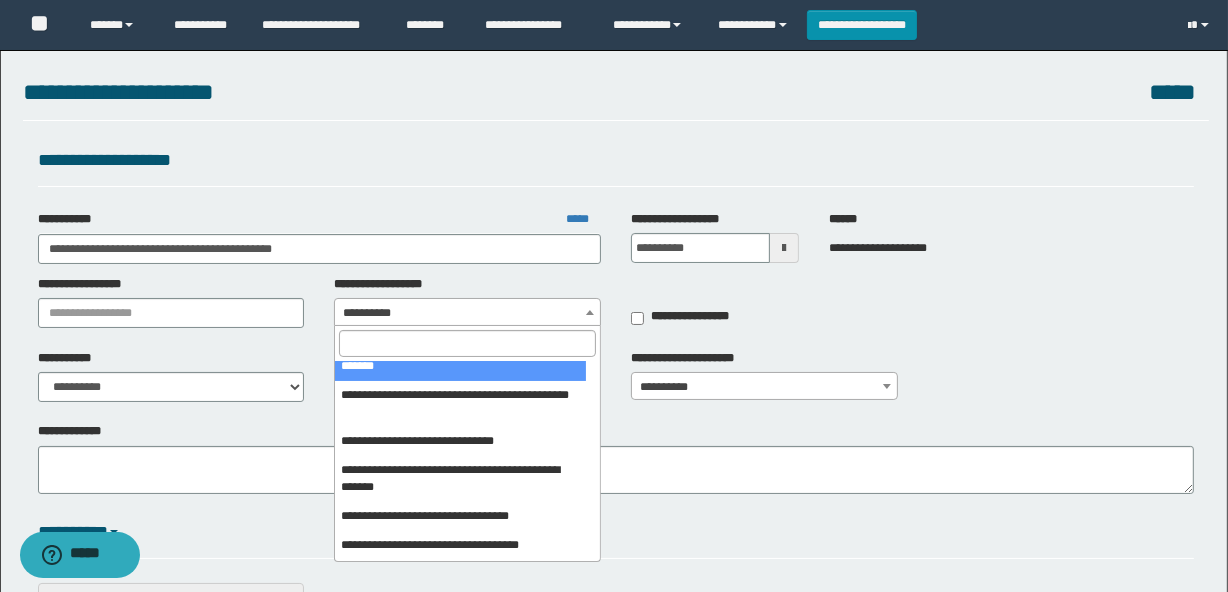 select on "***" 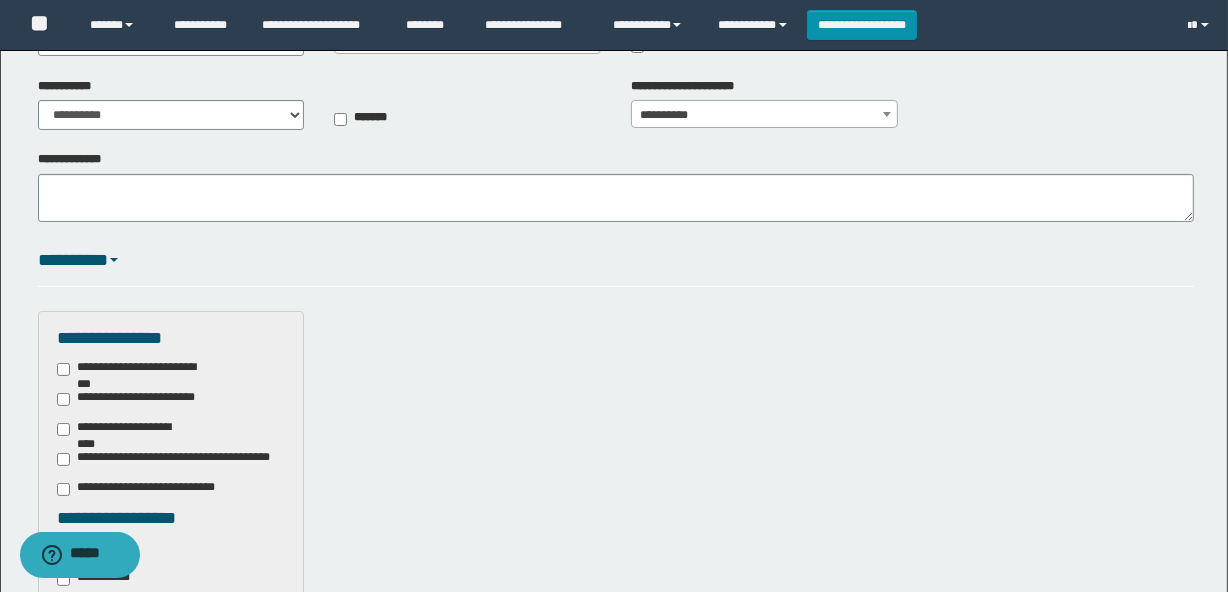 scroll, scrollTop: 454, scrollLeft: 0, axis: vertical 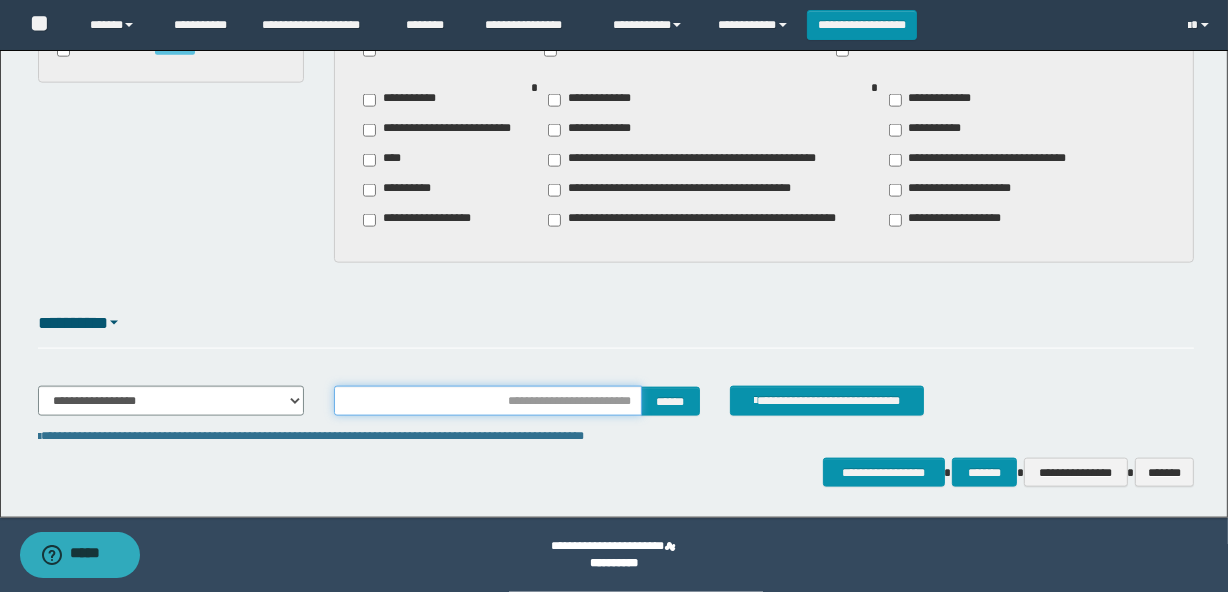 click at bounding box center (487, 401) 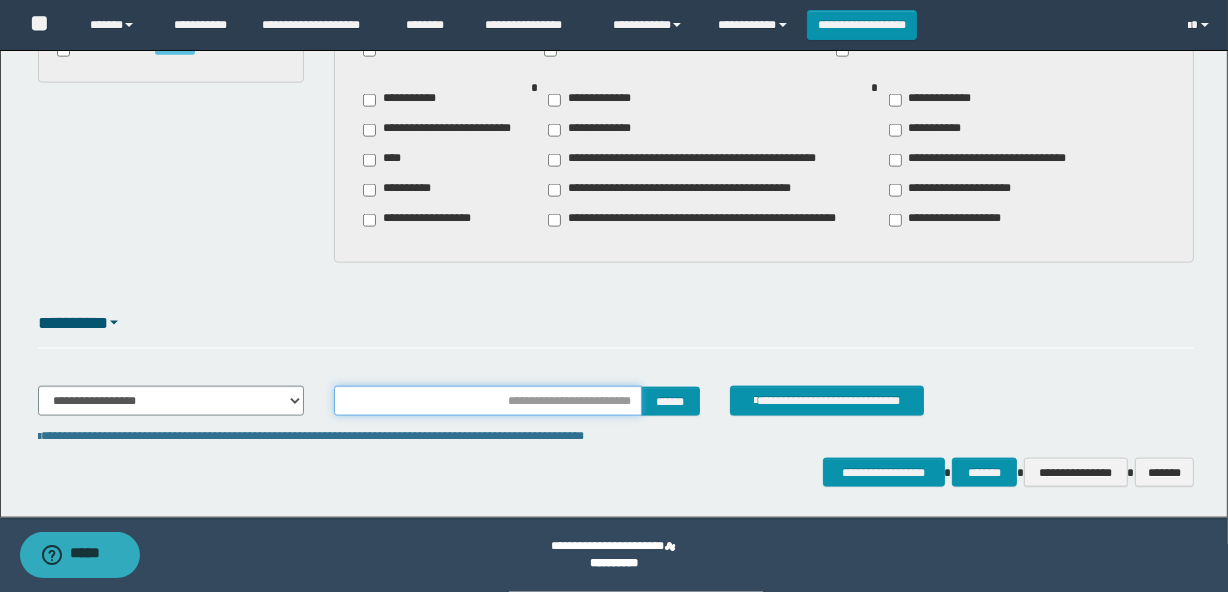 type on "**********" 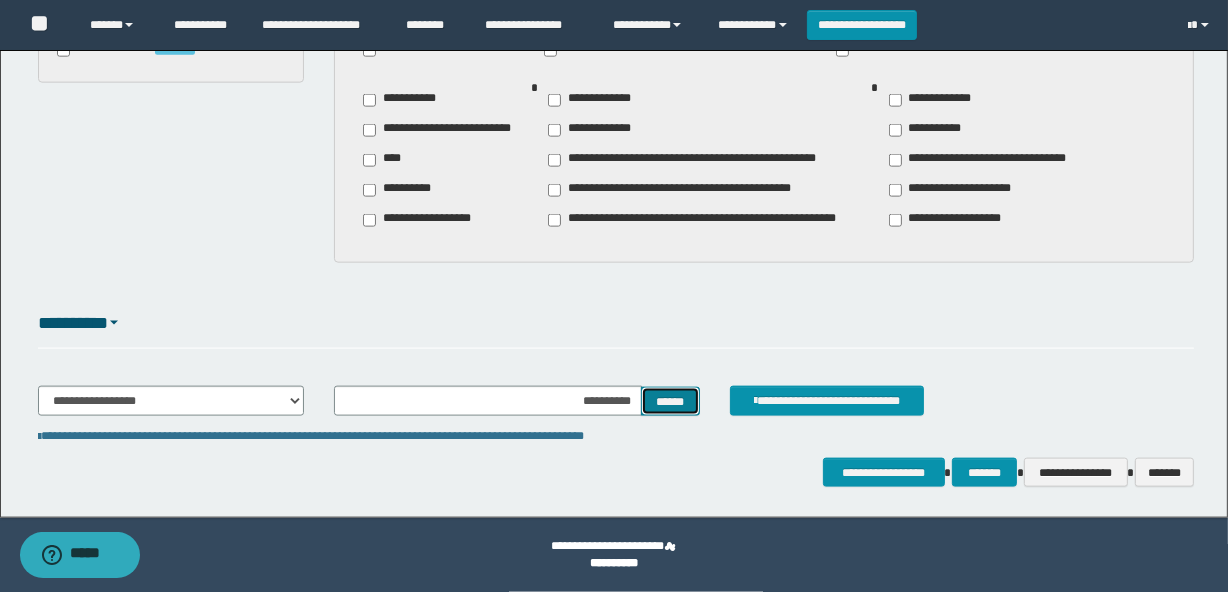 click on "******" at bounding box center [670, 402] 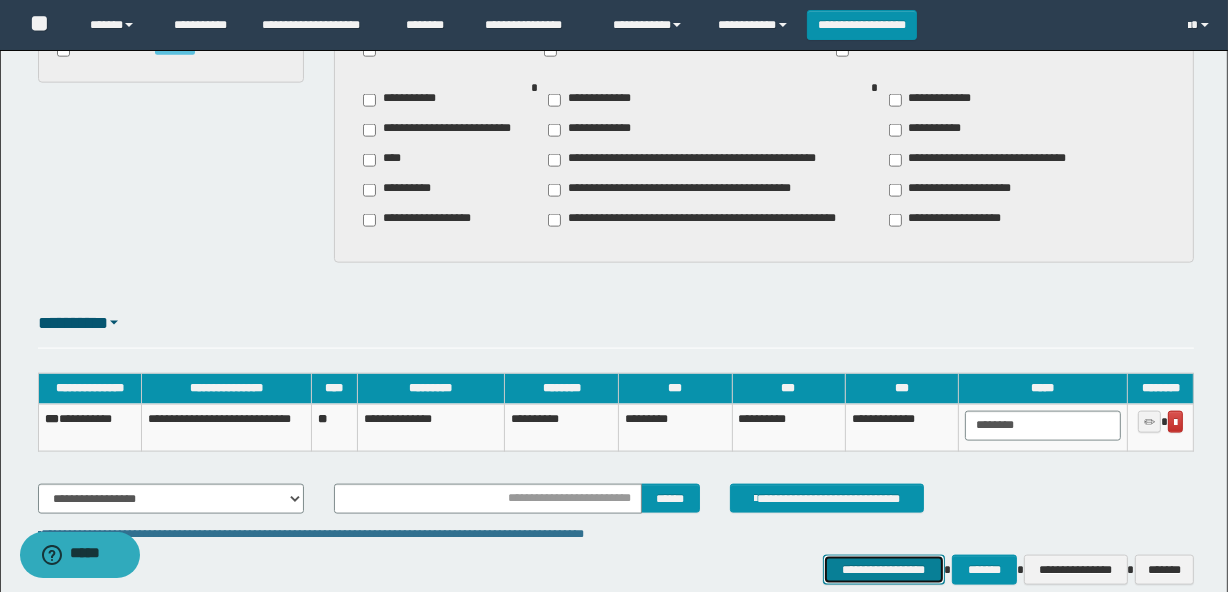 click on "**********" at bounding box center (884, 570) 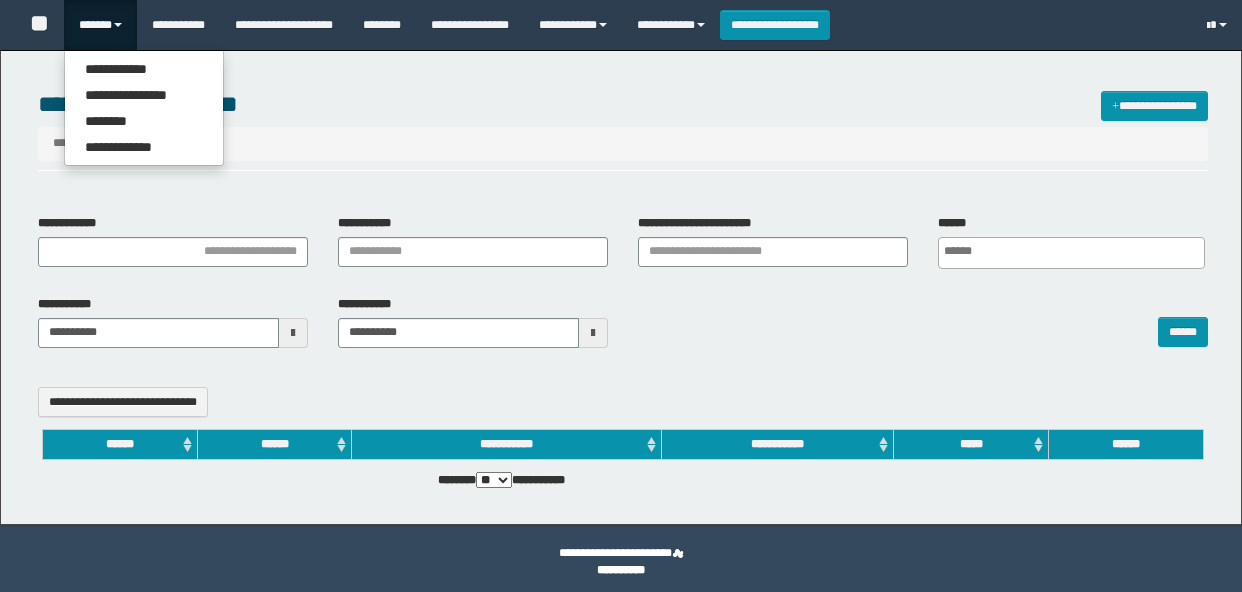 select 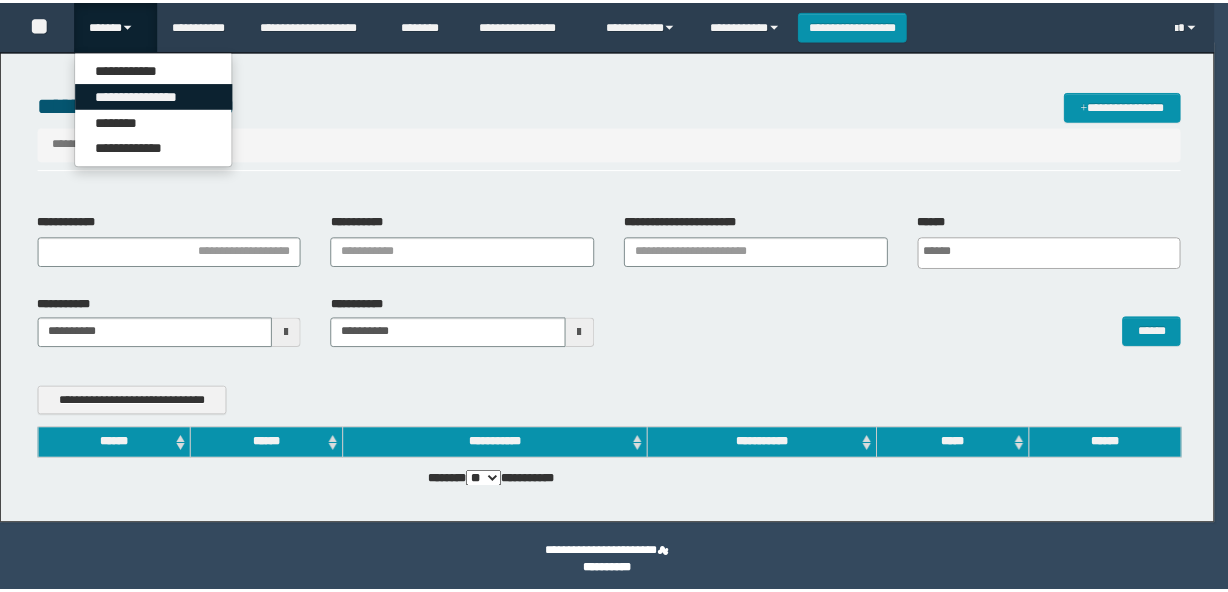 scroll, scrollTop: 0, scrollLeft: 0, axis: both 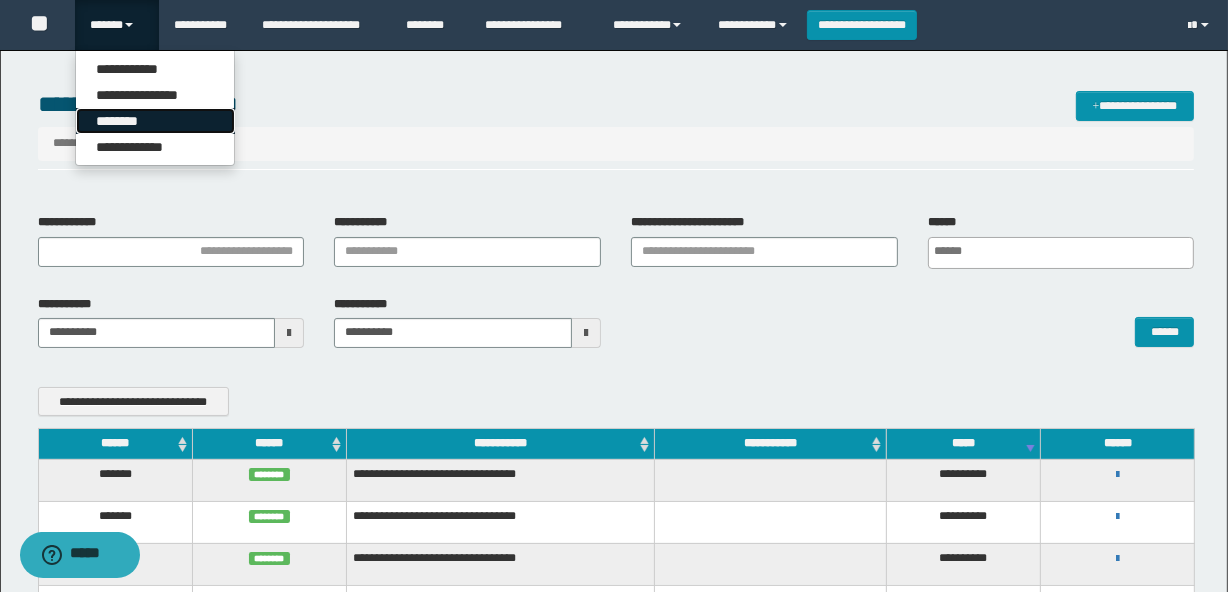 click on "********" at bounding box center (155, 121) 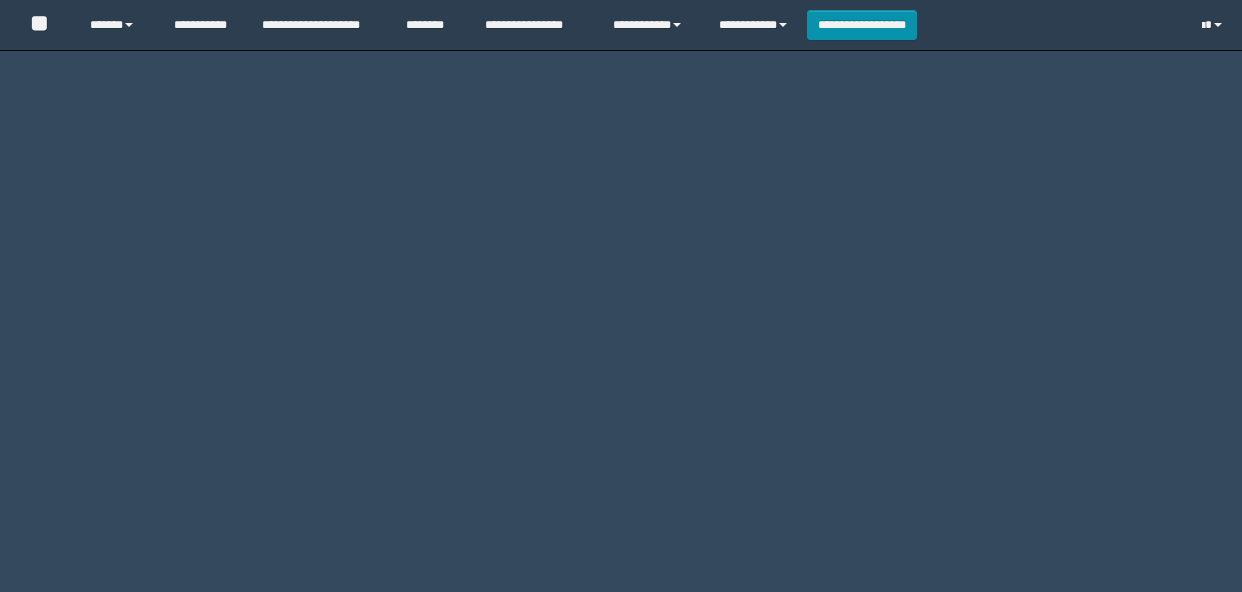 scroll, scrollTop: 0, scrollLeft: 0, axis: both 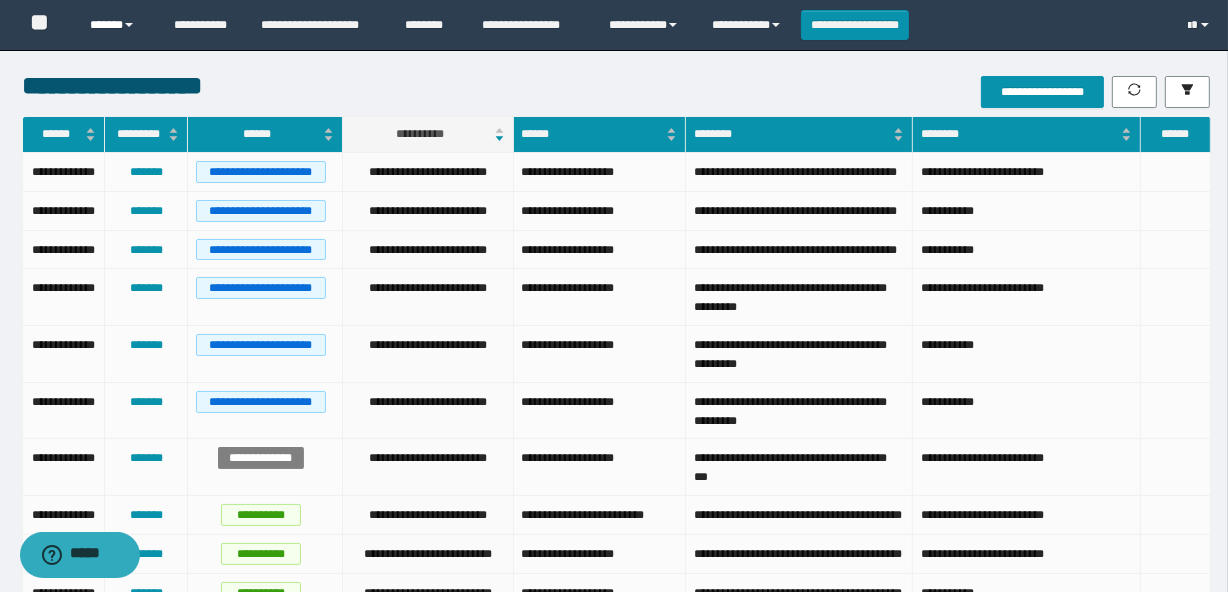 click on "******" at bounding box center [117, 25] 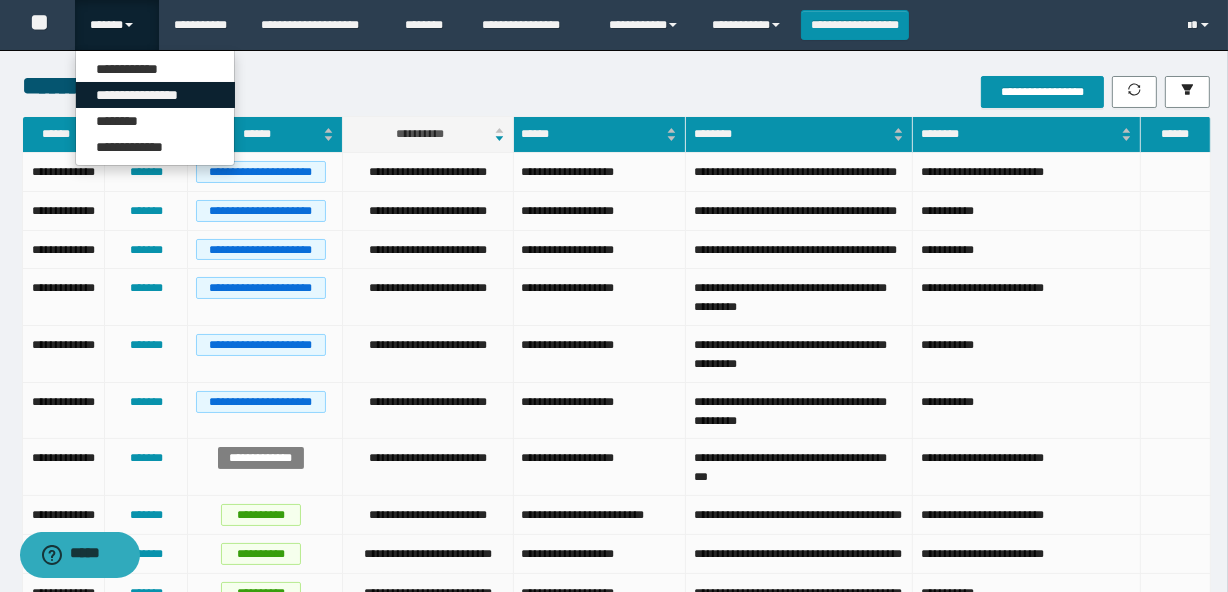 click on "**********" at bounding box center [155, 95] 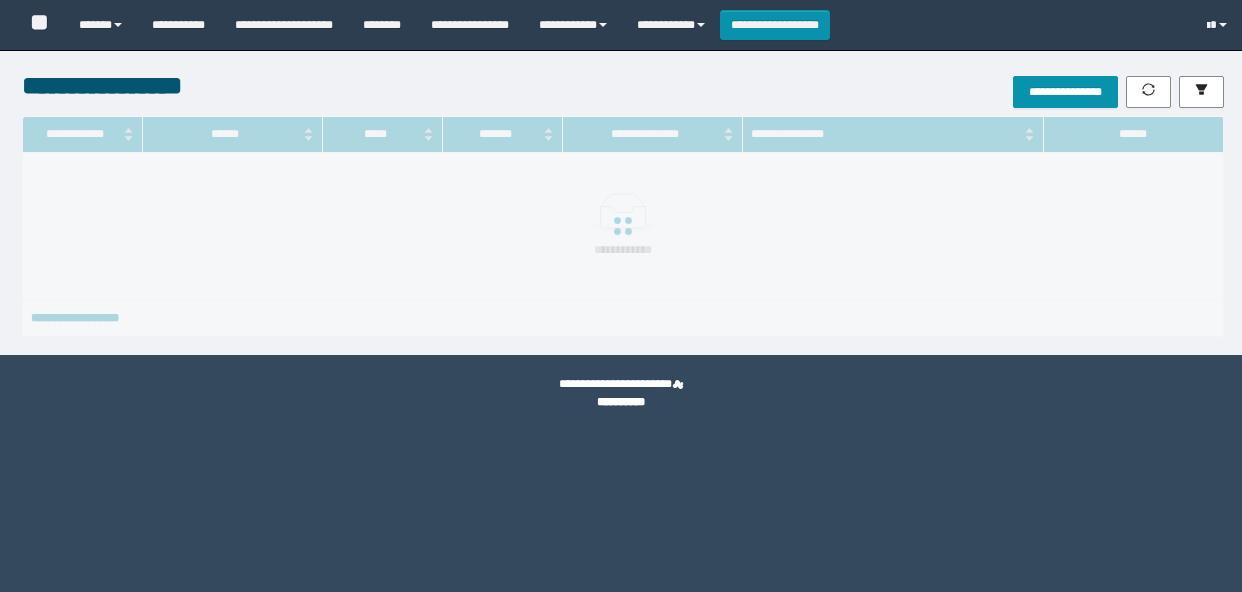 scroll, scrollTop: 0, scrollLeft: 0, axis: both 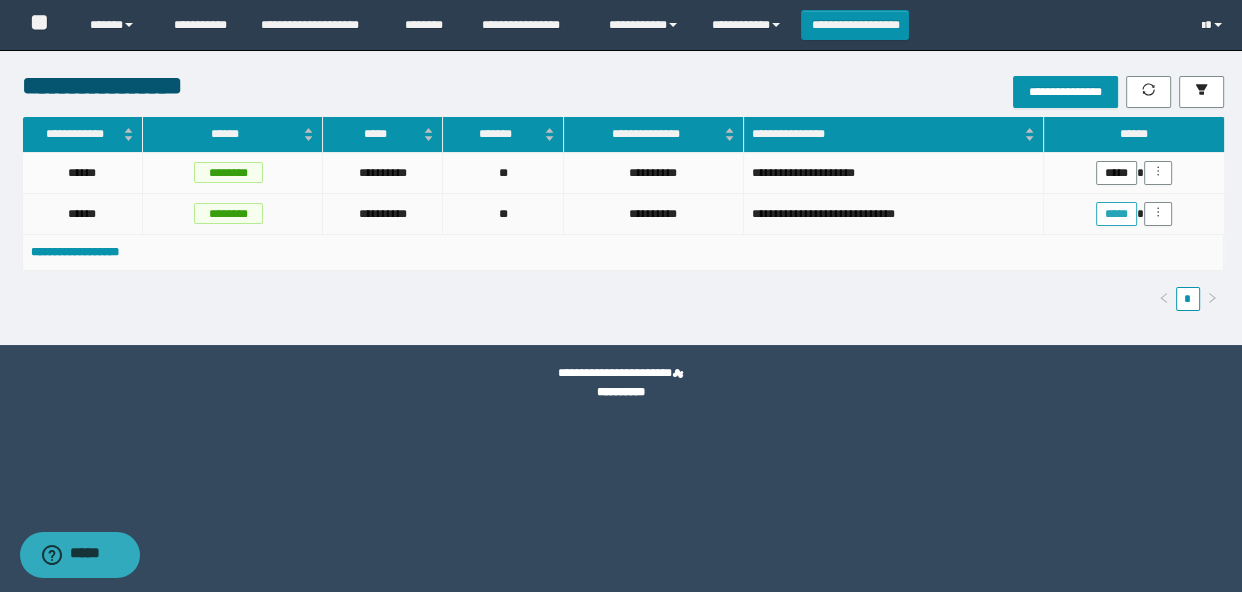 click on "*****" at bounding box center (1116, 214) 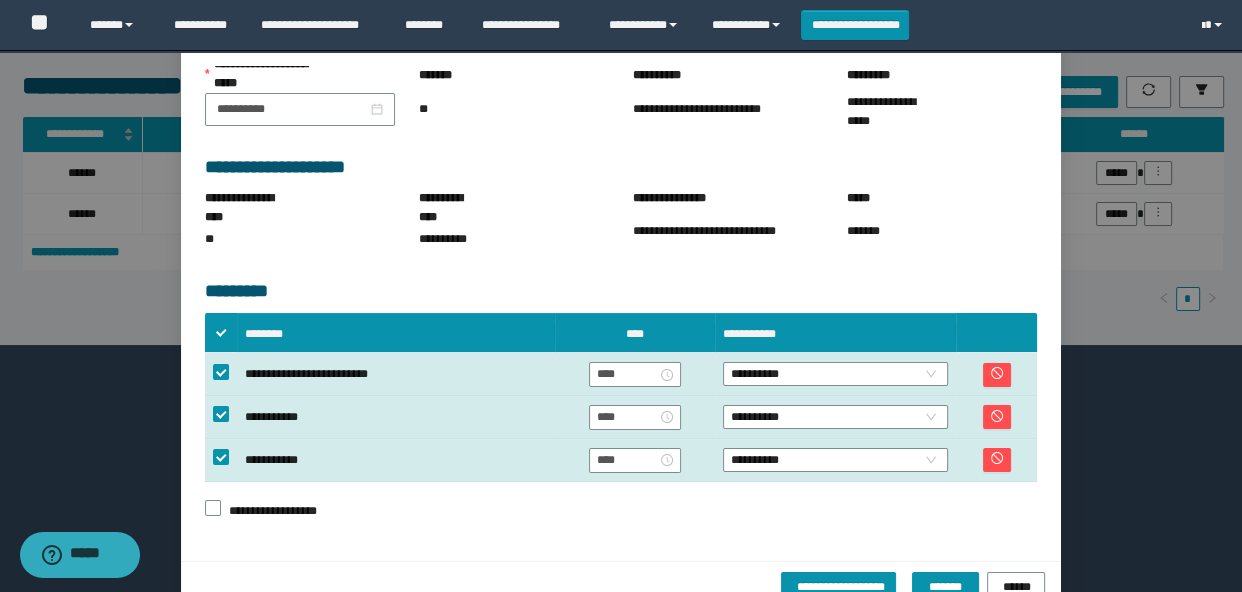 scroll, scrollTop: 275, scrollLeft: 0, axis: vertical 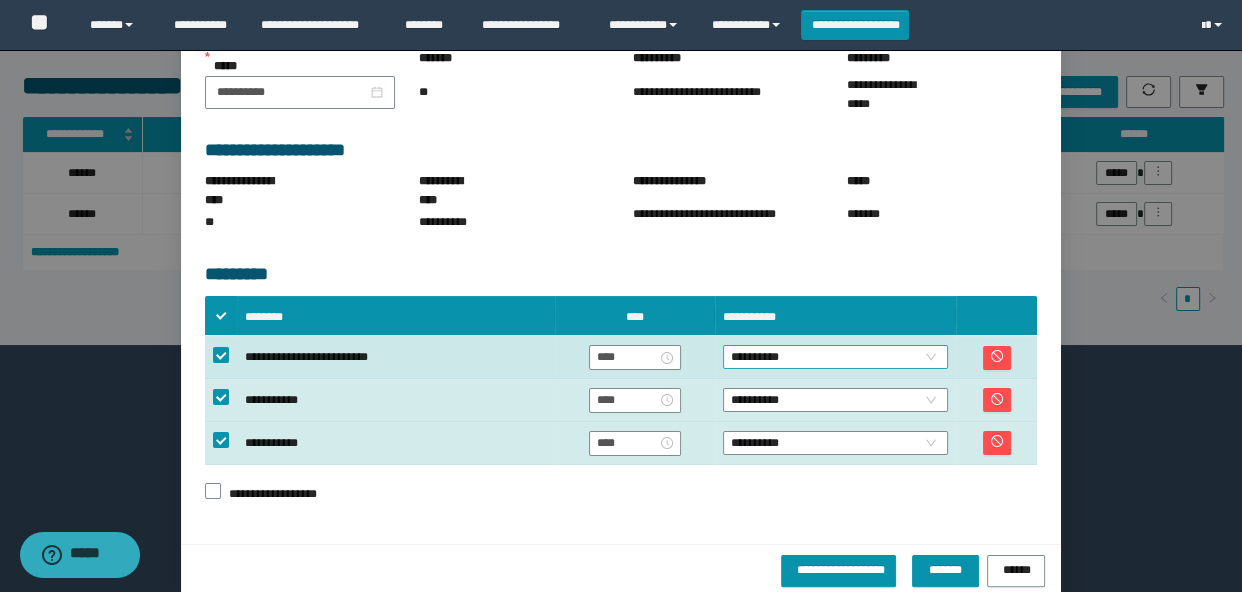 click on "**********" at bounding box center (836, 357) 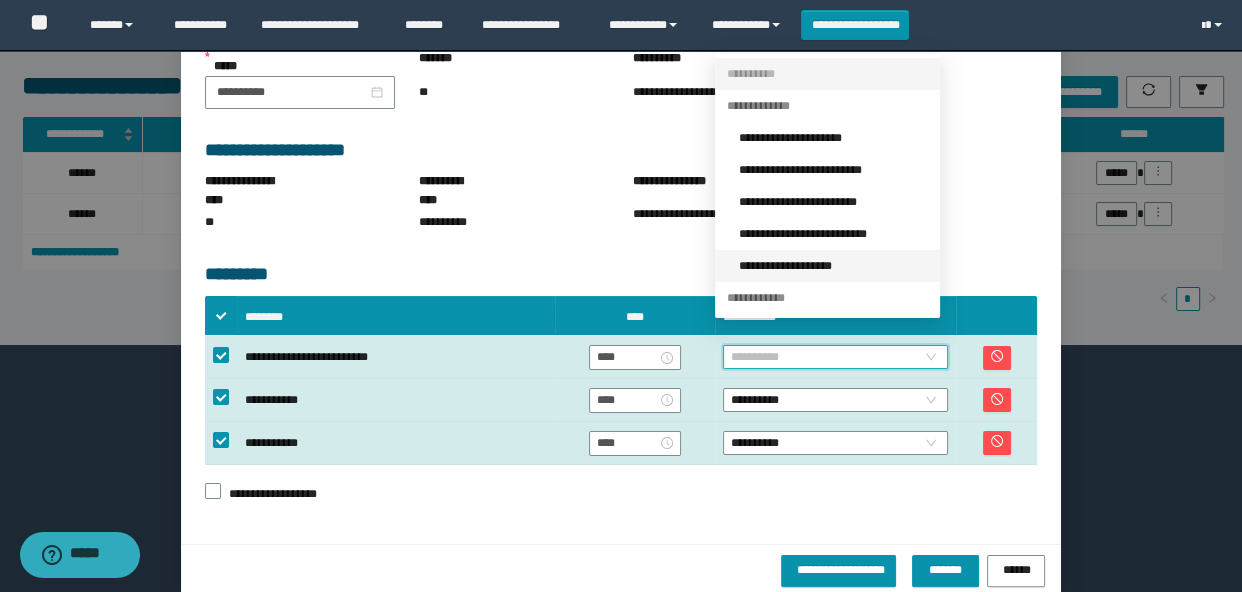 click on "**********" at bounding box center (833, 266) 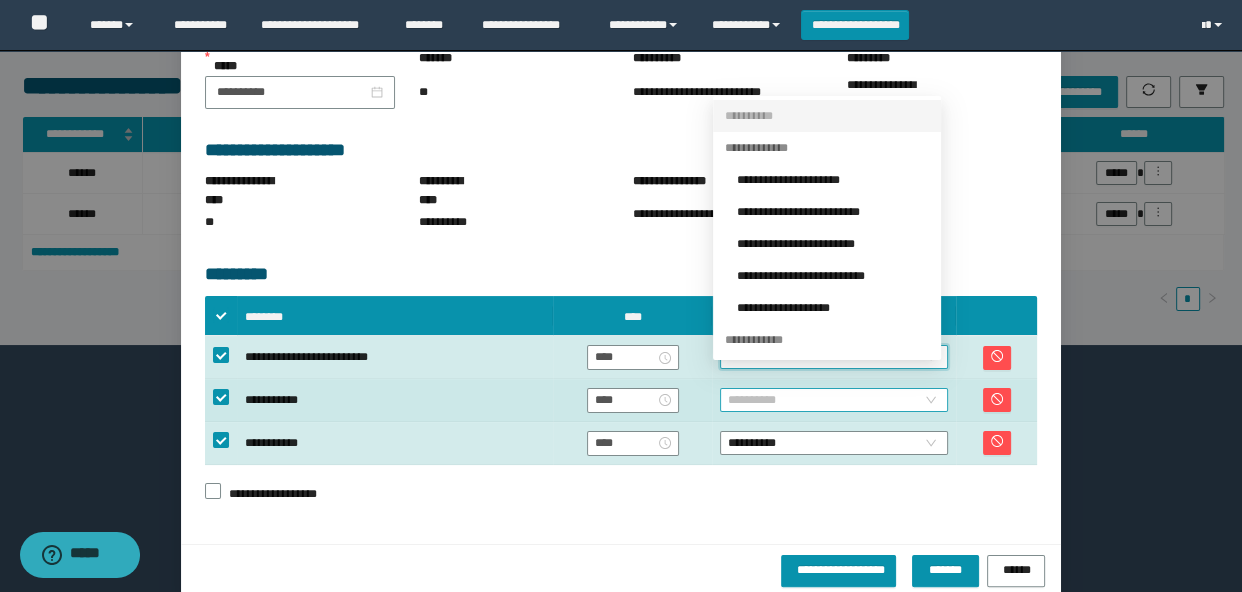 click on "**********" at bounding box center (834, 400) 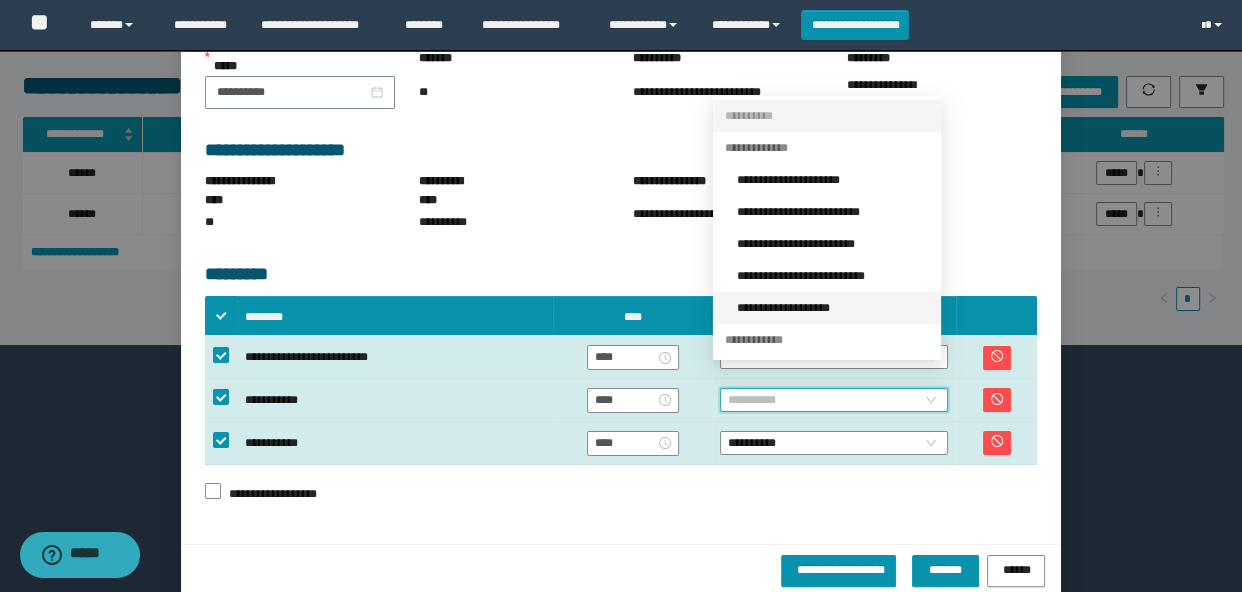 click on "**********" at bounding box center [833, 308] 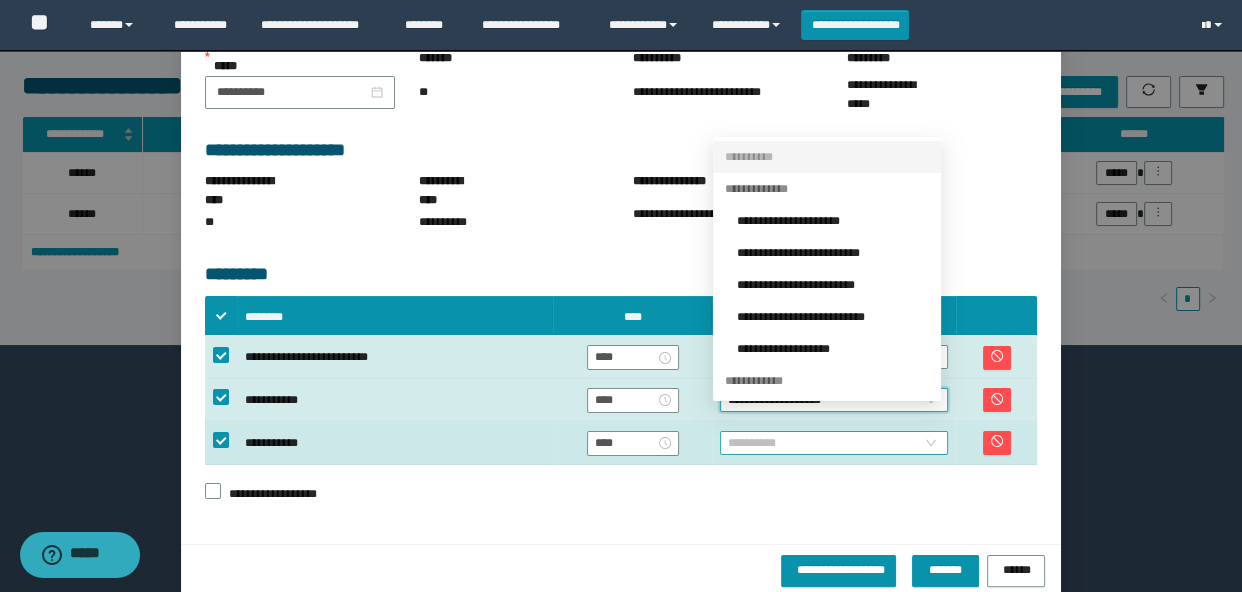 click on "**********" at bounding box center (834, 443) 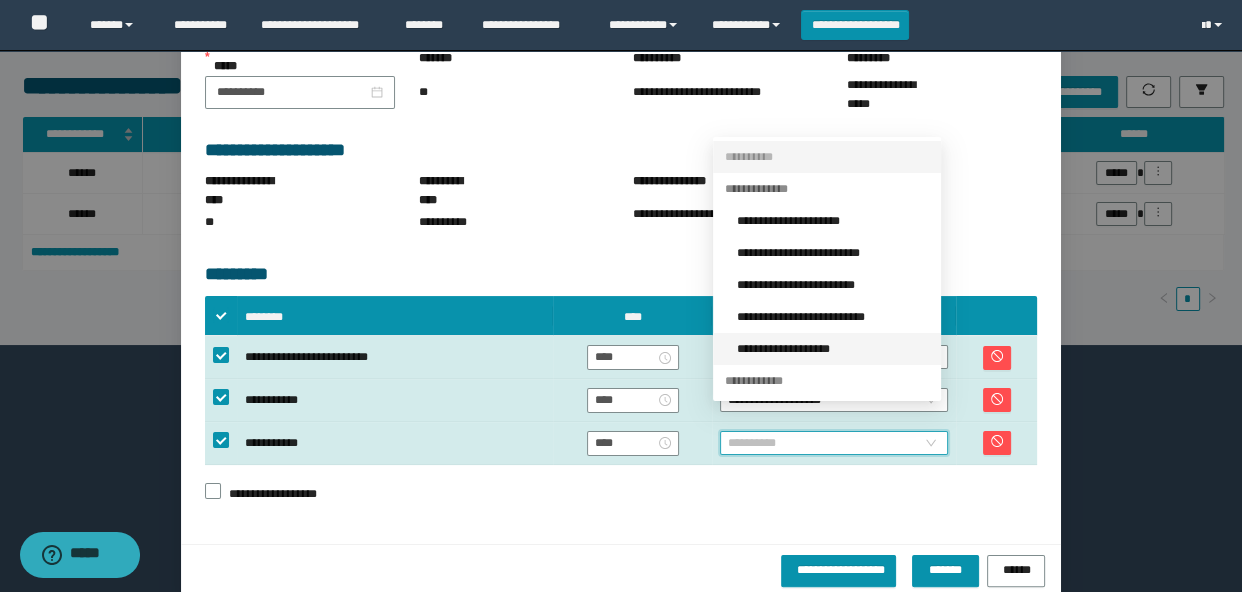 click on "**********" at bounding box center (833, 349) 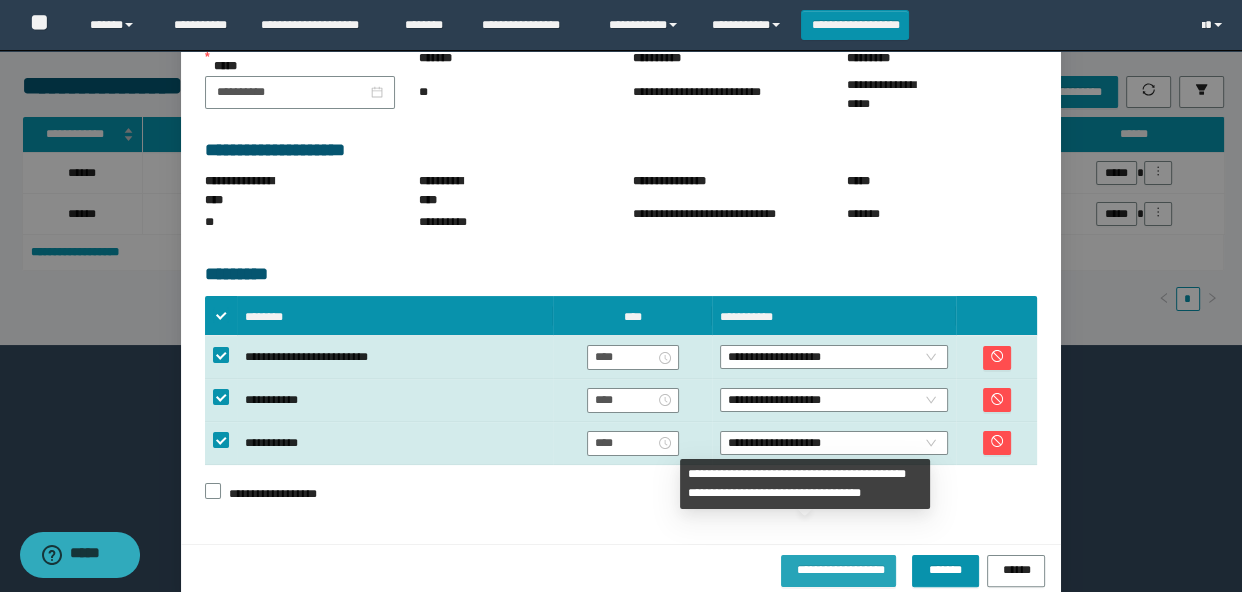 click on "**********" at bounding box center [838, 568] 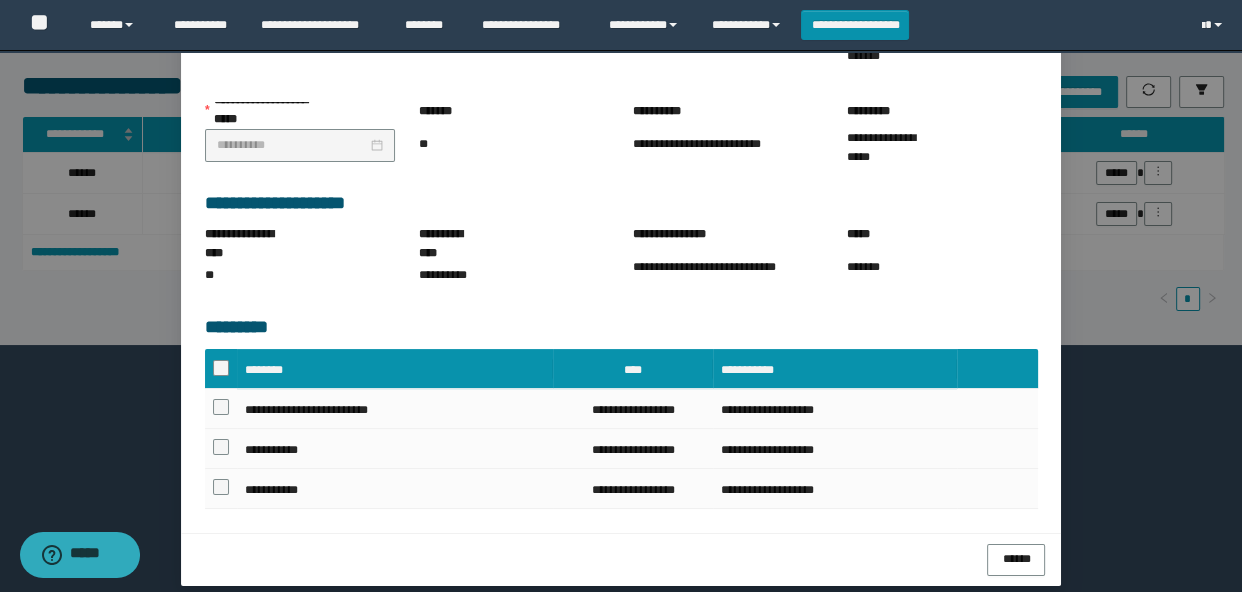 scroll, scrollTop: 264, scrollLeft: 0, axis: vertical 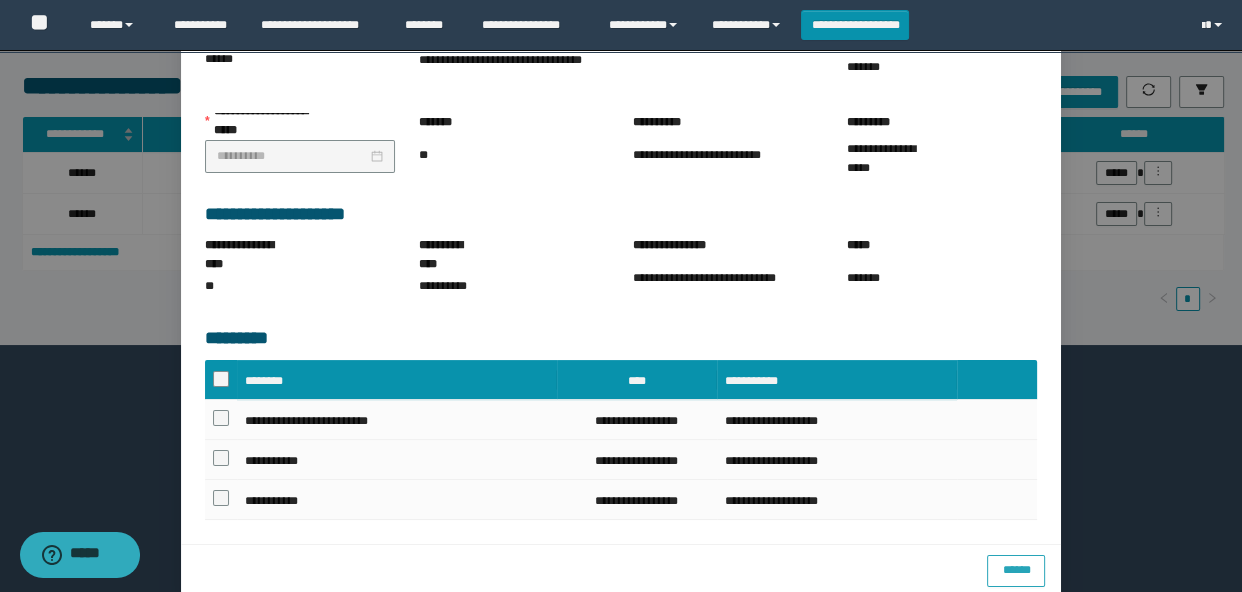 click on "******" at bounding box center (1016, 568) 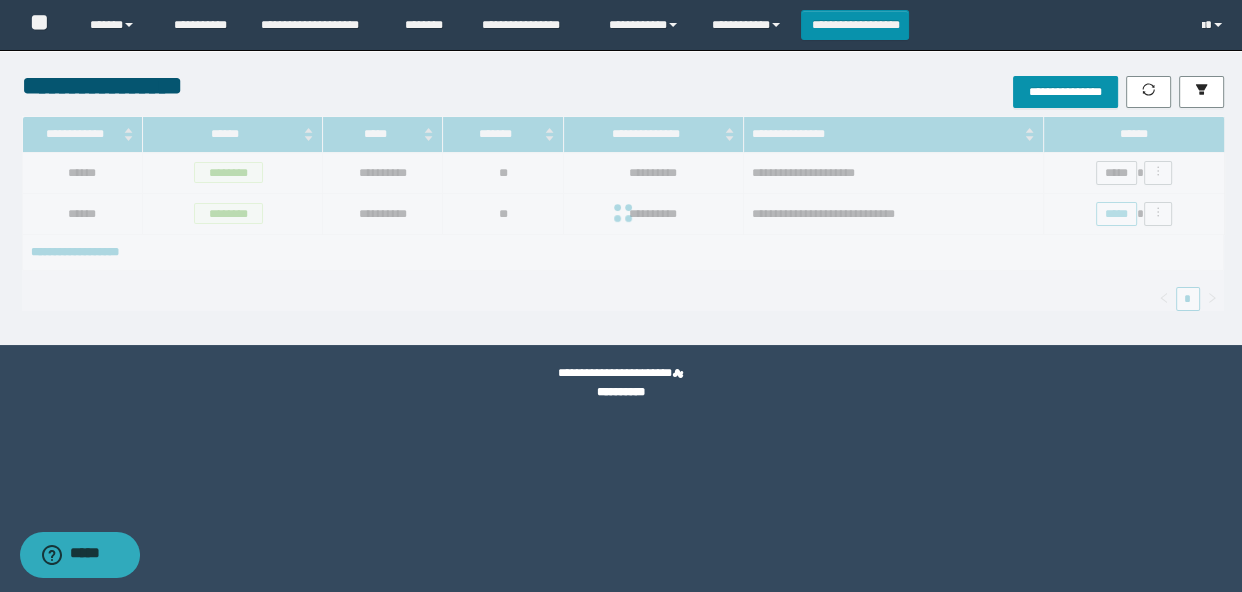 scroll, scrollTop: 0, scrollLeft: 0, axis: both 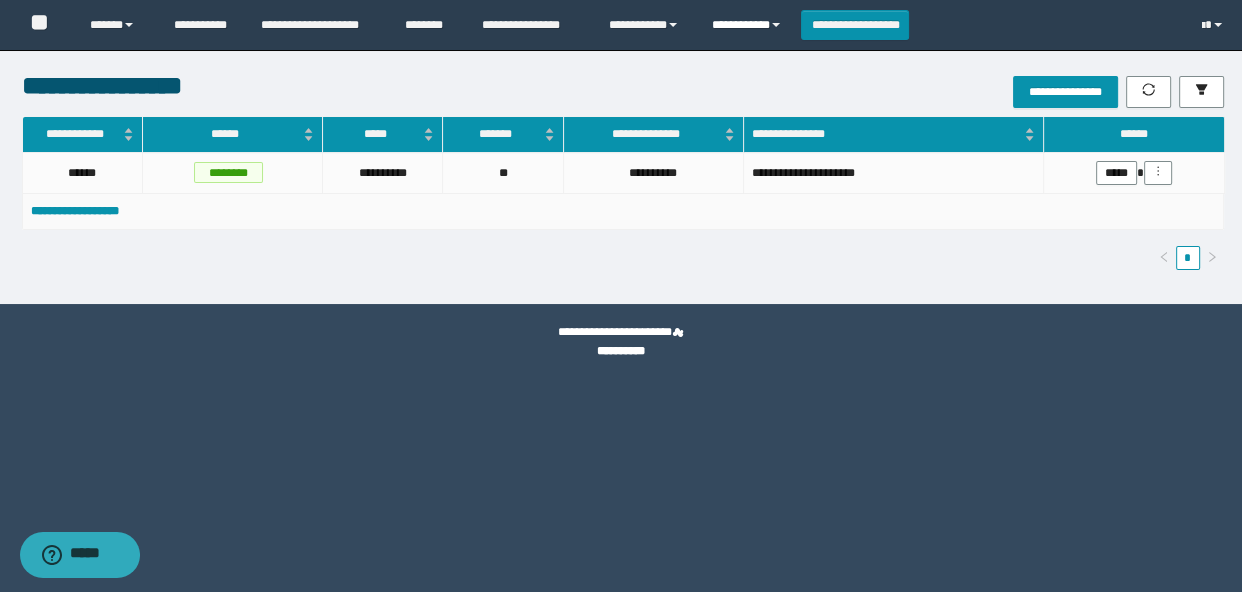 click on "**********" at bounding box center [749, 25] 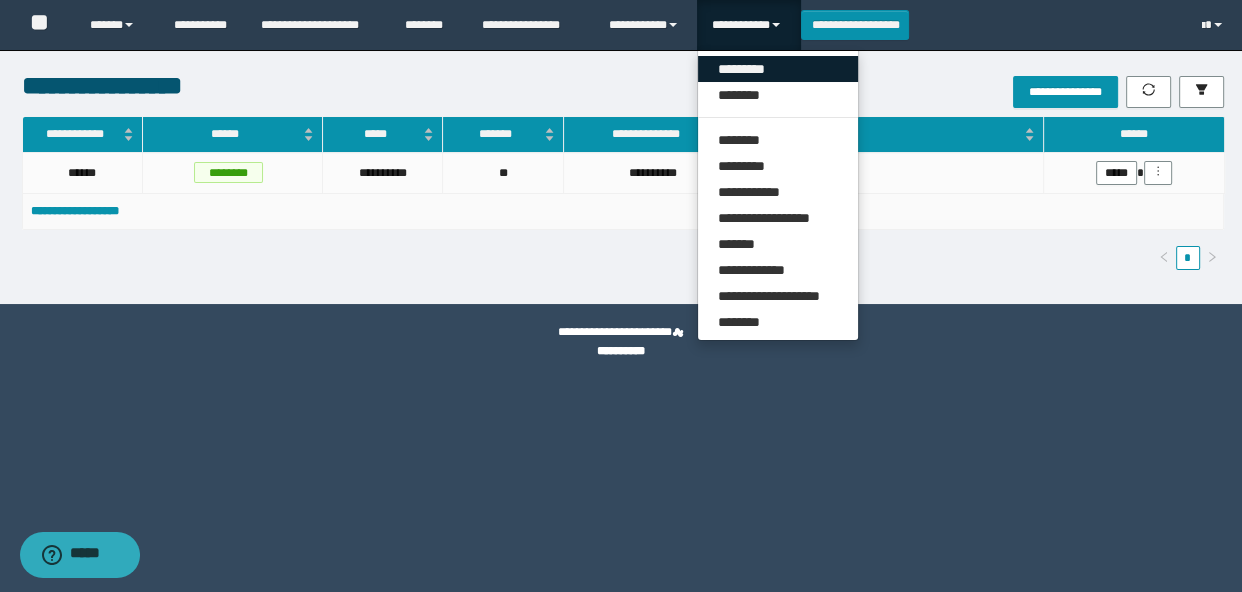 click on "*********" at bounding box center (778, 69) 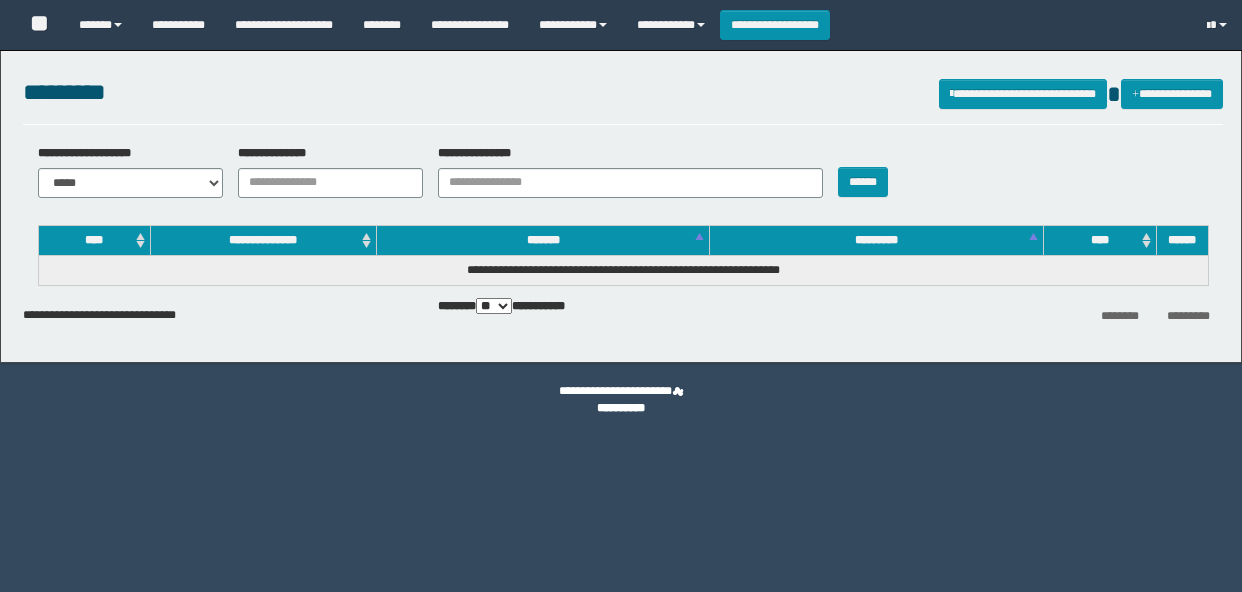 scroll, scrollTop: 0, scrollLeft: 0, axis: both 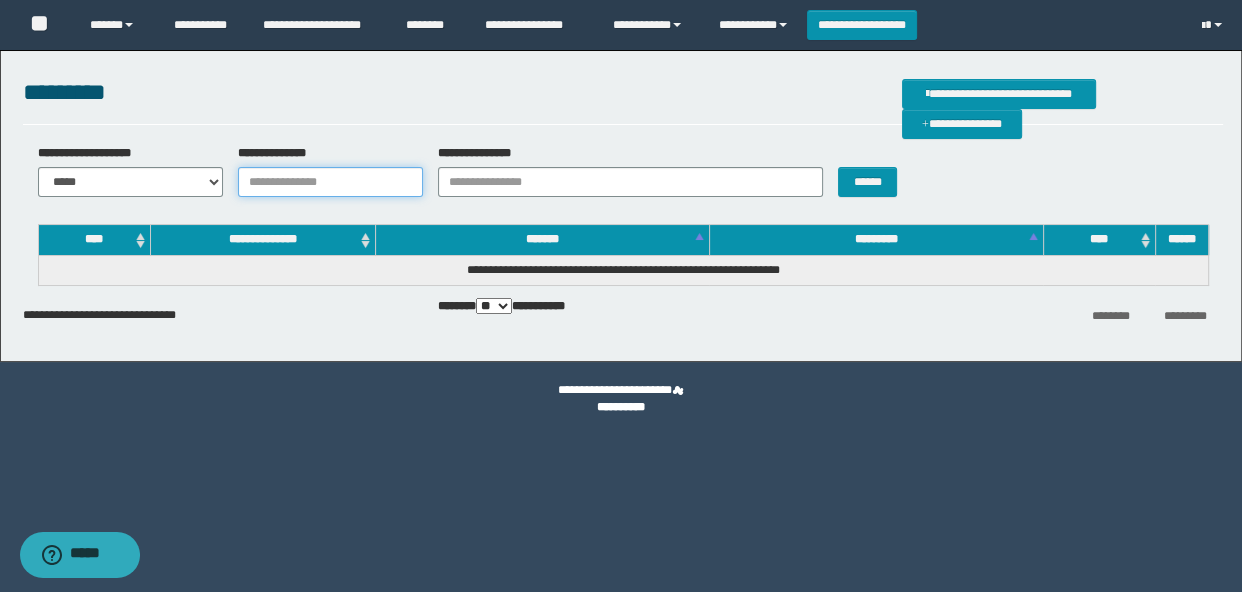 click on "**********" at bounding box center (330, 182) 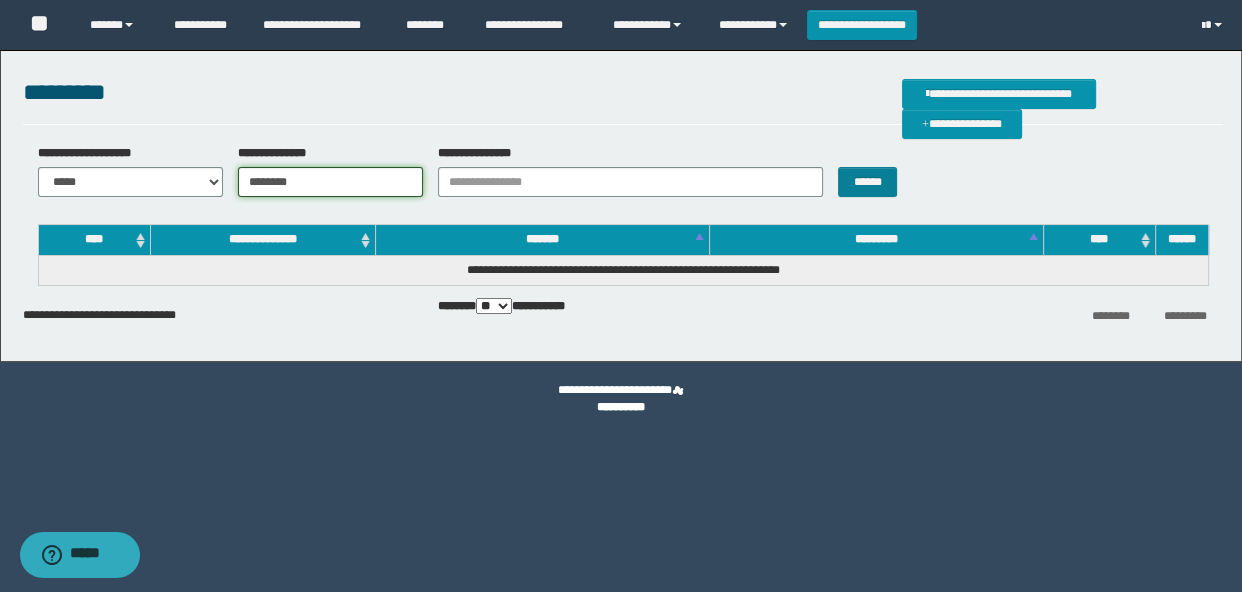 type on "********" 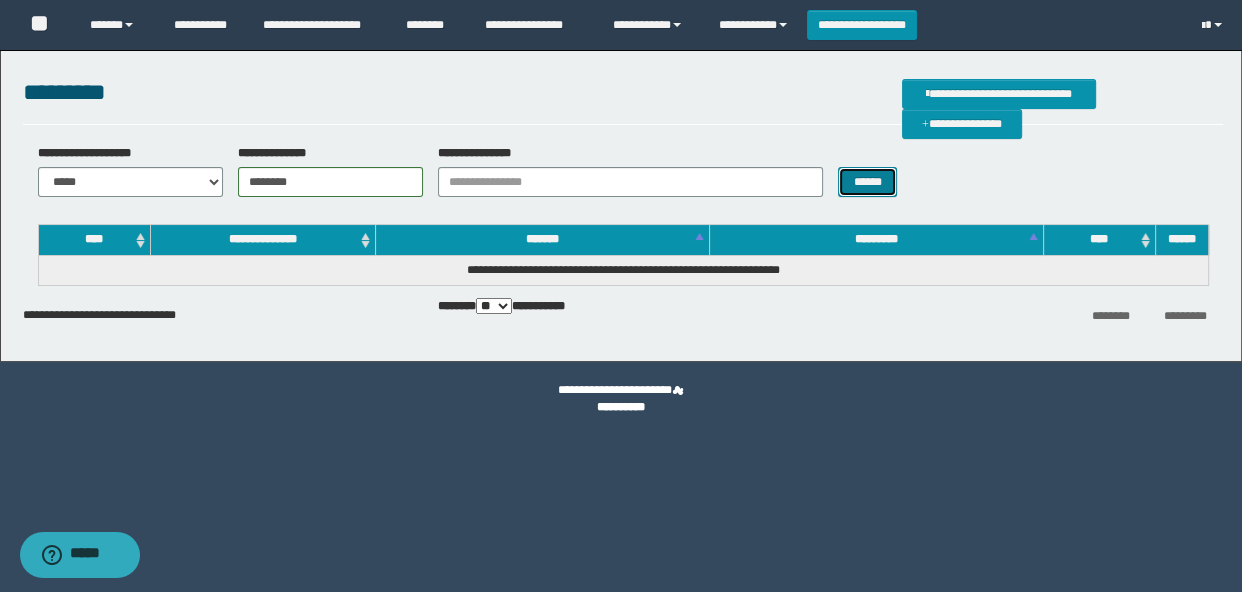 click on "******" at bounding box center [867, 182] 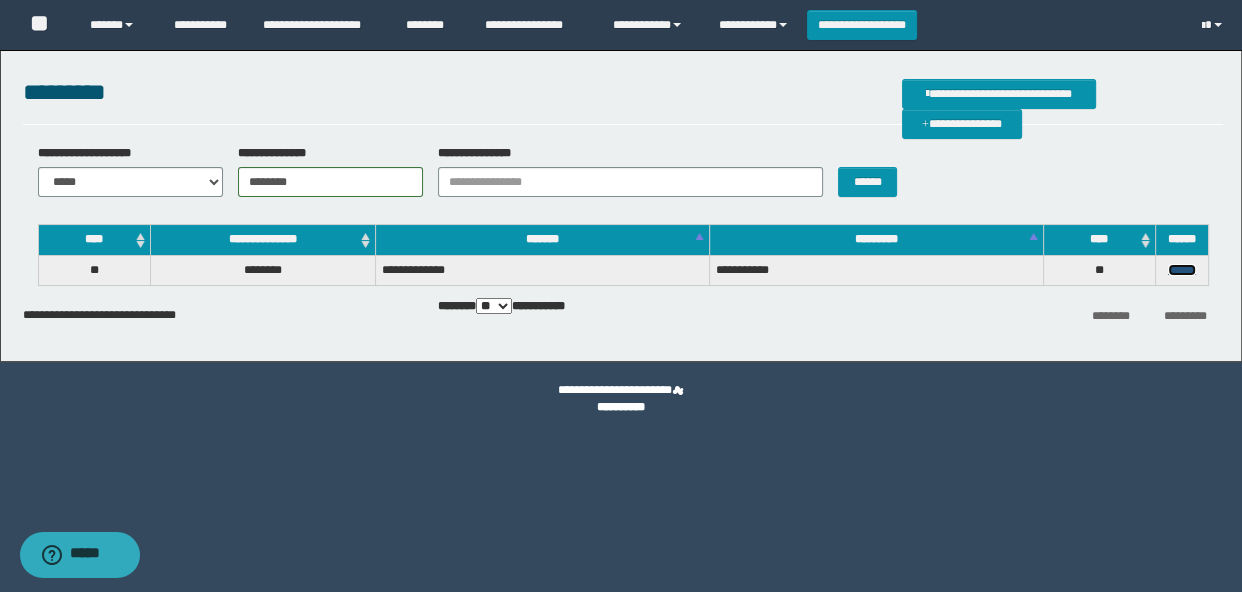 click on "******" at bounding box center [1182, 270] 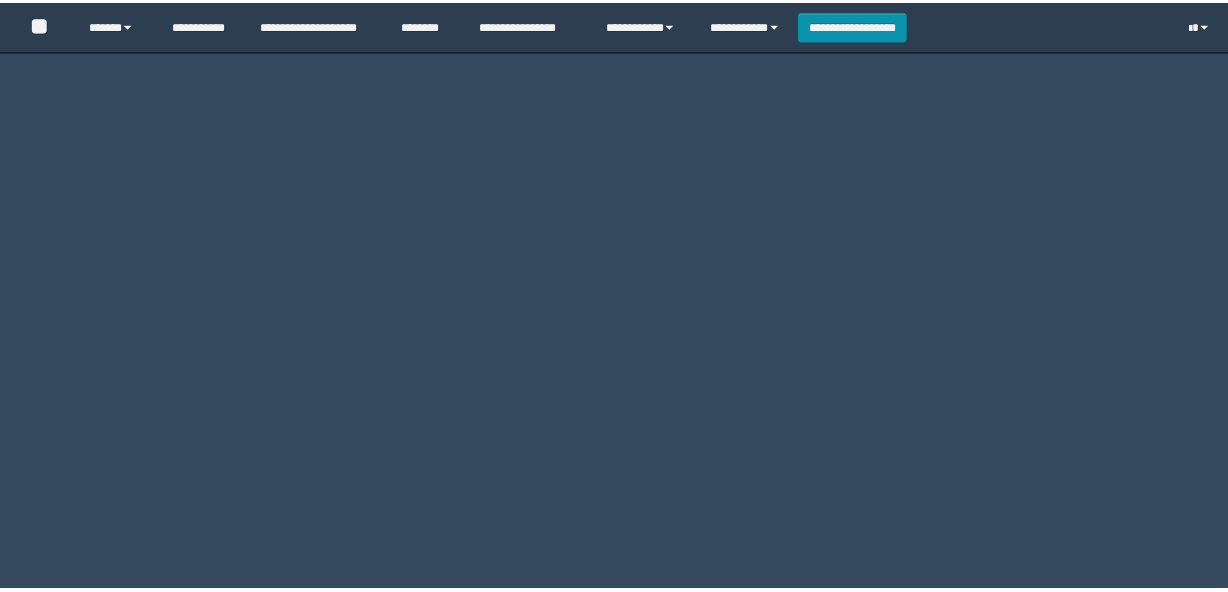 scroll, scrollTop: 0, scrollLeft: 0, axis: both 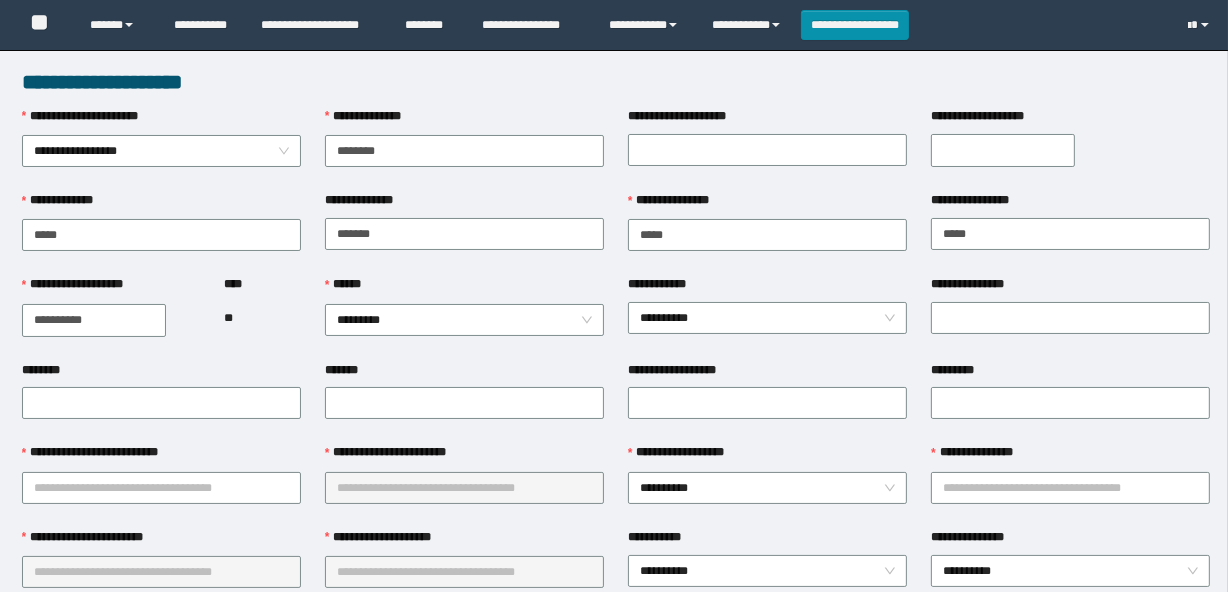 type on "********" 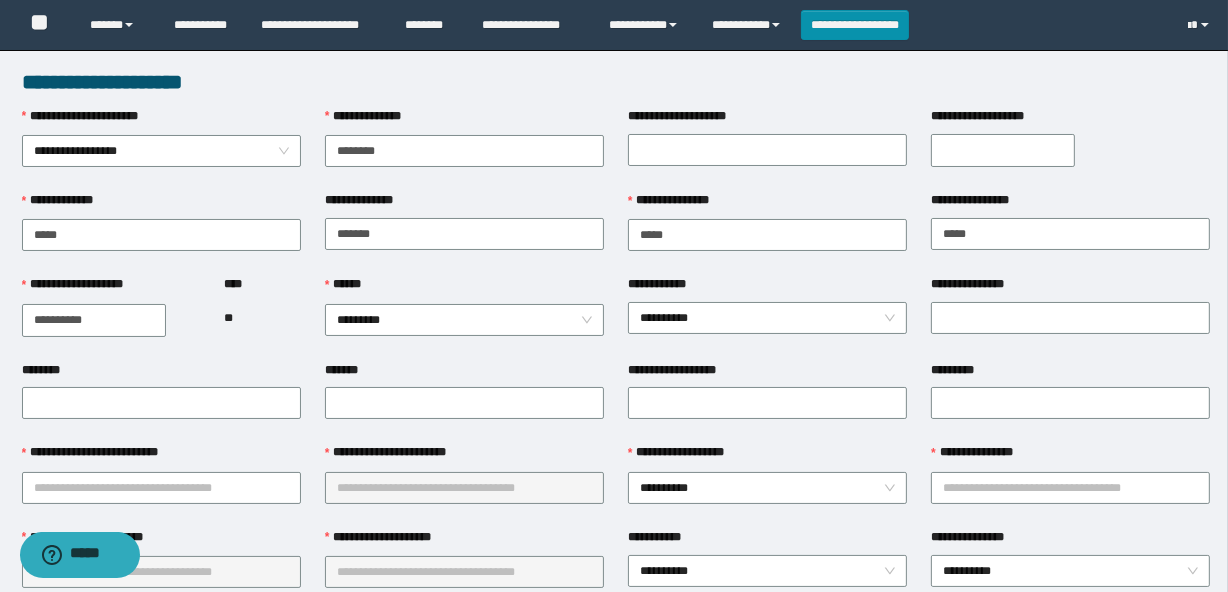 scroll, scrollTop: 0, scrollLeft: 0, axis: both 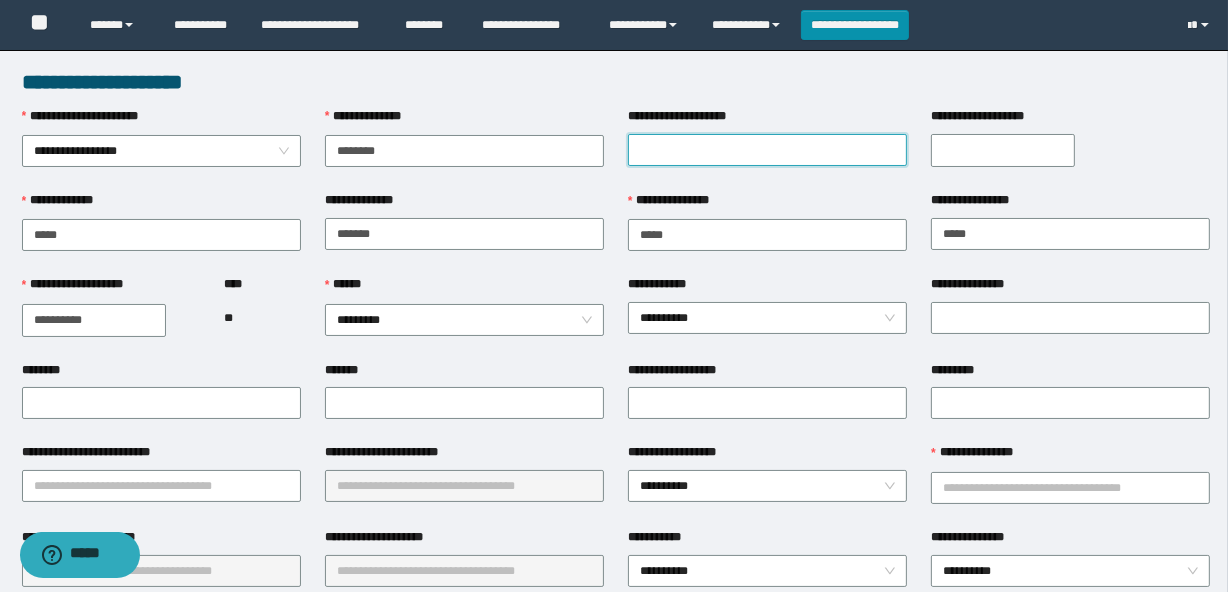 click on "**********" at bounding box center [767, 150] 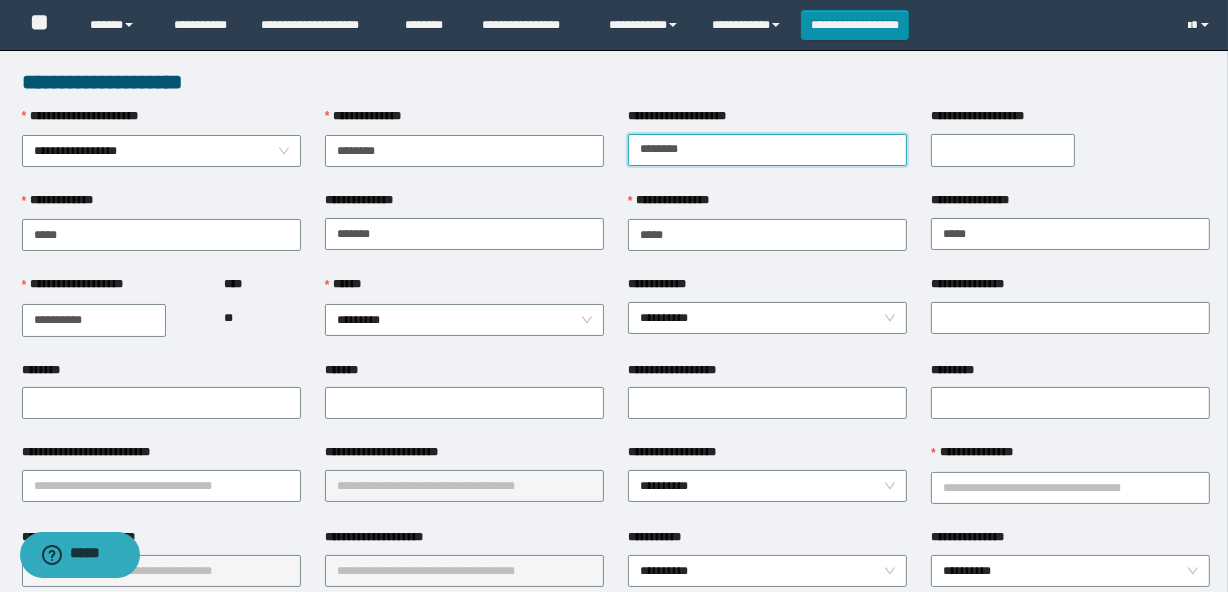 type on "********" 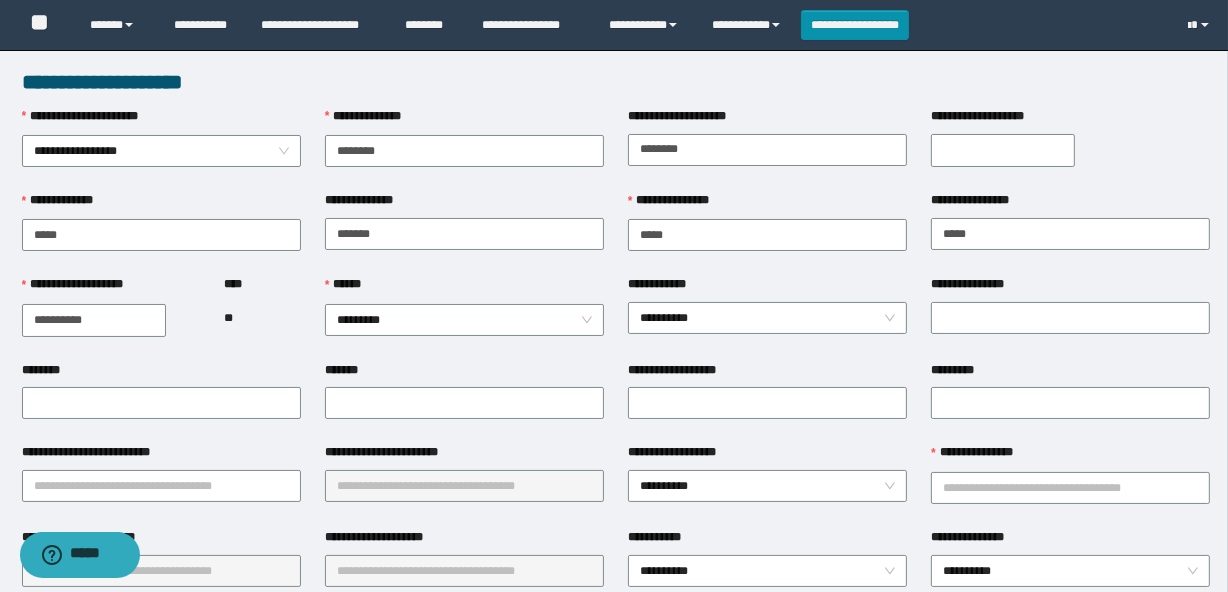 click on "**********" at bounding box center (1003, 150) 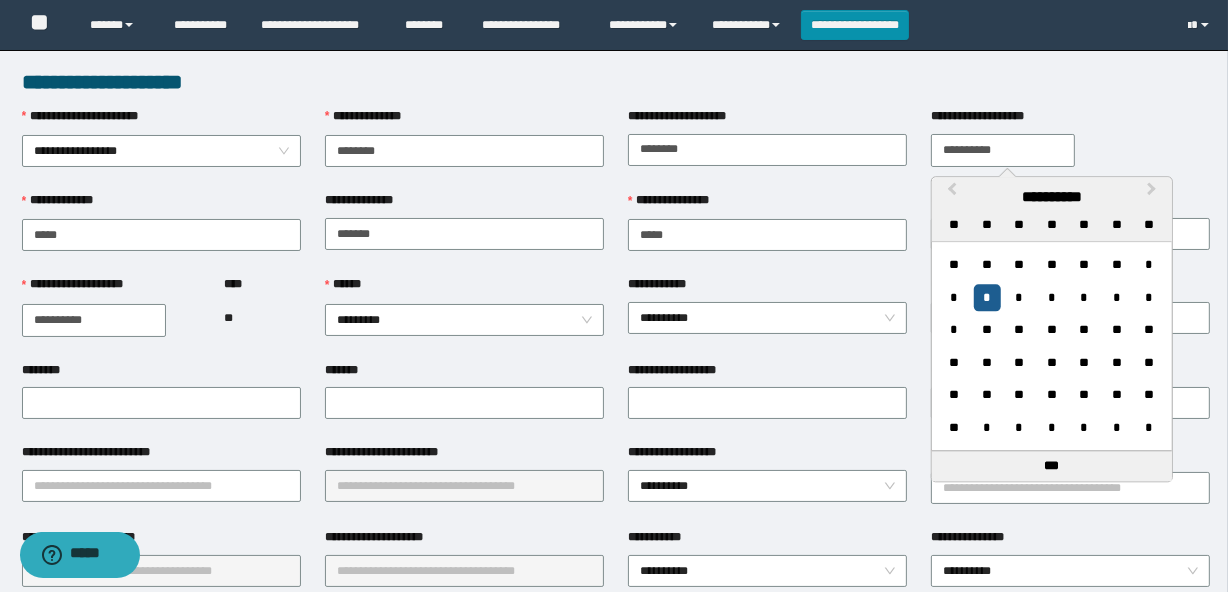 type on "**********" 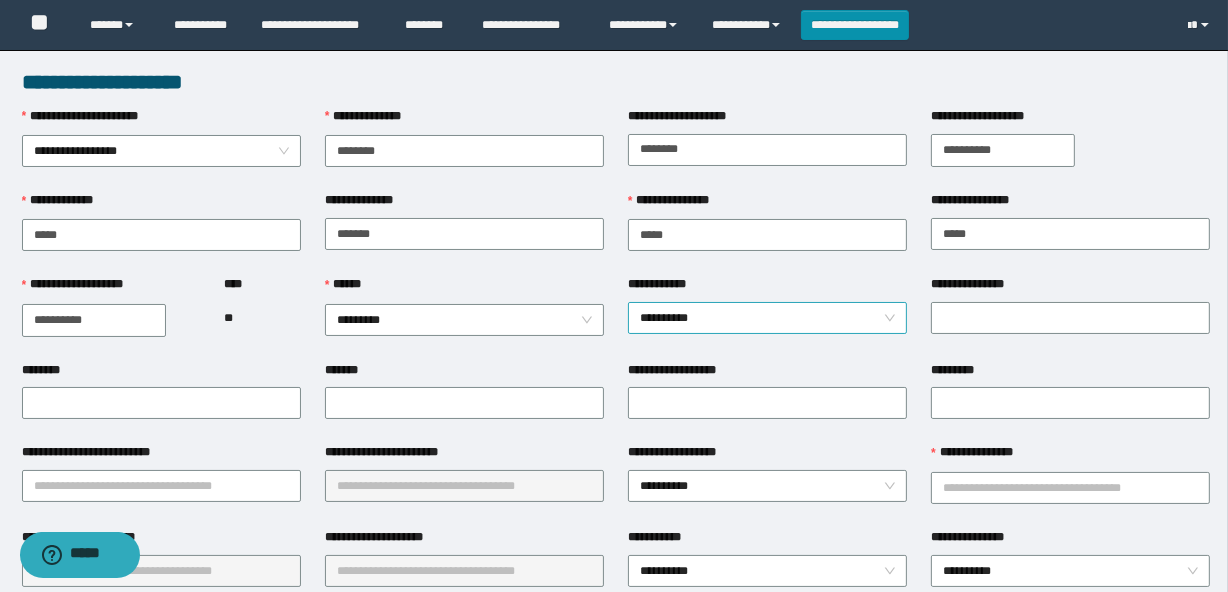 click on "**********" at bounding box center [767, 318] 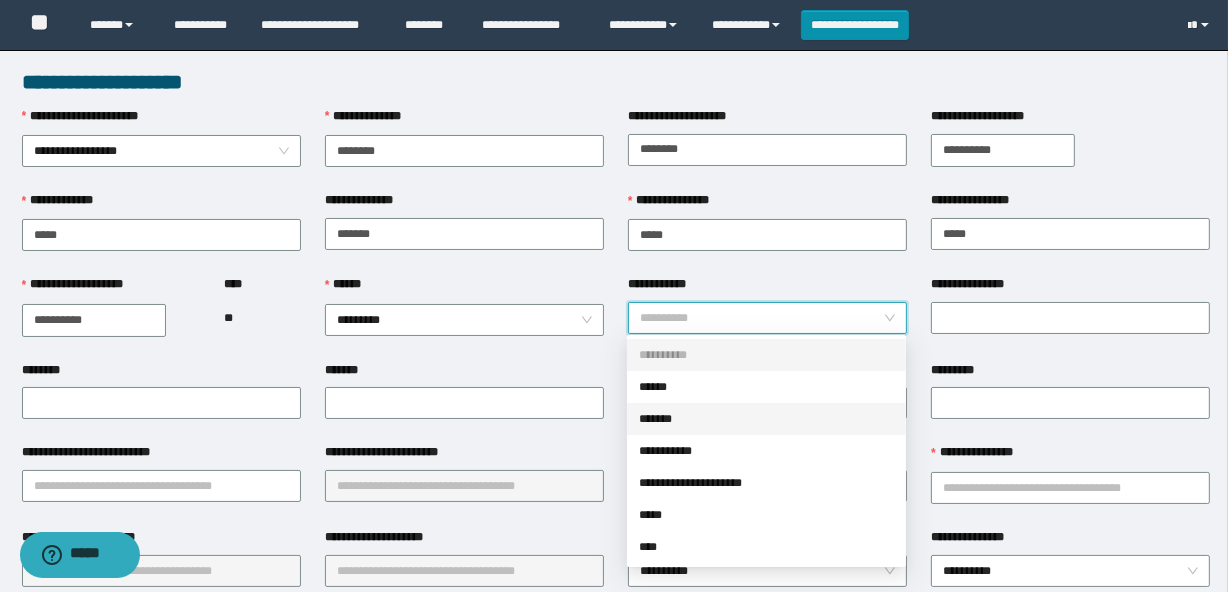 click on "*******" at bounding box center [766, 419] 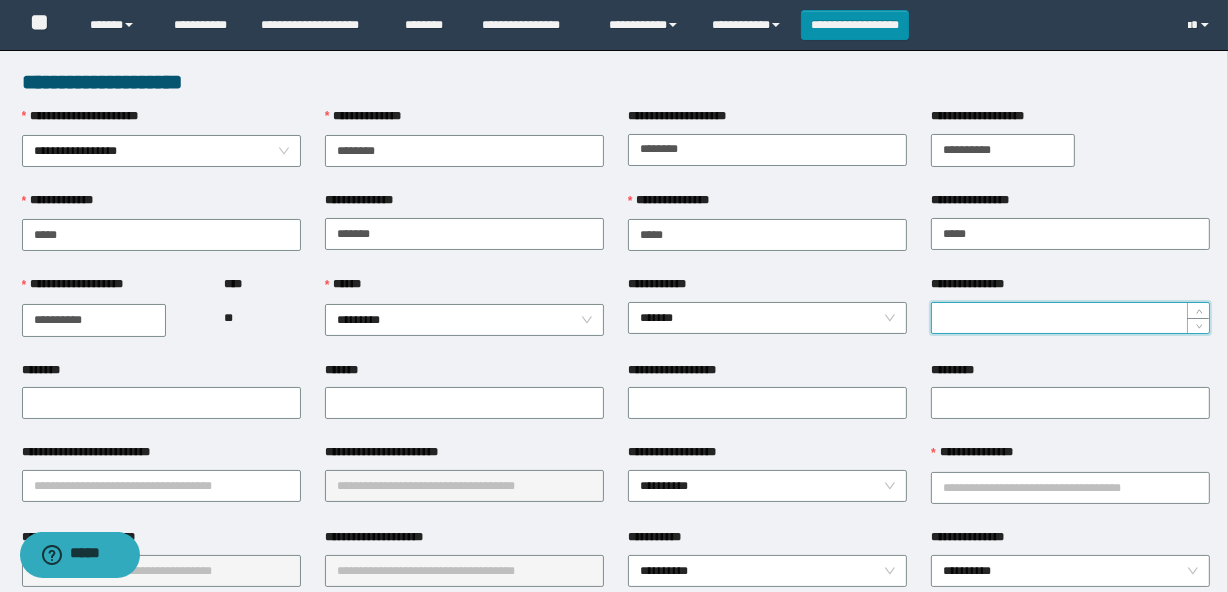 click on "**********" at bounding box center (1070, 318) 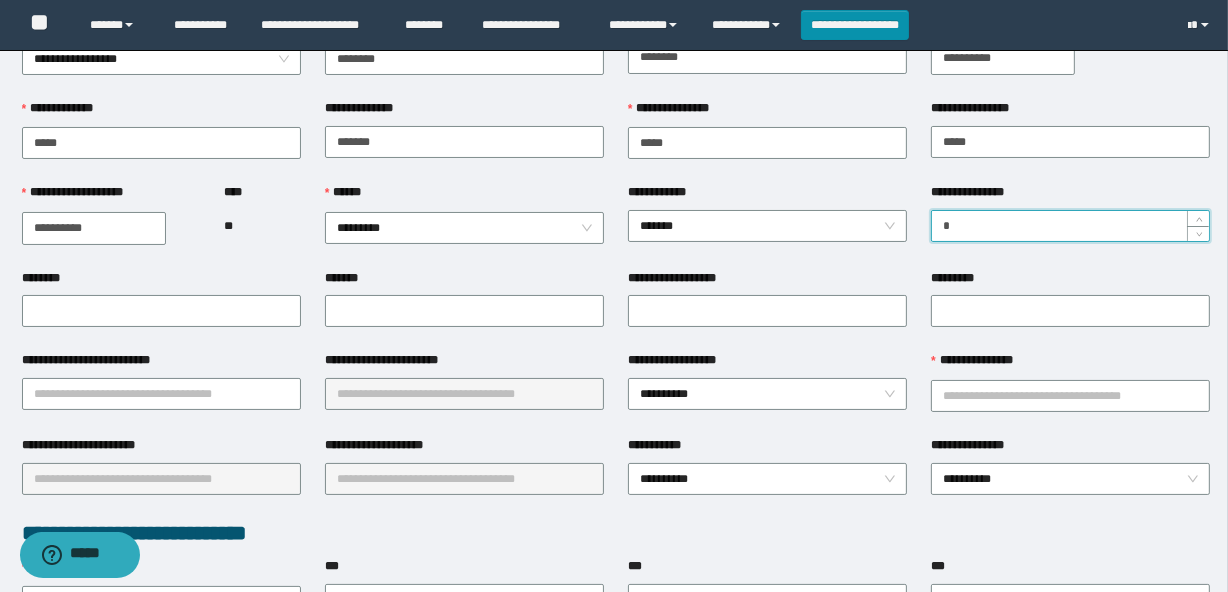 scroll, scrollTop: 181, scrollLeft: 0, axis: vertical 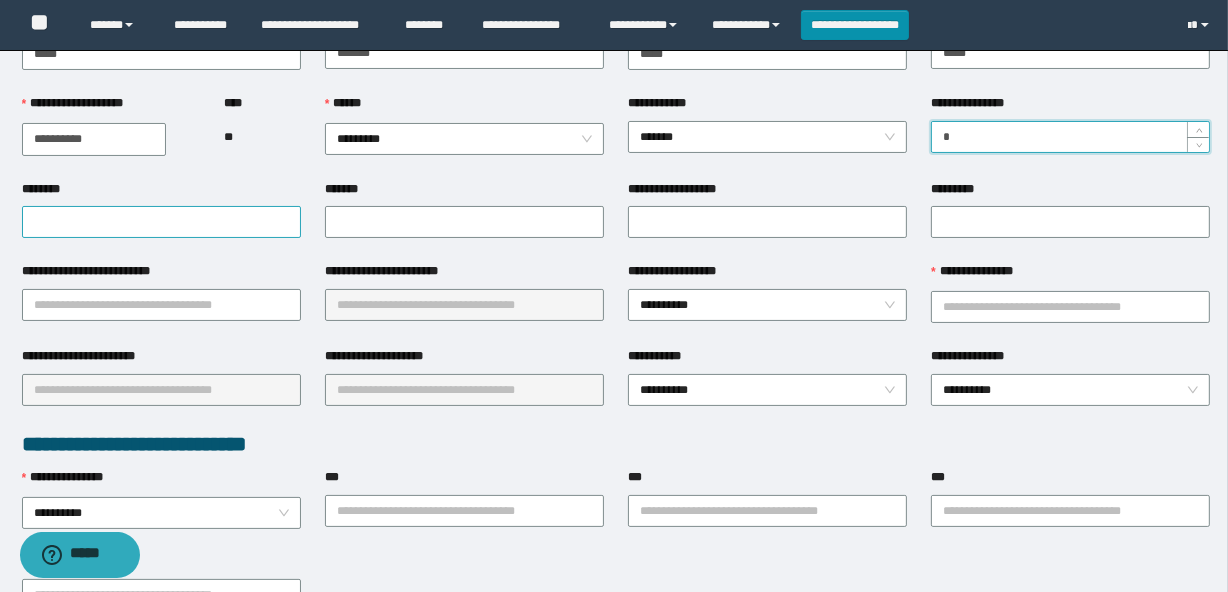 type on "*" 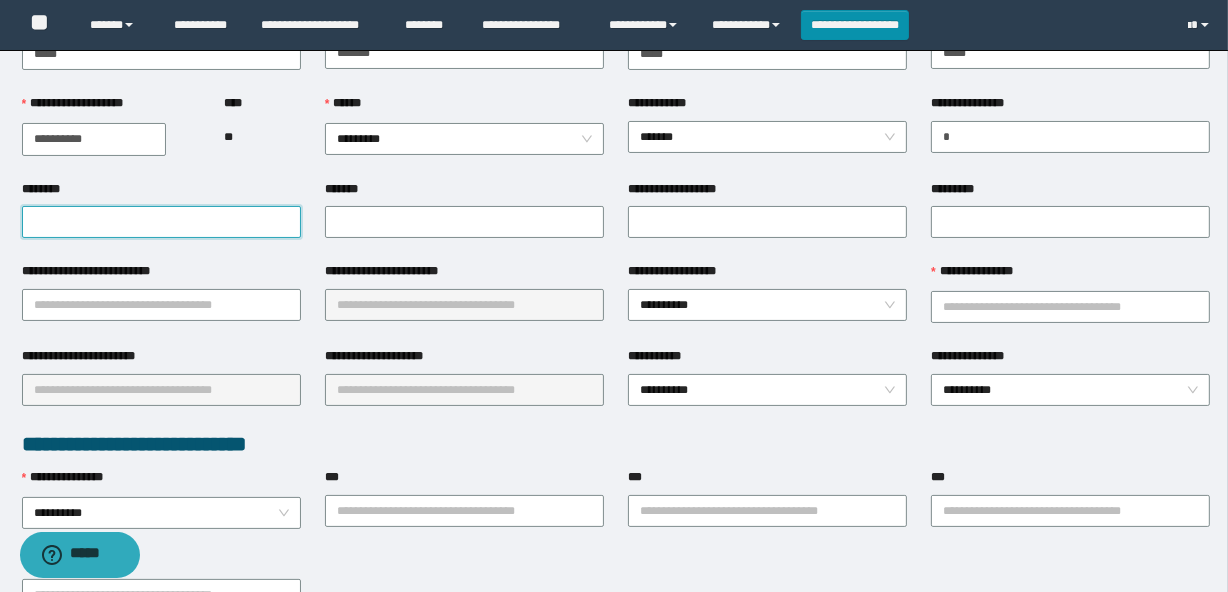 click on "********" at bounding box center [161, 222] 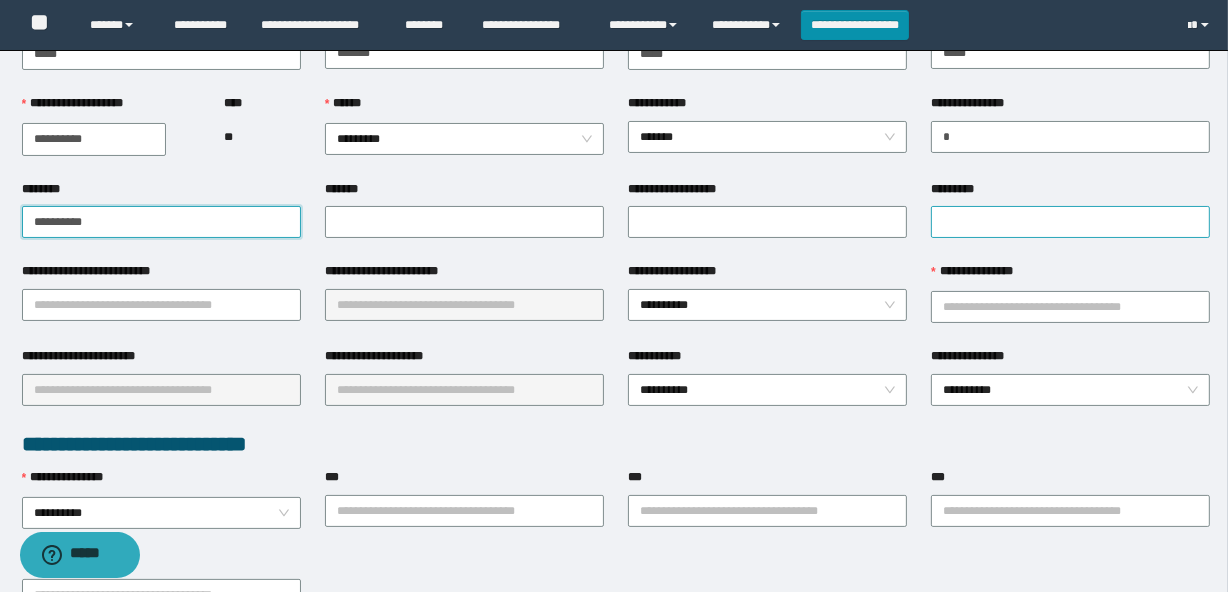 type on "**********" 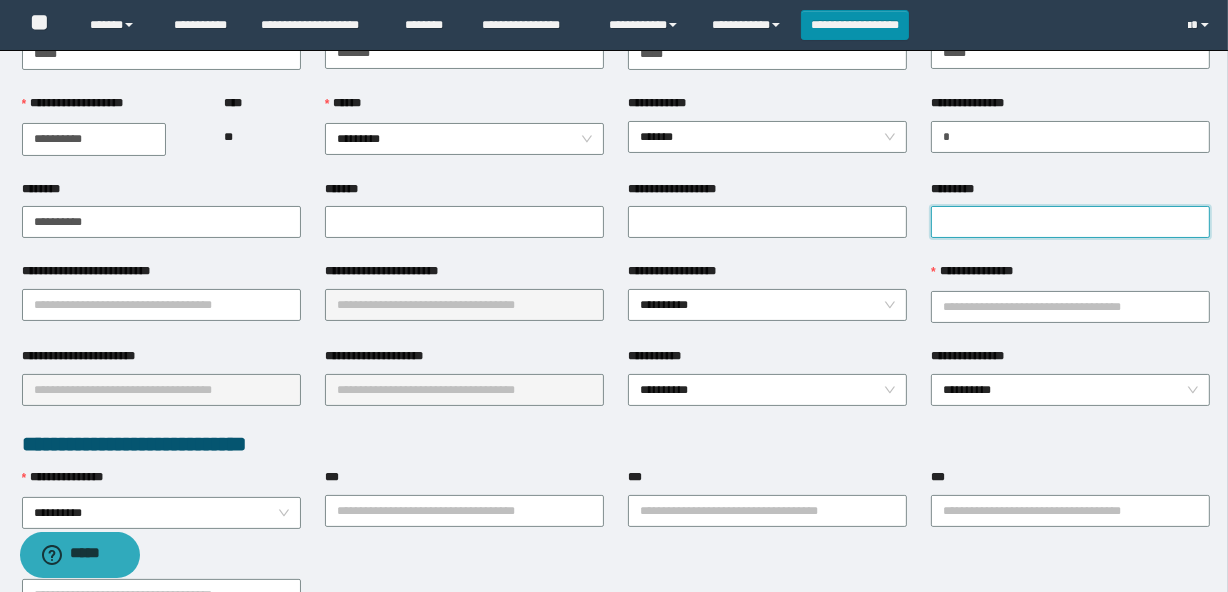 click on "*********" at bounding box center [1070, 222] 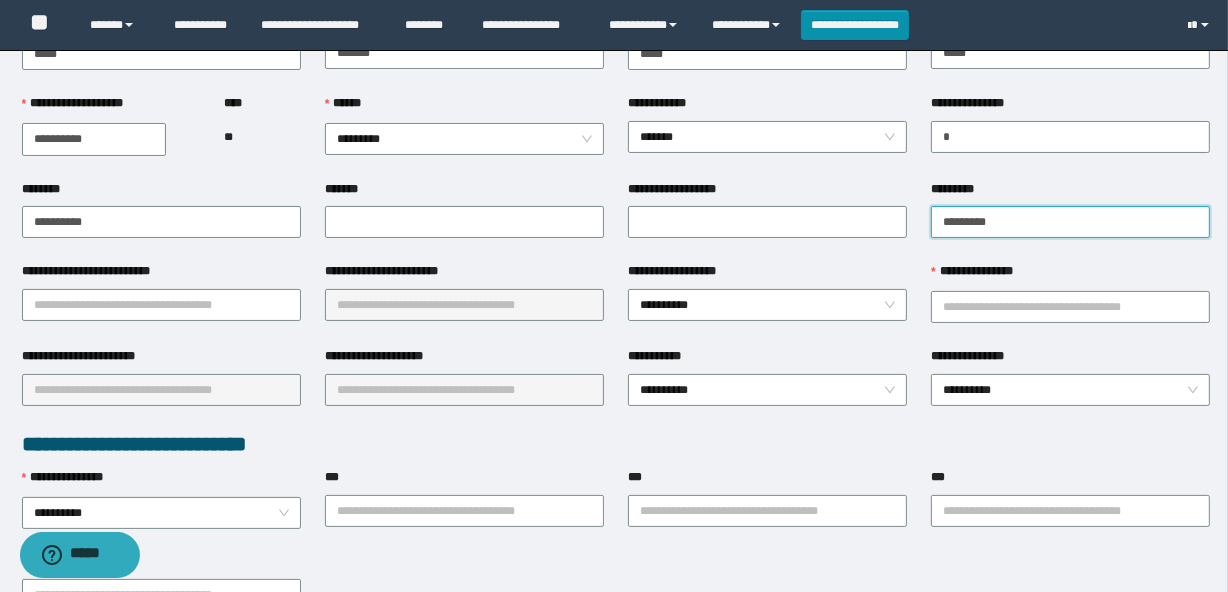 type on "*********" 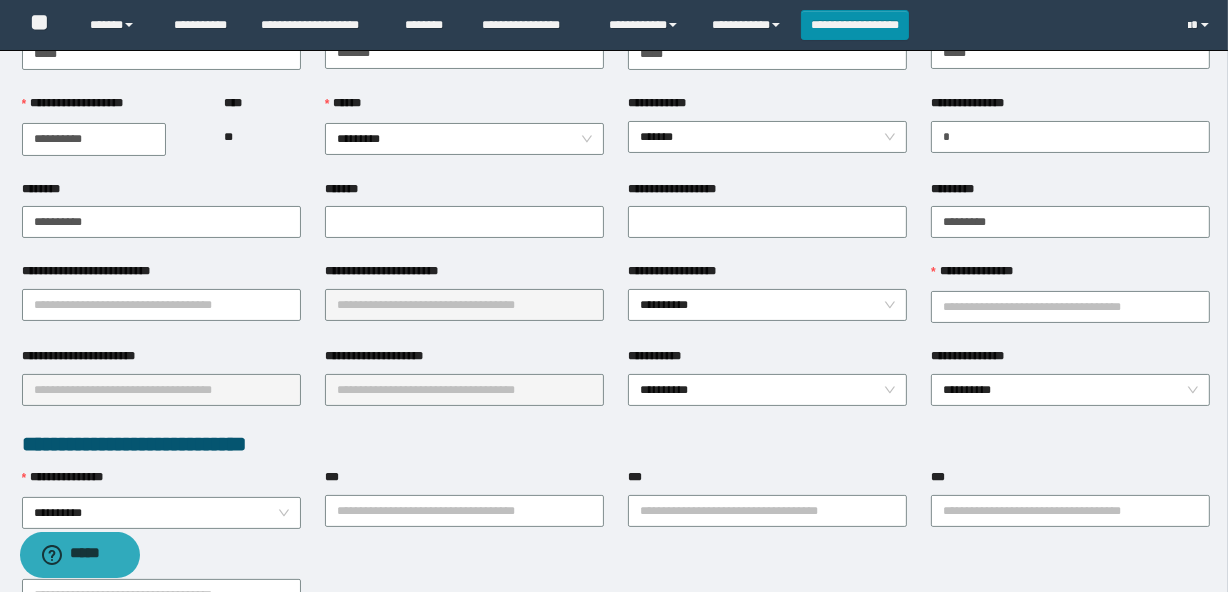 click on "**********" at bounding box center [161, 275] 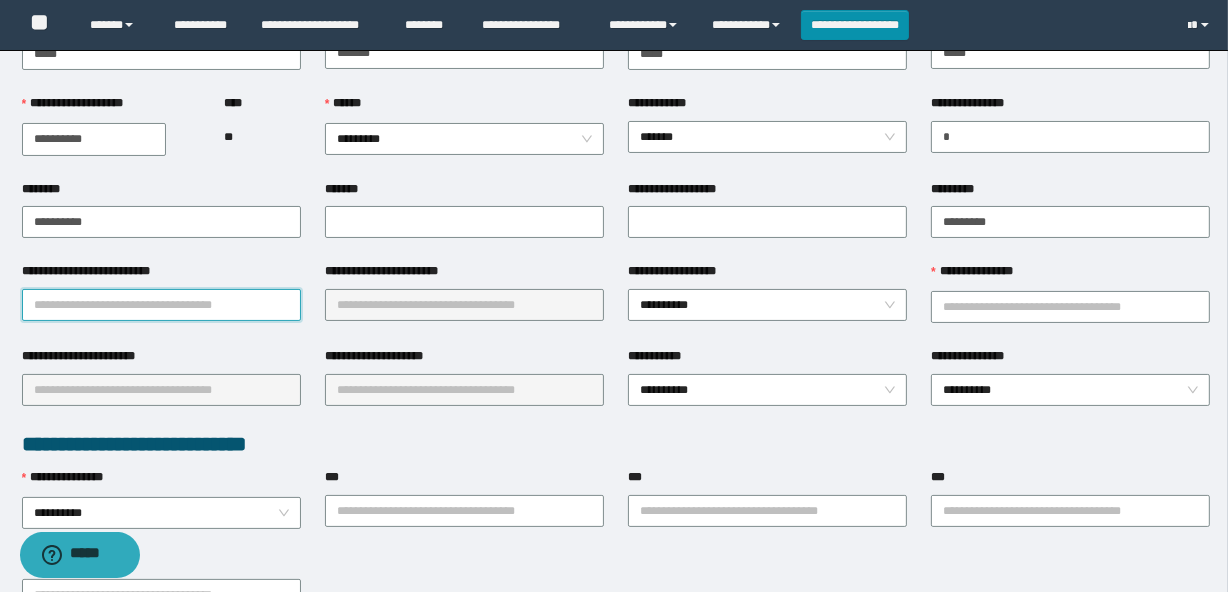 click on "**********" at bounding box center (161, 305) 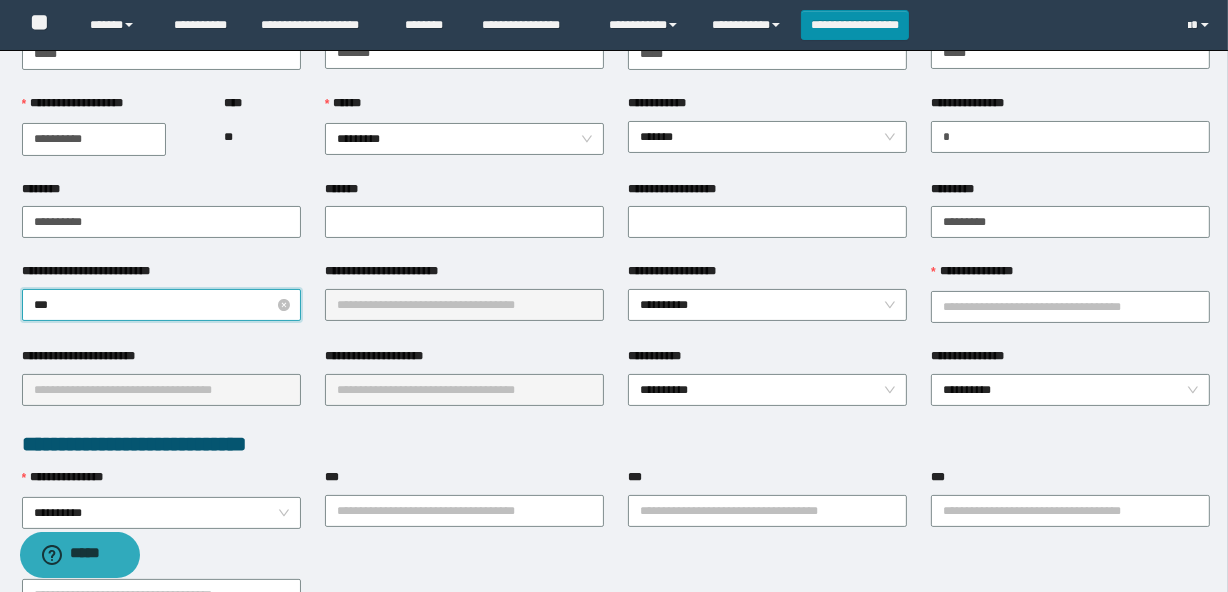 type on "****" 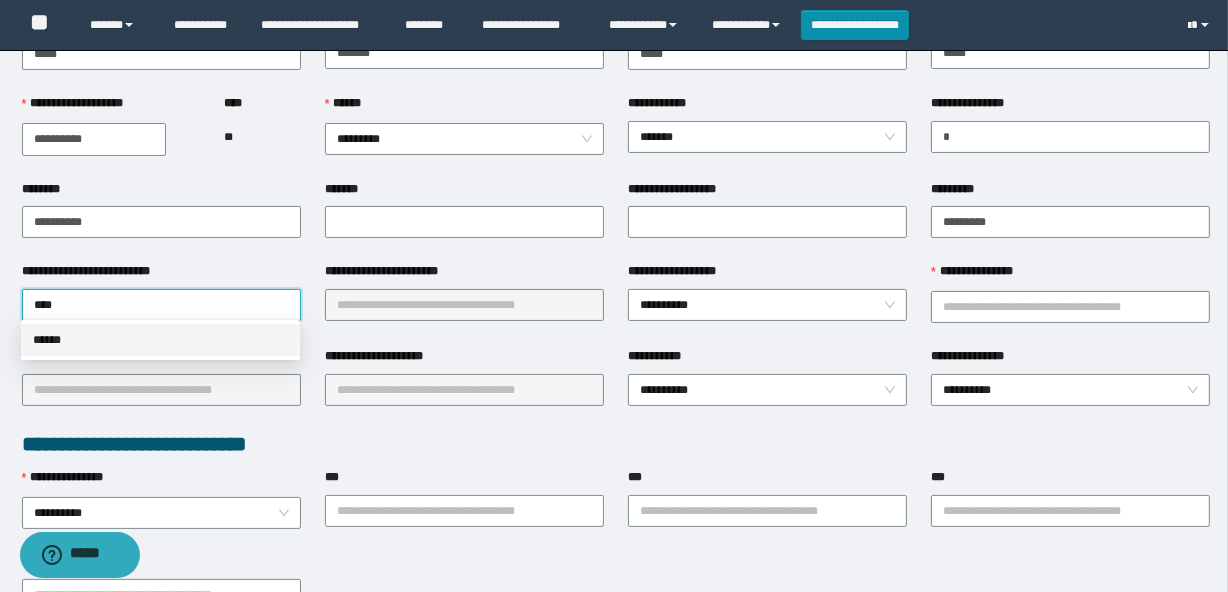 drag, startPoint x: 171, startPoint y: 329, endPoint x: 209, endPoint y: 320, distance: 39.051247 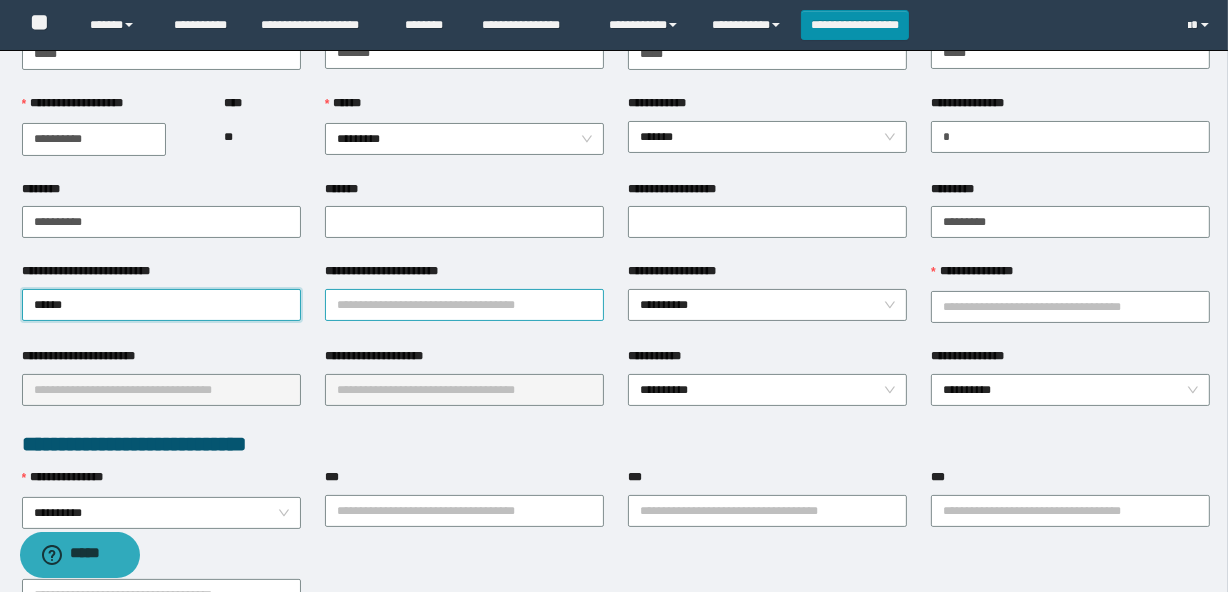 click on "**********" at bounding box center (464, 305) 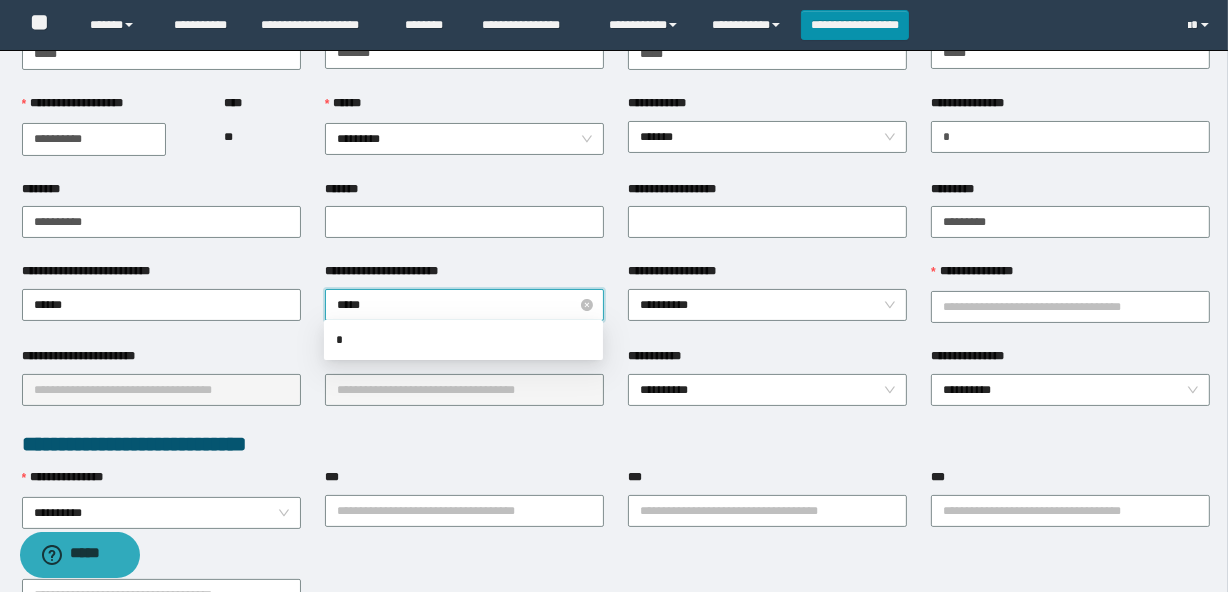 type on "******" 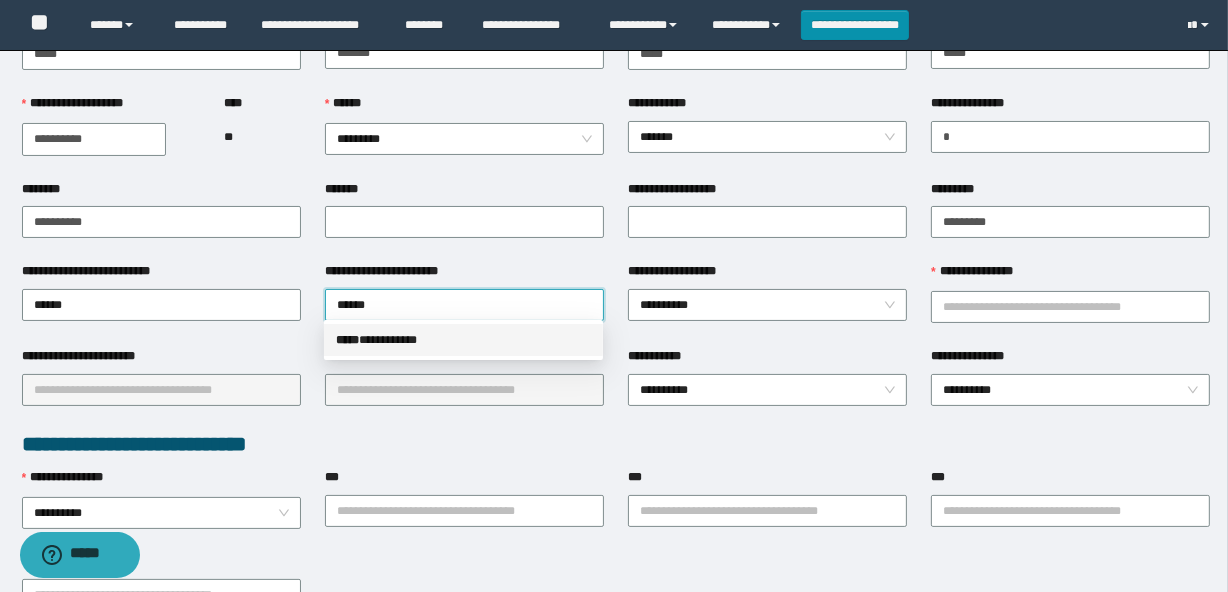 drag, startPoint x: 433, startPoint y: 340, endPoint x: 670, endPoint y: 340, distance: 237 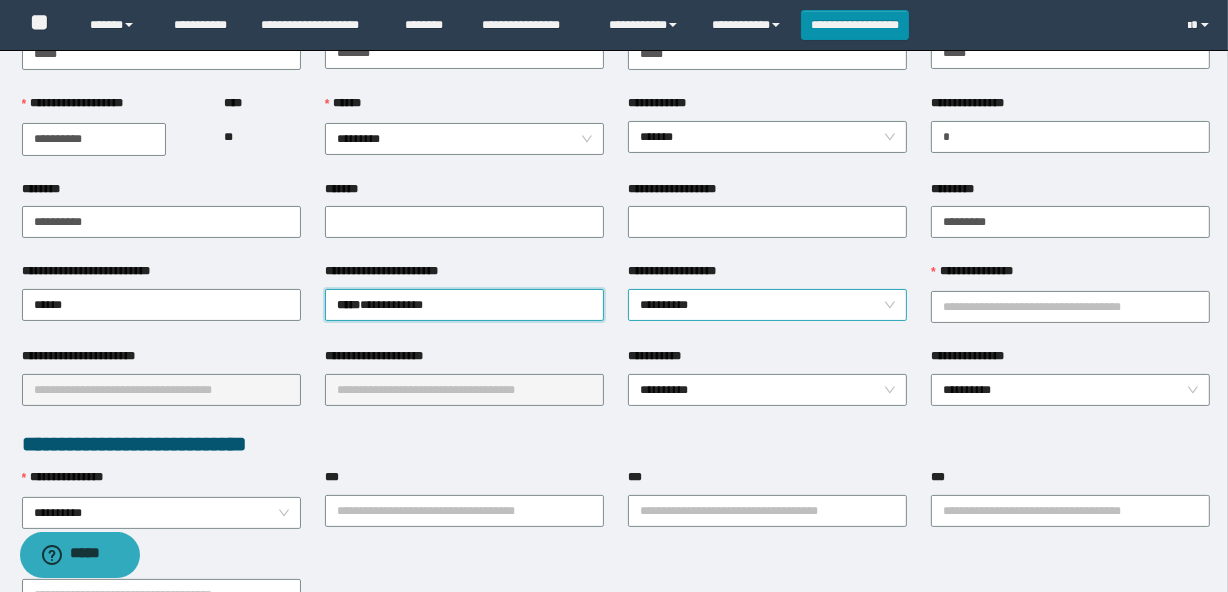click on "**********" at bounding box center [767, 305] 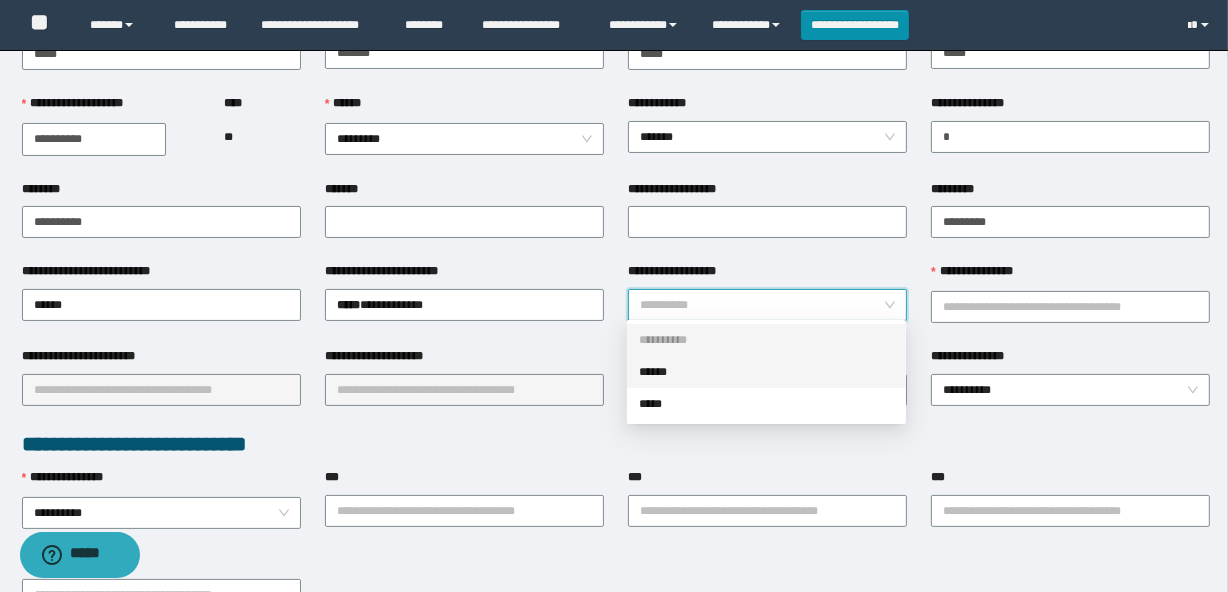 click on "******" at bounding box center [766, 372] 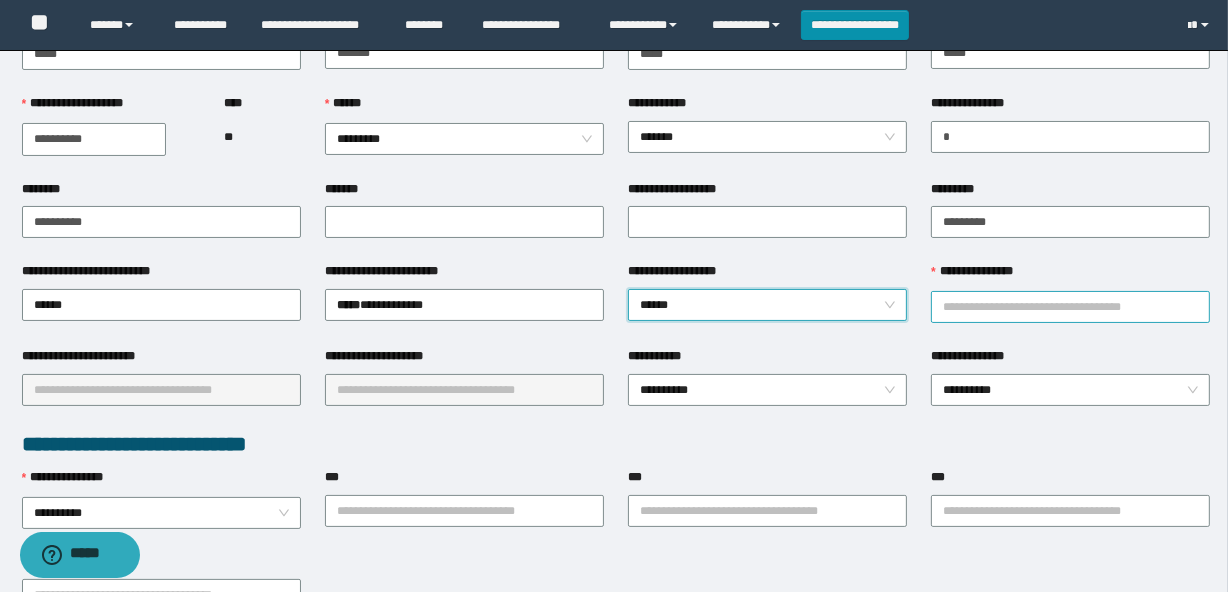 click on "**********" at bounding box center [1070, 307] 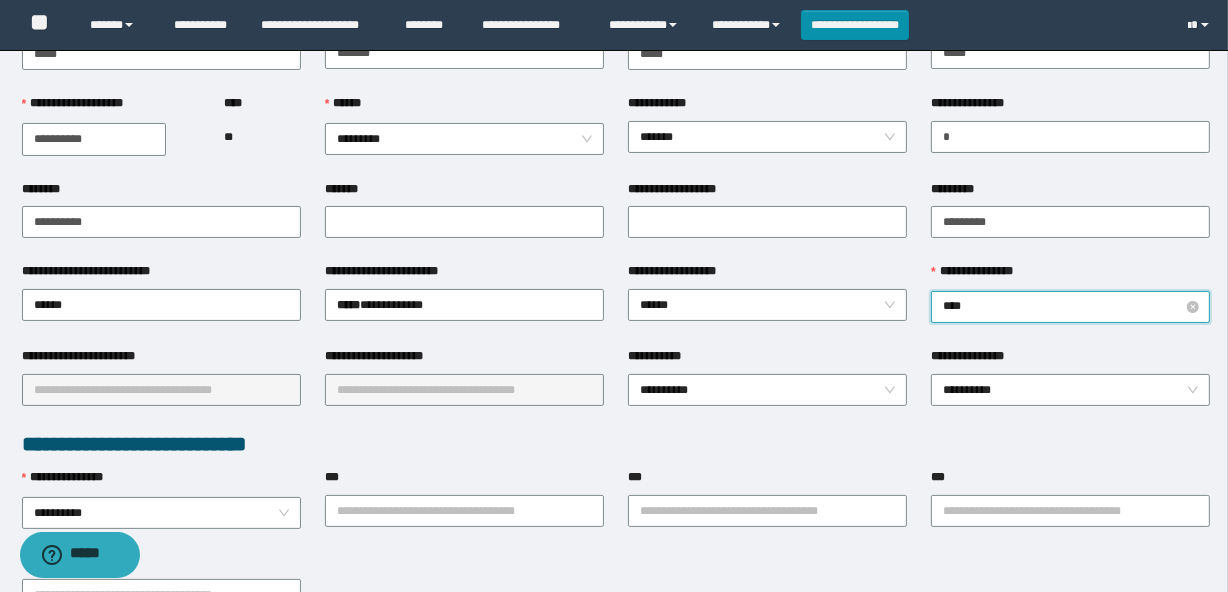 type on "*****" 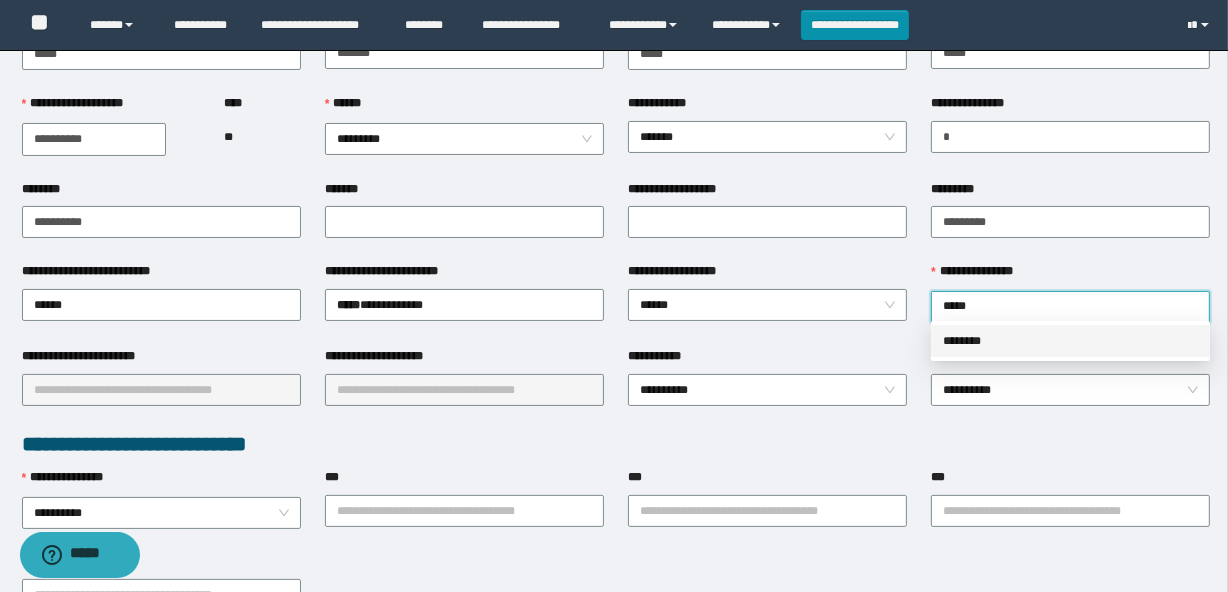 click on "********" at bounding box center (1070, 341) 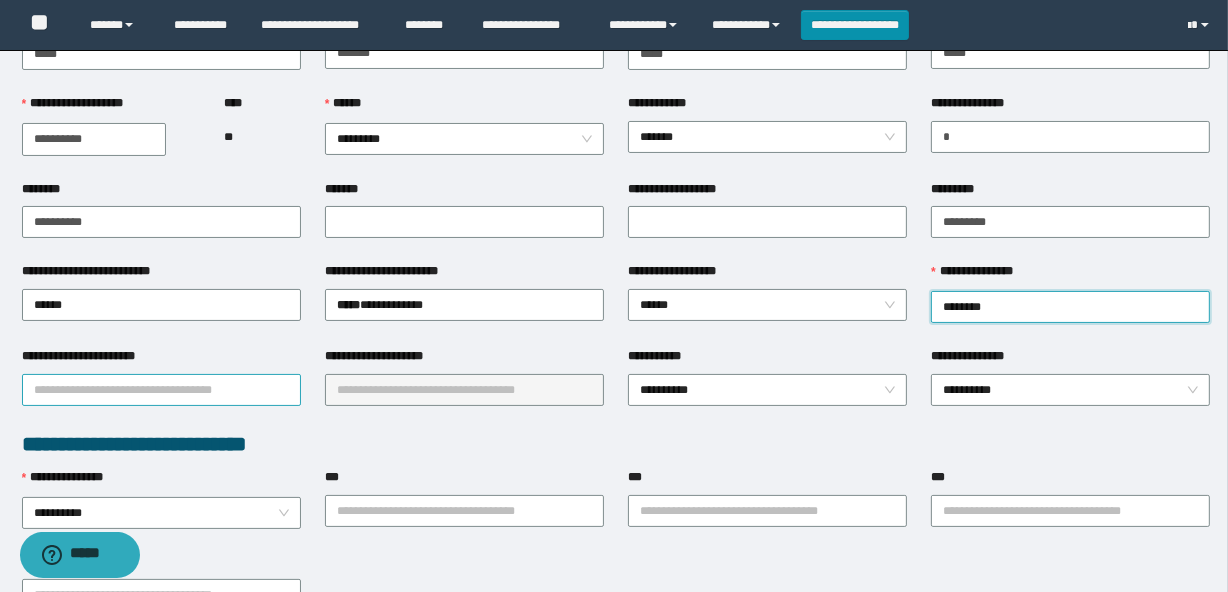 click on "**********" at bounding box center [161, 390] 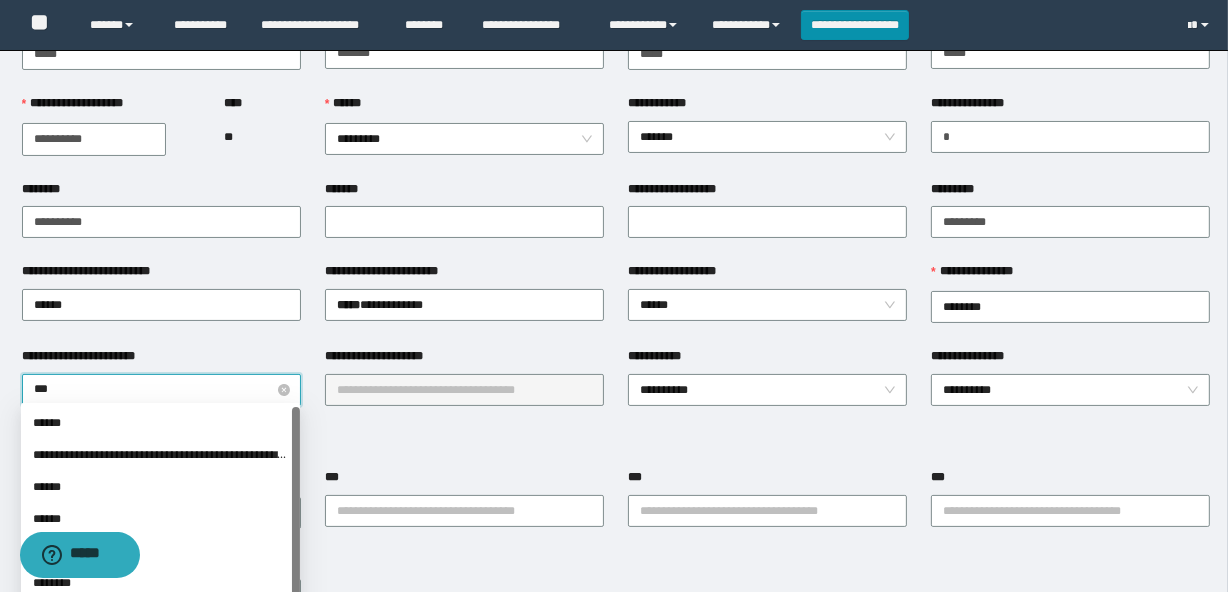 type on "****" 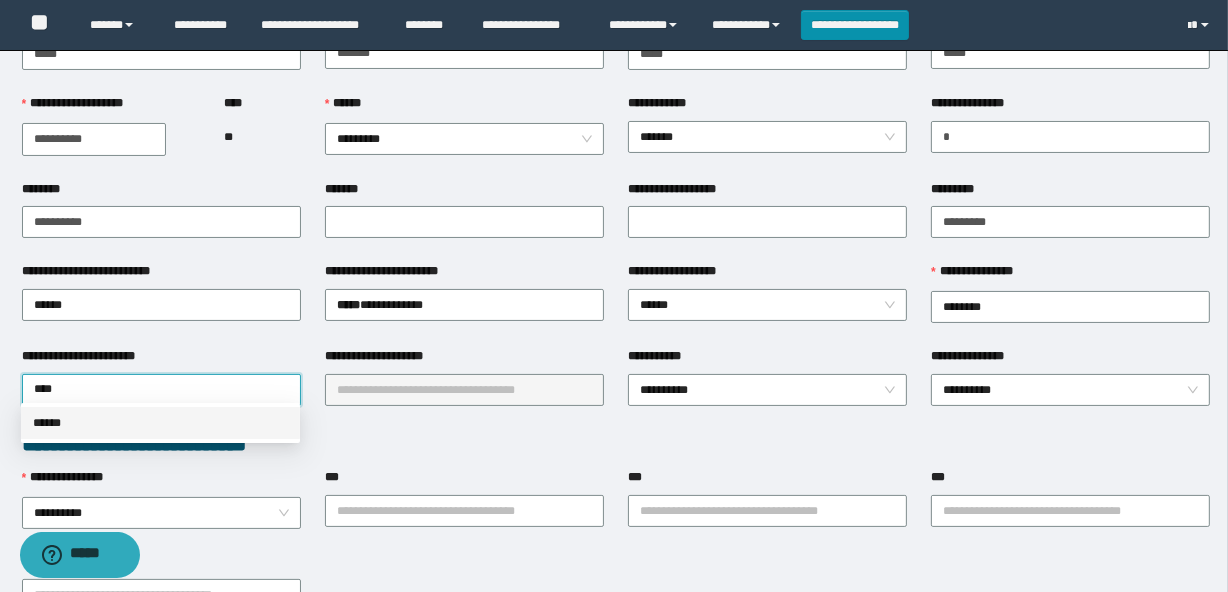 click on "******" at bounding box center [160, 423] 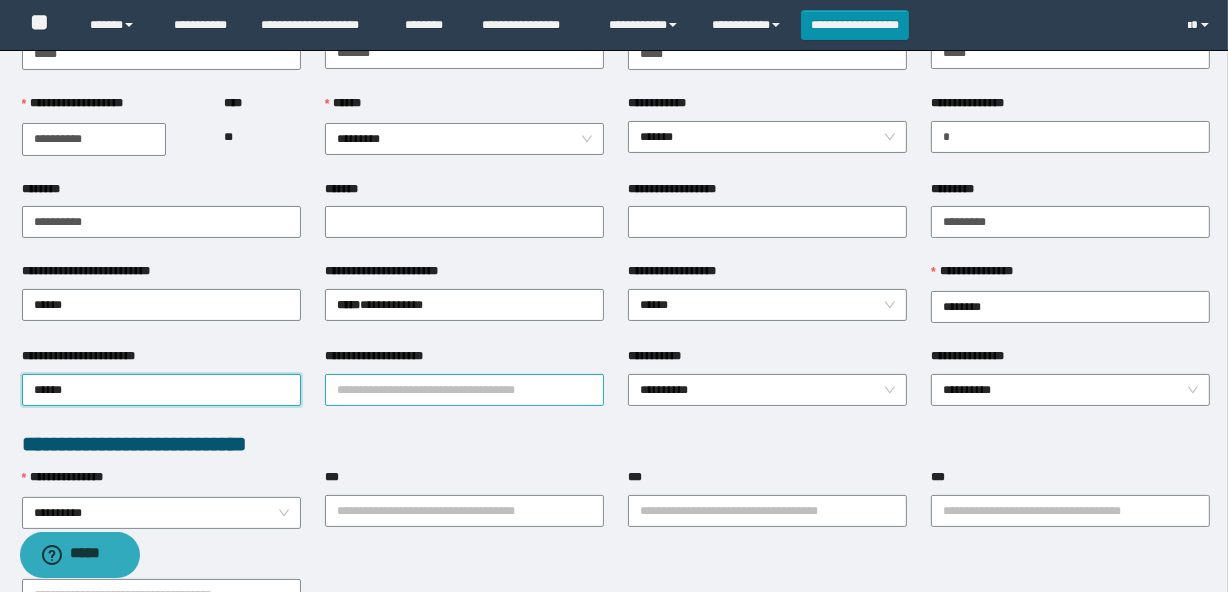 click on "**********" at bounding box center [464, 390] 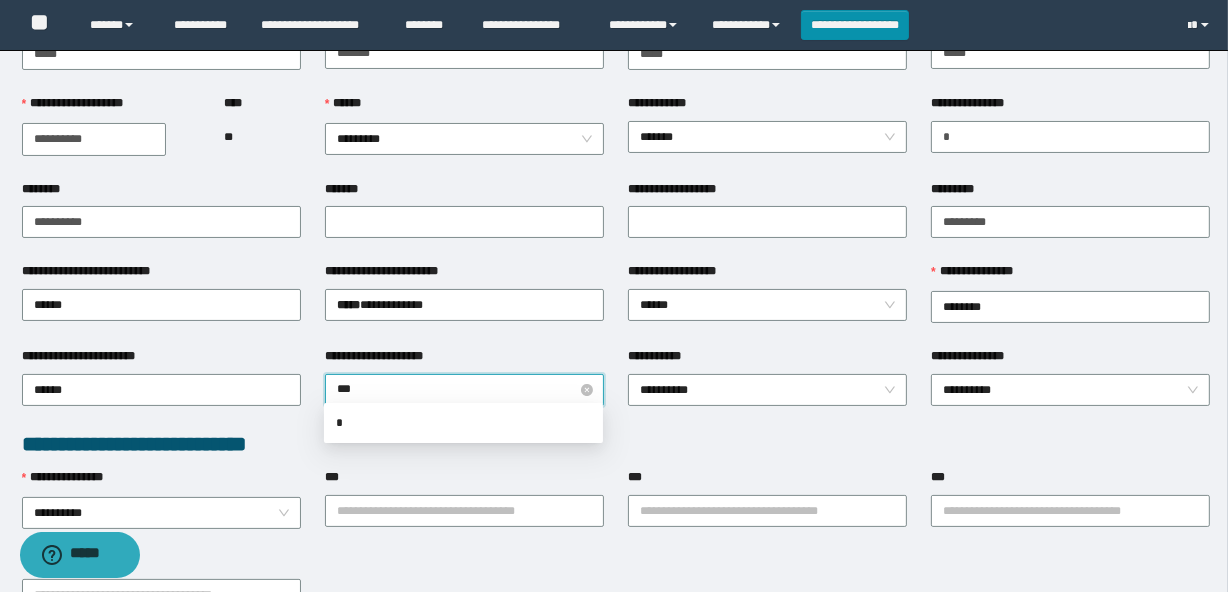 type on "****" 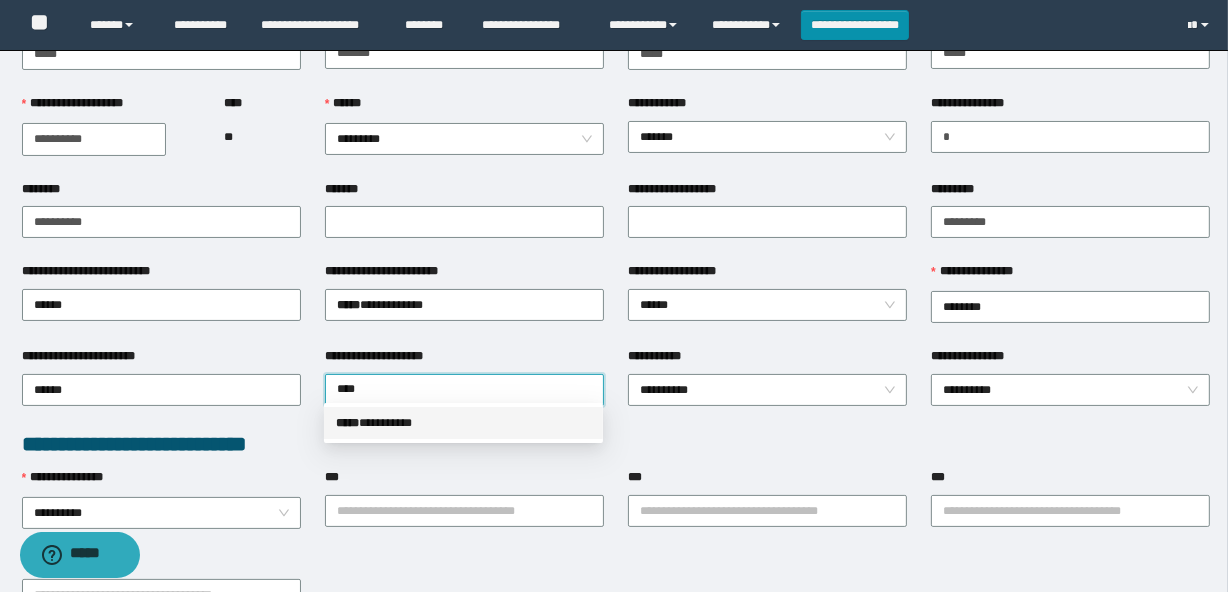 drag, startPoint x: 410, startPoint y: 429, endPoint x: 619, endPoint y: 404, distance: 210.4899 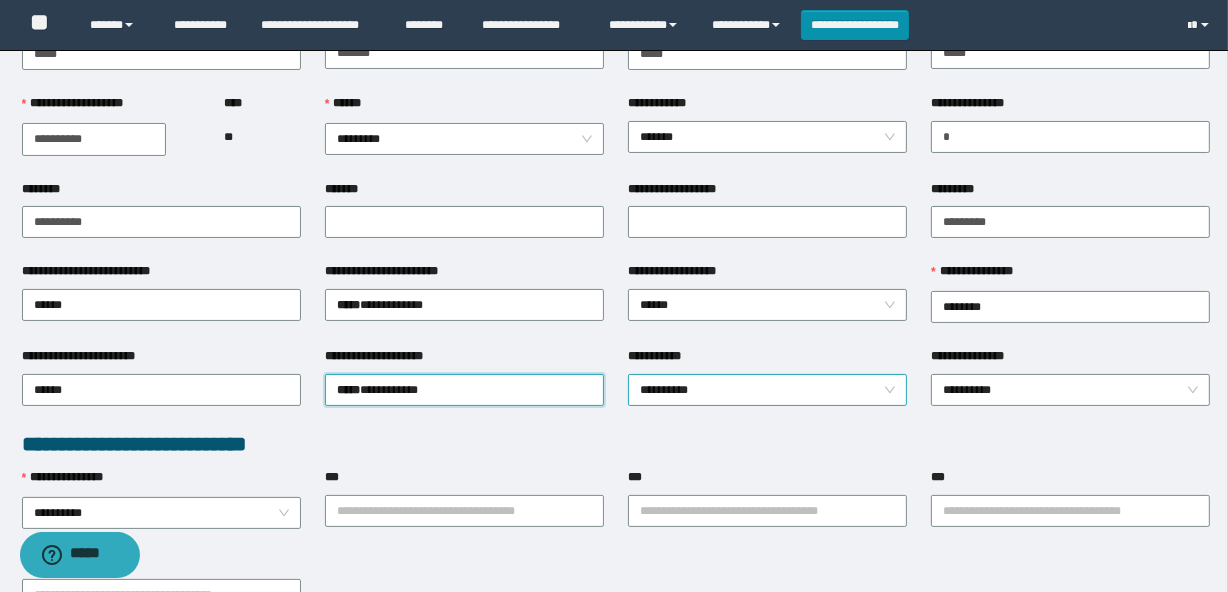 click on "**********" at bounding box center [767, 390] 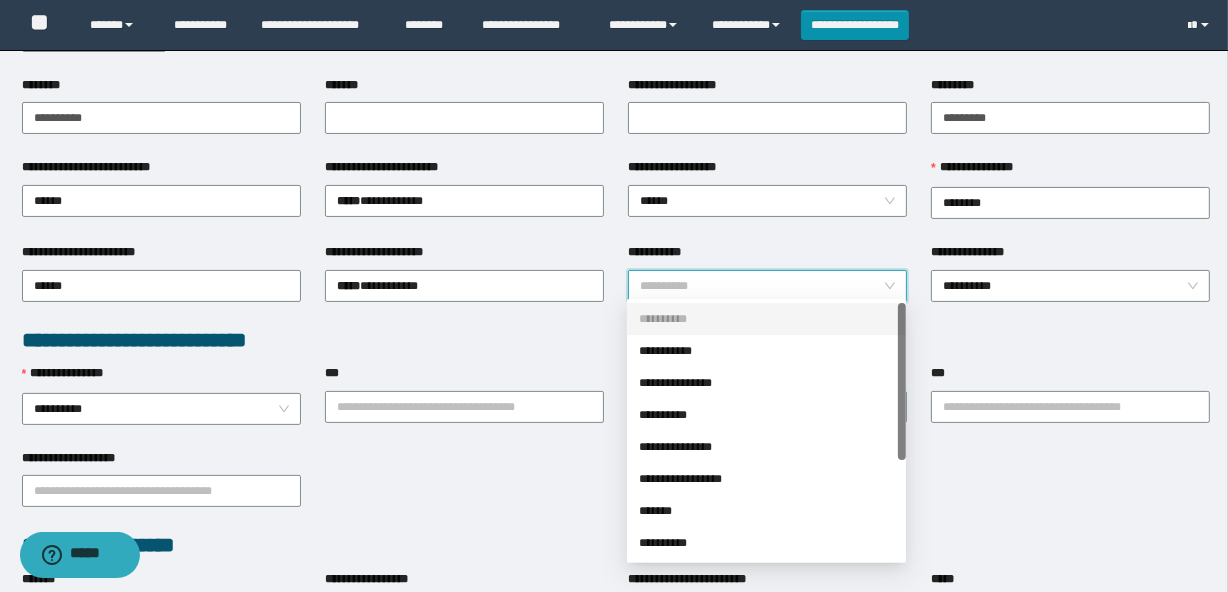 scroll, scrollTop: 363, scrollLeft: 0, axis: vertical 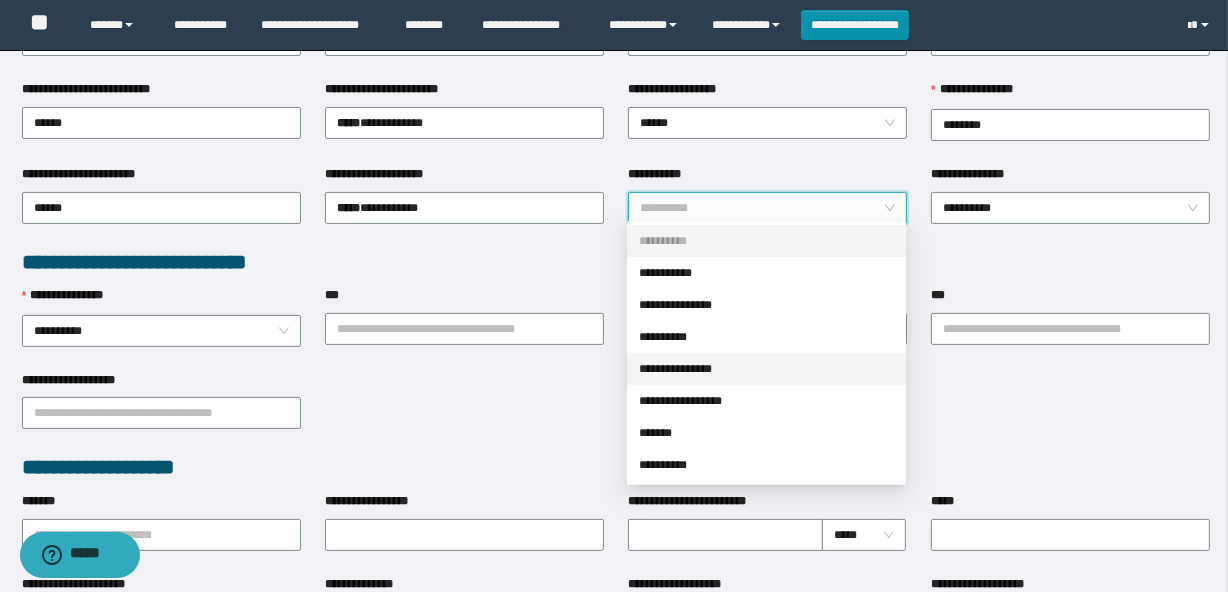 click on "**********" at bounding box center (766, 369) 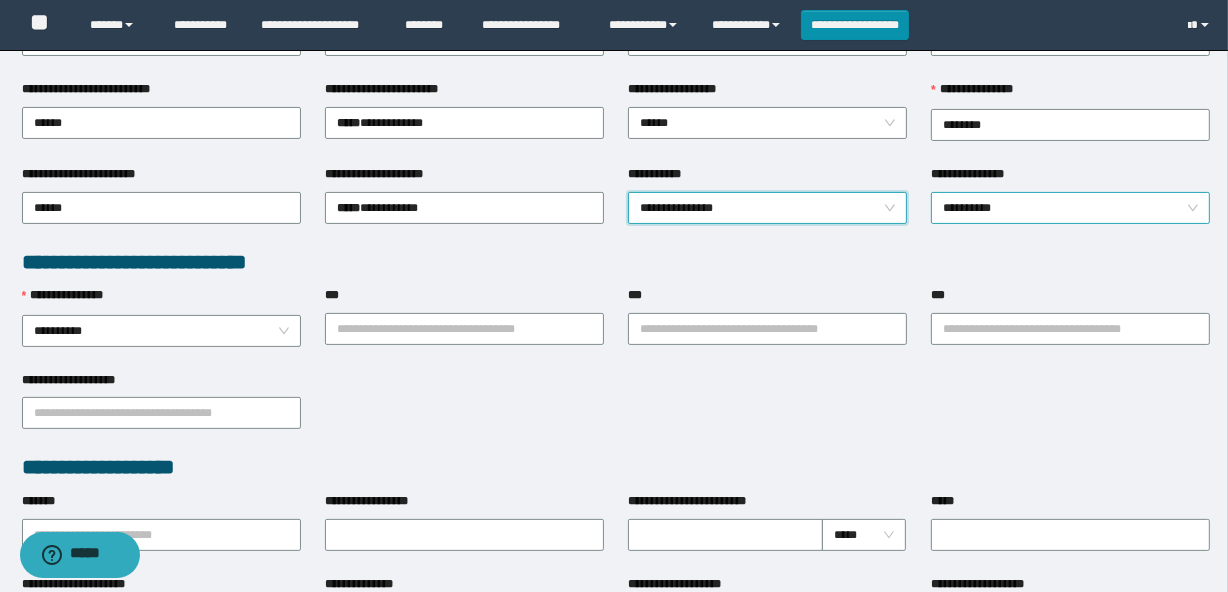 click on "**********" at bounding box center [1070, 208] 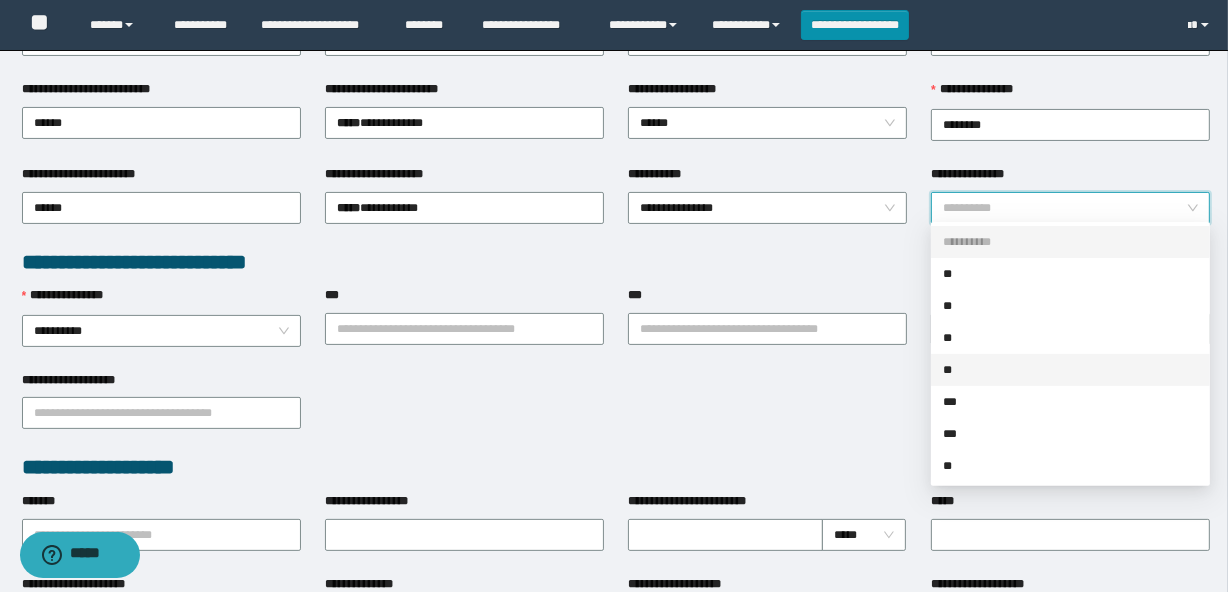 scroll, scrollTop: 31, scrollLeft: 0, axis: vertical 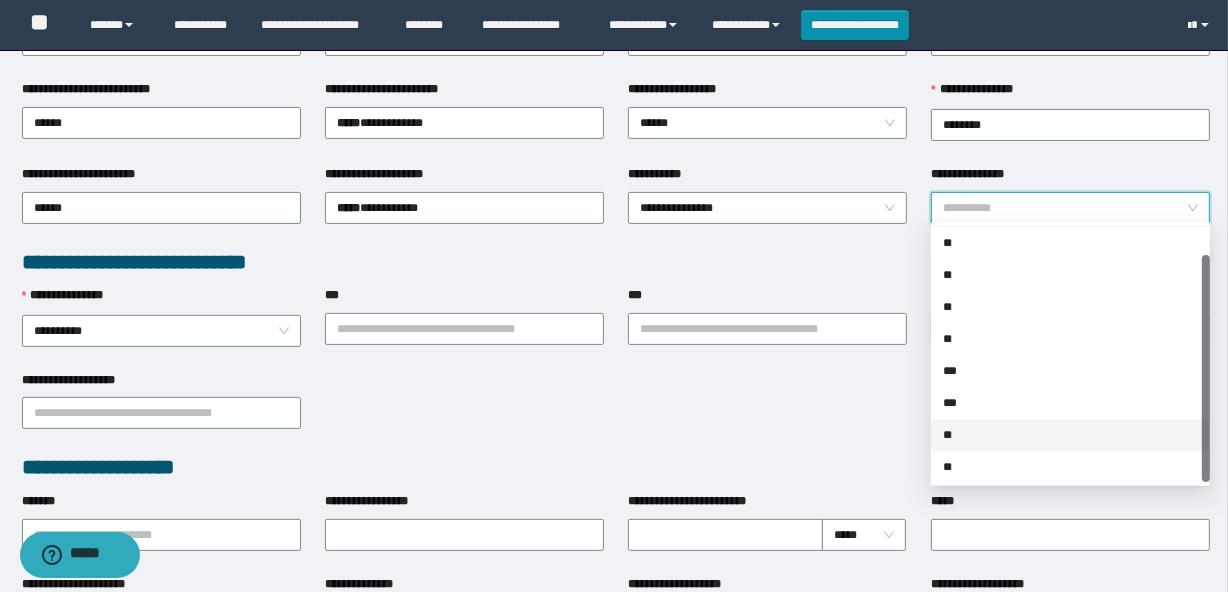 click on "**" at bounding box center (1070, 435) 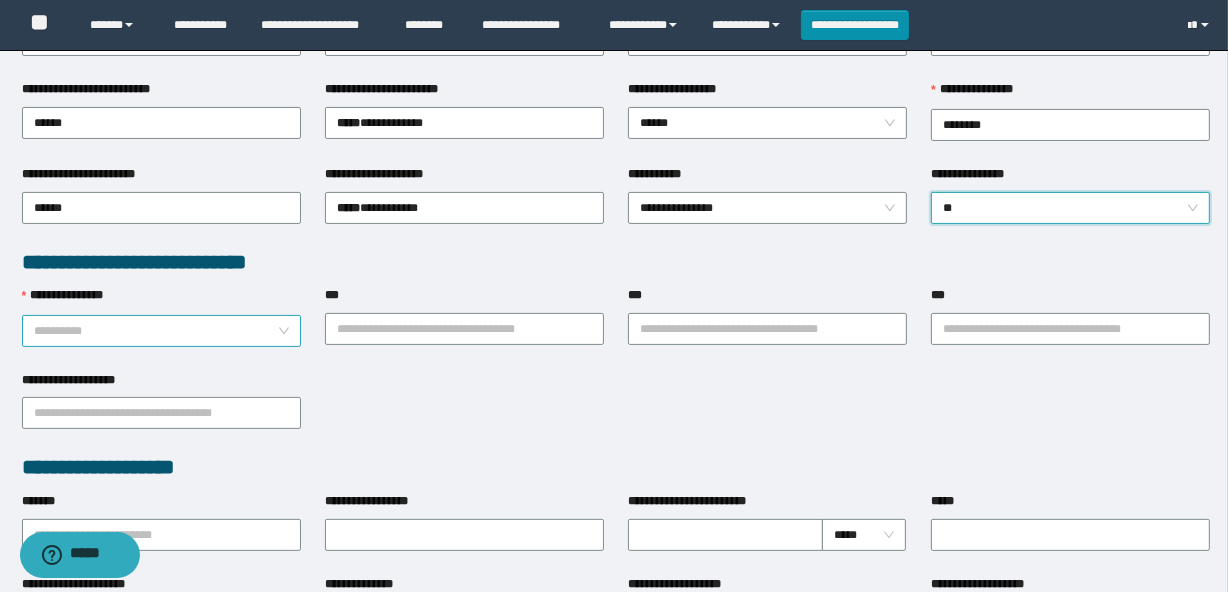 click on "**********" at bounding box center [161, 331] 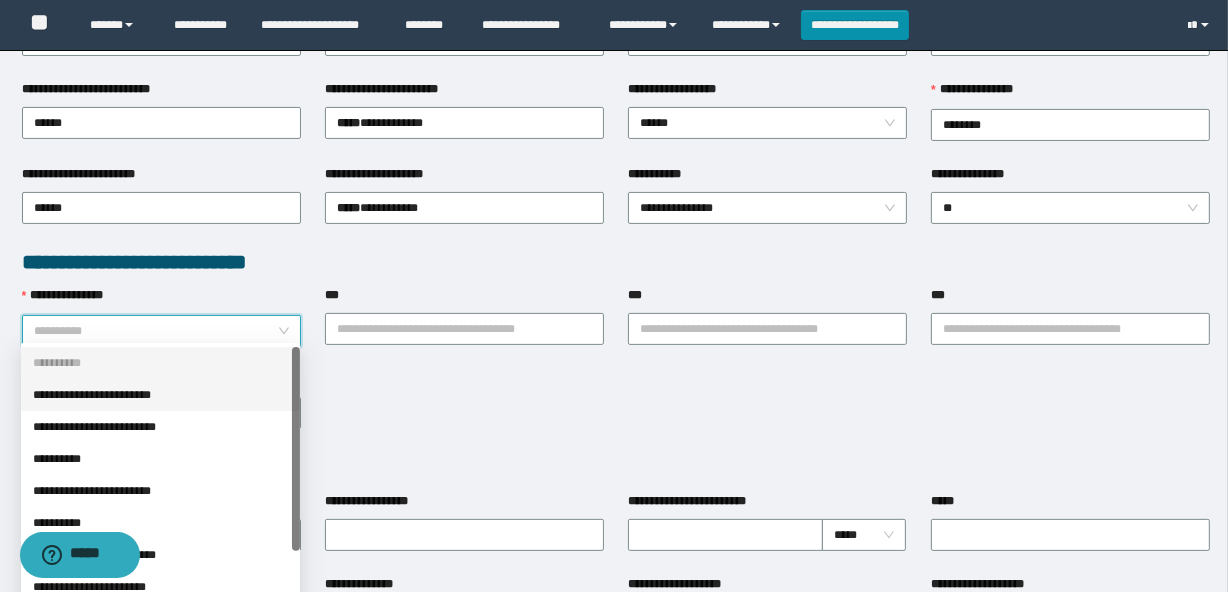 click on "**********" at bounding box center [160, 395] 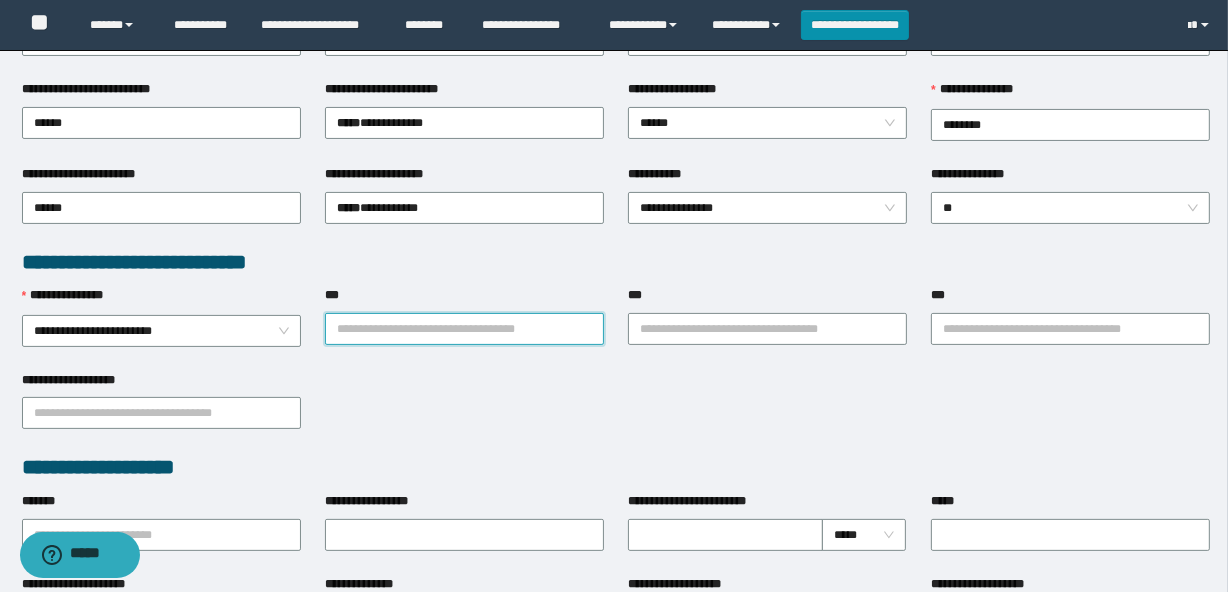 click on "***" at bounding box center [464, 329] 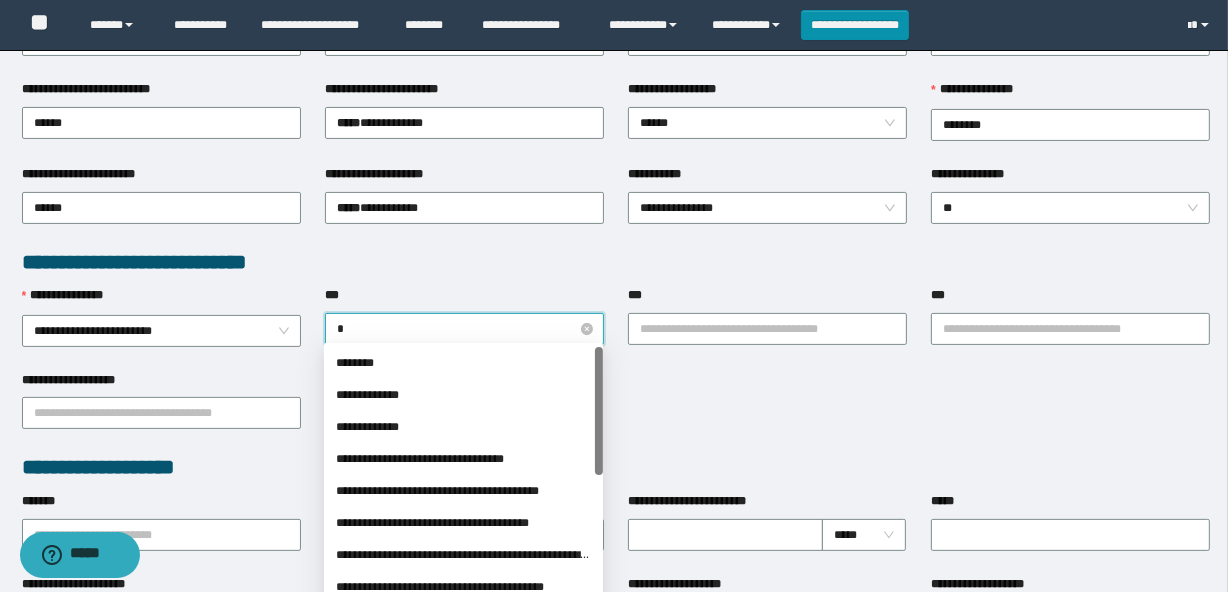 type on "**" 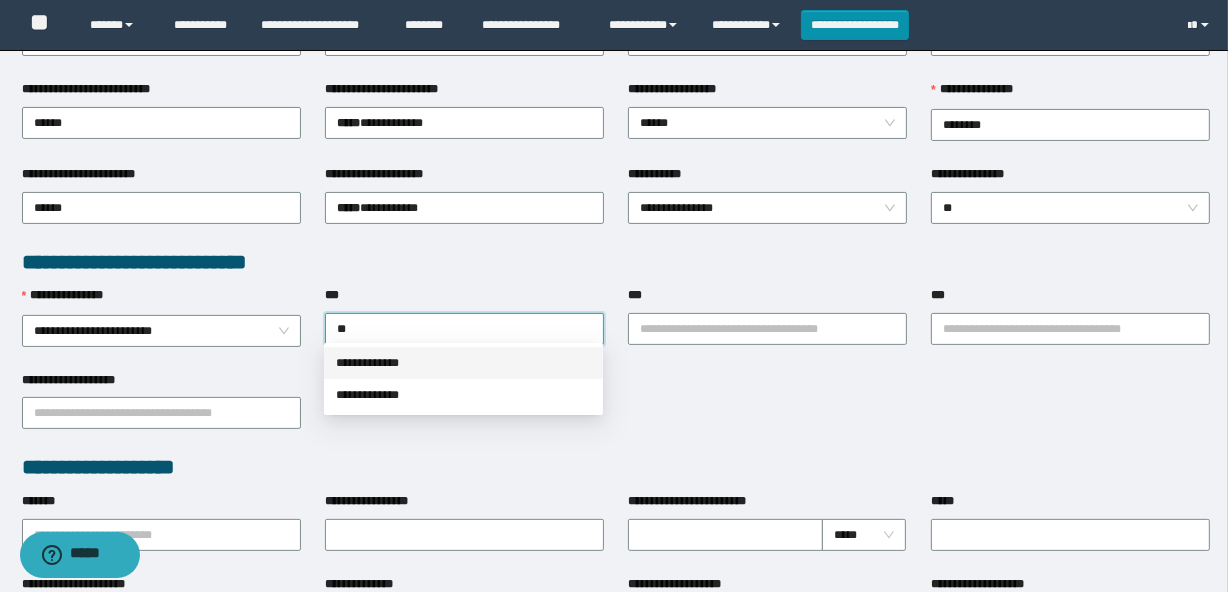 click on "**********" at bounding box center (463, 363) 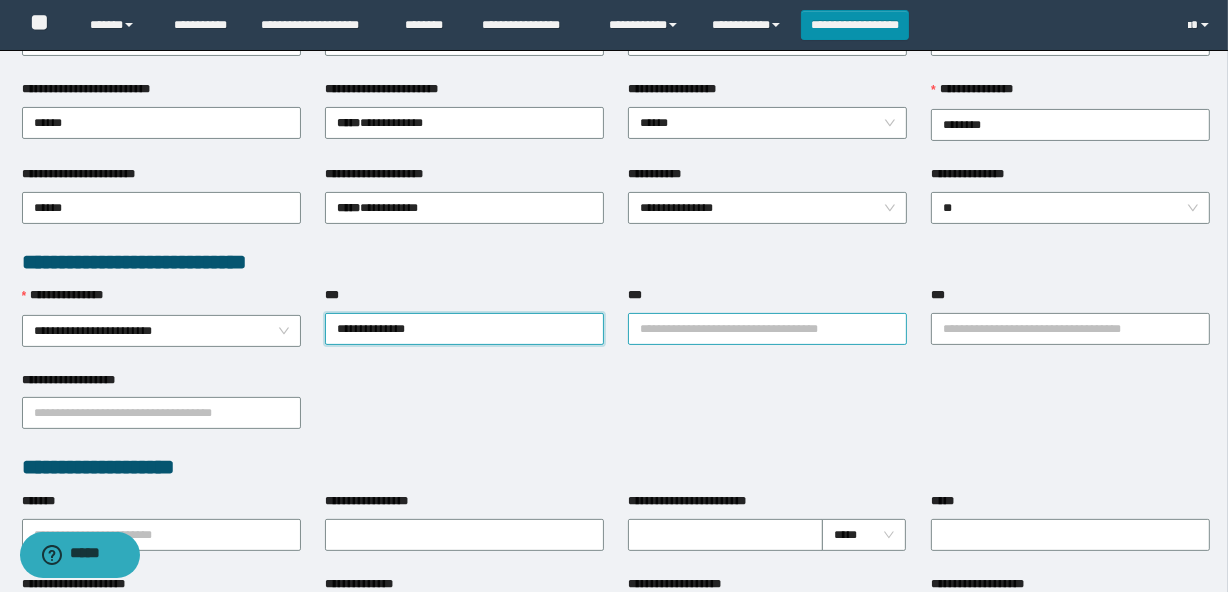click on "***" at bounding box center (767, 329) 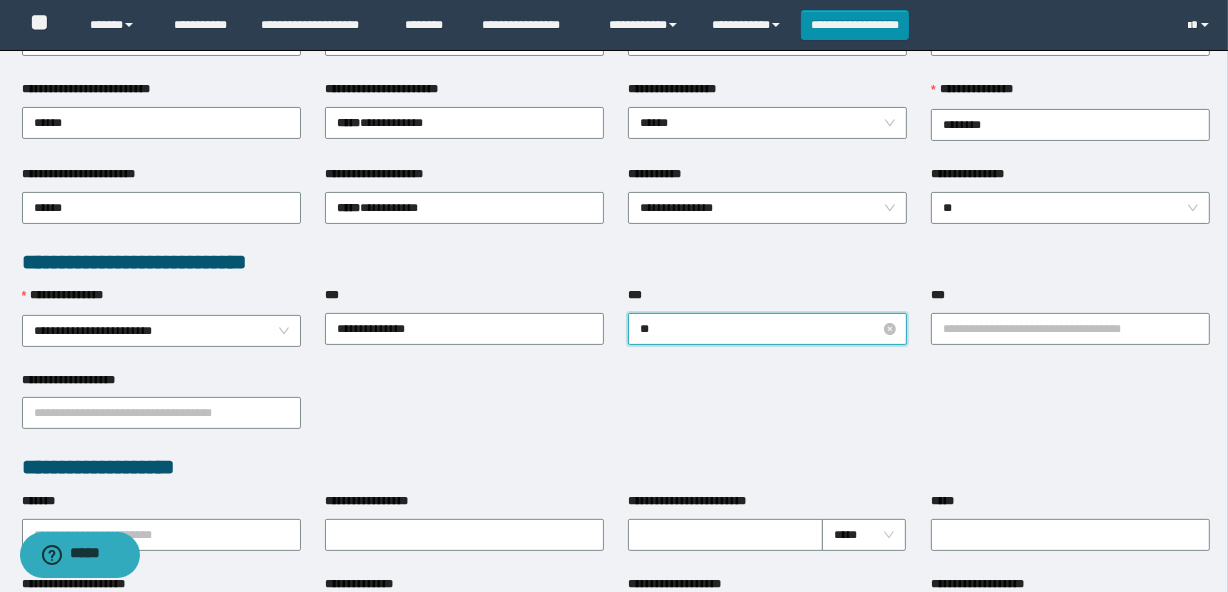 type on "***" 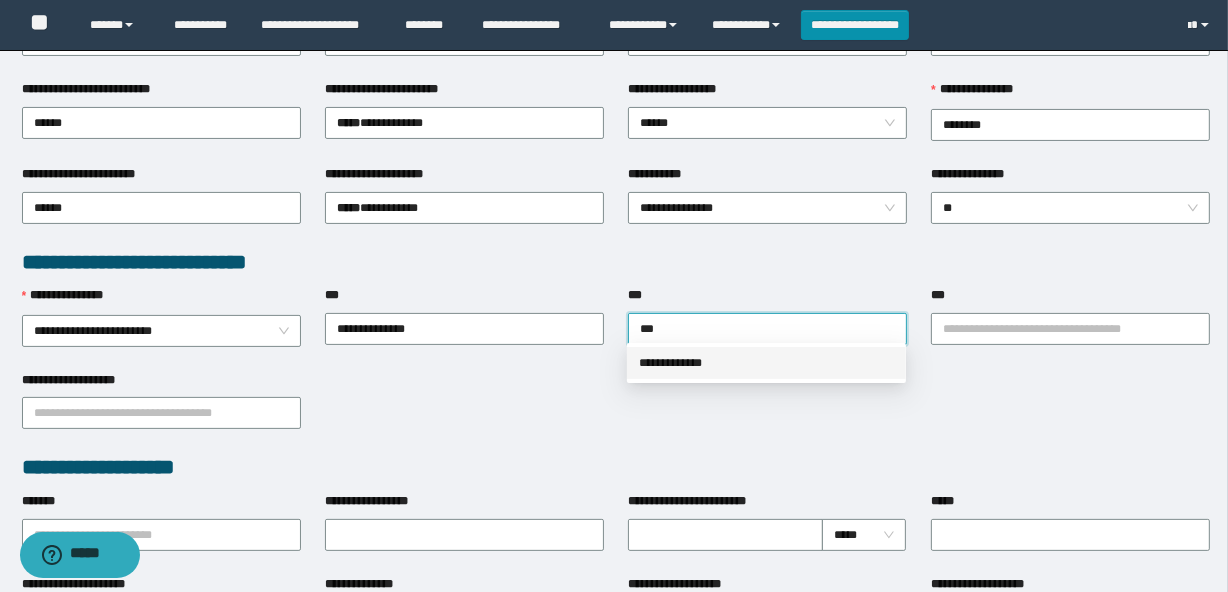 click on "**********" at bounding box center (766, 363) 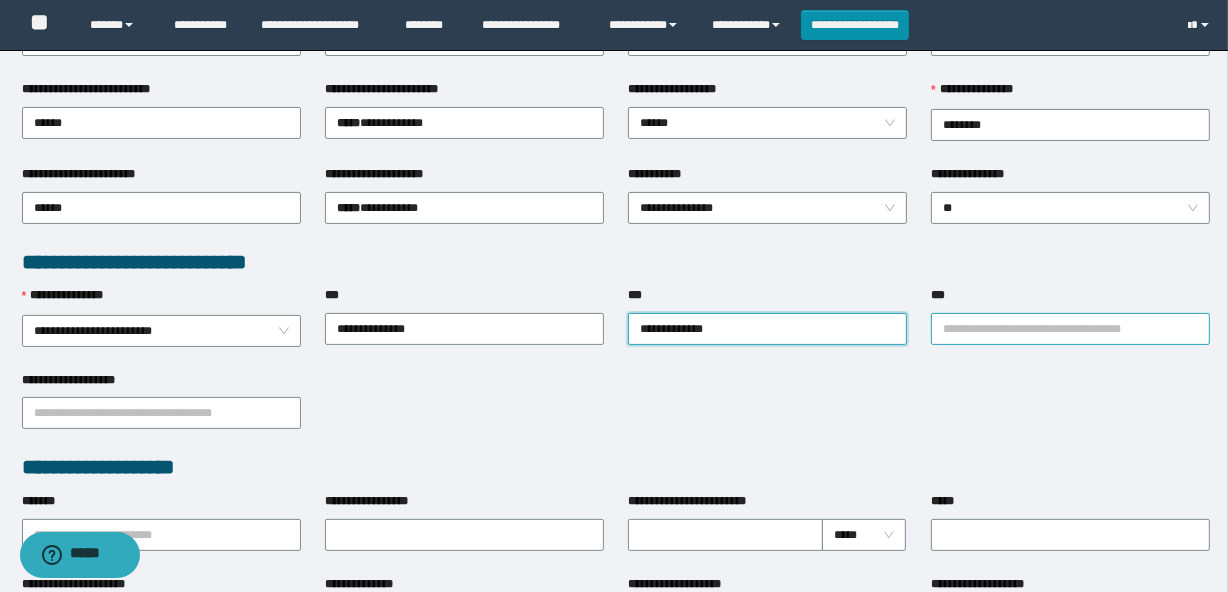 click on "***" at bounding box center (1070, 329) 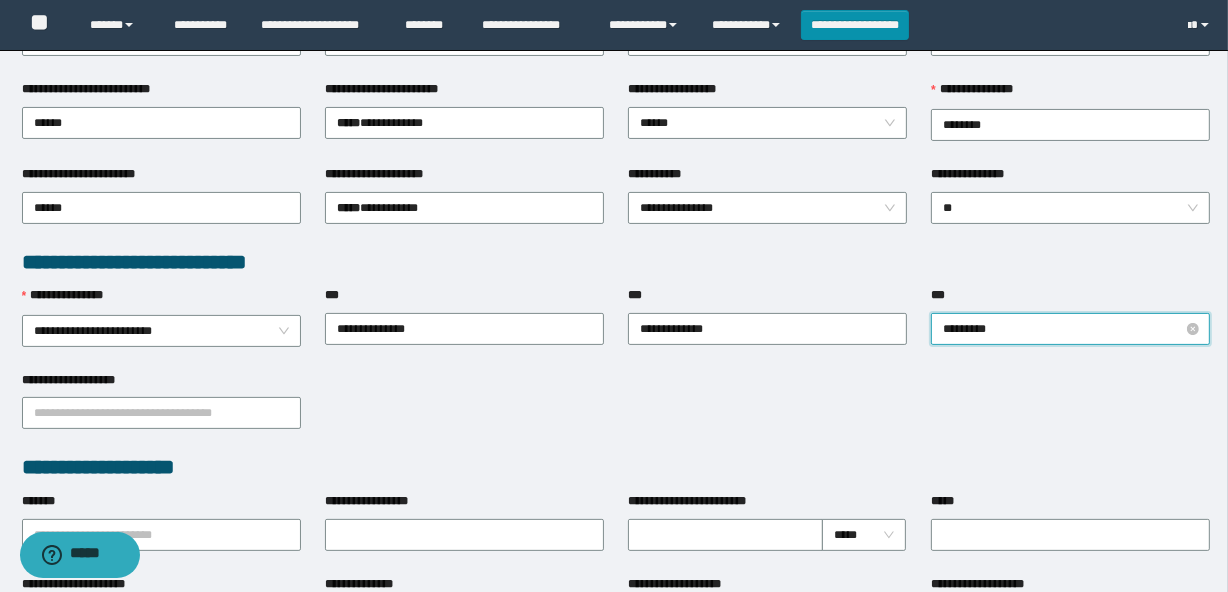 type on "**********" 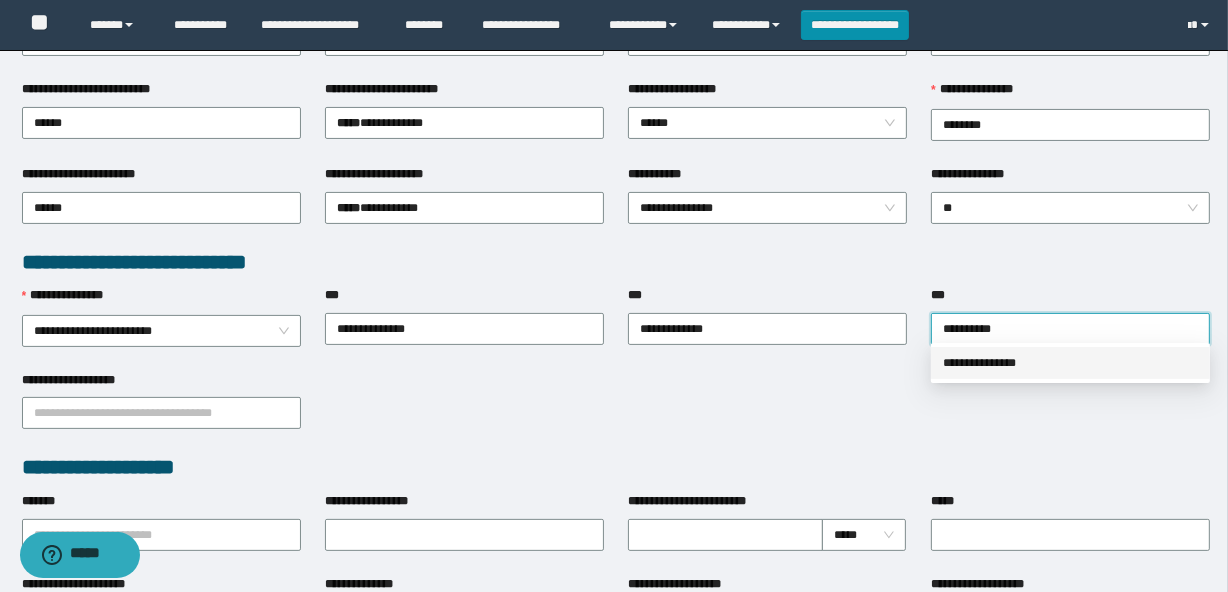 click on "**********" at bounding box center (1070, 363) 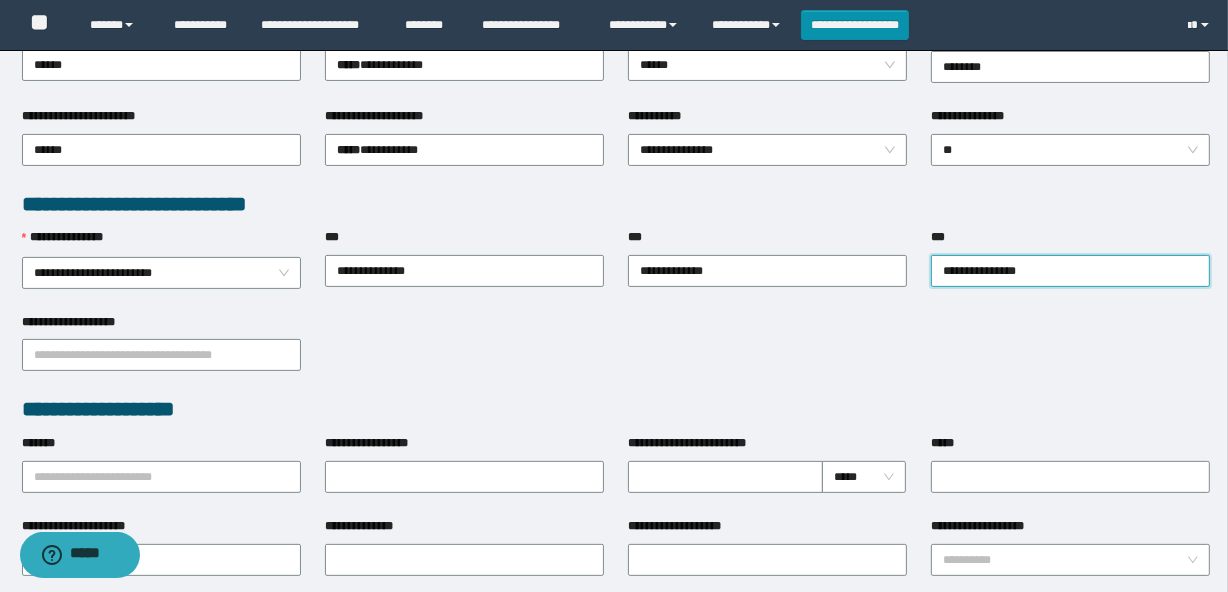 scroll, scrollTop: 454, scrollLeft: 0, axis: vertical 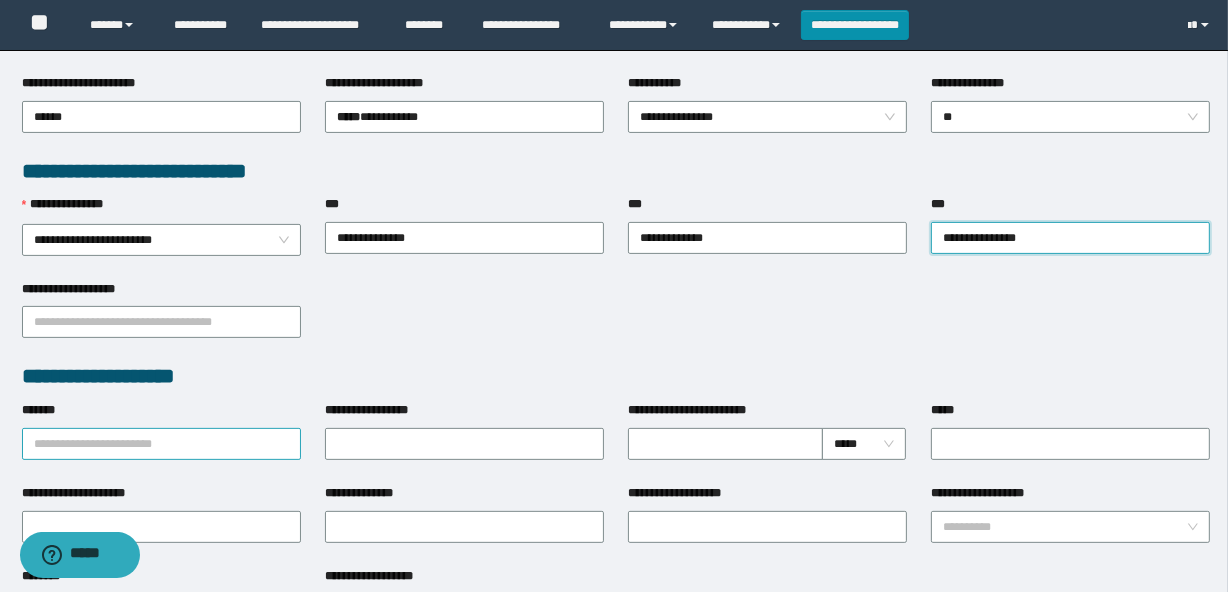 click on "*******" at bounding box center (161, 444) 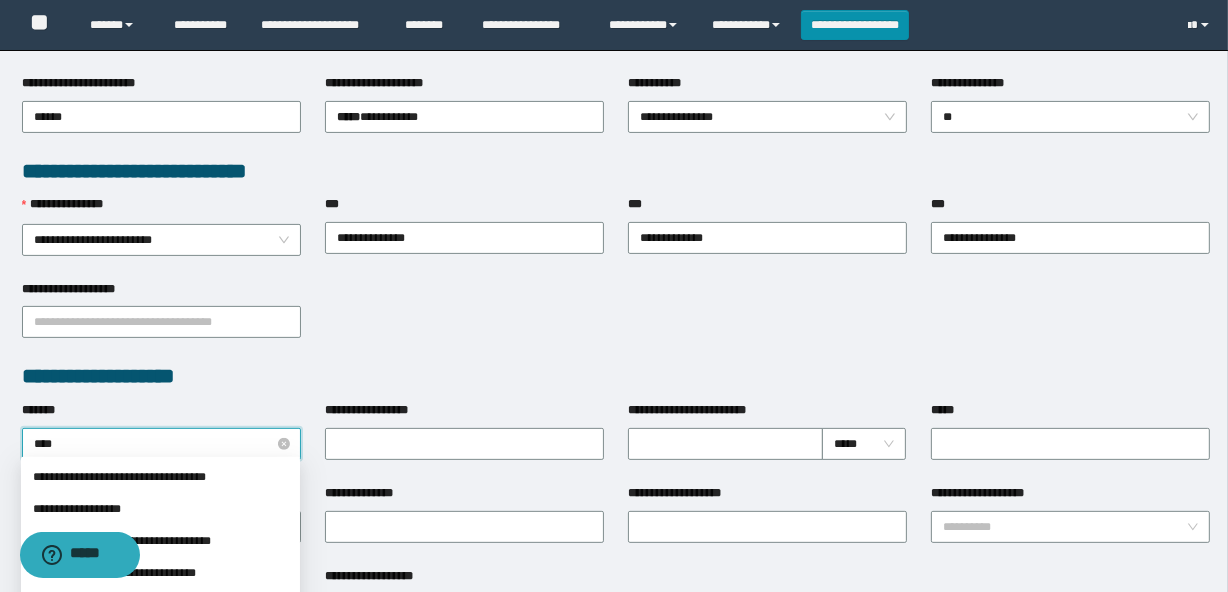 type on "*****" 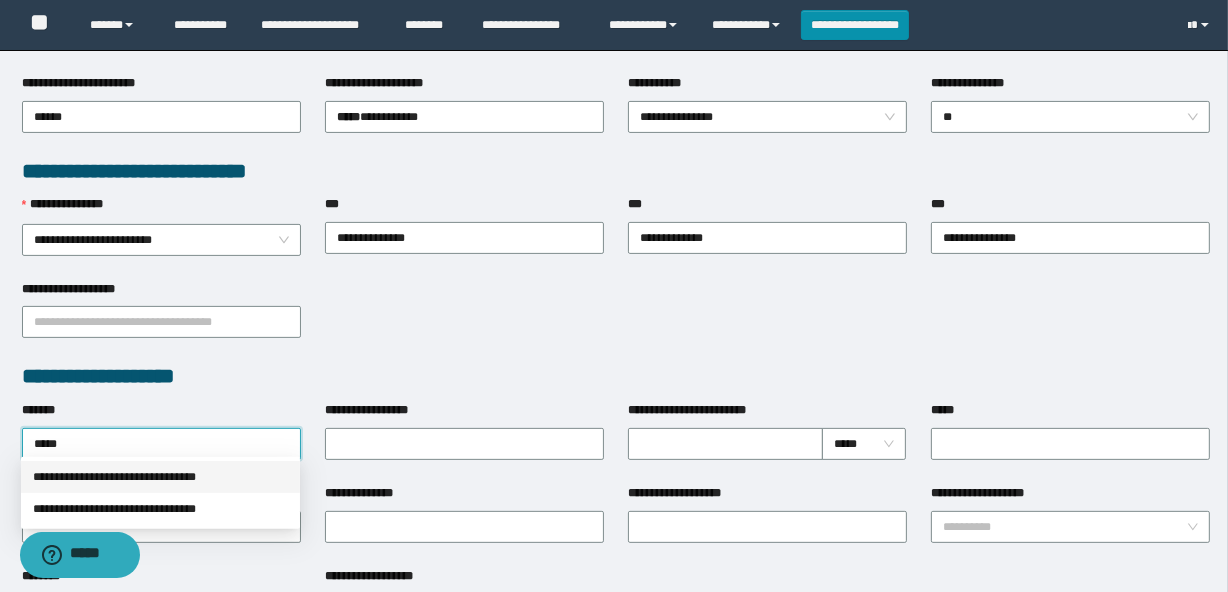 click on "**********" at bounding box center [160, 477] 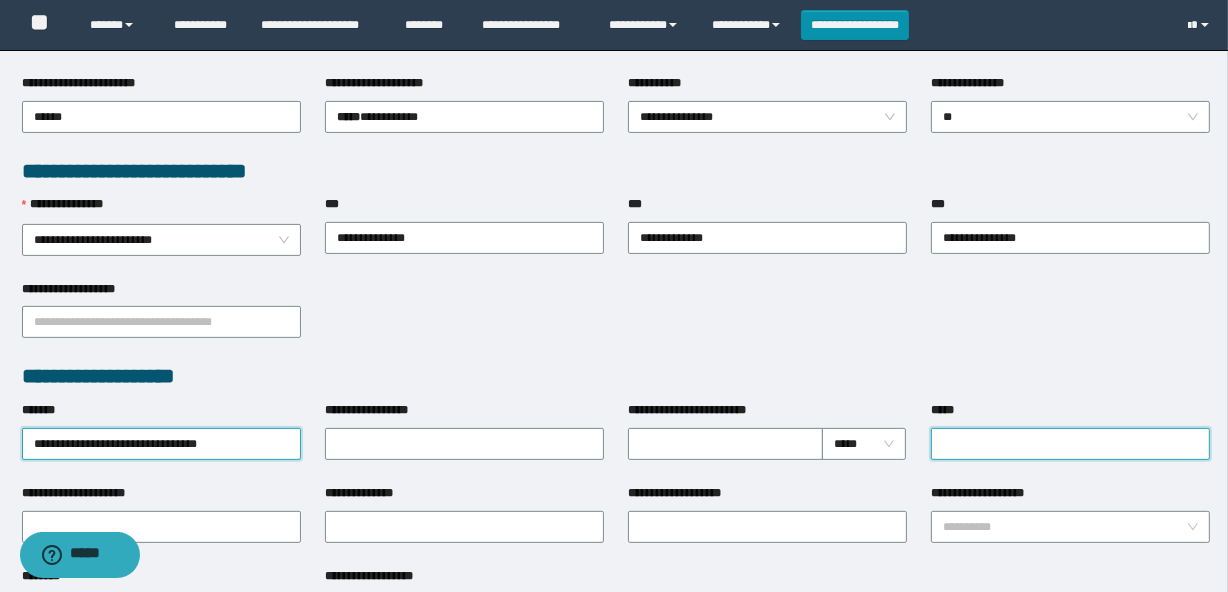 click on "*****" at bounding box center (1070, 444) 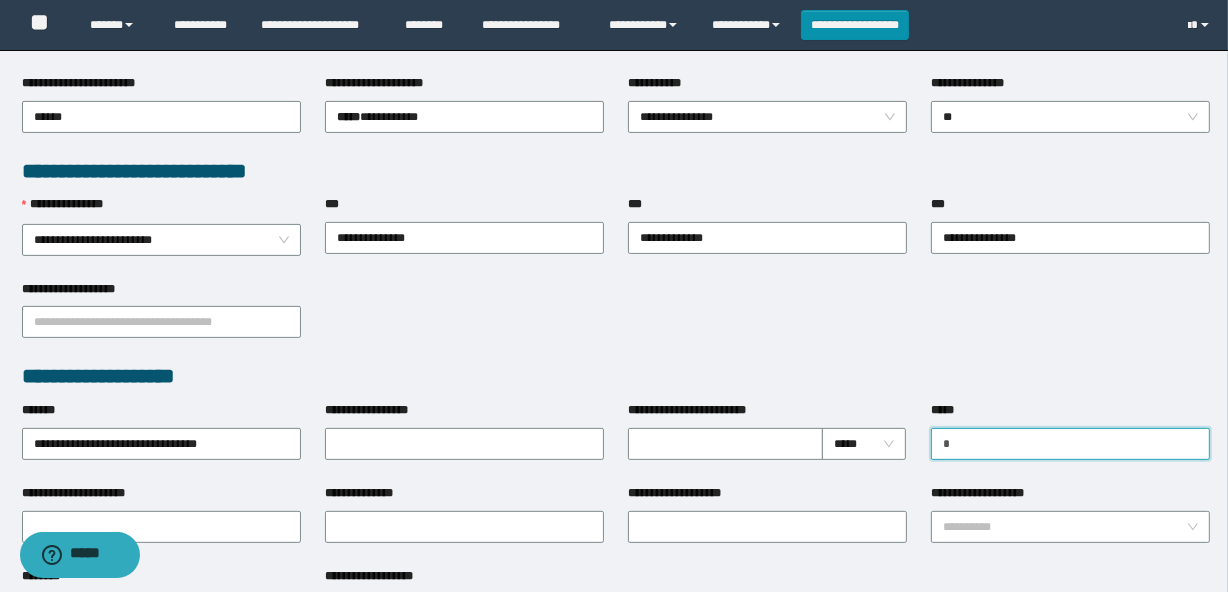 type on "*******" 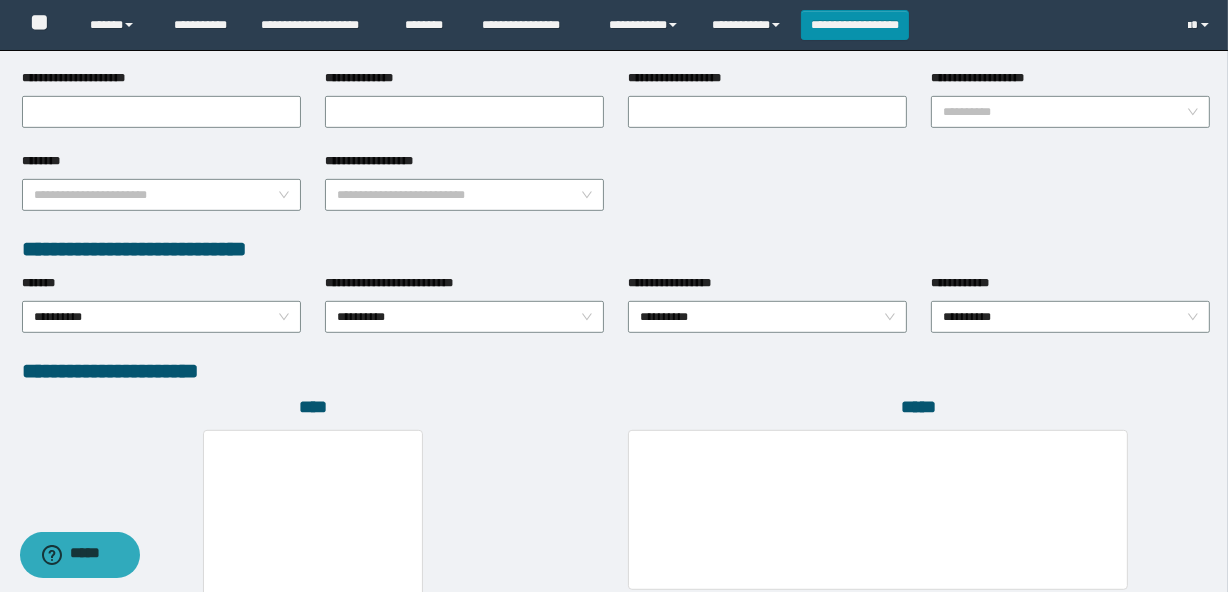 scroll, scrollTop: 1000, scrollLeft: 0, axis: vertical 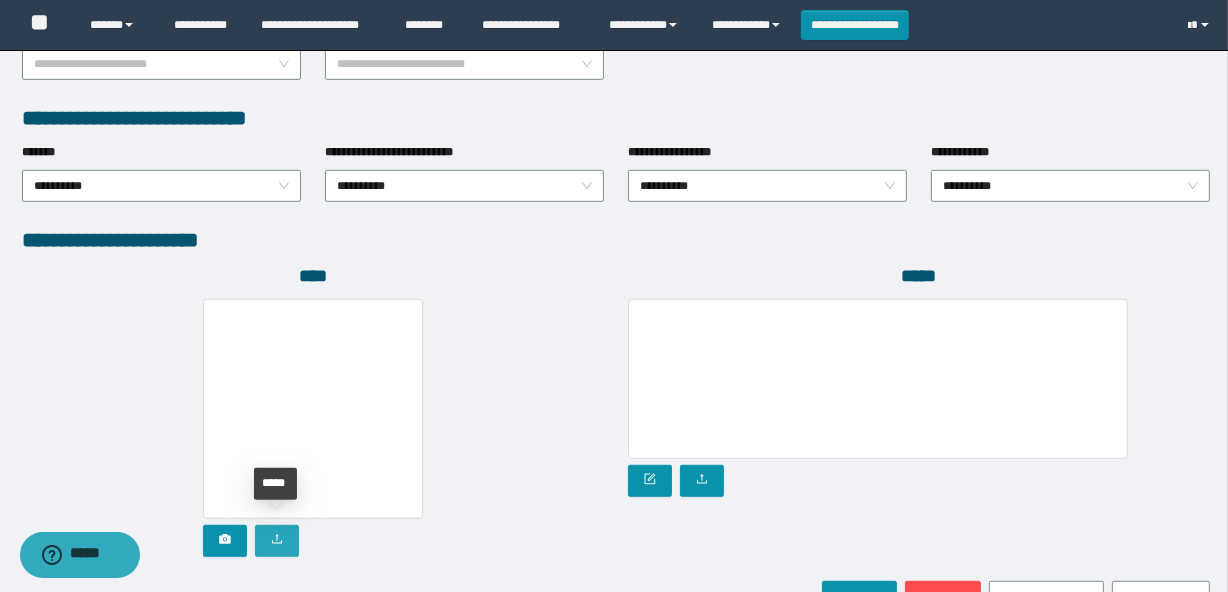 click at bounding box center (277, 541) 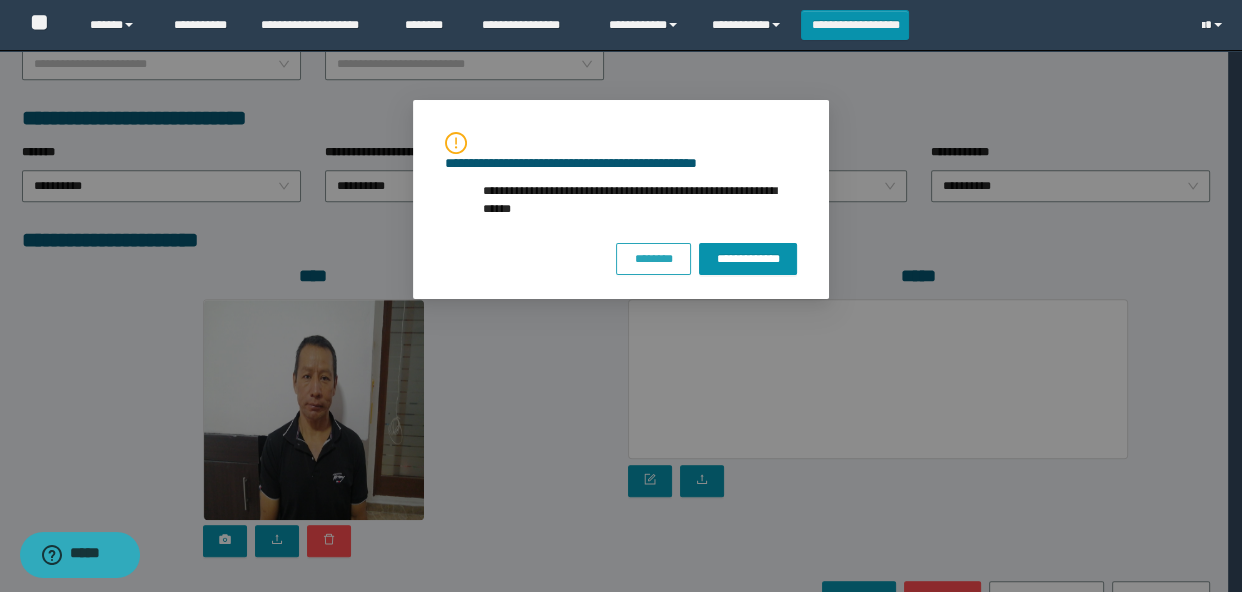 click on "********" at bounding box center [653, 259] 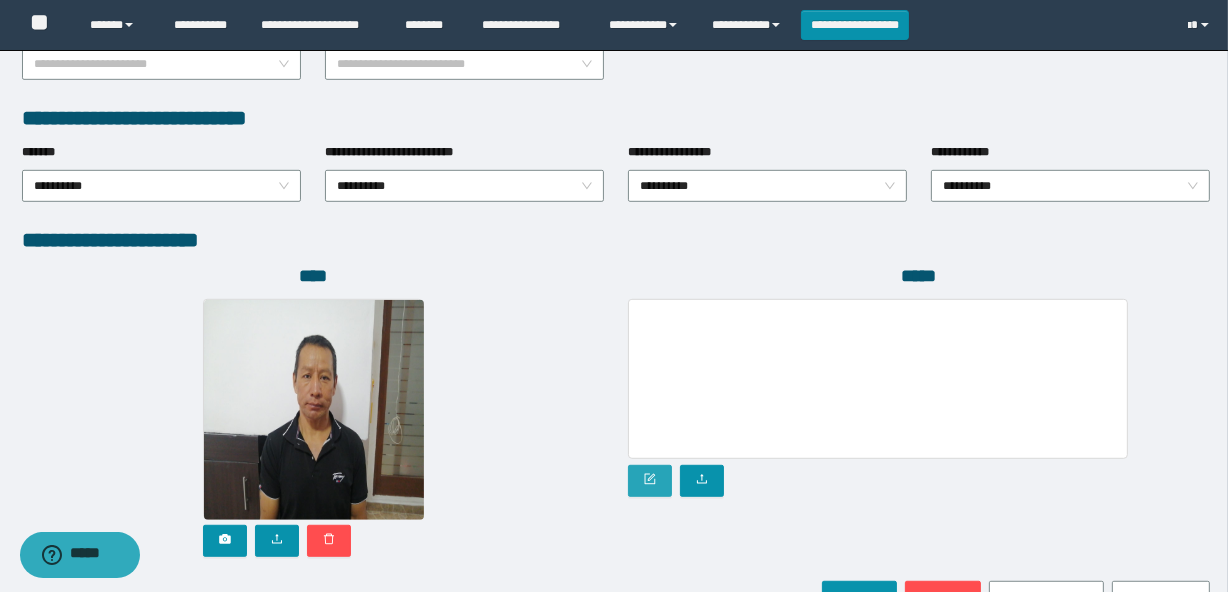 click 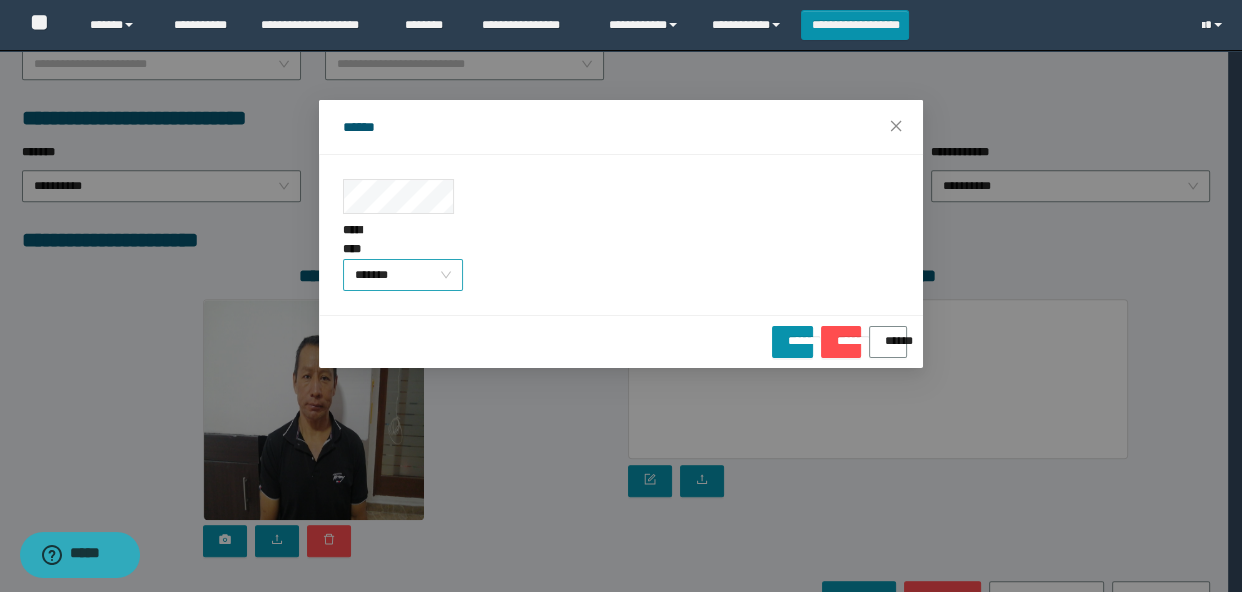 click on "*******" at bounding box center [403, 275] 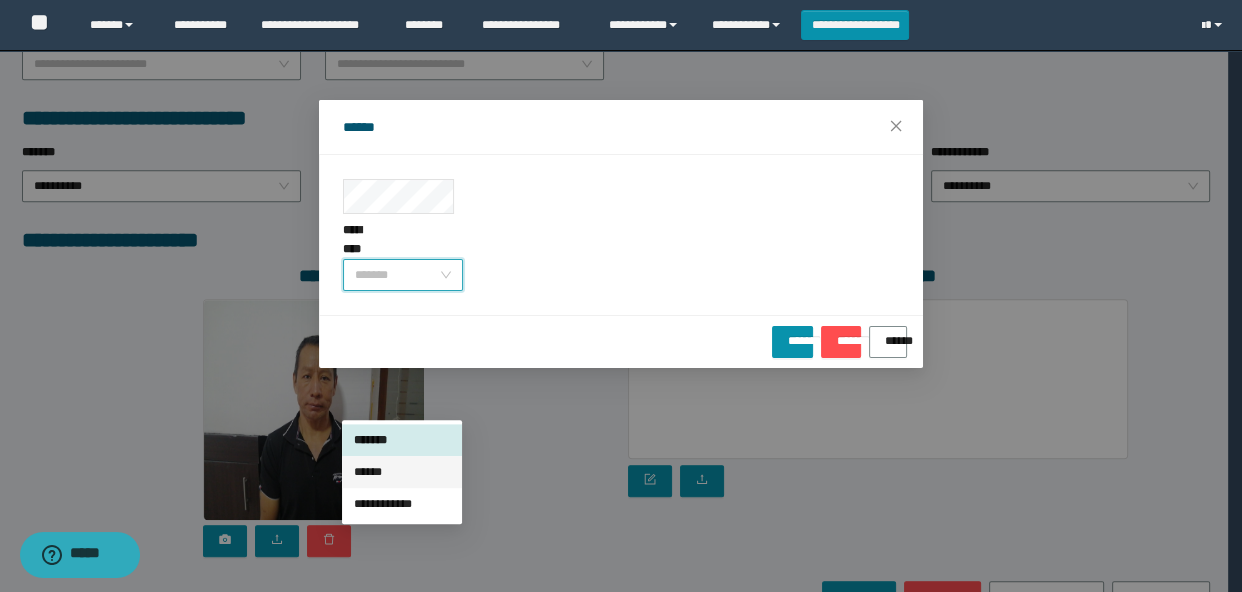 click on "******" at bounding box center (402, 472) 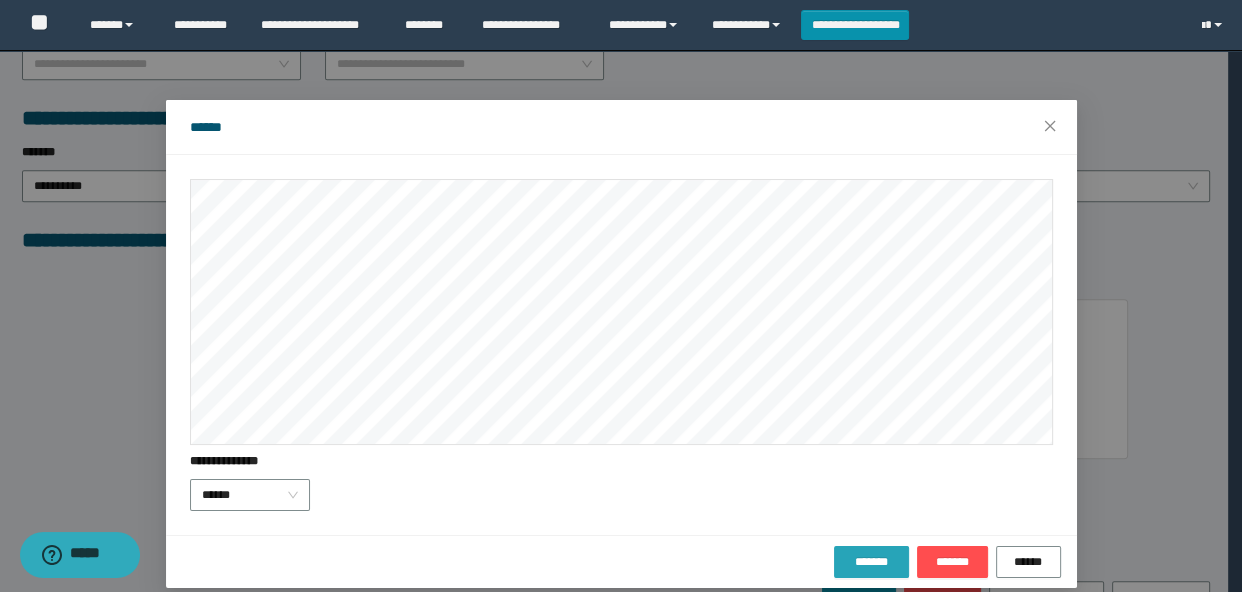 click on "*******" at bounding box center [871, 562] 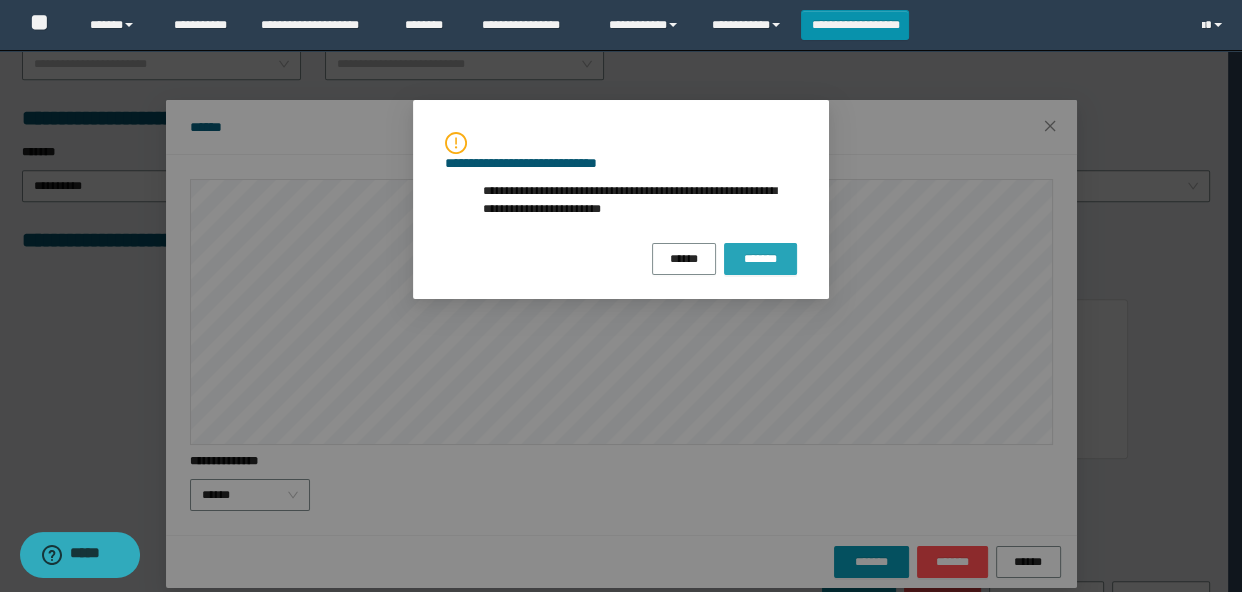 click on "*******" at bounding box center [760, 259] 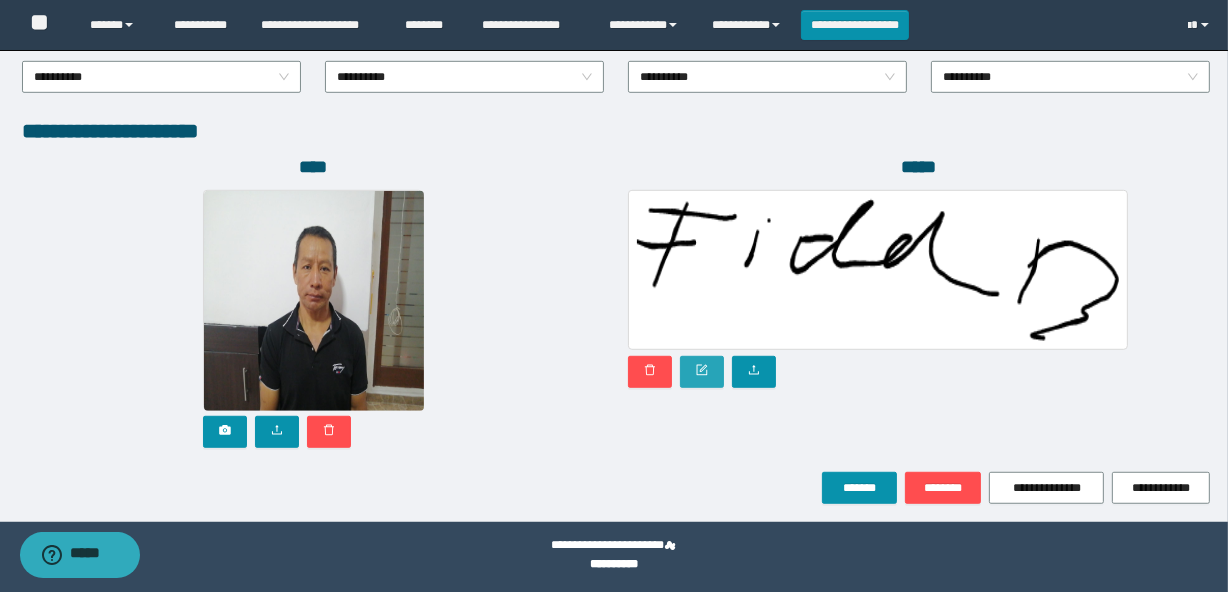 scroll, scrollTop: 1110, scrollLeft: 0, axis: vertical 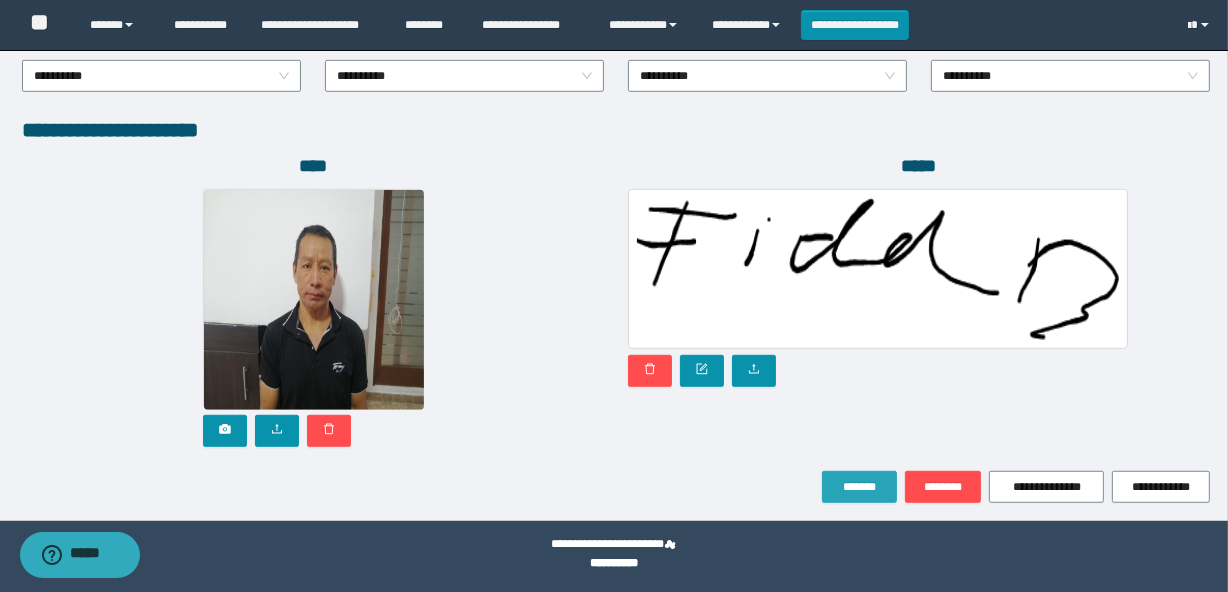 click on "*******" at bounding box center [859, 487] 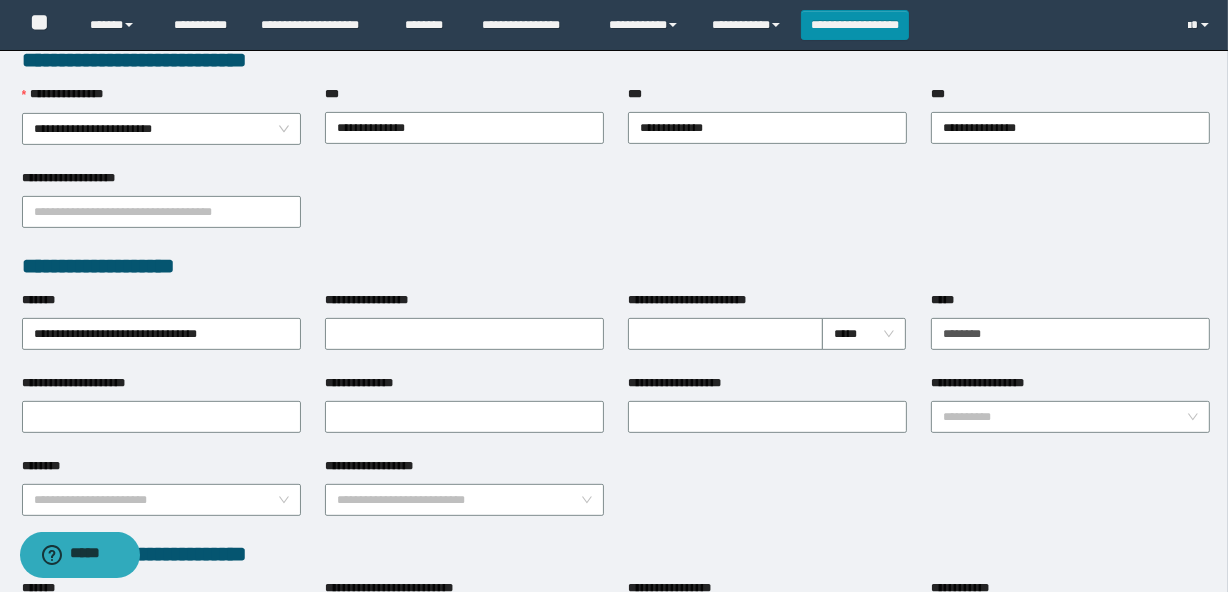 scroll, scrollTop: 71, scrollLeft: 0, axis: vertical 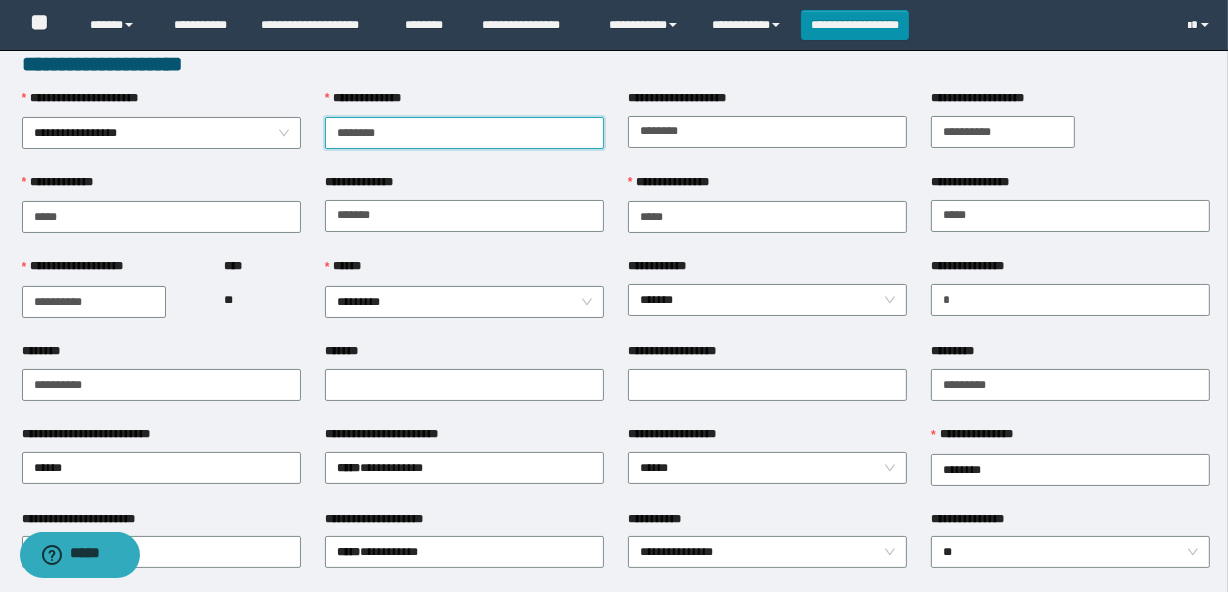 drag, startPoint x: 427, startPoint y: 125, endPoint x: 319, endPoint y: 125, distance: 108 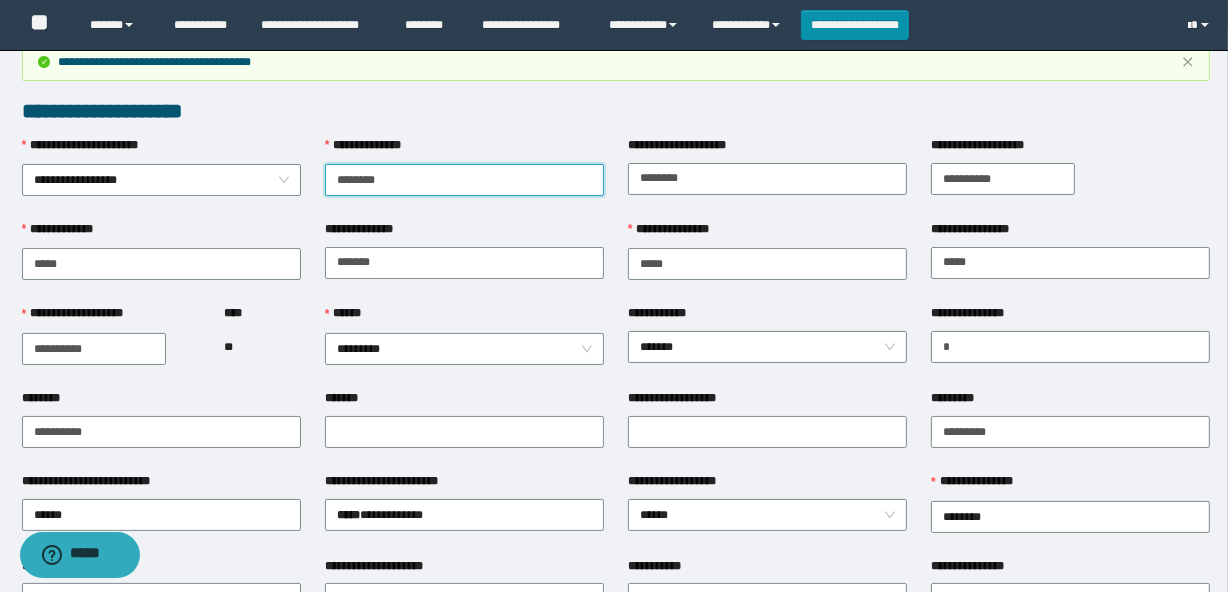 scroll, scrollTop: 0, scrollLeft: 0, axis: both 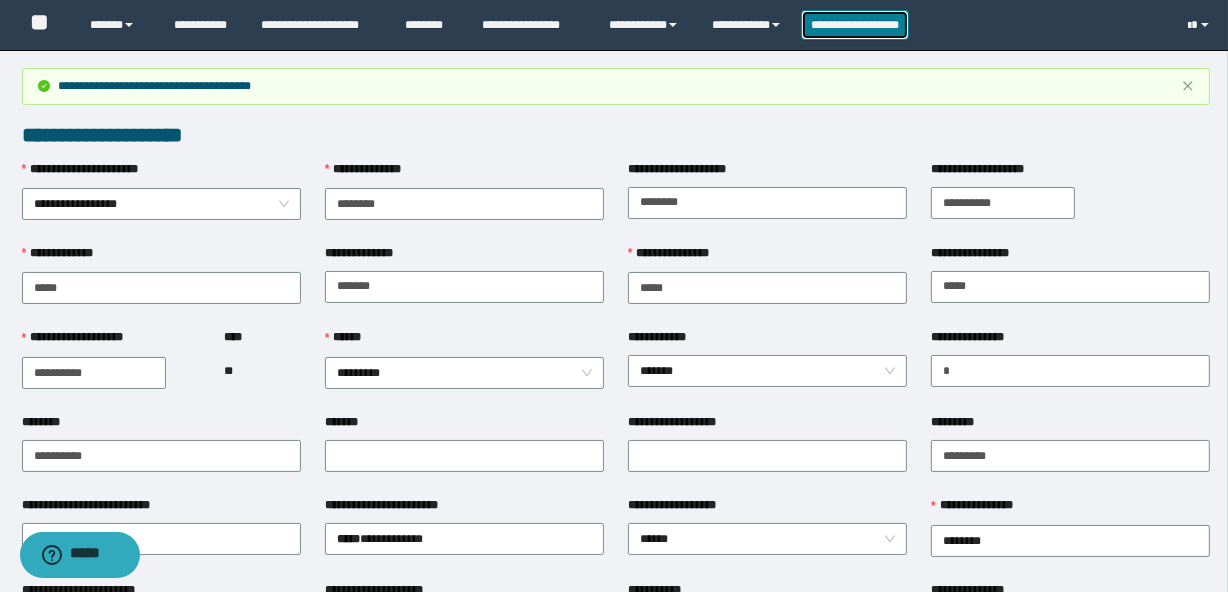 click on "**********" at bounding box center (855, 25) 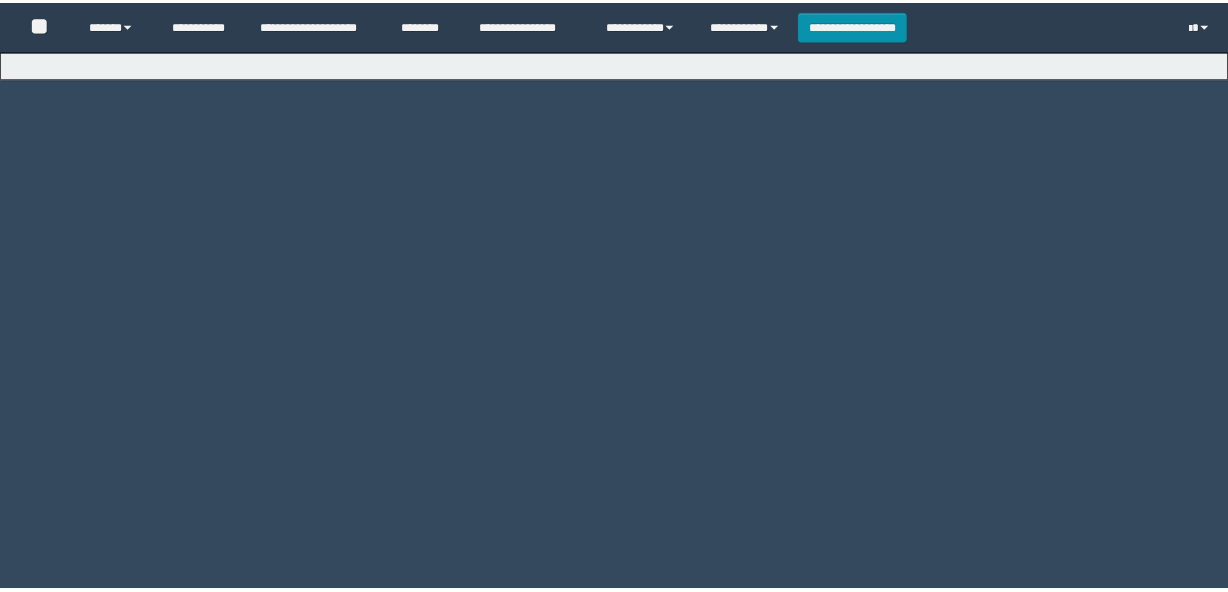 scroll, scrollTop: 0, scrollLeft: 0, axis: both 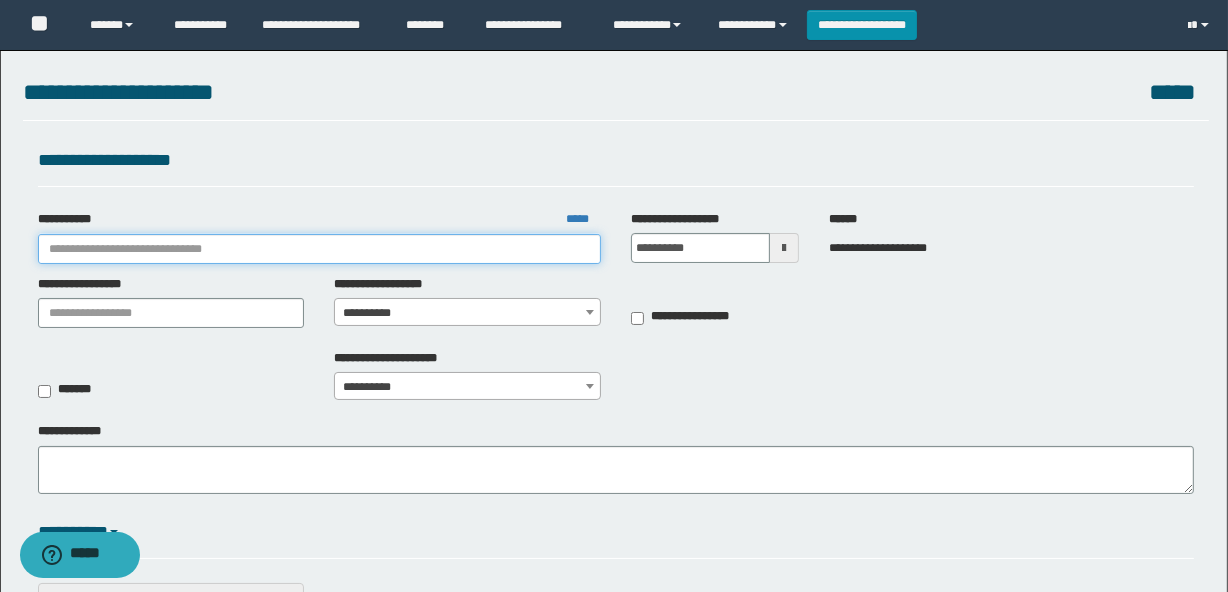 click on "**********" at bounding box center (319, 249) 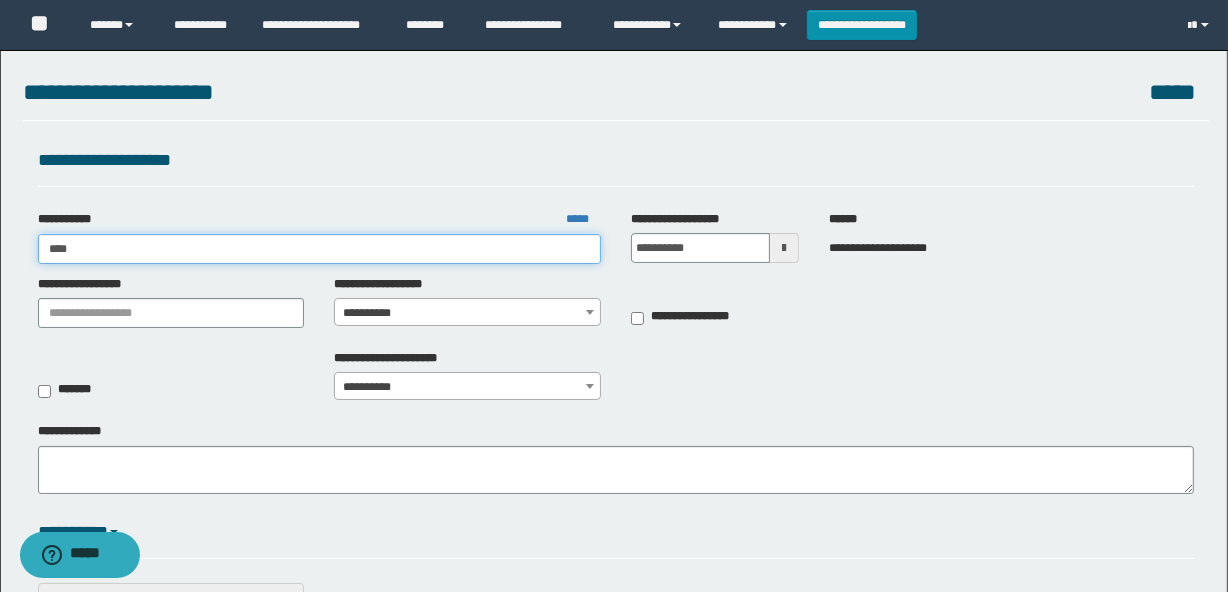type on "*****" 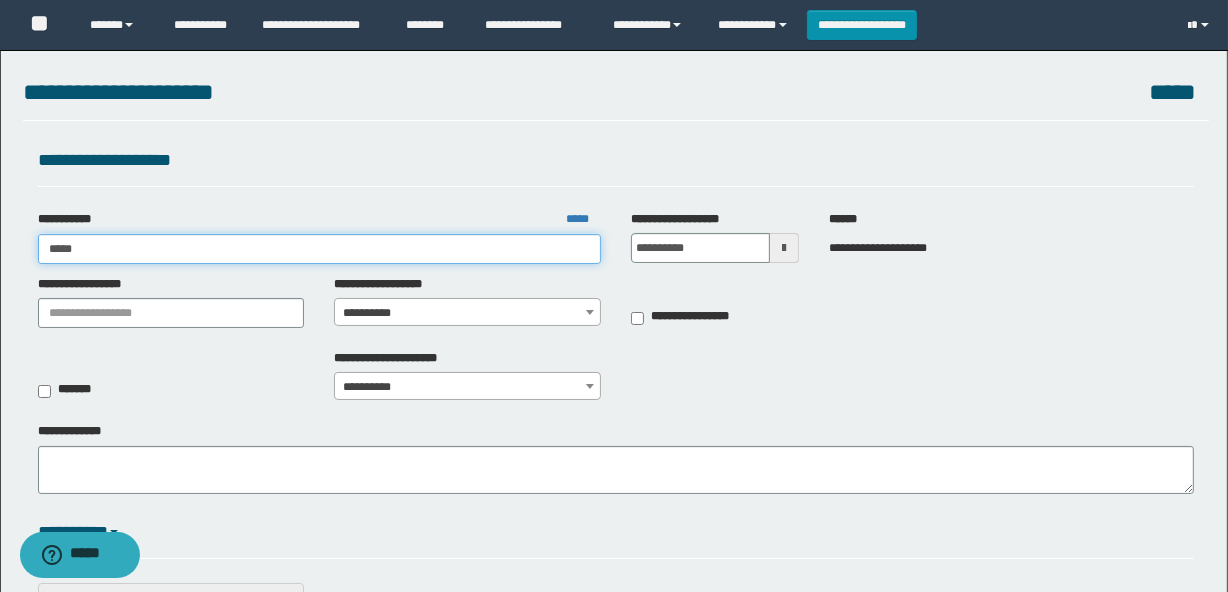 type on "*****" 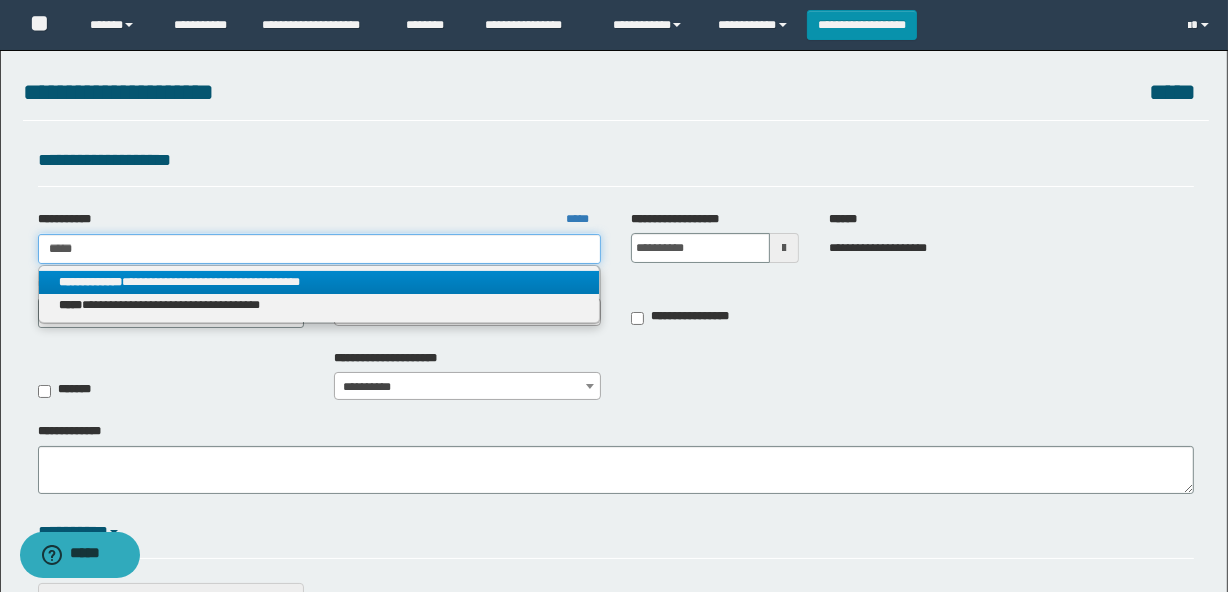 type on "*****" 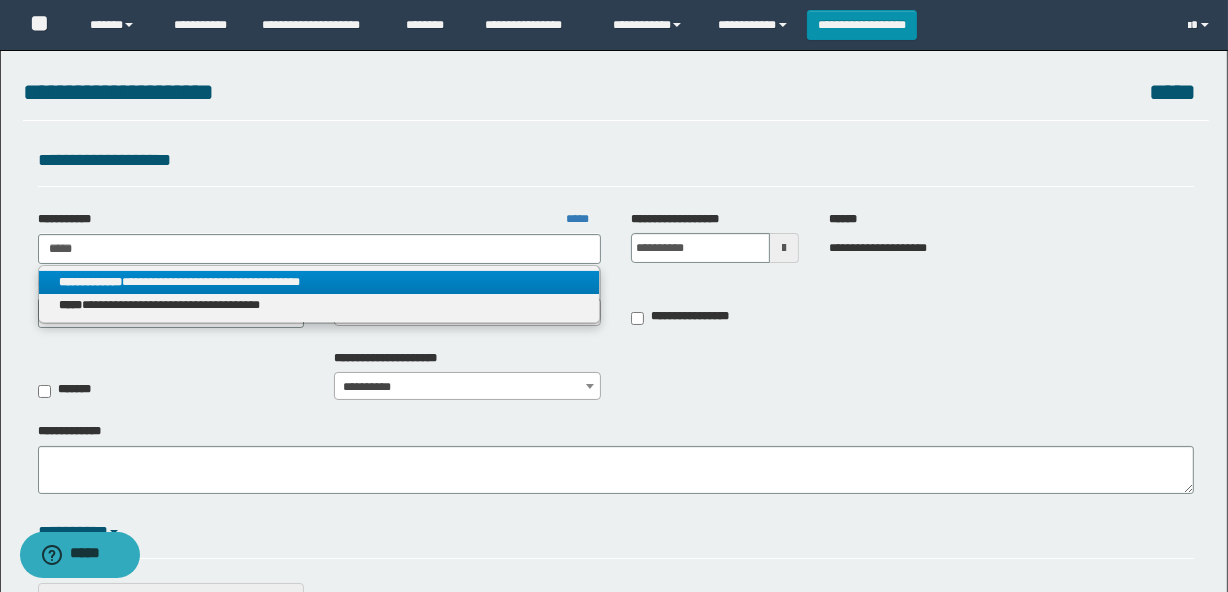click on "**********" at bounding box center (319, 282) 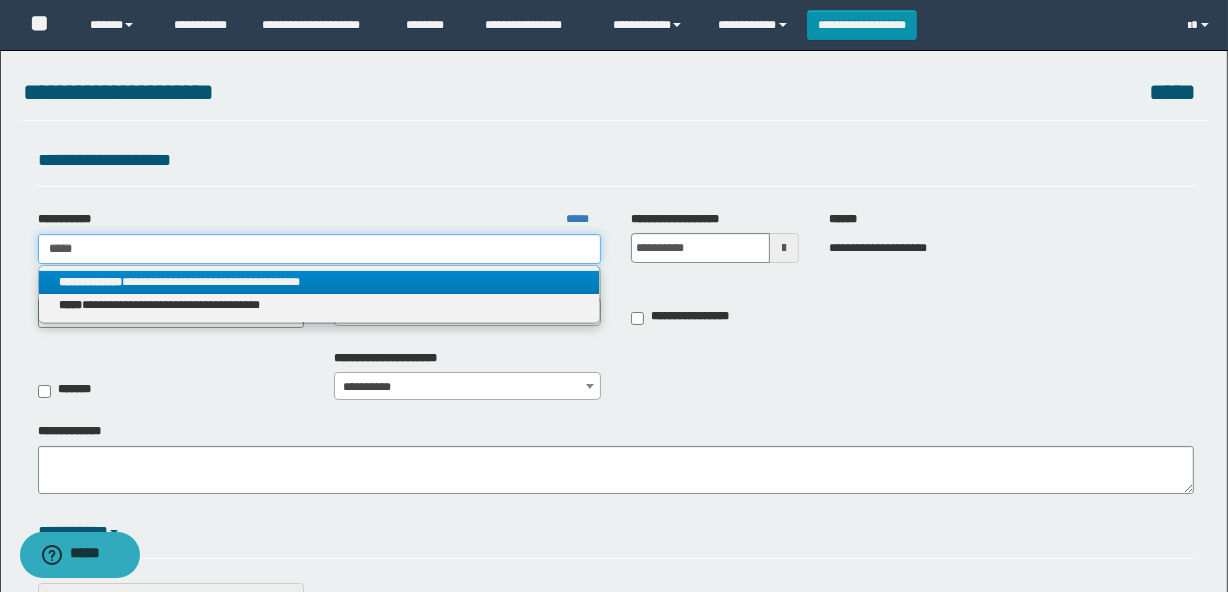type 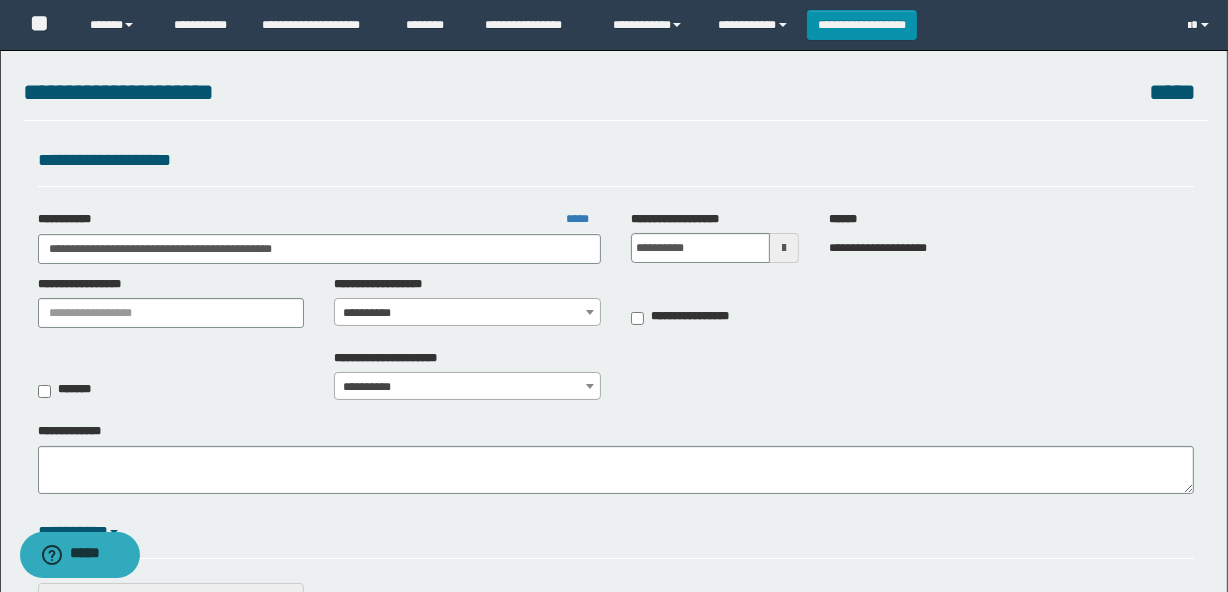 click on "**********" at bounding box center [467, 313] 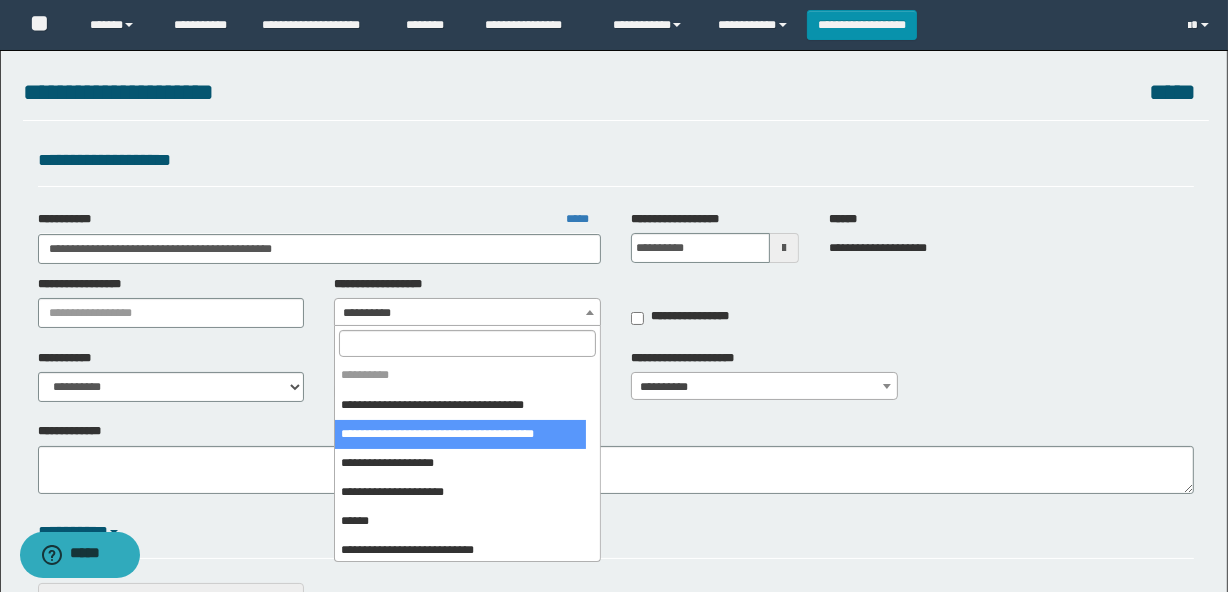 scroll, scrollTop: 90, scrollLeft: 0, axis: vertical 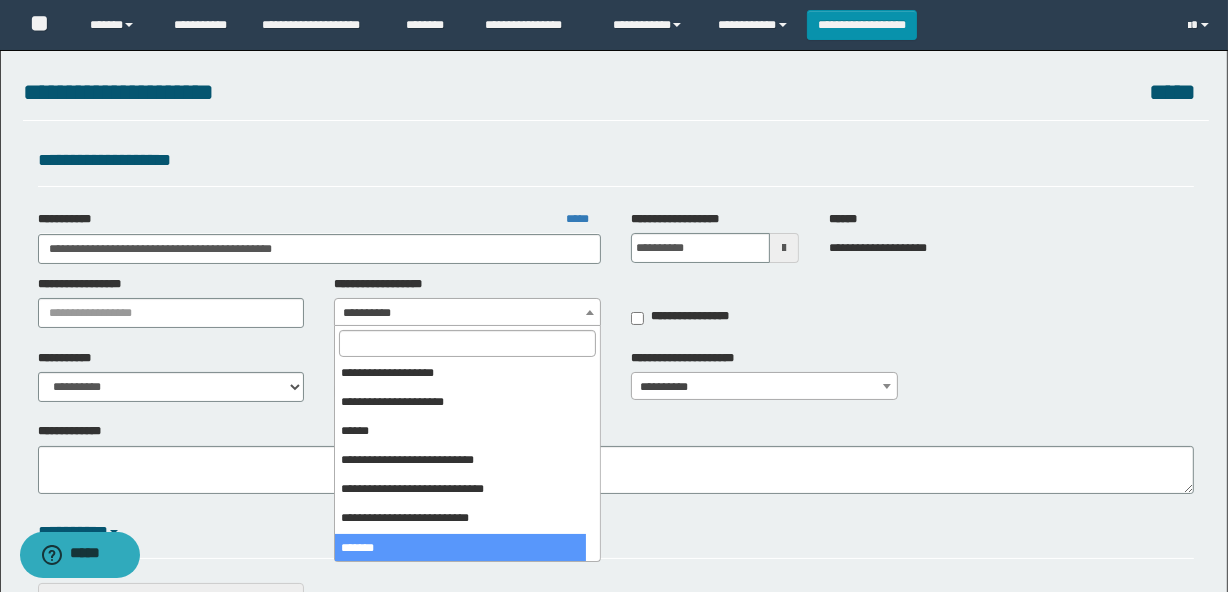 select on "***" 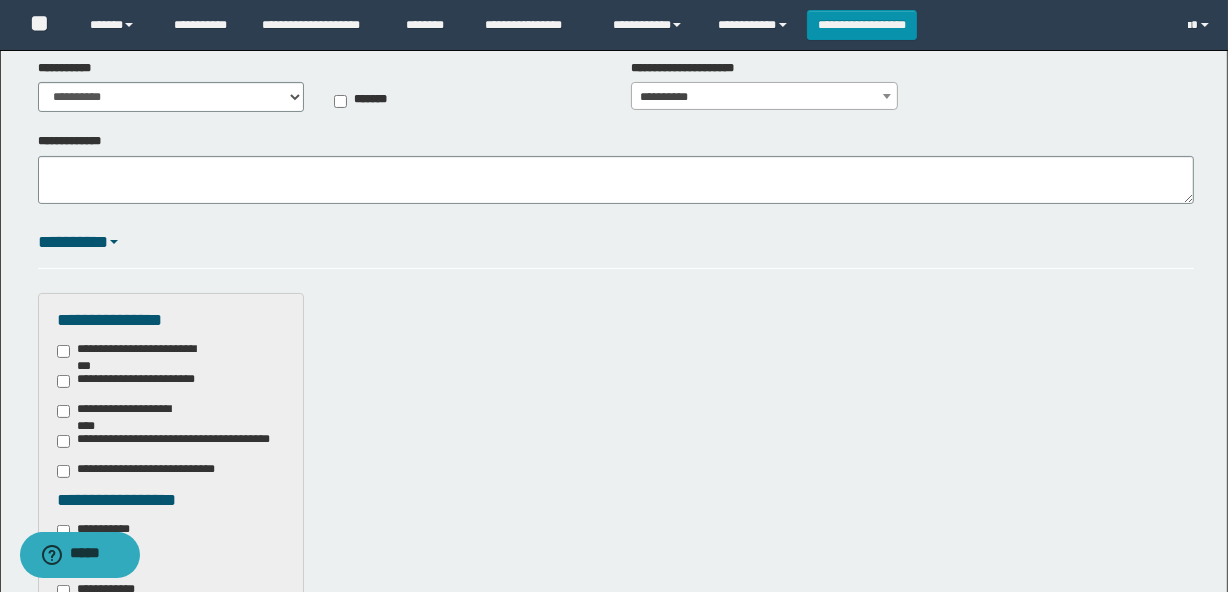 scroll, scrollTop: 363, scrollLeft: 0, axis: vertical 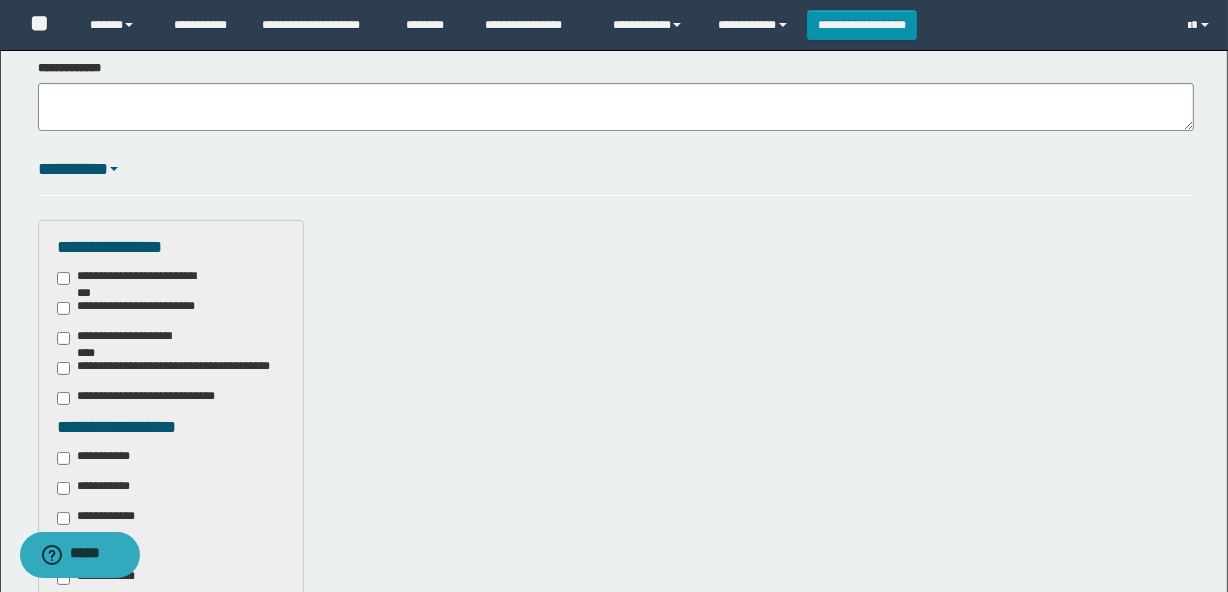 click on "**********" at bounding box center [97, 488] 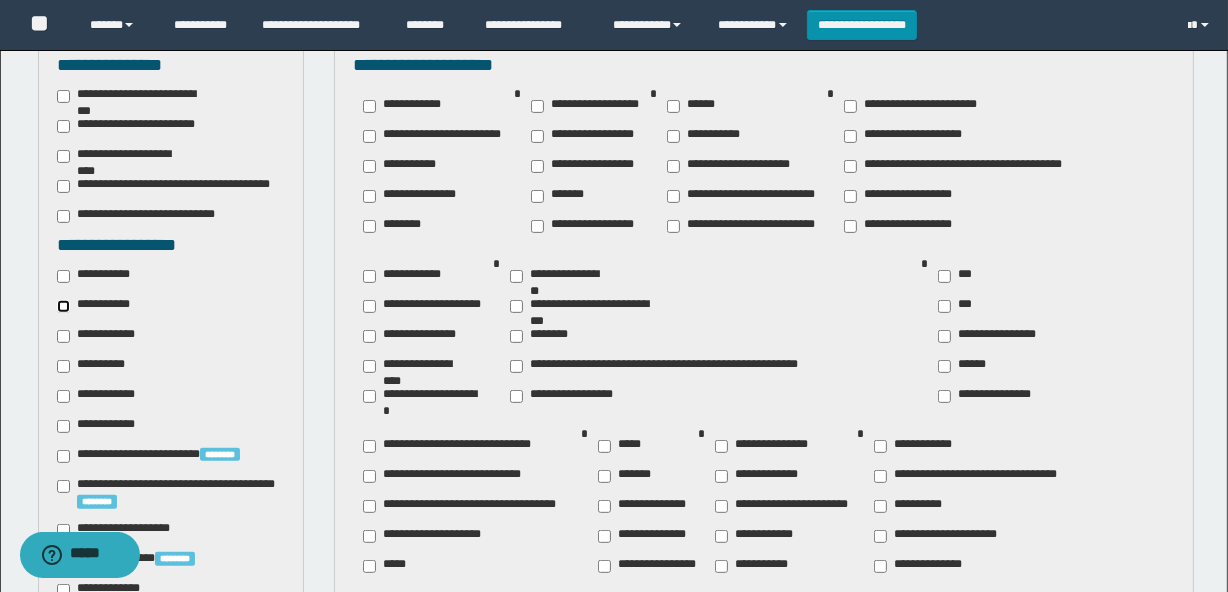 scroll, scrollTop: 636, scrollLeft: 0, axis: vertical 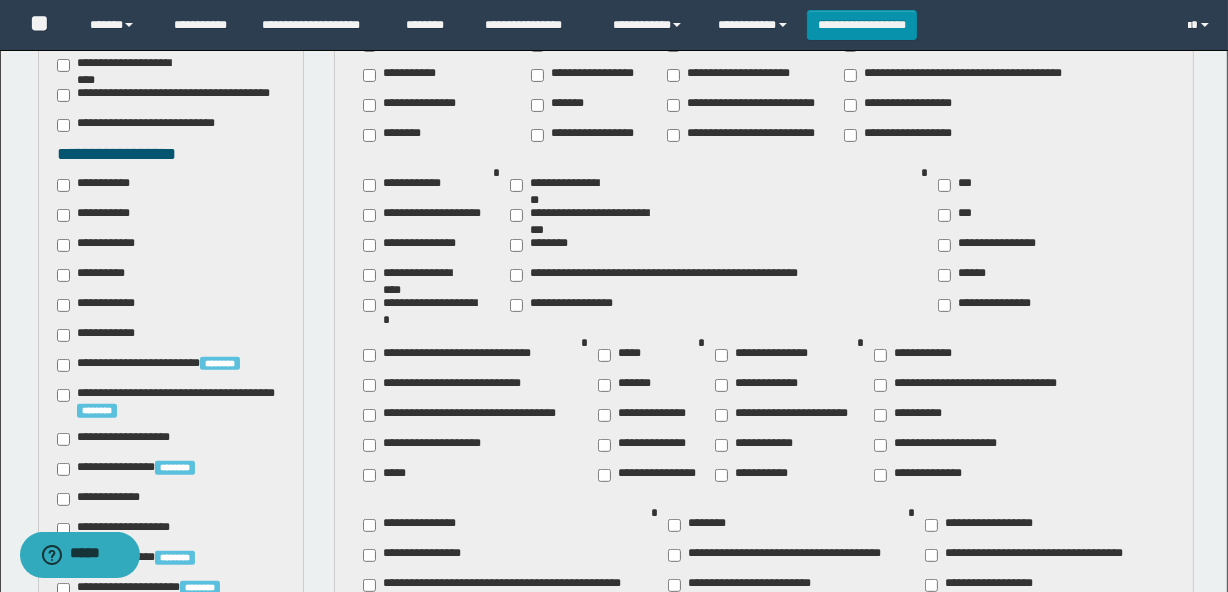 click on "**********" at bounding box center [648, 475] 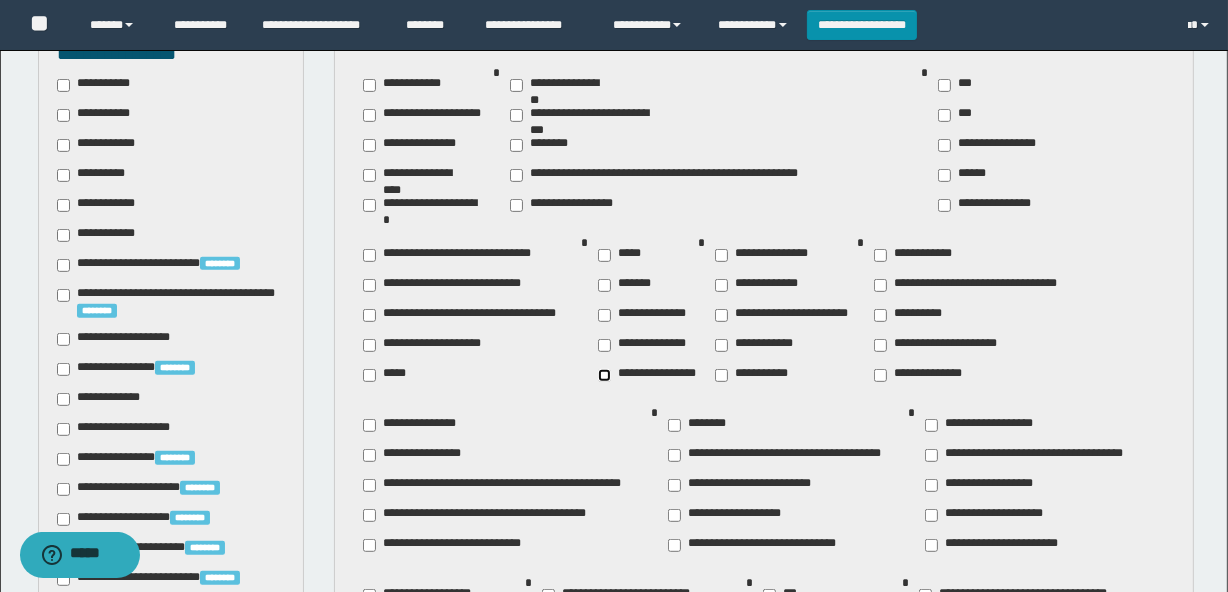 scroll, scrollTop: 818, scrollLeft: 0, axis: vertical 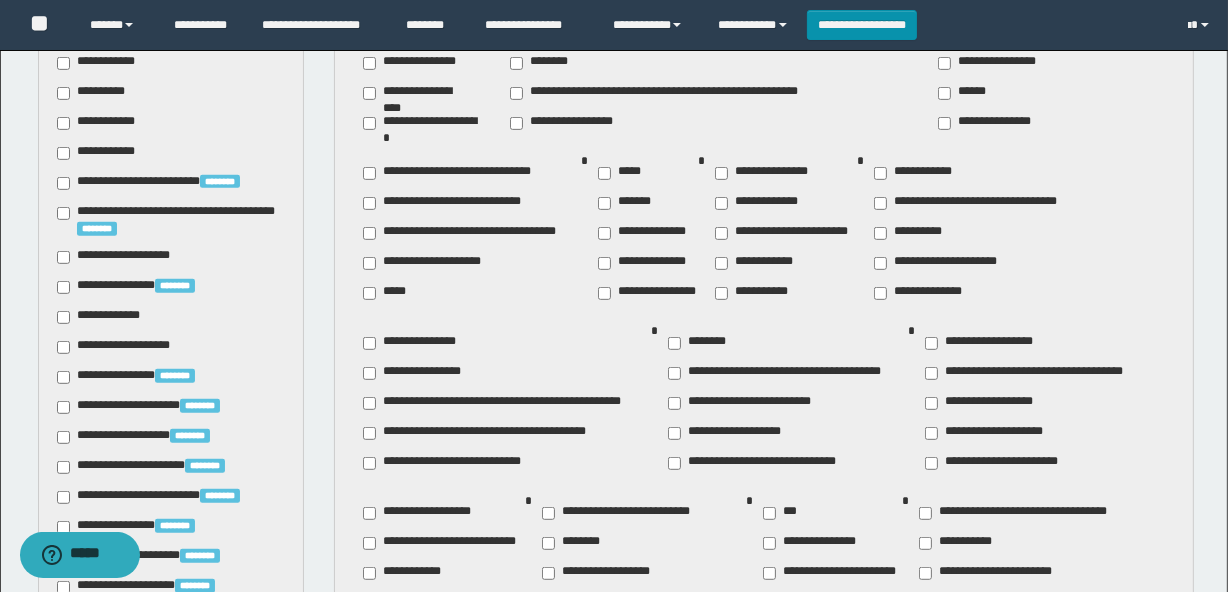 click on "********" at bounding box center [575, 543] 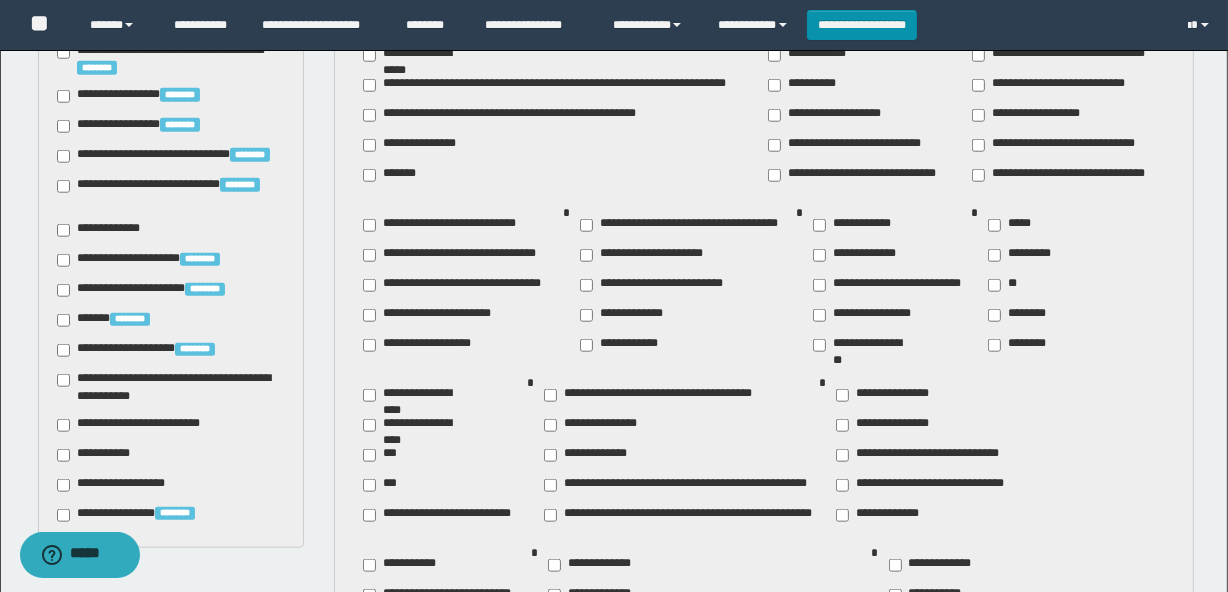 scroll, scrollTop: 1818, scrollLeft: 0, axis: vertical 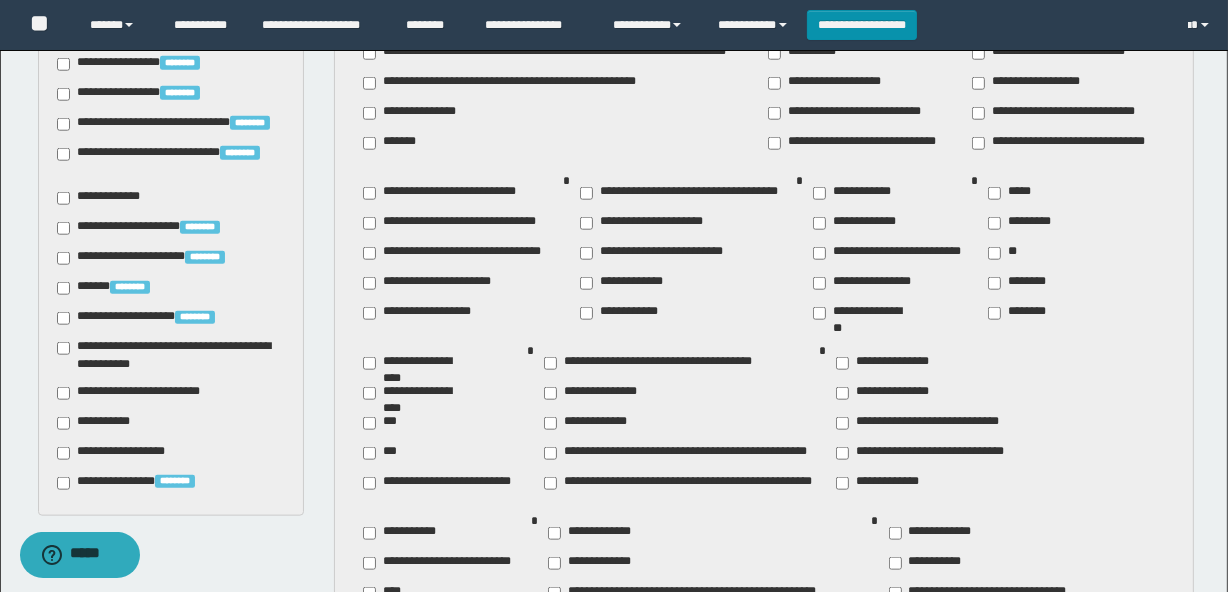 click on "**********" at bounding box center [878, 483] 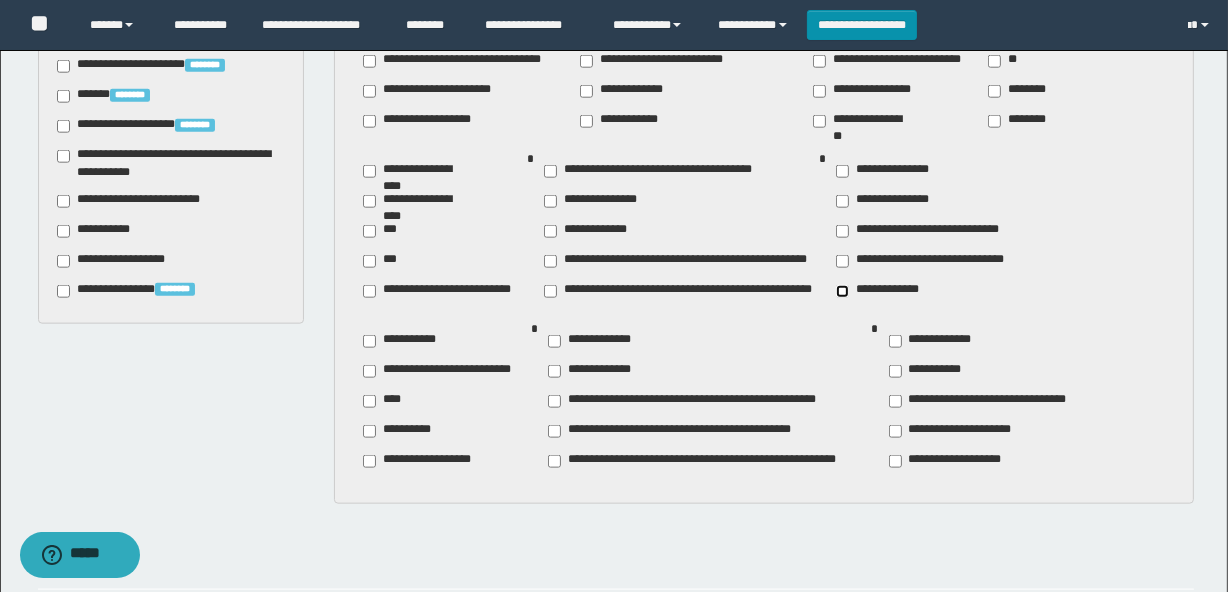 scroll, scrollTop: 2000, scrollLeft: 0, axis: vertical 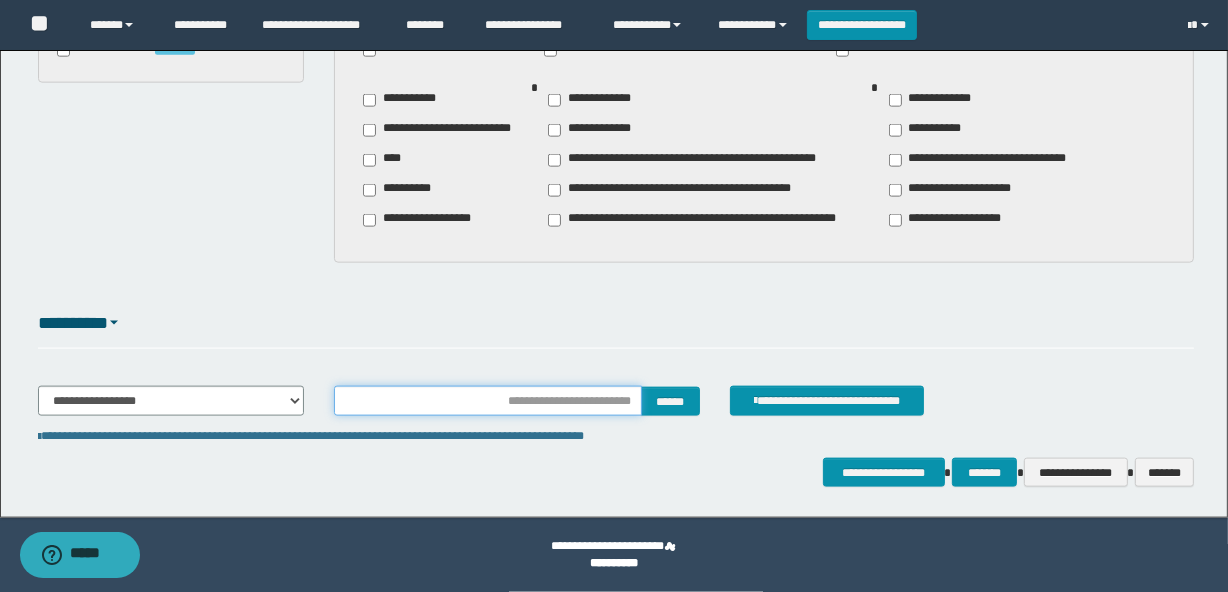 click at bounding box center [487, 401] 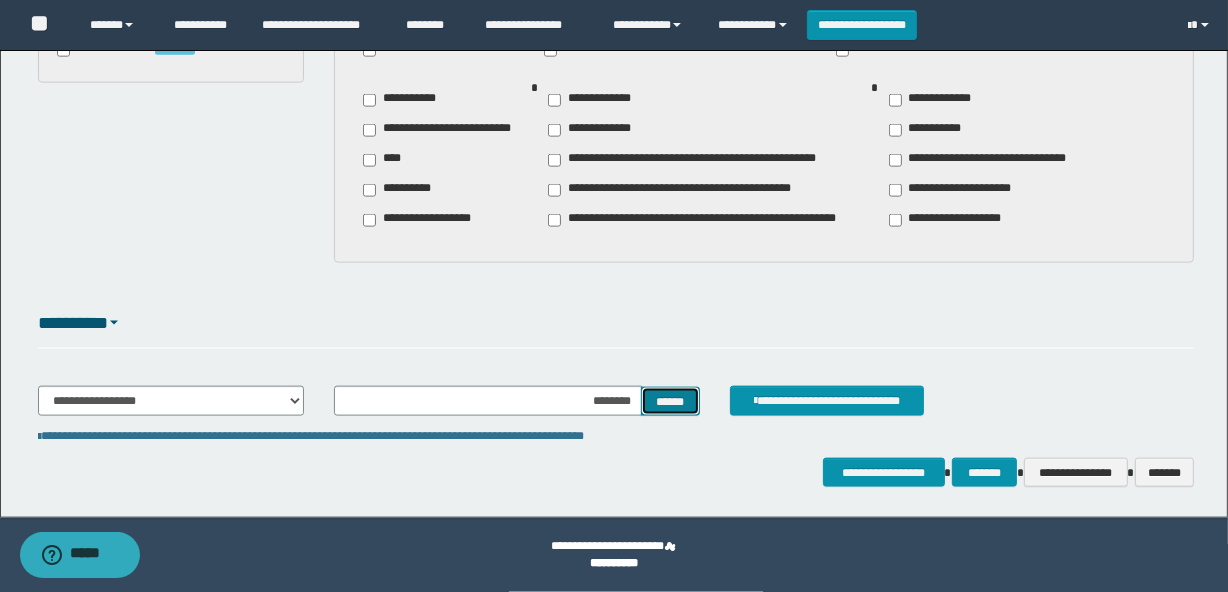 click on "******" at bounding box center [670, 402] 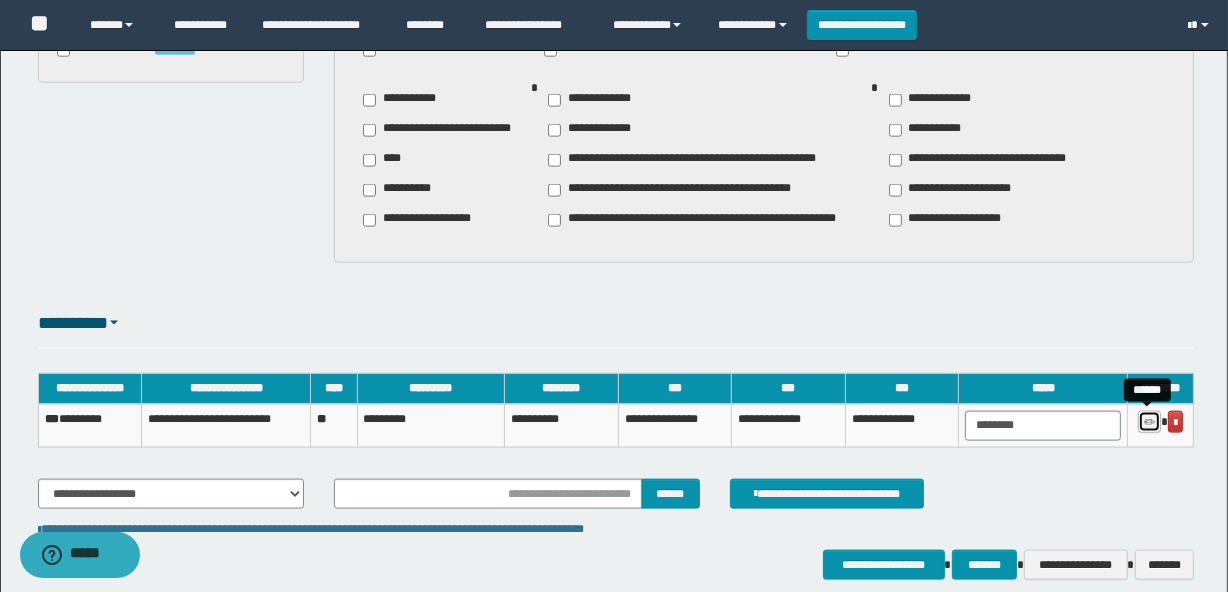 click at bounding box center [1149, 422] 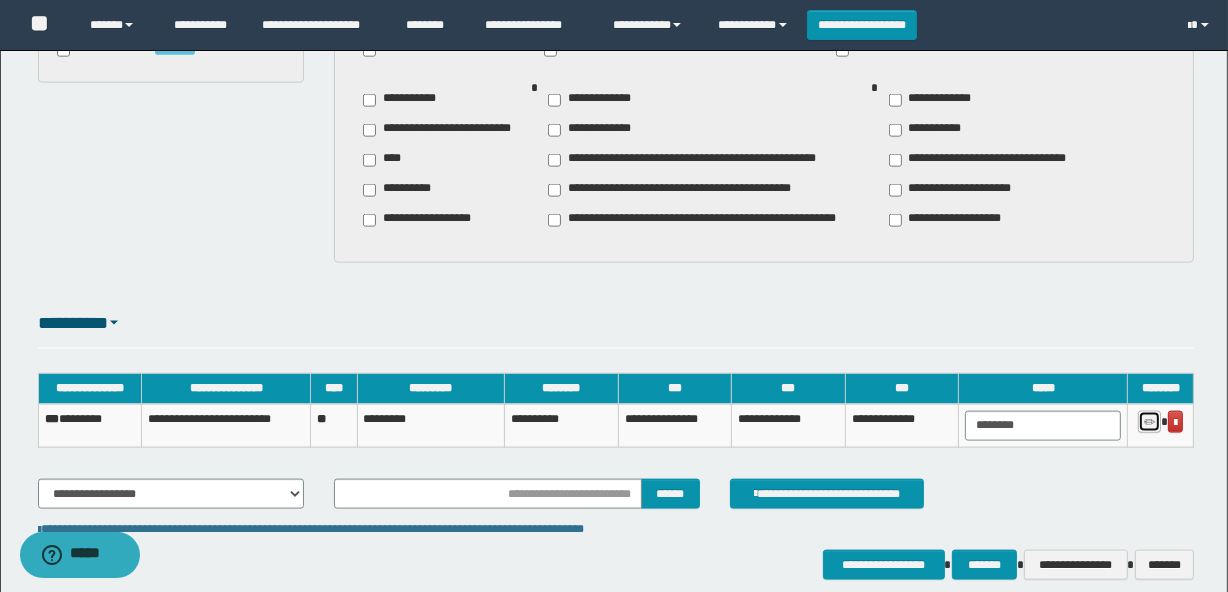 type on "********" 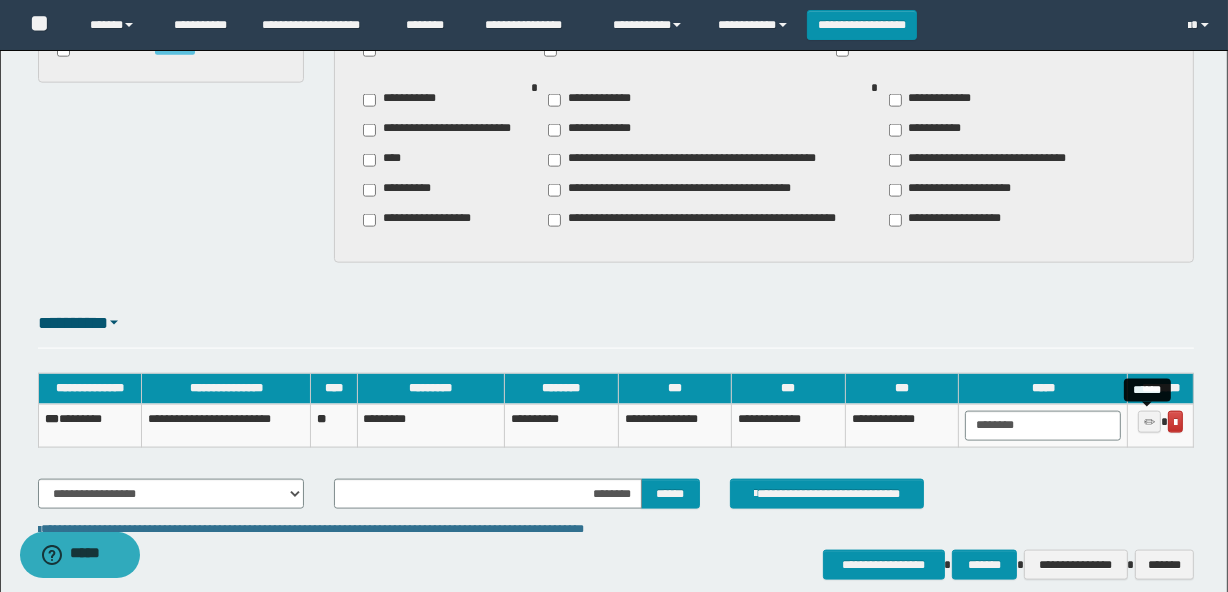 type 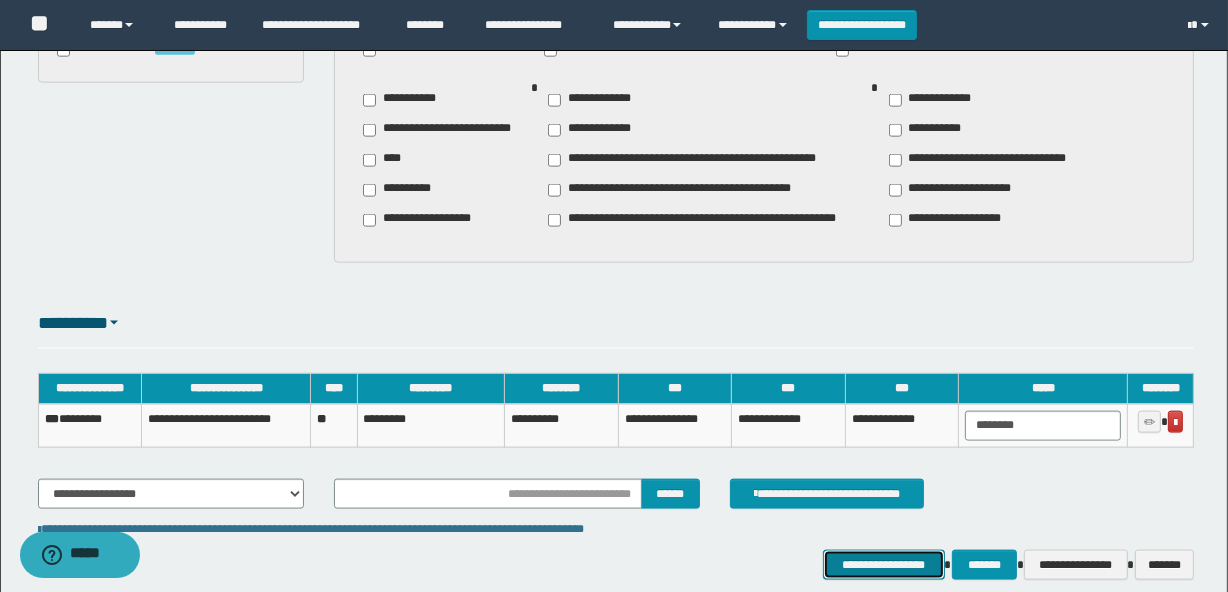 click on "**********" at bounding box center [884, 565] 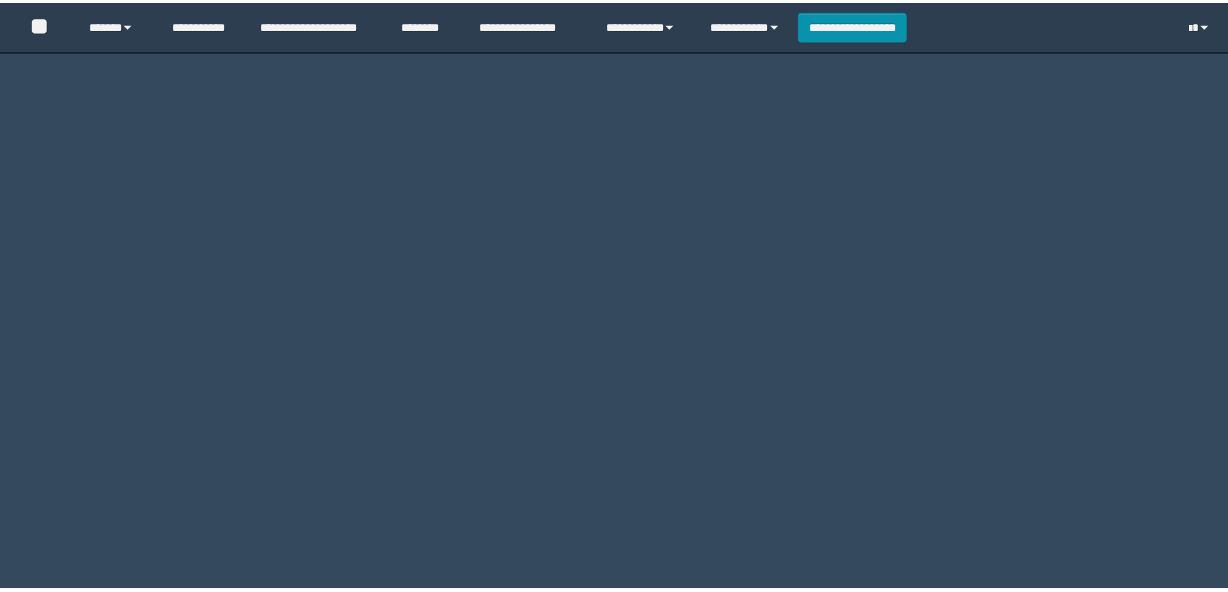 scroll, scrollTop: 0, scrollLeft: 0, axis: both 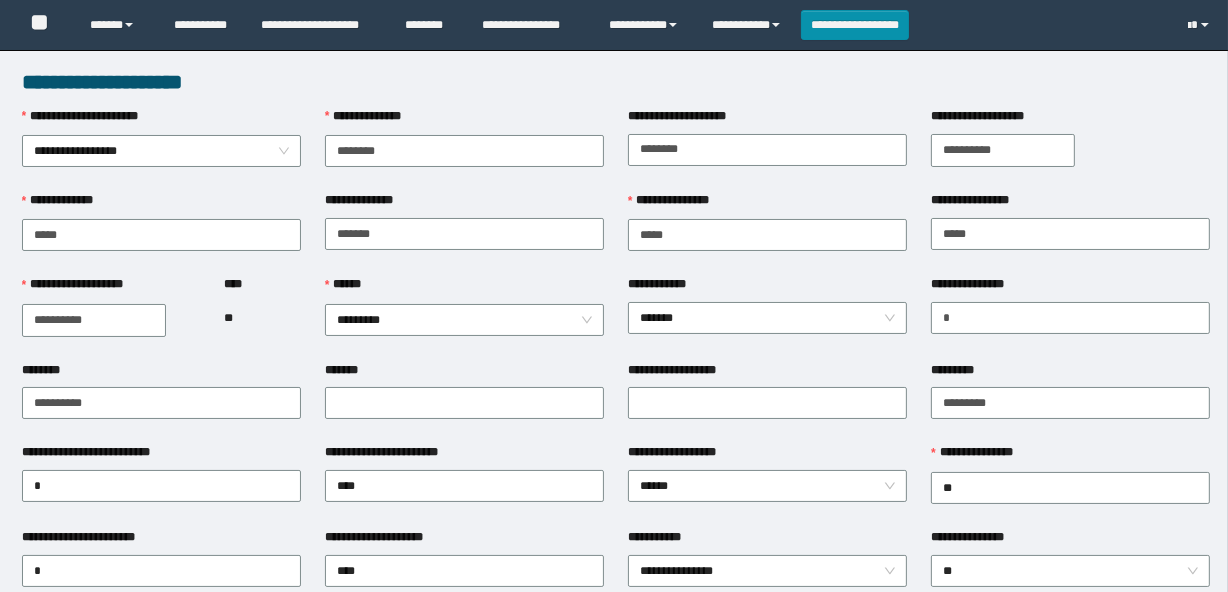 type on "********" 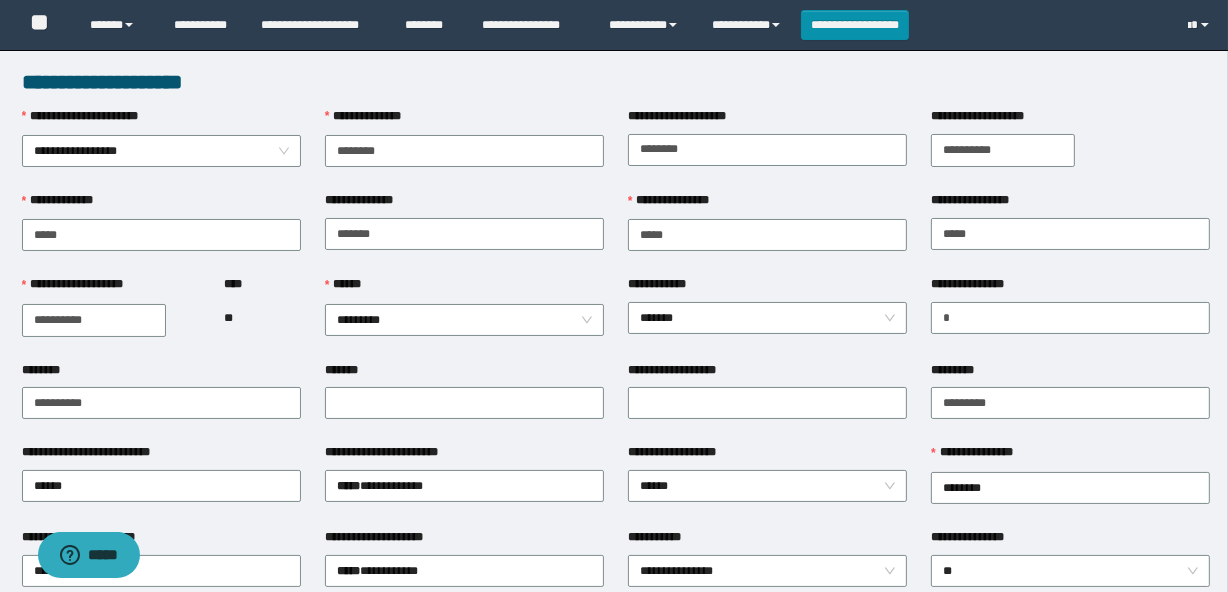 scroll, scrollTop: 0, scrollLeft: 0, axis: both 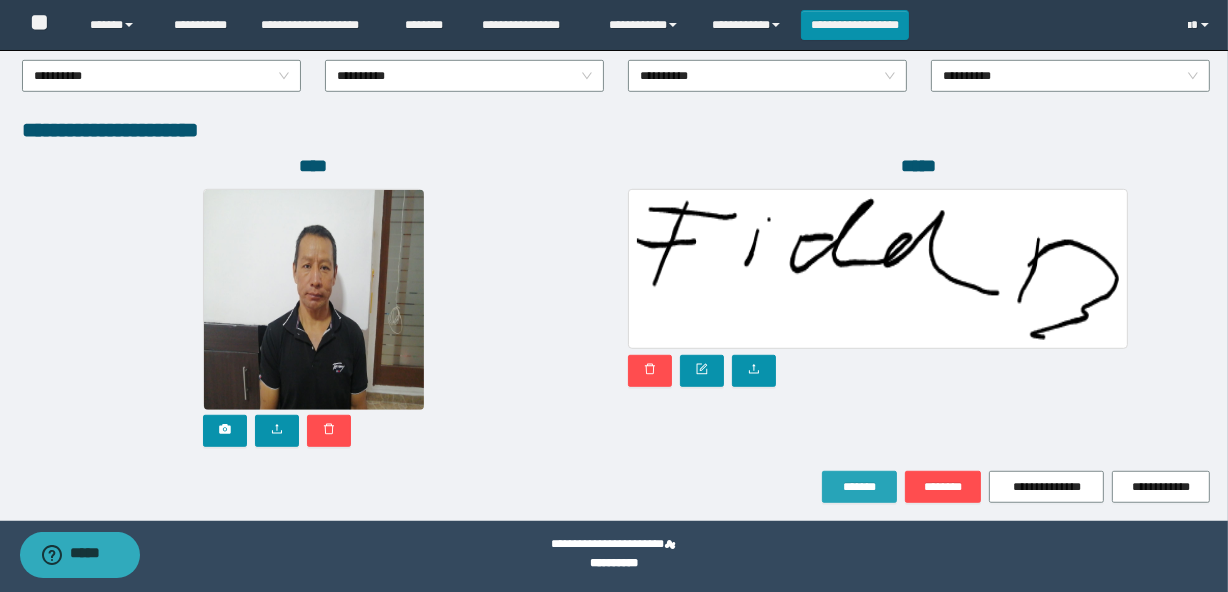 click on "*******" at bounding box center (859, 487) 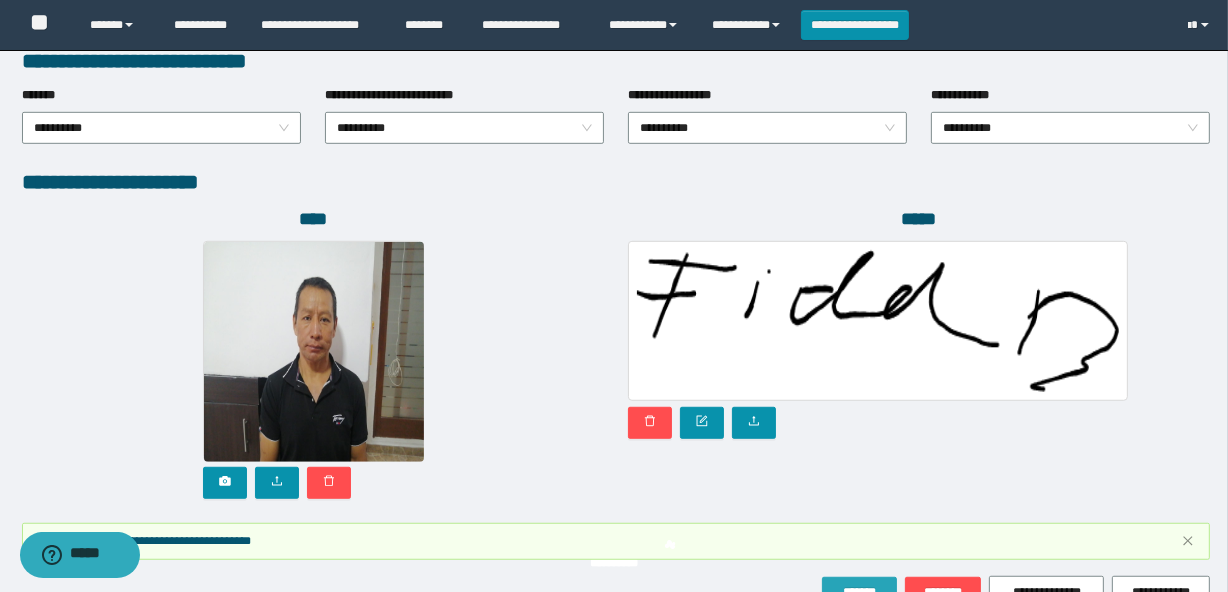 scroll, scrollTop: 1162, scrollLeft: 0, axis: vertical 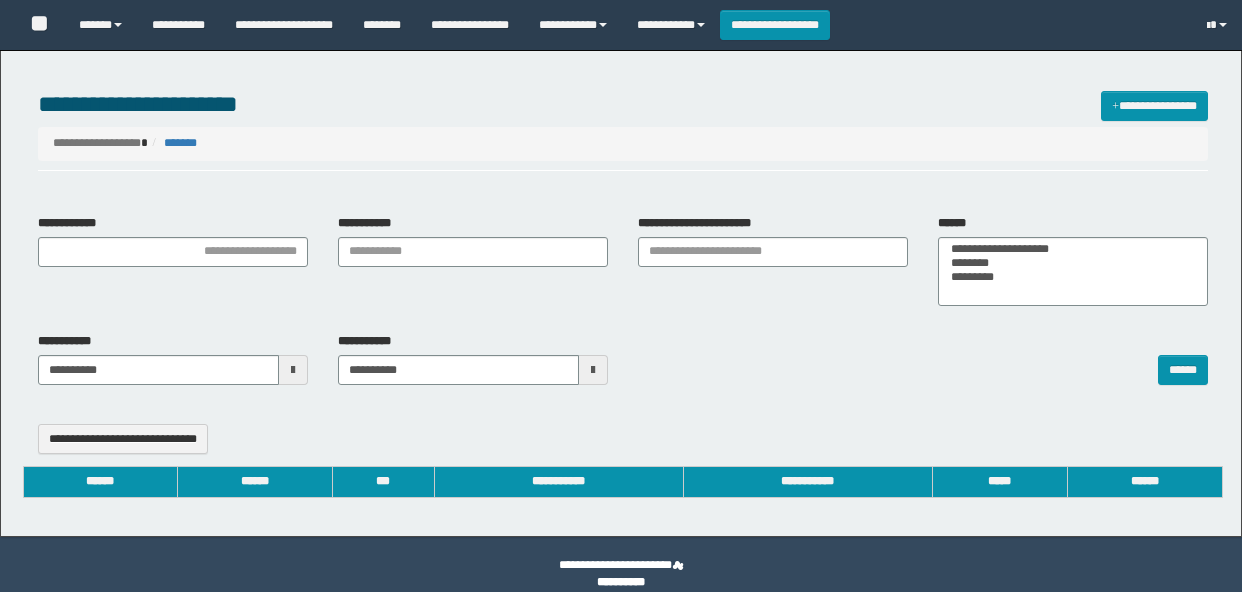 select 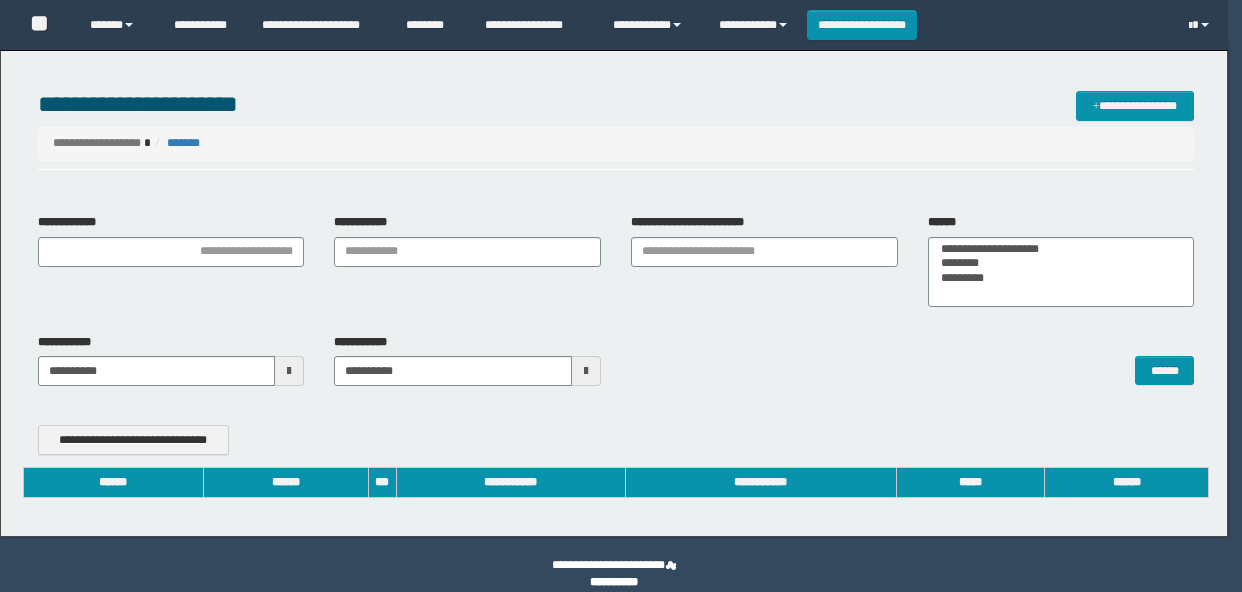 type on "**********" 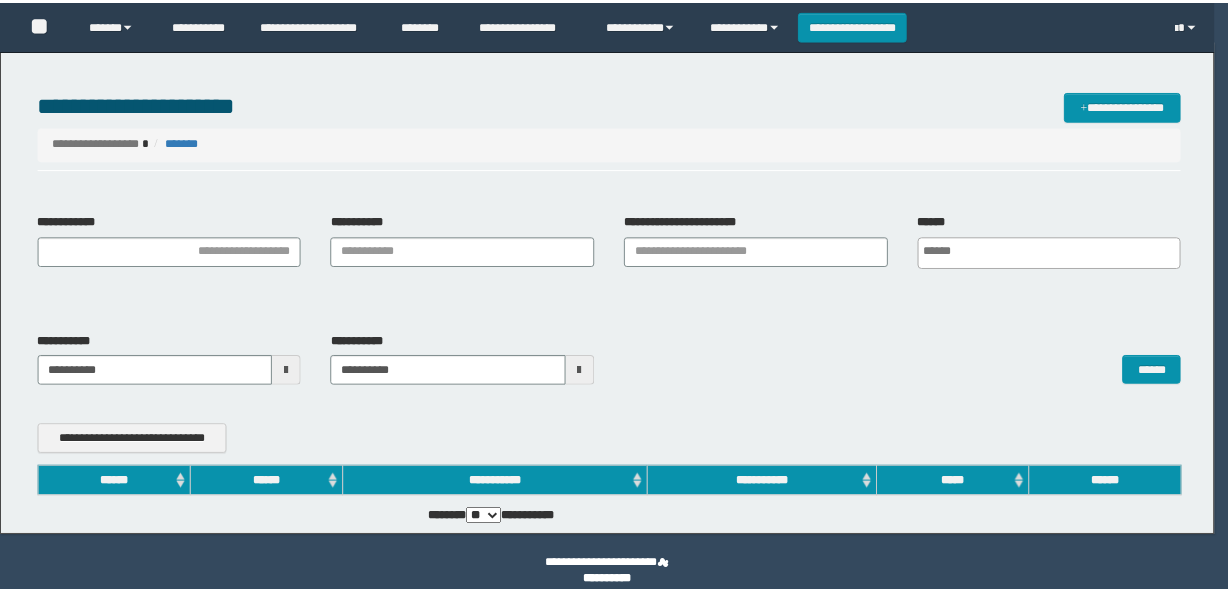 scroll, scrollTop: 0, scrollLeft: 0, axis: both 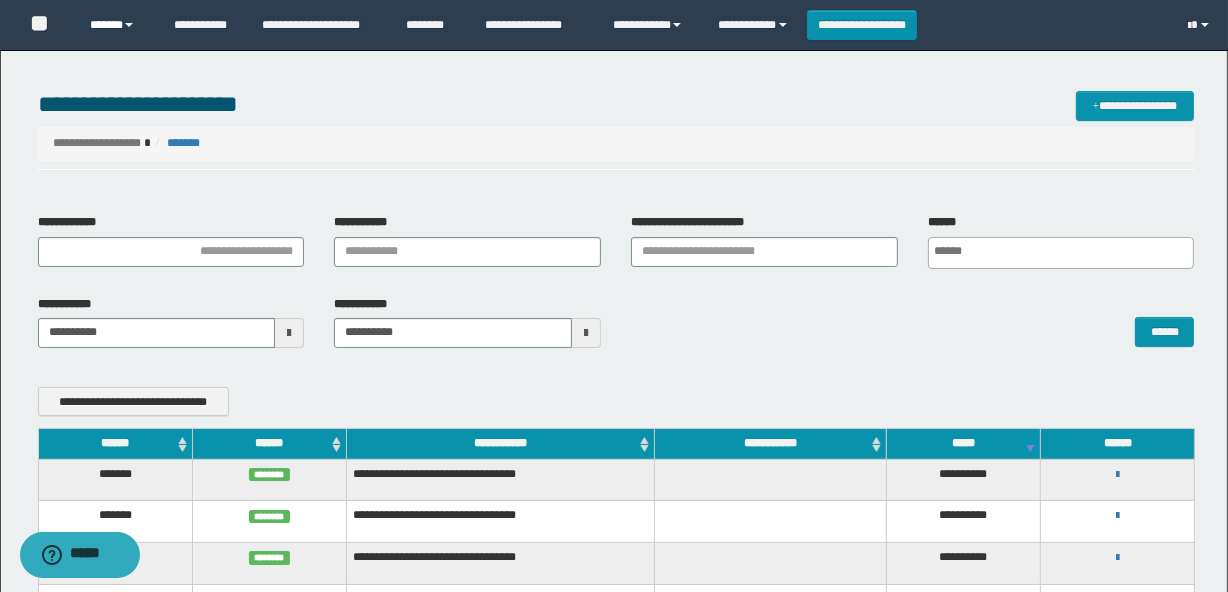 click on "******" at bounding box center (117, 25) 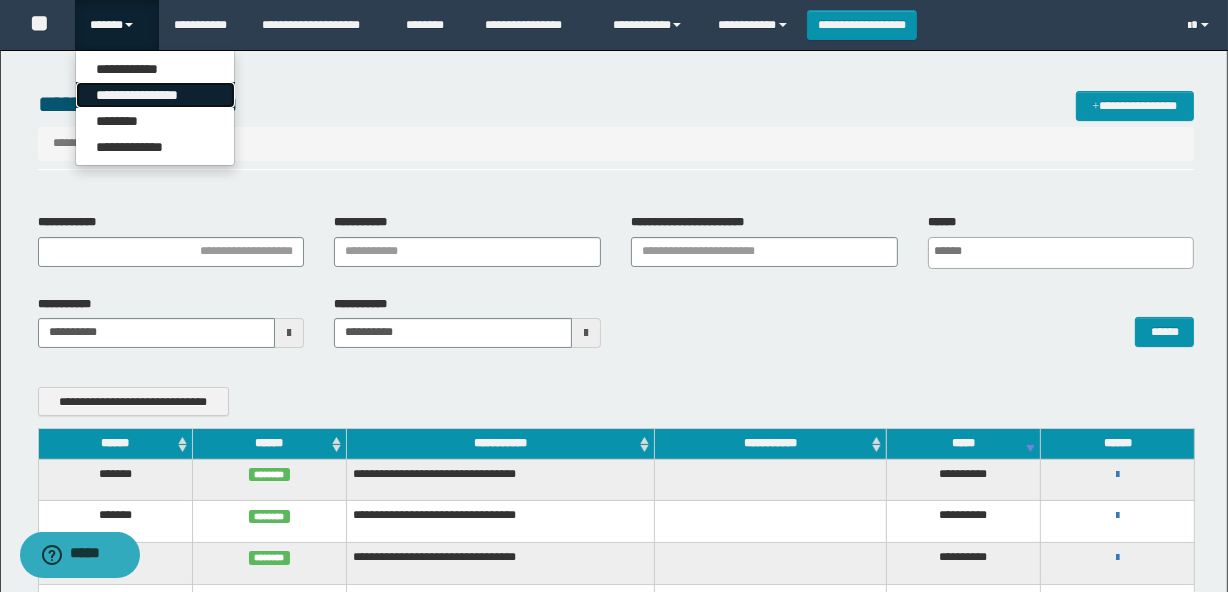 click on "**********" at bounding box center [155, 95] 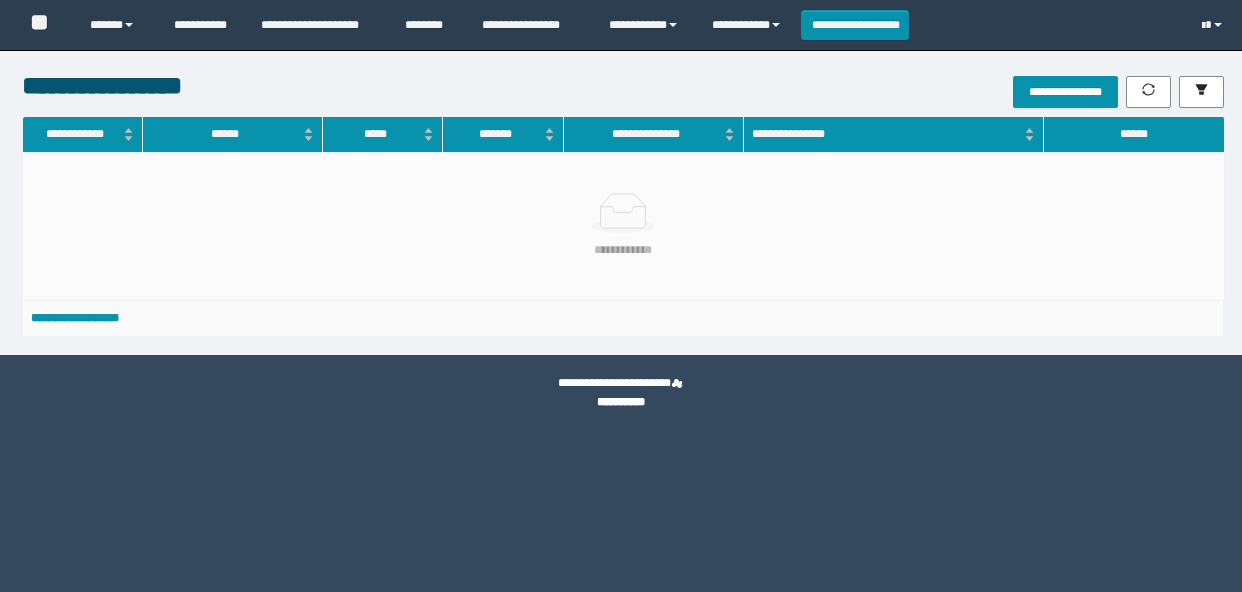 scroll, scrollTop: 0, scrollLeft: 0, axis: both 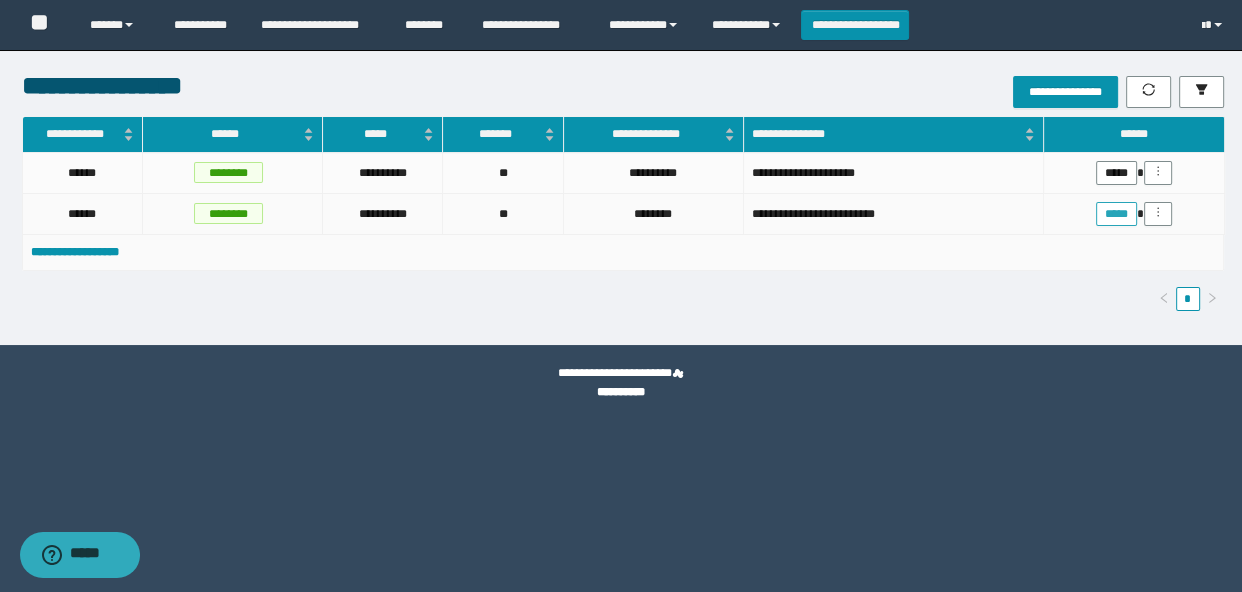 click on "*****" at bounding box center (1116, 214) 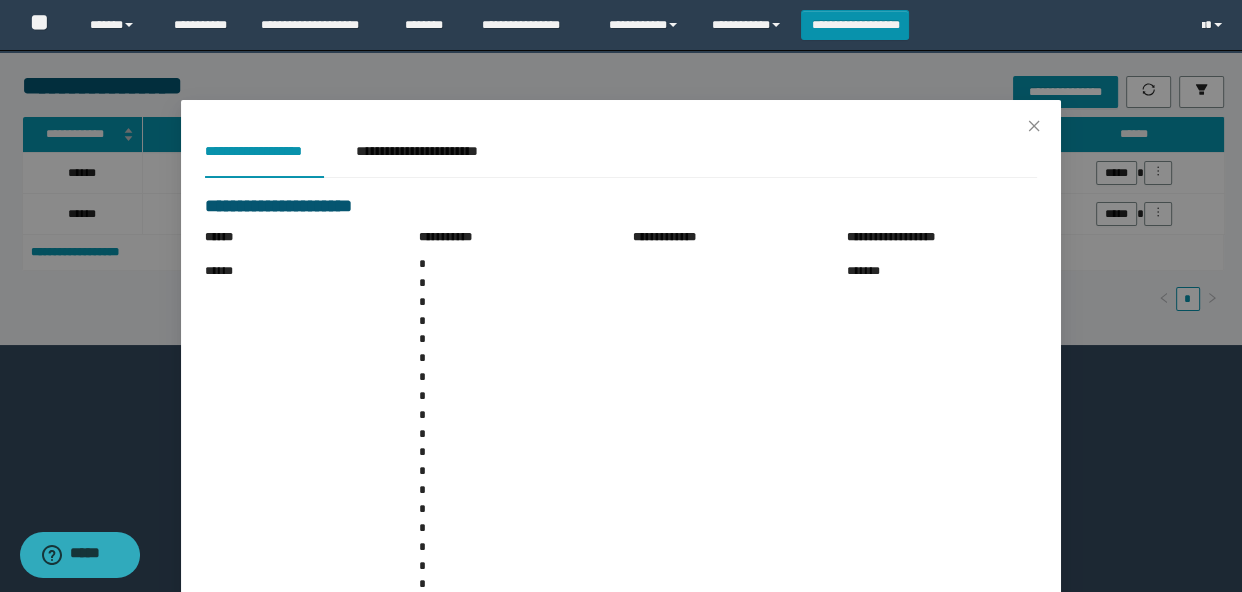 scroll, scrollTop: 180, scrollLeft: 0, axis: vertical 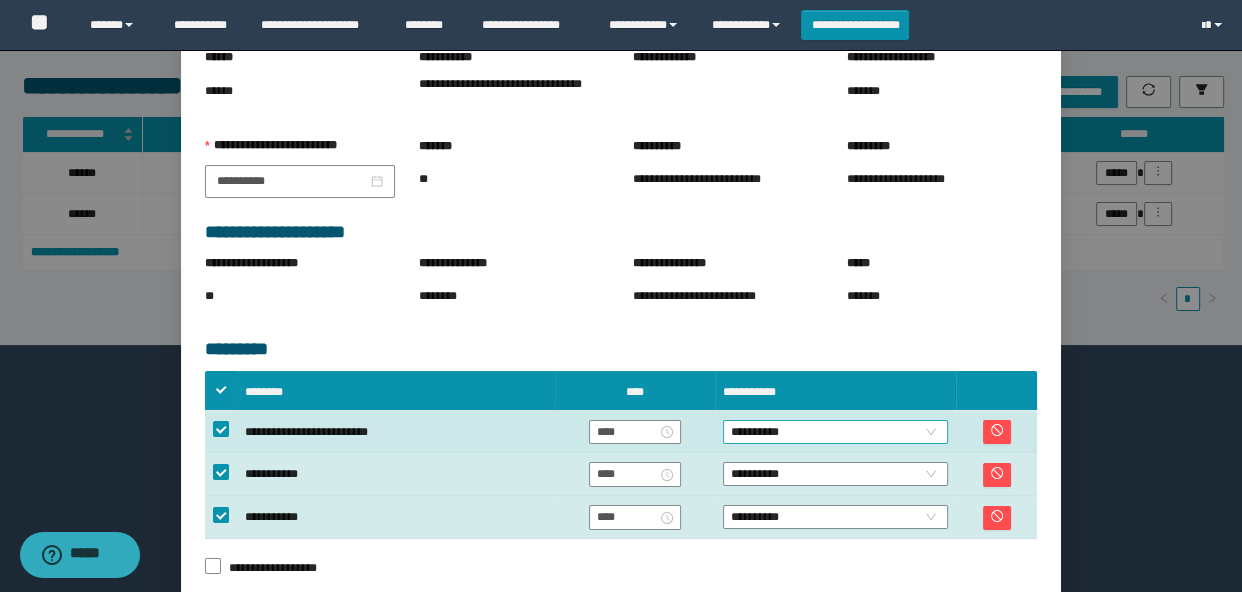click on "**********" at bounding box center (836, 432) 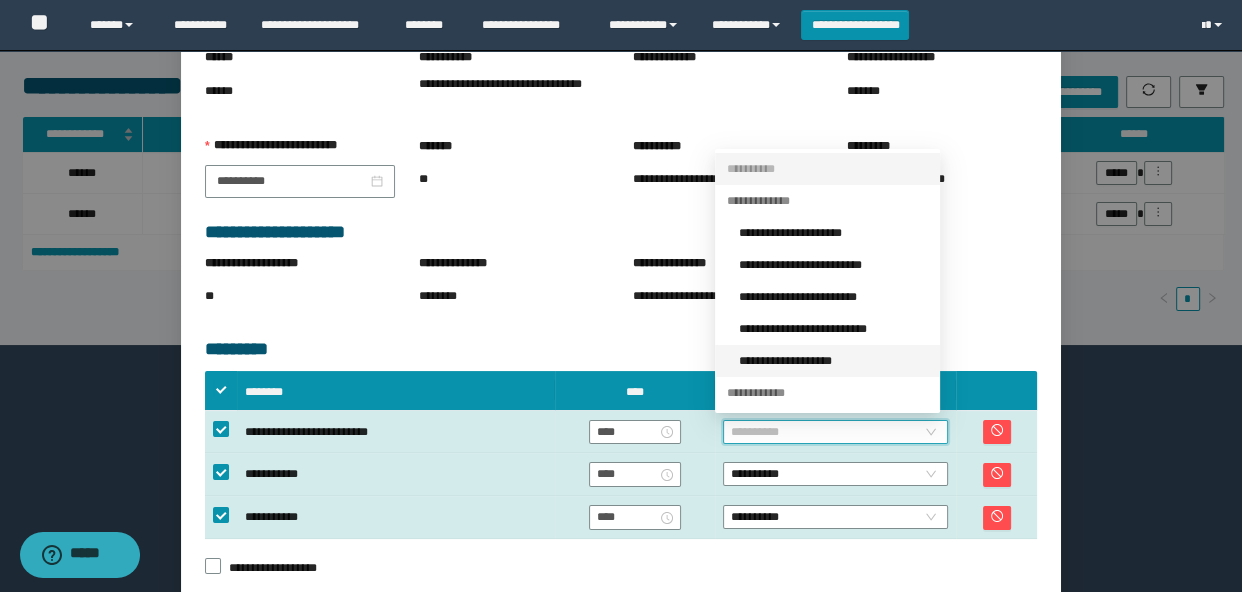 click on "**********" at bounding box center [833, 361] 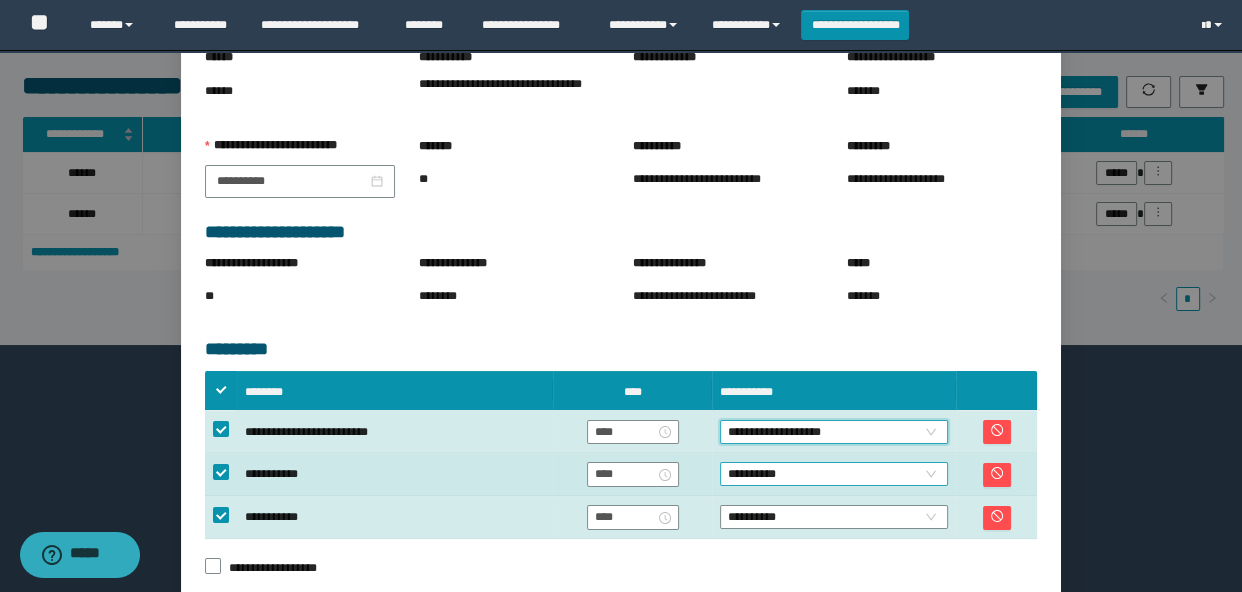 click on "**********" at bounding box center [834, 474] 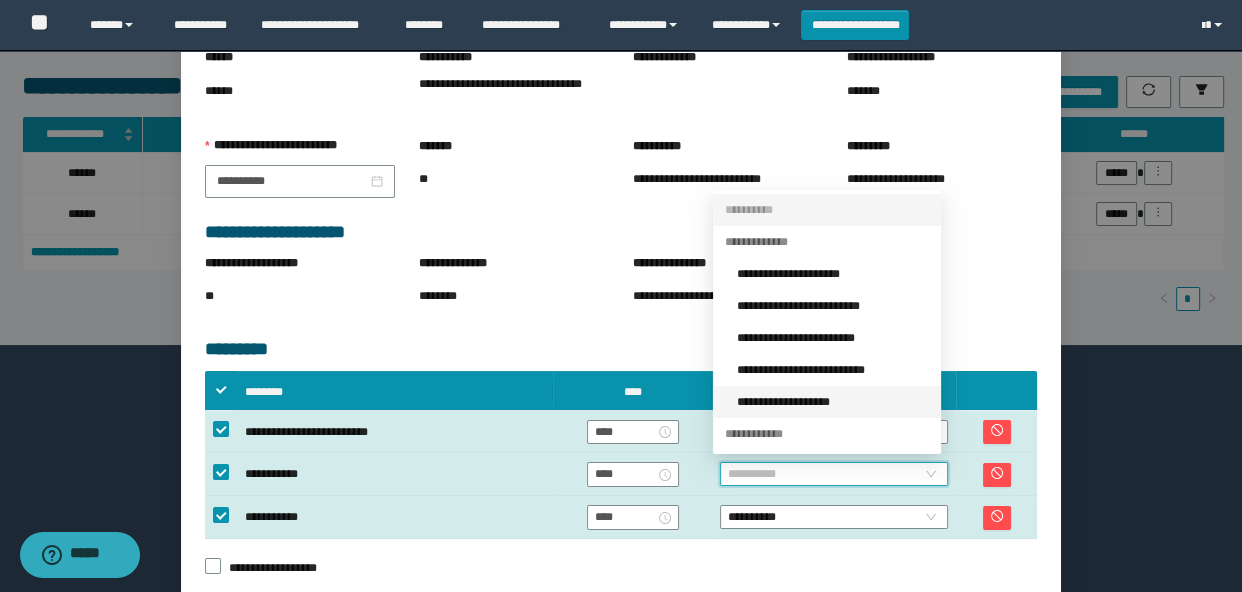 click on "**********" at bounding box center (833, 402) 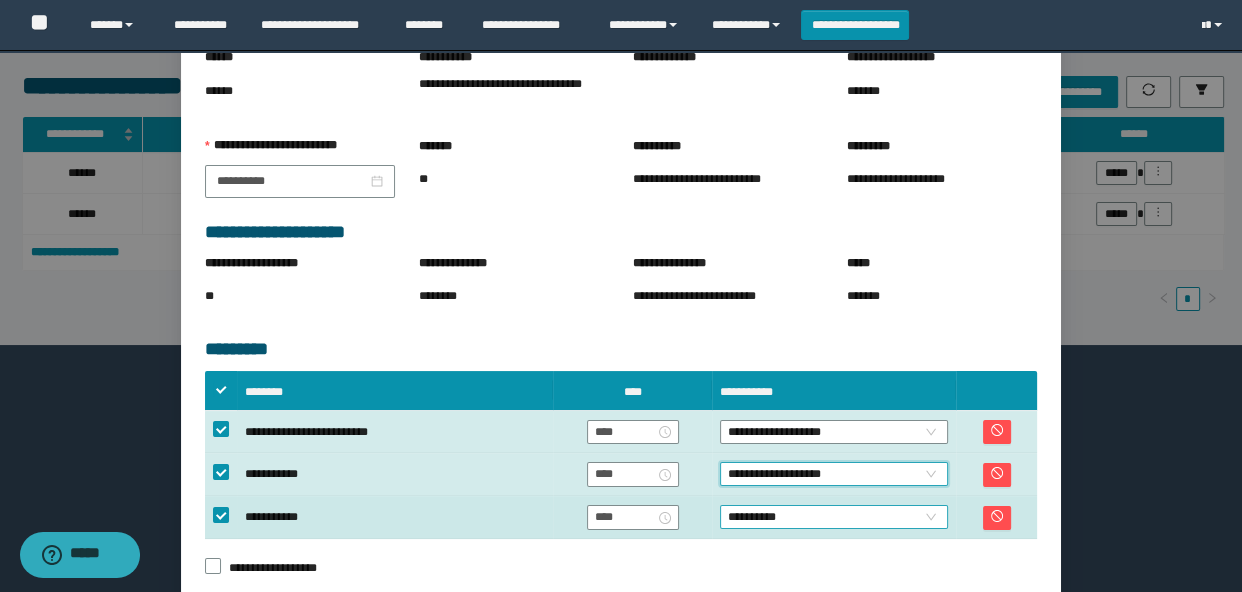 click on "**********" at bounding box center [834, 517] 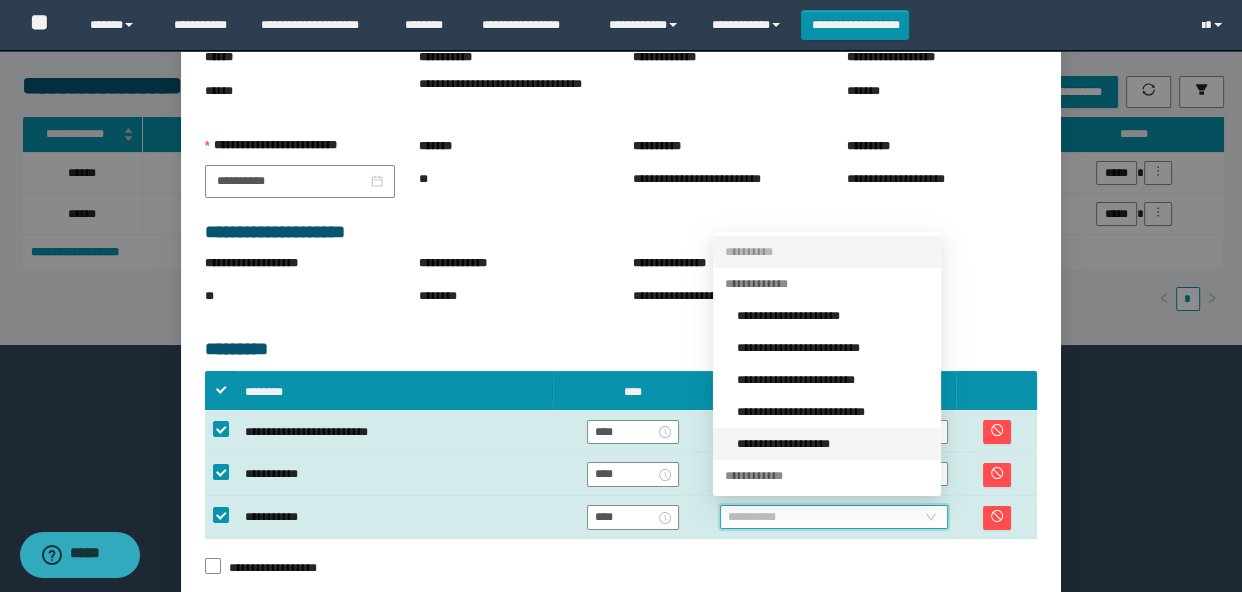 click on "**********" at bounding box center [833, 444] 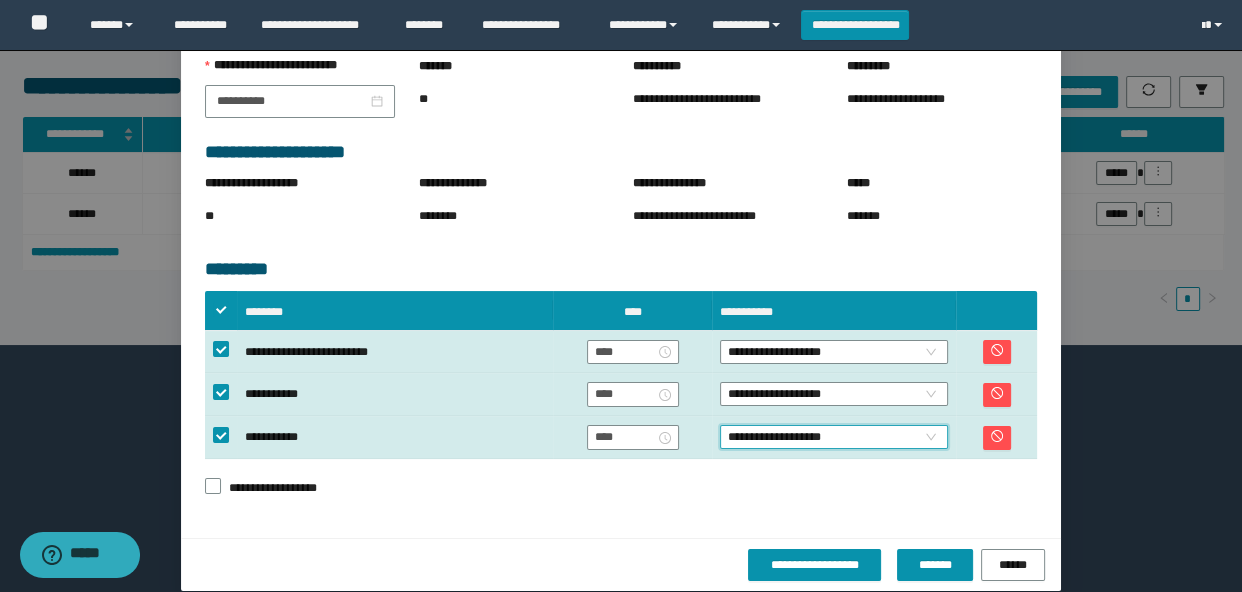 scroll, scrollTop: 275, scrollLeft: 0, axis: vertical 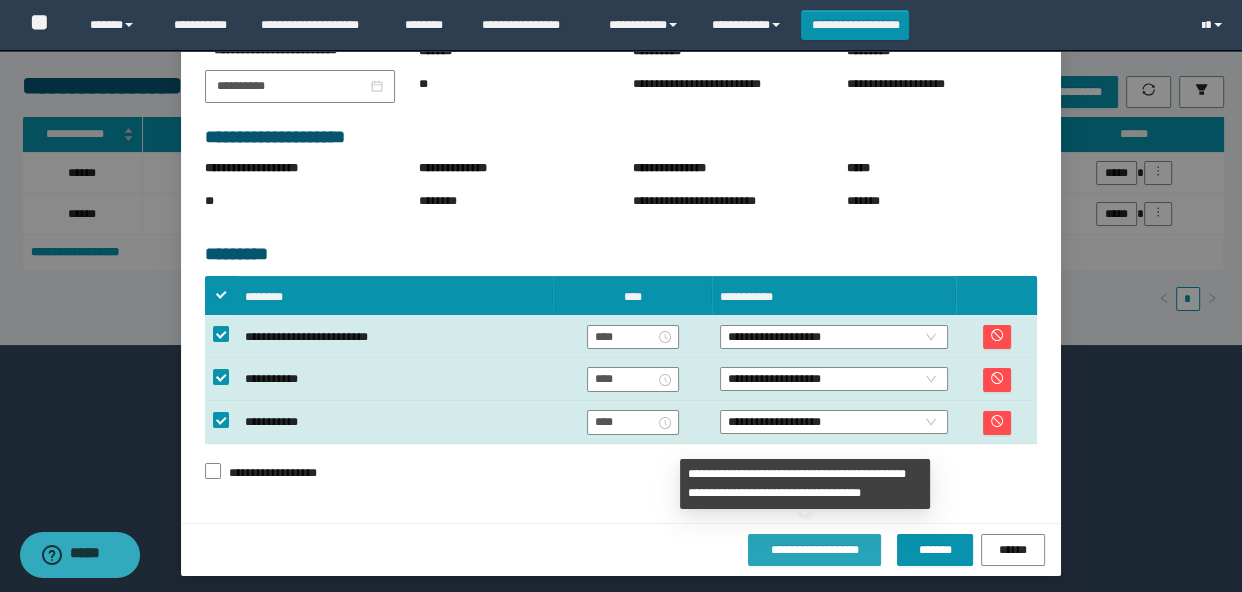 click on "**********" at bounding box center (814, 550) 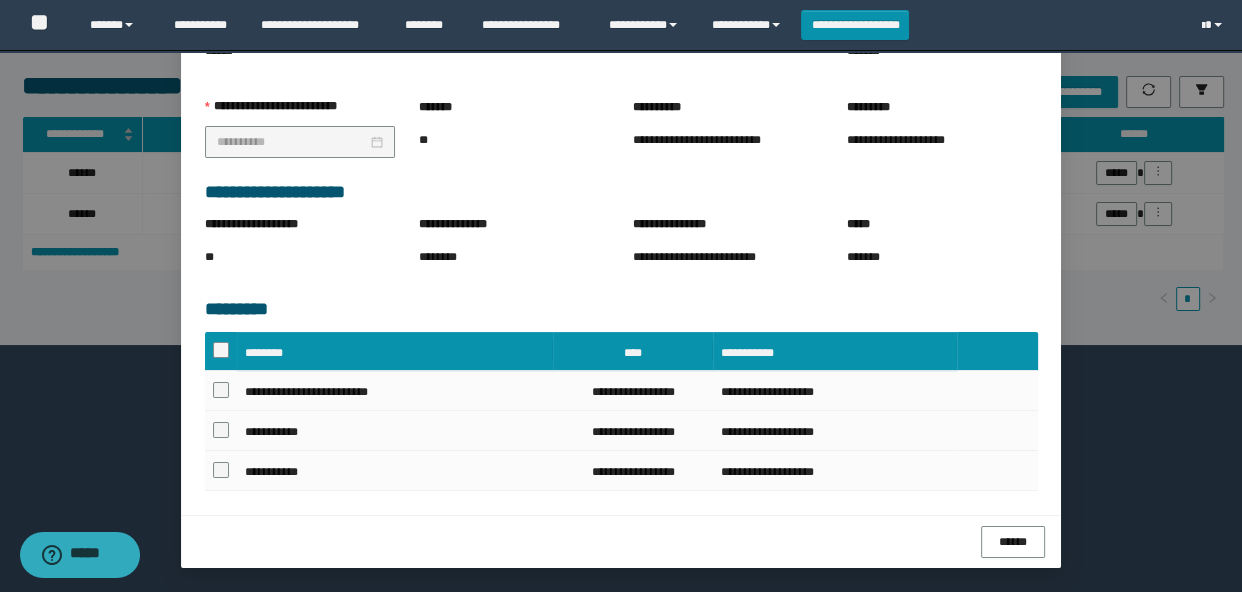 scroll, scrollTop: 264, scrollLeft: 0, axis: vertical 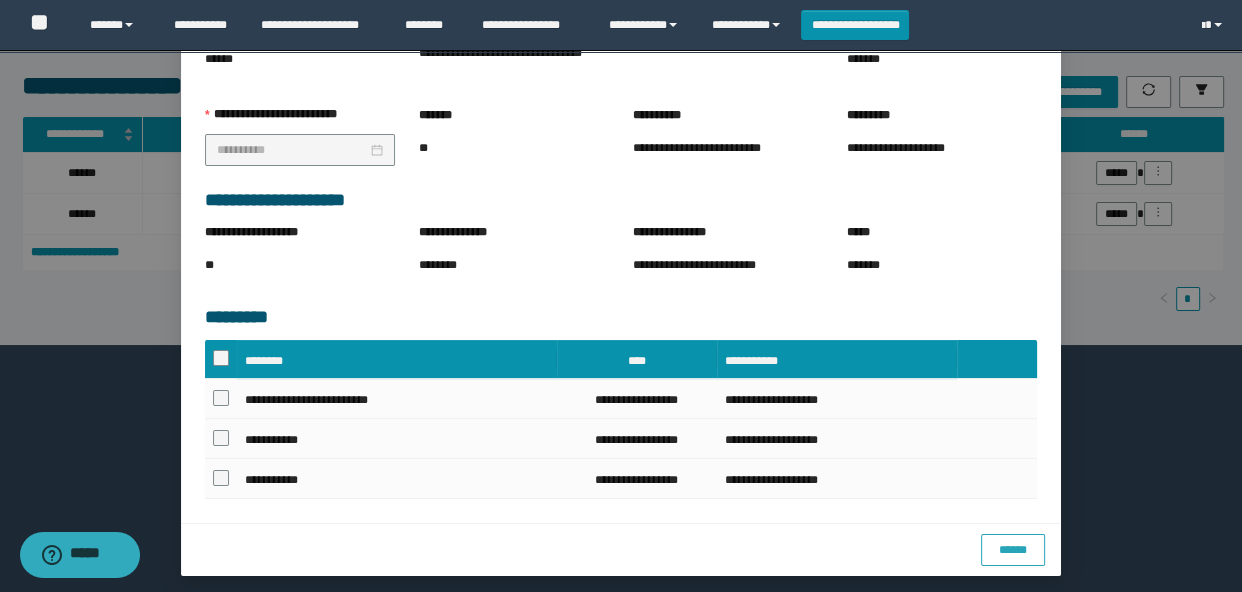 click on "******" at bounding box center (1013, 550) 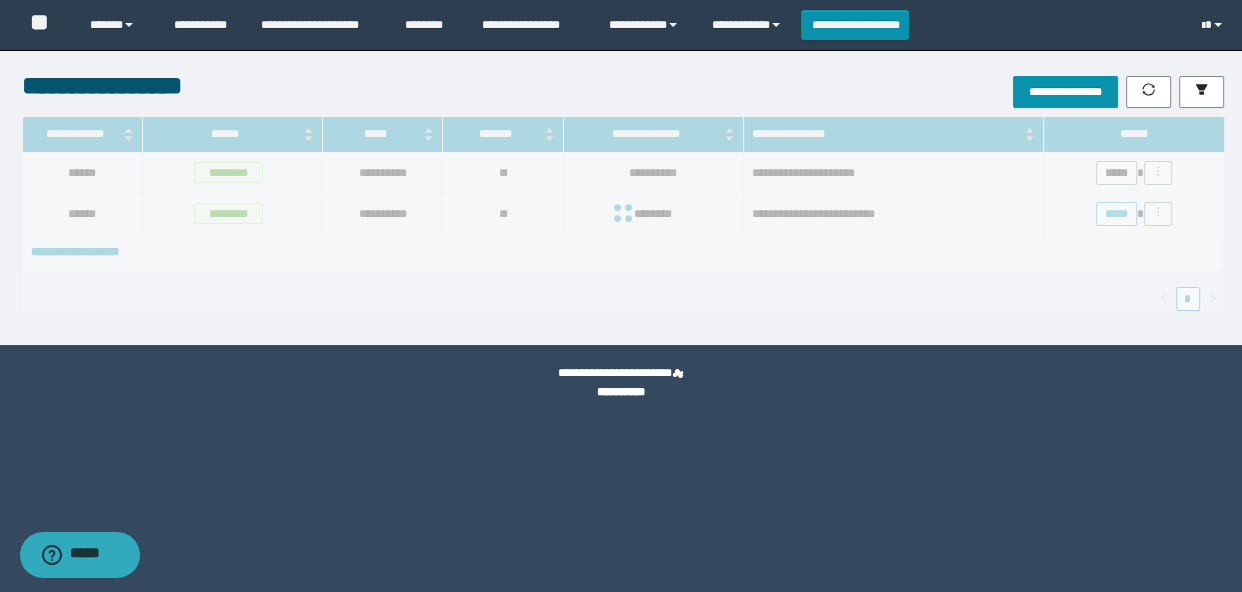 scroll, scrollTop: 0, scrollLeft: 0, axis: both 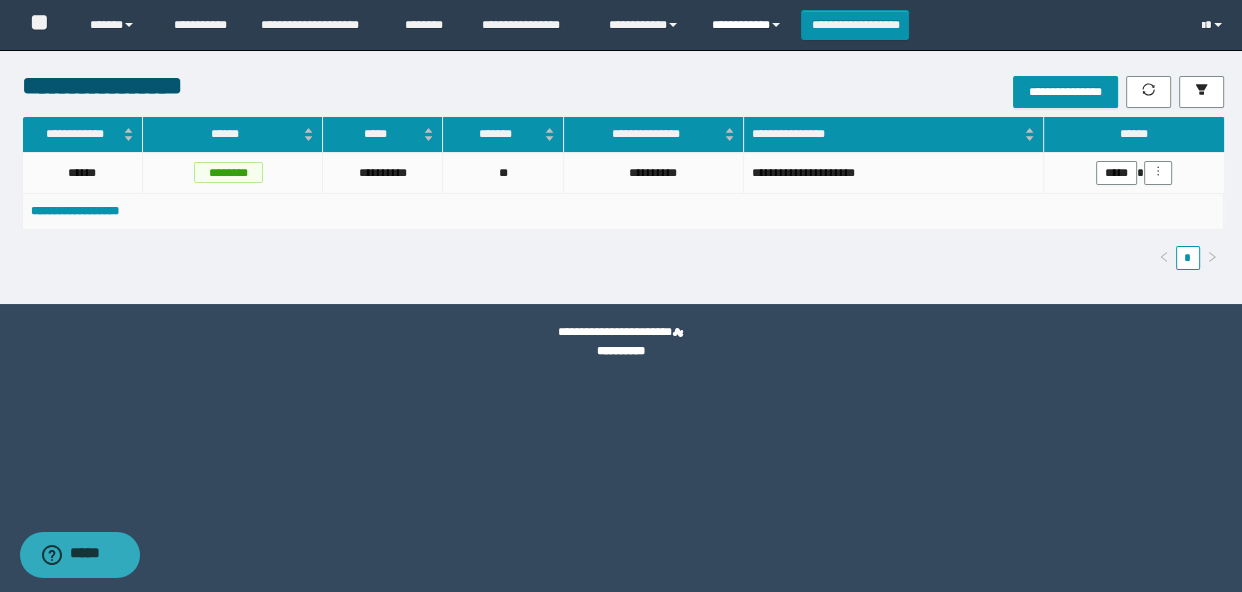 click on "**********" at bounding box center (749, 25) 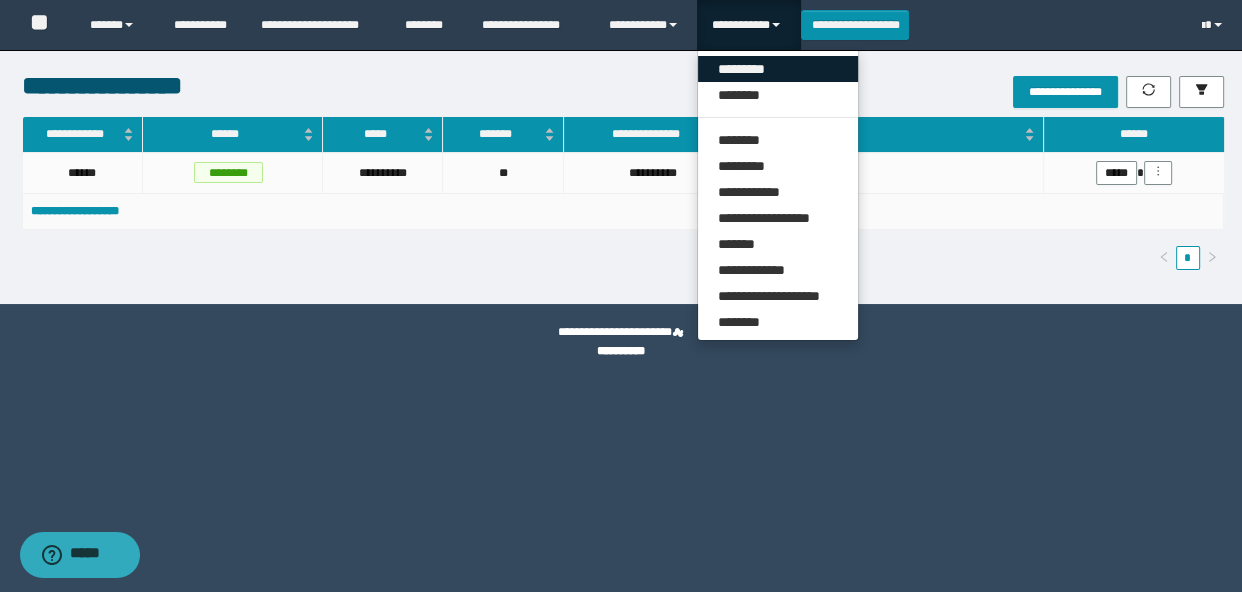 click on "*********" at bounding box center (778, 69) 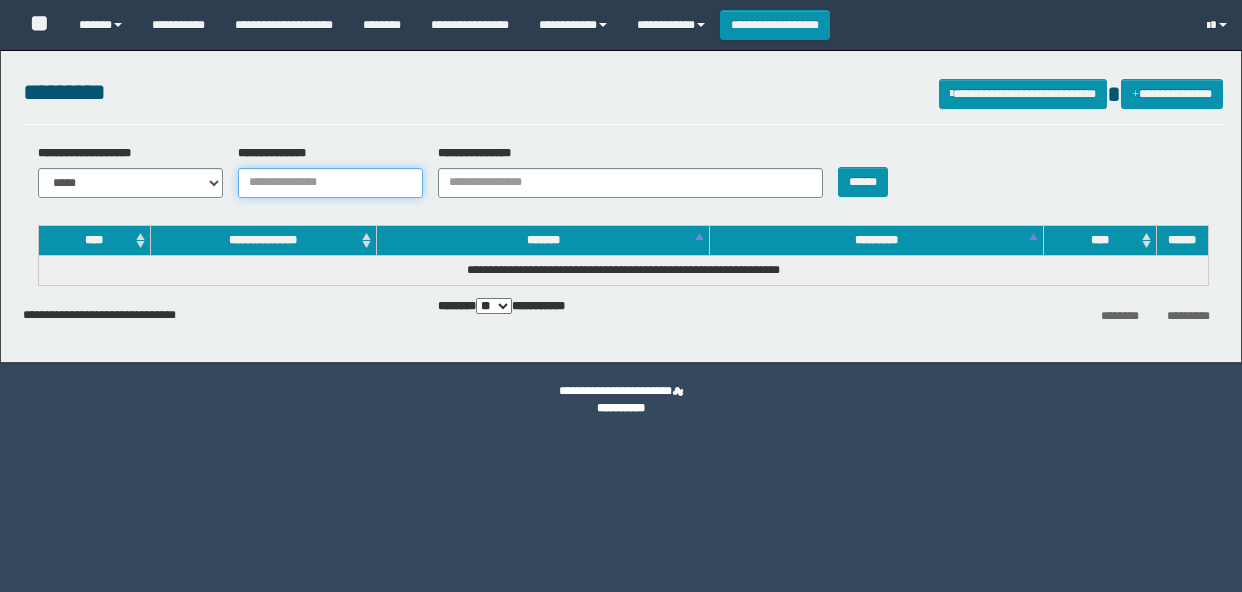 scroll, scrollTop: 0, scrollLeft: 0, axis: both 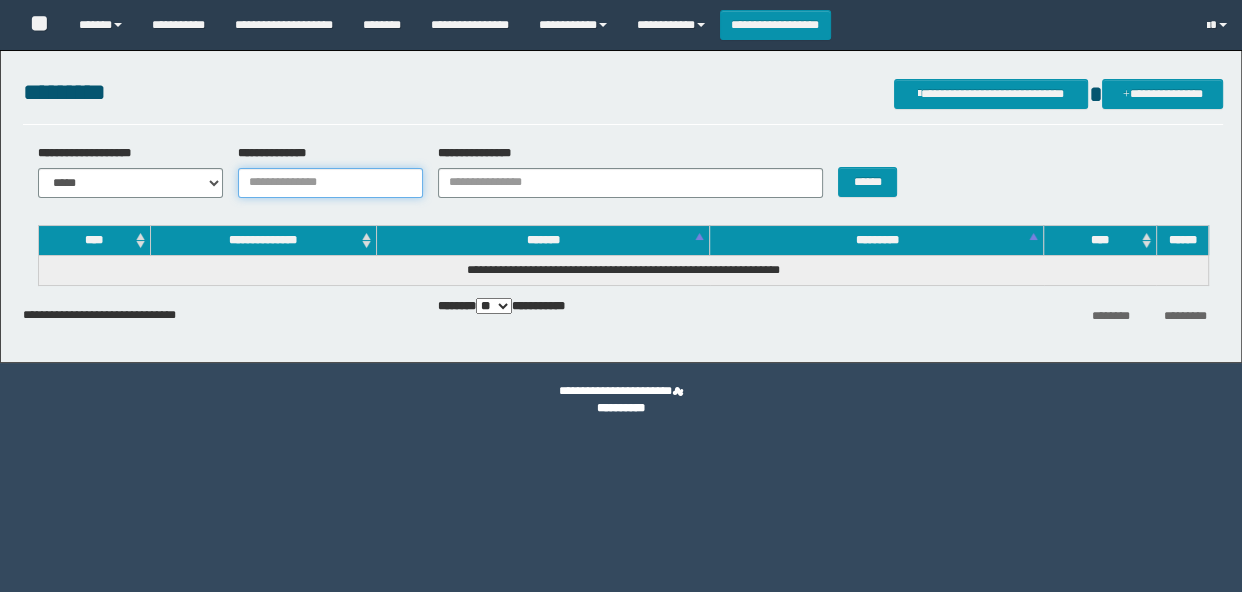 click on "**********" at bounding box center (330, 183) 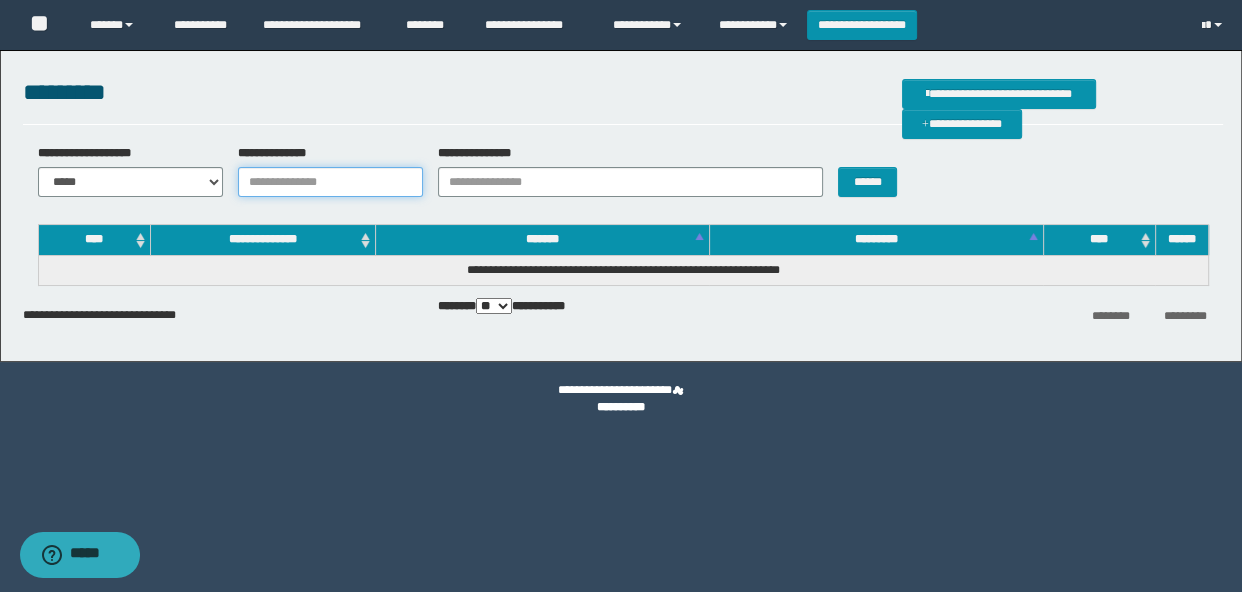 scroll, scrollTop: 0, scrollLeft: 0, axis: both 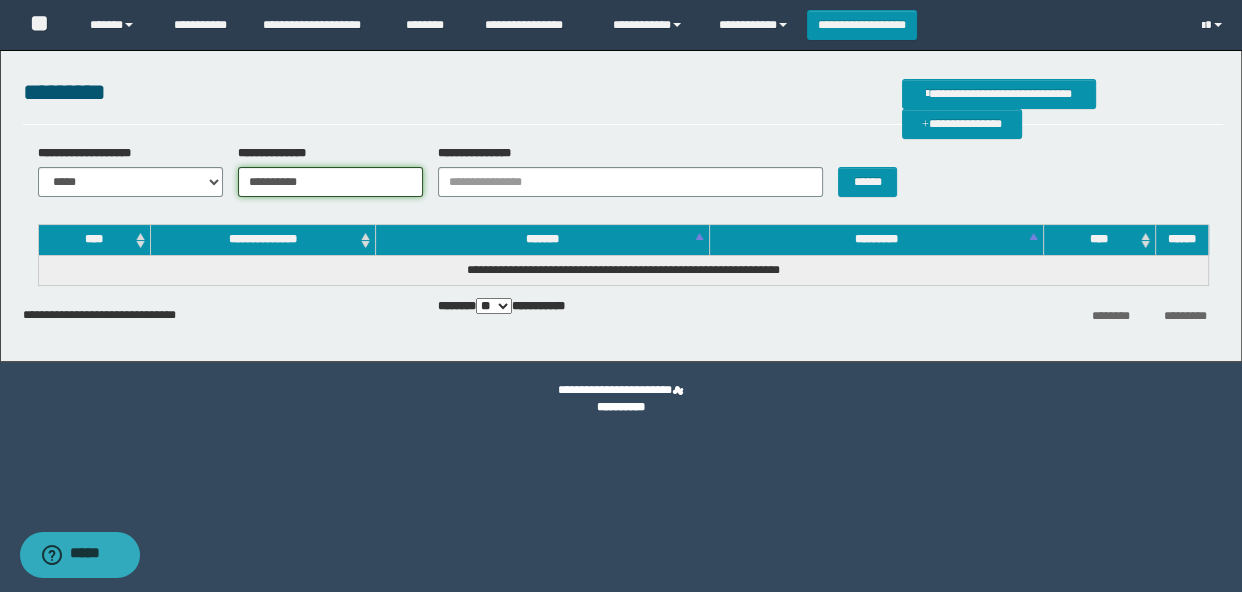 type on "**********" 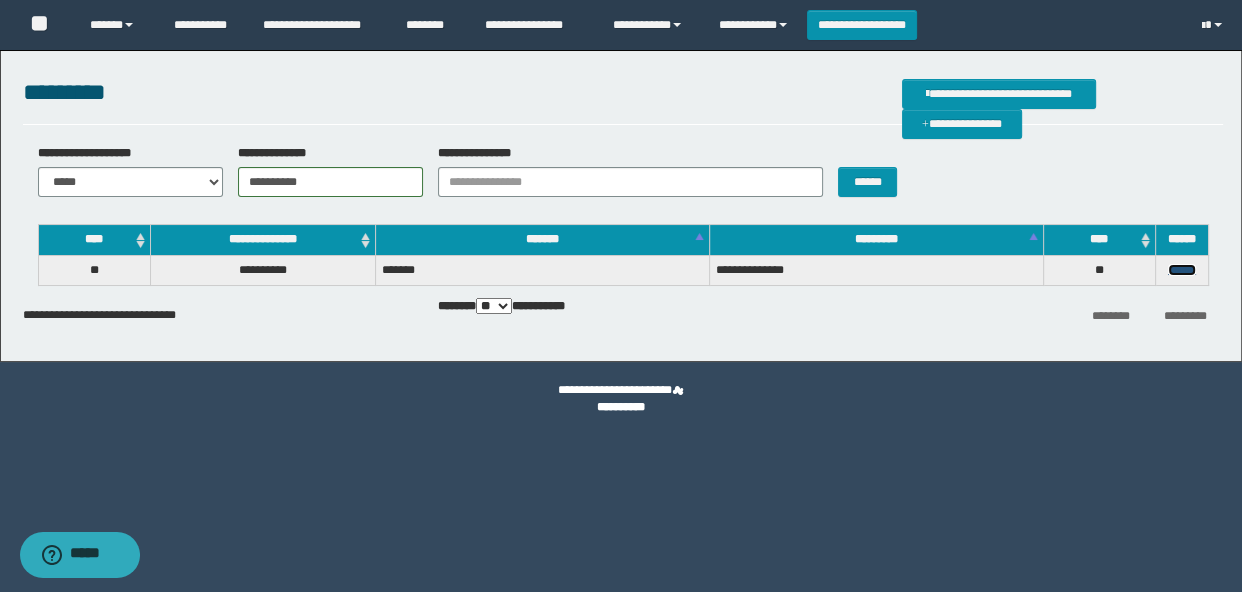 click on "******" at bounding box center (1182, 270) 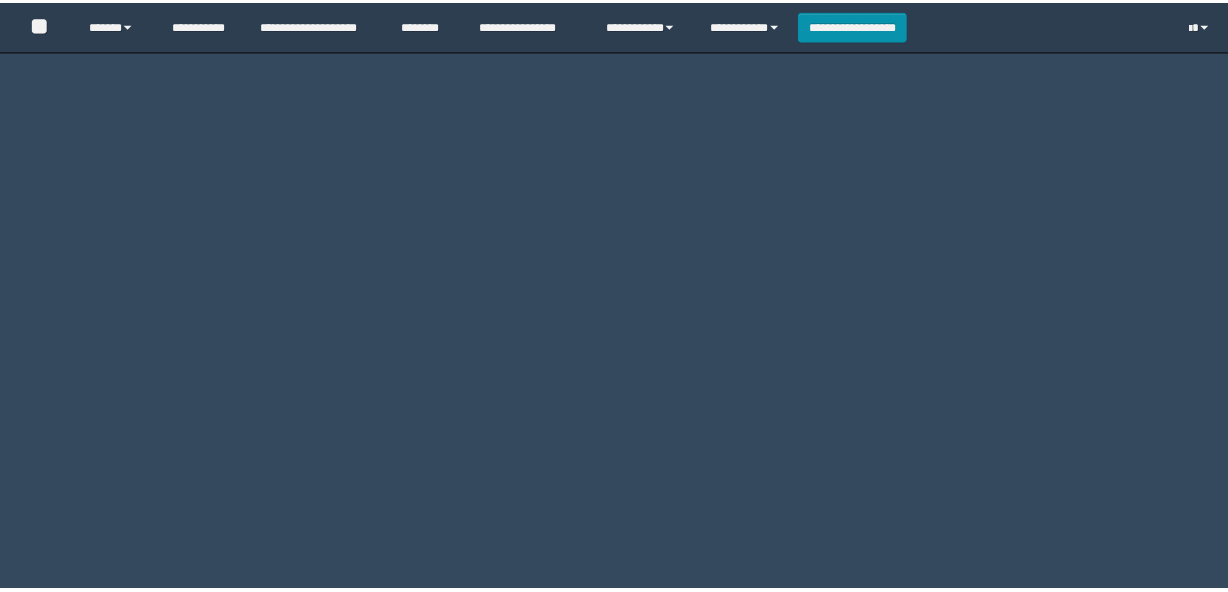 scroll, scrollTop: 0, scrollLeft: 0, axis: both 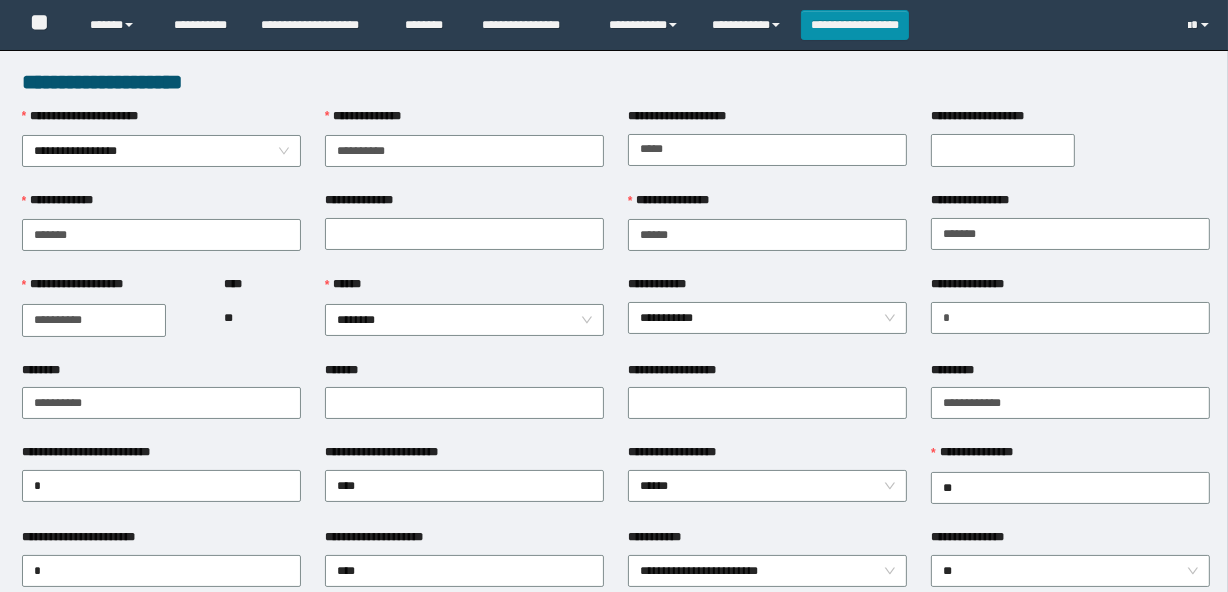 type on "**********" 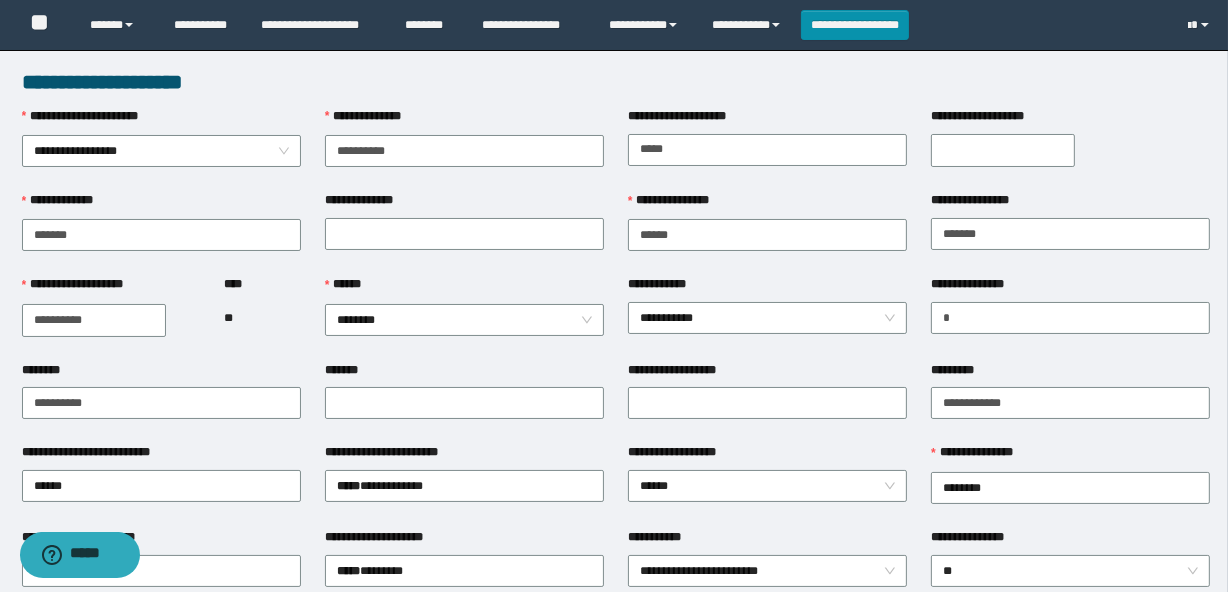 scroll, scrollTop: 0, scrollLeft: 0, axis: both 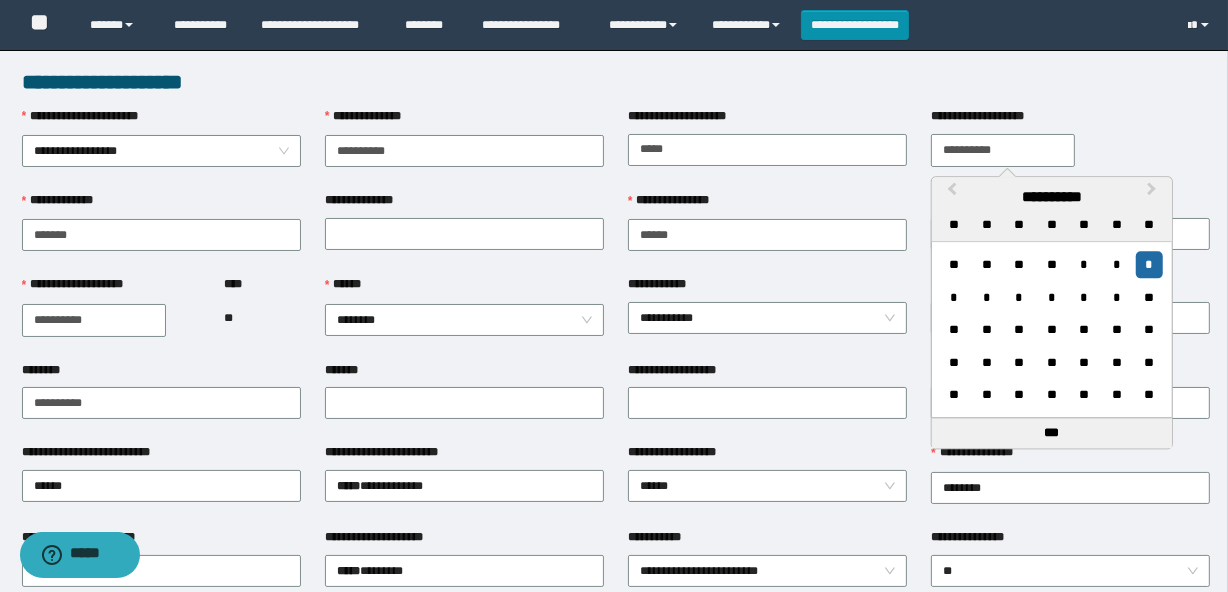 type on "**********" 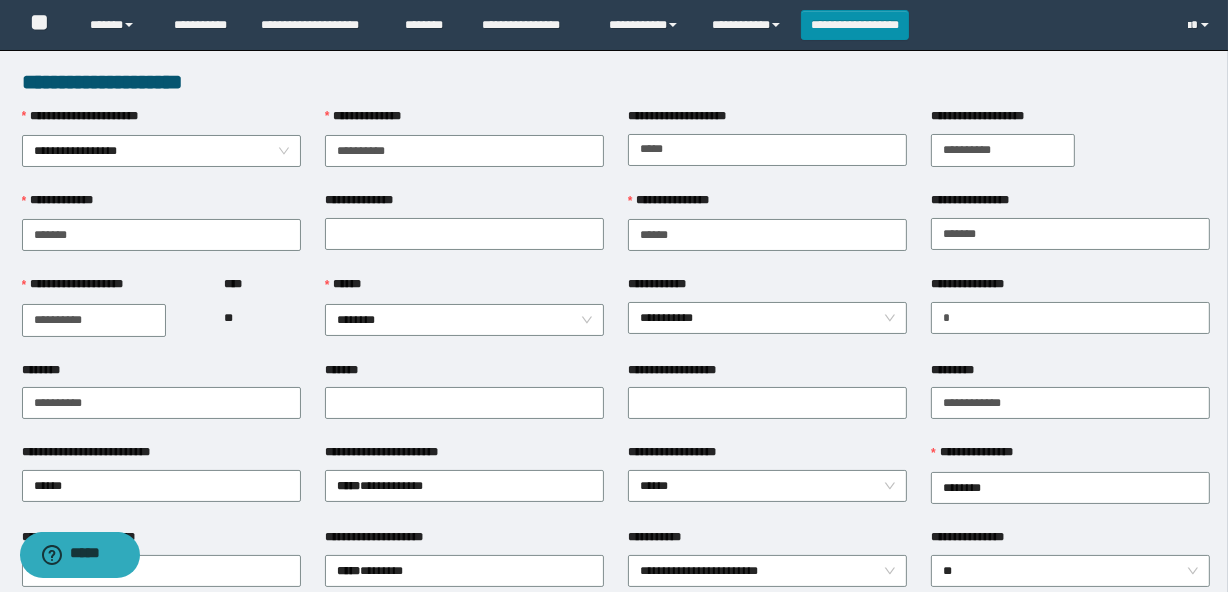 click on "**********" at bounding box center [767, 233] 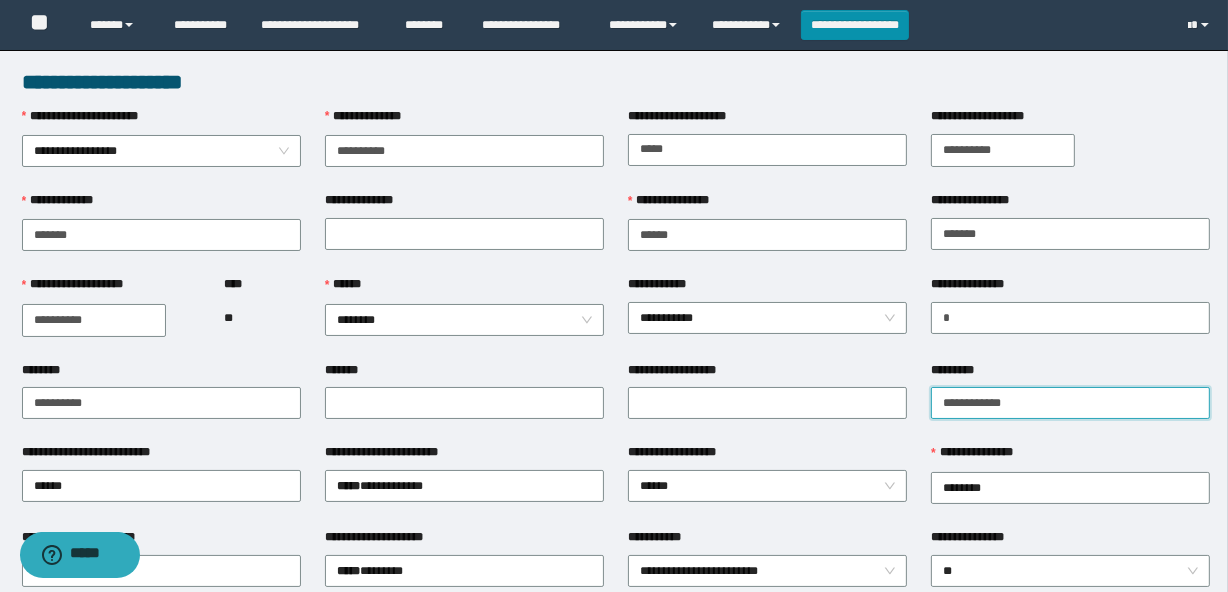 click on "**********" at bounding box center [1070, 403] 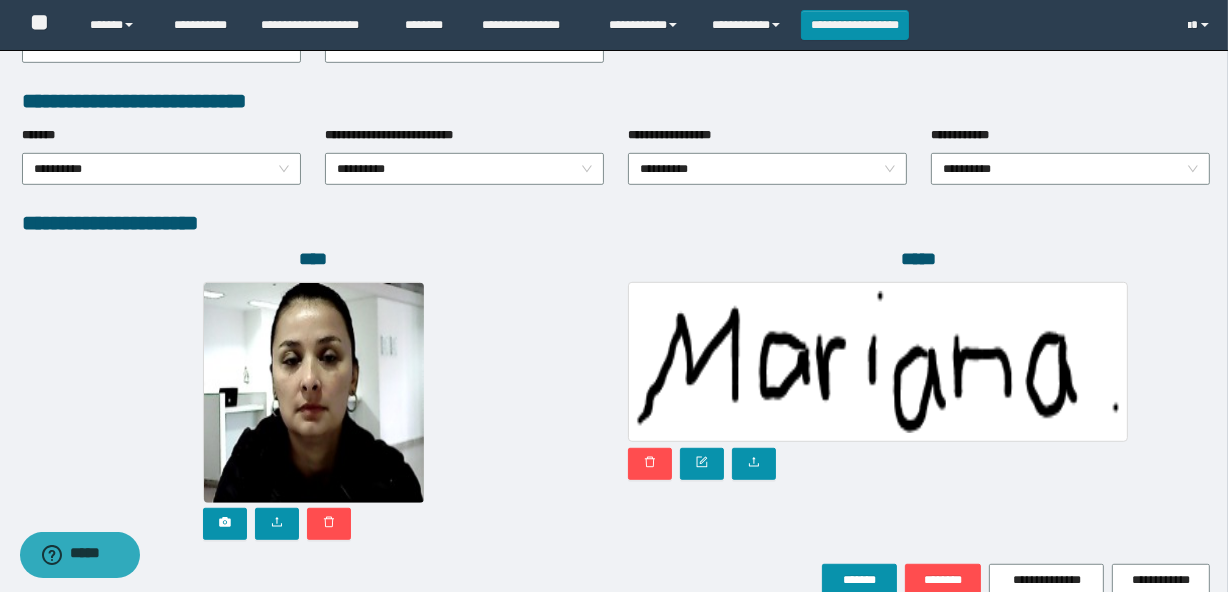 scroll, scrollTop: 1090, scrollLeft: 0, axis: vertical 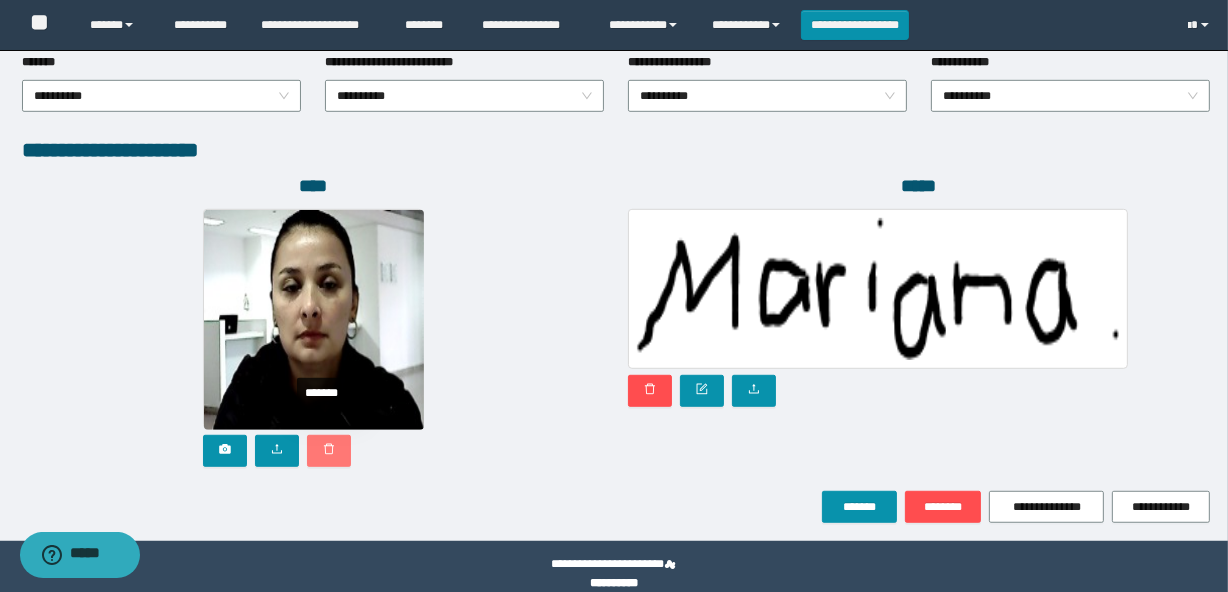 type on "**********" 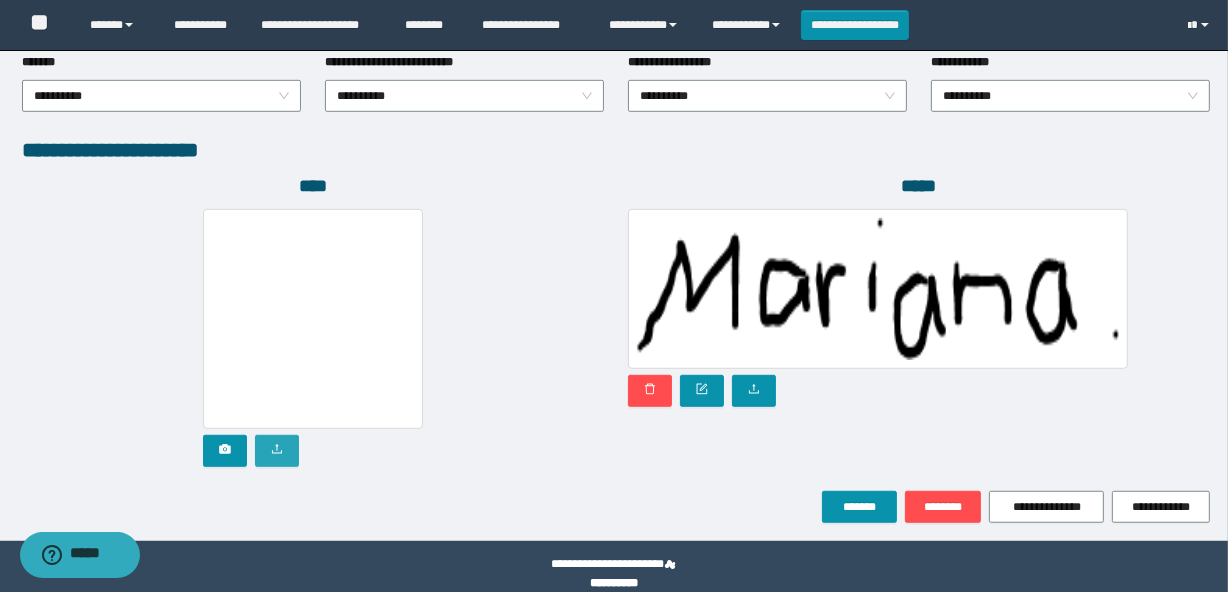 click at bounding box center [277, 450] 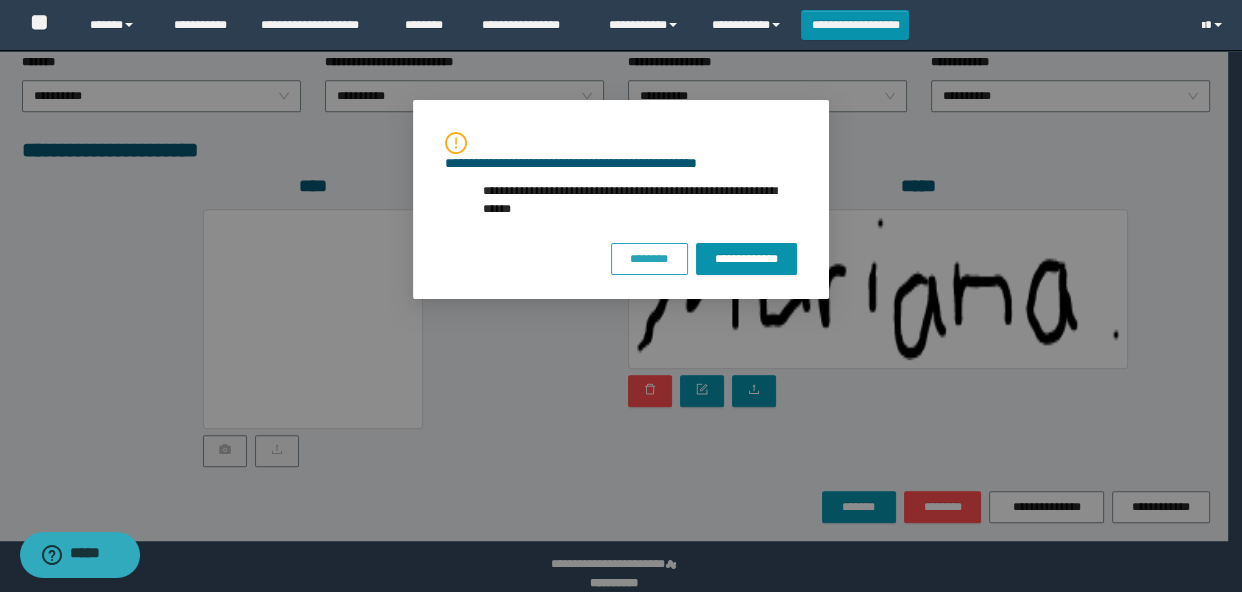 click on "********" at bounding box center [649, 259] 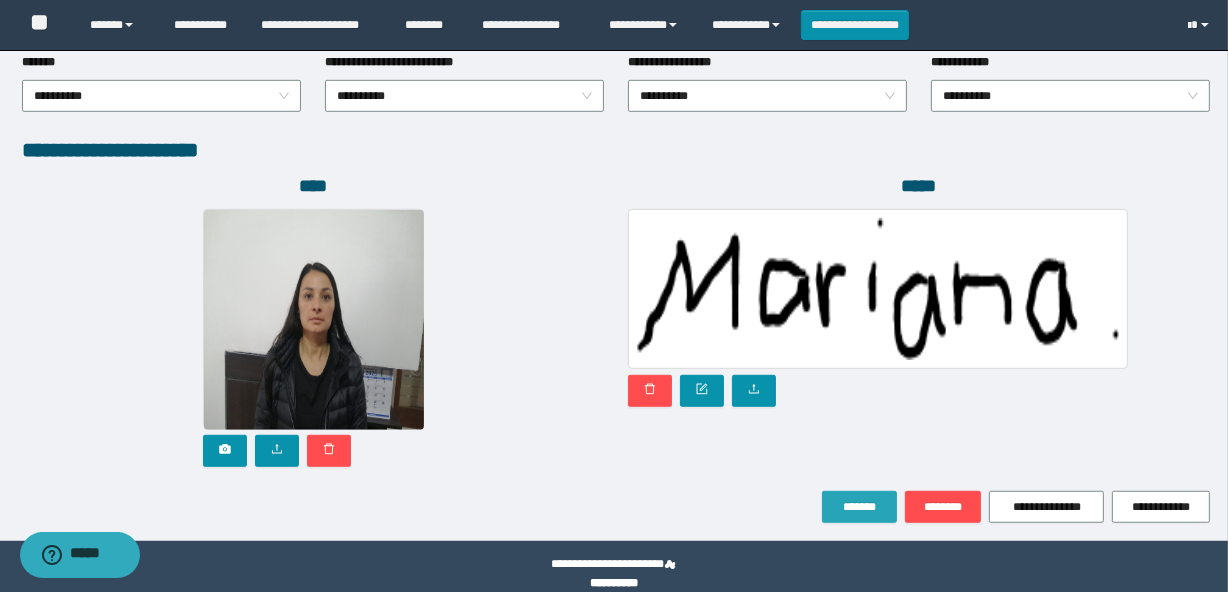 click on "*******" at bounding box center [859, 507] 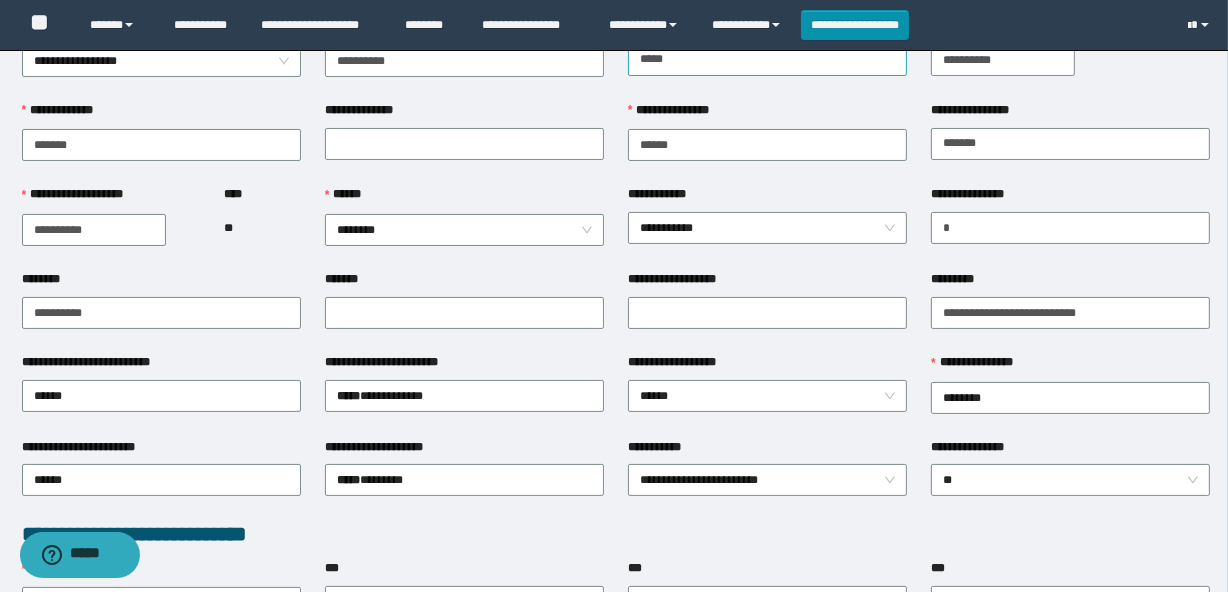 scroll, scrollTop: 0, scrollLeft: 0, axis: both 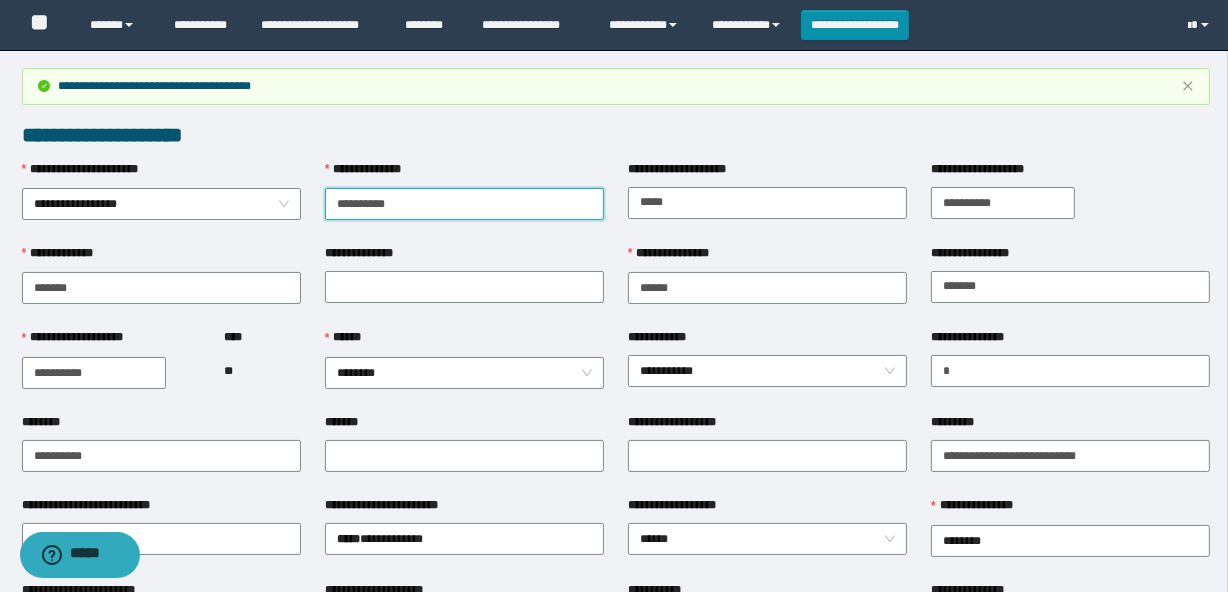 drag, startPoint x: 438, startPoint y: 198, endPoint x: 322, endPoint y: 202, distance: 116.06895 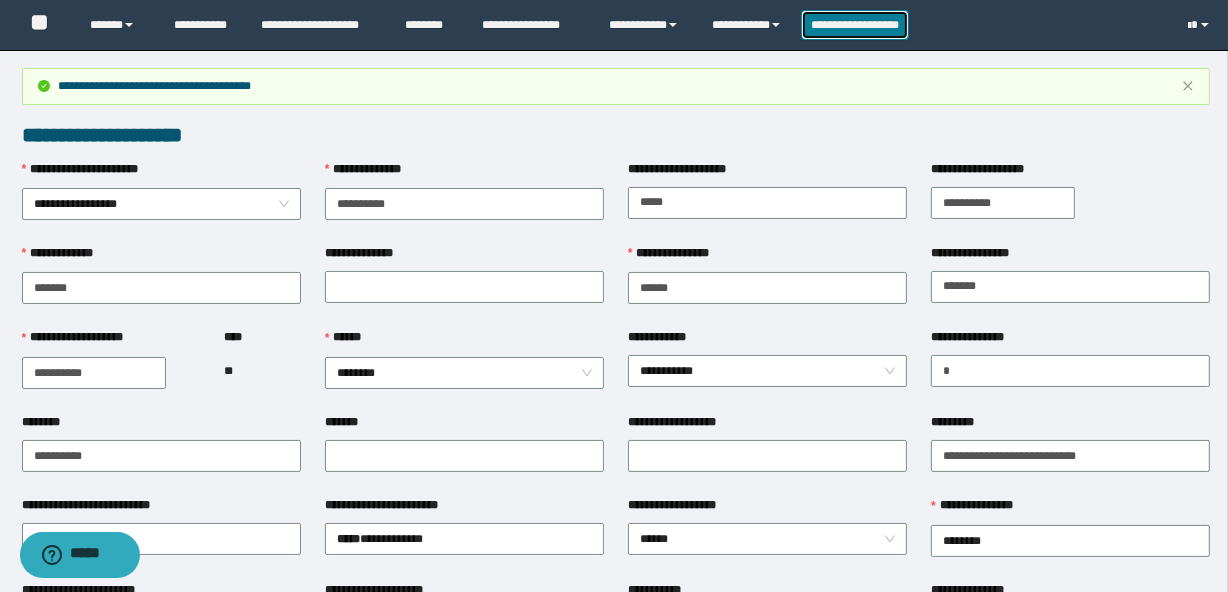 click on "**********" at bounding box center [855, 25] 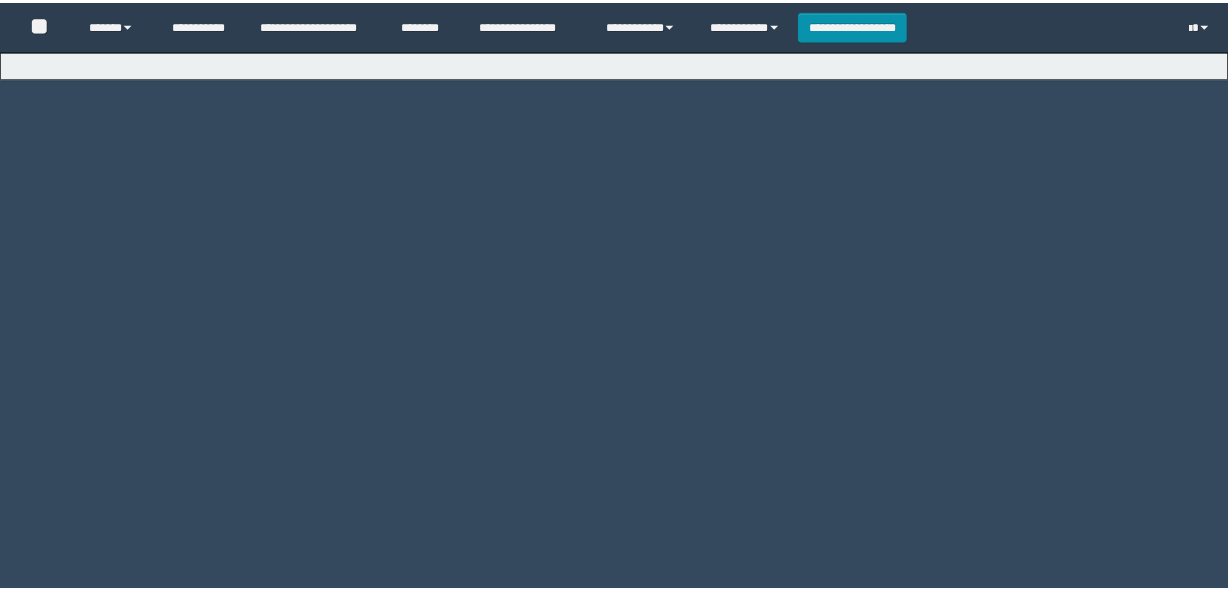 scroll, scrollTop: 0, scrollLeft: 0, axis: both 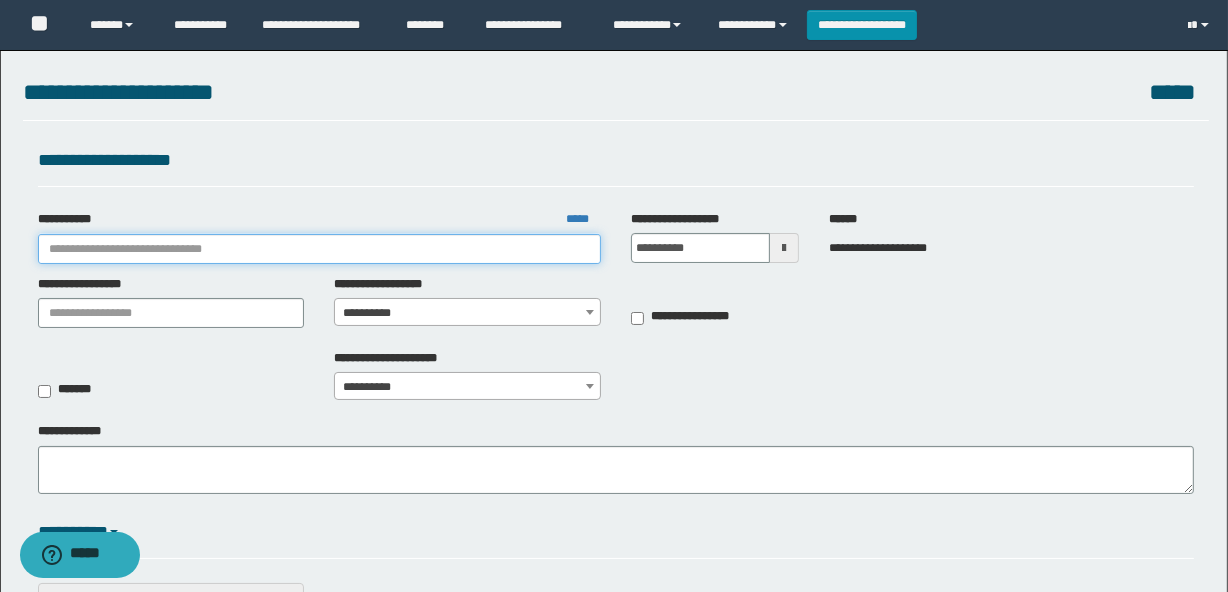 click on "**********" at bounding box center (319, 249) 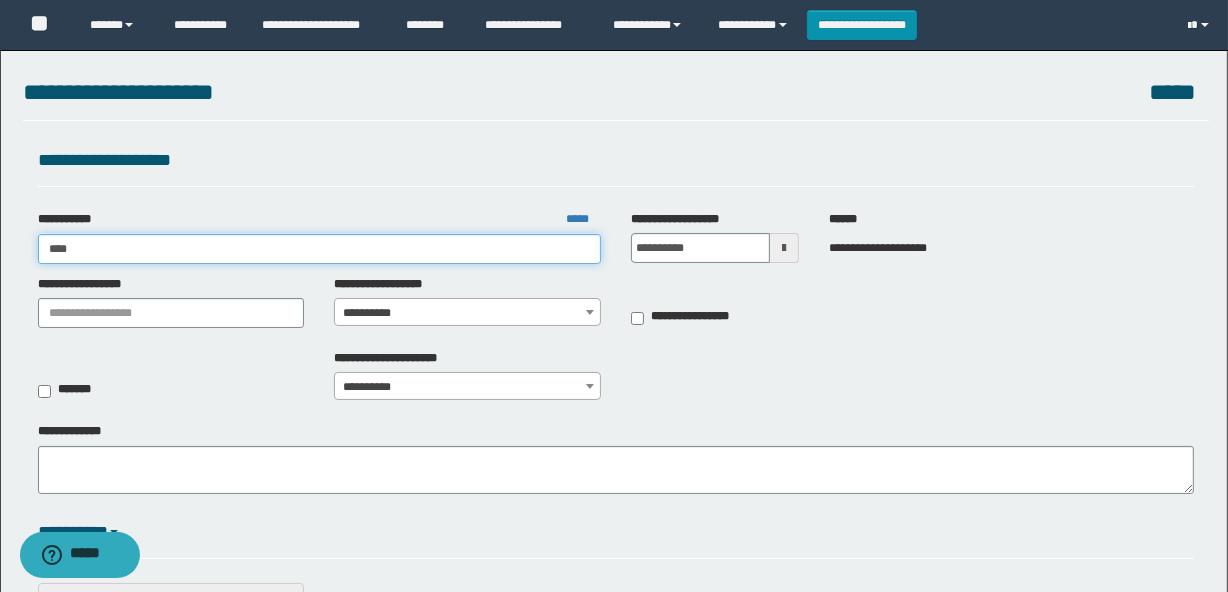 type on "*****" 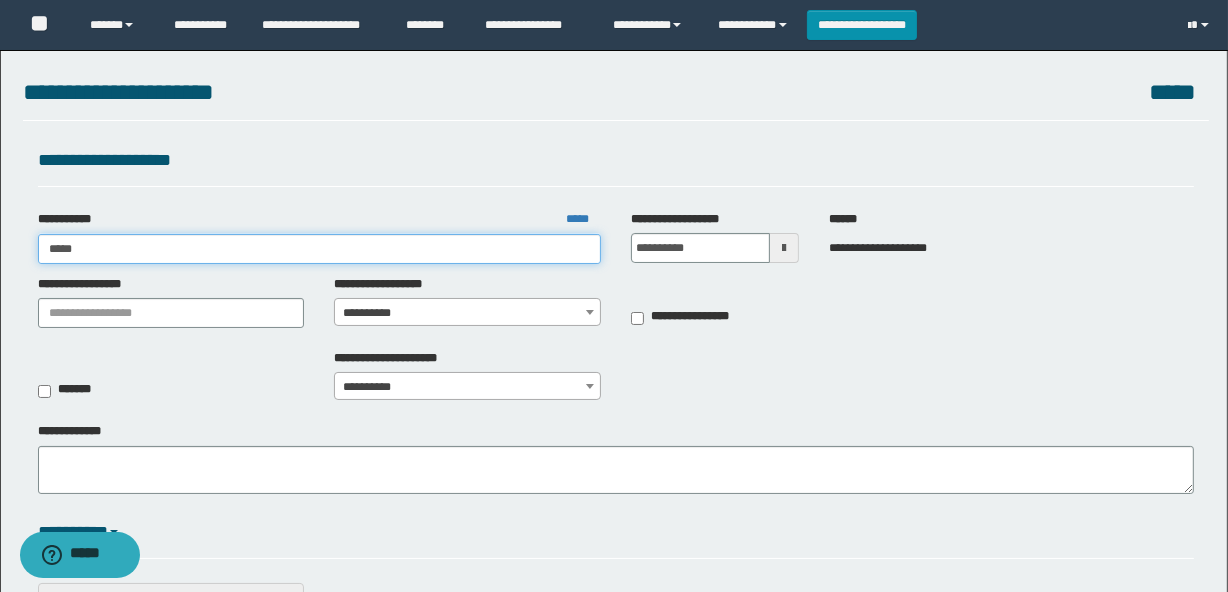 type on "*****" 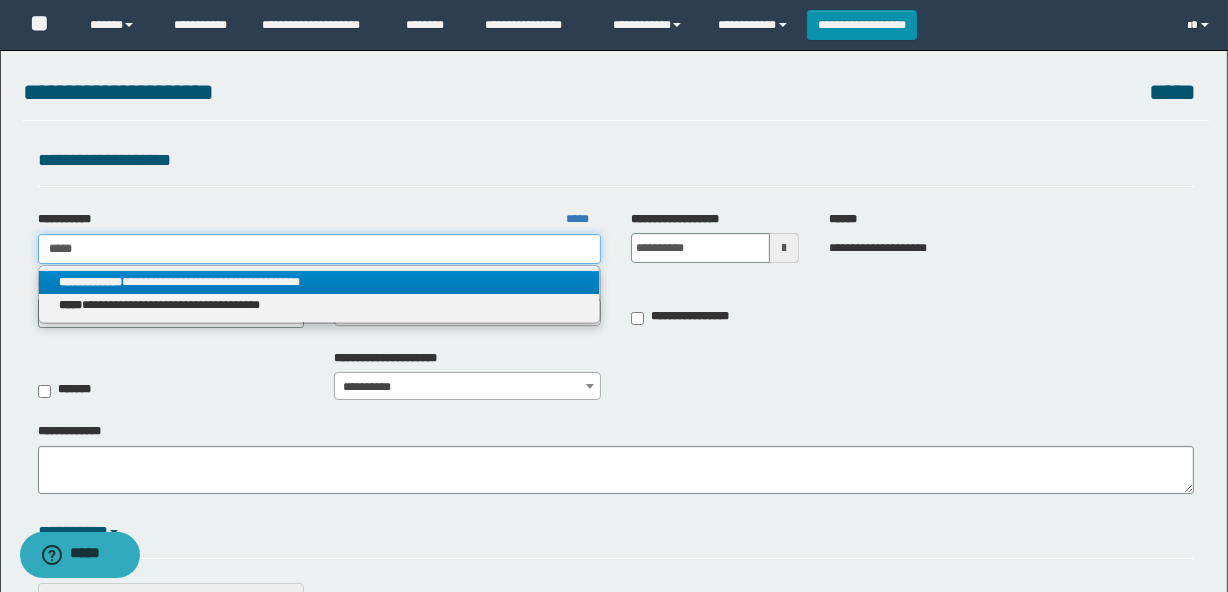 type on "*****" 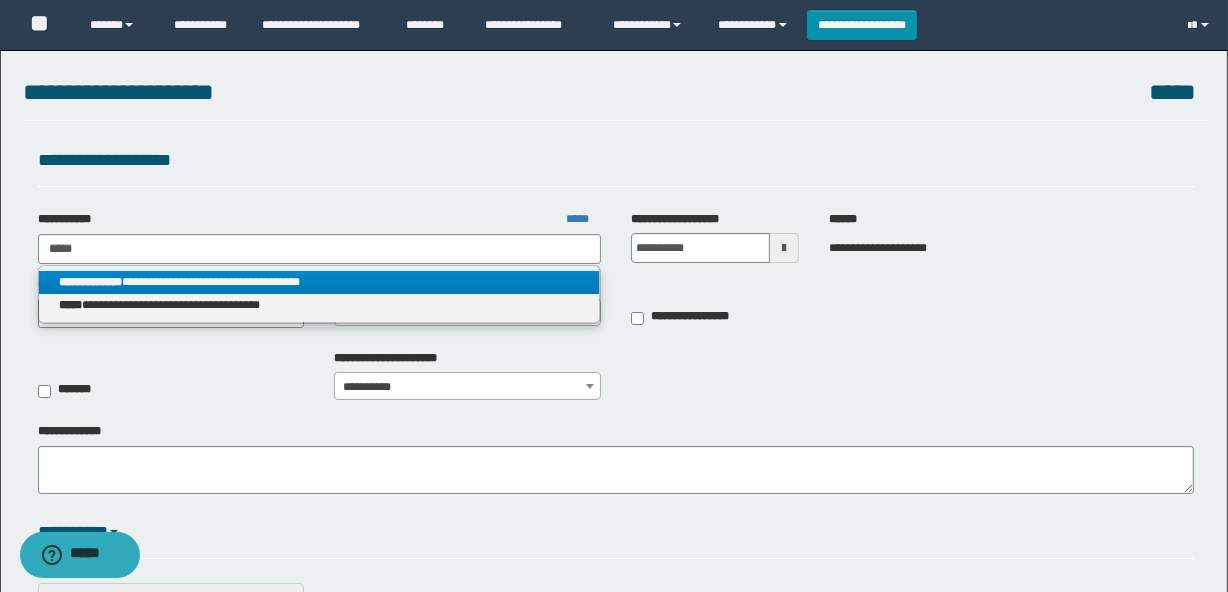 click on "**********" at bounding box center (319, 294) 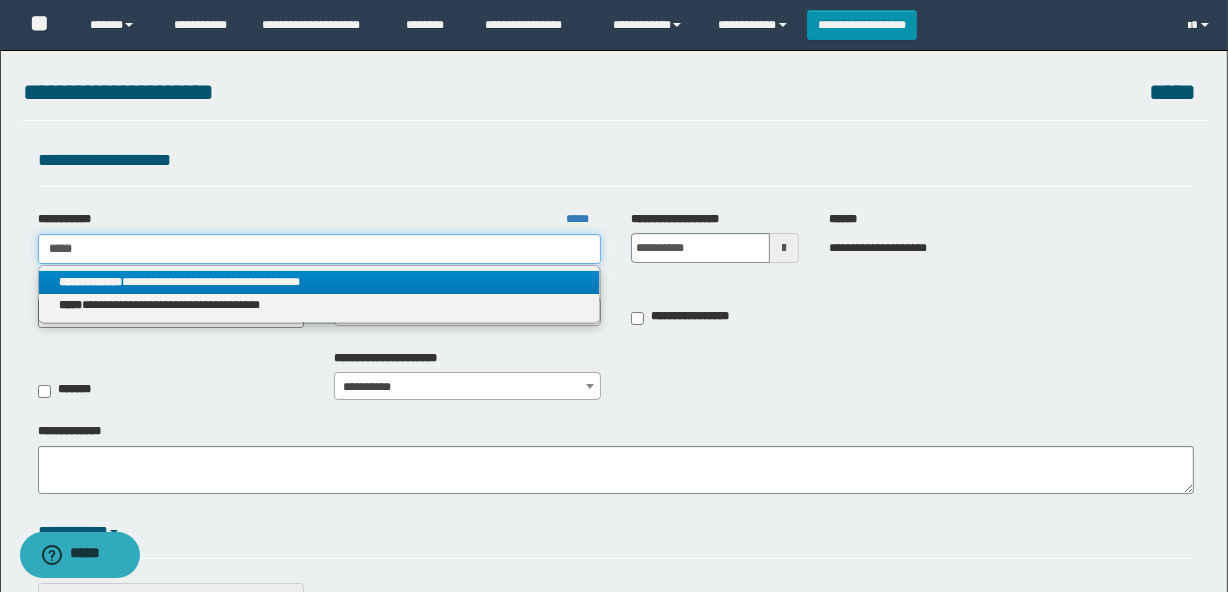 type 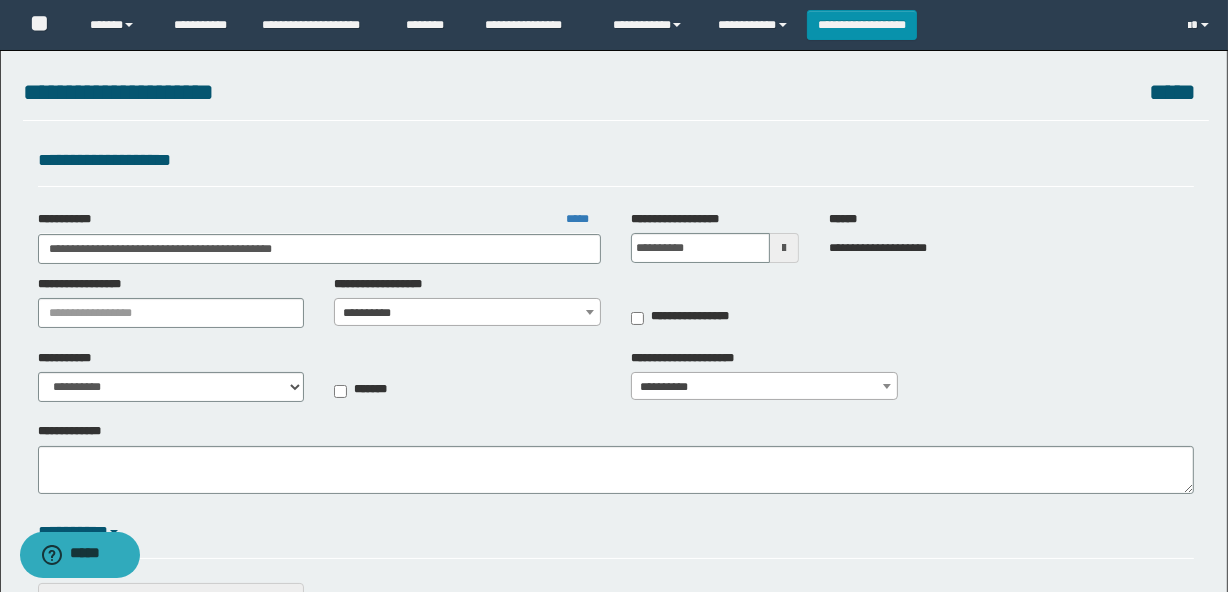 click on "**********" at bounding box center [467, 313] 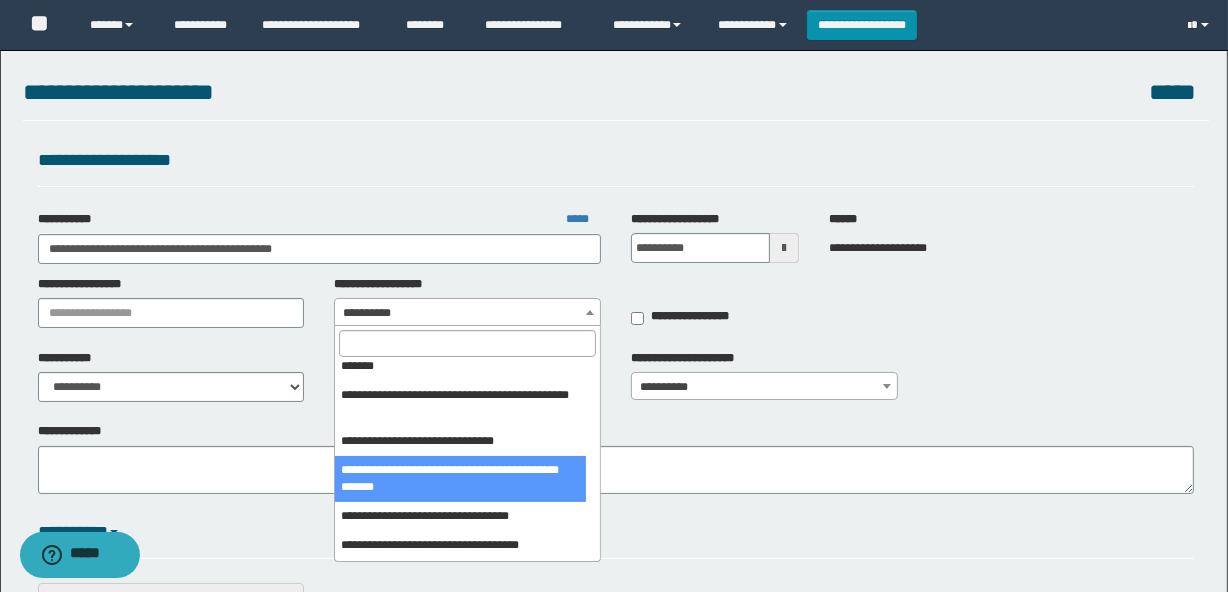 scroll, scrollTop: 363, scrollLeft: 0, axis: vertical 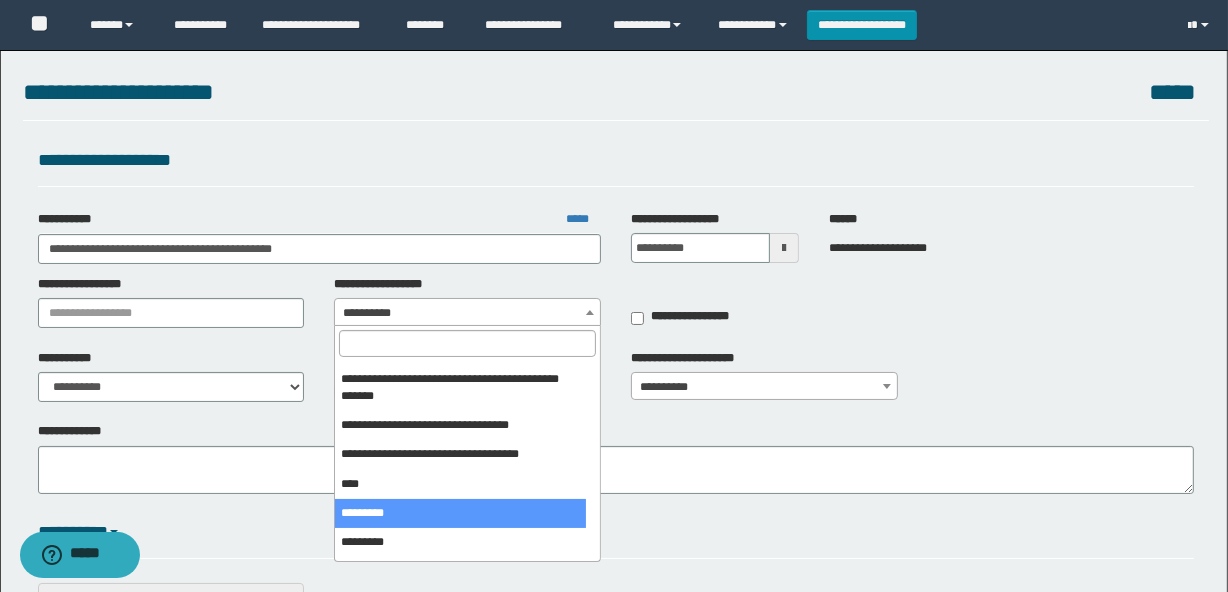 select on "***" 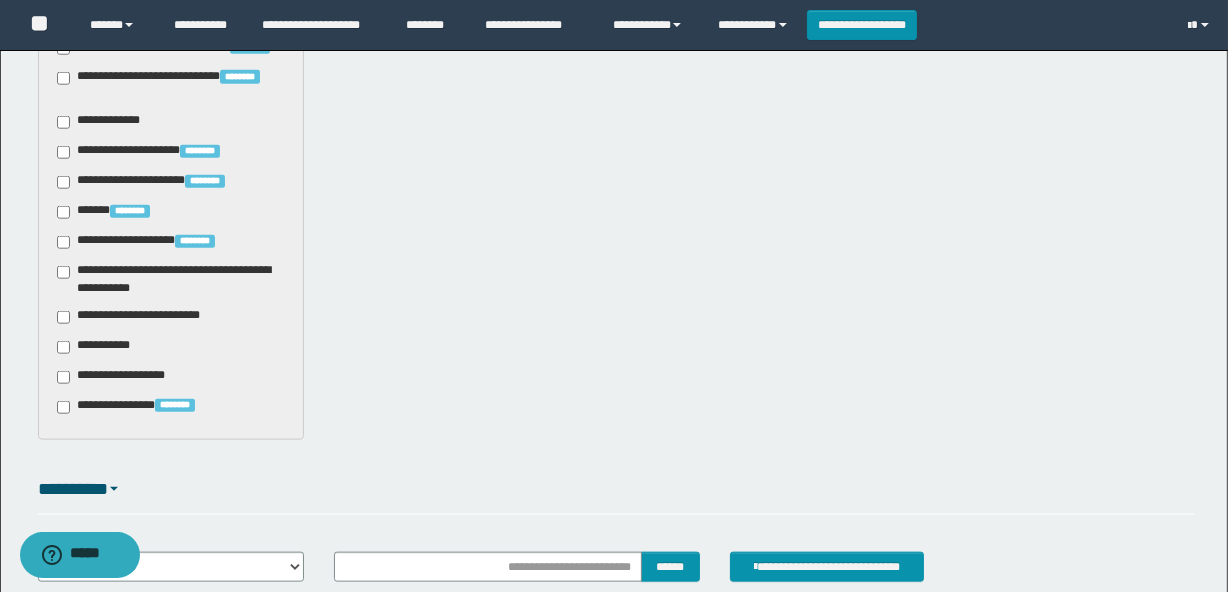 scroll, scrollTop: 1909, scrollLeft: 0, axis: vertical 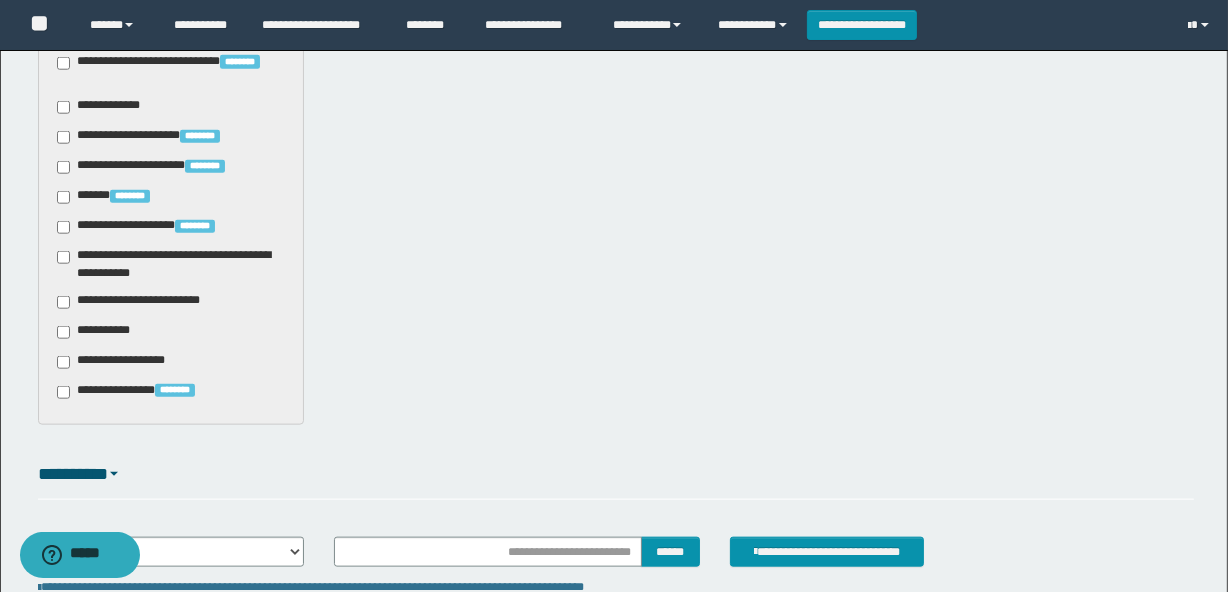 click on "**********" at bounding box center (143, 302) 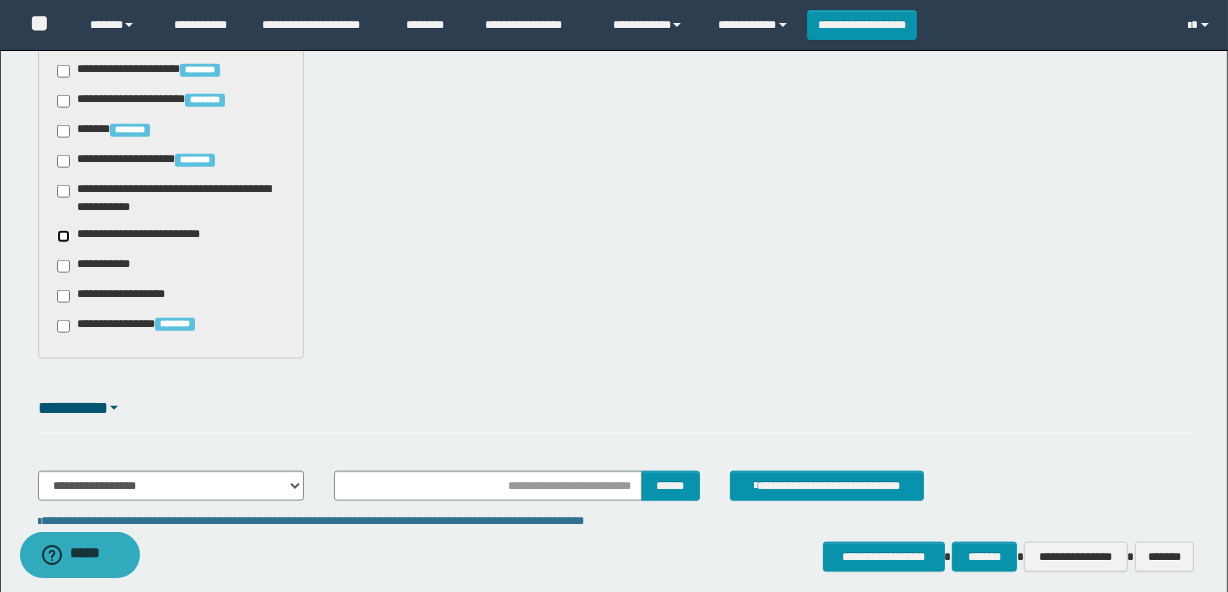 scroll, scrollTop: 2060, scrollLeft: 0, axis: vertical 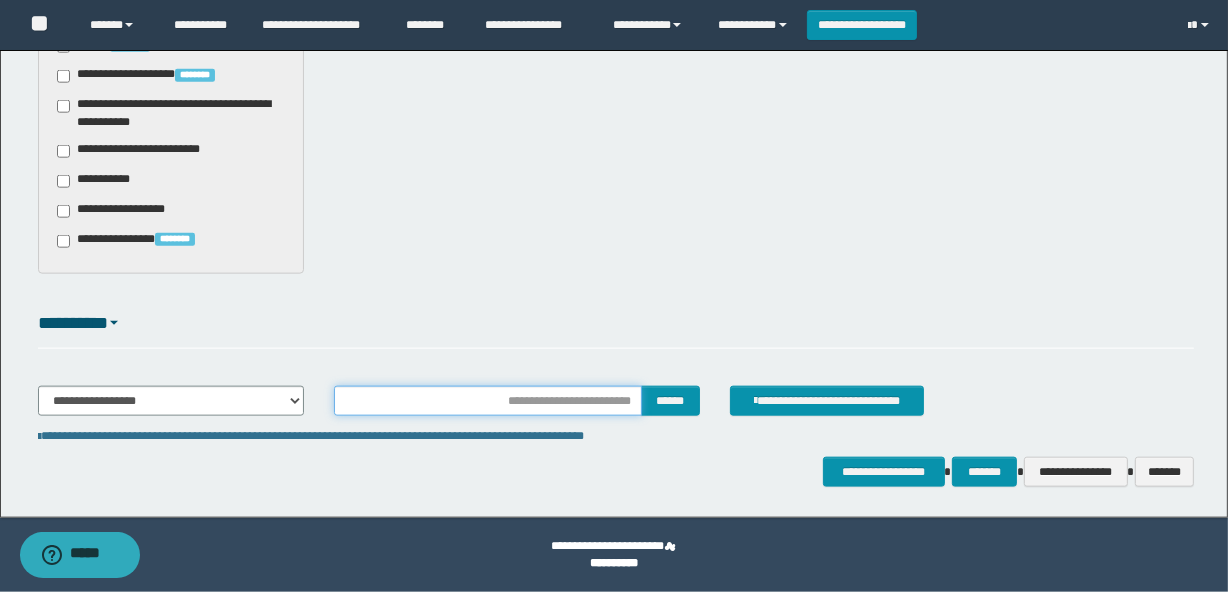 click at bounding box center (487, 401) 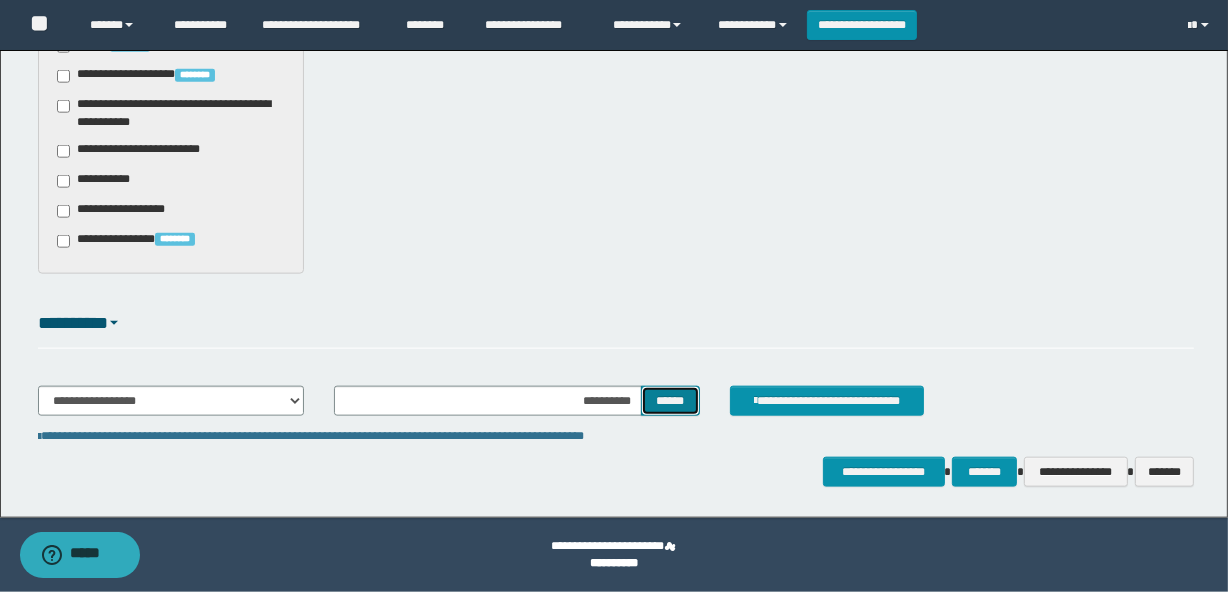 click on "******" at bounding box center [670, 401] 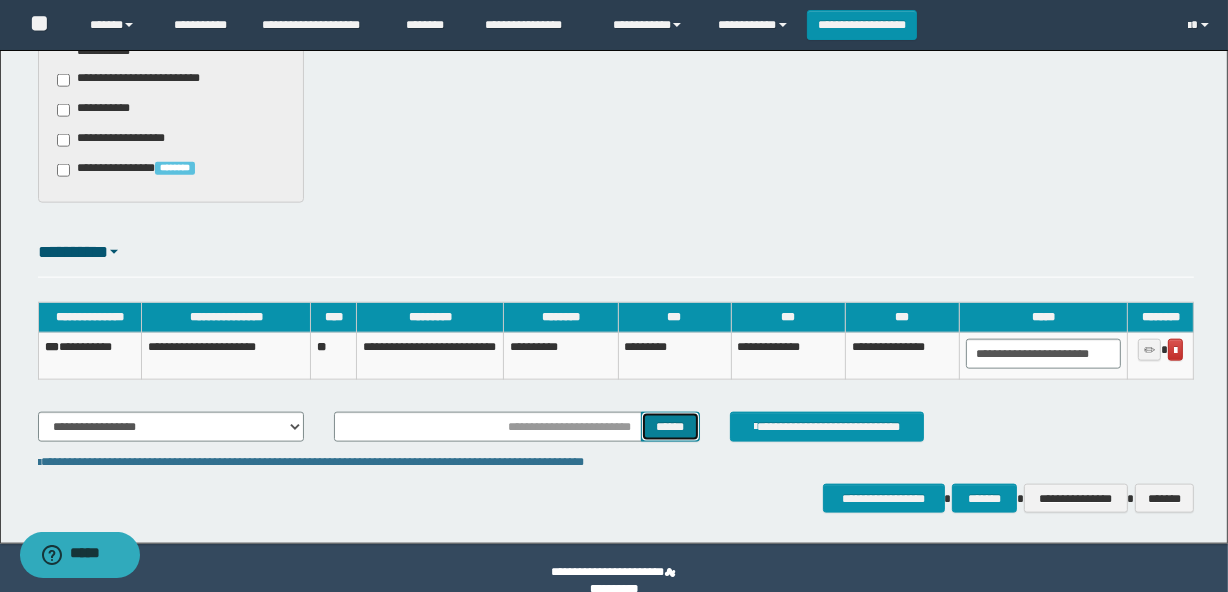scroll, scrollTop: 2157, scrollLeft: 0, axis: vertical 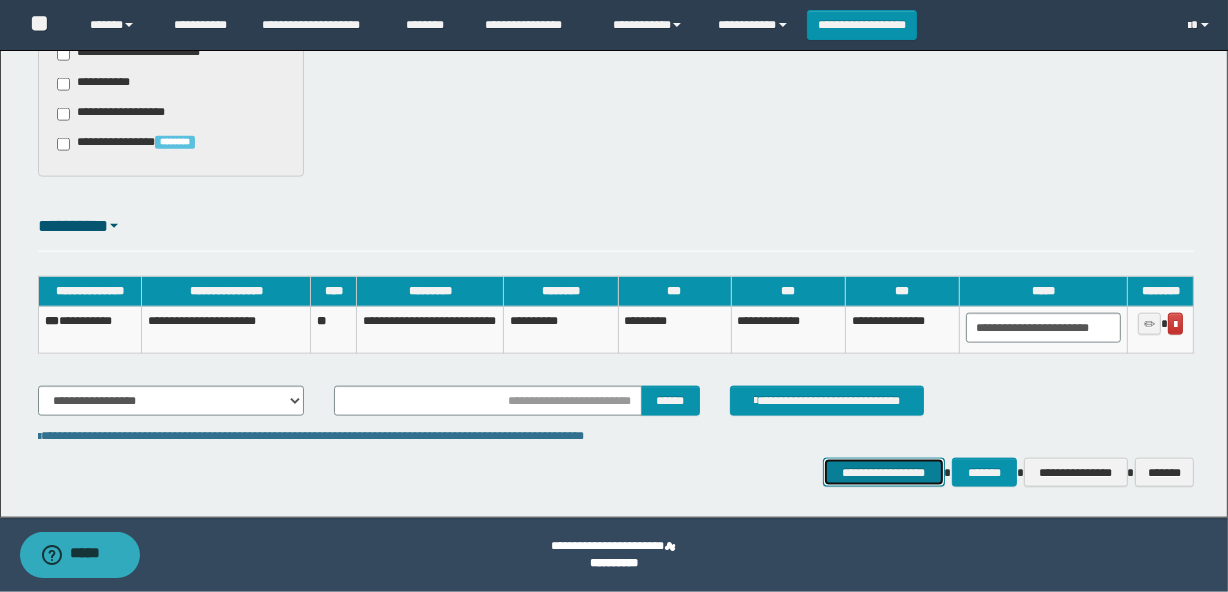 click on "**********" at bounding box center (884, 473) 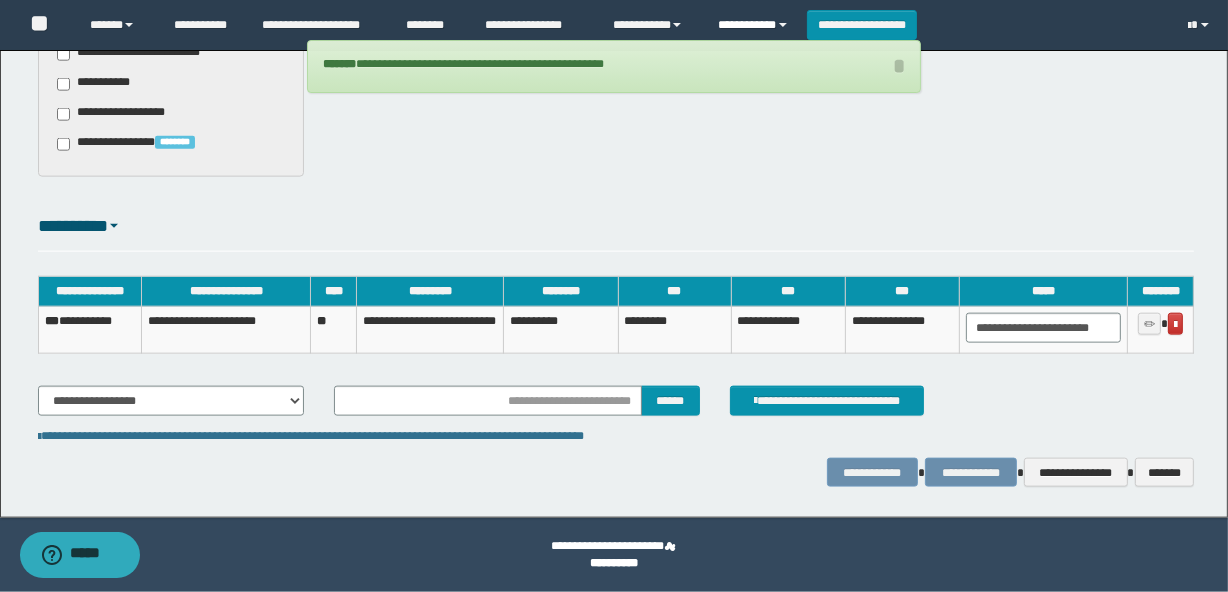 click on "**********" at bounding box center [755, 25] 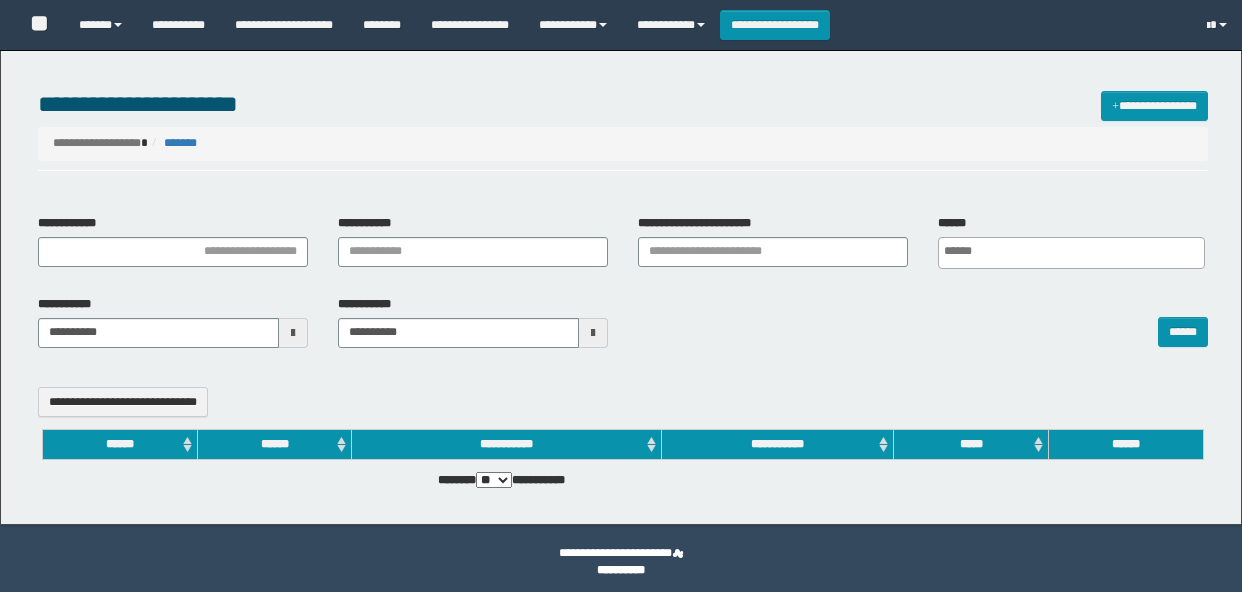 select 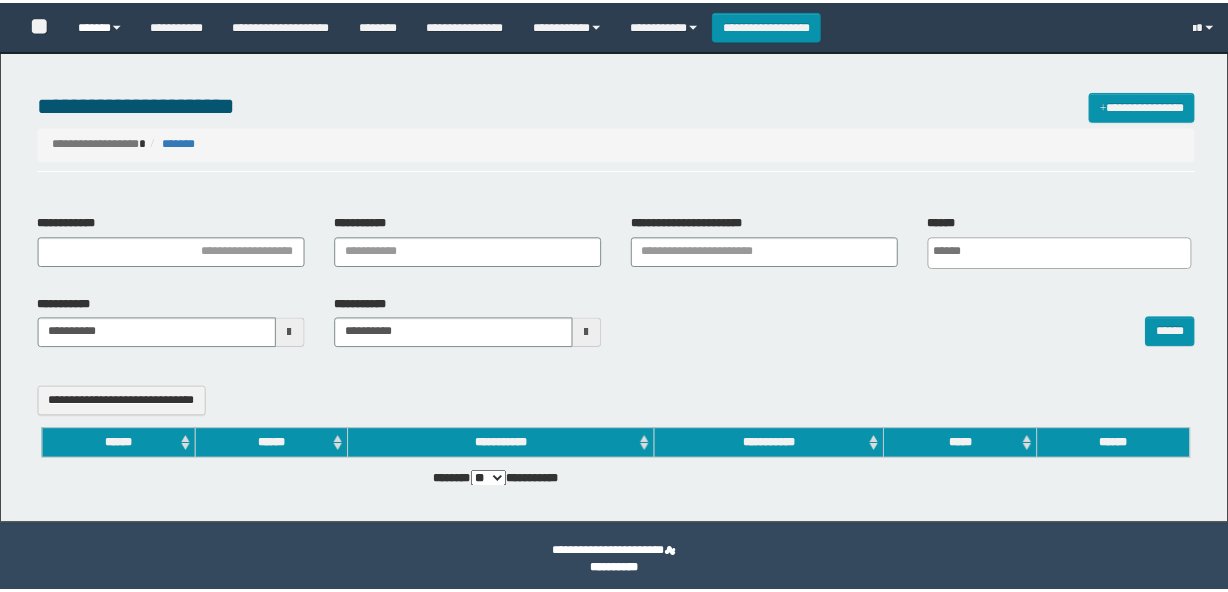scroll, scrollTop: 0, scrollLeft: 0, axis: both 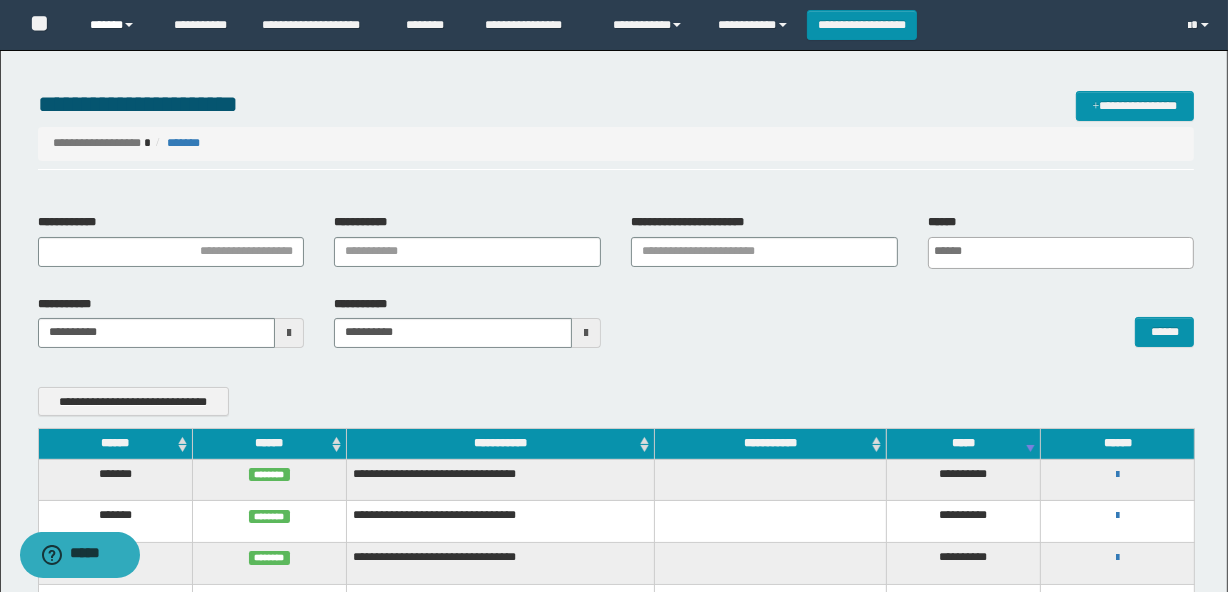 click on "******" at bounding box center [117, 25] 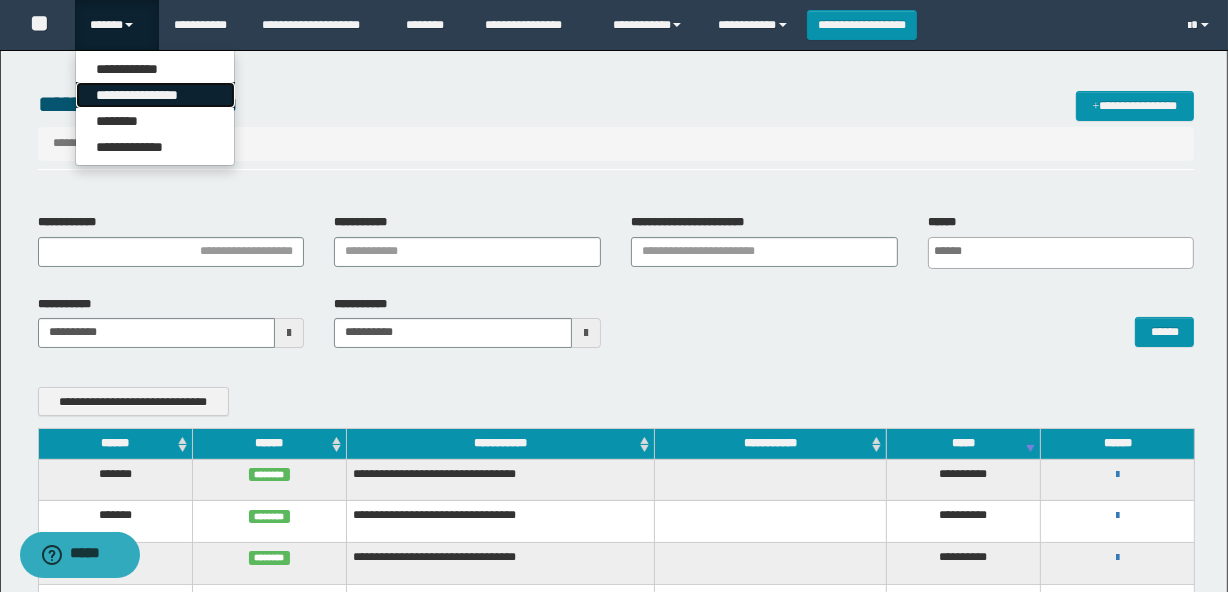 click on "**********" at bounding box center (155, 95) 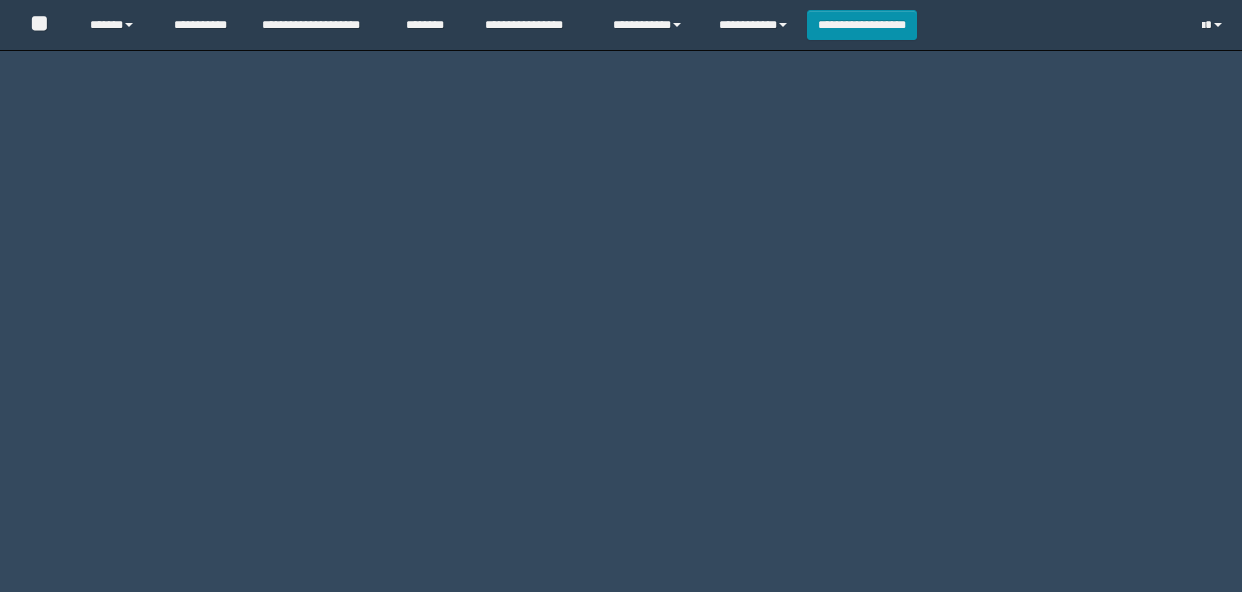 scroll, scrollTop: 0, scrollLeft: 0, axis: both 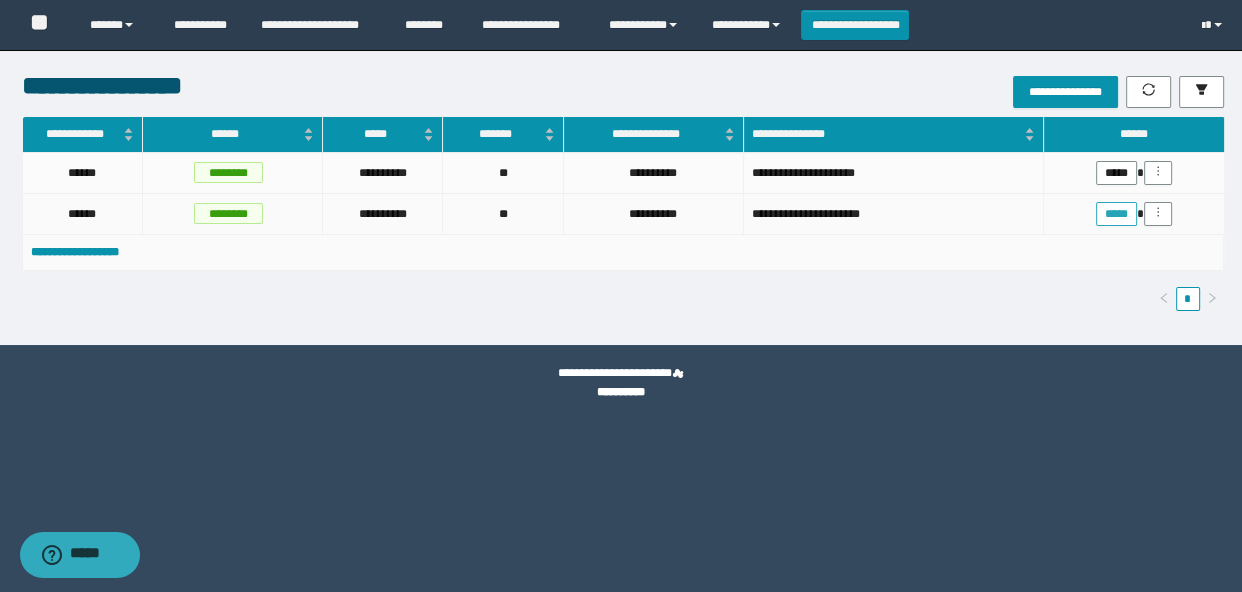 click on "*****" at bounding box center (1116, 214) 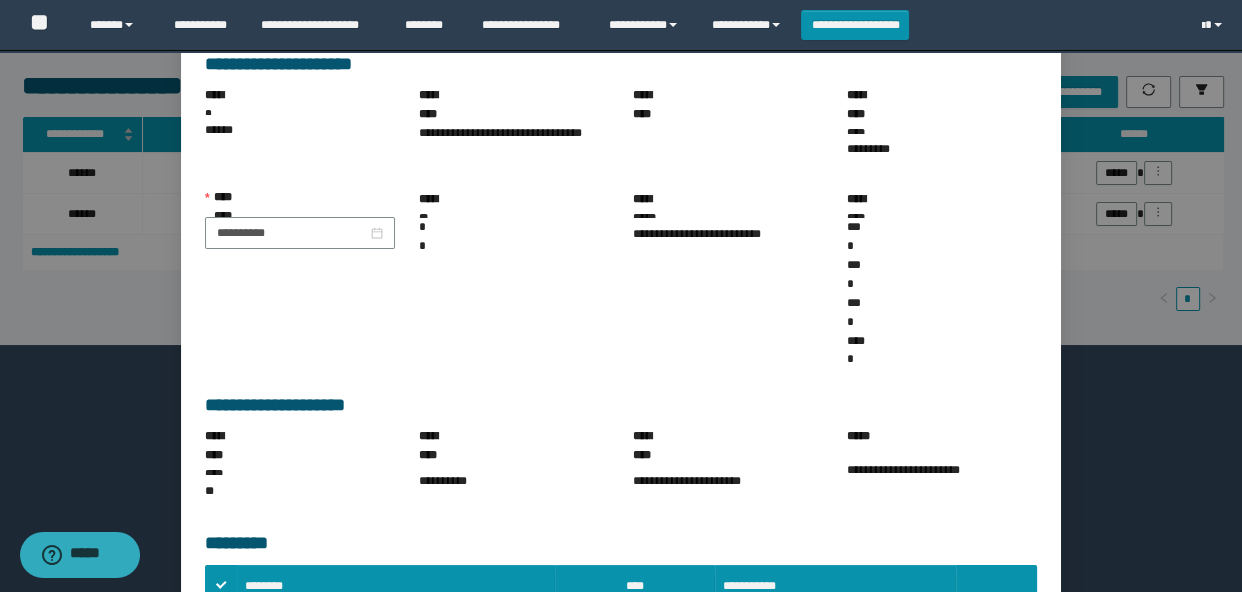 scroll, scrollTop: 192, scrollLeft: 0, axis: vertical 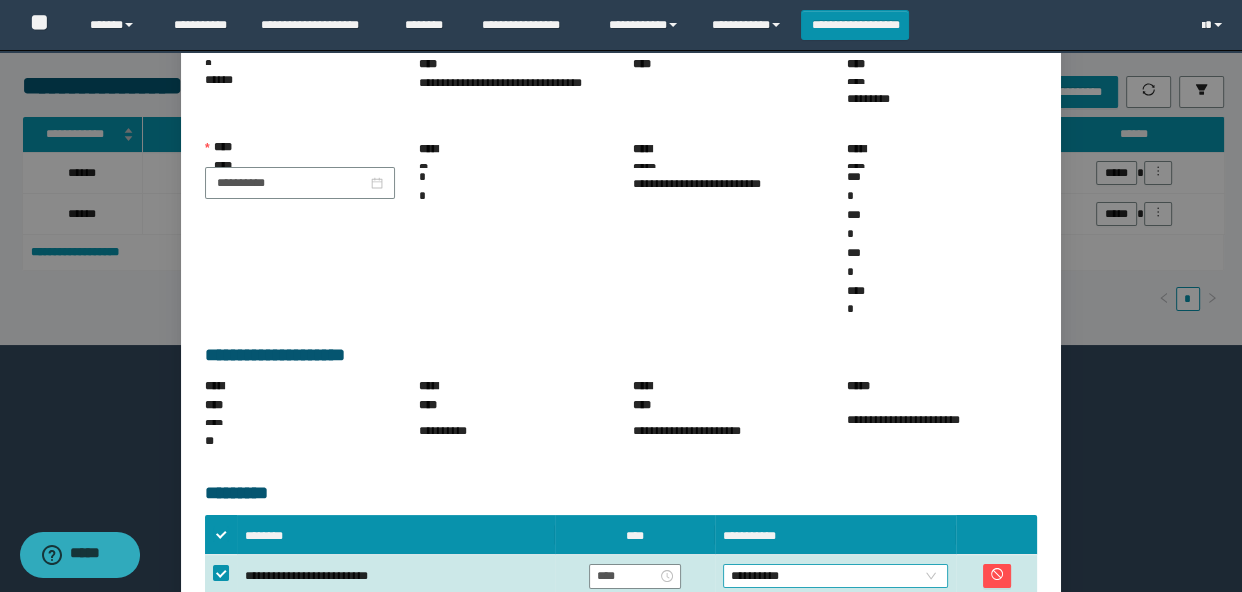 click on "**********" at bounding box center (836, 576) 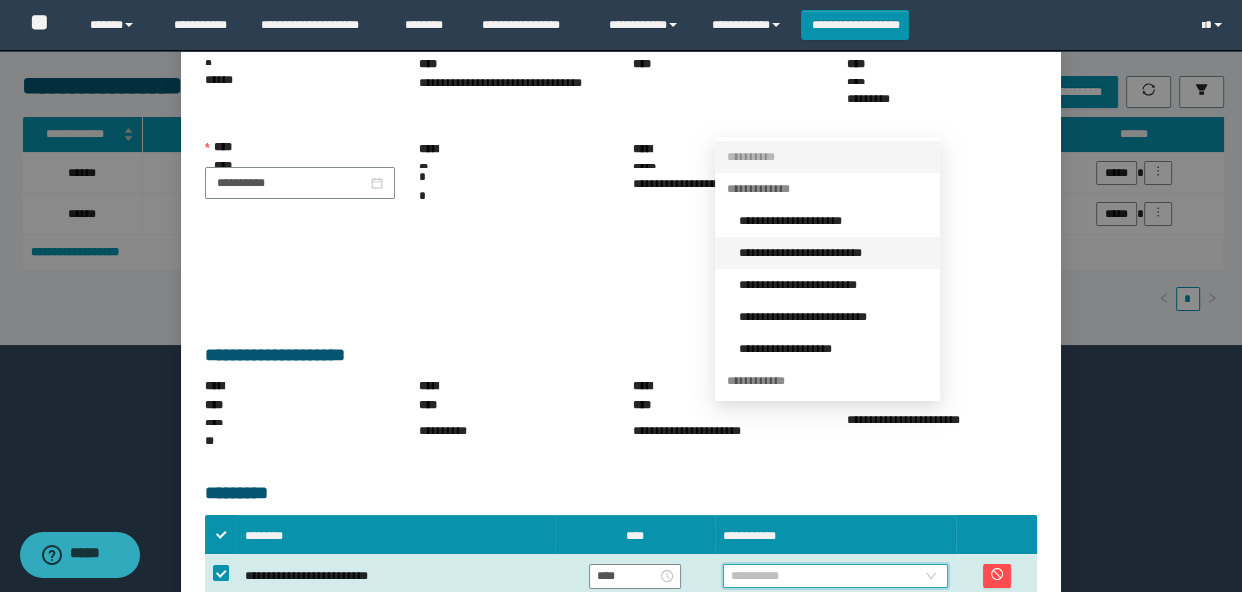 click on "**********" at bounding box center (833, 253) 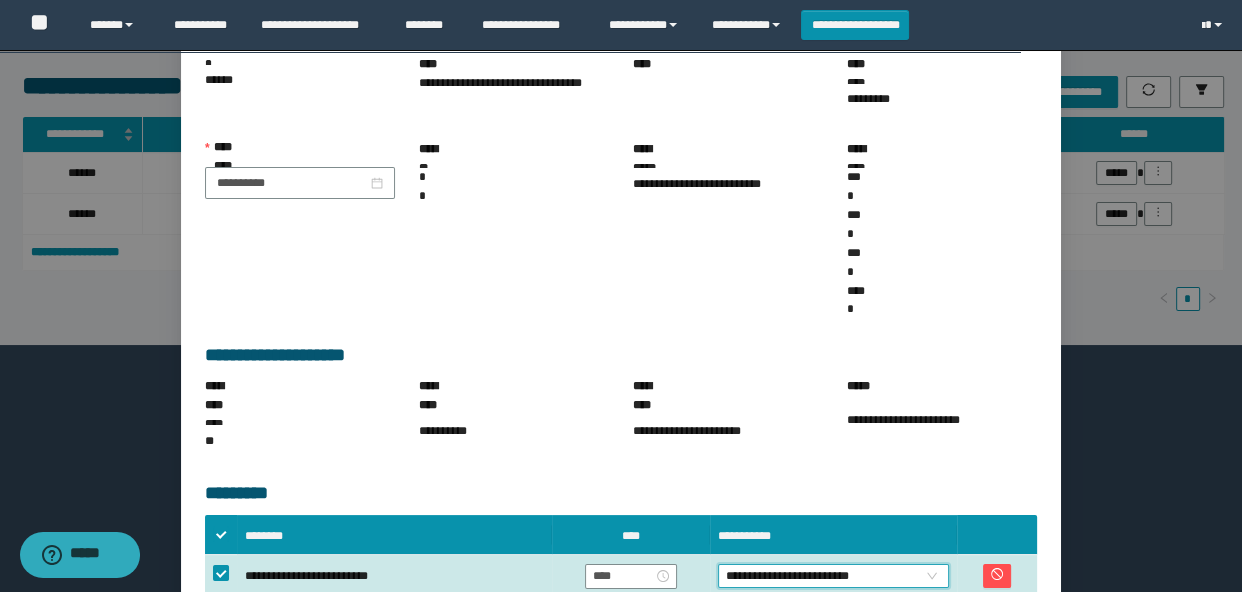 click on "**********" at bounding box center [833, 576] 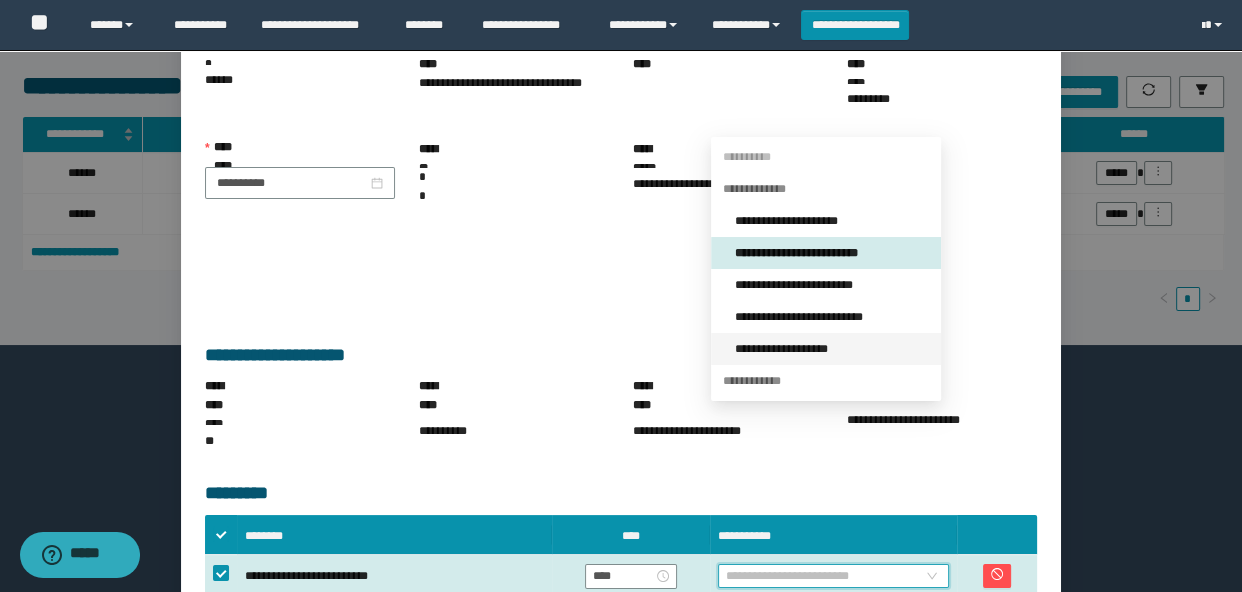 click on "**********" at bounding box center (832, 349) 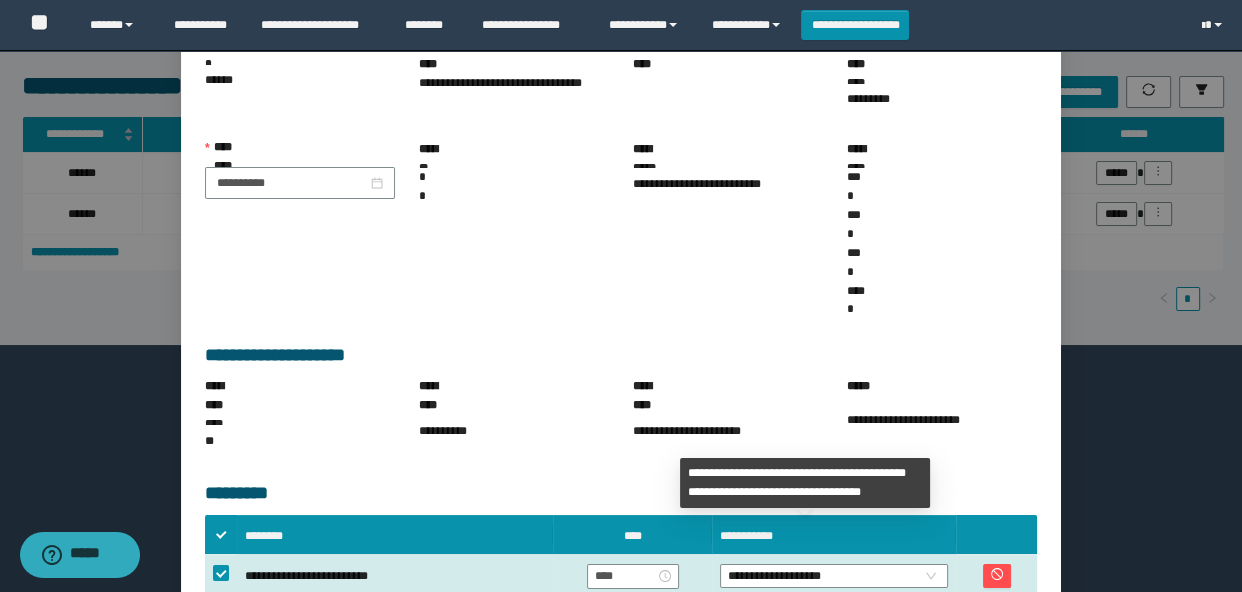 click on "**********" at bounding box center [915, 696] 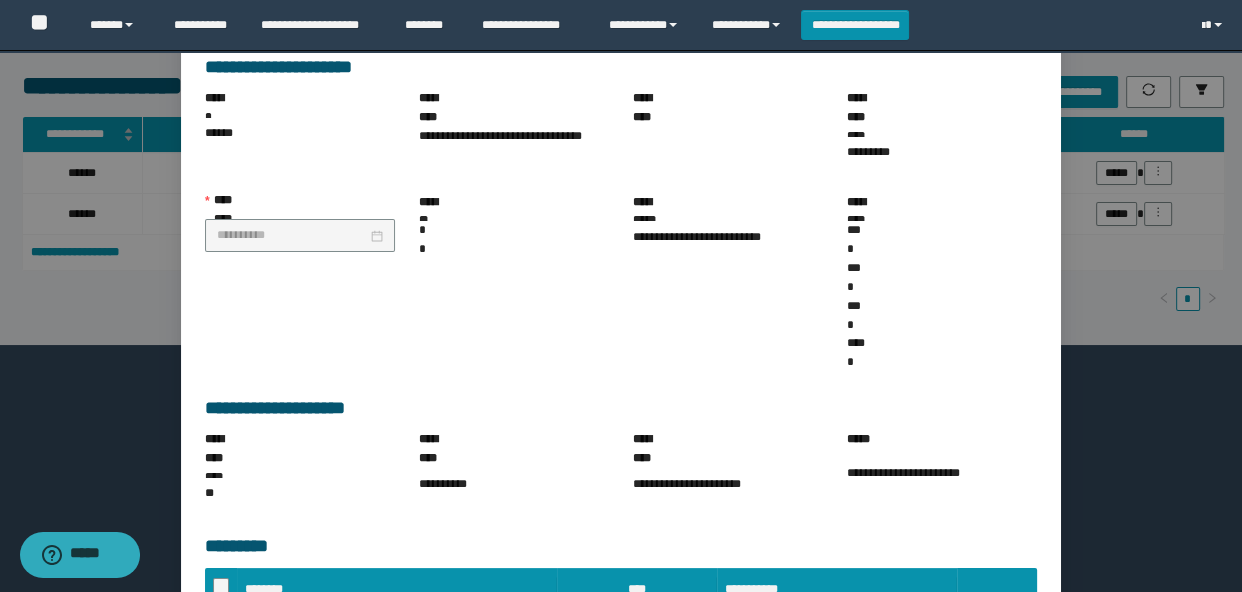 scroll, scrollTop: 189, scrollLeft: 0, axis: vertical 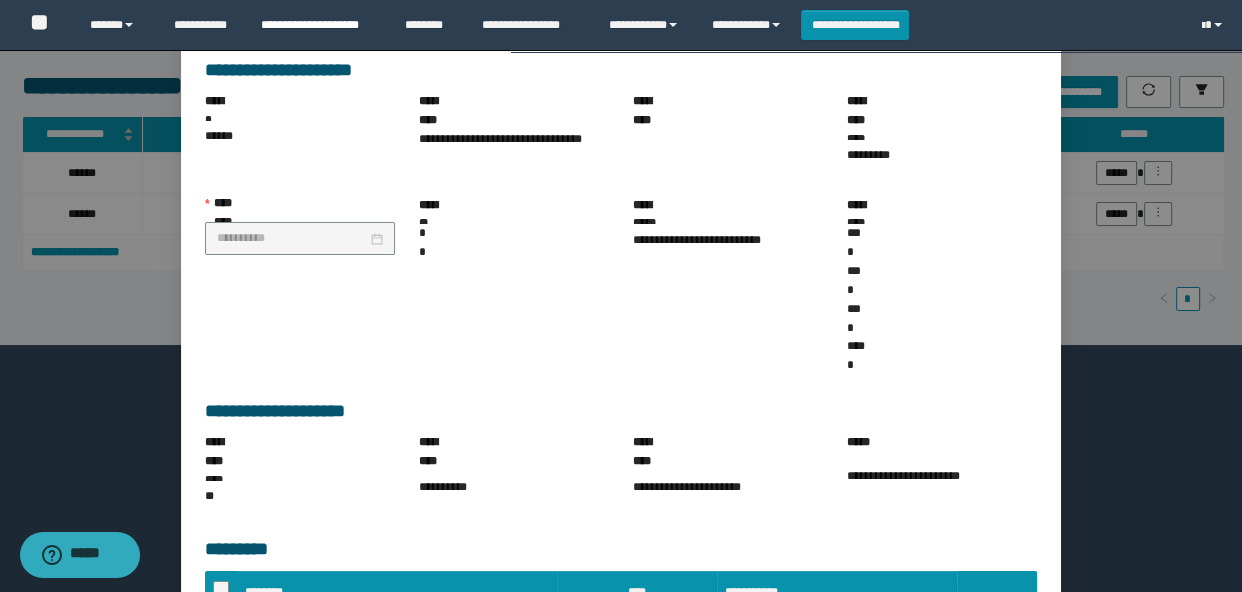 click on "**********" at bounding box center [318, 25] 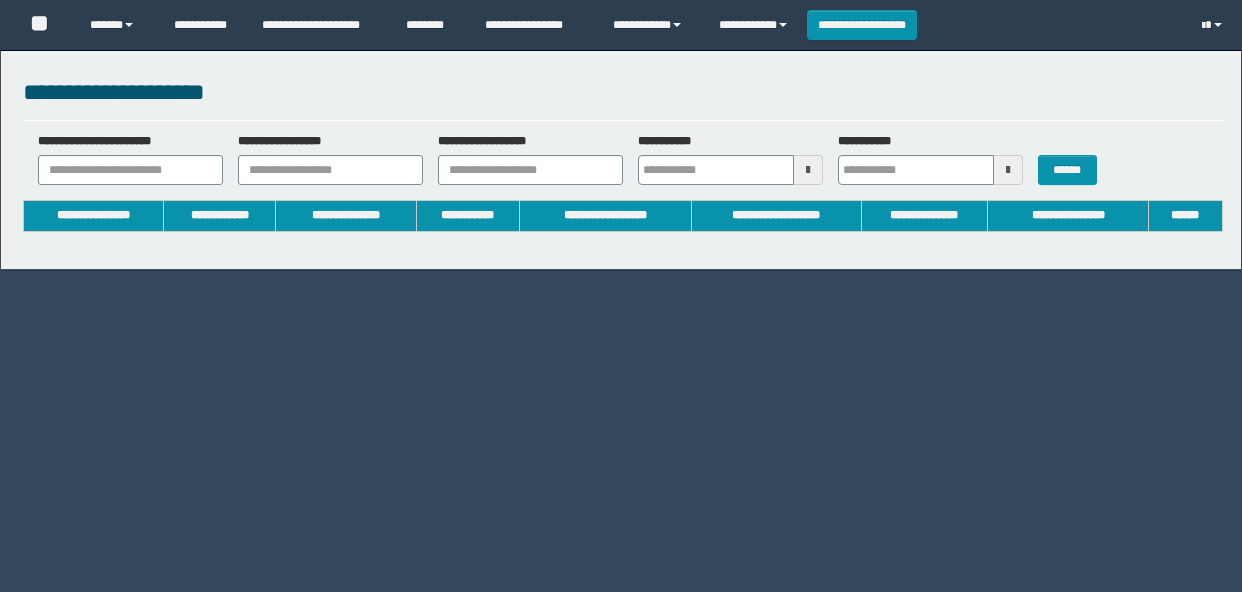 scroll, scrollTop: 0, scrollLeft: 0, axis: both 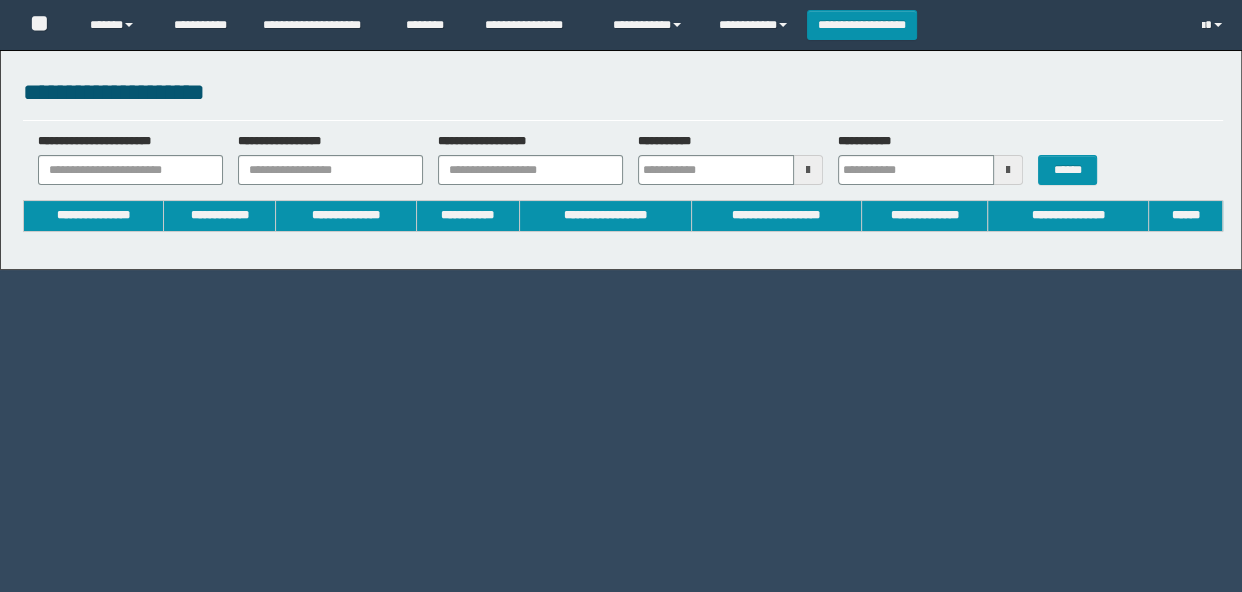 type on "**********" 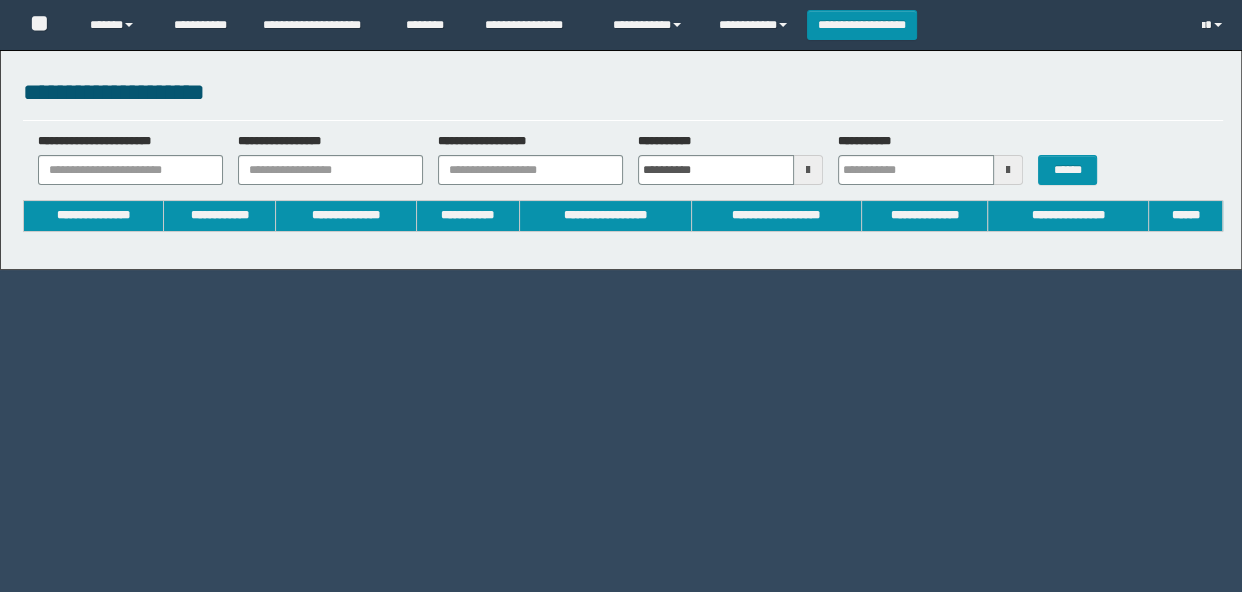 type on "**********" 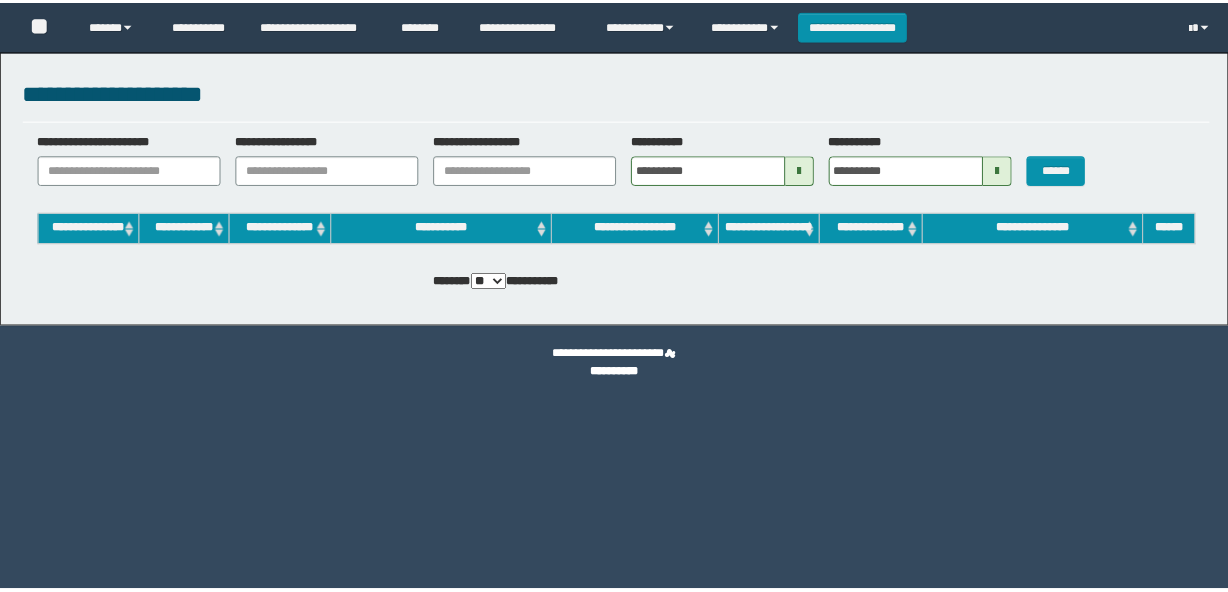 scroll, scrollTop: 0, scrollLeft: 0, axis: both 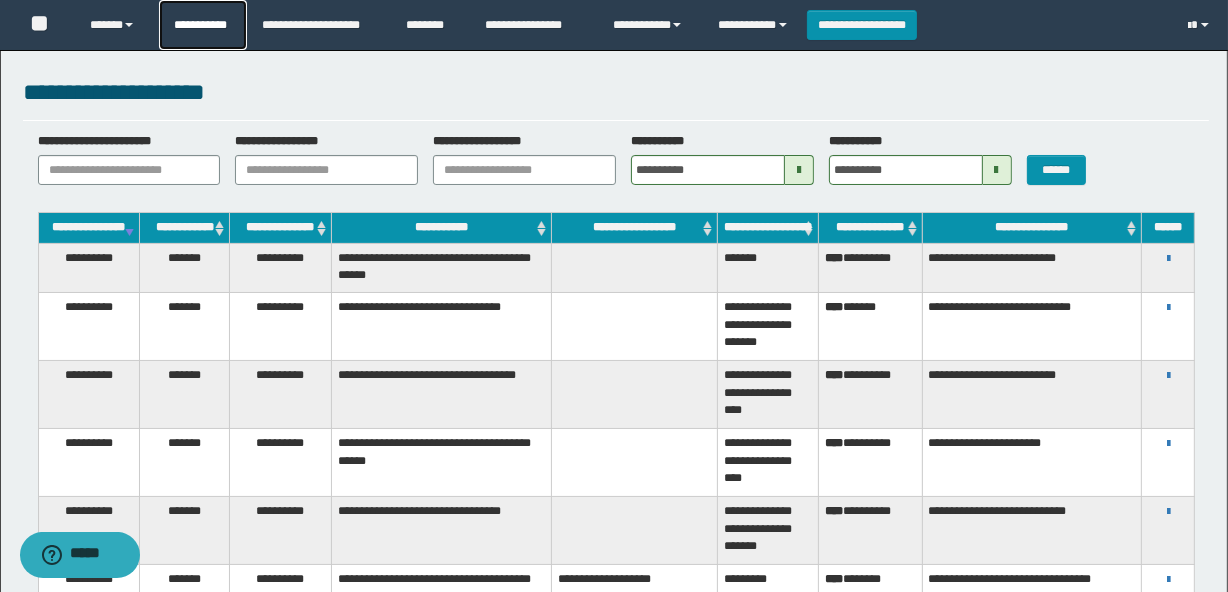 click on "**********" at bounding box center (203, 25) 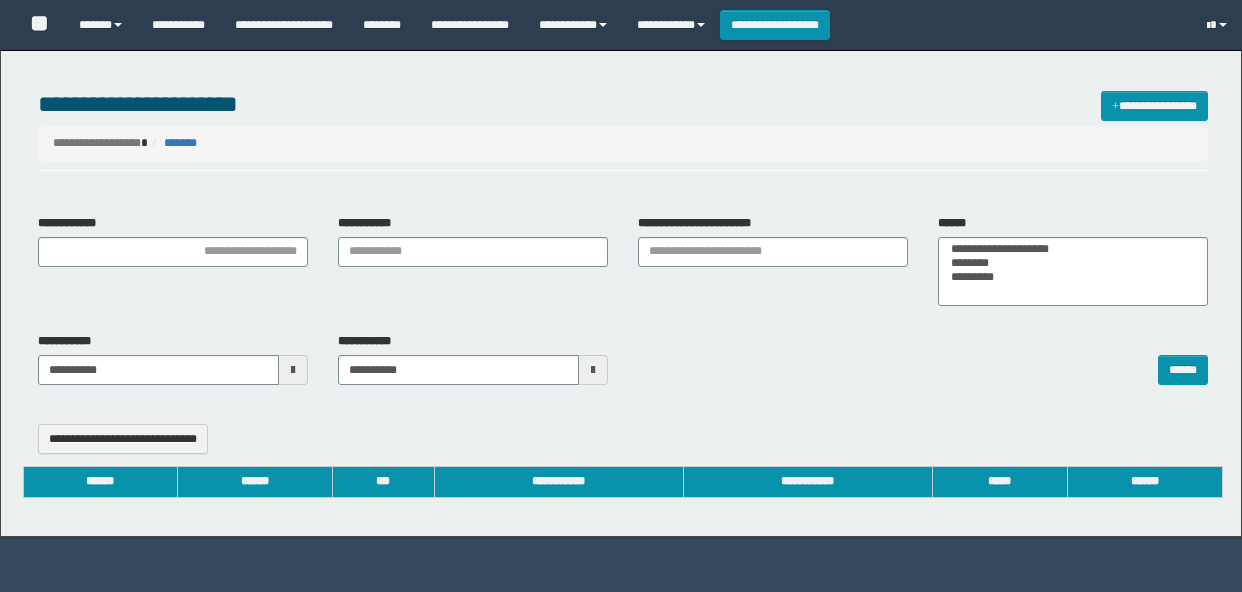 select 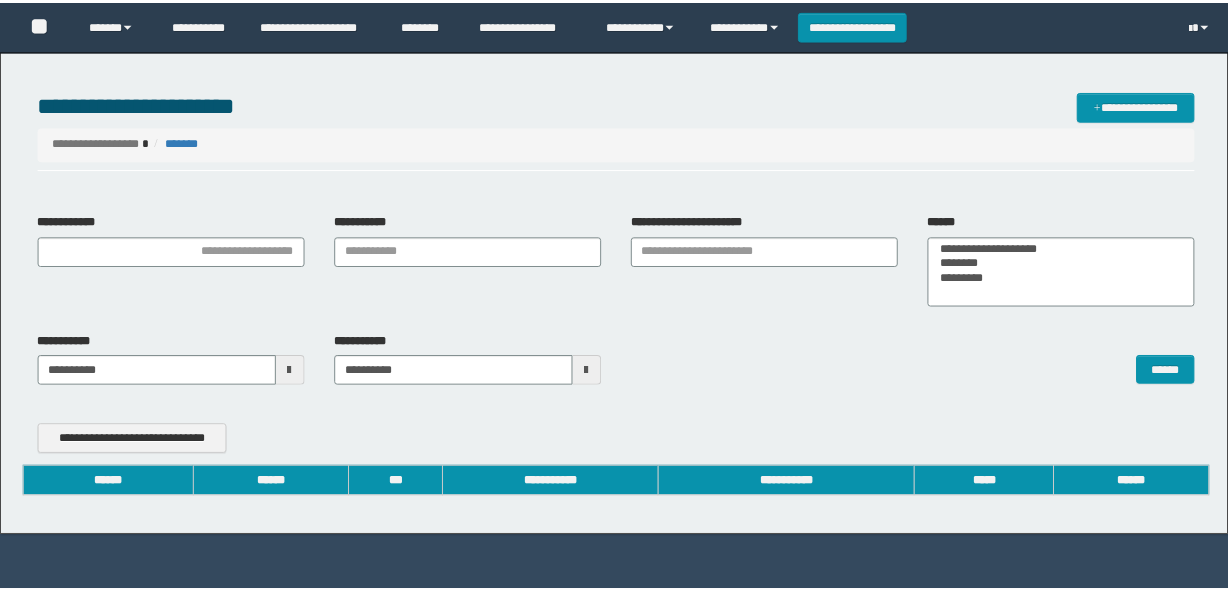 scroll, scrollTop: 0, scrollLeft: 0, axis: both 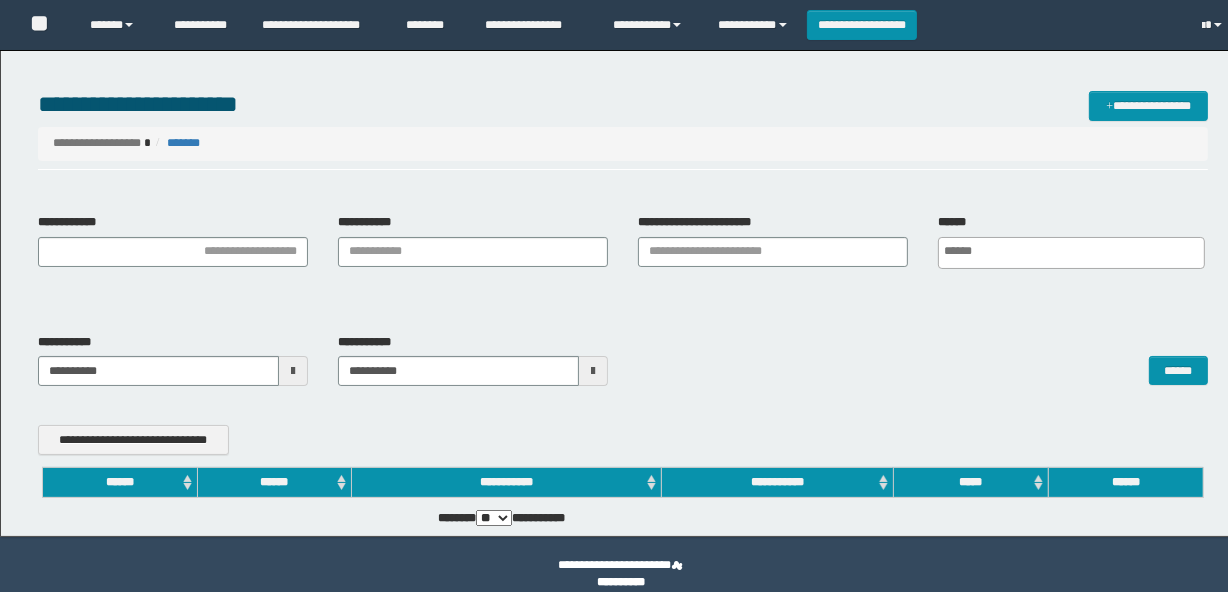 type on "**********" 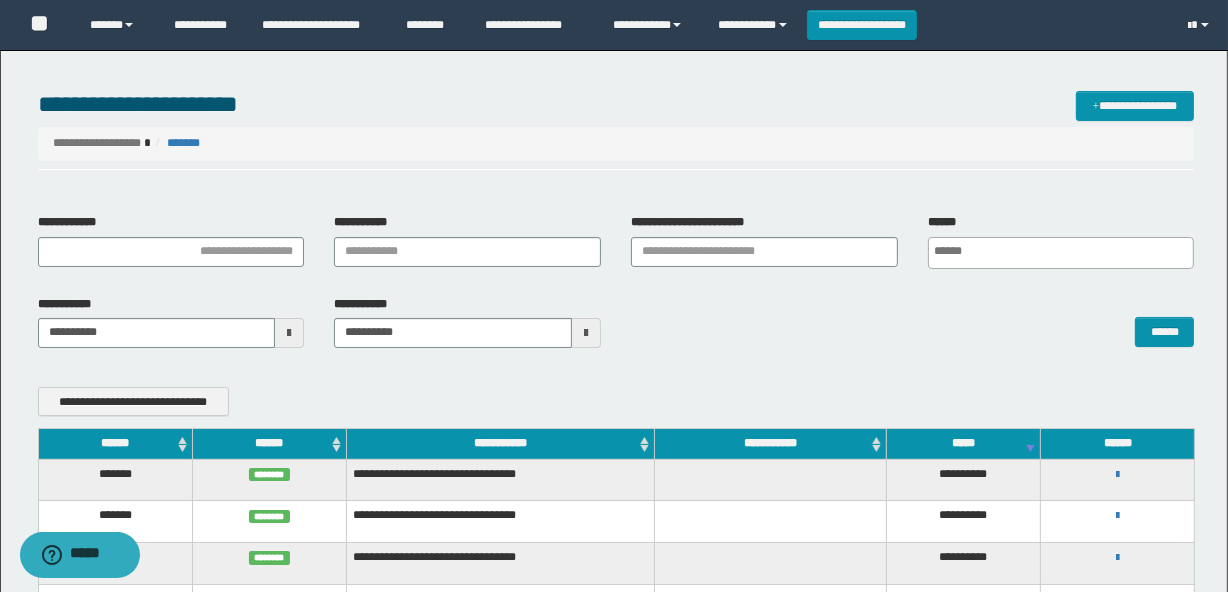 scroll, scrollTop: 0, scrollLeft: 0, axis: both 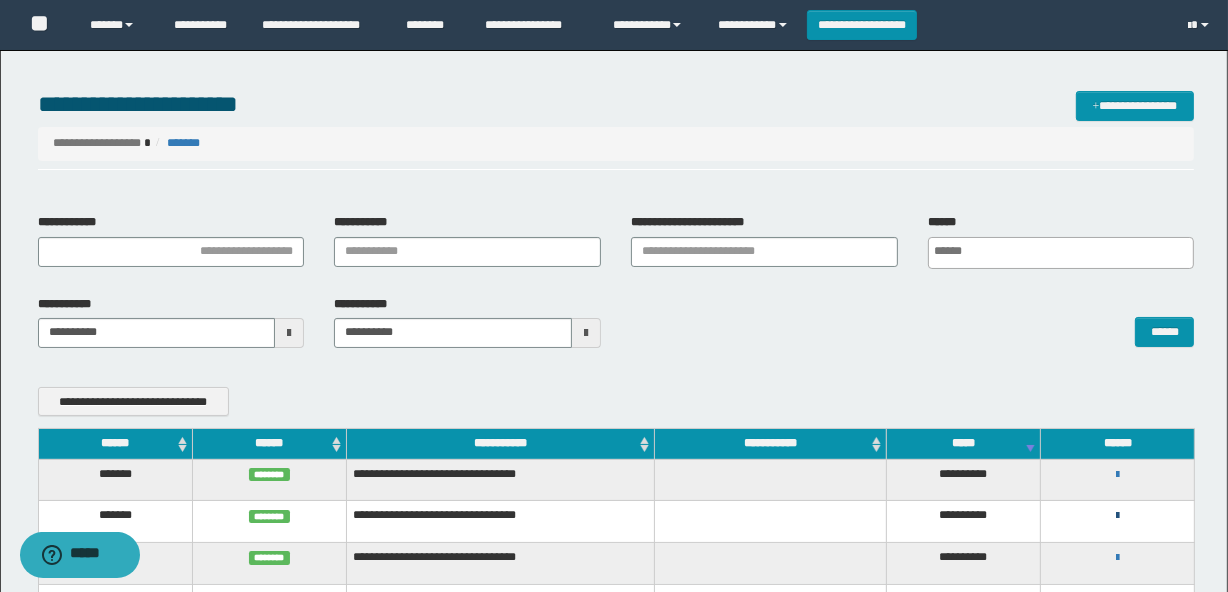 click at bounding box center [1117, 516] 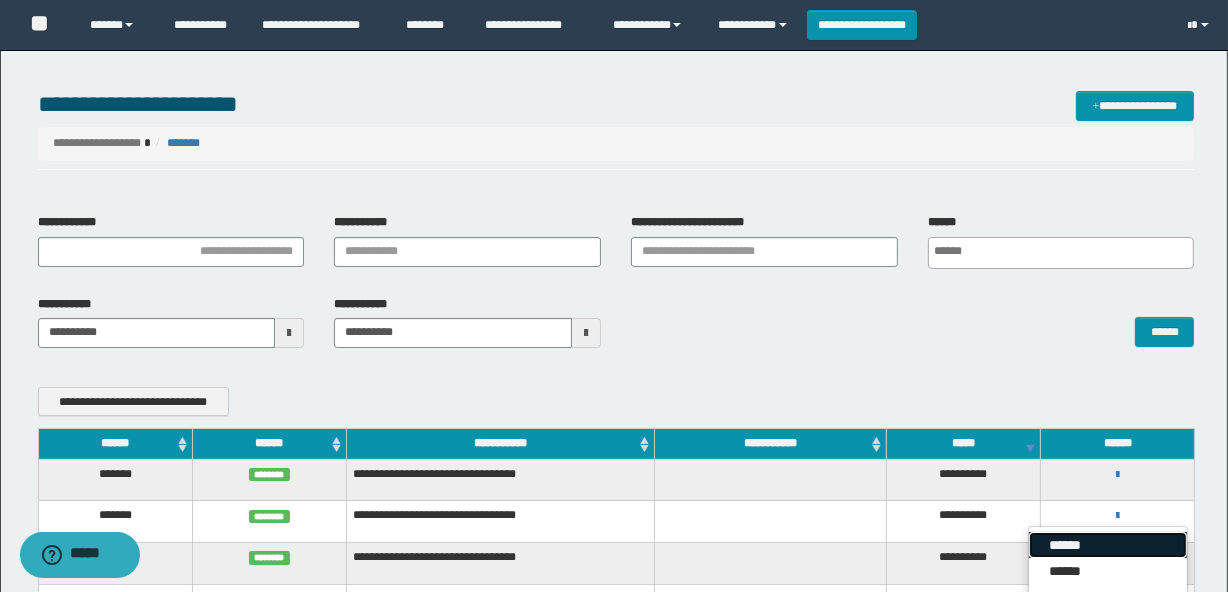 click on "******" at bounding box center (1108, 545) 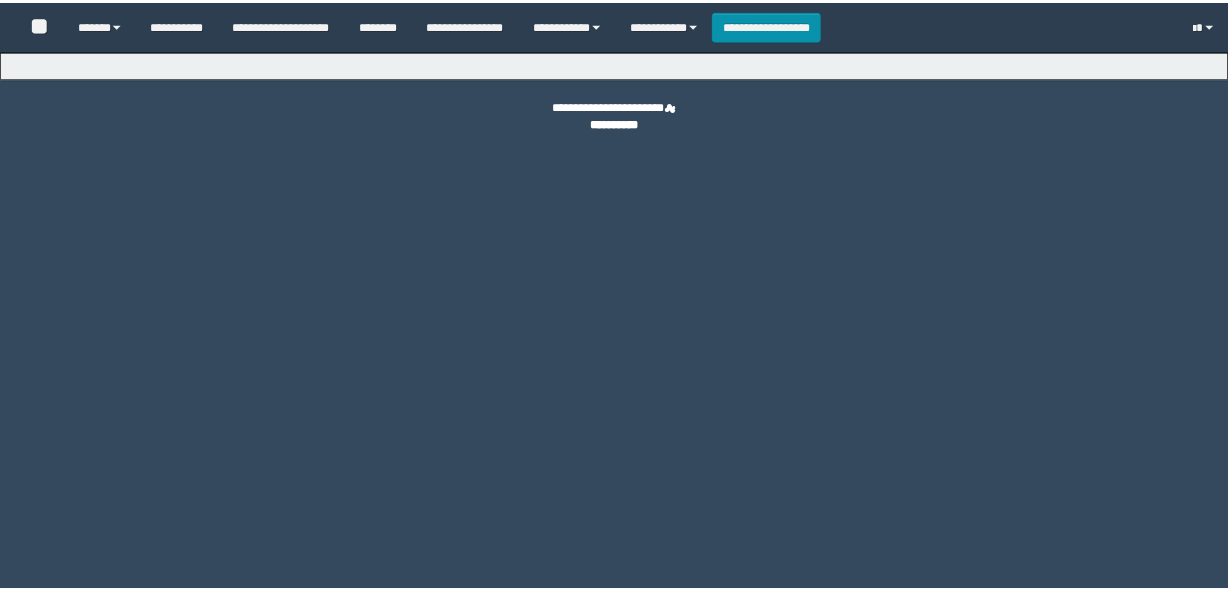 scroll, scrollTop: 0, scrollLeft: 0, axis: both 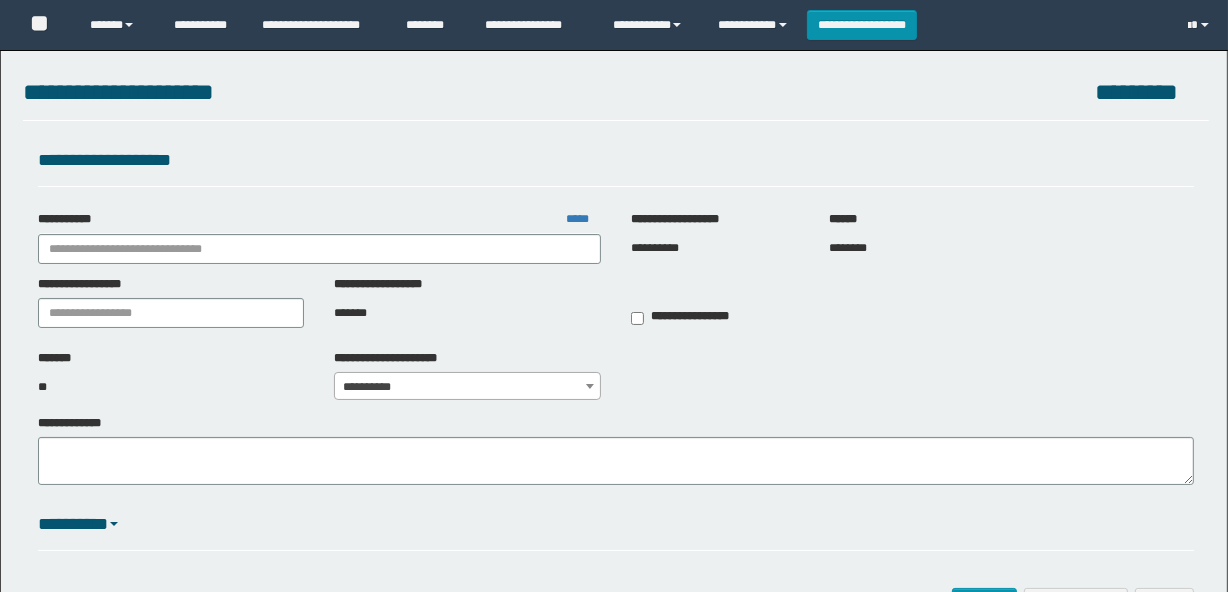 type on "**********" 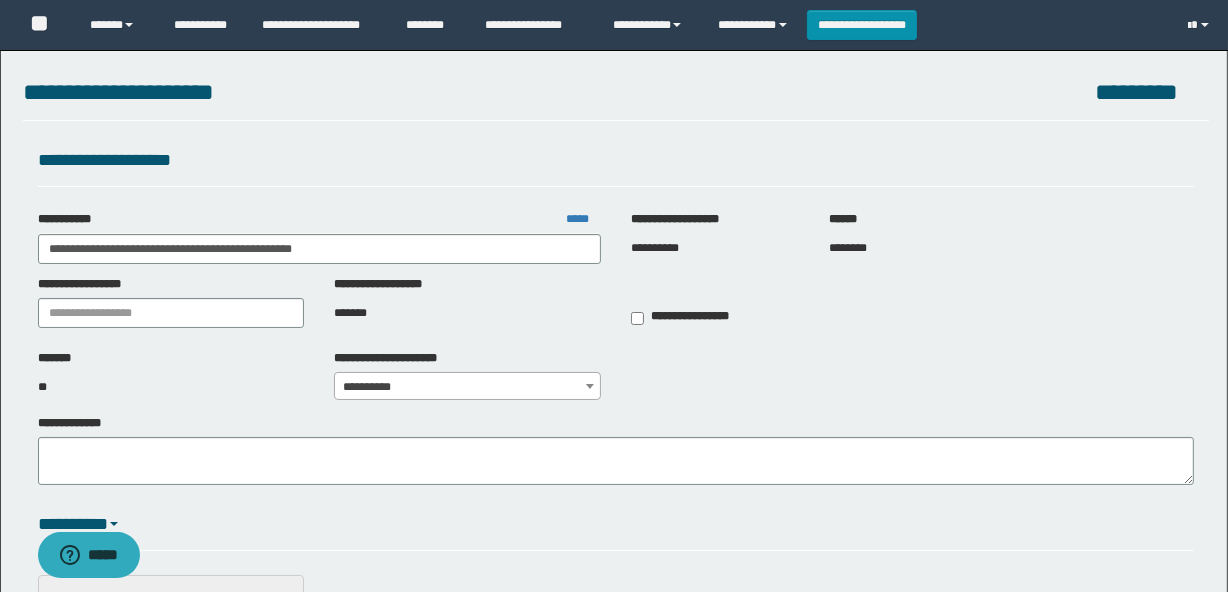 scroll, scrollTop: 0, scrollLeft: 0, axis: both 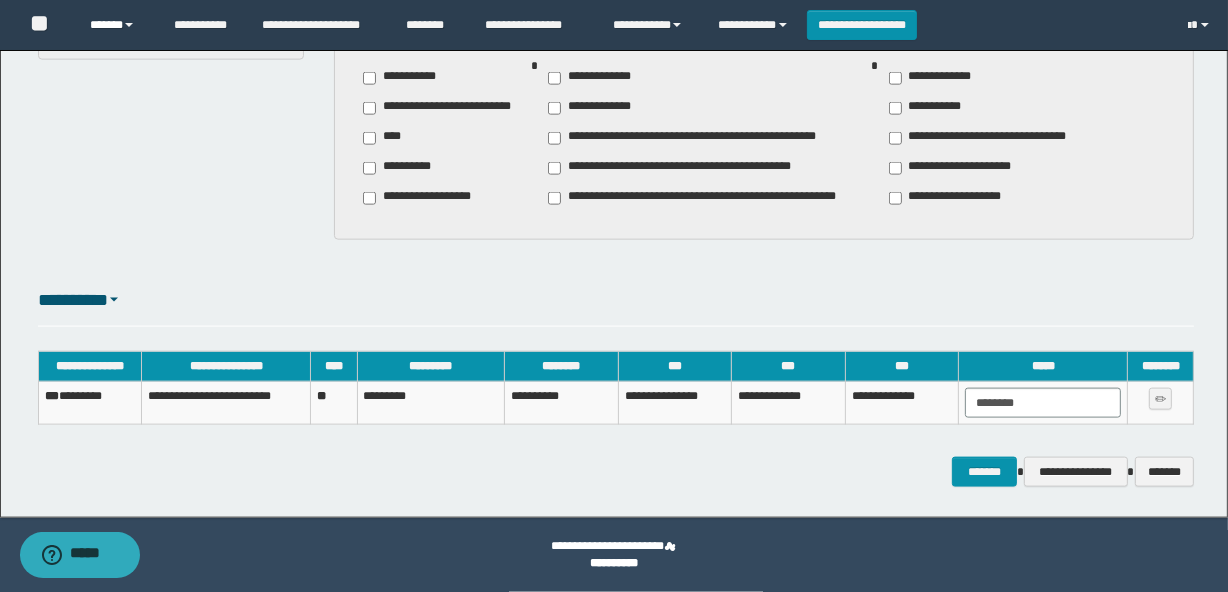 click on "******" at bounding box center [117, 25] 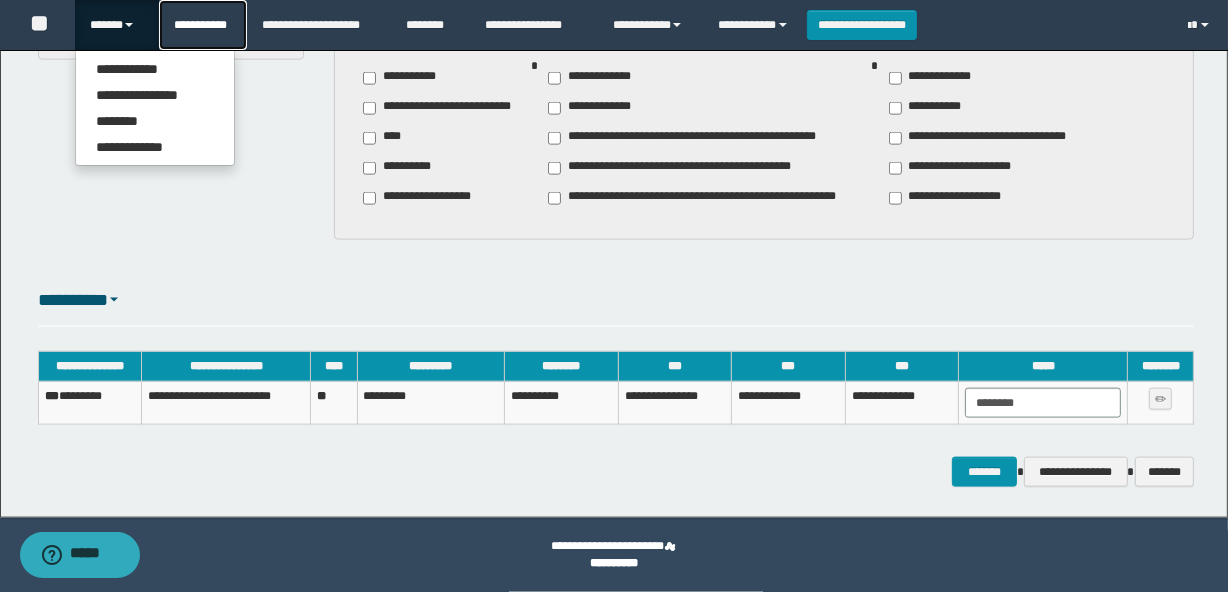 click on "**********" at bounding box center (203, 25) 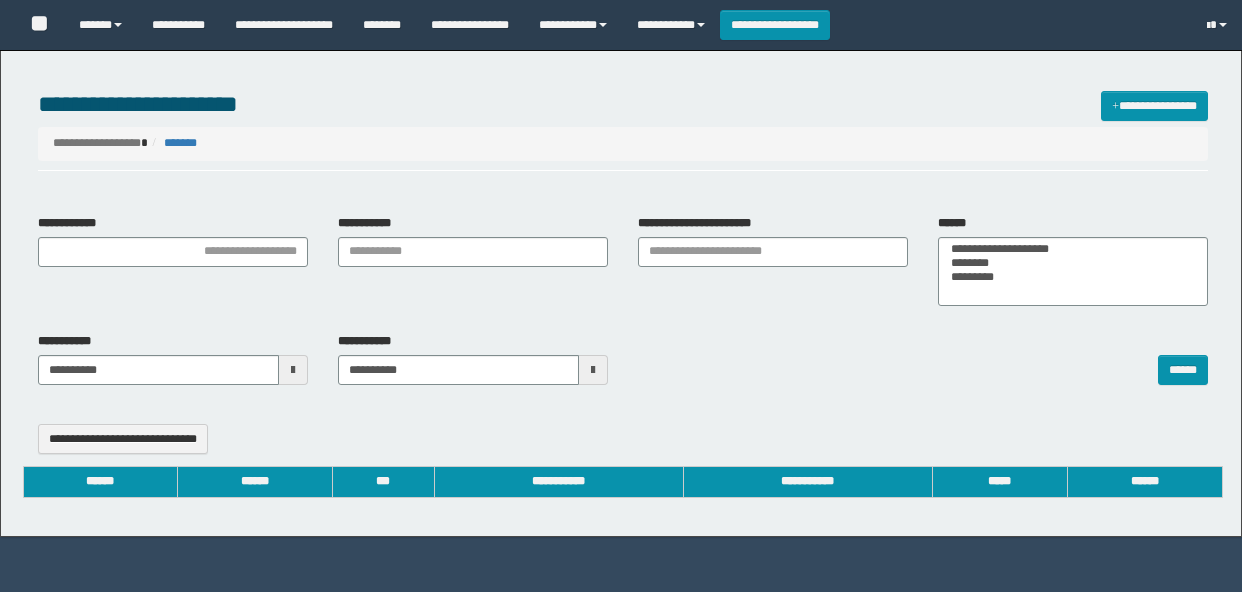 select 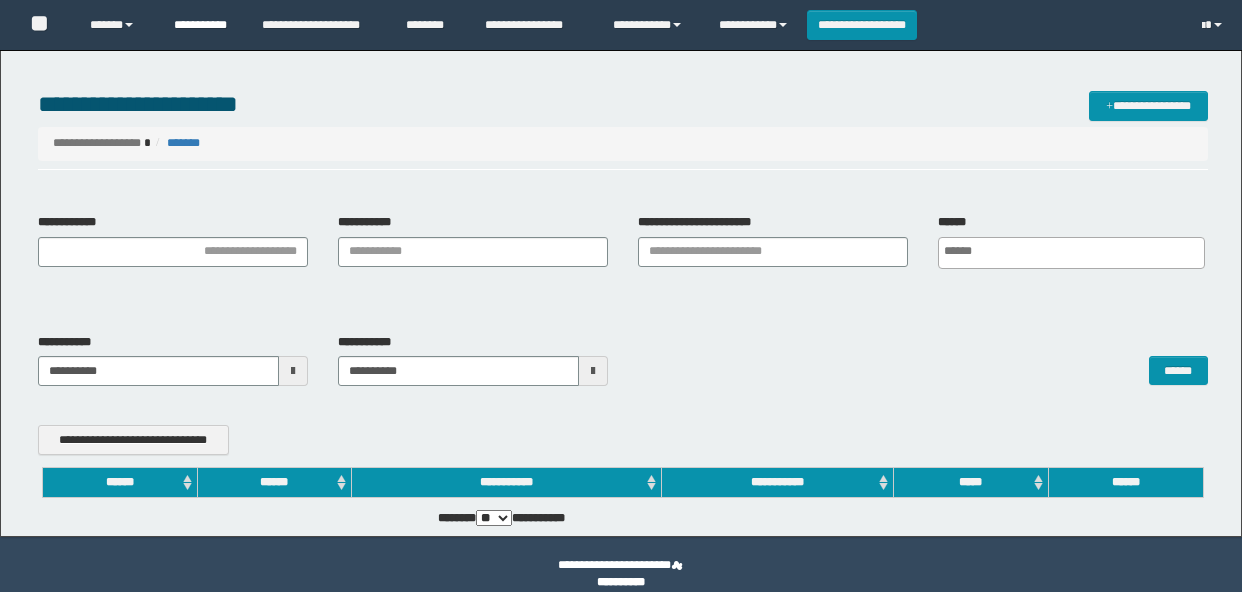 type on "**********" 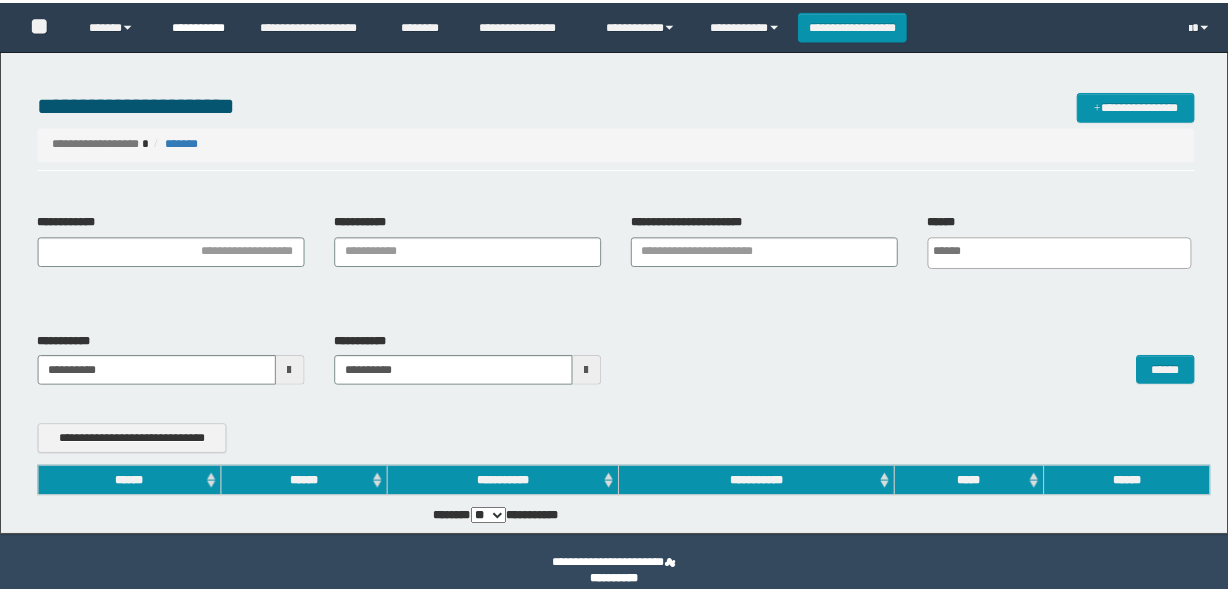 scroll, scrollTop: 0, scrollLeft: 0, axis: both 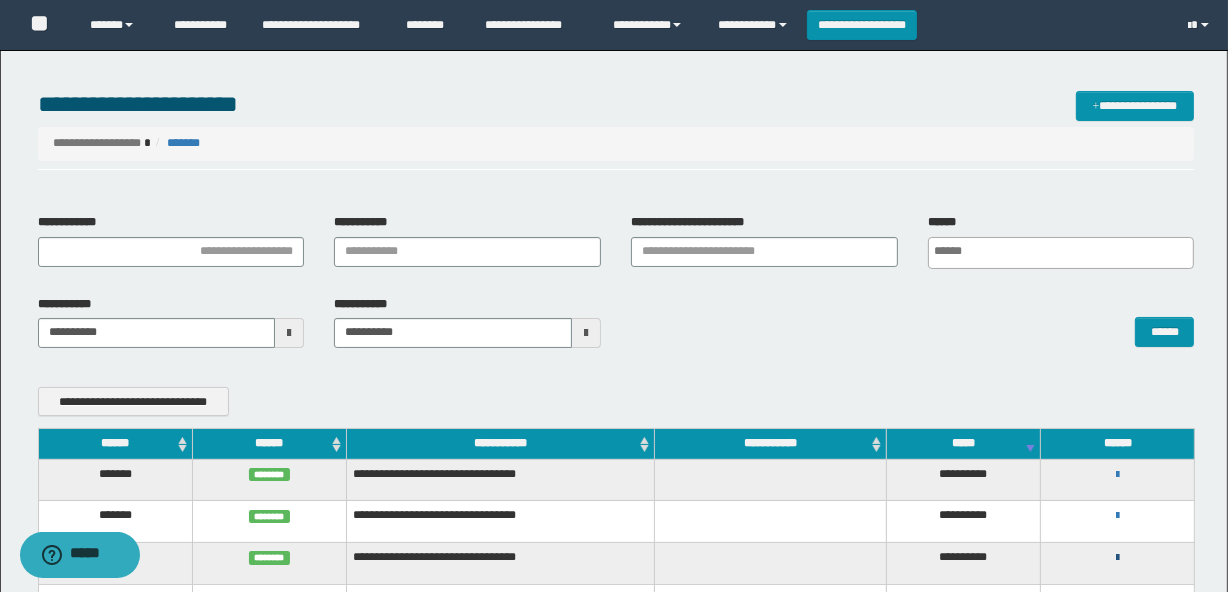 click at bounding box center [1117, 558] 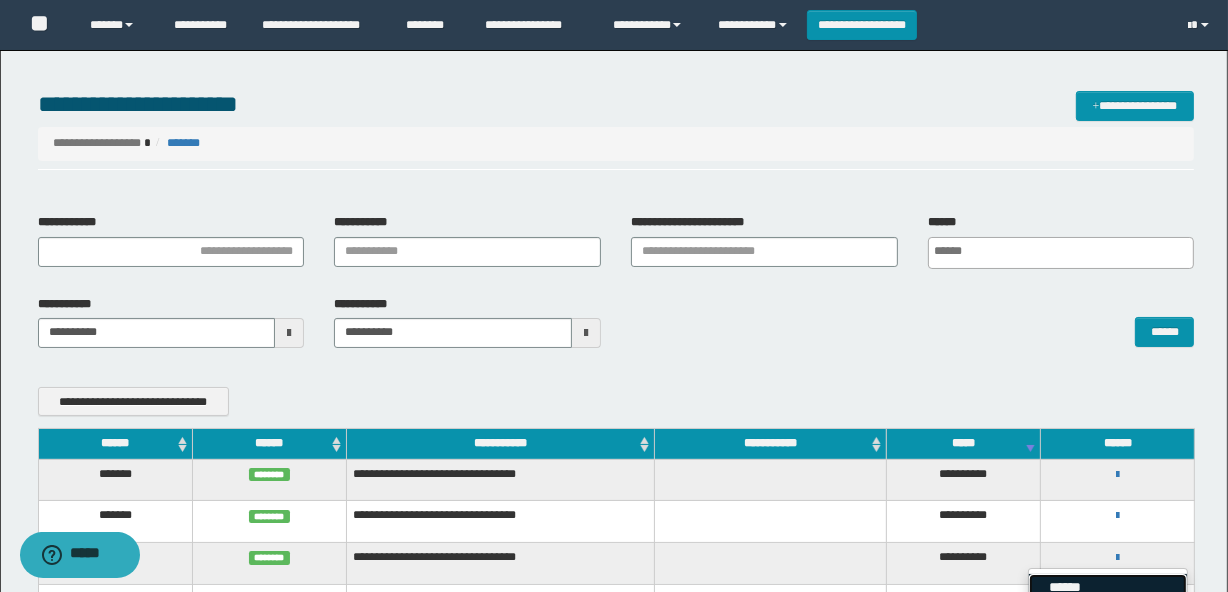 click on "******" at bounding box center (1108, 587) 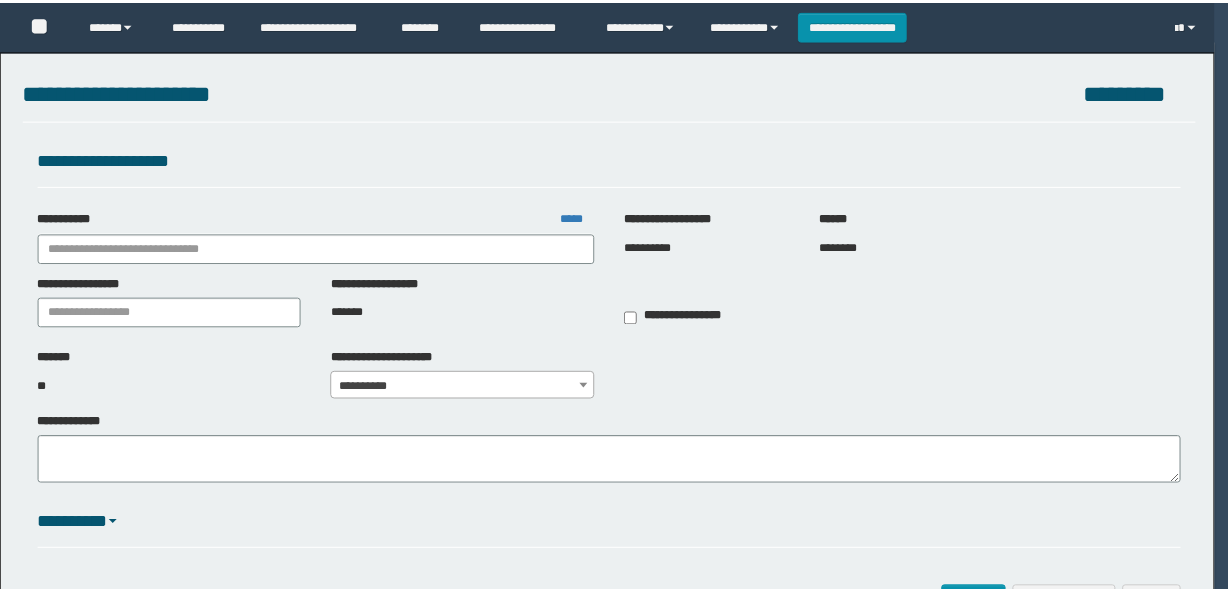 scroll, scrollTop: 0, scrollLeft: 0, axis: both 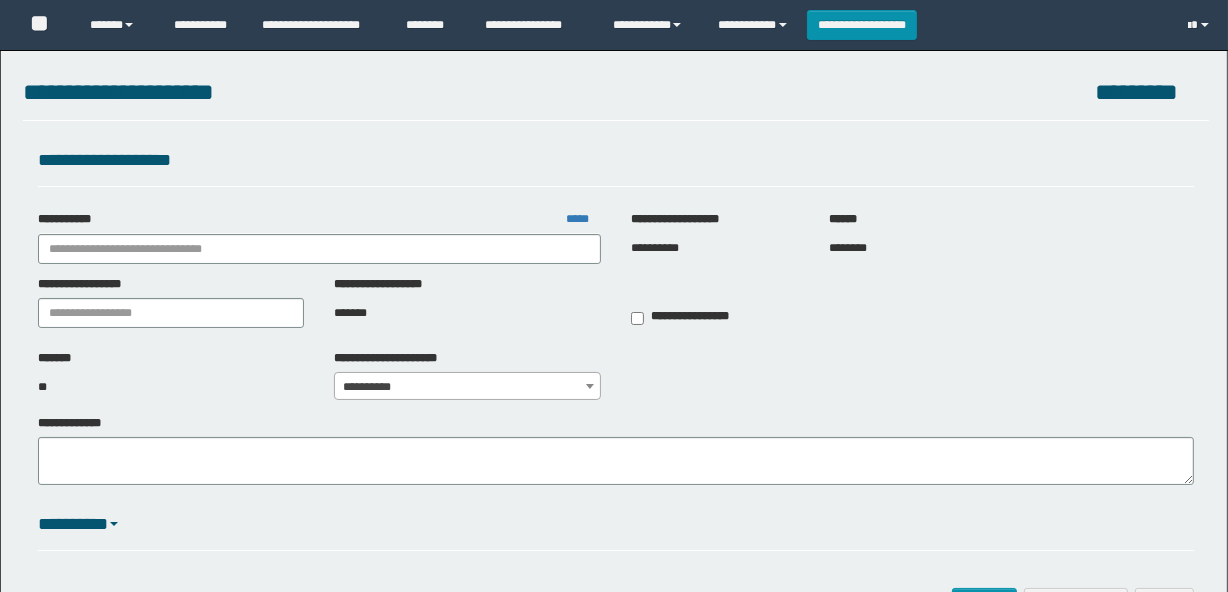 type on "**********" 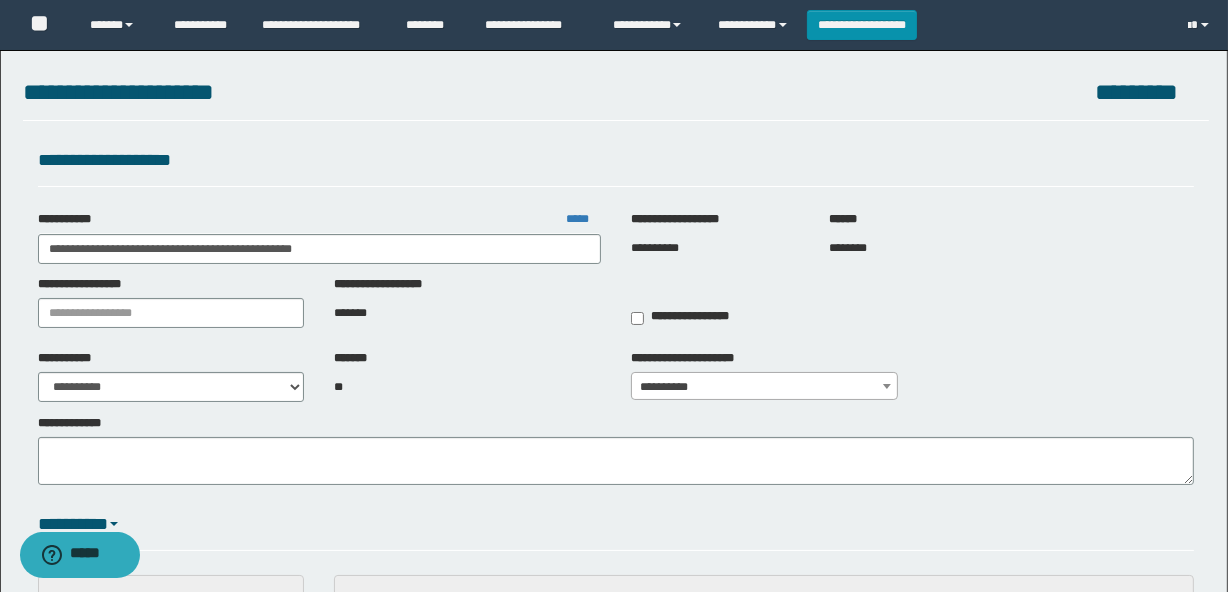 scroll, scrollTop: 0, scrollLeft: 0, axis: both 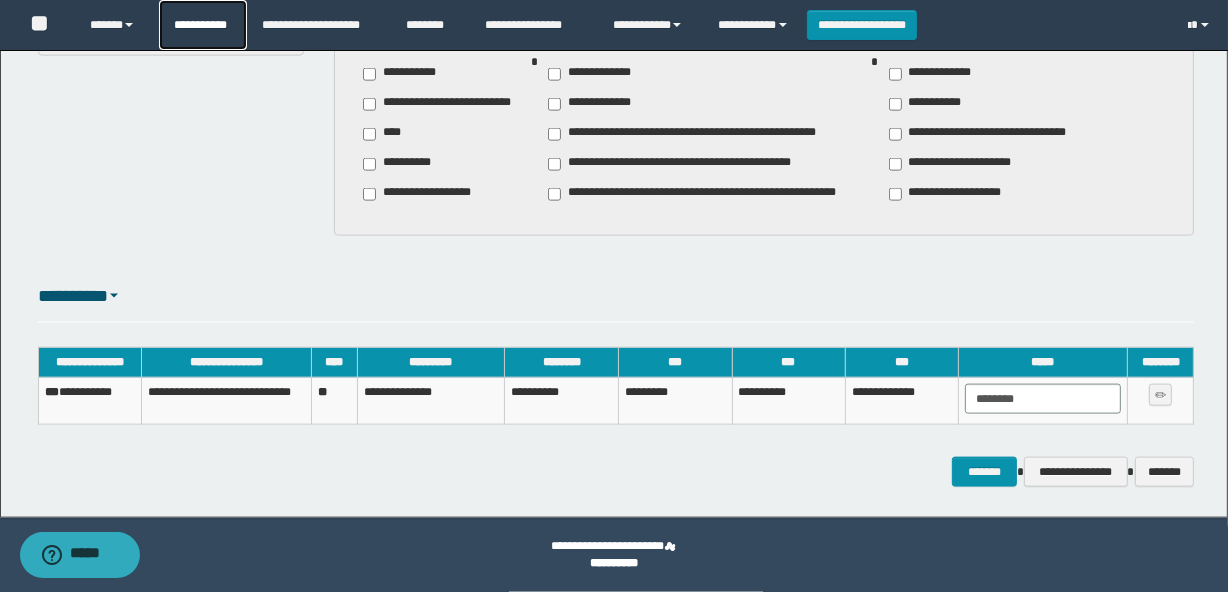 click on "**********" at bounding box center (203, 25) 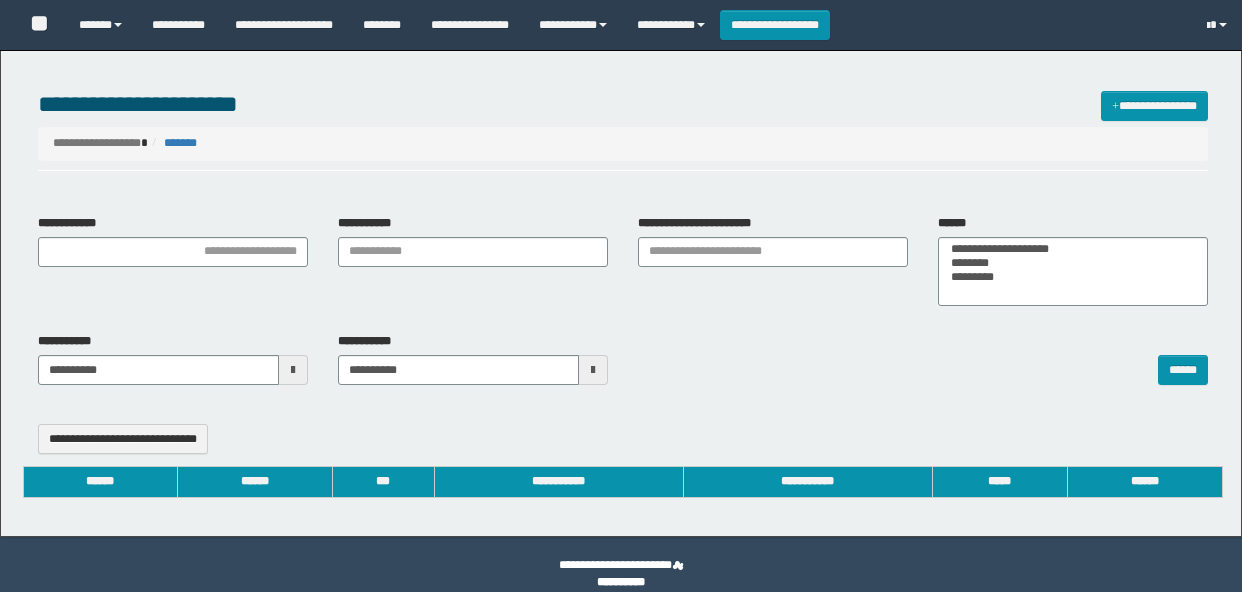 select 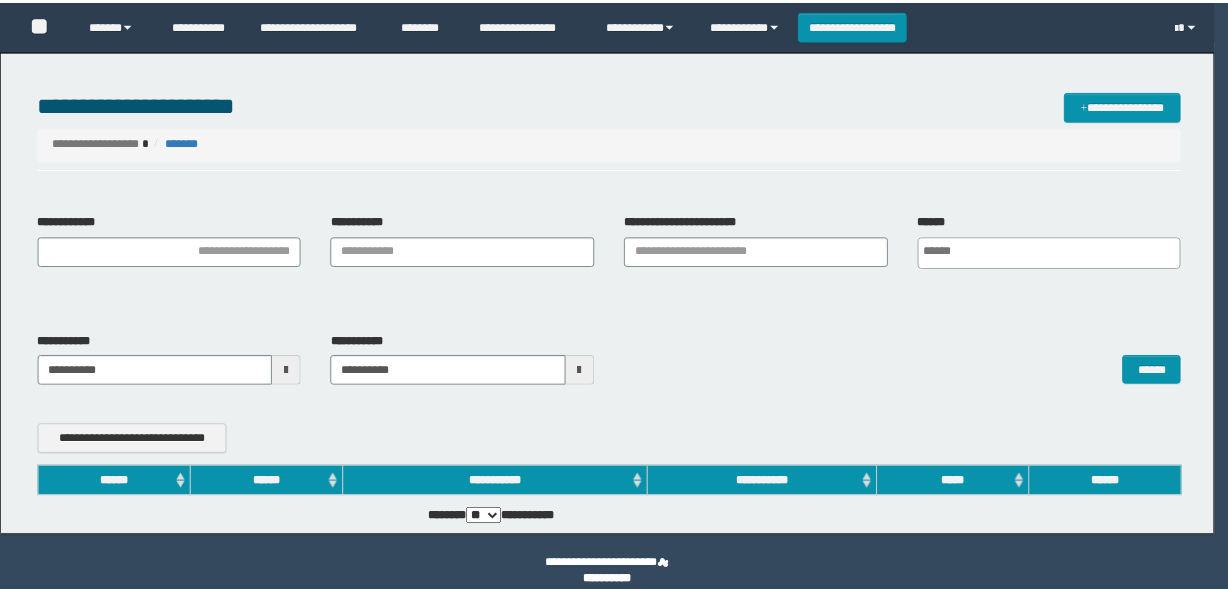 scroll, scrollTop: 0, scrollLeft: 0, axis: both 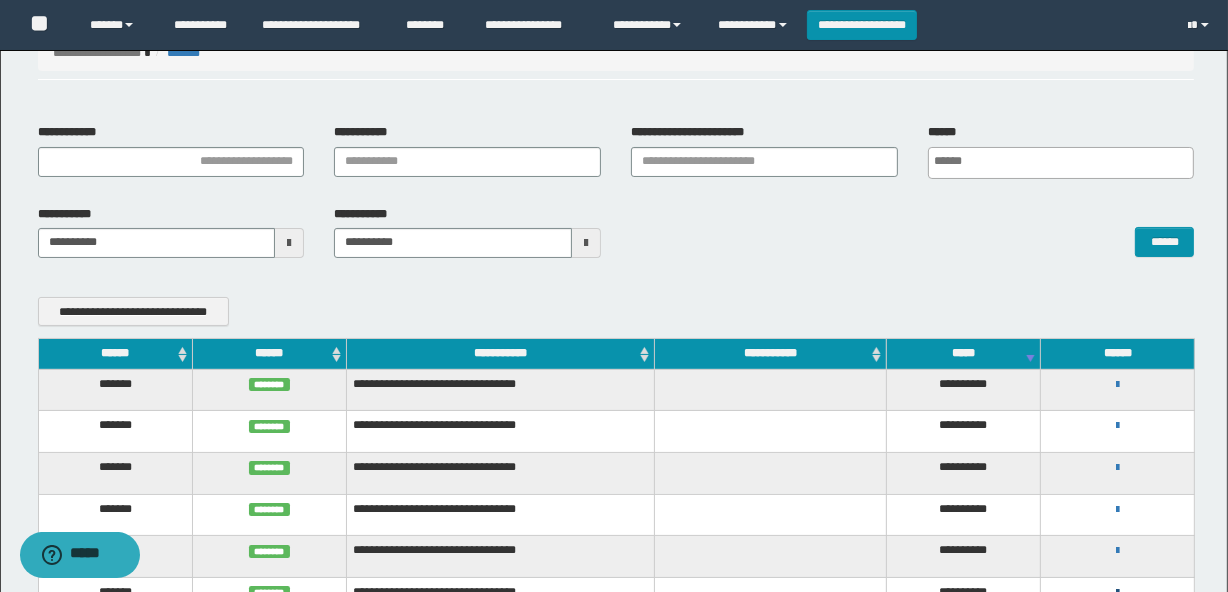 click at bounding box center (1117, 593) 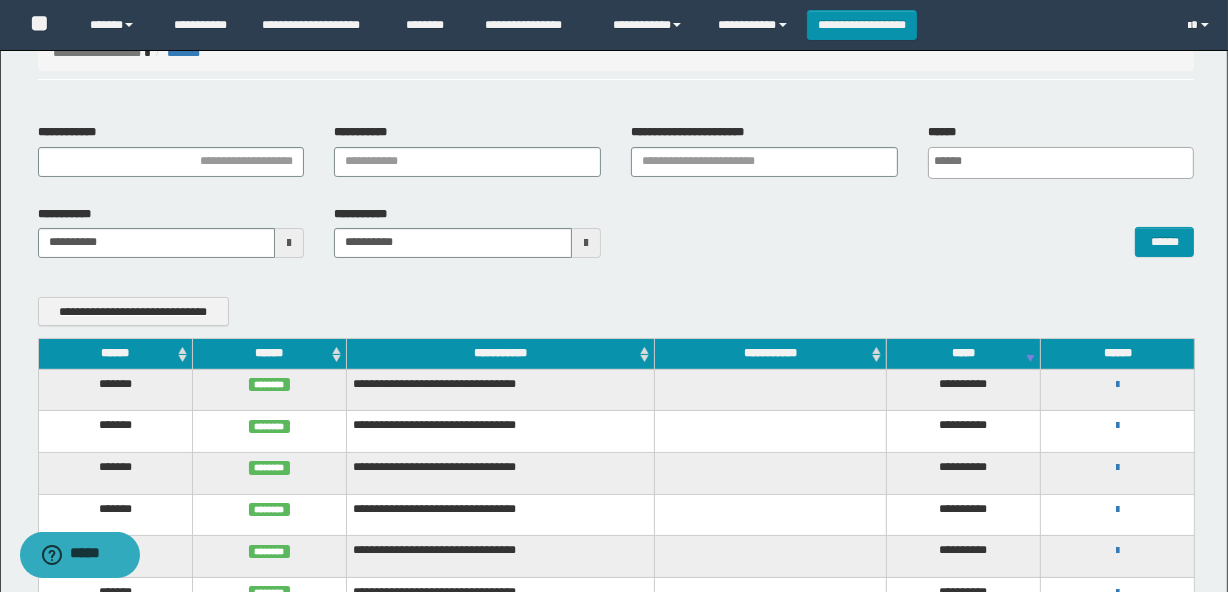 click on "******" at bounding box center [1108, 622] 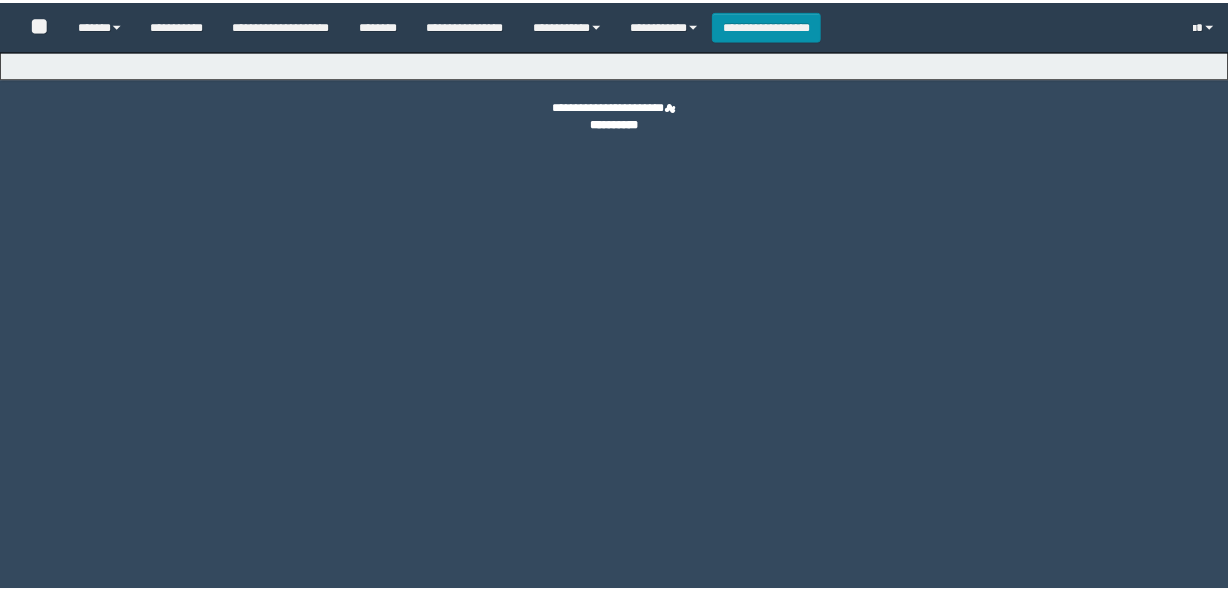scroll, scrollTop: 0, scrollLeft: 0, axis: both 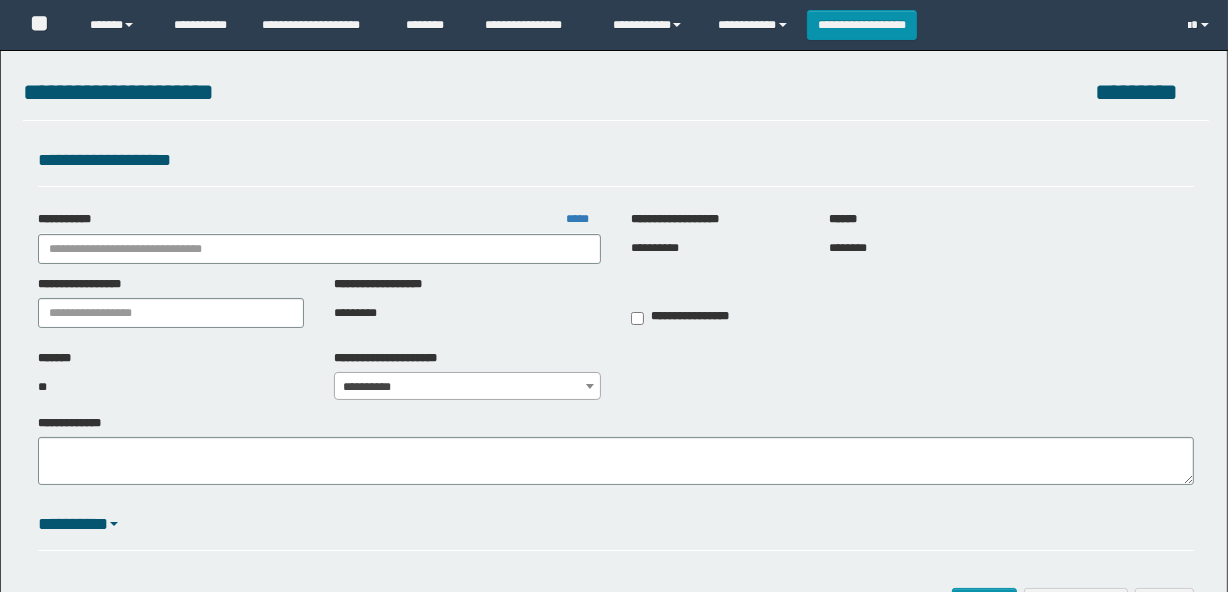 type on "**********" 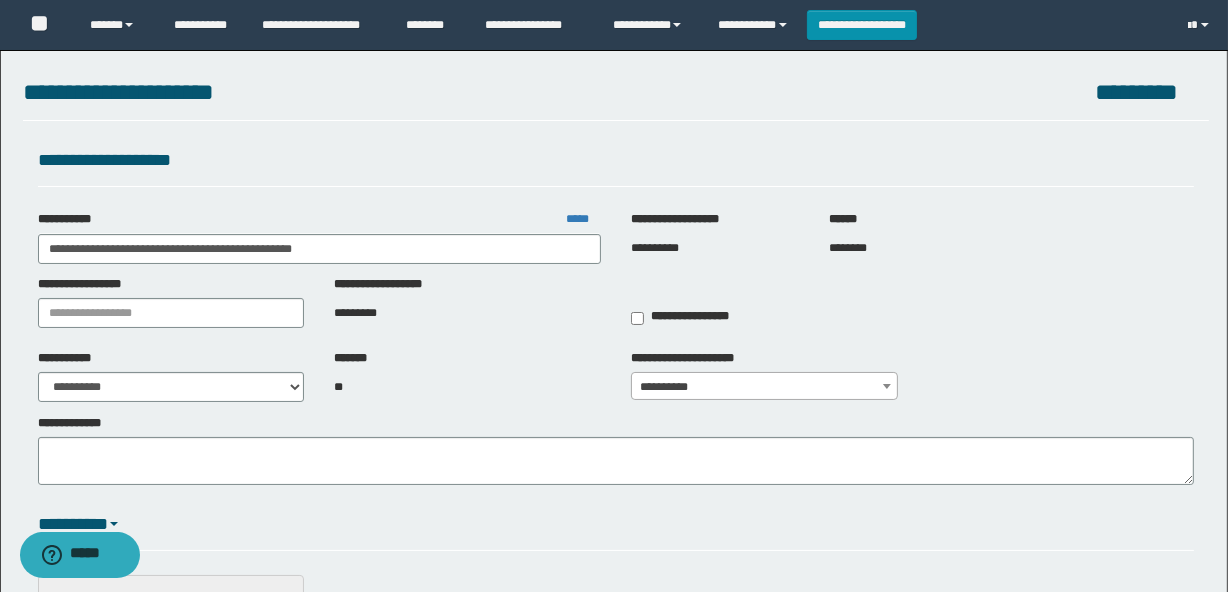 scroll, scrollTop: 0, scrollLeft: 0, axis: both 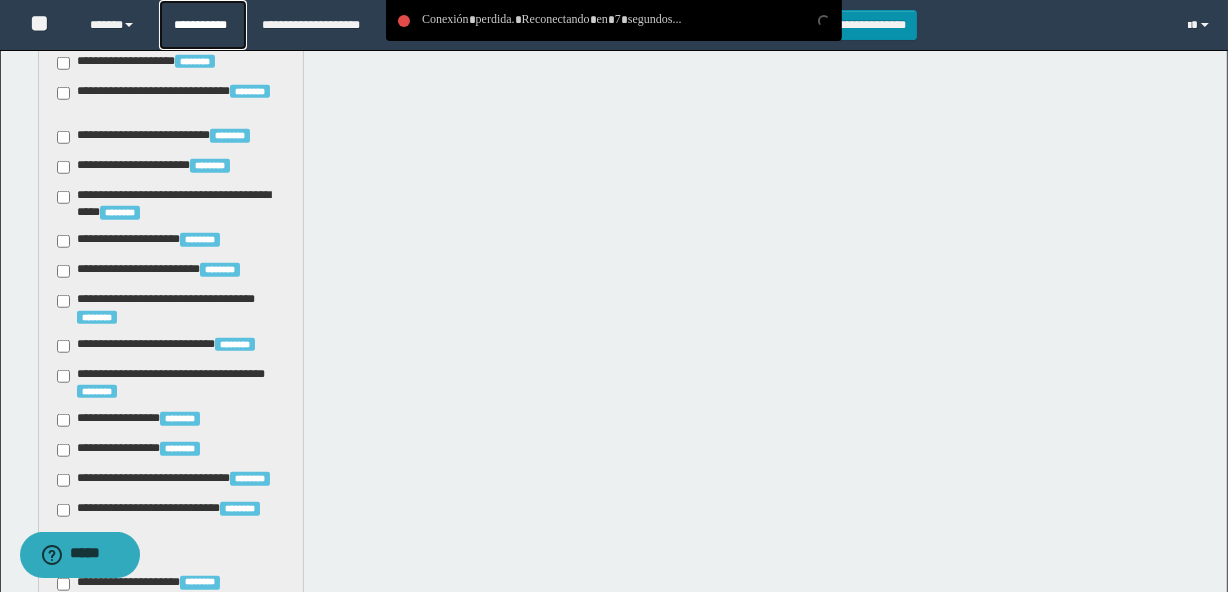 click on "**********" at bounding box center [203, 25] 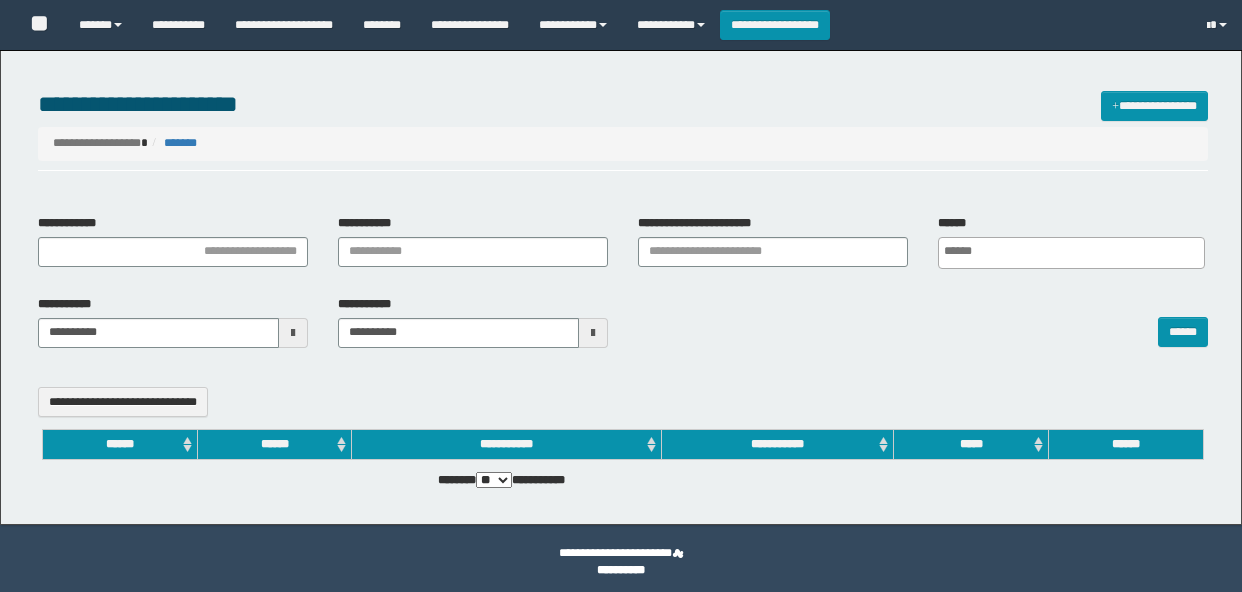 select 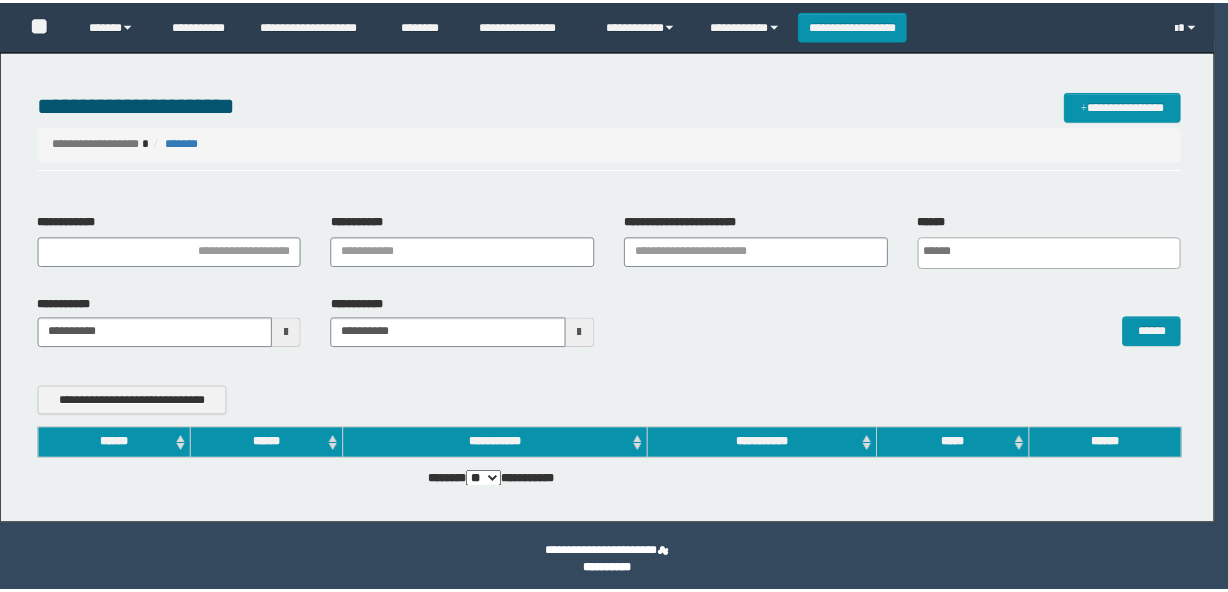 scroll, scrollTop: 0, scrollLeft: 0, axis: both 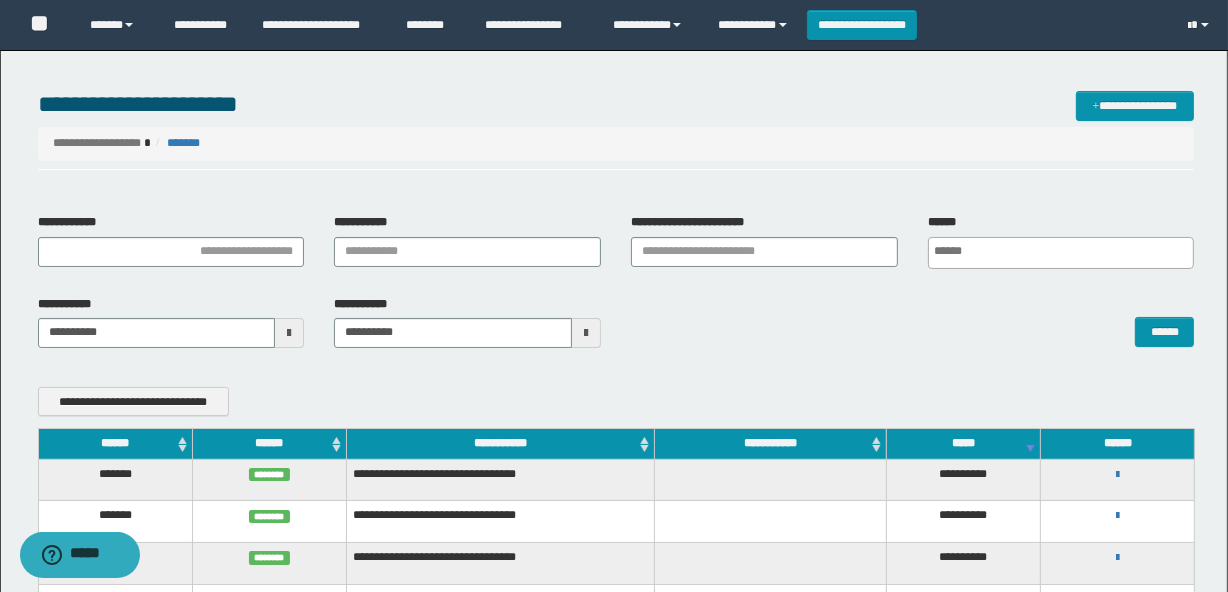 click on "**********" at bounding box center (616, 130) 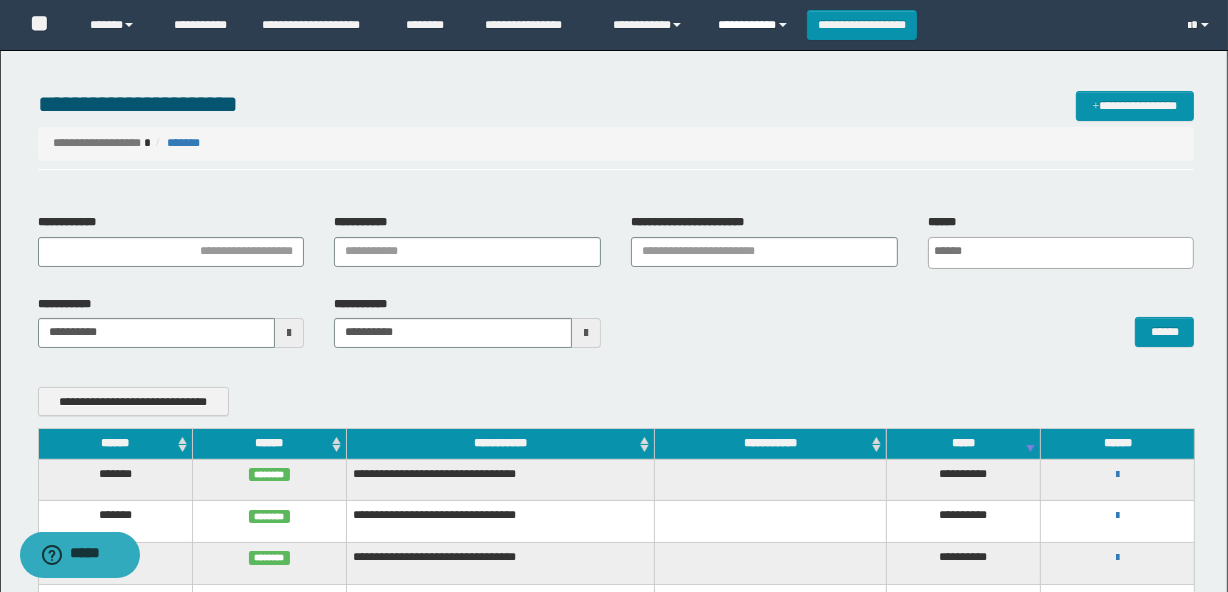 click on "**********" at bounding box center (755, 25) 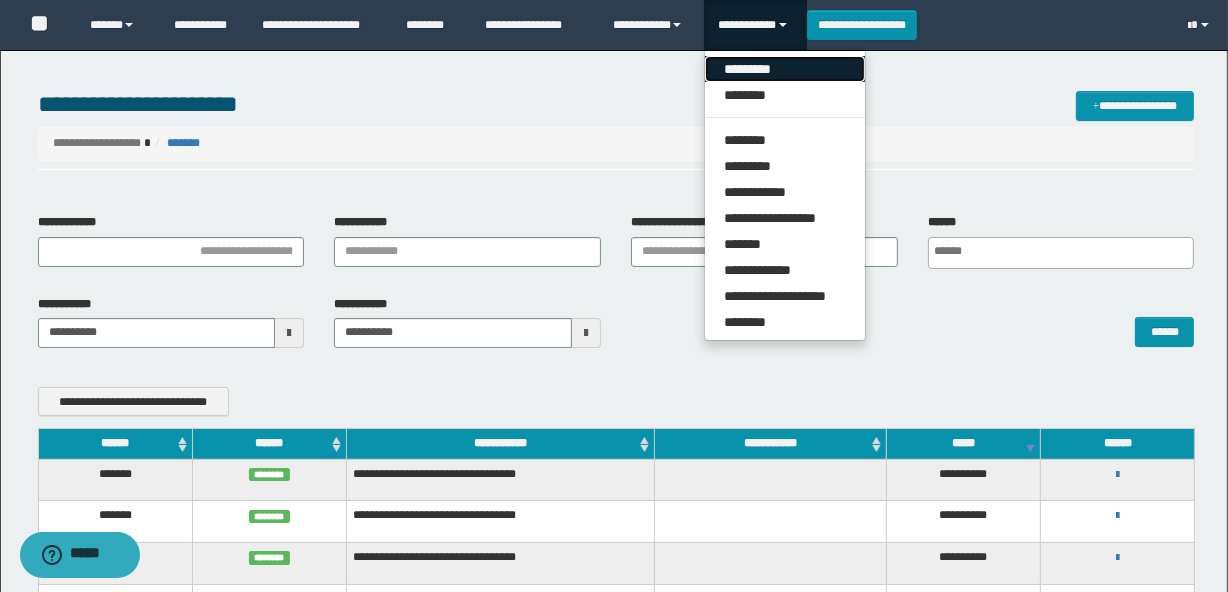 click on "*********" at bounding box center [785, 69] 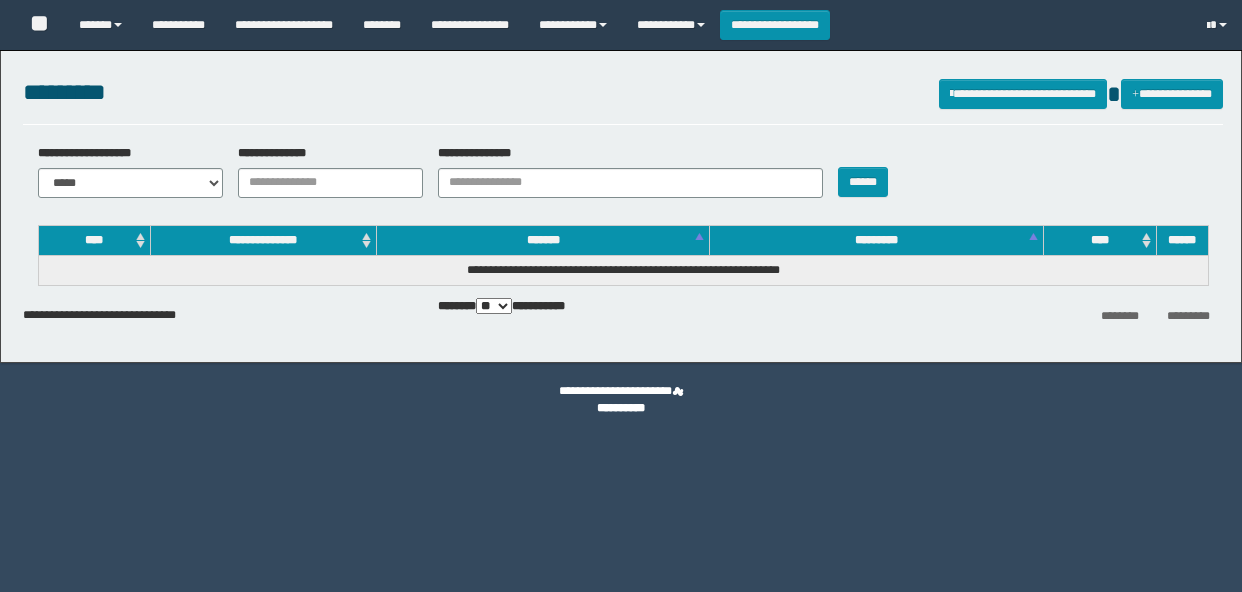 scroll, scrollTop: 0, scrollLeft: 0, axis: both 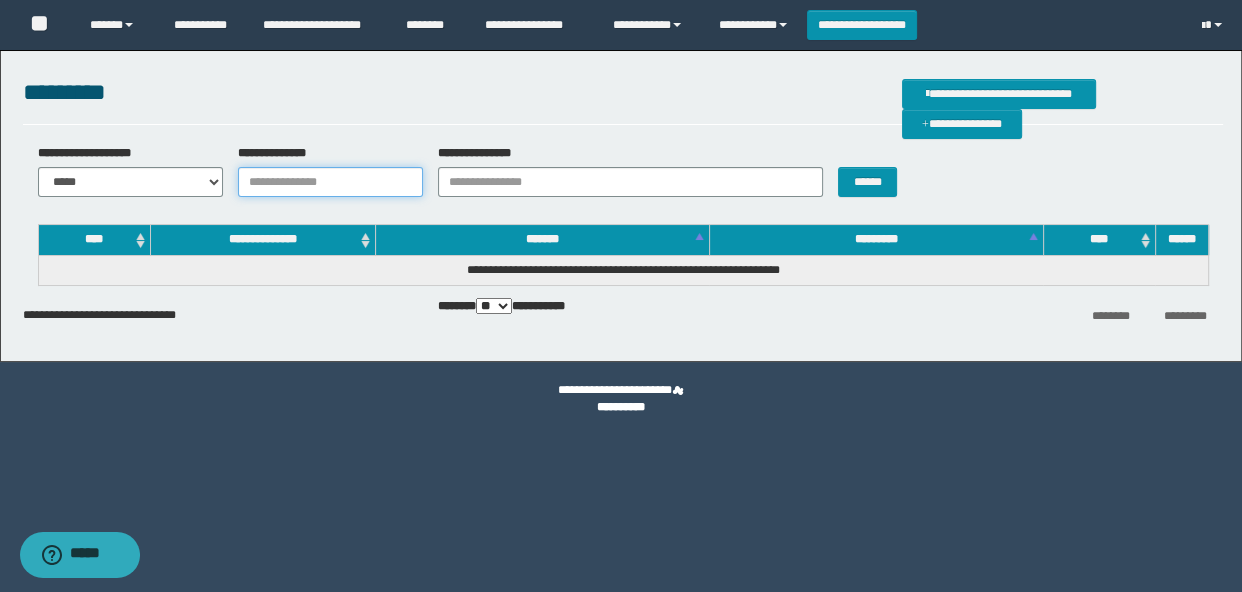 click on "**********" at bounding box center [330, 182] 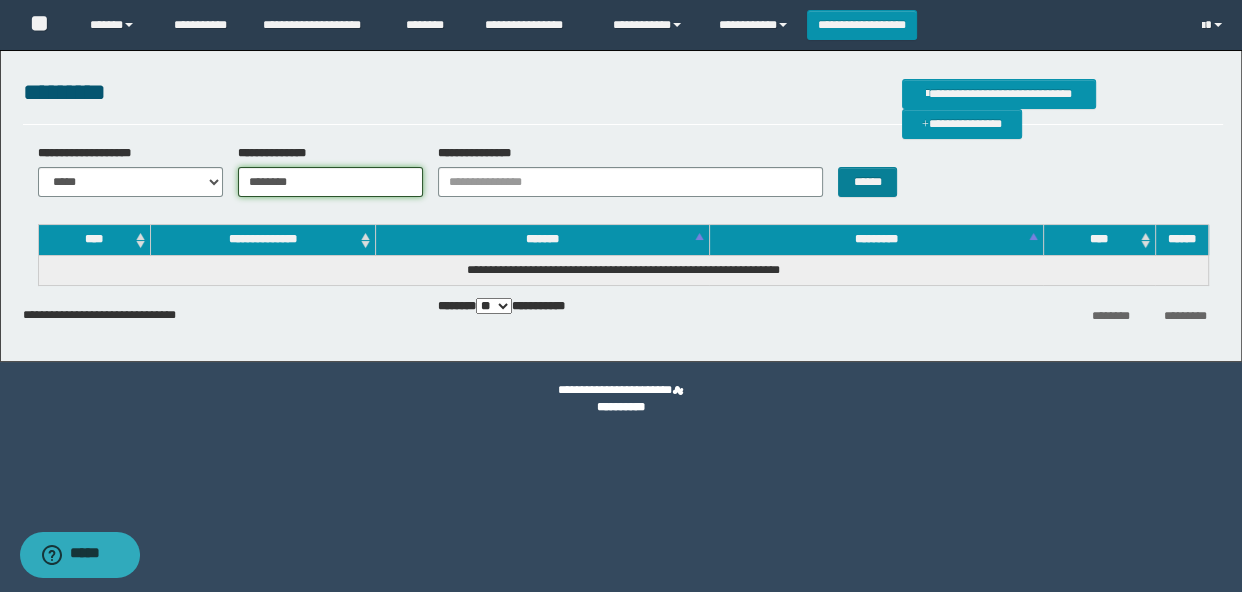 type on "********" 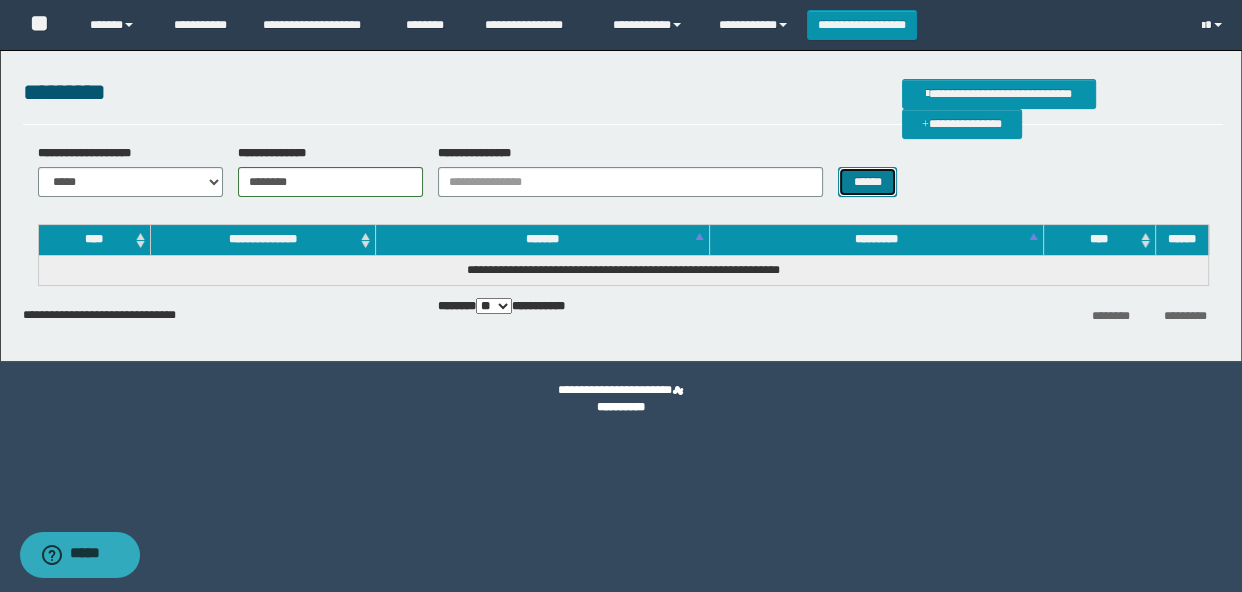 click on "******" at bounding box center (867, 182) 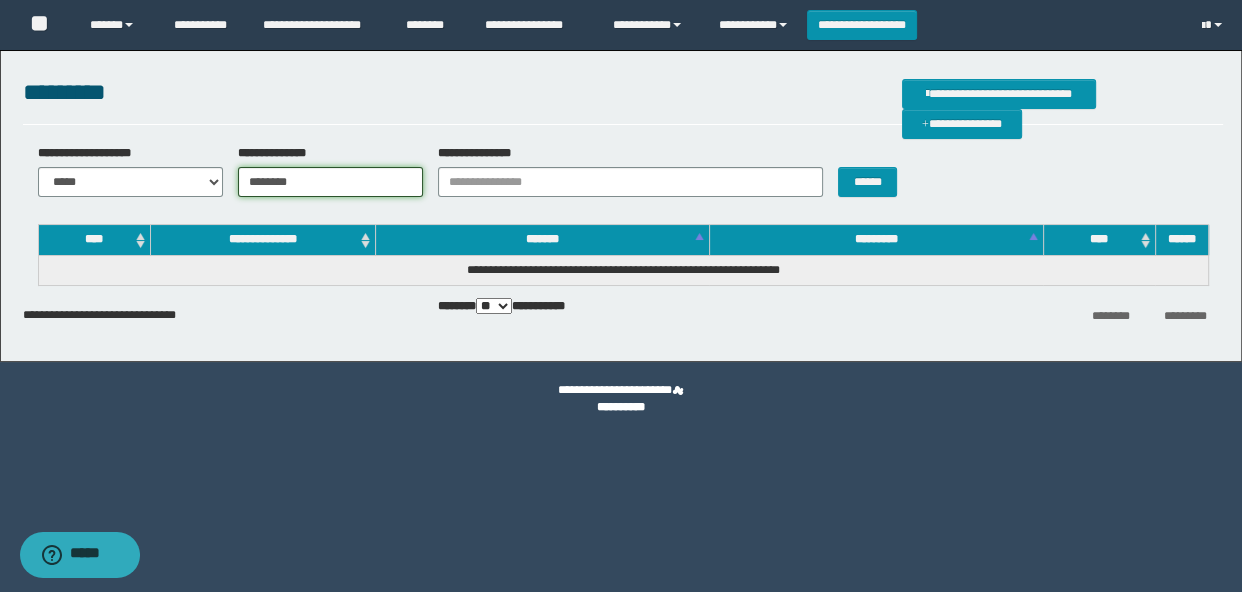 click on "********" at bounding box center [330, 182] 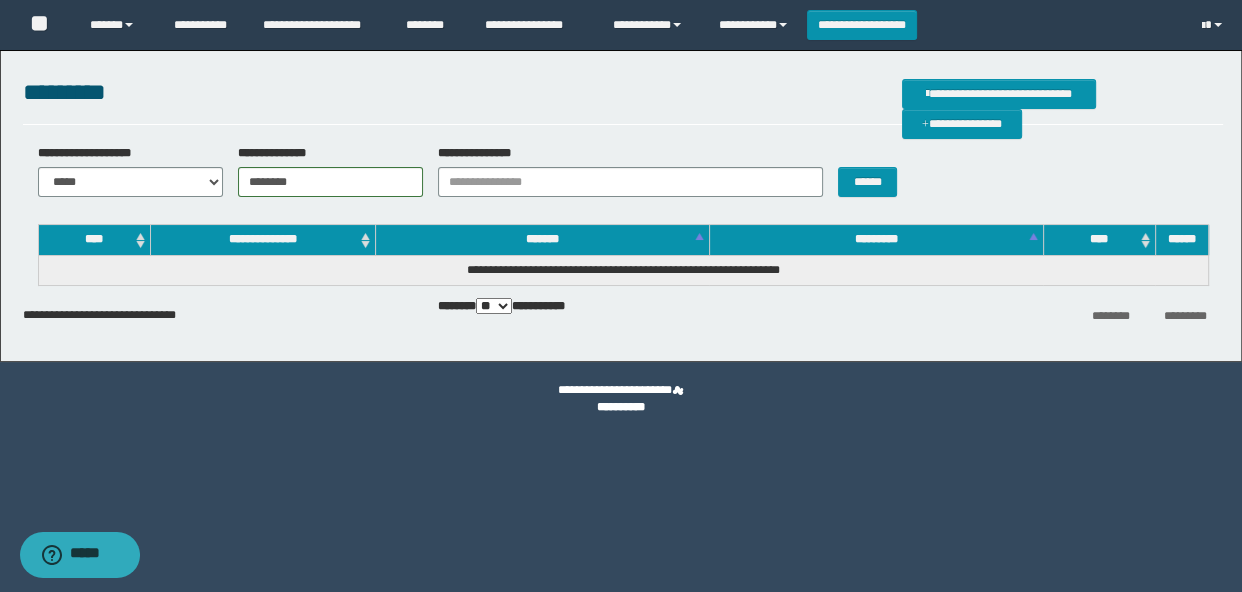 click on "**********" at bounding box center (623, 102) 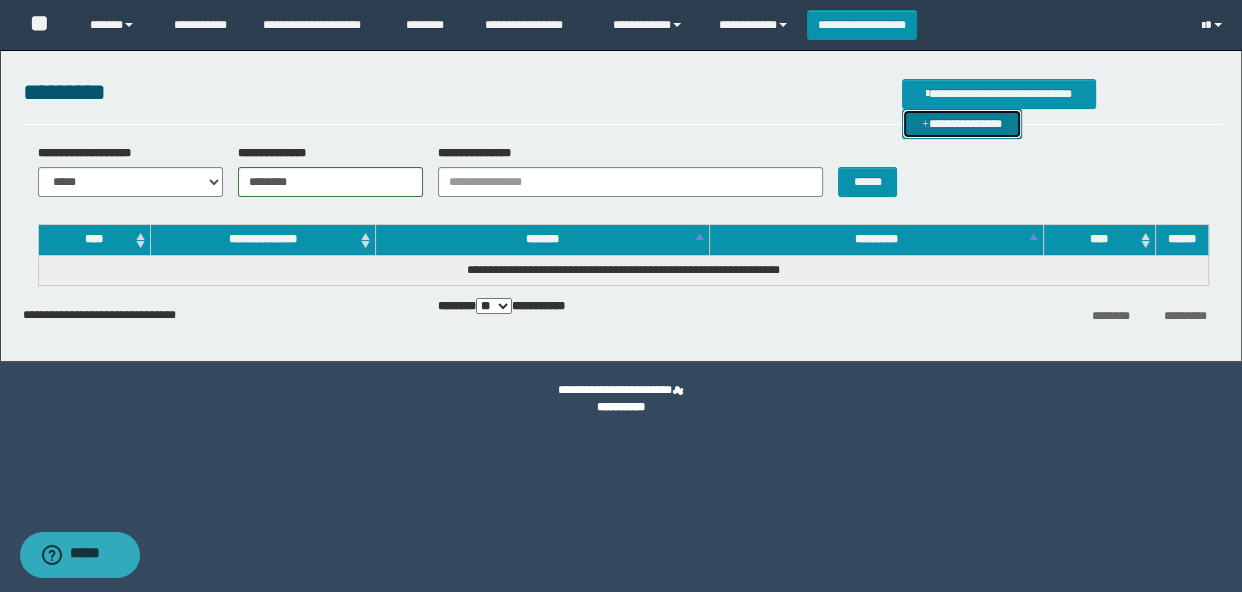 click on "**********" at bounding box center [962, 124] 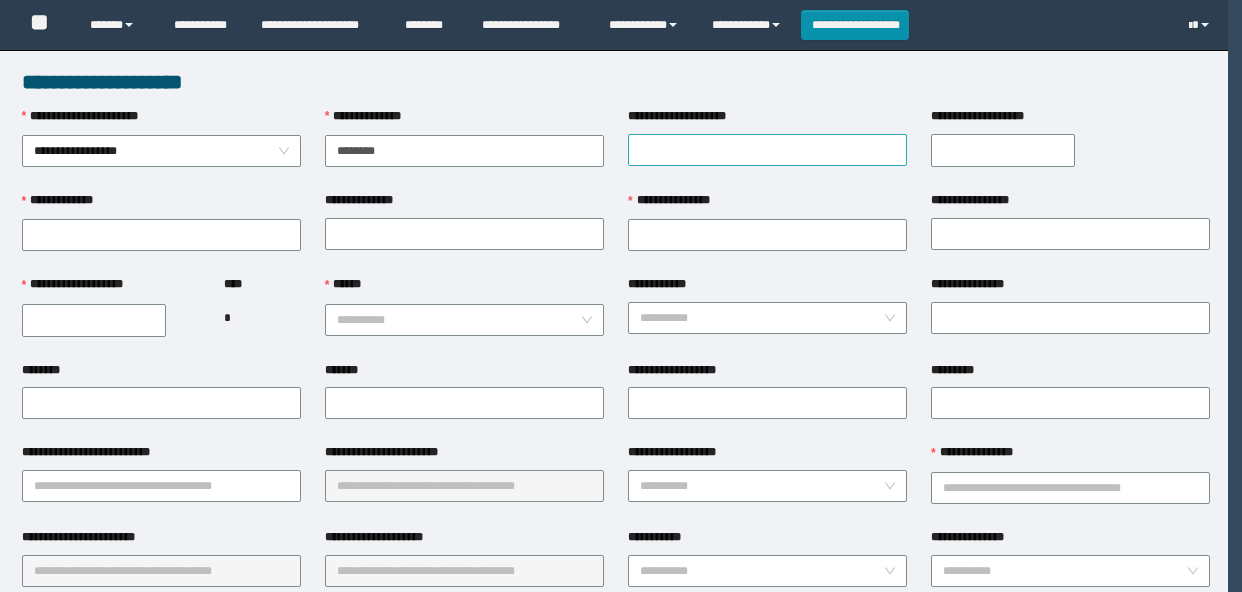 type on "********" 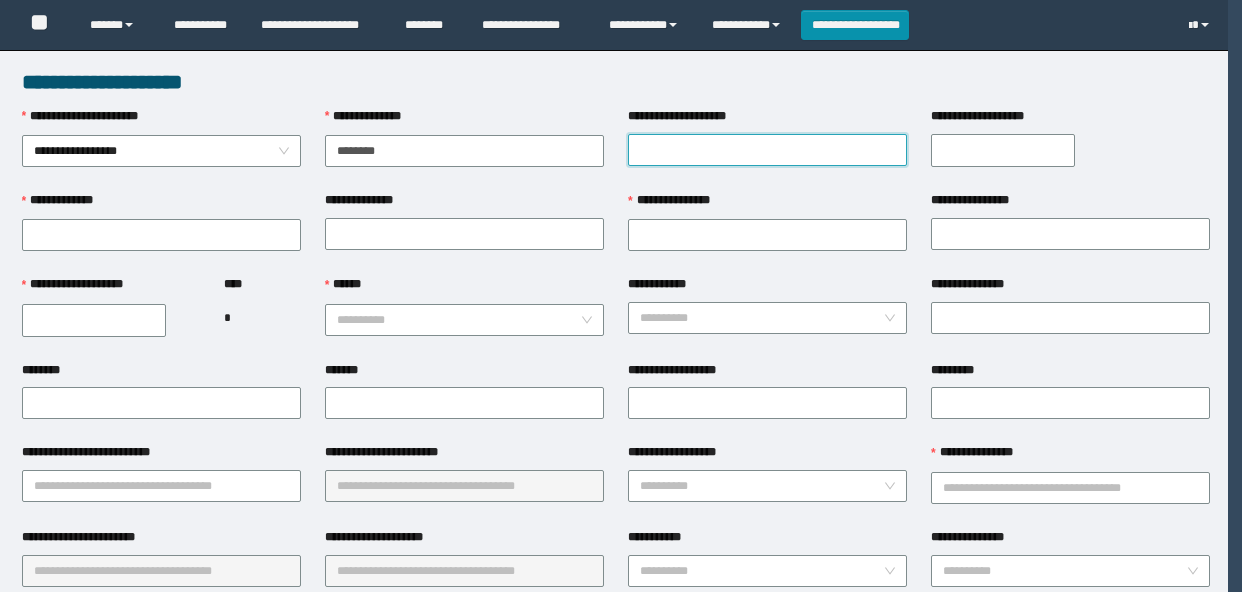 click on "**********" at bounding box center (767, 150) 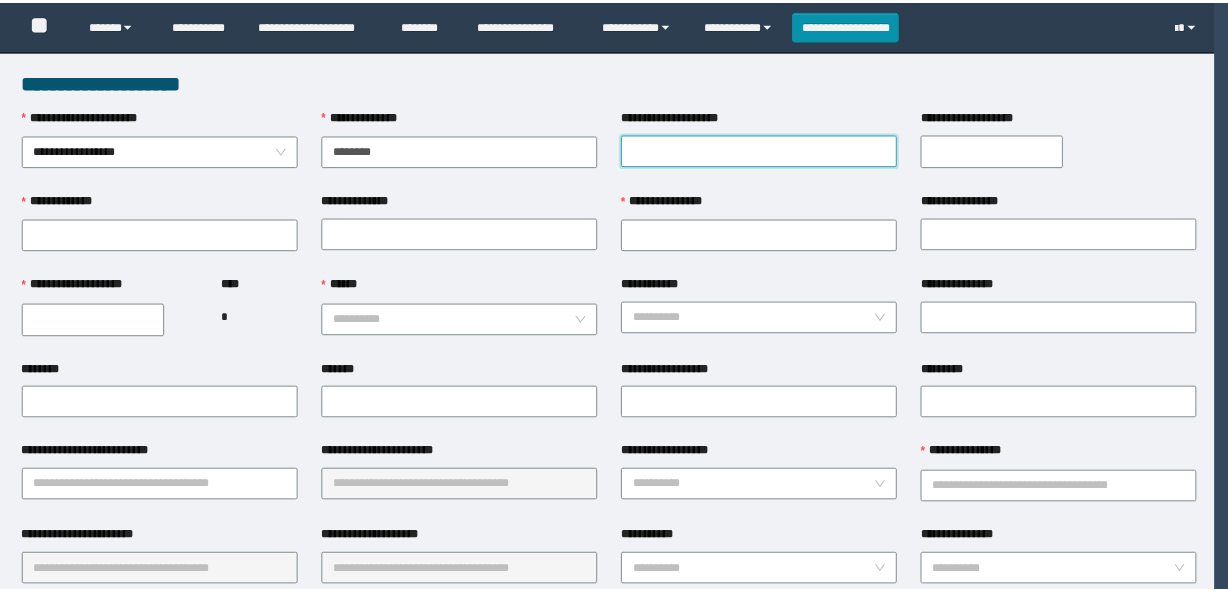 scroll, scrollTop: 0, scrollLeft: 0, axis: both 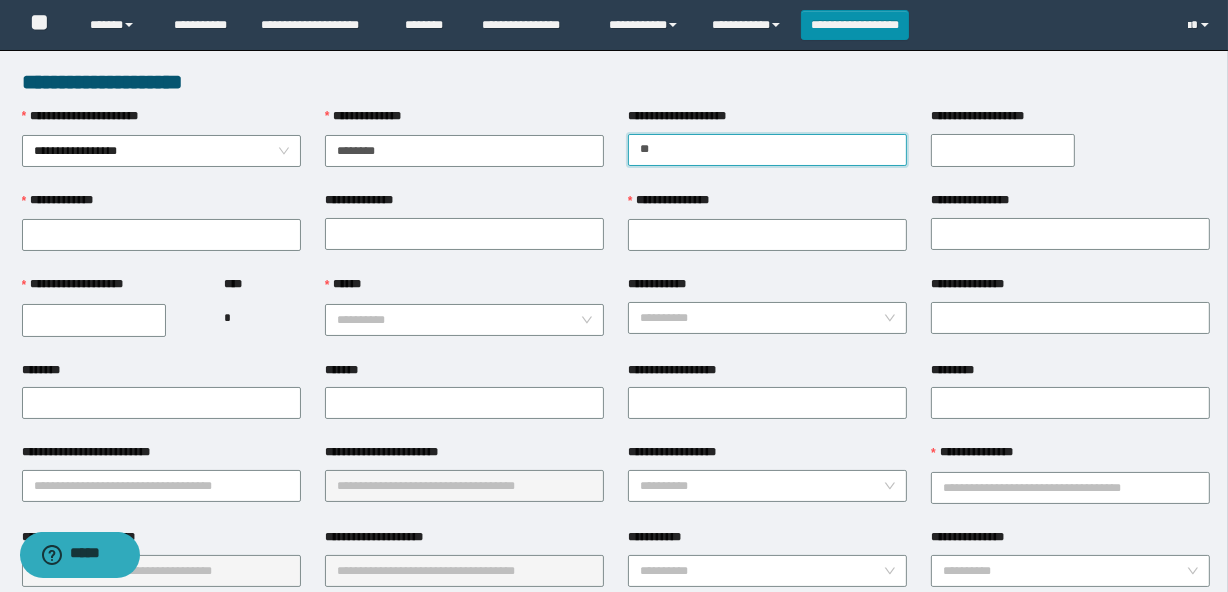 type on "*" 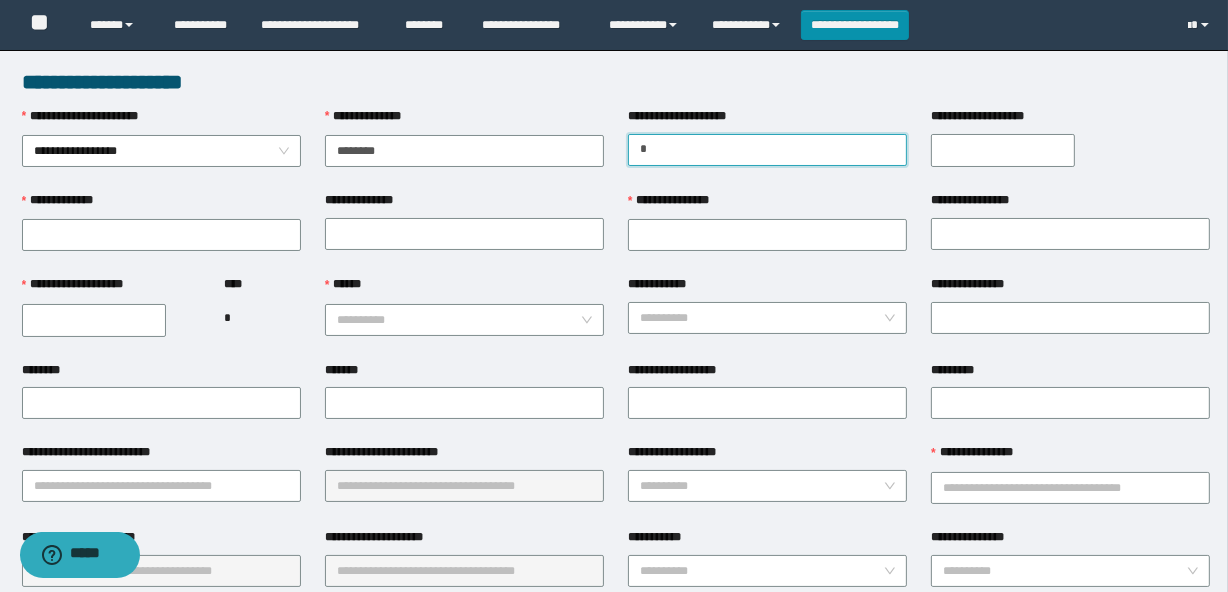 type 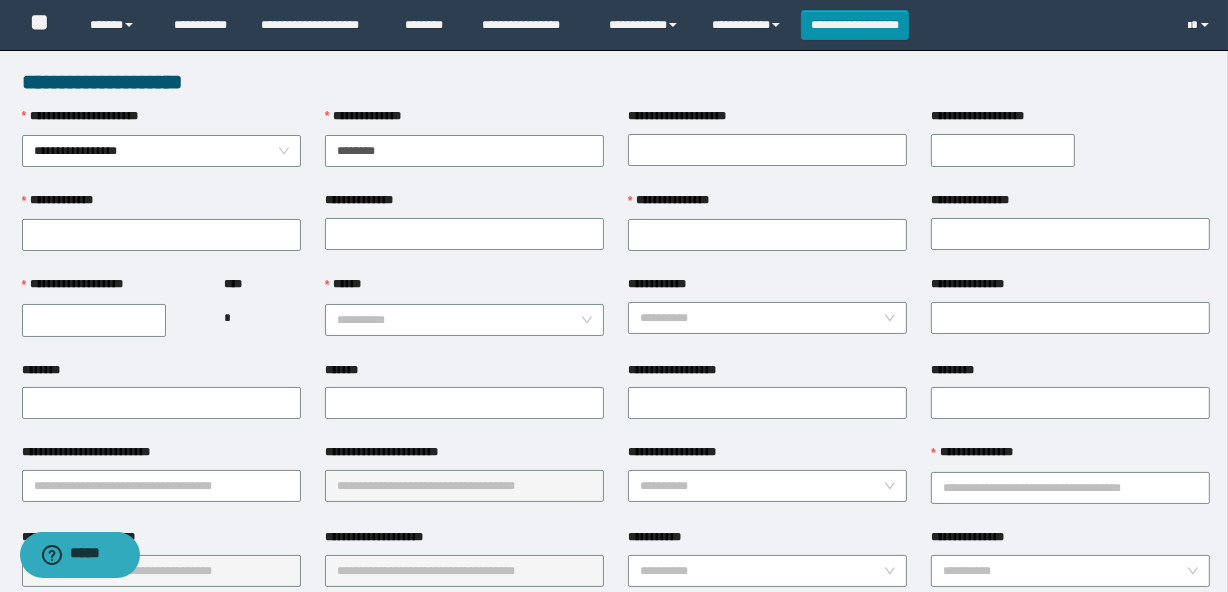 click on "**********" at bounding box center [1003, 150] 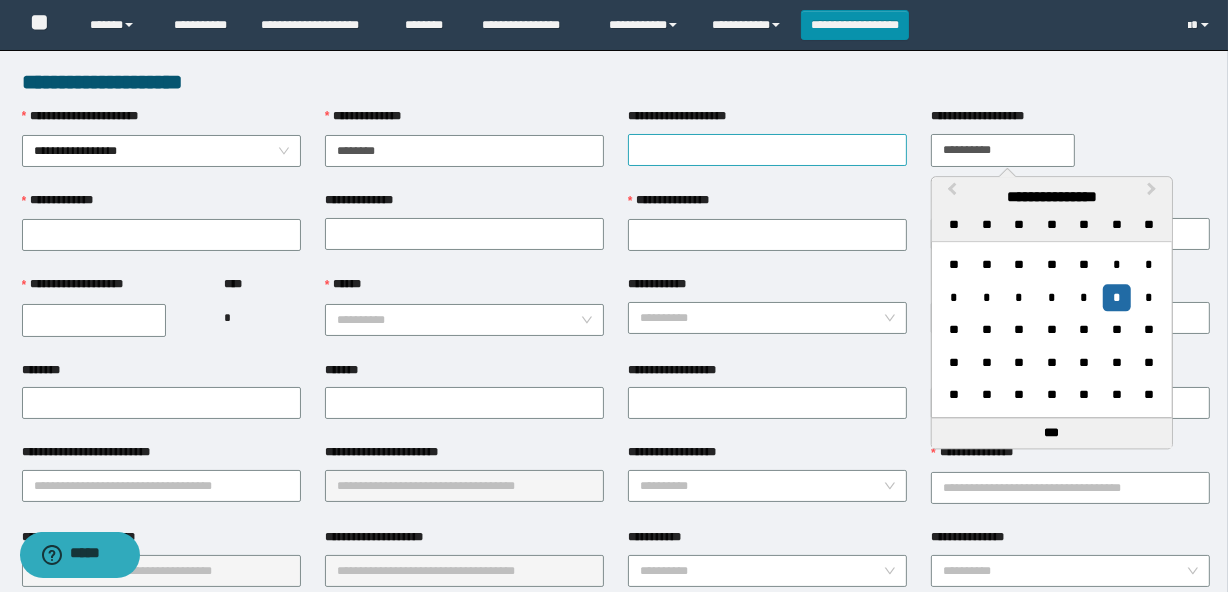 type on "**********" 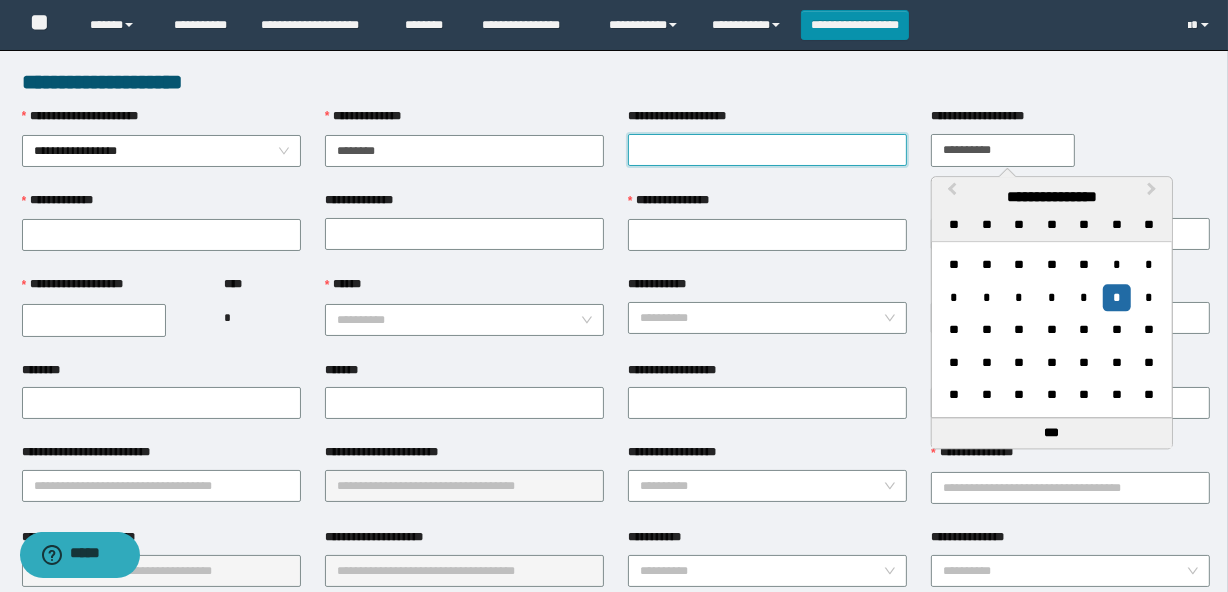 click on "**********" at bounding box center [767, 150] 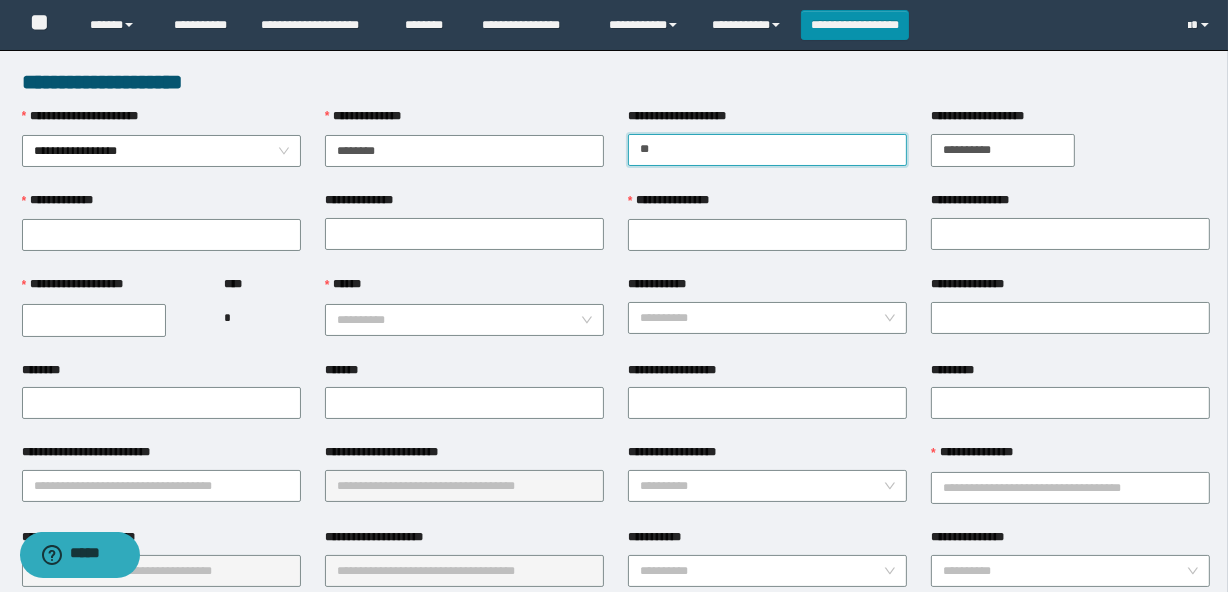 type on "*********" 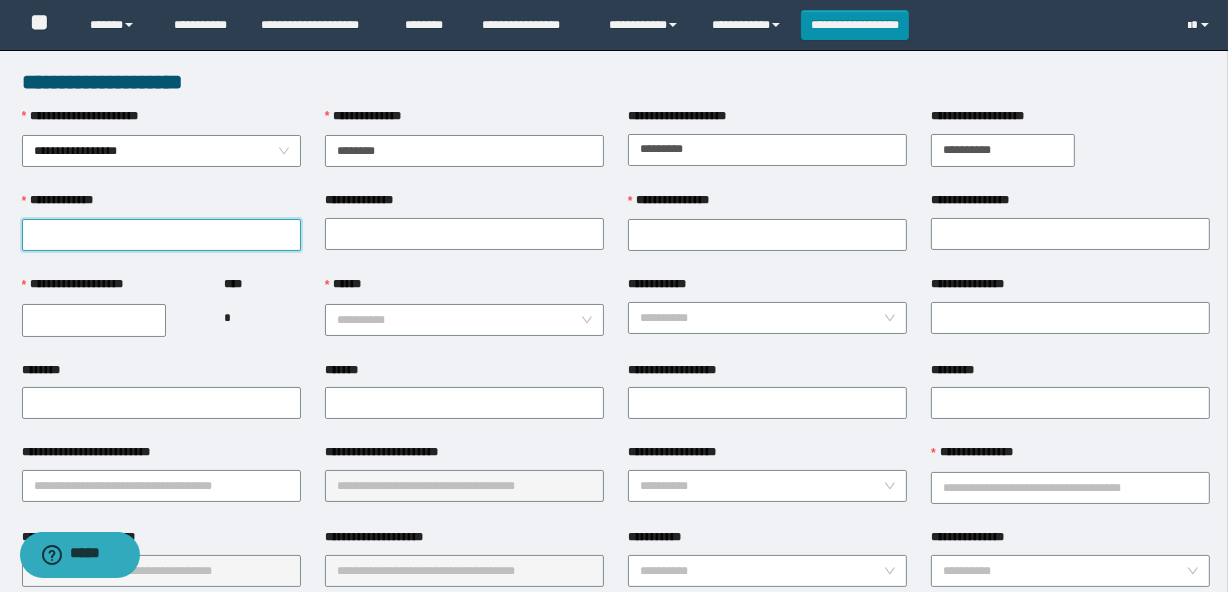 click on "**********" at bounding box center (161, 235) 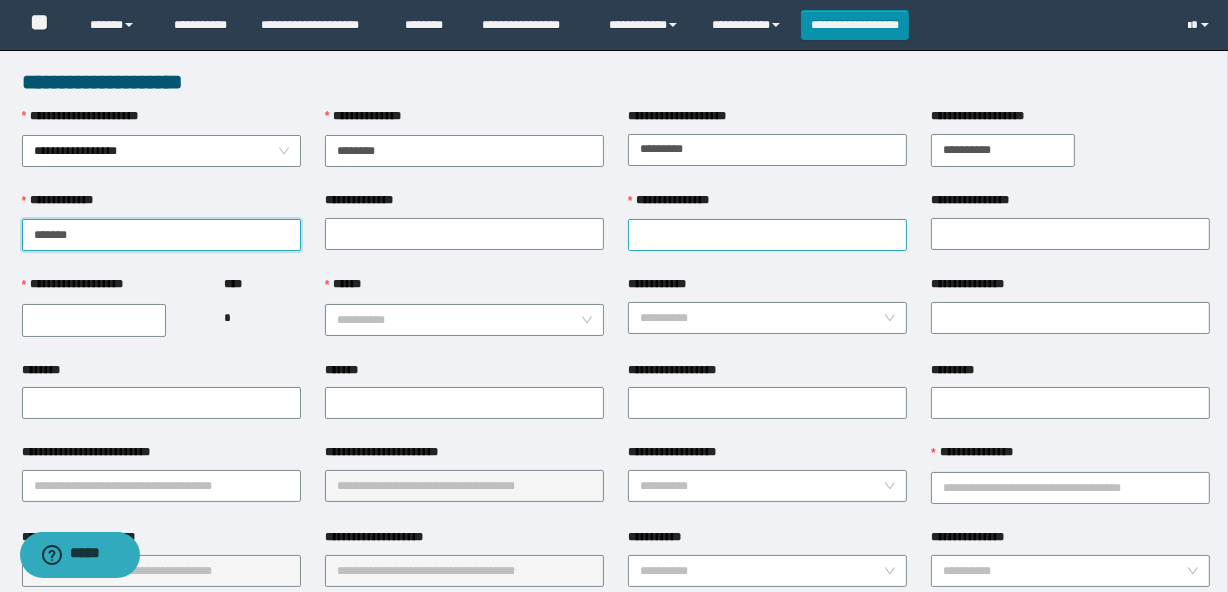 type on "*******" 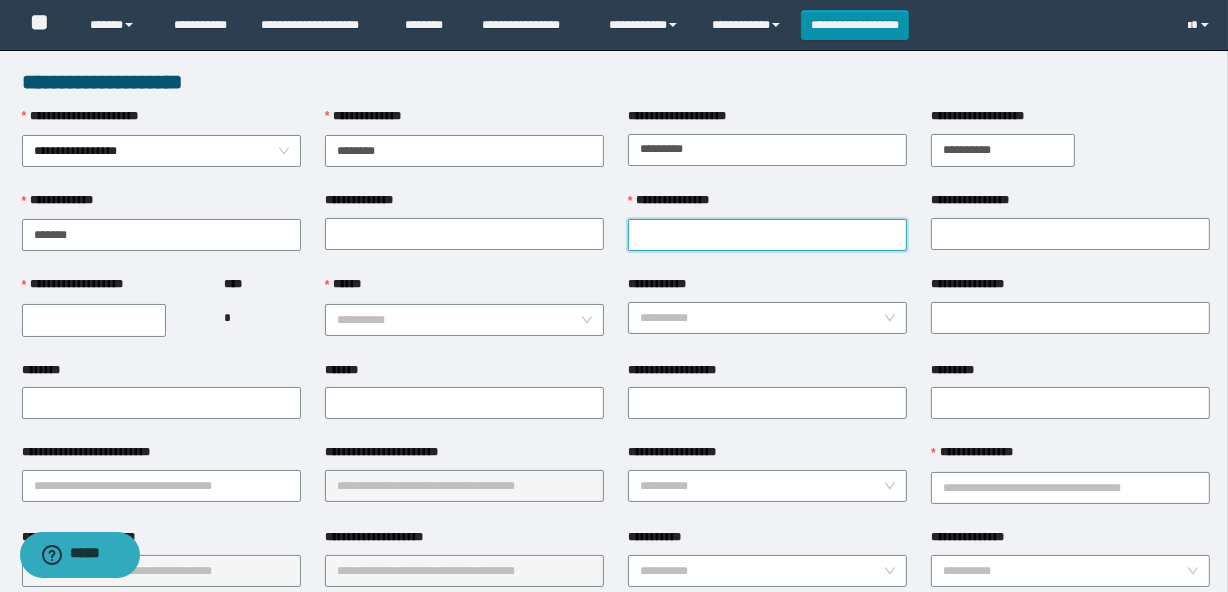 click on "**********" at bounding box center (767, 235) 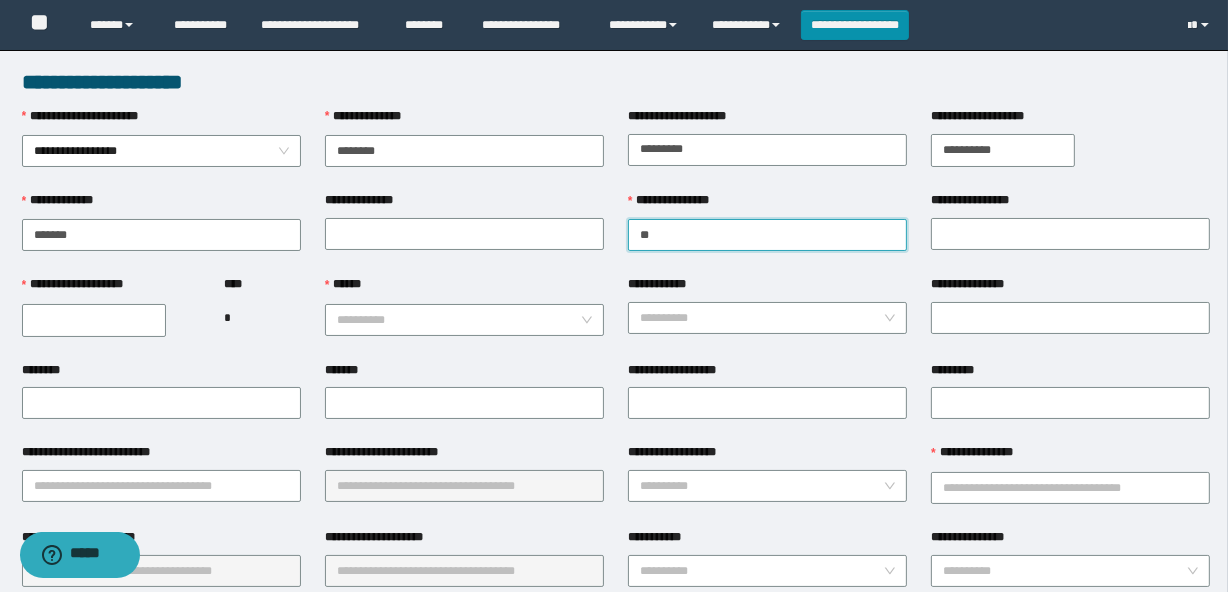 type on "*" 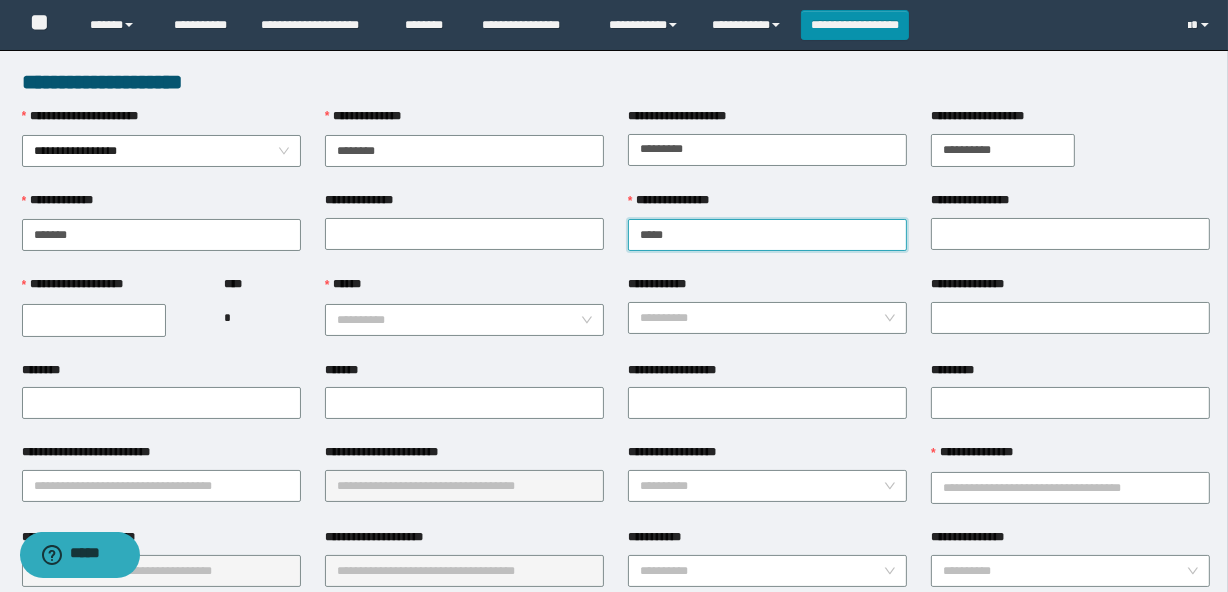 type on "******" 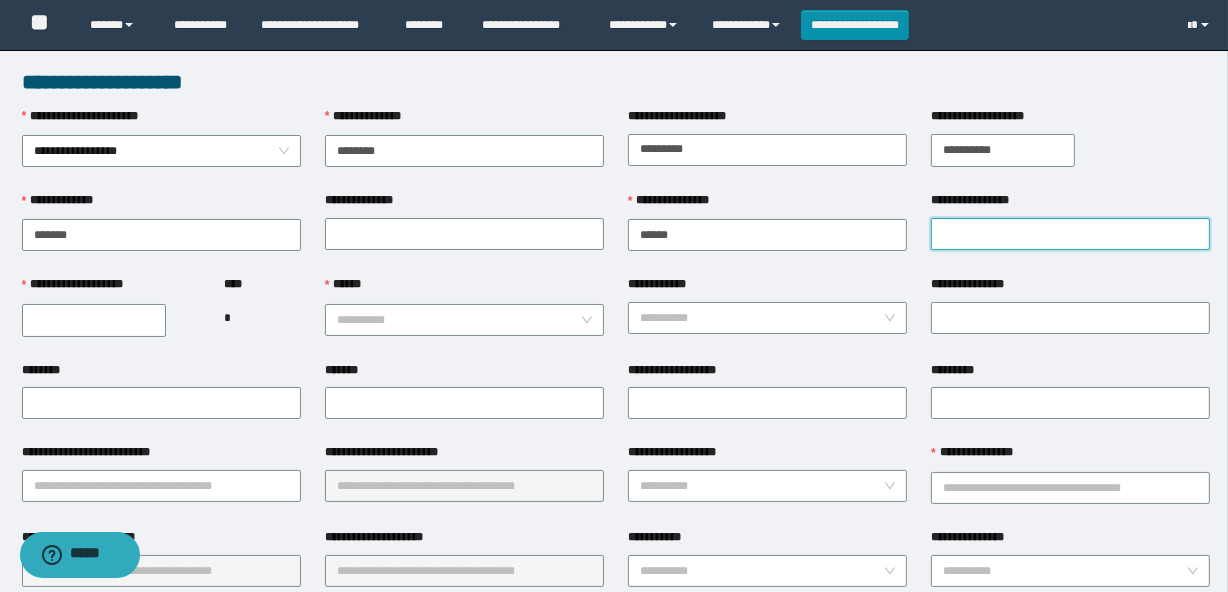 click on "**********" at bounding box center (1070, 234) 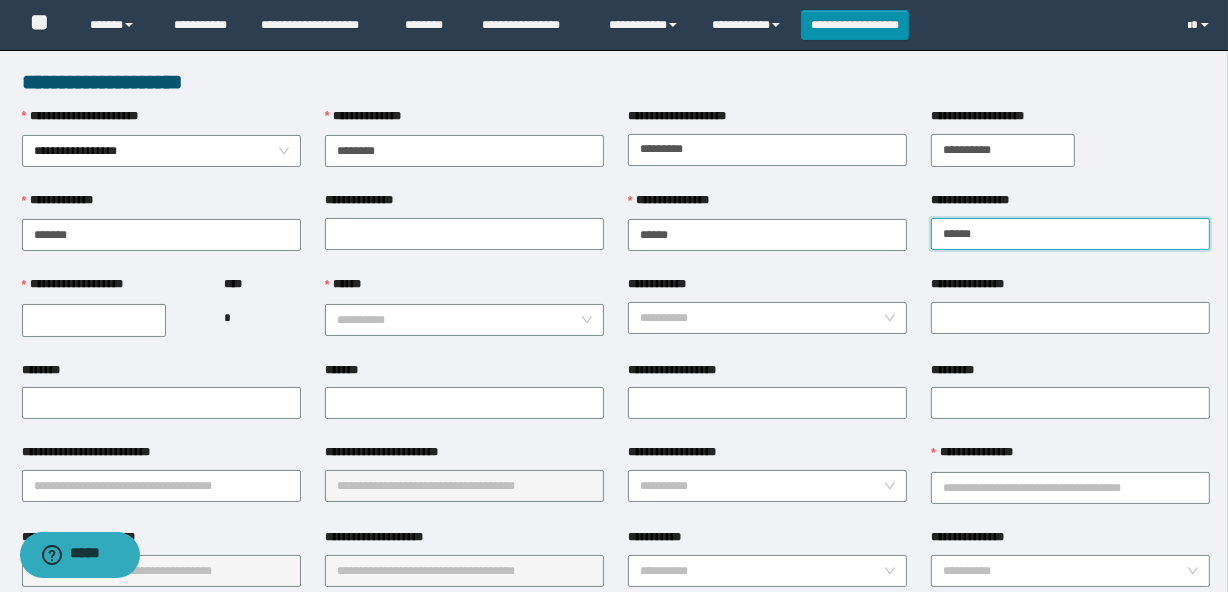type on "******" 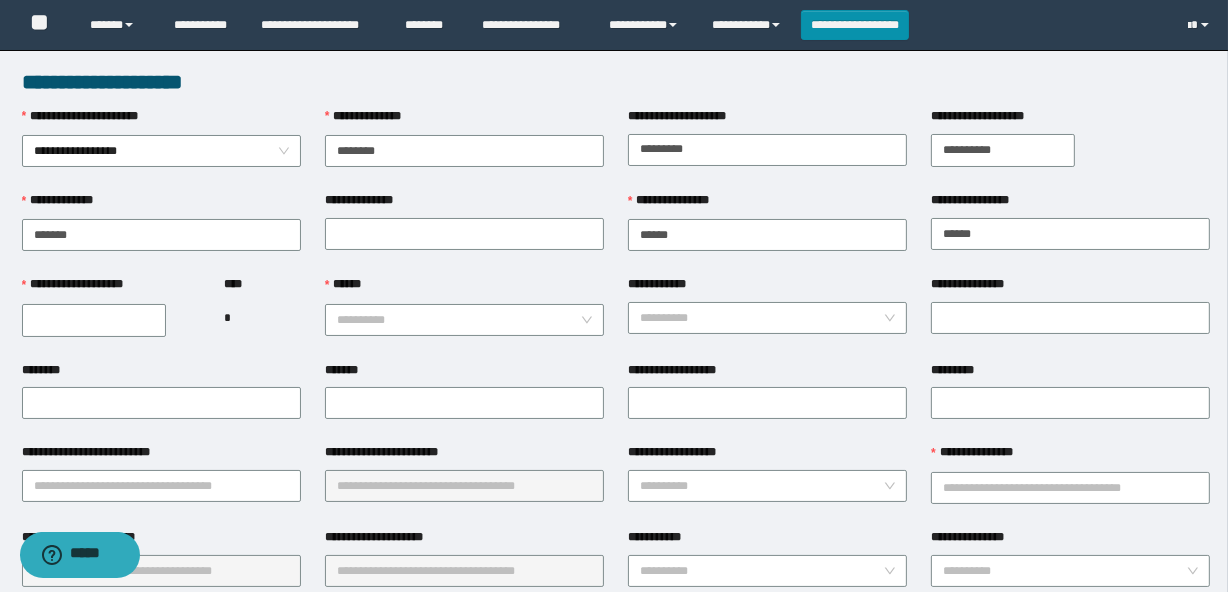 click on "**********" at bounding box center (94, 320) 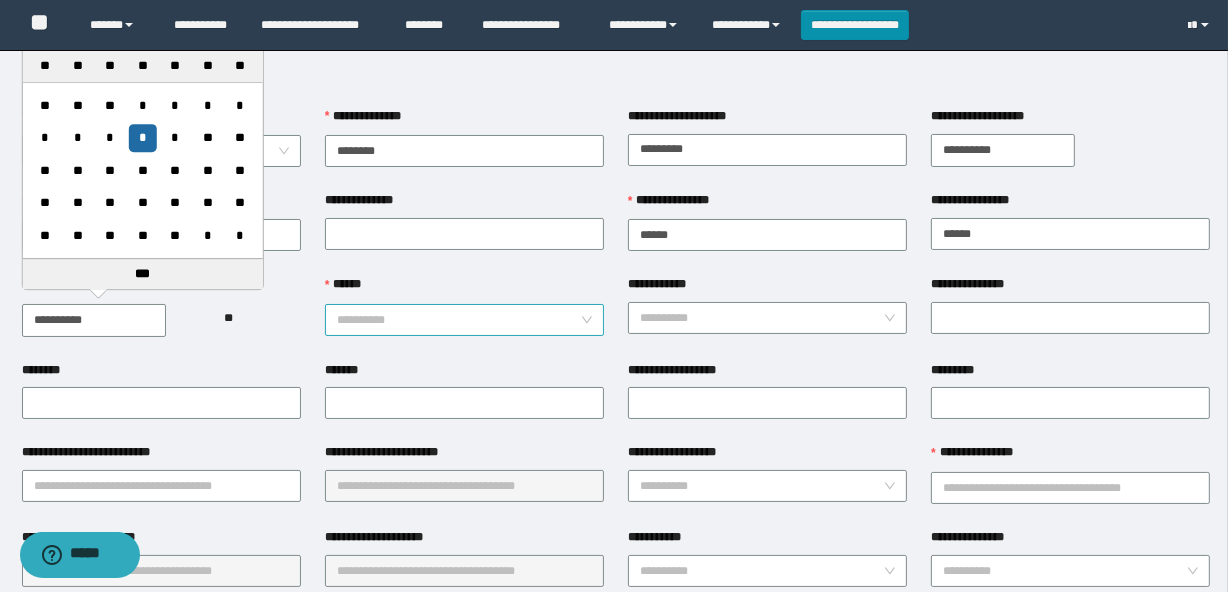type on "**********" 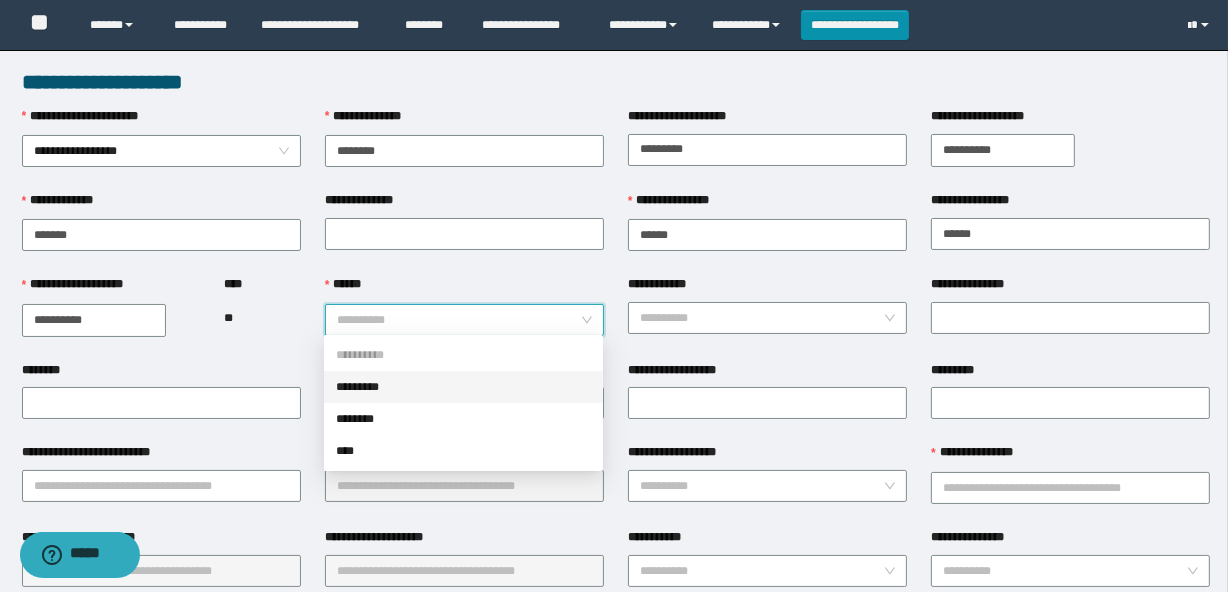 click on "*********" at bounding box center [463, 387] 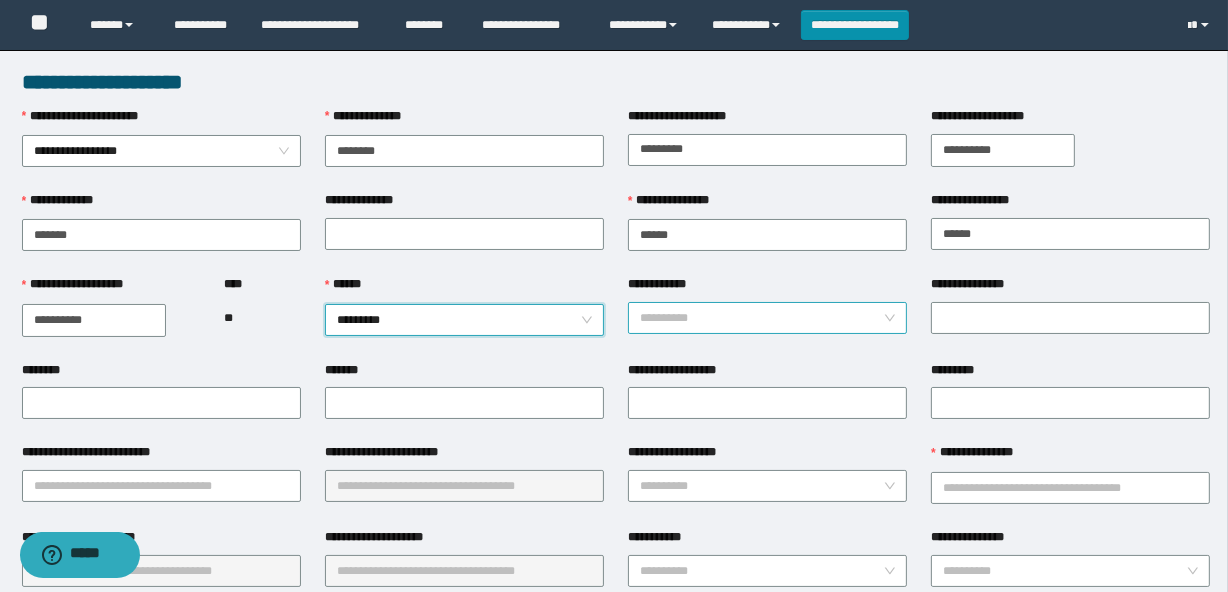 click on "**********" at bounding box center [761, 318] 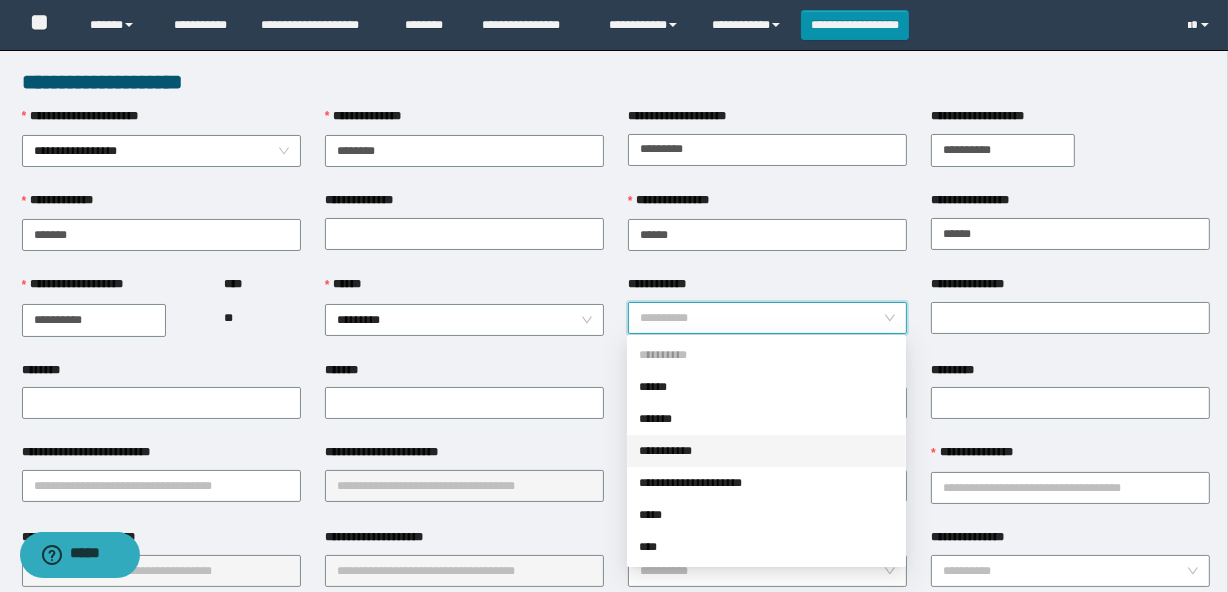 click on "**********" at bounding box center [766, 451] 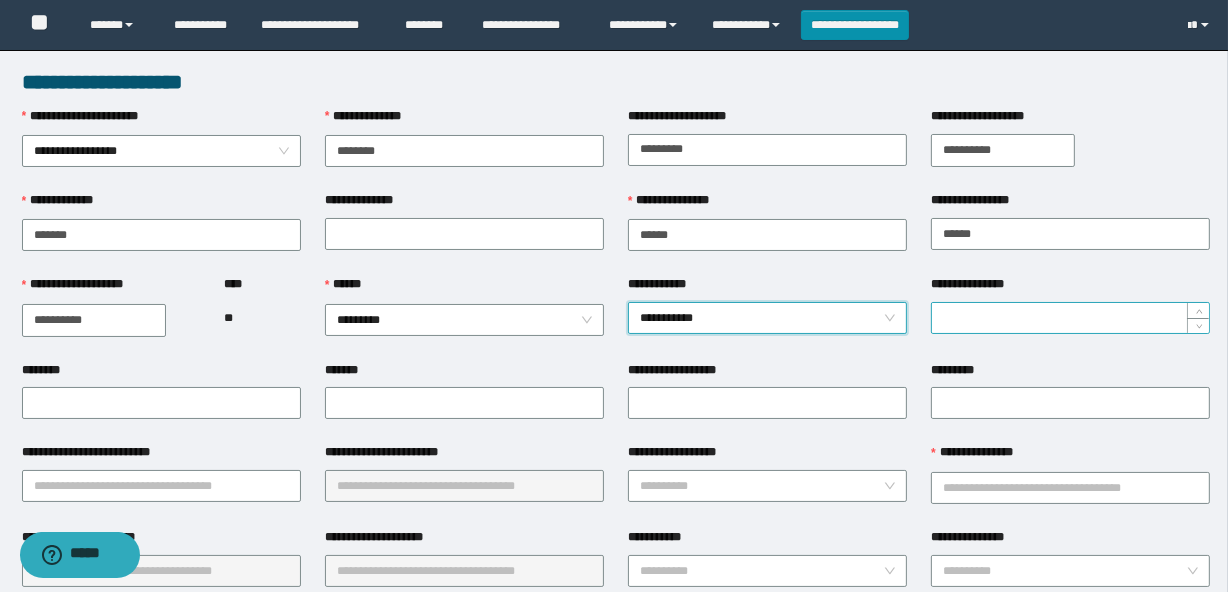click on "**********" at bounding box center (1070, 318) 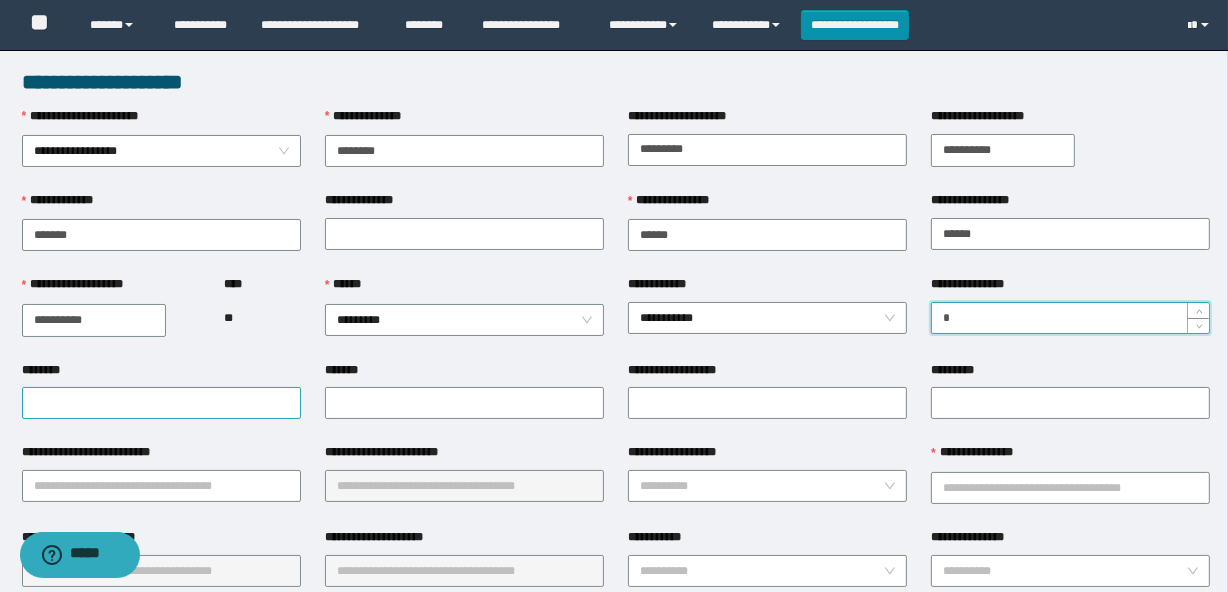 type on "*" 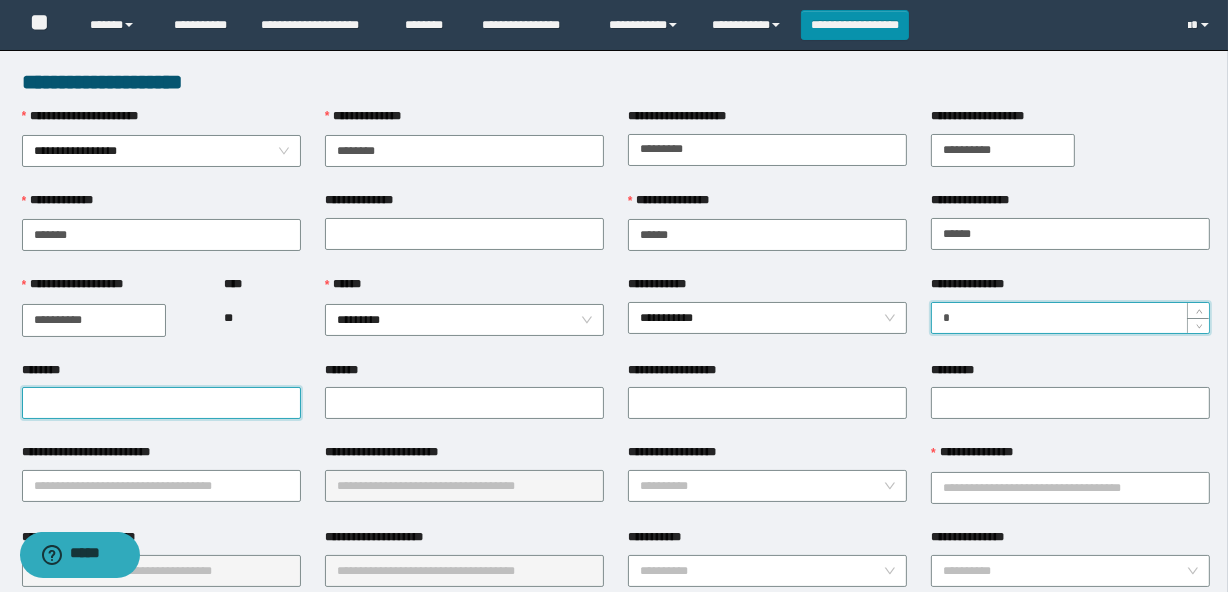 click on "********" at bounding box center [161, 403] 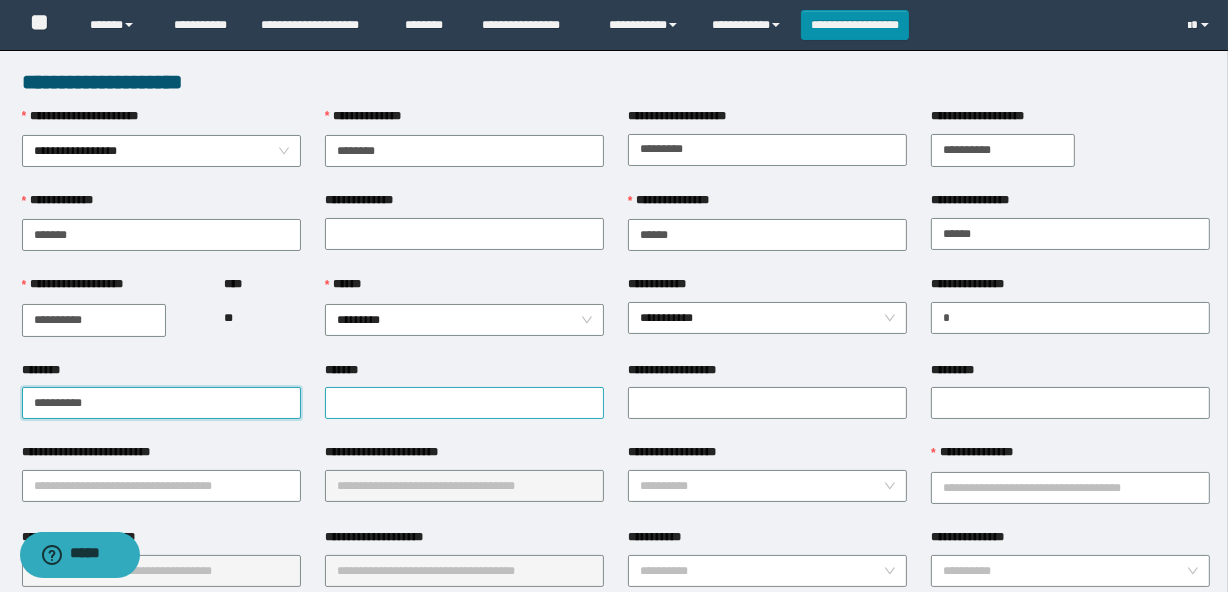type on "**********" 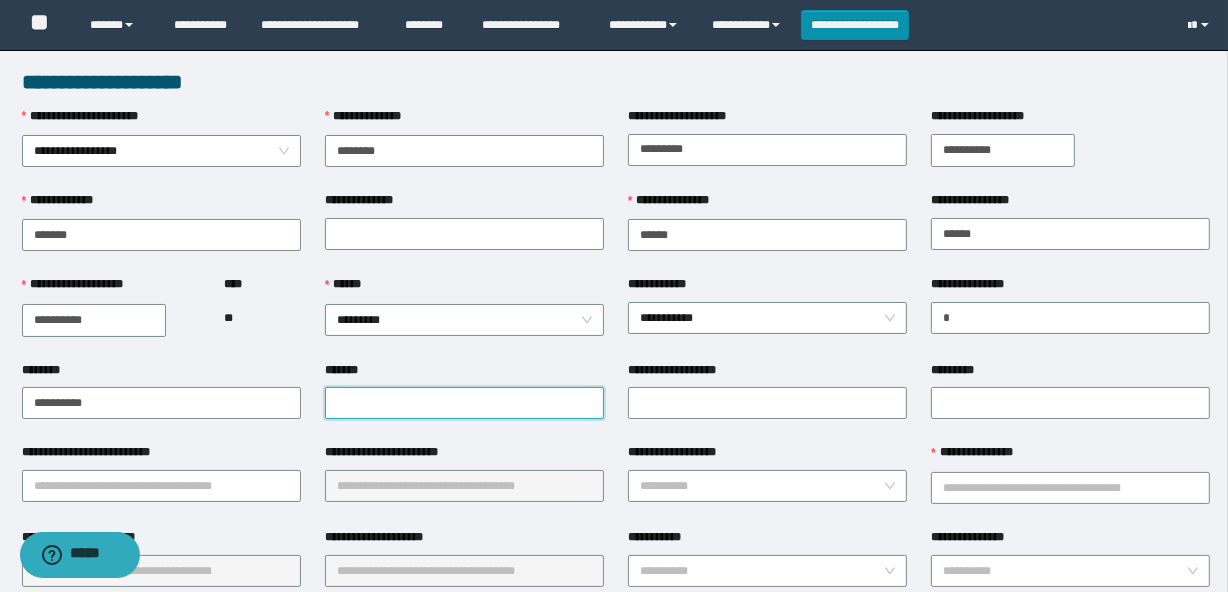 click on "*******" at bounding box center (464, 403) 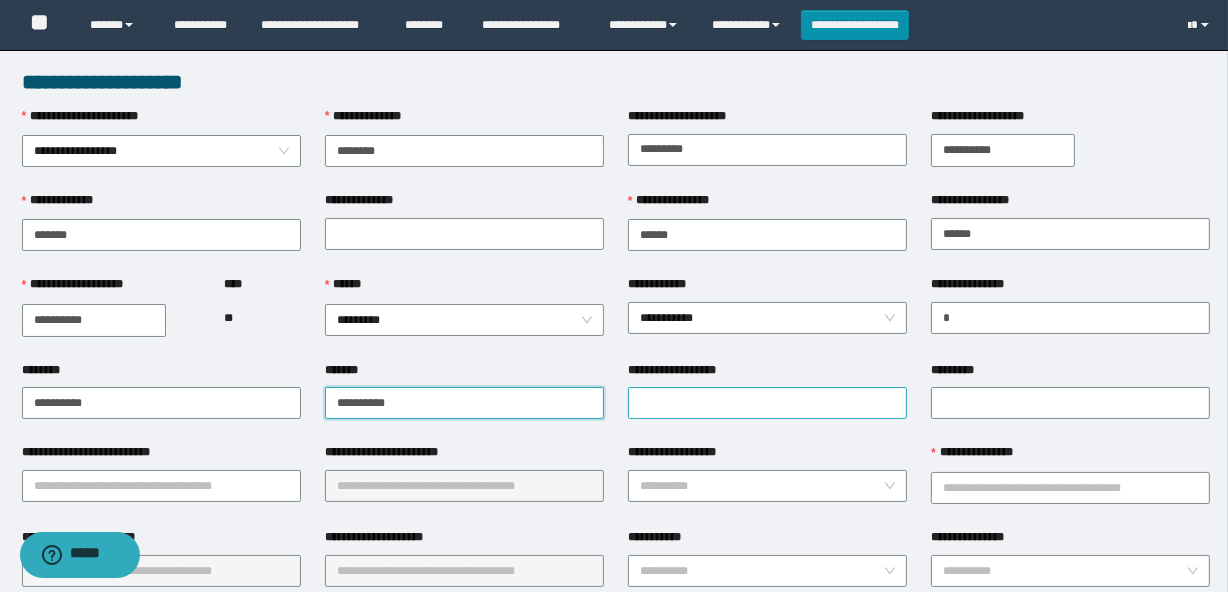 type on "**********" 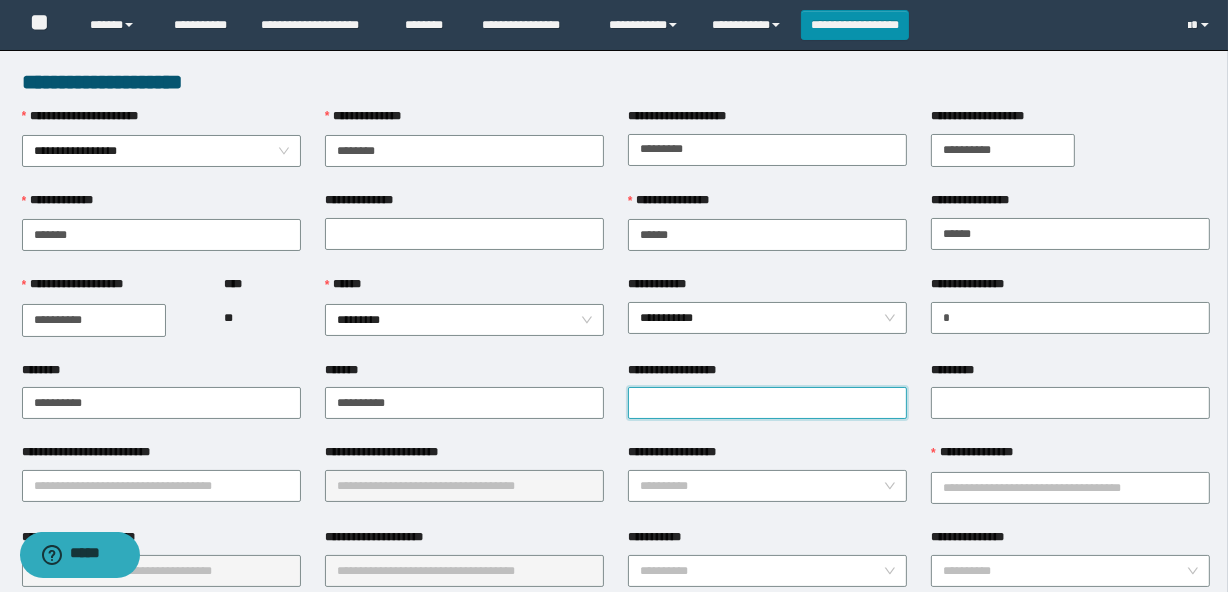 click on "**********" at bounding box center (767, 403) 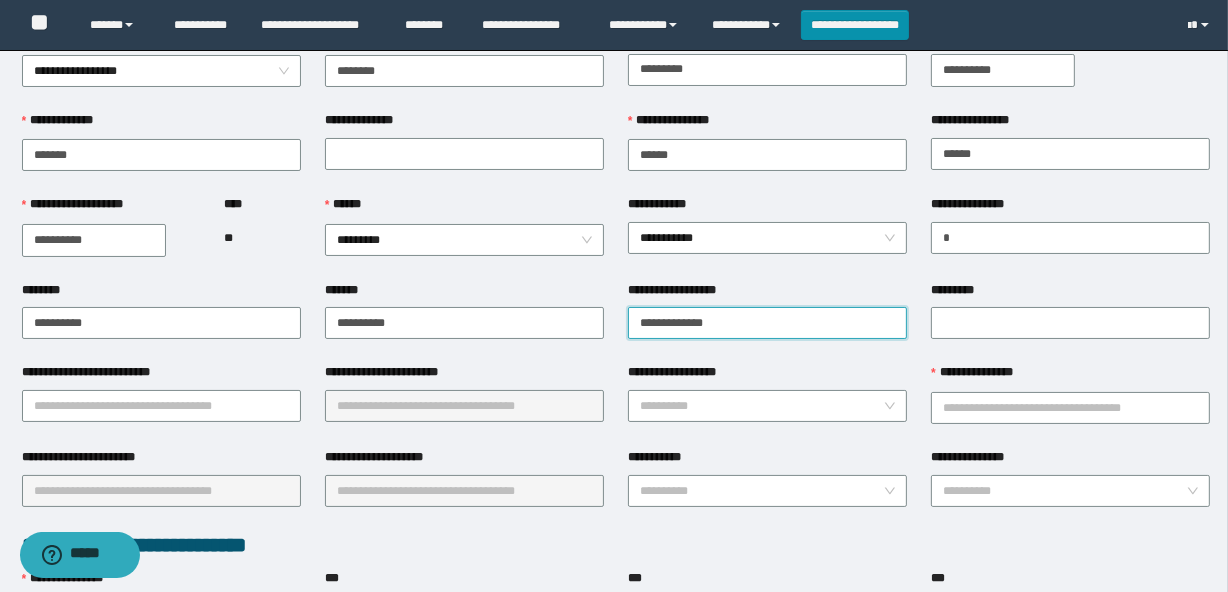 scroll, scrollTop: 90, scrollLeft: 0, axis: vertical 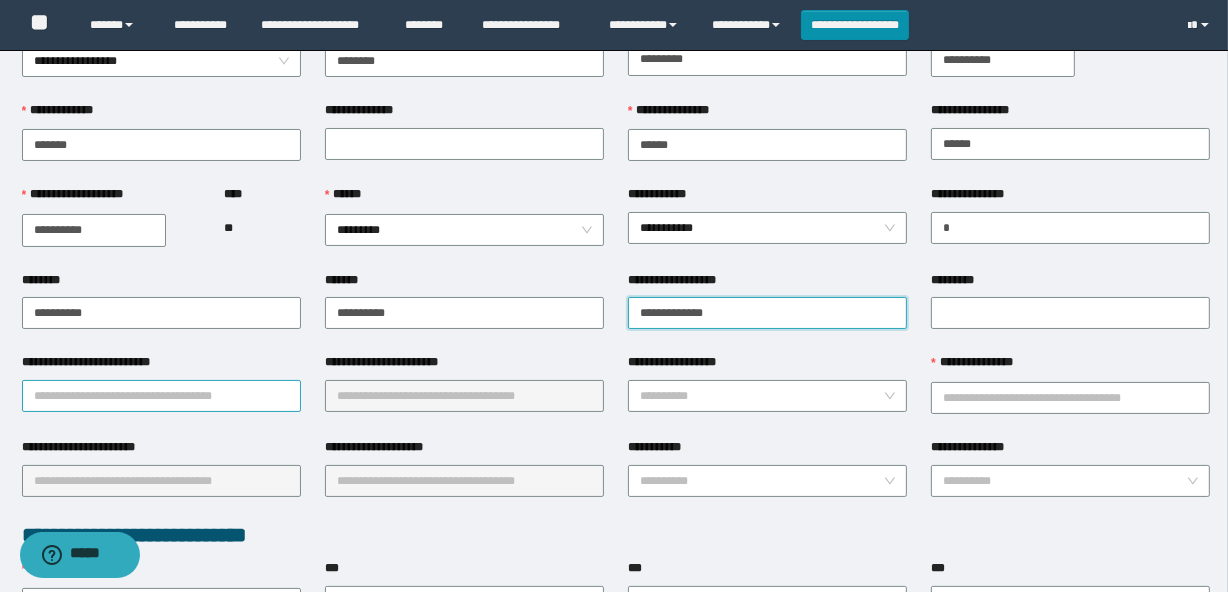 type on "**********" 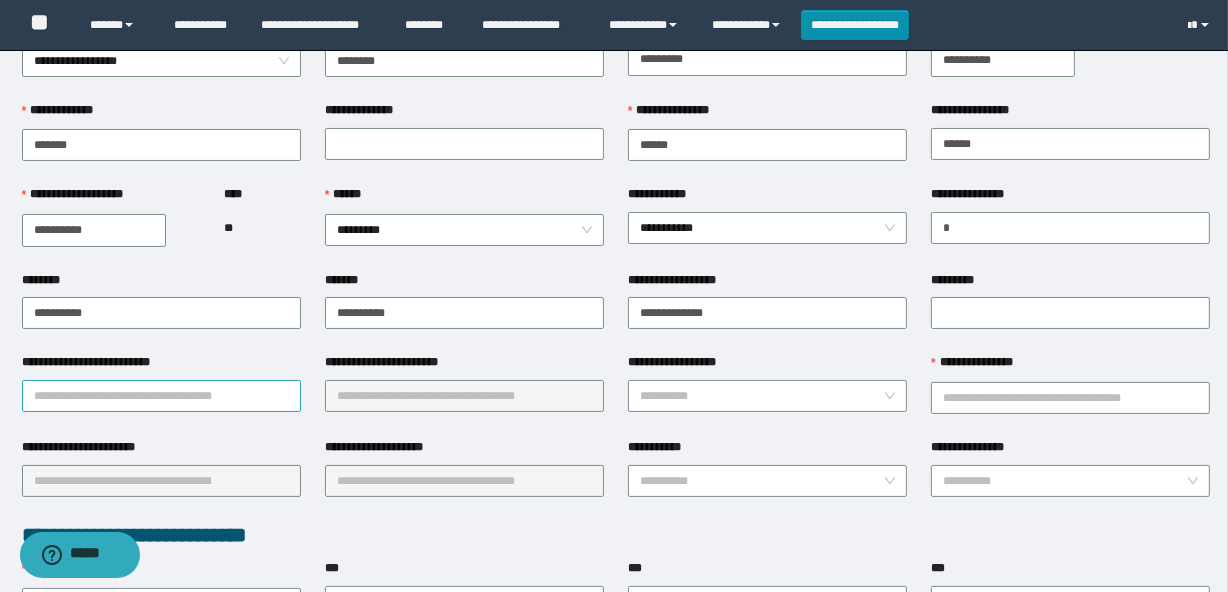click on "**********" at bounding box center (161, 396) 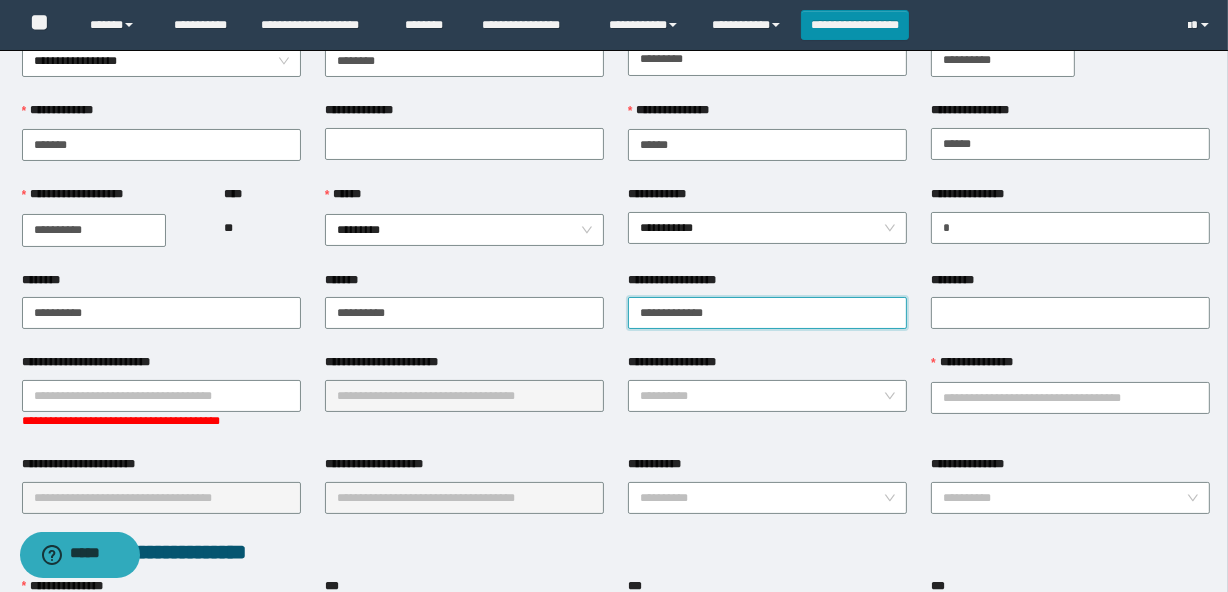 click on "**********" at bounding box center [767, 313] 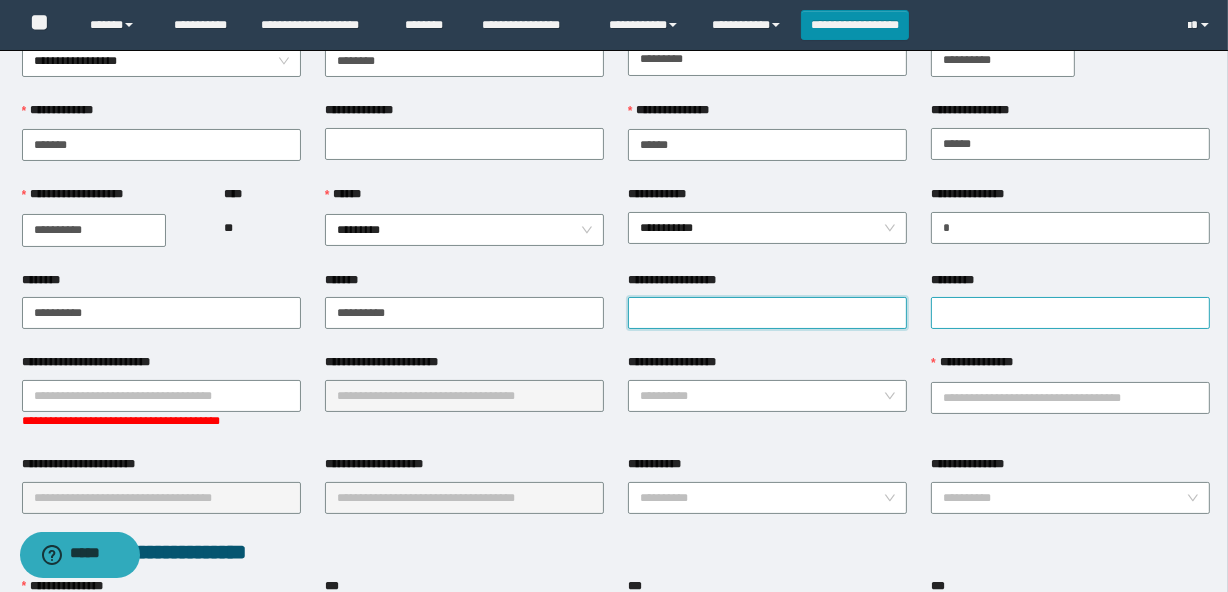 type 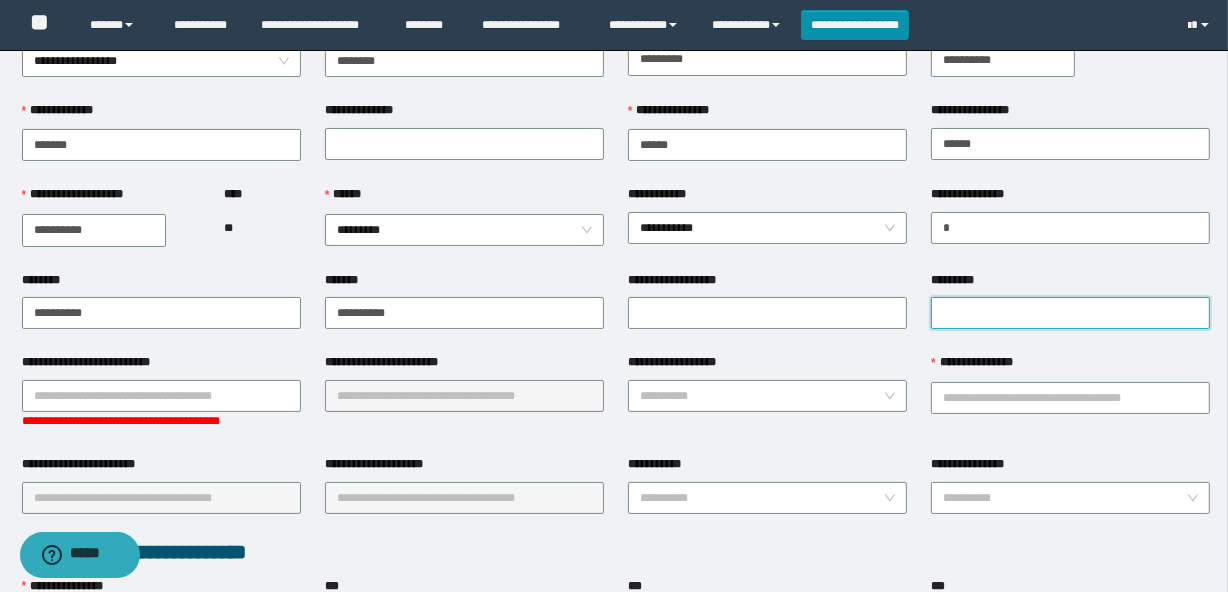 click on "*********" at bounding box center [1070, 313] 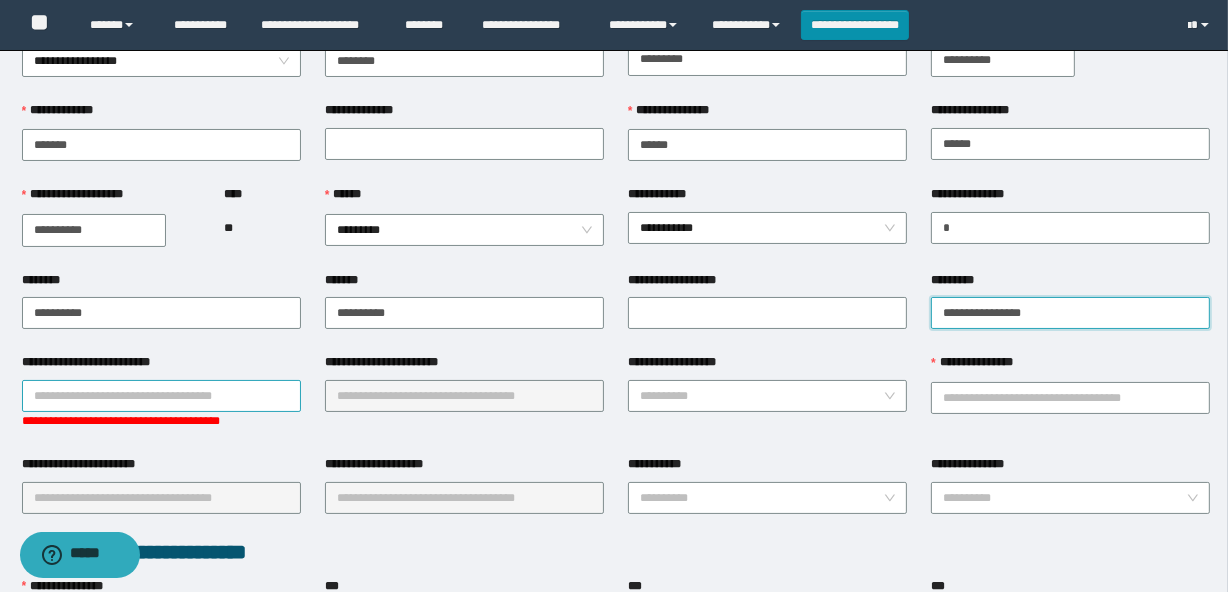 type on "**********" 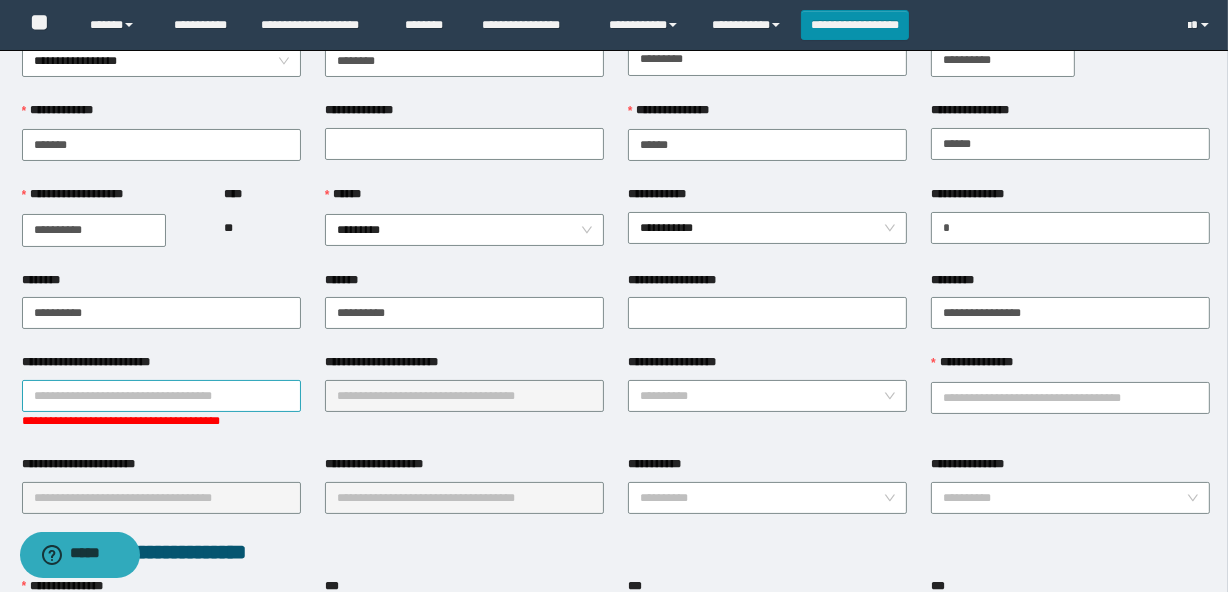 click on "**********" at bounding box center (161, 396) 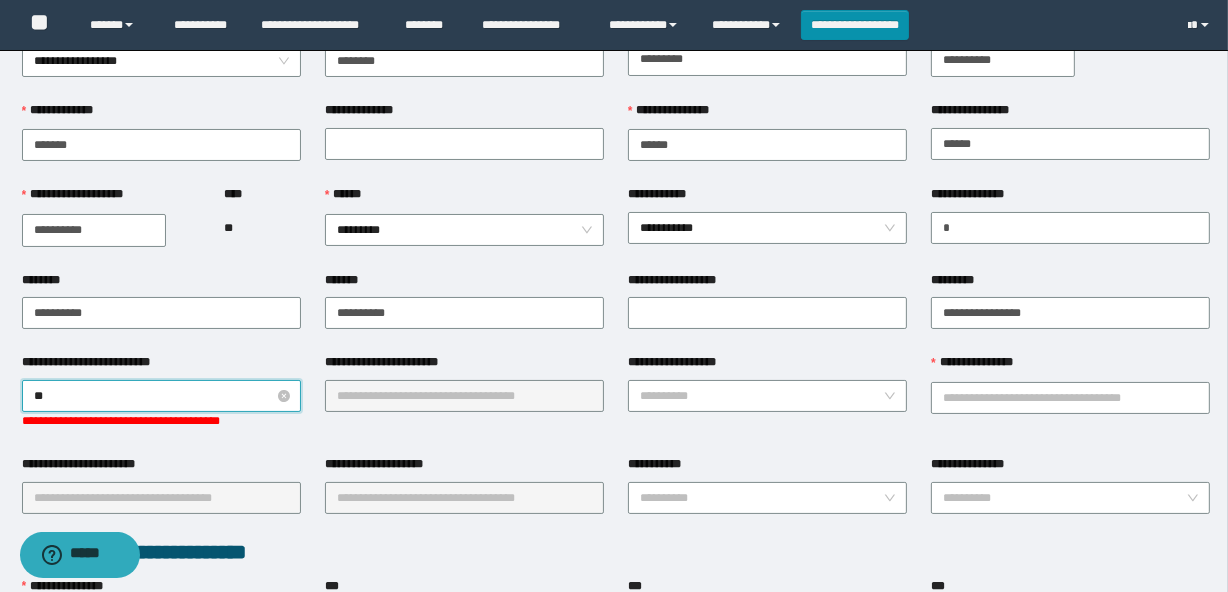 type on "***" 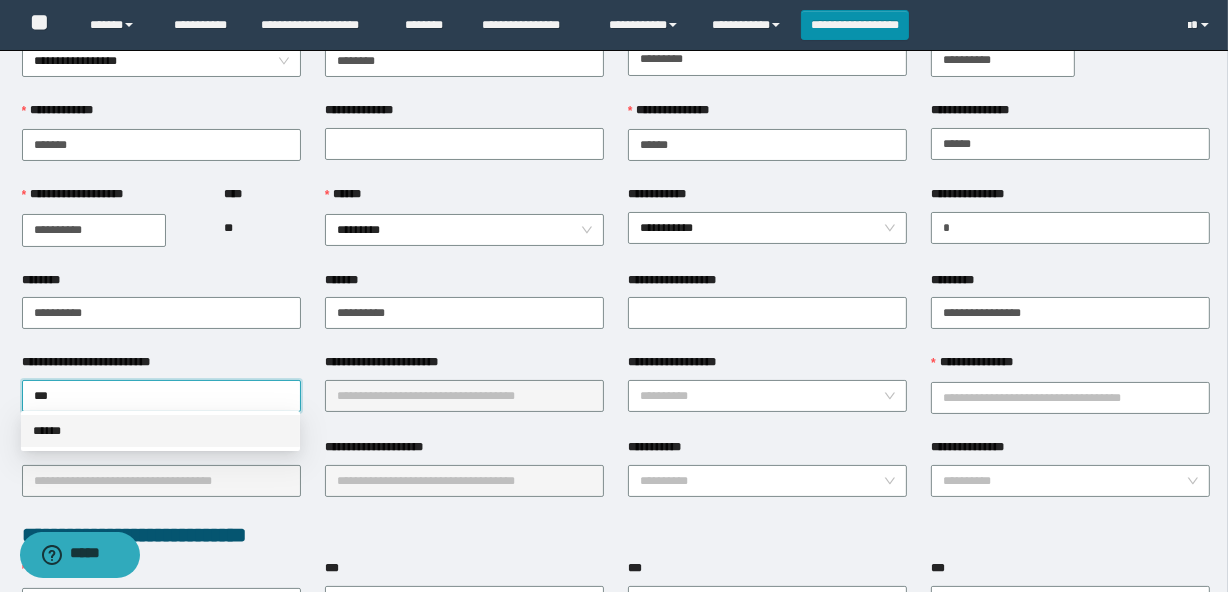click on "******" at bounding box center [160, 431] 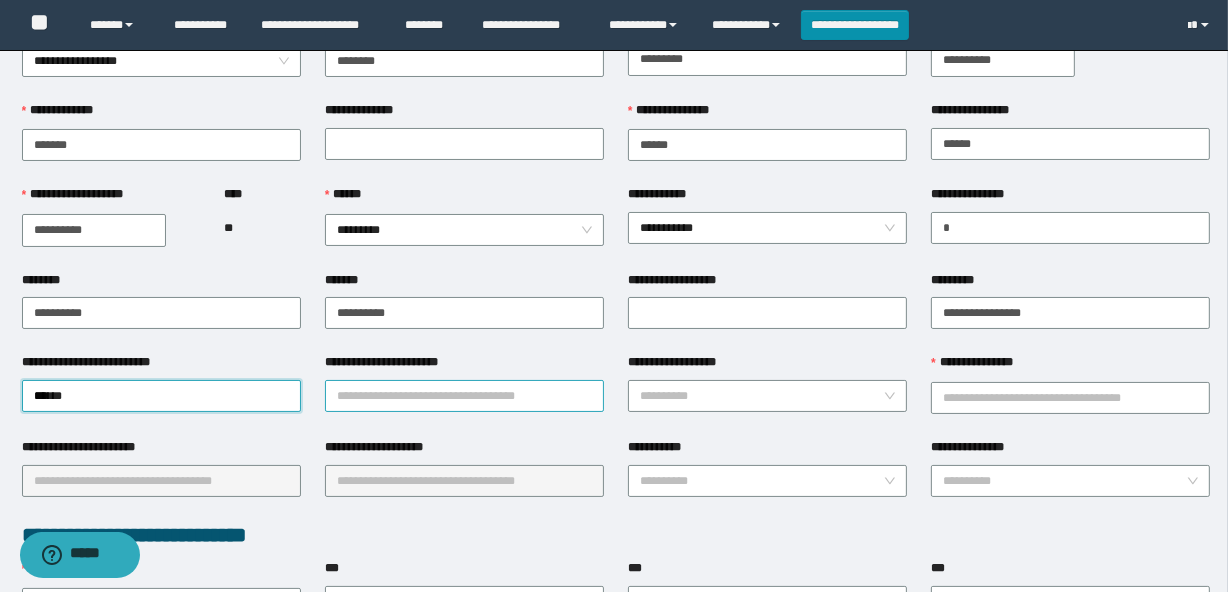 click on "**********" at bounding box center (464, 396) 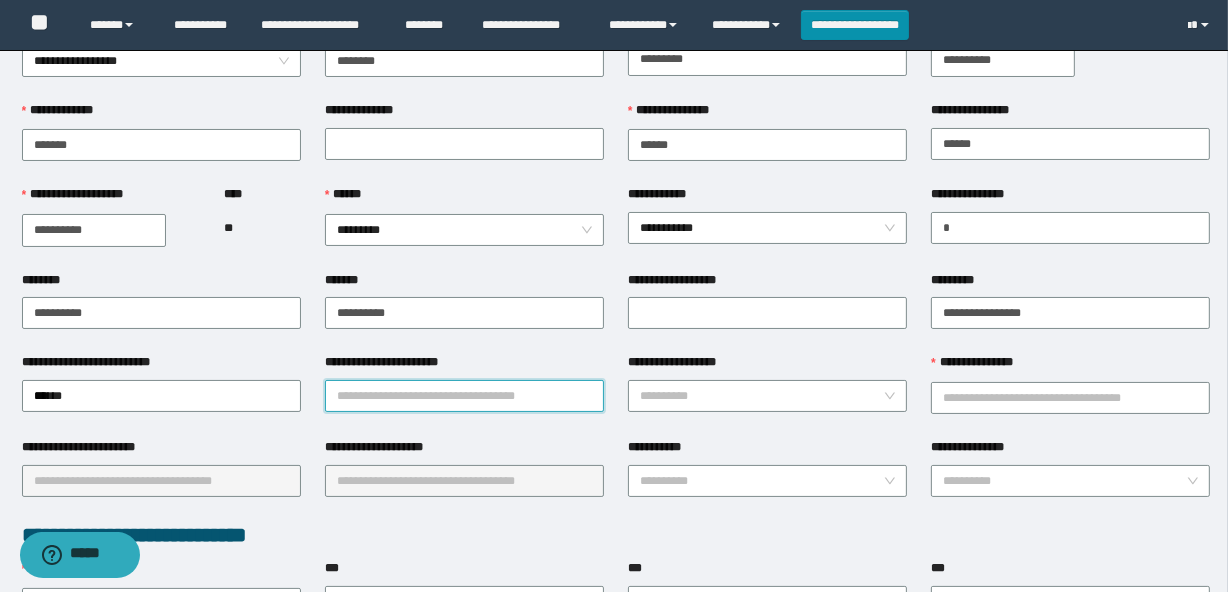 type on "*" 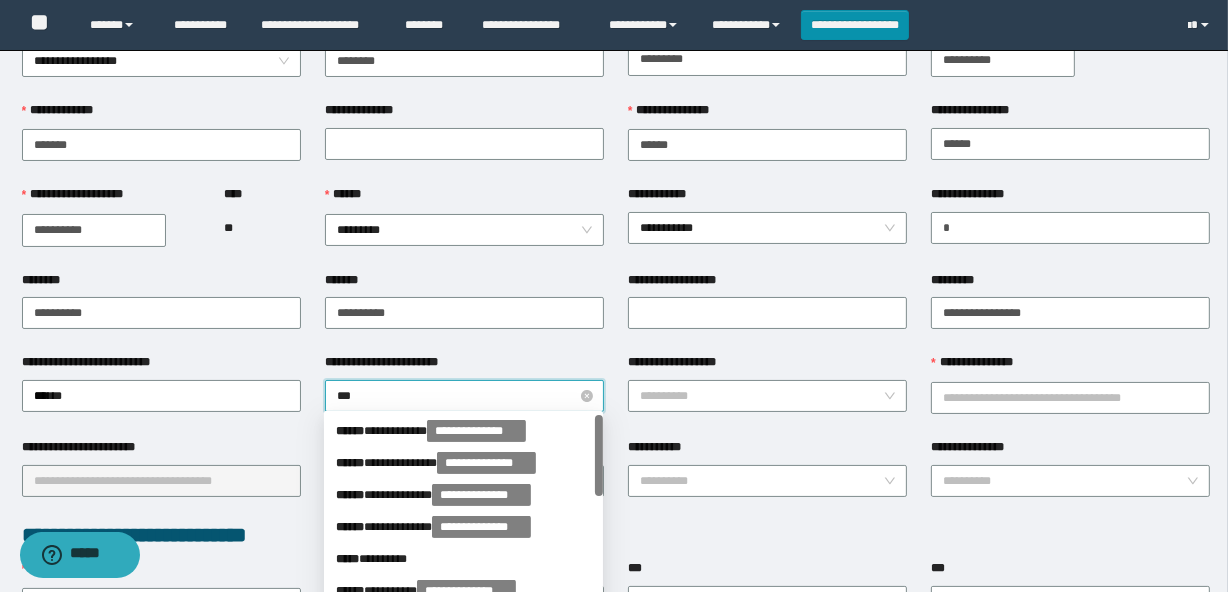 type on "****" 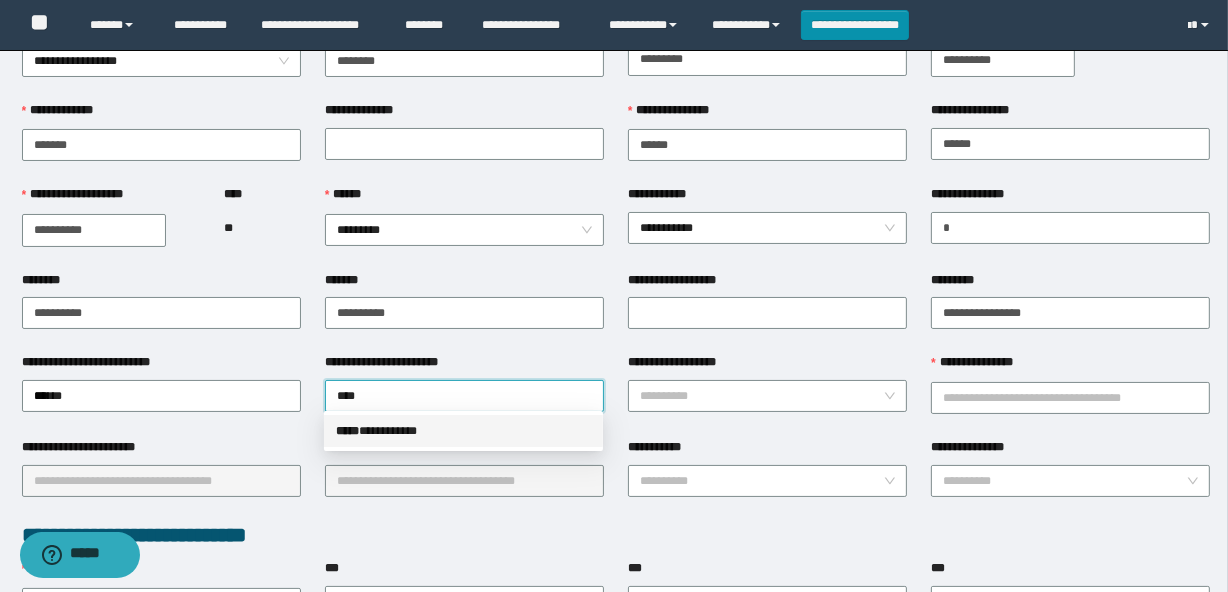 click on "***** * *********" at bounding box center (463, 431) 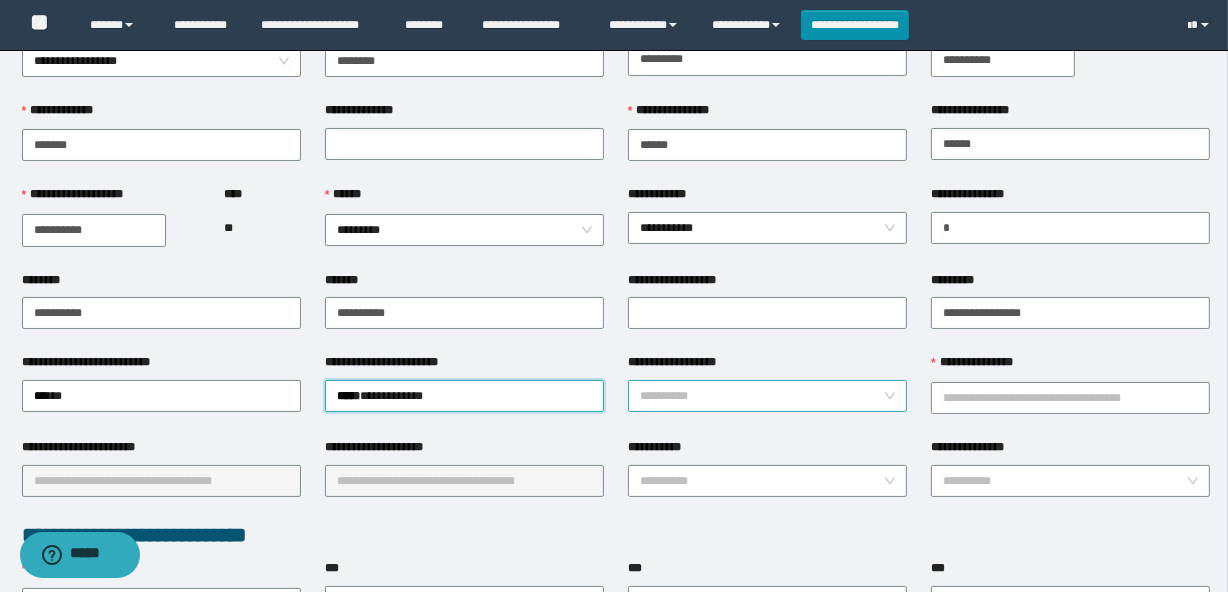 click on "**********" at bounding box center (761, 396) 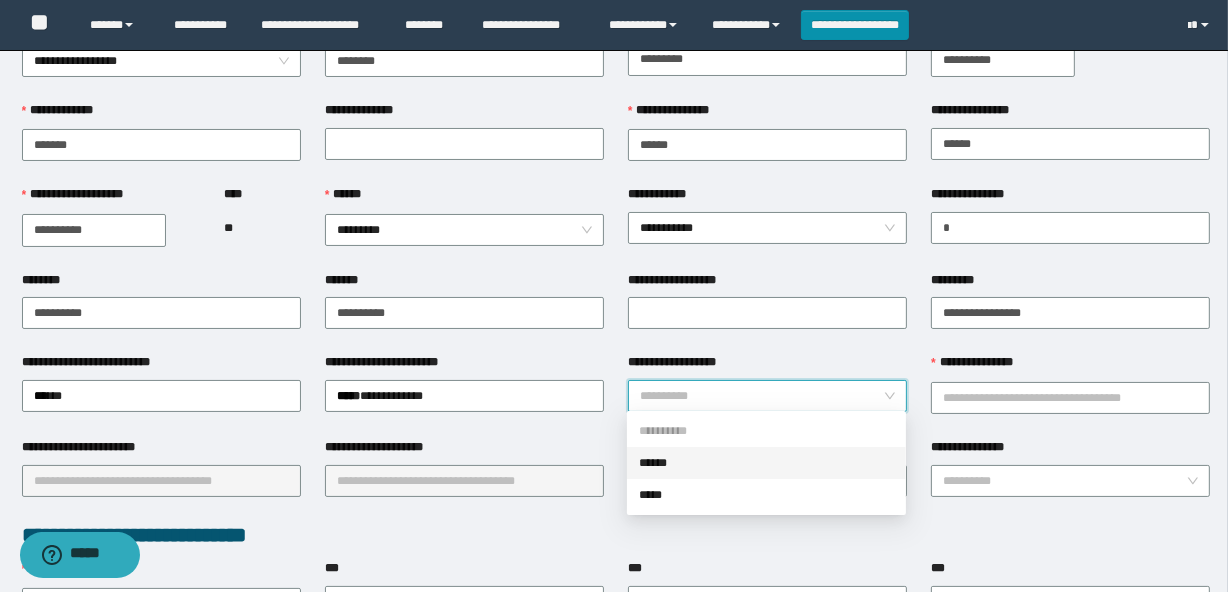 click on "******" at bounding box center [766, 463] 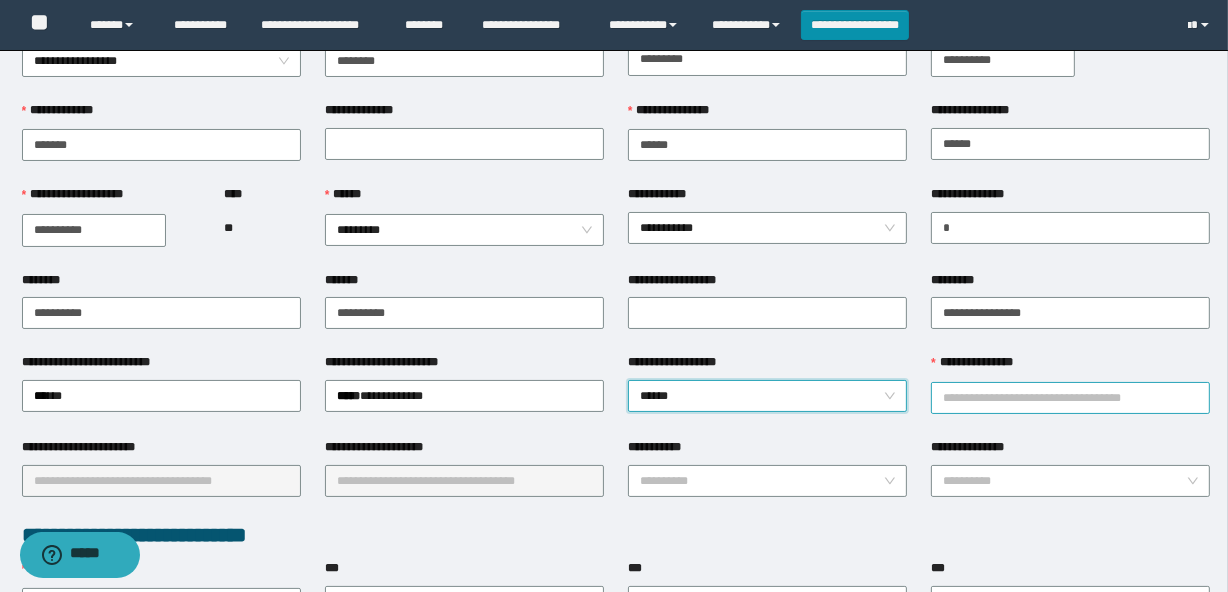 click on "**********" at bounding box center [1070, 398] 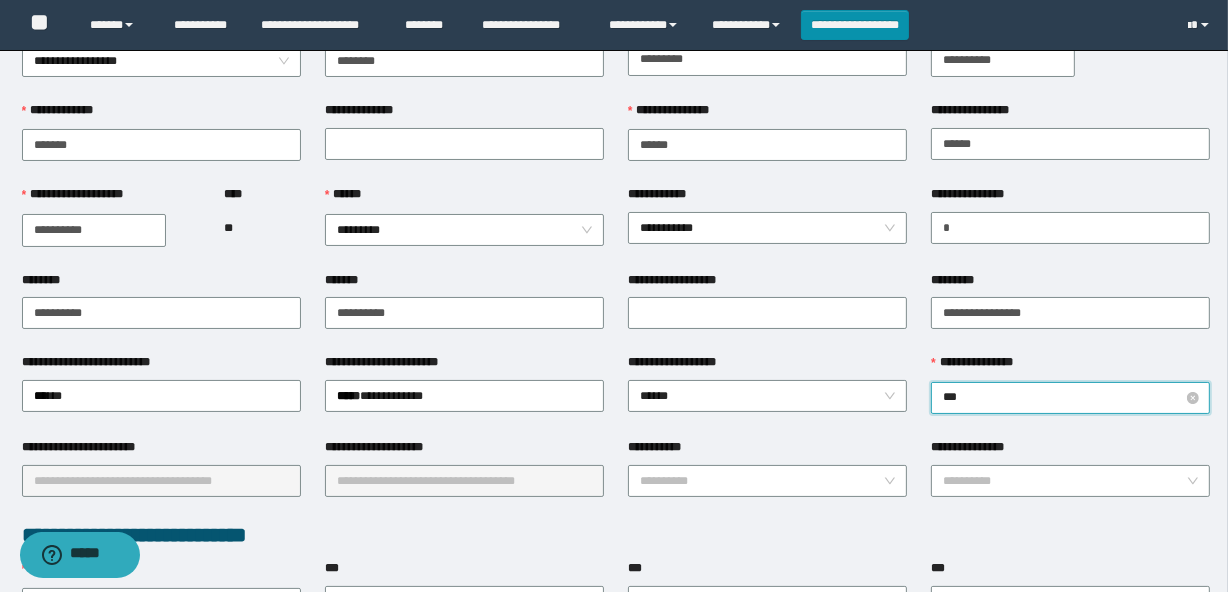 type on "****" 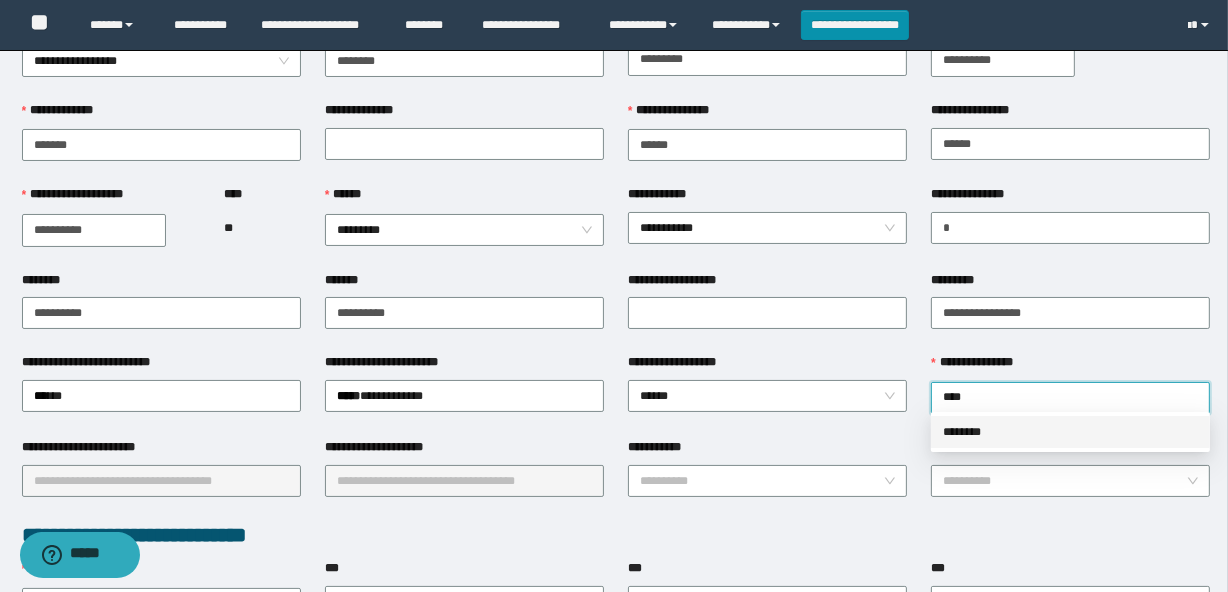 click on "********" at bounding box center (1070, 432) 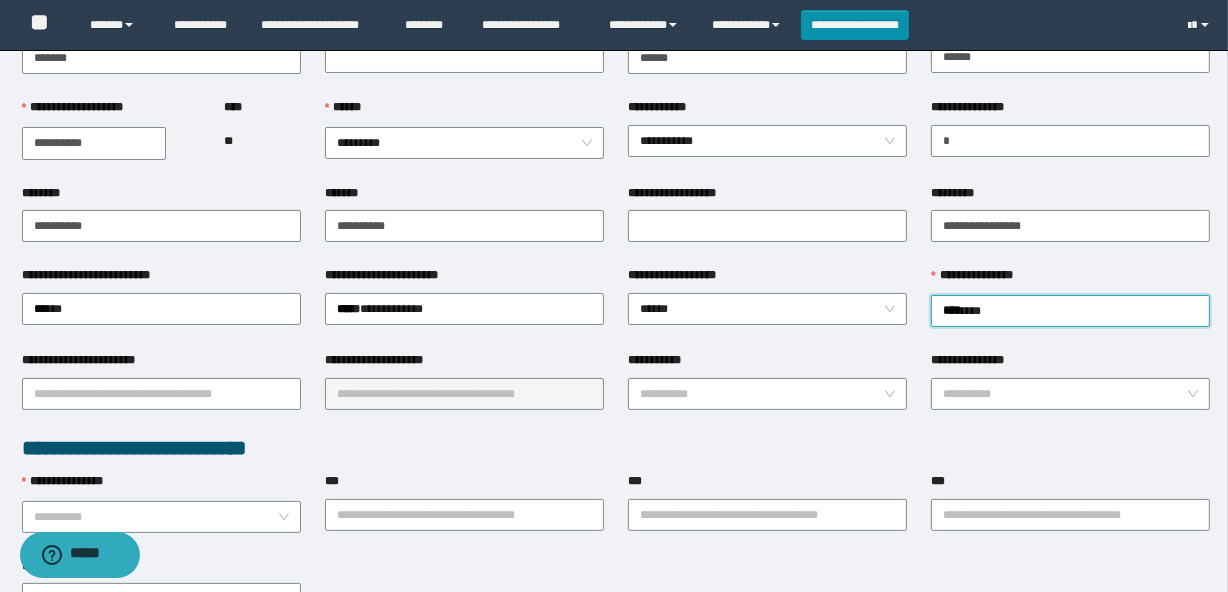 scroll, scrollTop: 181, scrollLeft: 0, axis: vertical 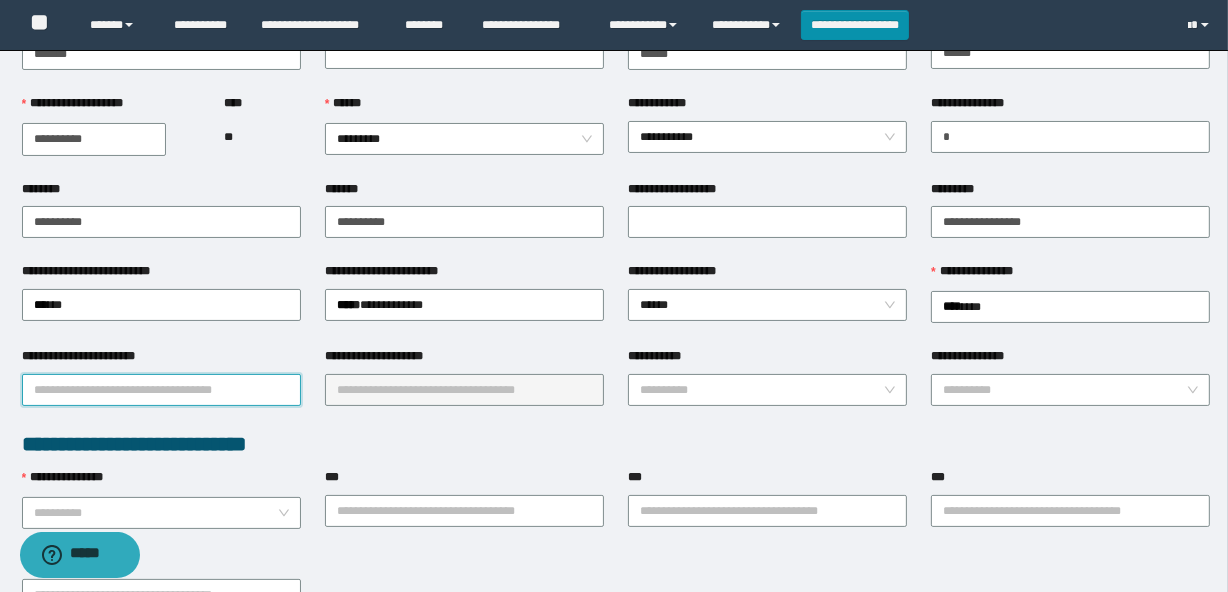 click on "**********" at bounding box center (161, 390) 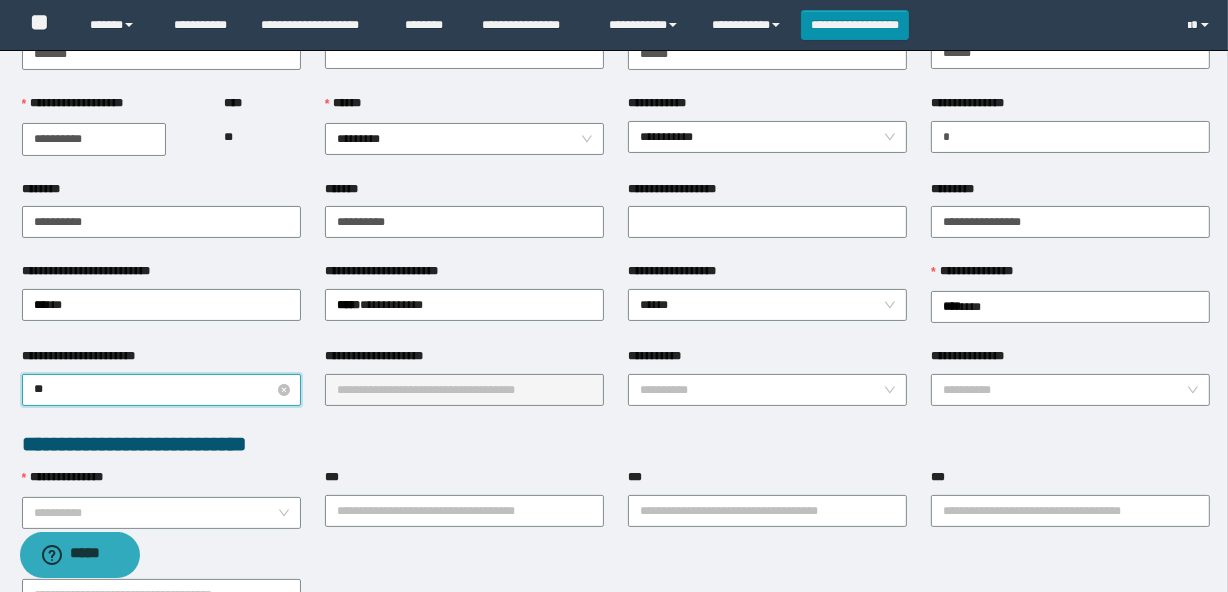 type on "***" 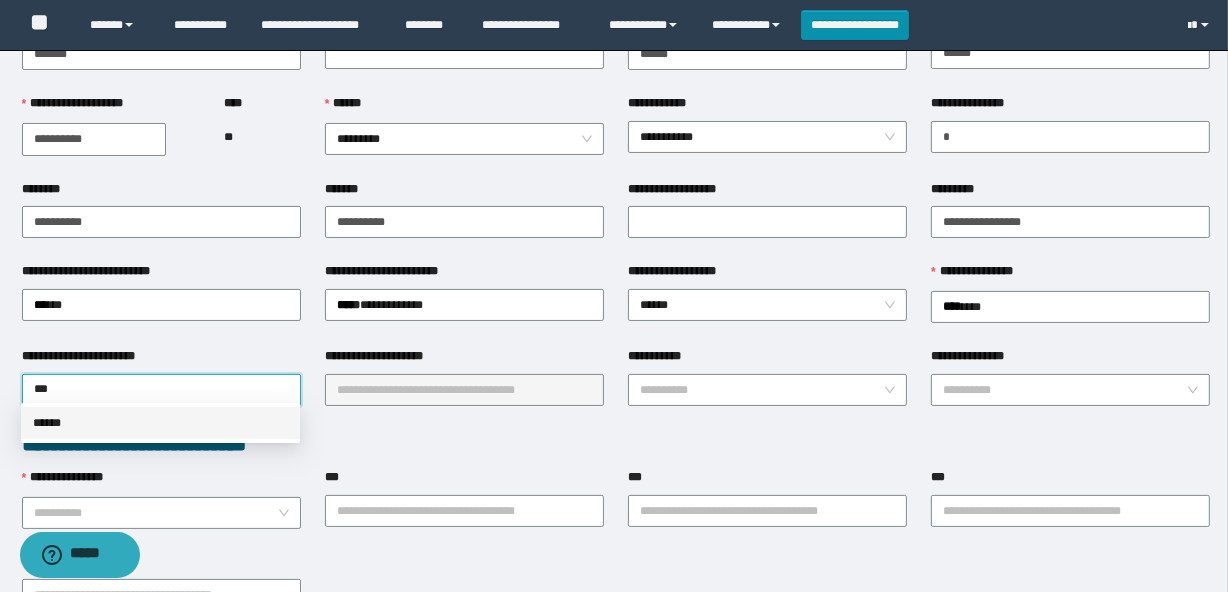 click on "******" at bounding box center [160, 423] 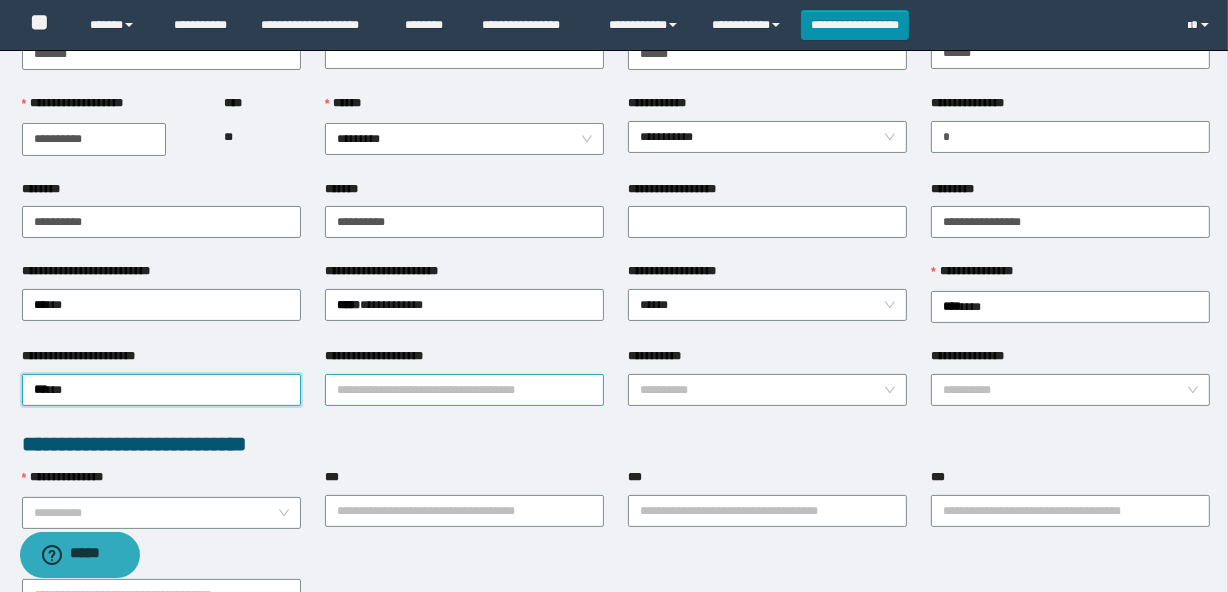 click on "**********" at bounding box center (464, 390) 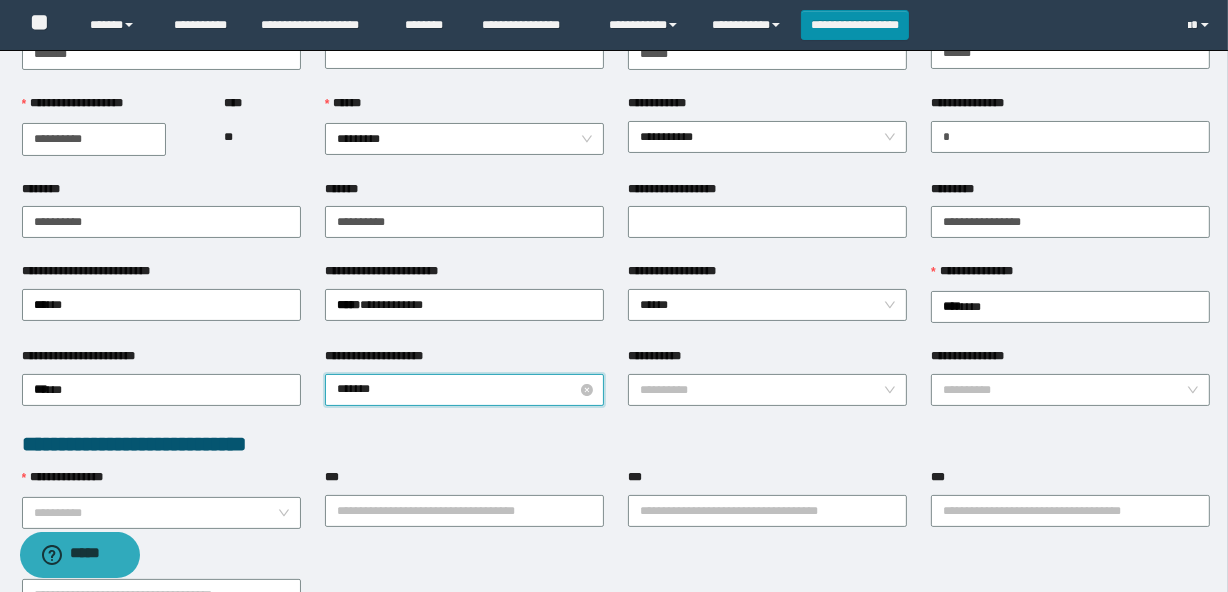 type on "********" 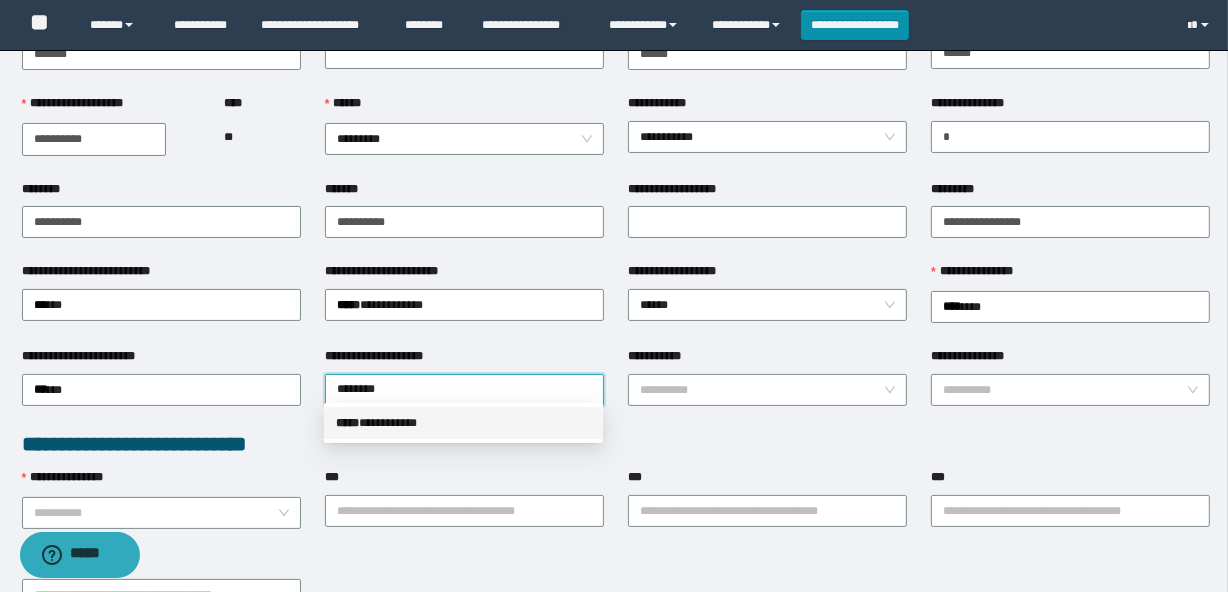 click on "***** * *********" at bounding box center [463, 423] 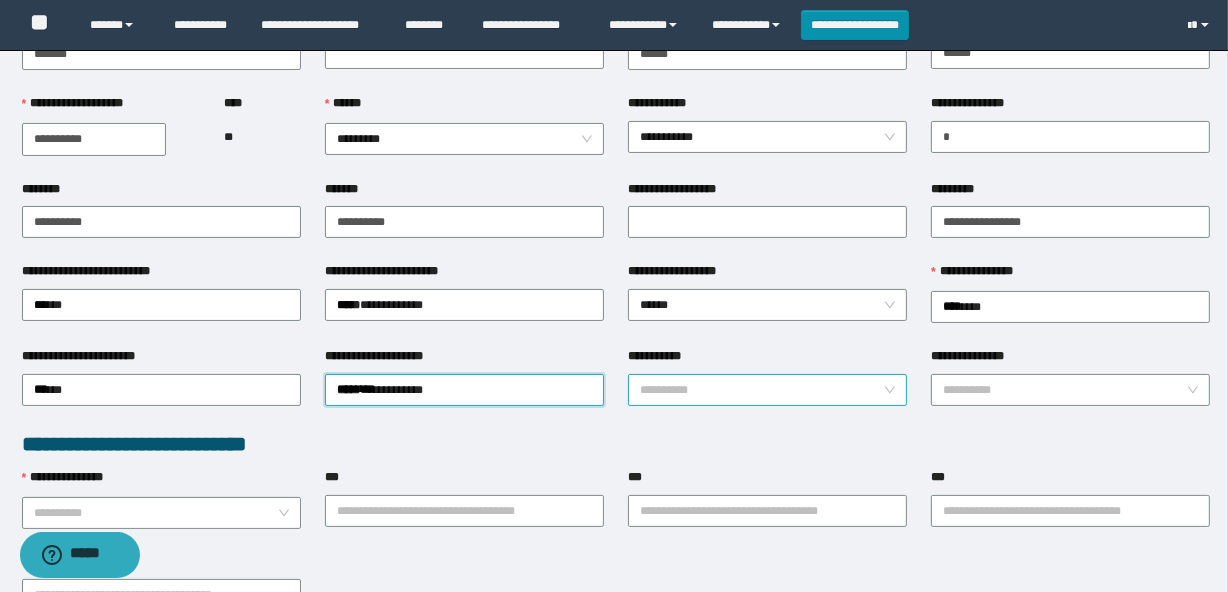 click on "**********" at bounding box center [761, 390] 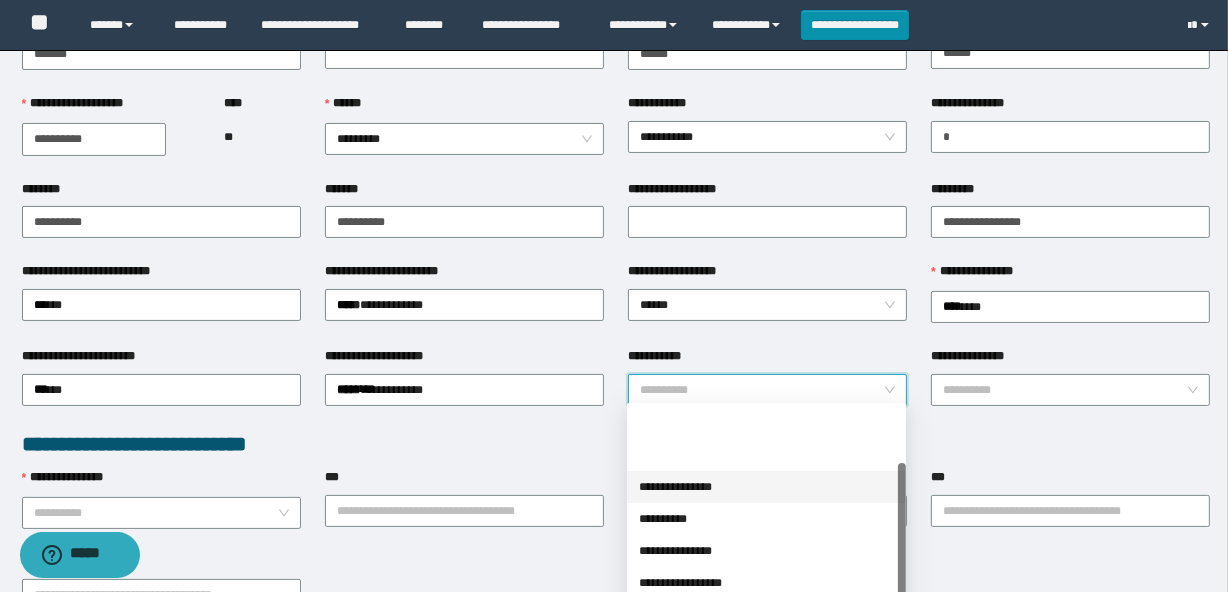 scroll, scrollTop: 90, scrollLeft: 0, axis: vertical 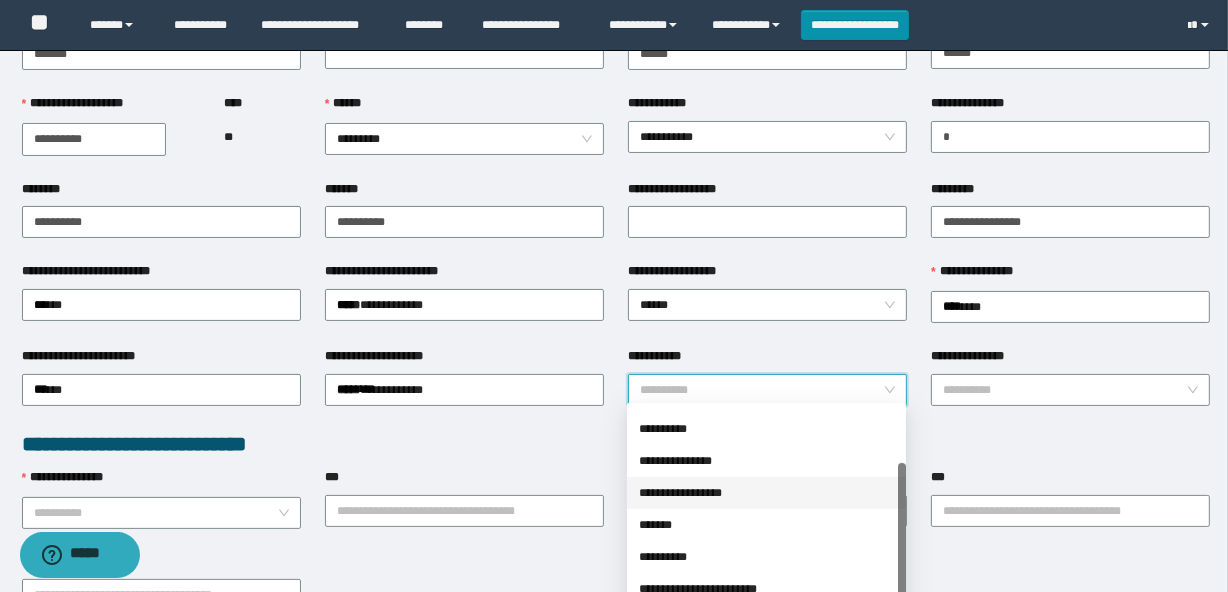 click on "**********" at bounding box center [766, 493] 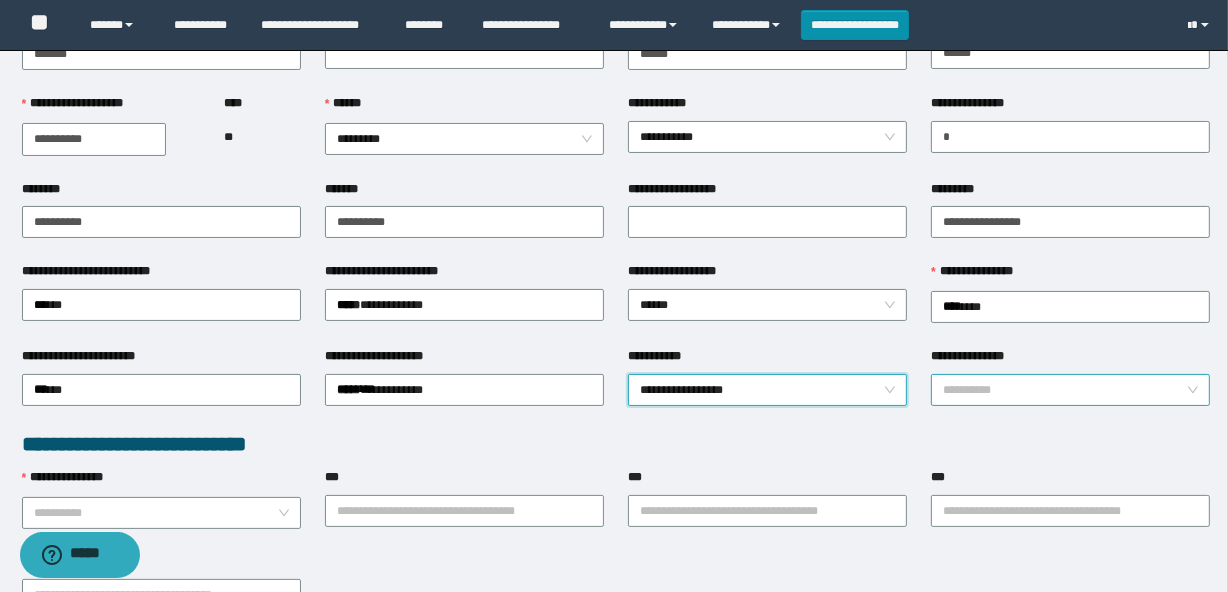 click on "**********" at bounding box center [1064, 390] 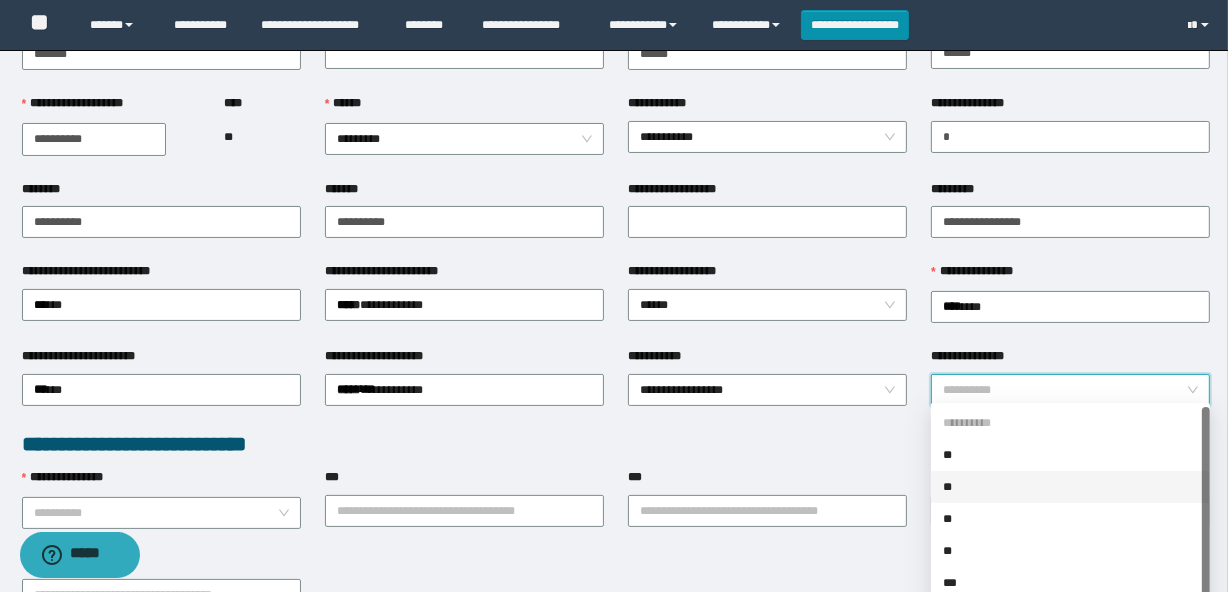 scroll, scrollTop: 31, scrollLeft: 0, axis: vertical 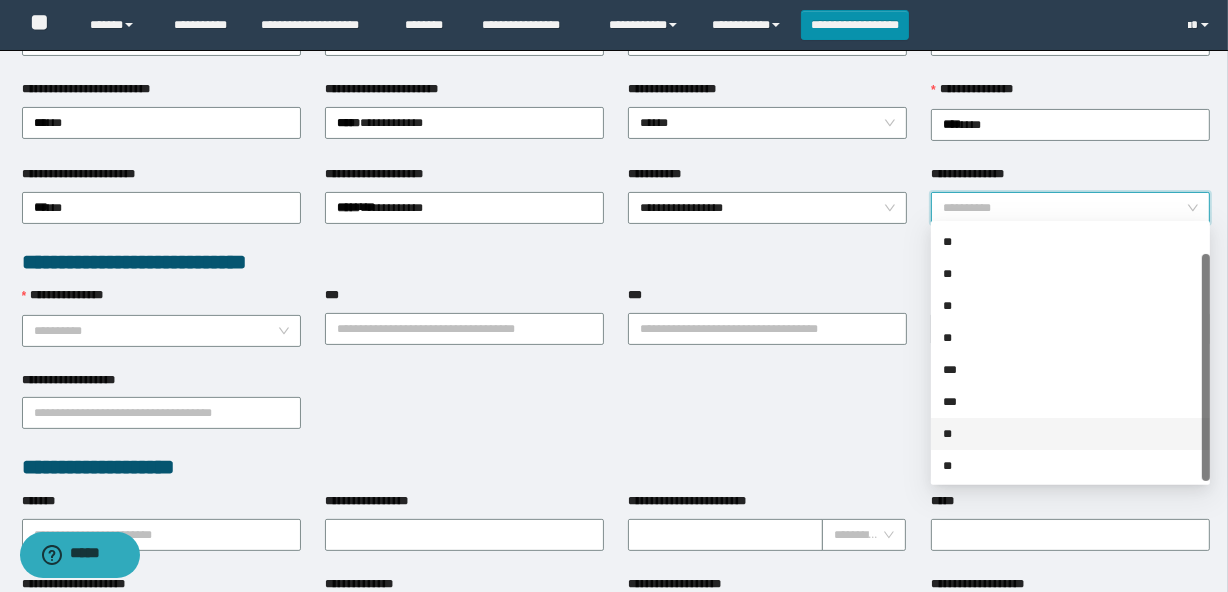 click on "**" at bounding box center [1070, 434] 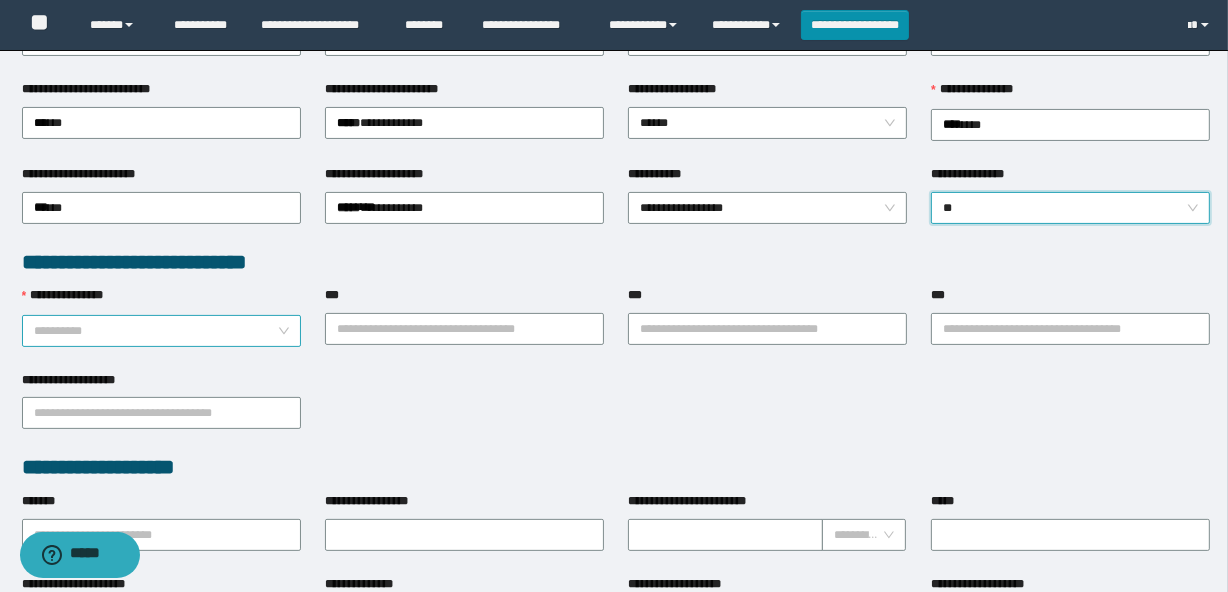 click on "**********" at bounding box center (155, 331) 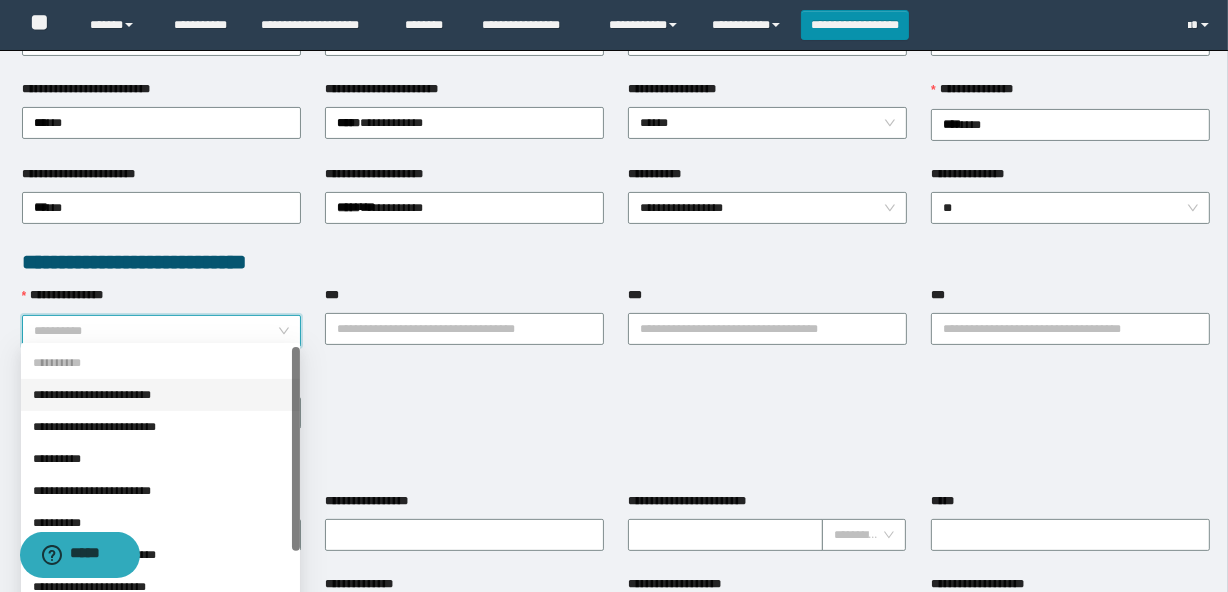 click on "**********" at bounding box center [160, 395] 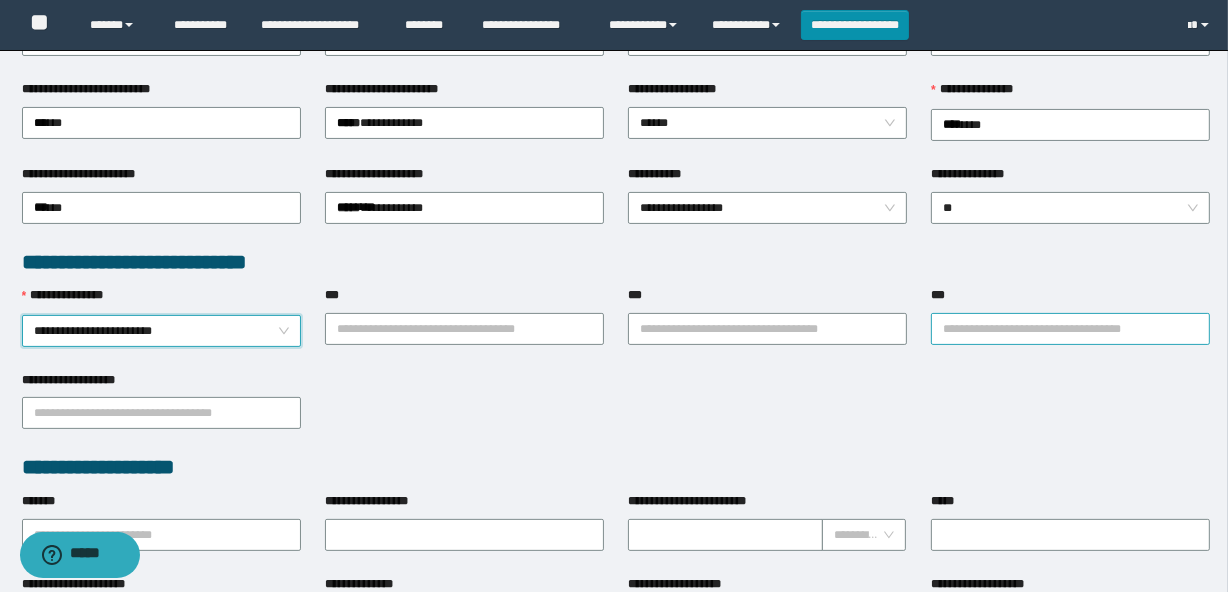 click on "**********" at bounding box center [1070, 329] 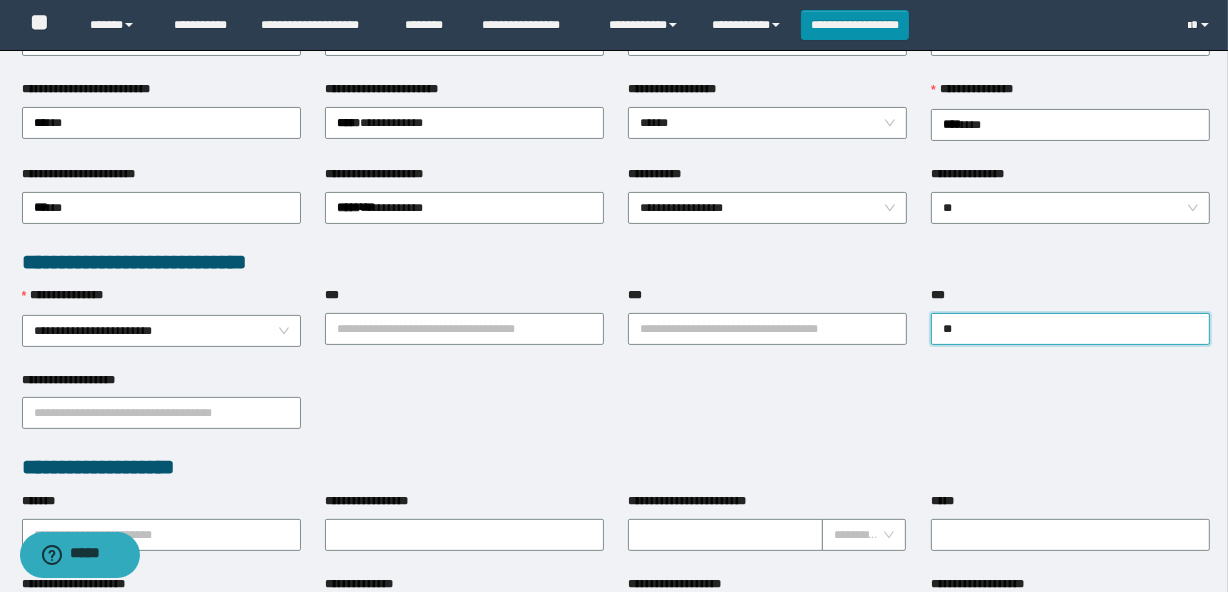 type on "***" 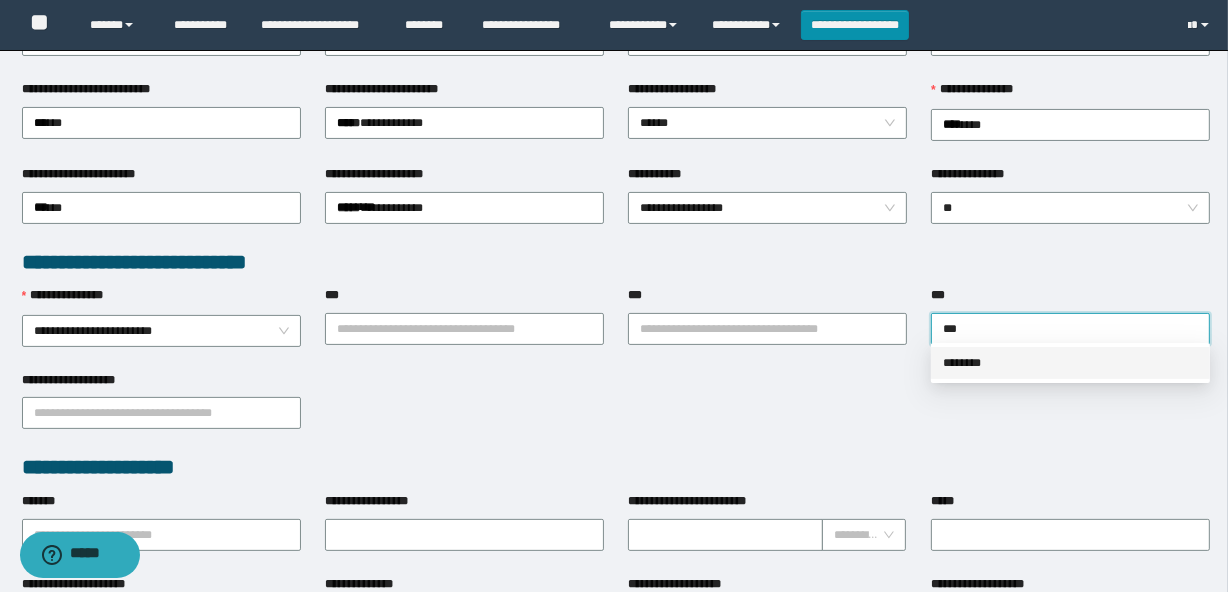 click on "********" at bounding box center [1070, 363] 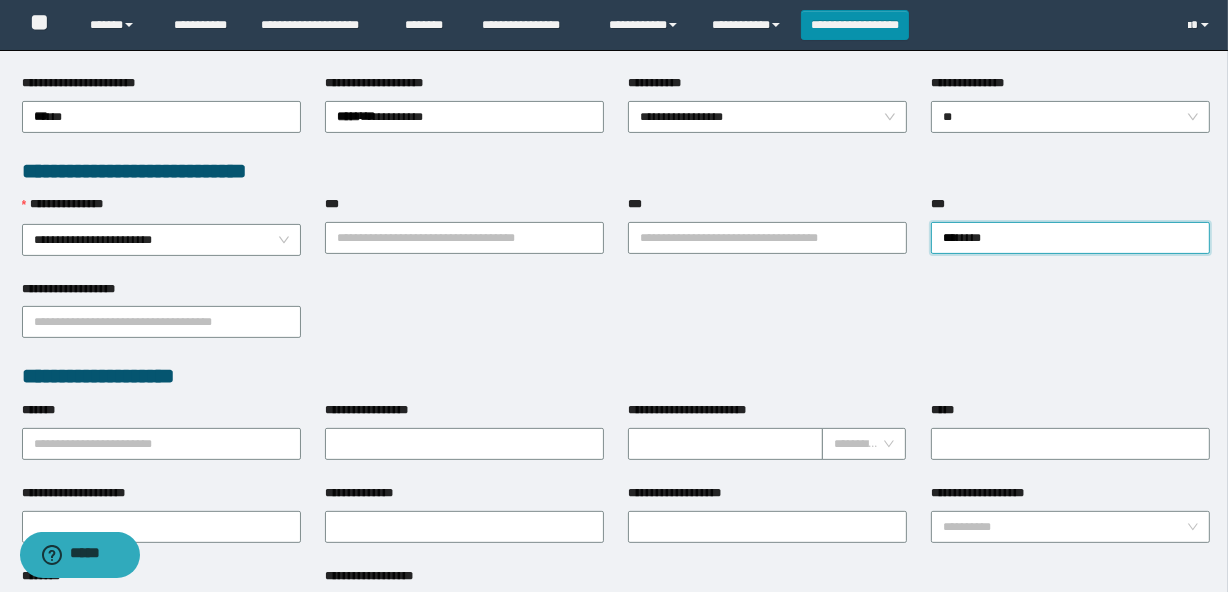 scroll, scrollTop: 545, scrollLeft: 0, axis: vertical 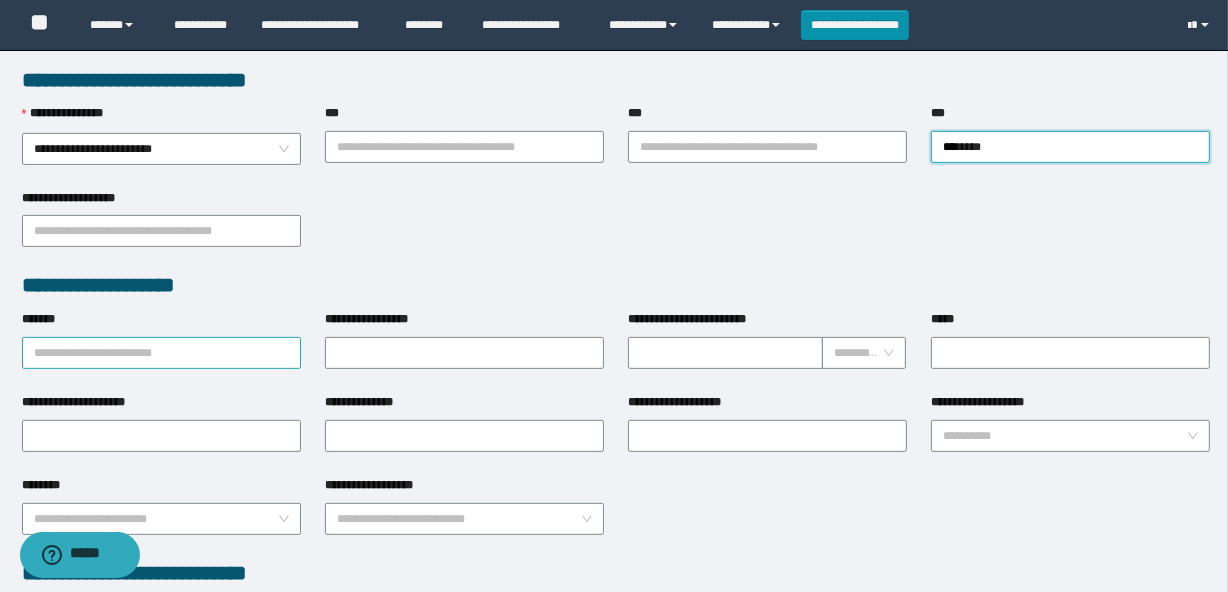 click on "*******" at bounding box center [161, 353] 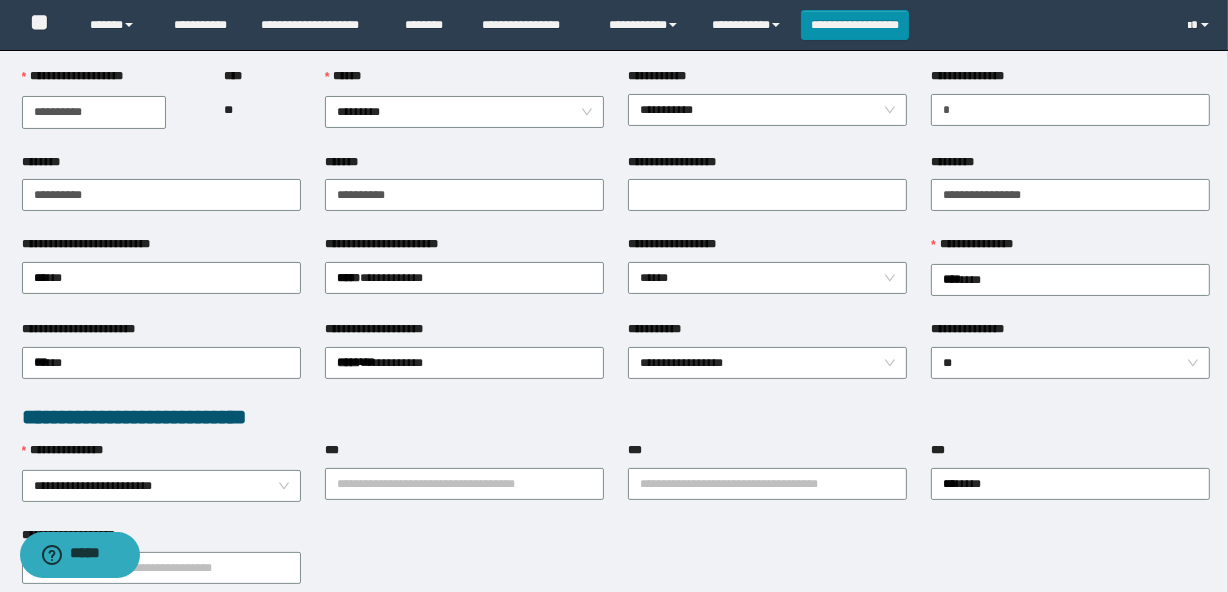 scroll, scrollTop: 0, scrollLeft: 0, axis: both 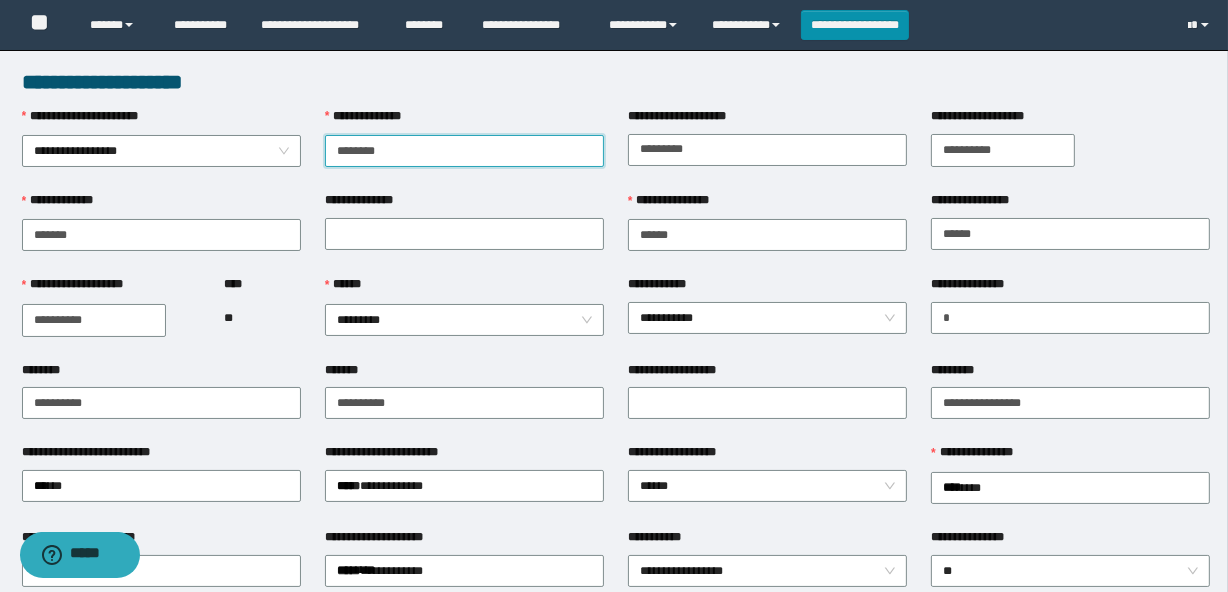click on "********" at bounding box center (464, 151) 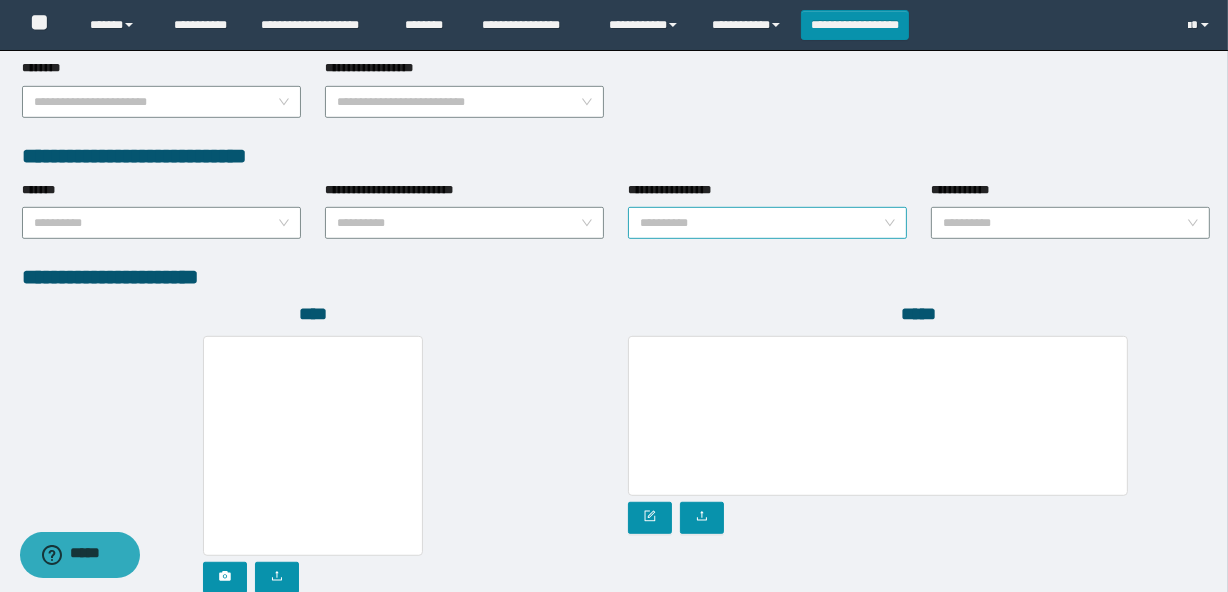 scroll, scrollTop: 1090, scrollLeft: 0, axis: vertical 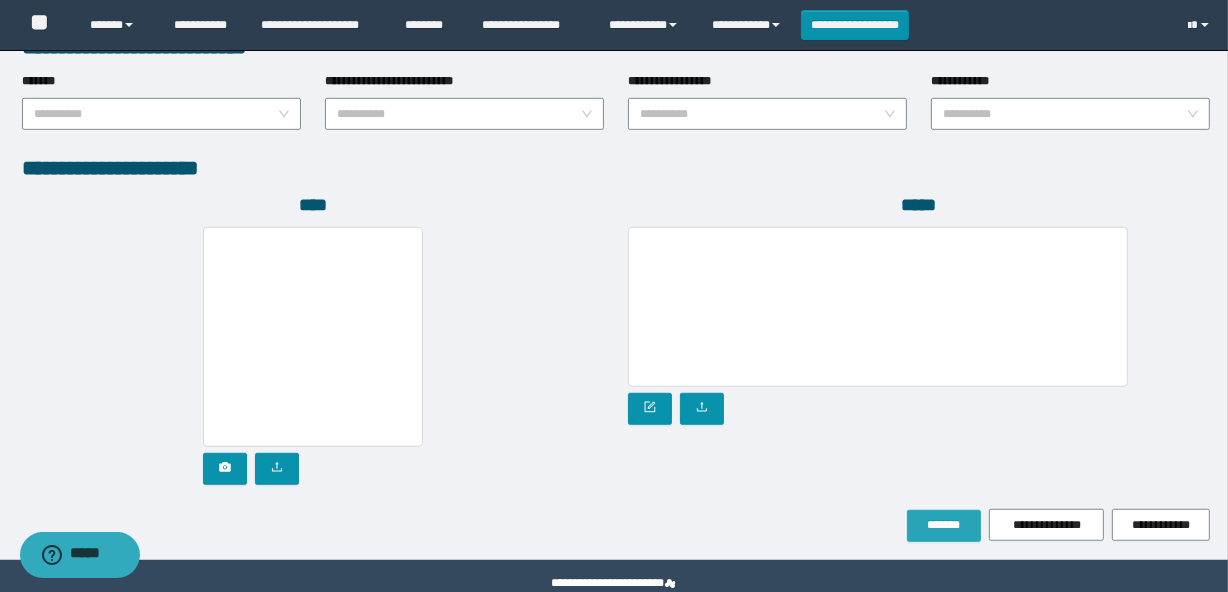 click on "*******" at bounding box center (944, 525) 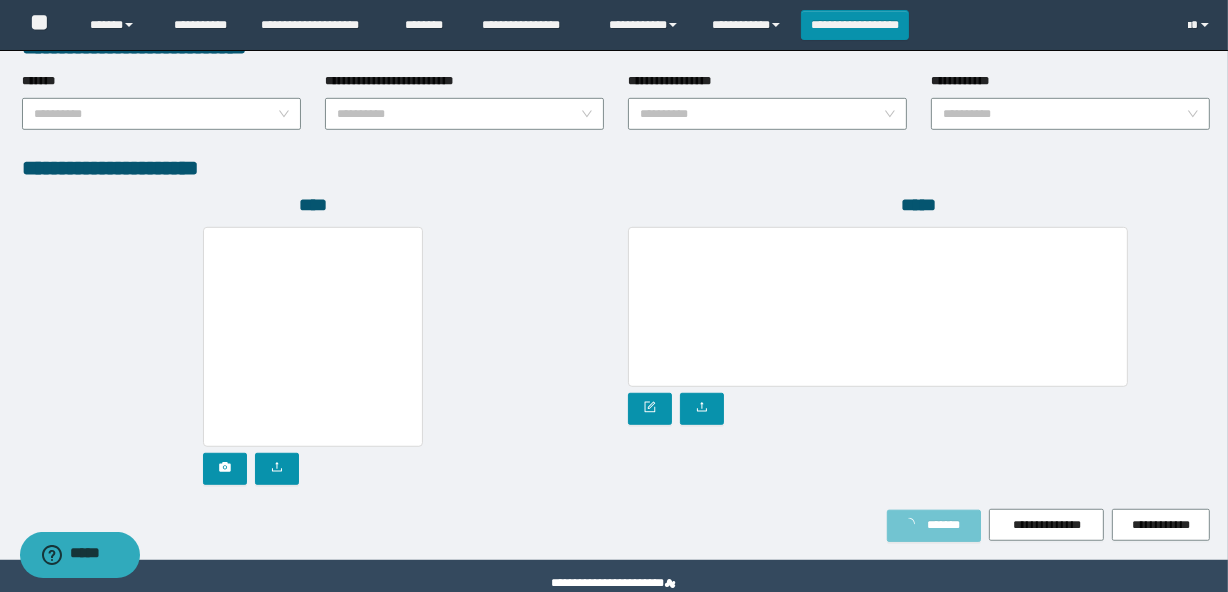 scroll, scrollTop: 1130, scrollLeft: 0, axis: vertical 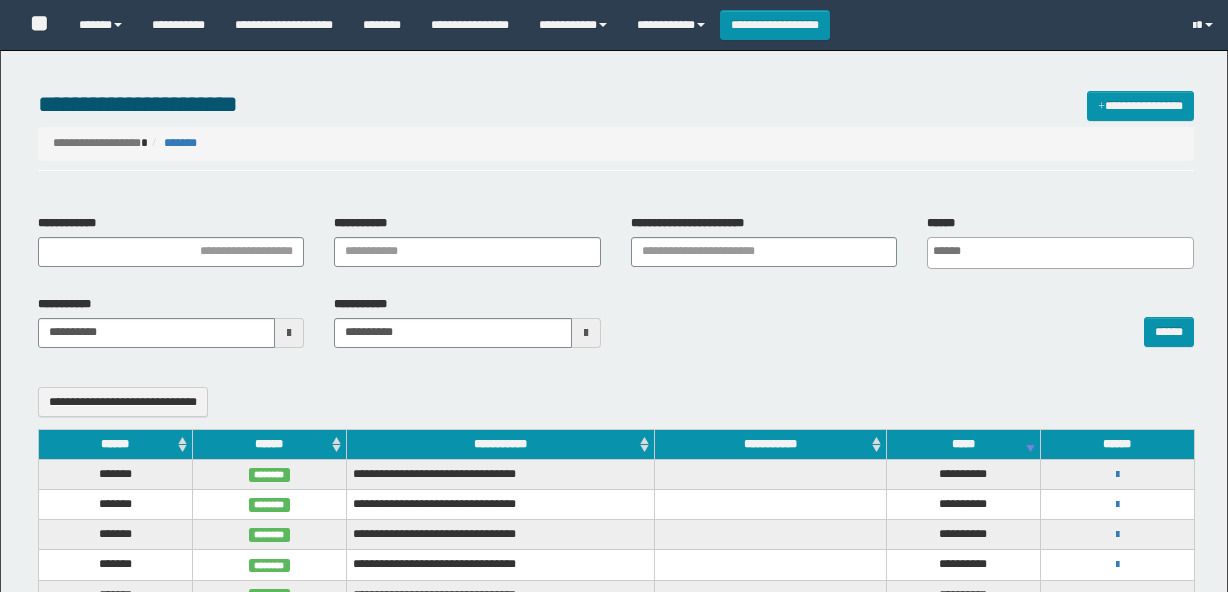 select 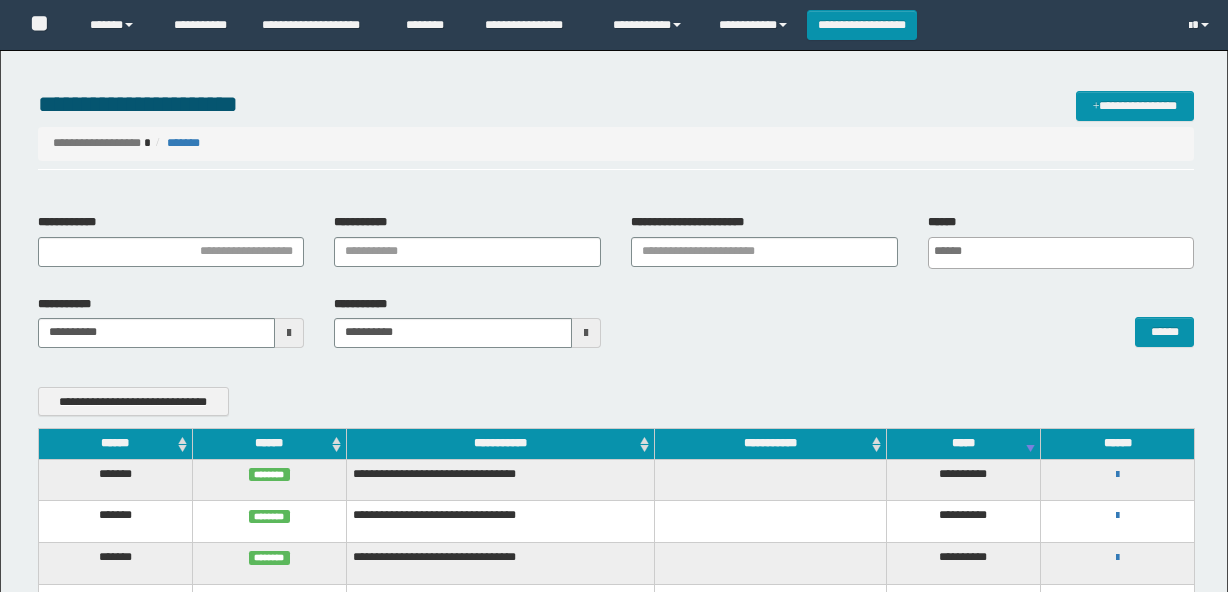 scroll, scrollTop: 0, scrollLeft: 0, axis: both 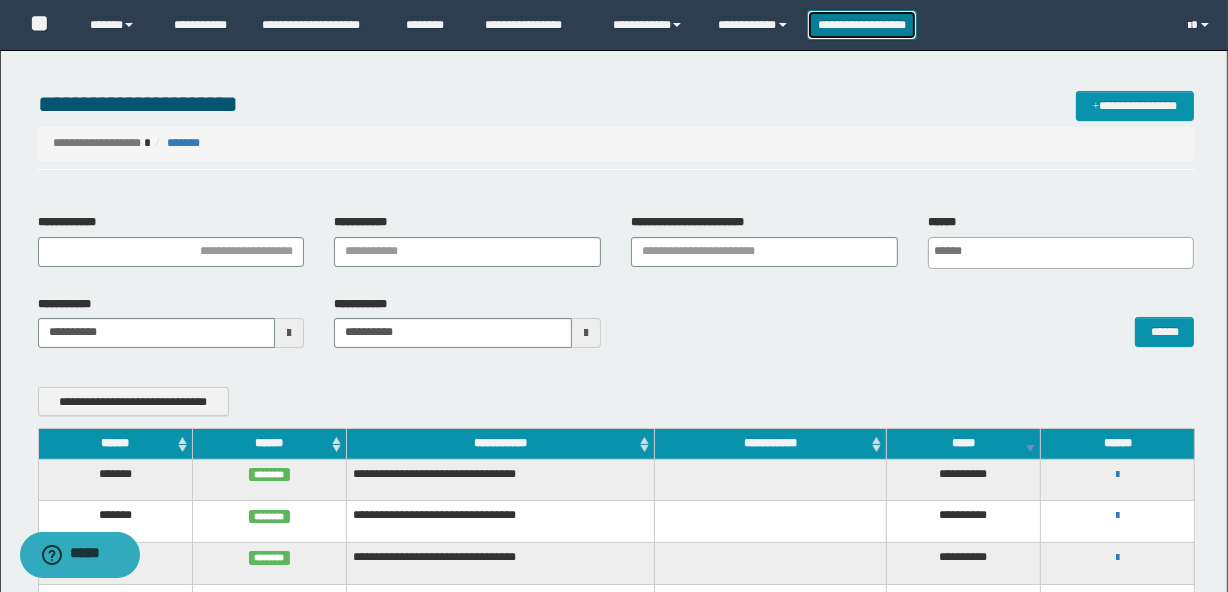 click on "**********" at bounding box center [862, 25] 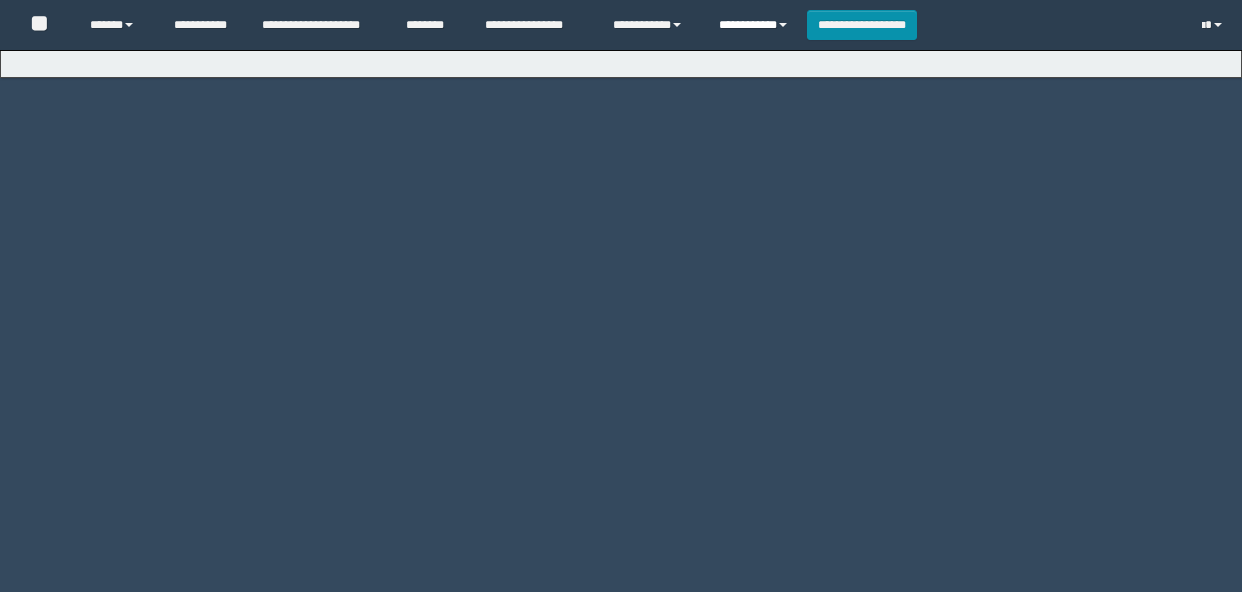 click on "**********" at bounding box center [755, 25] 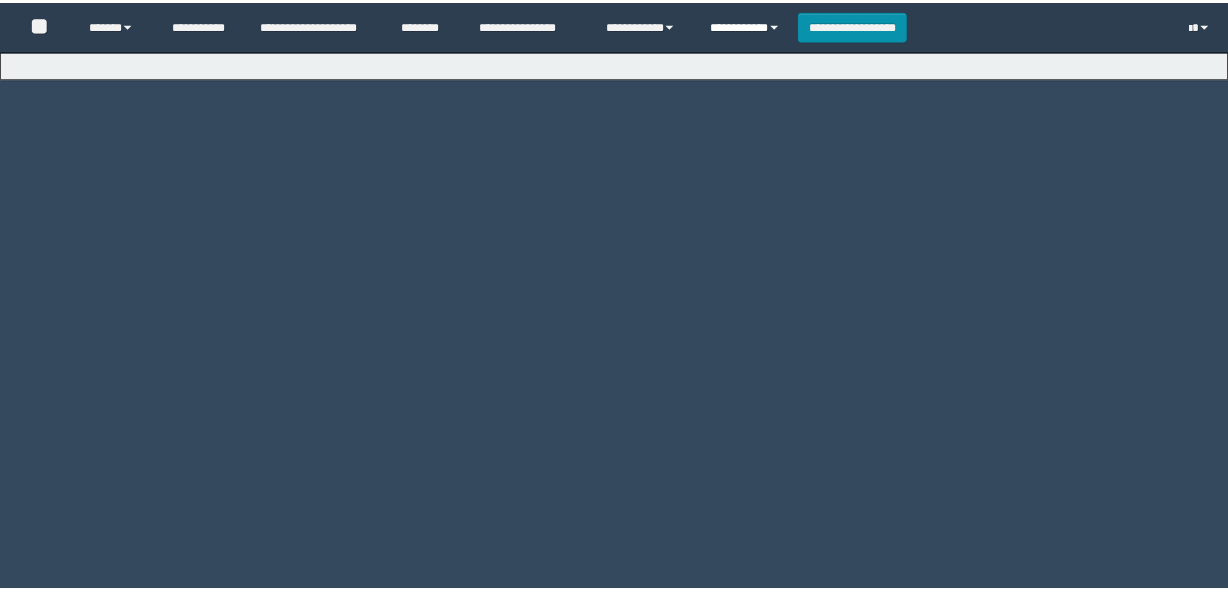 scroll, scrollTop: 0, scrollLeft: 0, axis: both 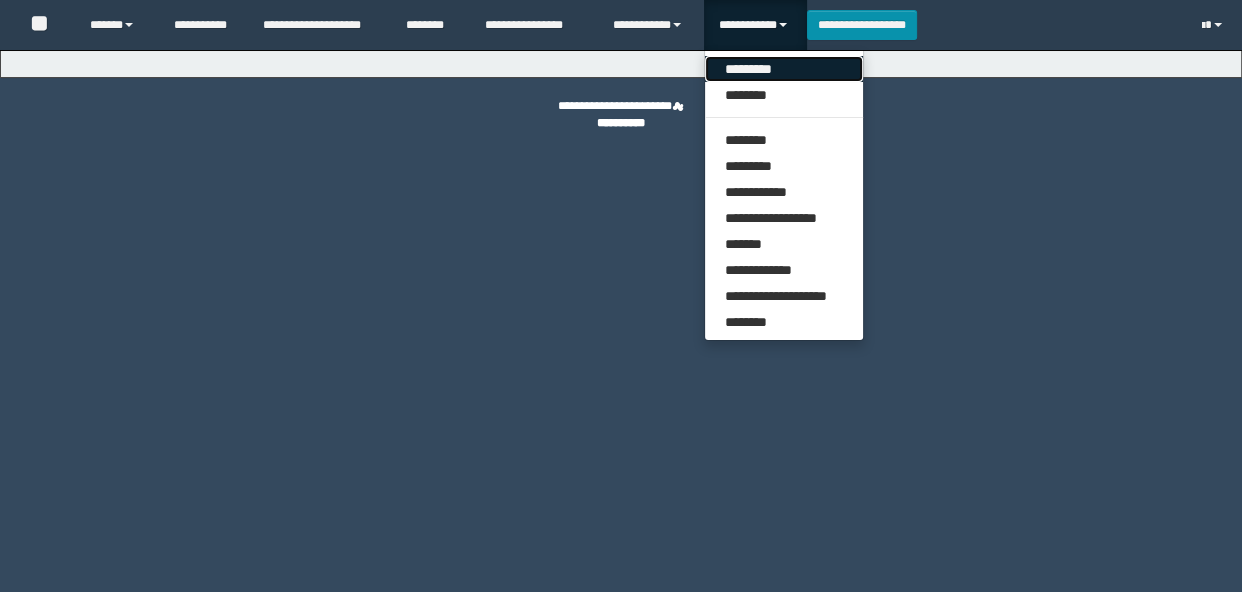click on "*********" at bounding box center (784, 69) 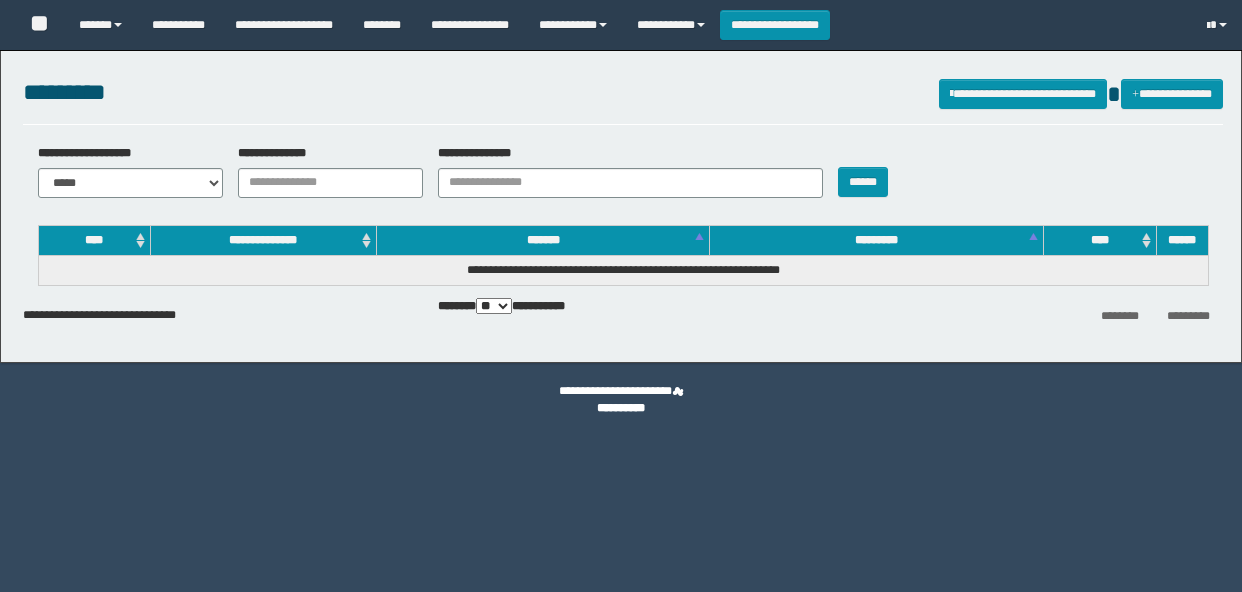 scroll, scrollTop: 0, scrollLeft: 0, axis: both 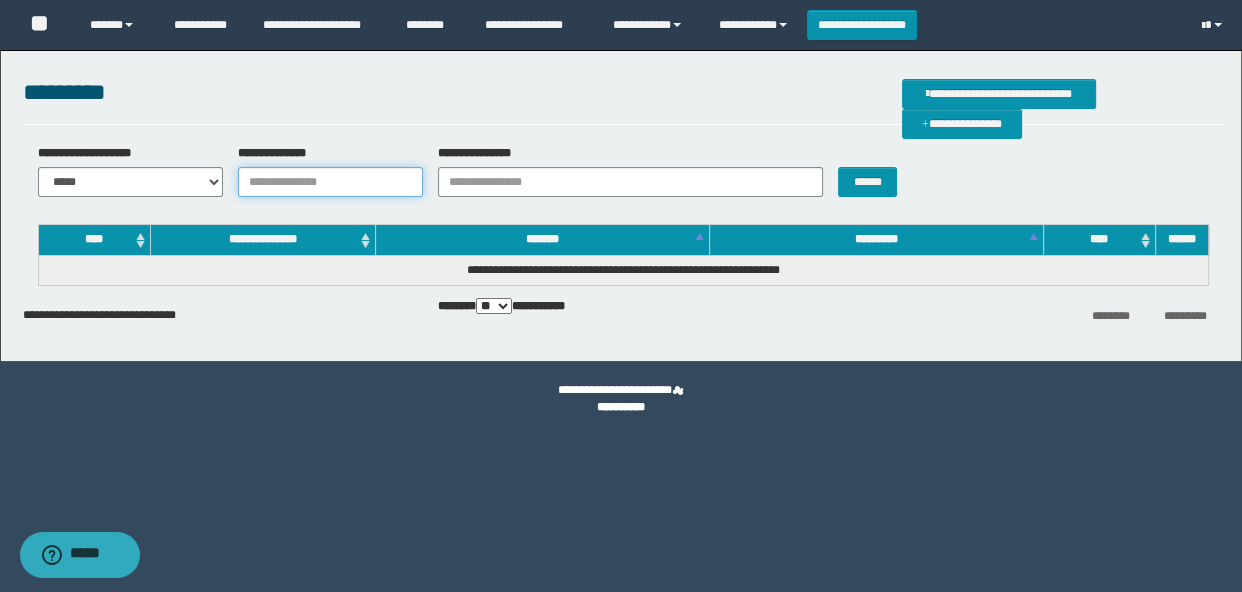 click on "**********" at bounding box center [330, 182] 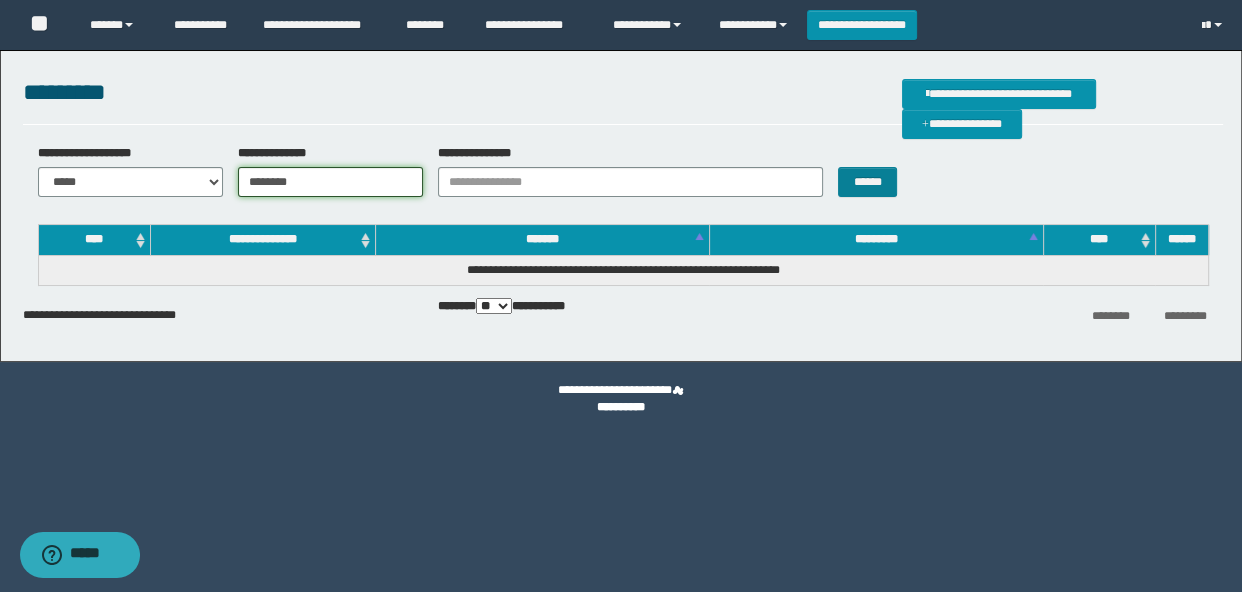 type on "********" 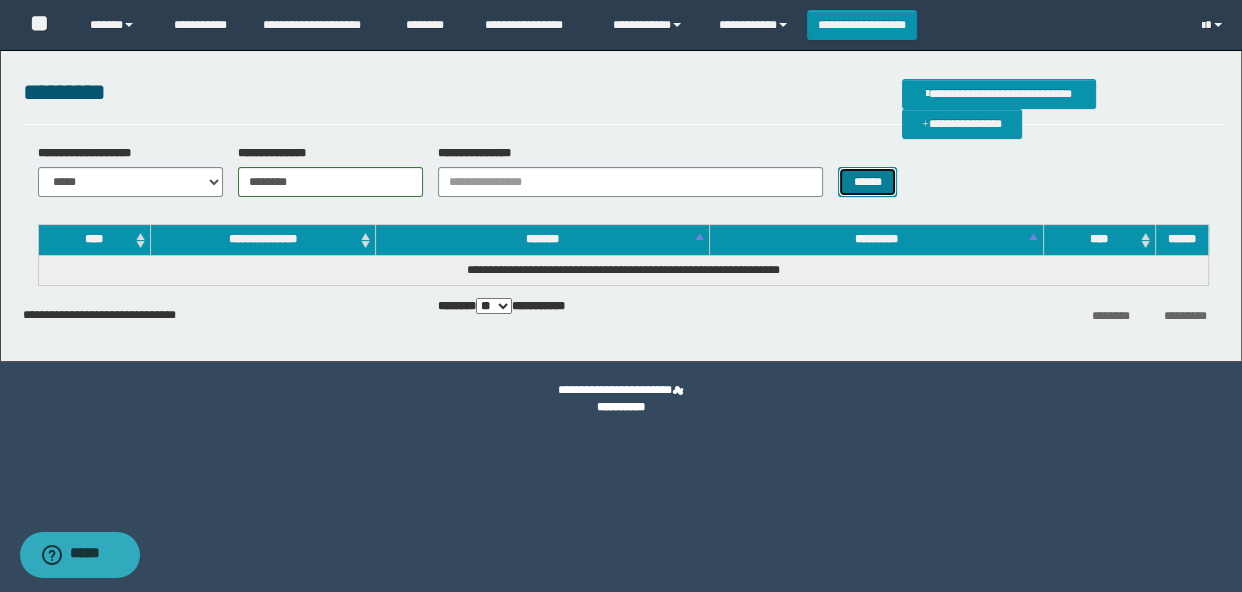 click on "******" at bounding box center (867, 182) 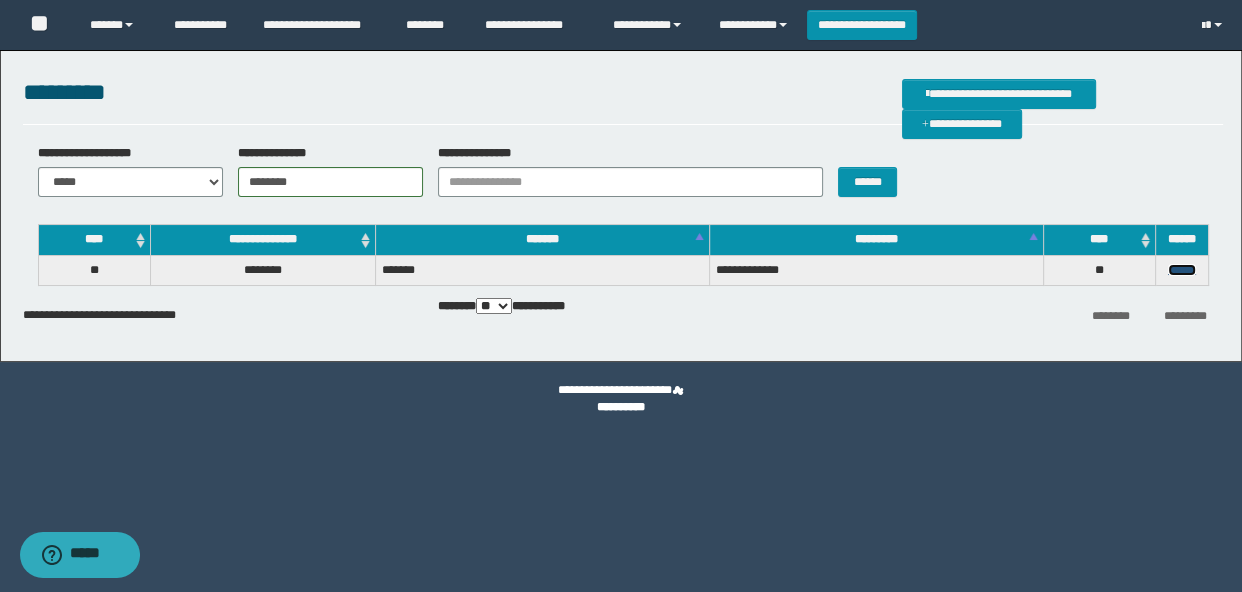 click on "******" at bounding box center (1182, 270) 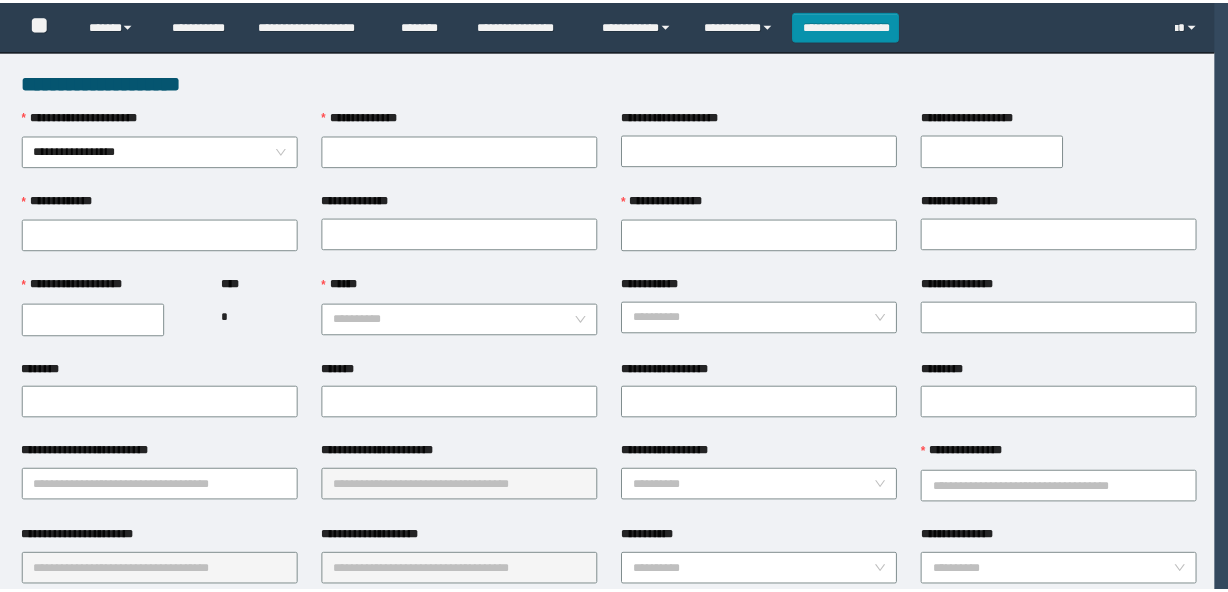 scroll, scrollTop: 257, scrollLeft: 0, axis: vertical 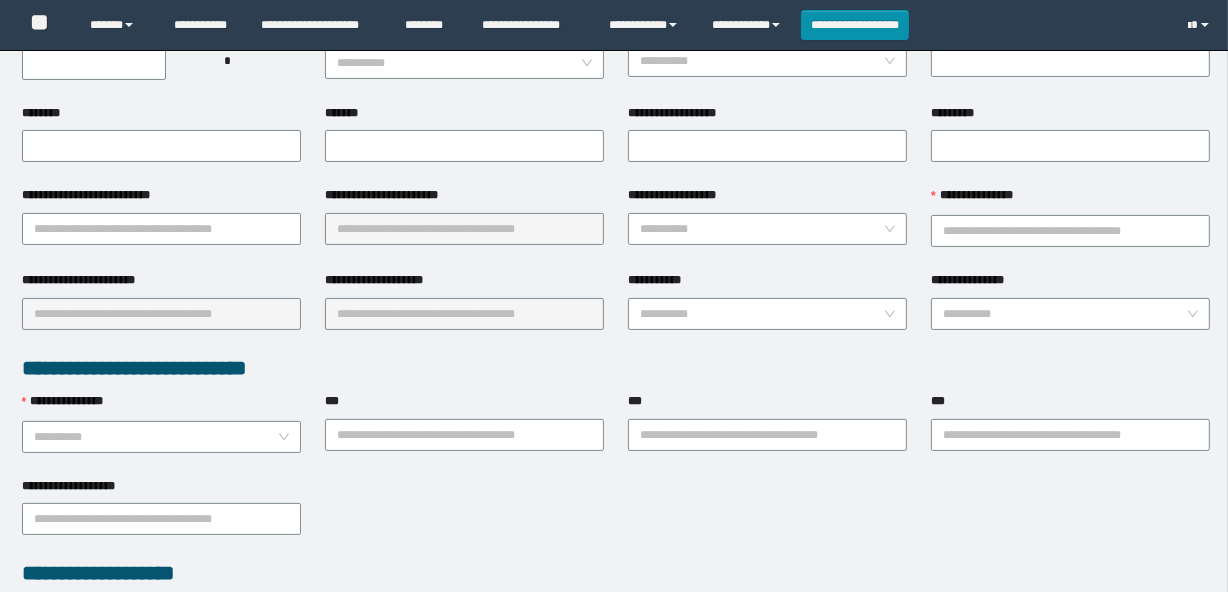 click on "*******" at bounding box center (161, 641) 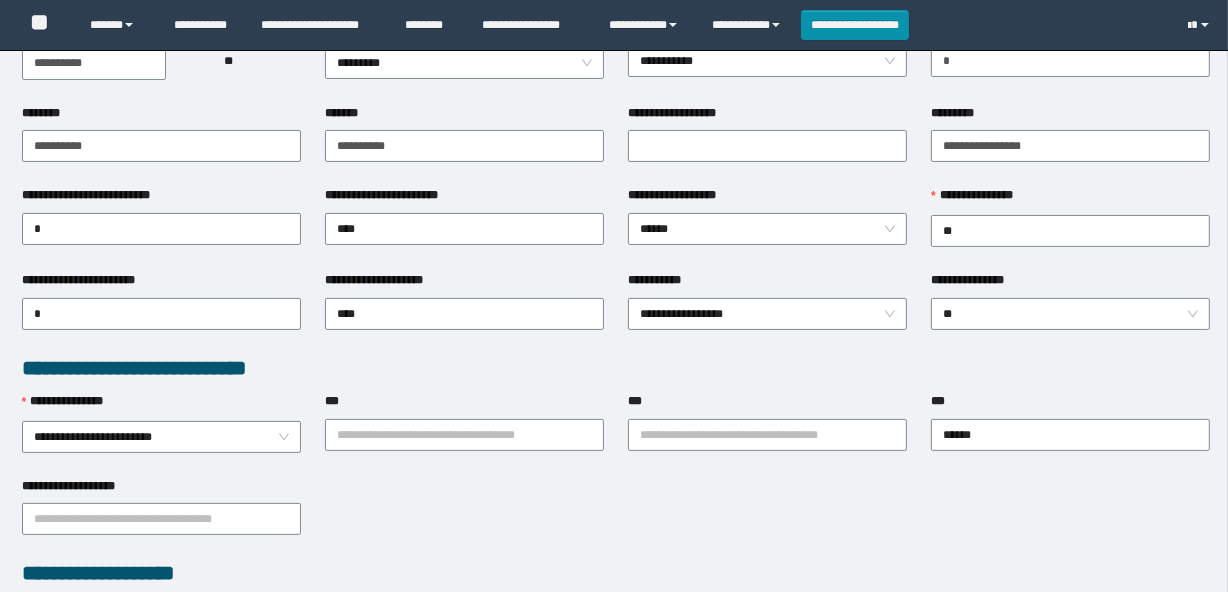 type on "********" 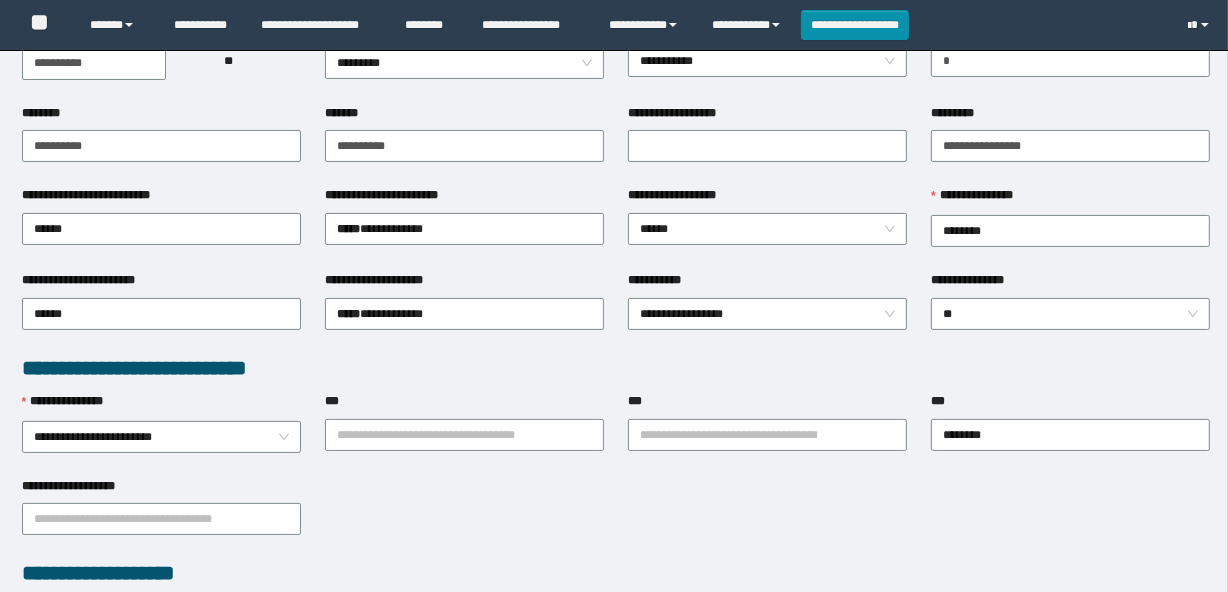 scroll, scrollTop: 636, scrollLeft: 0, axis: vertical 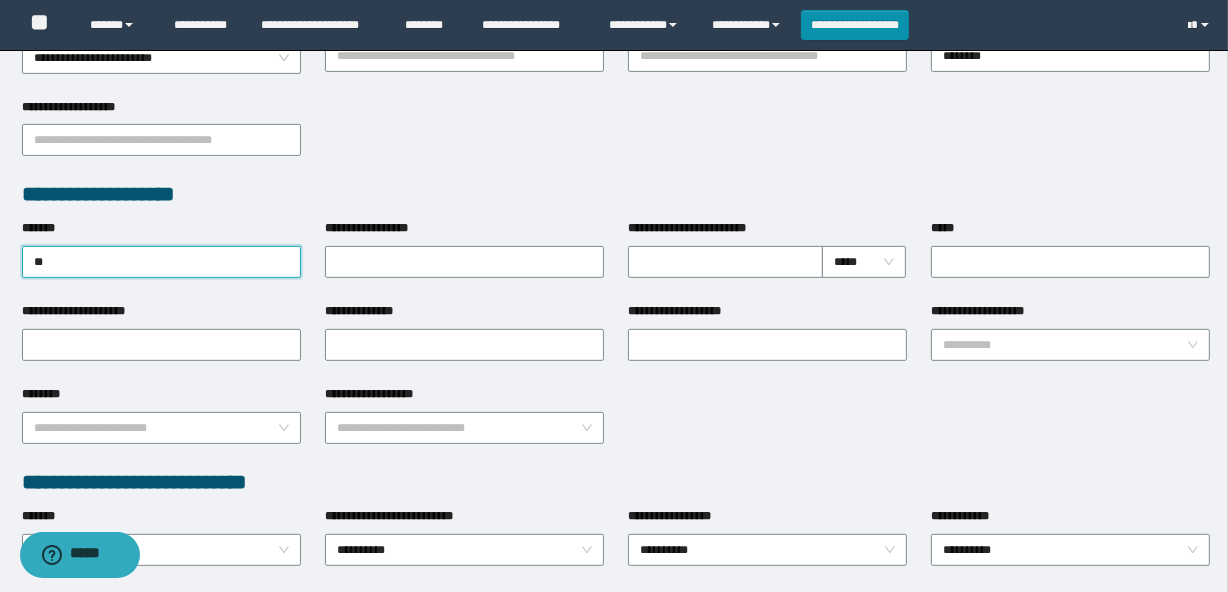 type on "*" 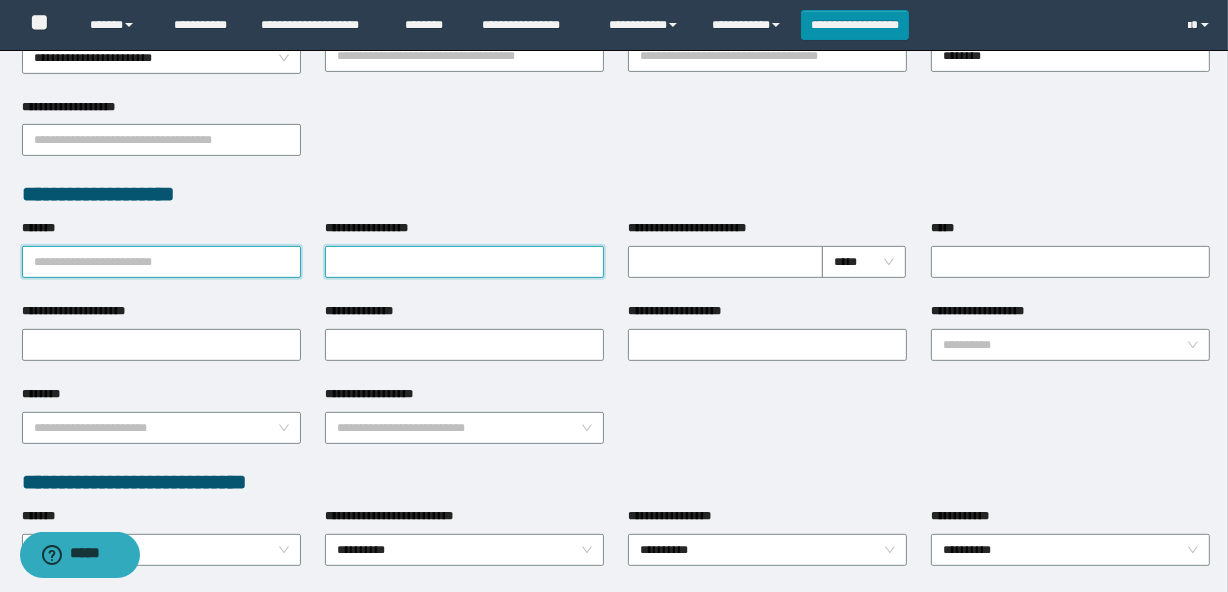 click on "**********" at bounding box center (464, 262) 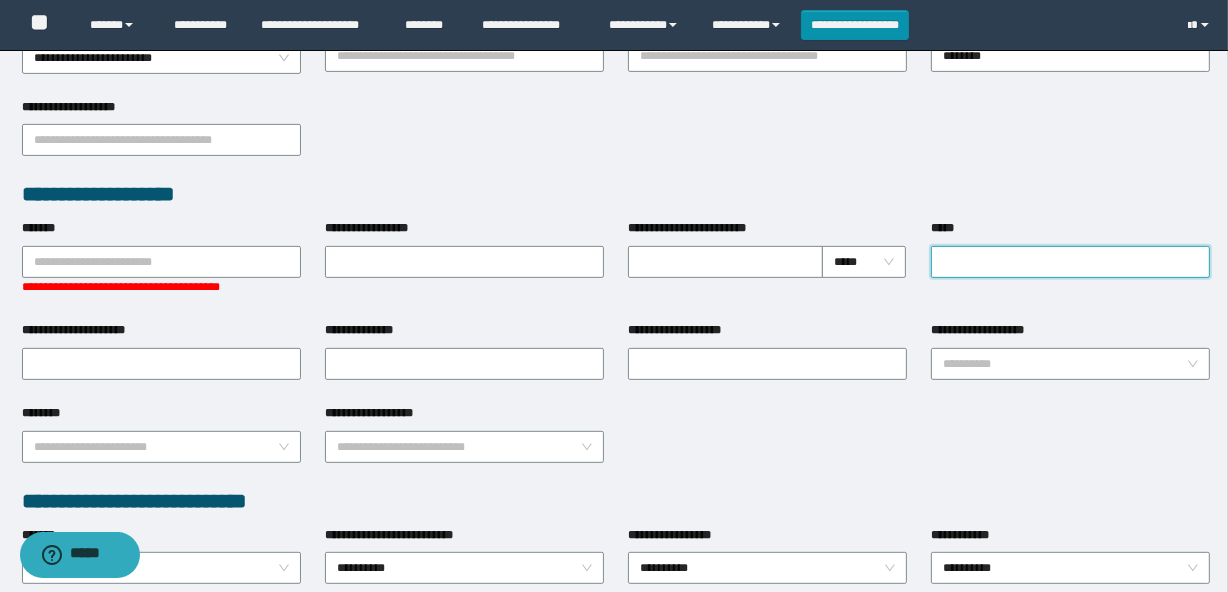 click on "*****" at bounding box center [1070, 262] 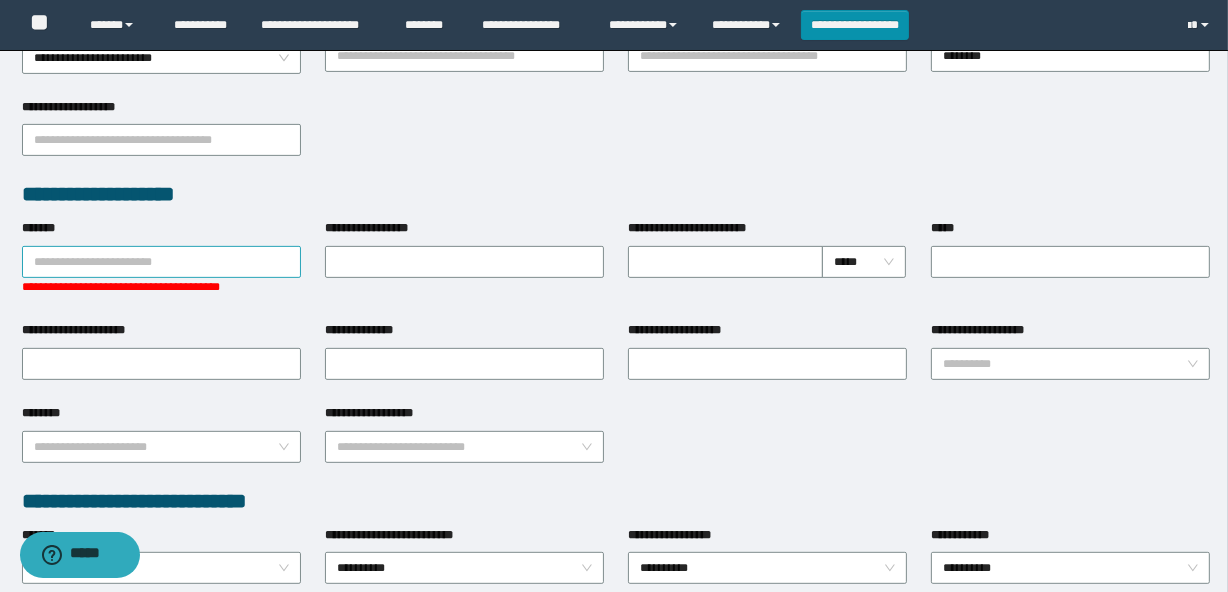 click on "*******" at bounding box center [161, 262] 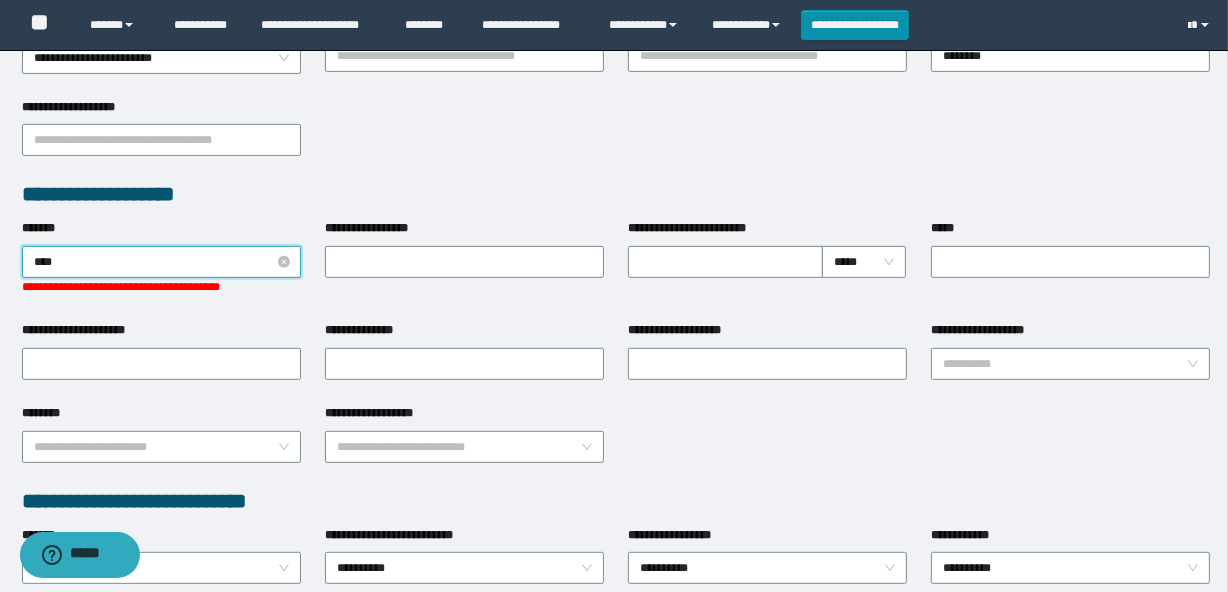 type on "*****" 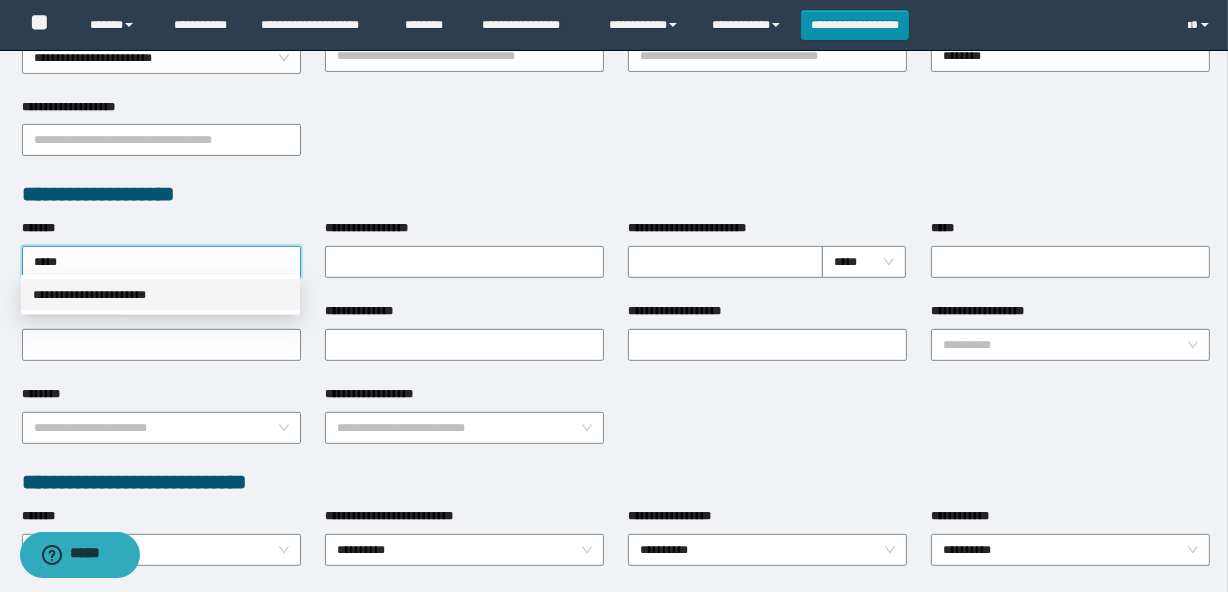 click on "**********" at bounding box center [160, 295] 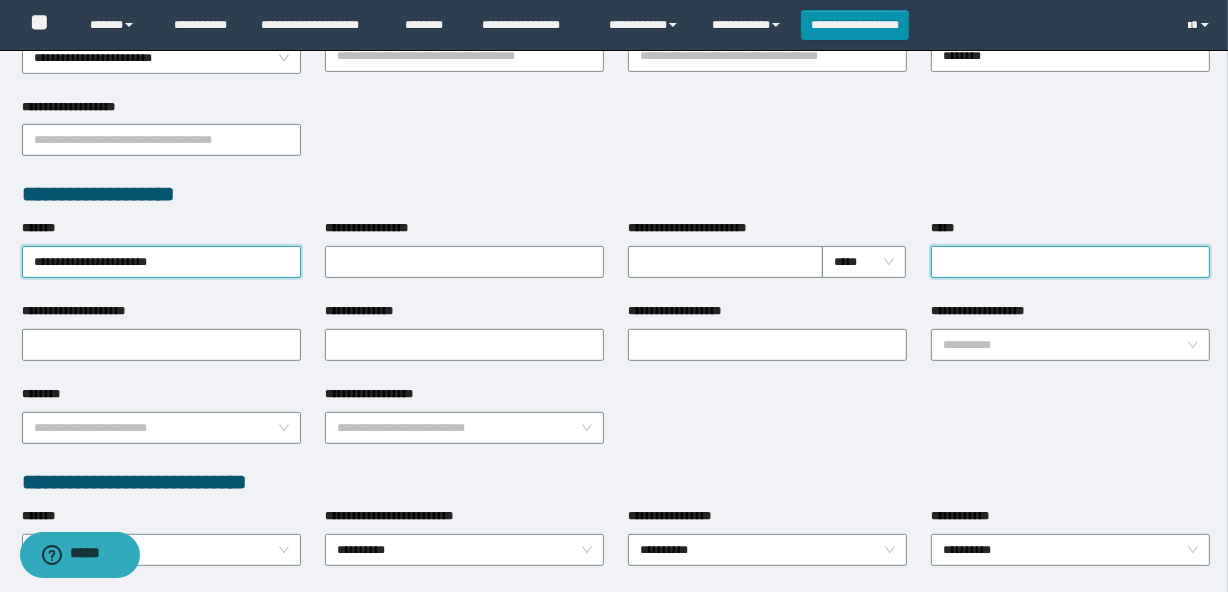 click on "*****" at bounding box center [1070, 262] 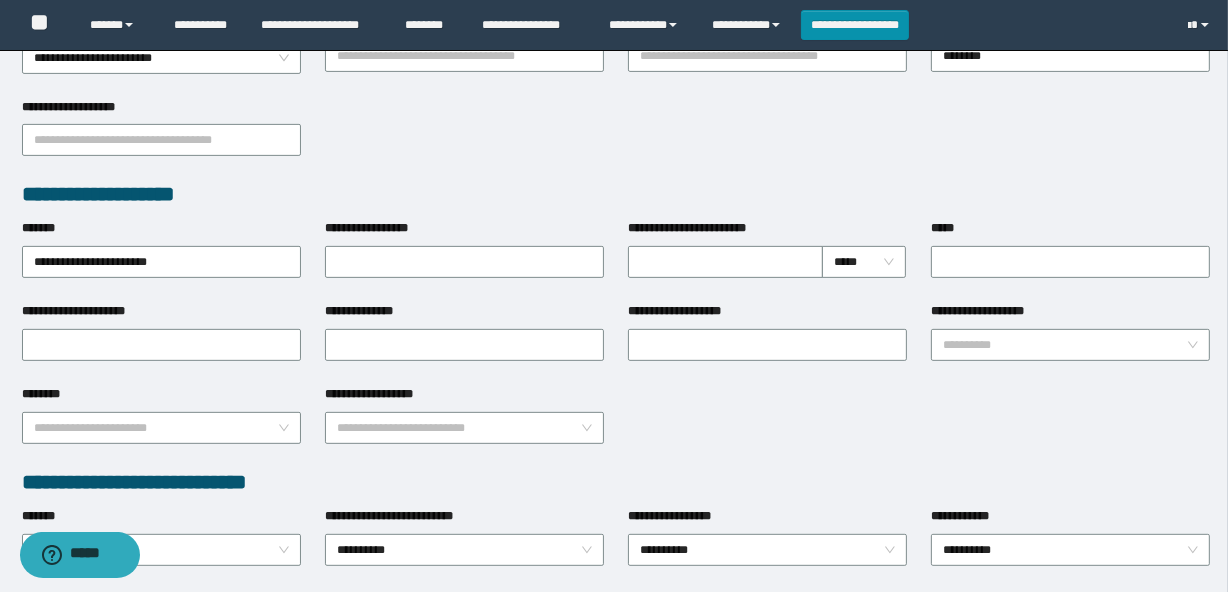 click on "**********" at bounding box center (616, 194) 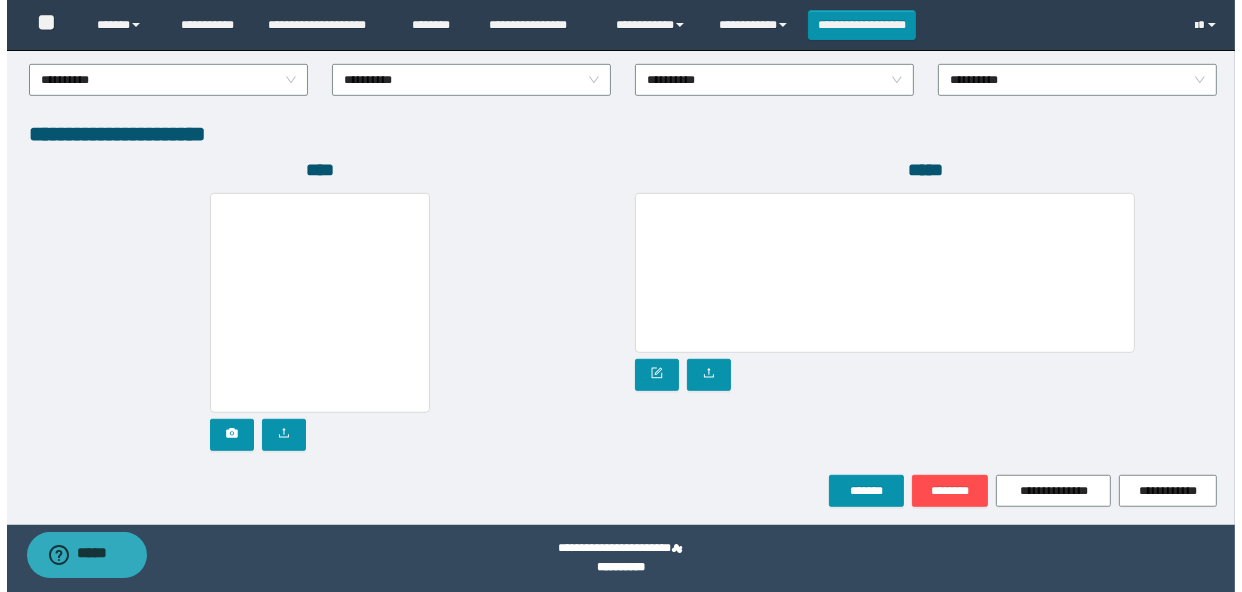 scroll, scrollTop: 1110, scrollLeft: 0, axis: vertical 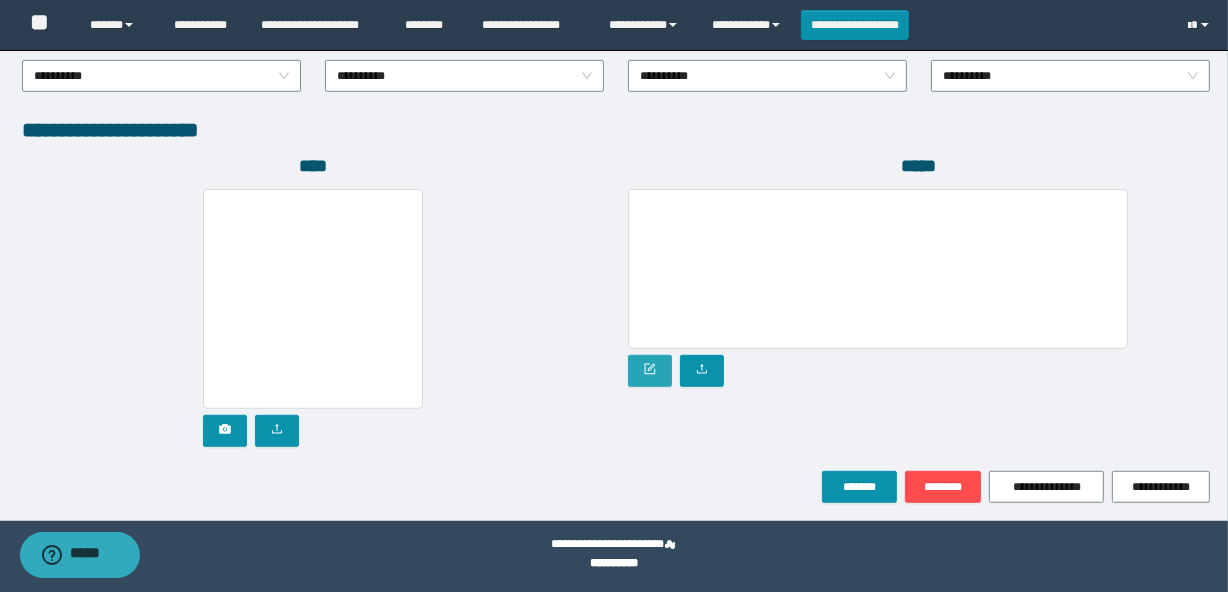 click 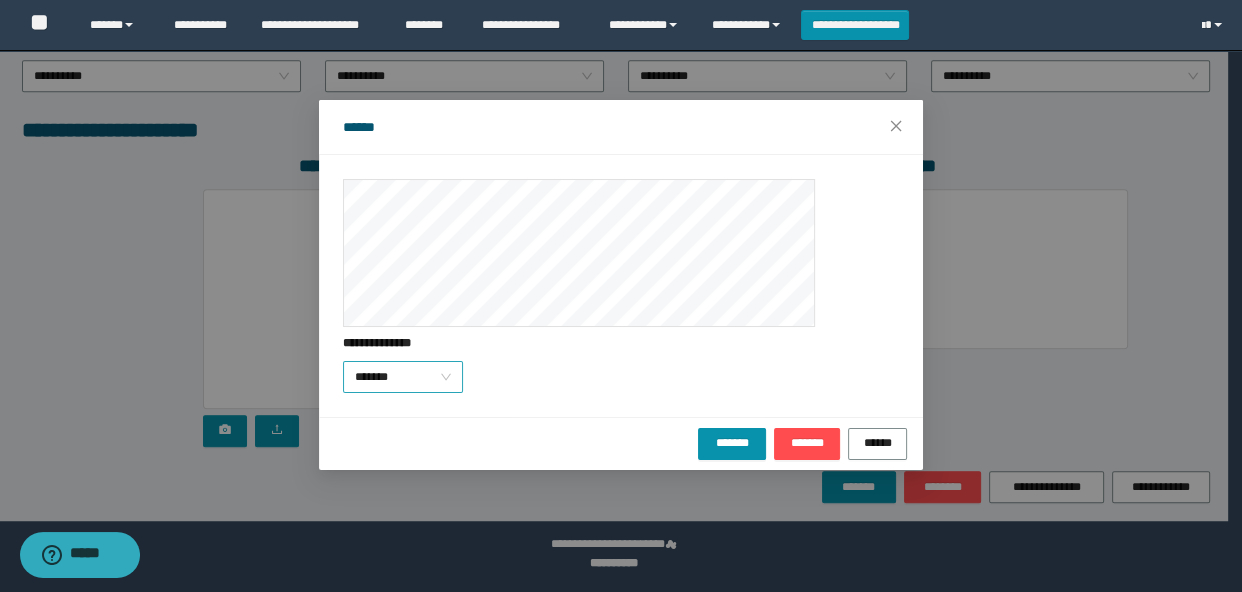 click on "*******" at bounding box center [403, 377] 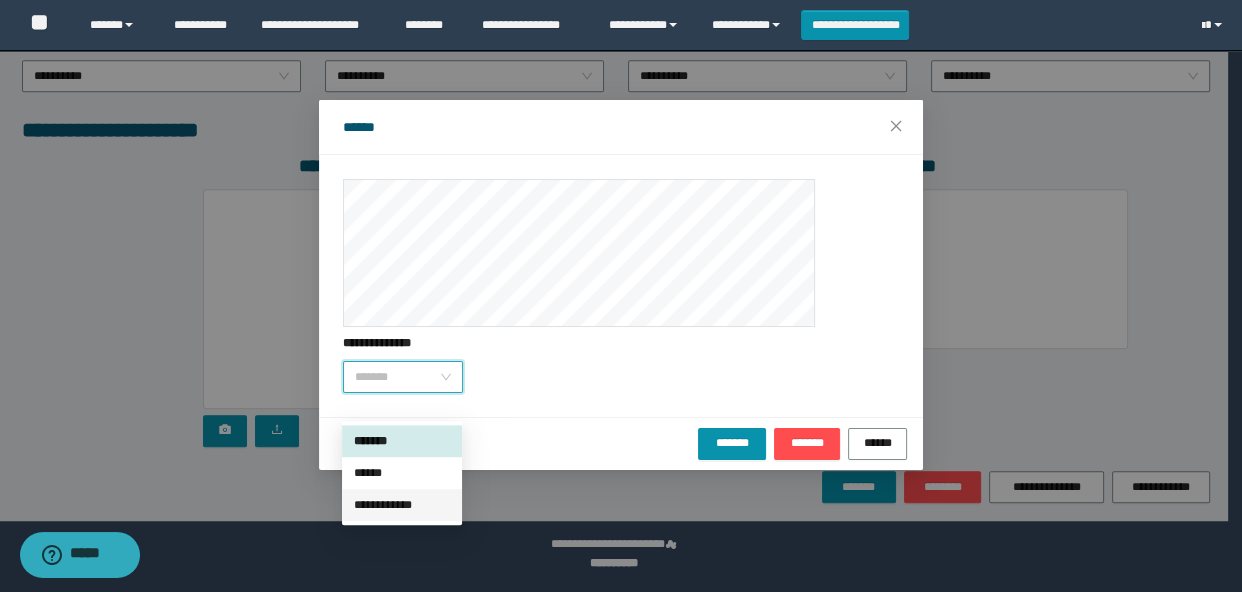 click on "**********" at bounding box center (402, 505) 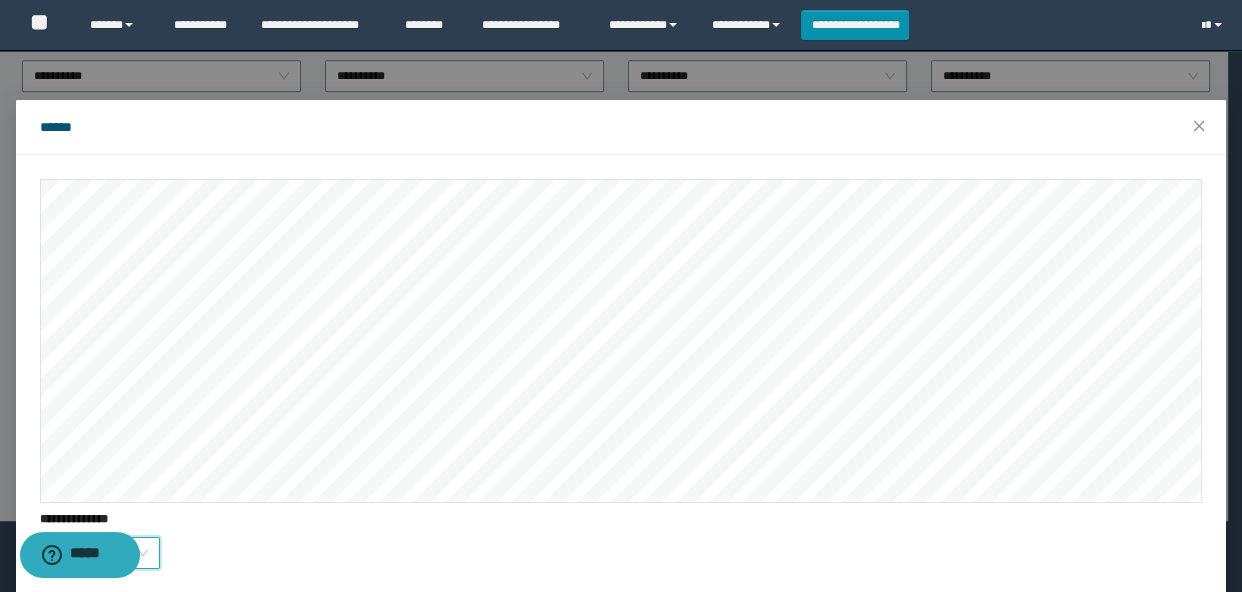 scroll, scrollTop: 76, scrollLeft: 0, axis: vertical 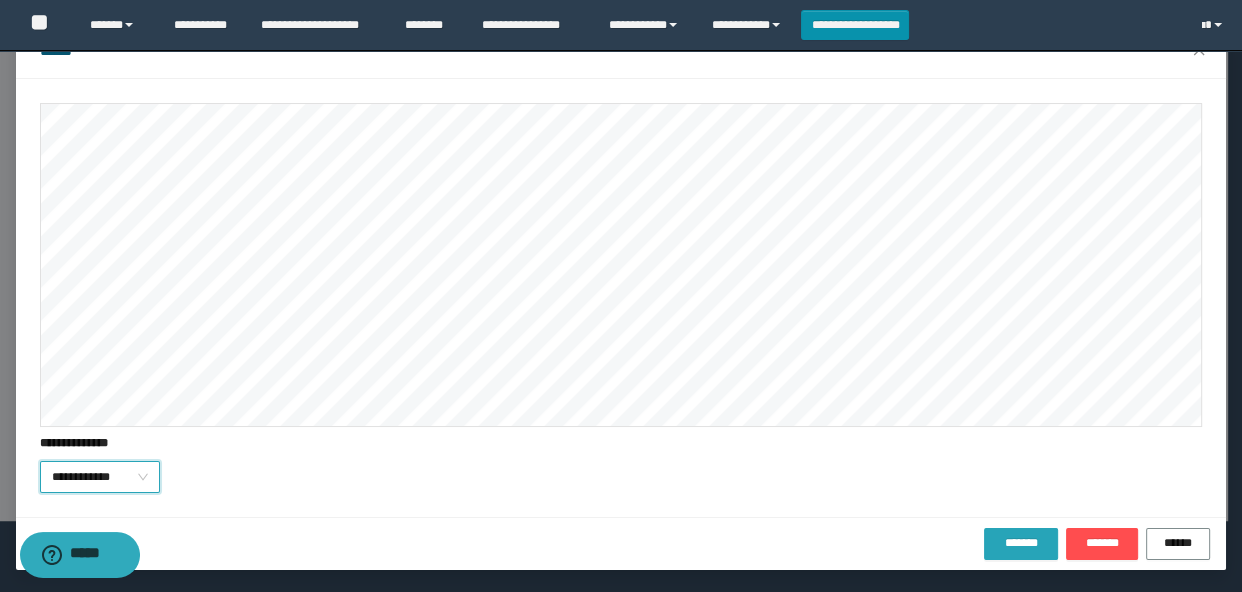 click on "*******" at bounding box center [1021, 543] 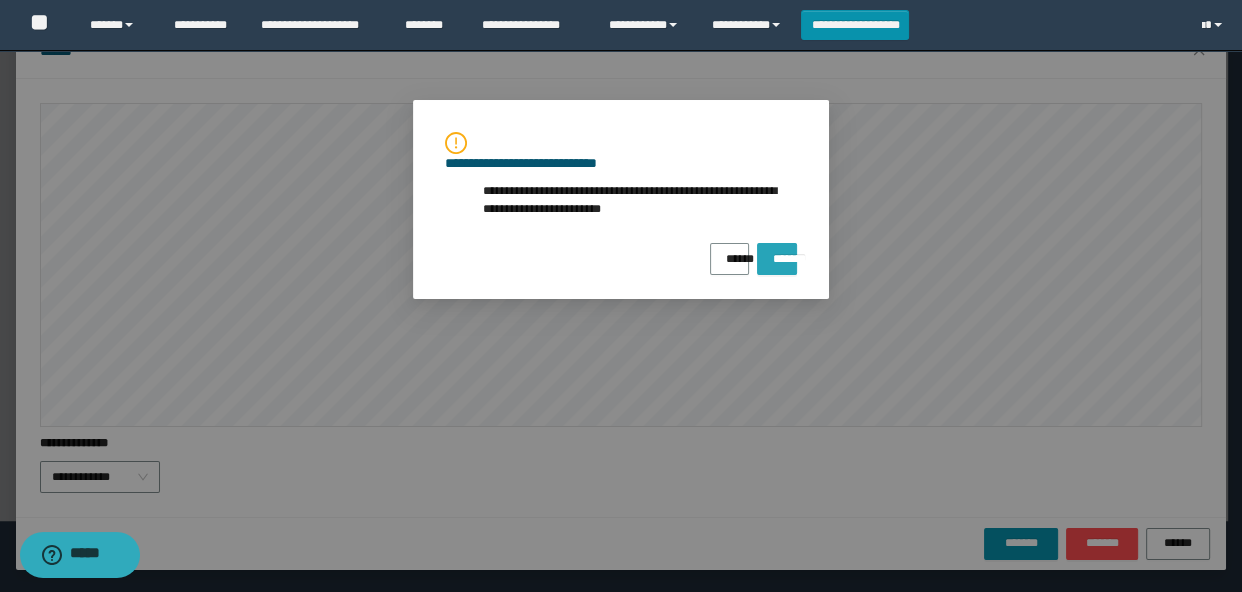 click on "*******" at bounding box center [777, 252] 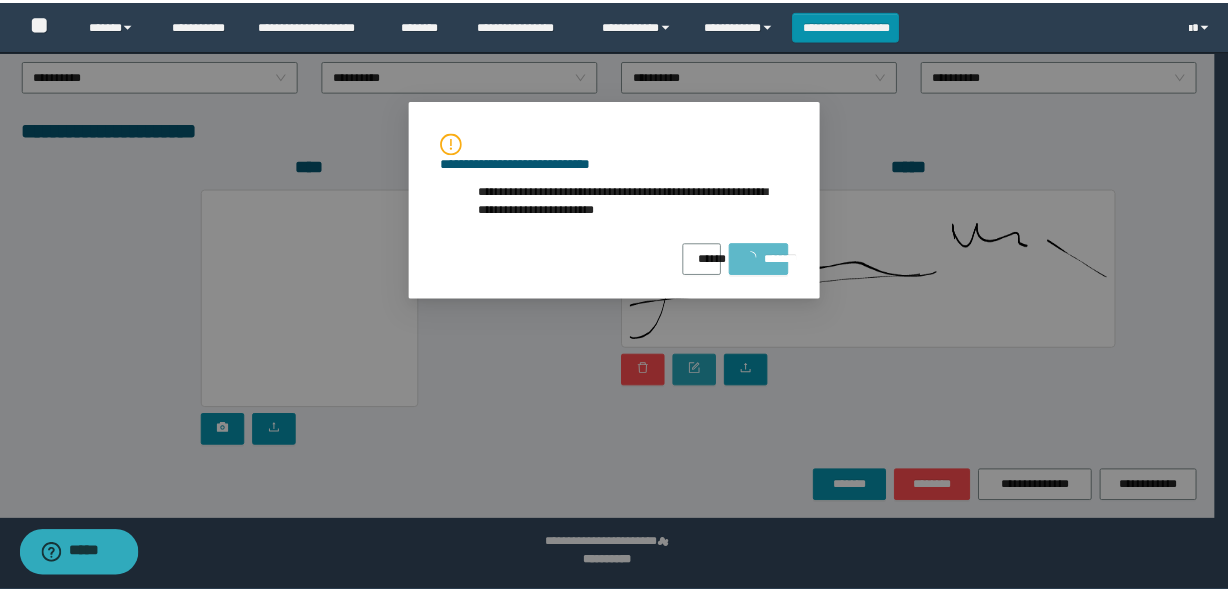 scroll, scrollTop: 0, scrollLeft: 0, axis: both 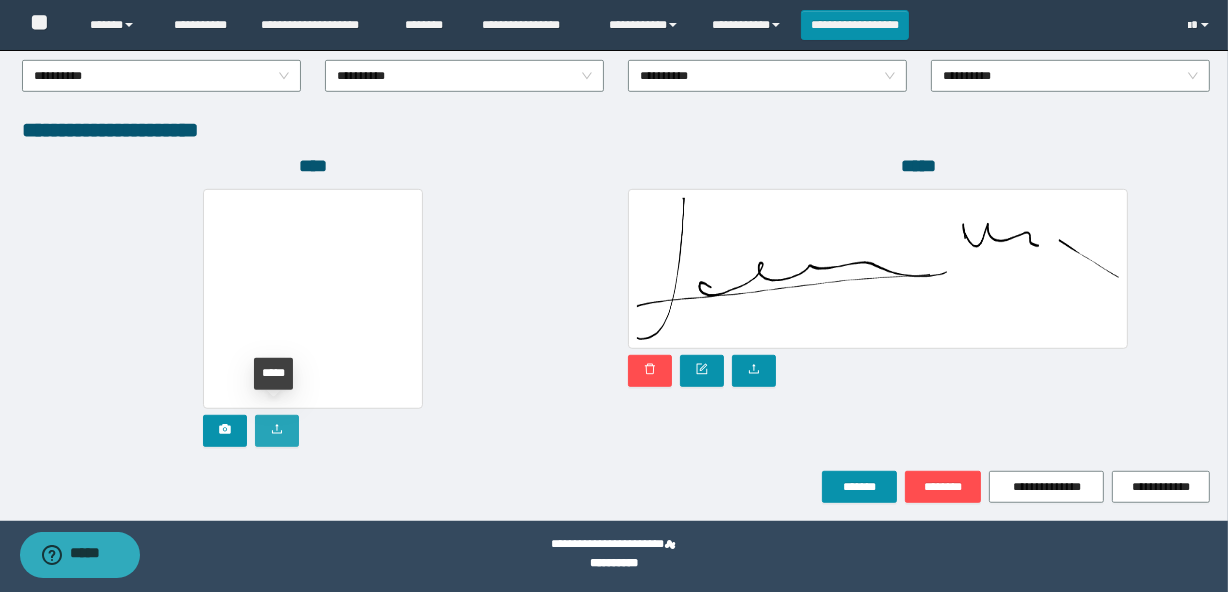 click 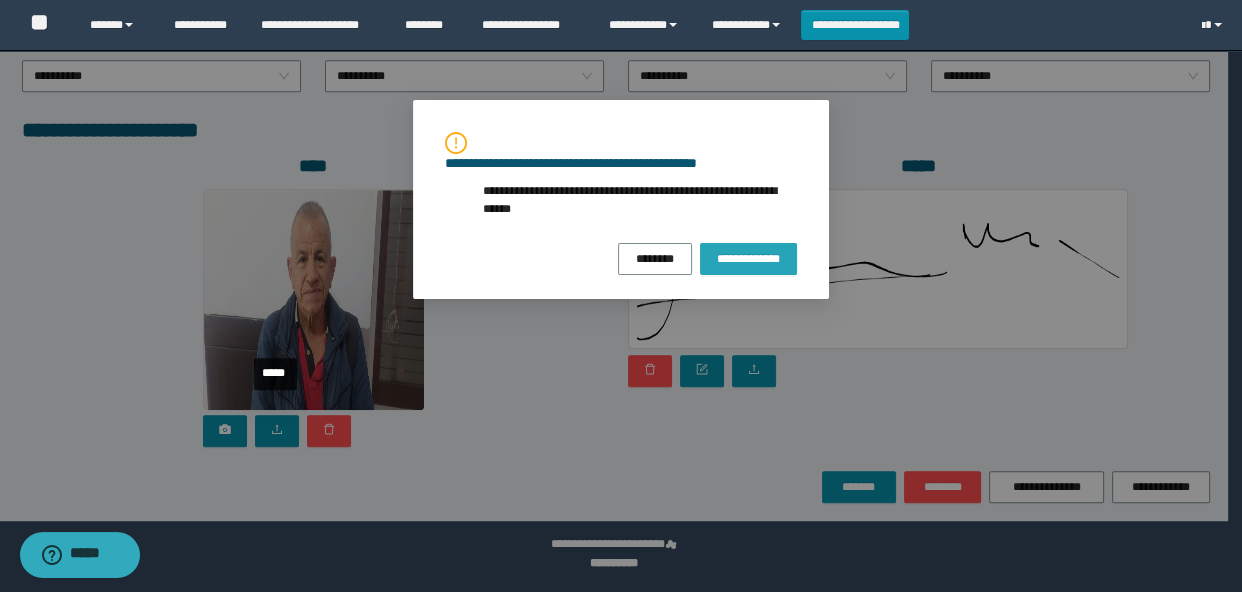 click on "**********" at bounding box center (748, 259) 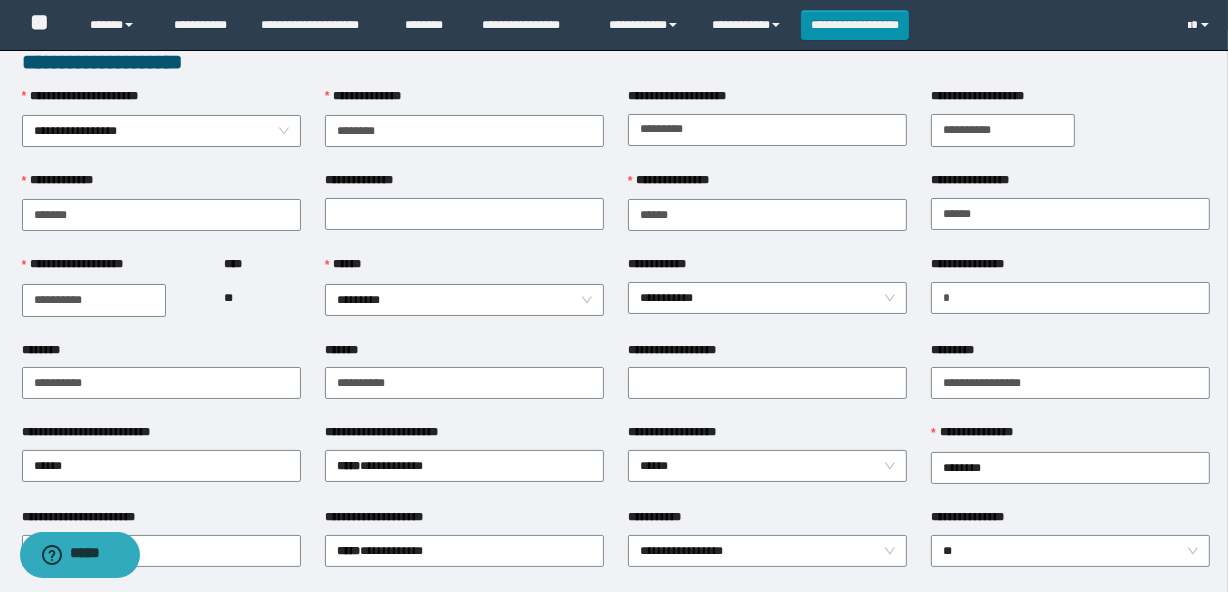 scroll, scrollTop: 0, scrollLeft: 0, axis: both 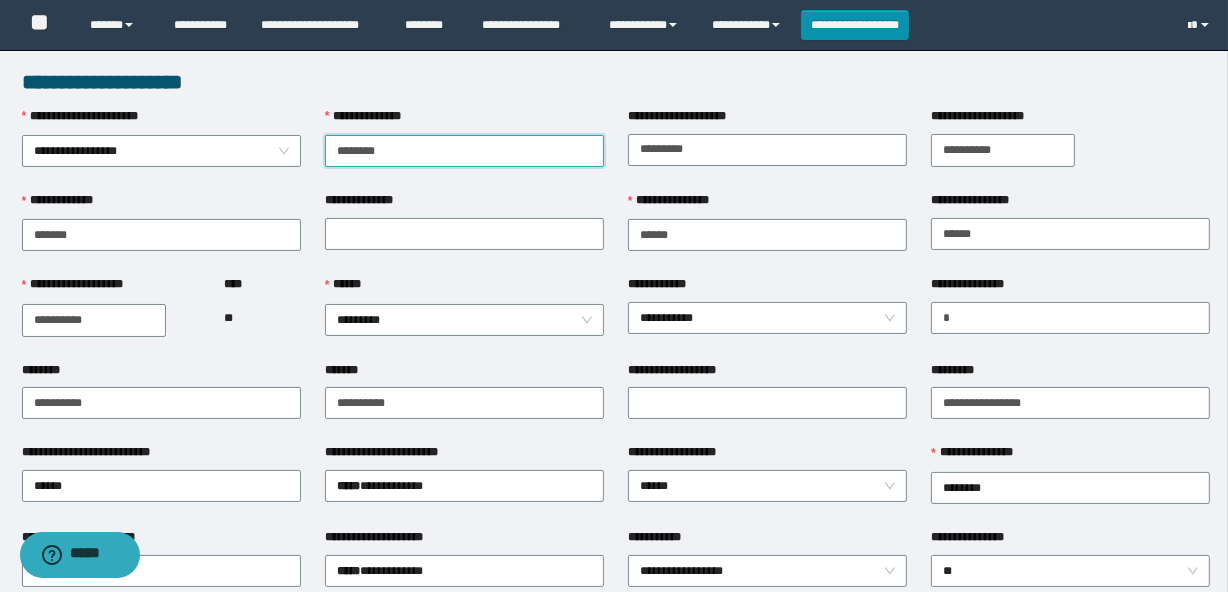 click on "********" at bounding box center [464, 151] 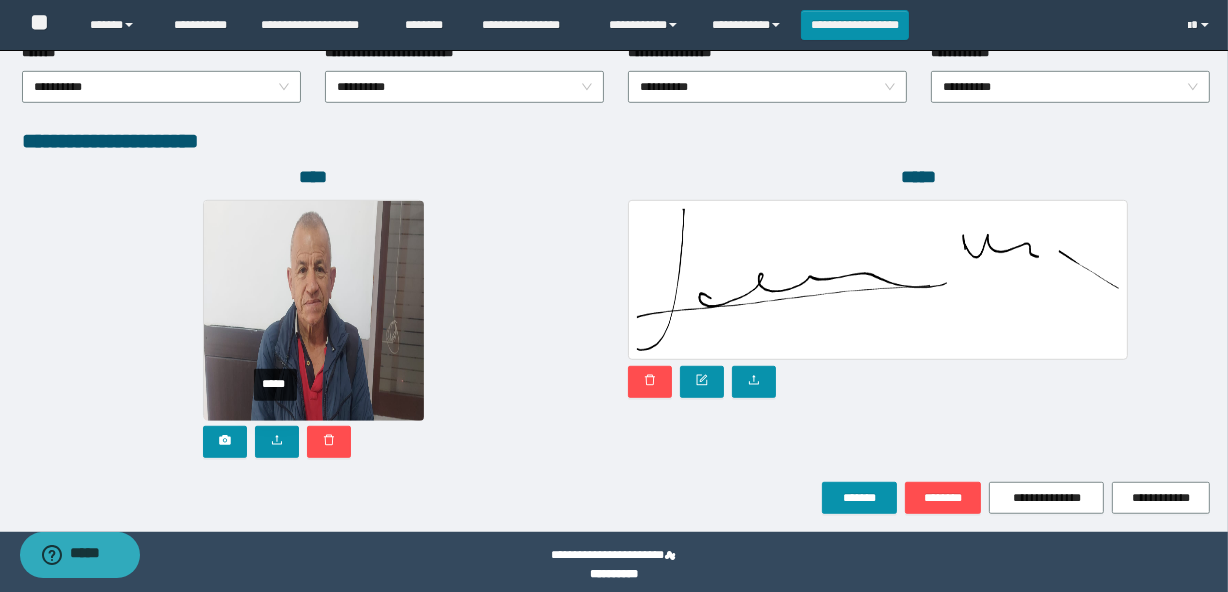 scroll, scrollTop: 1110, scrollLeft: 0, axis: vertical 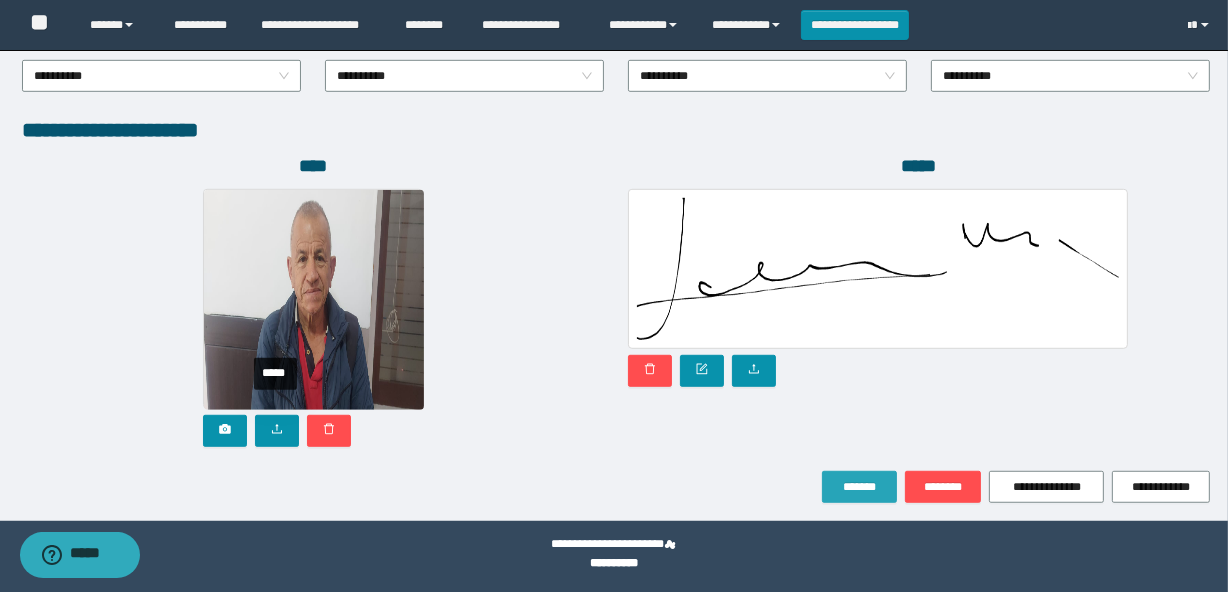 click on "*******" at bounding box center [859, 487] 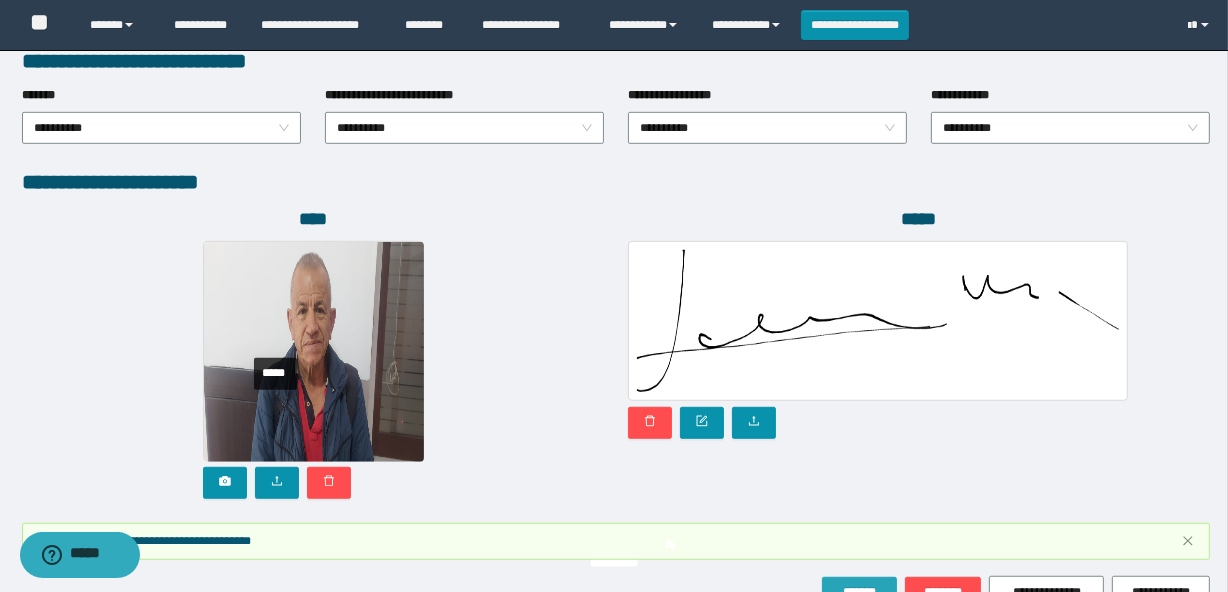 scroll, scrollTop: 1162, scrollLeft: 0, axis: vertical 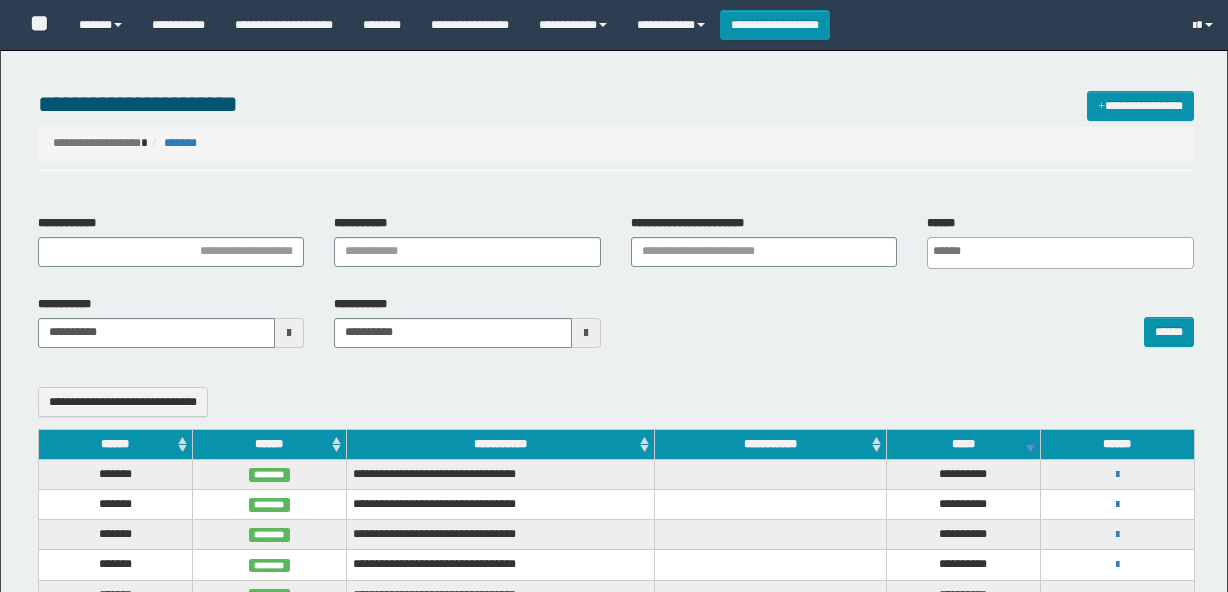 select 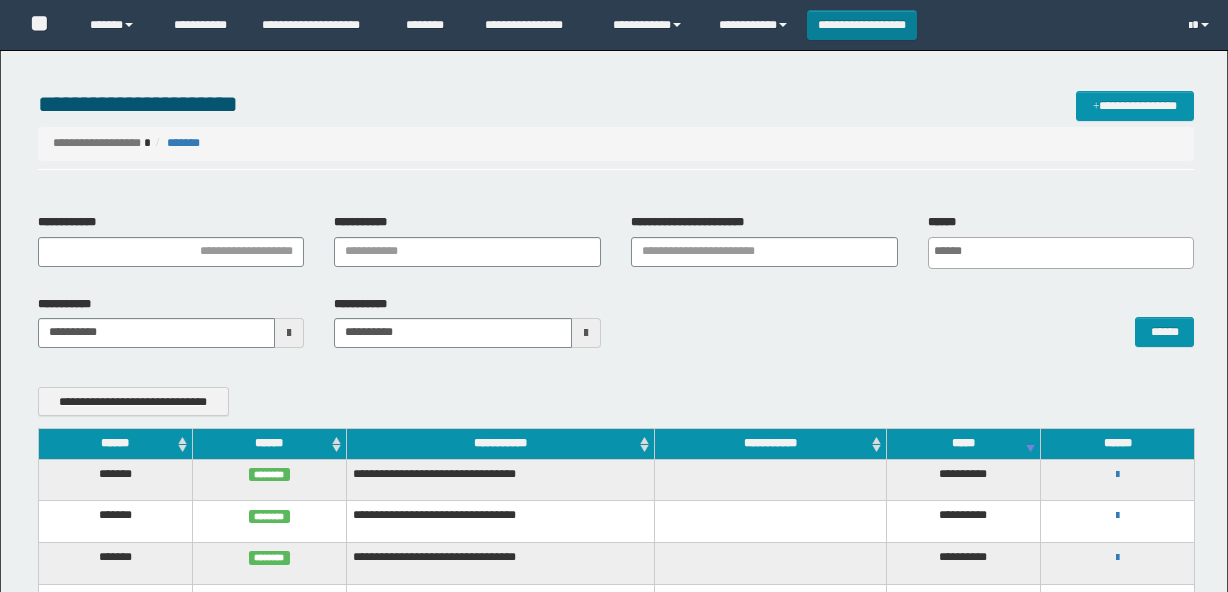 scroll, scrollTop: 0, scrollLeft: 0, axis: both 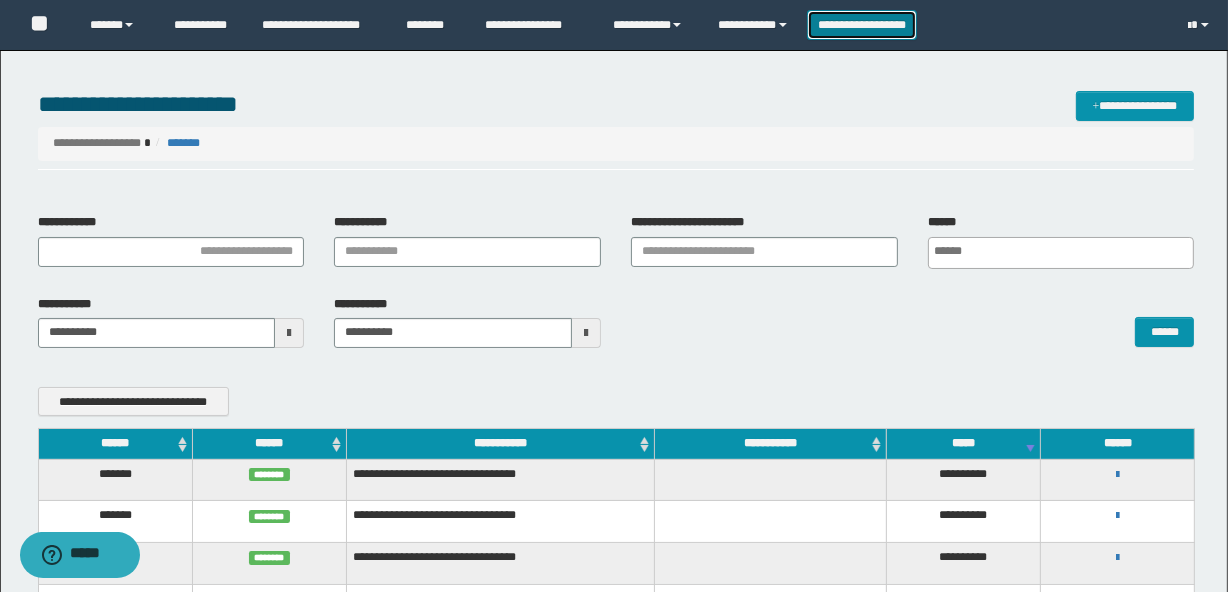 click on "**********" at bounding box center [862, 25] 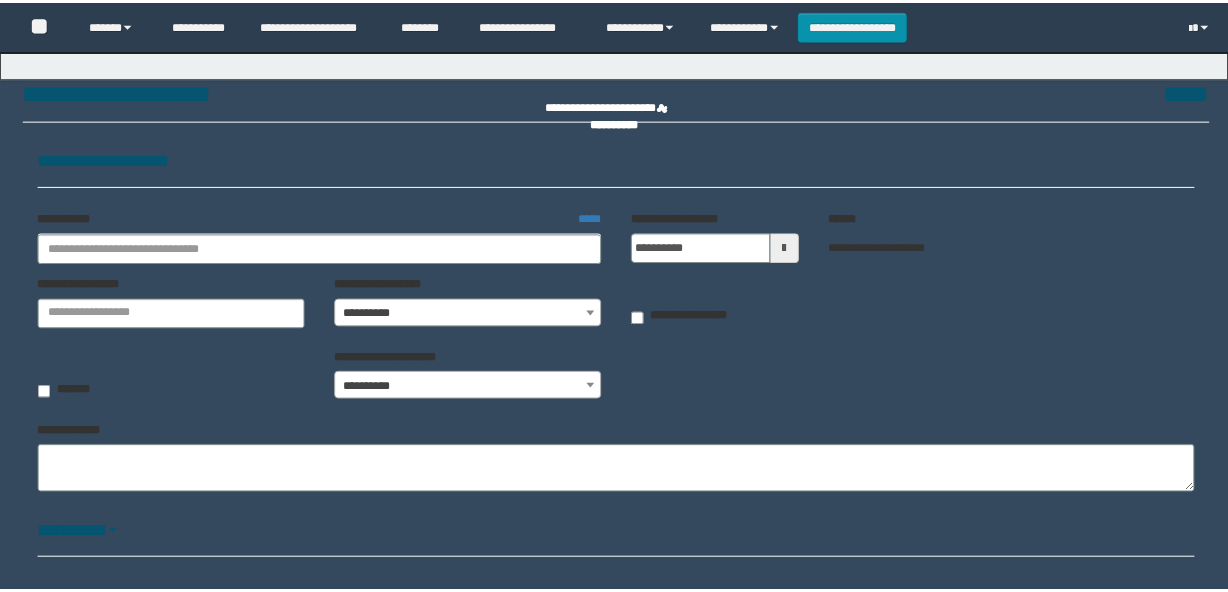 scroll, scrollTop: 0, scrollLeft: 0, axis: both 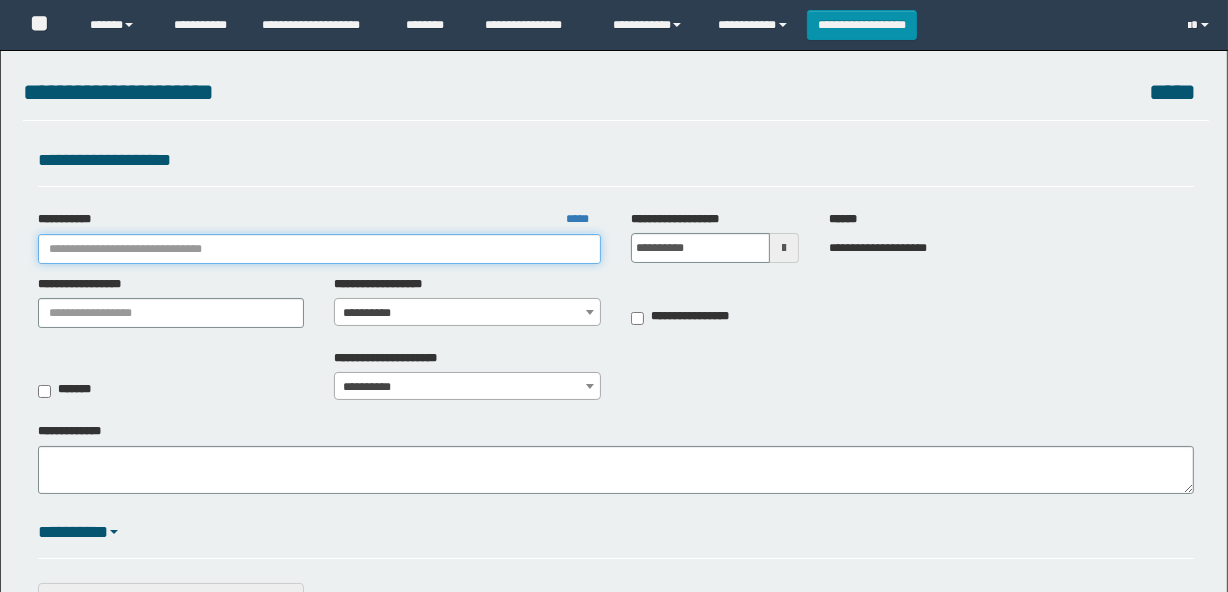 click on "**********" at bounding box center [319, 249] 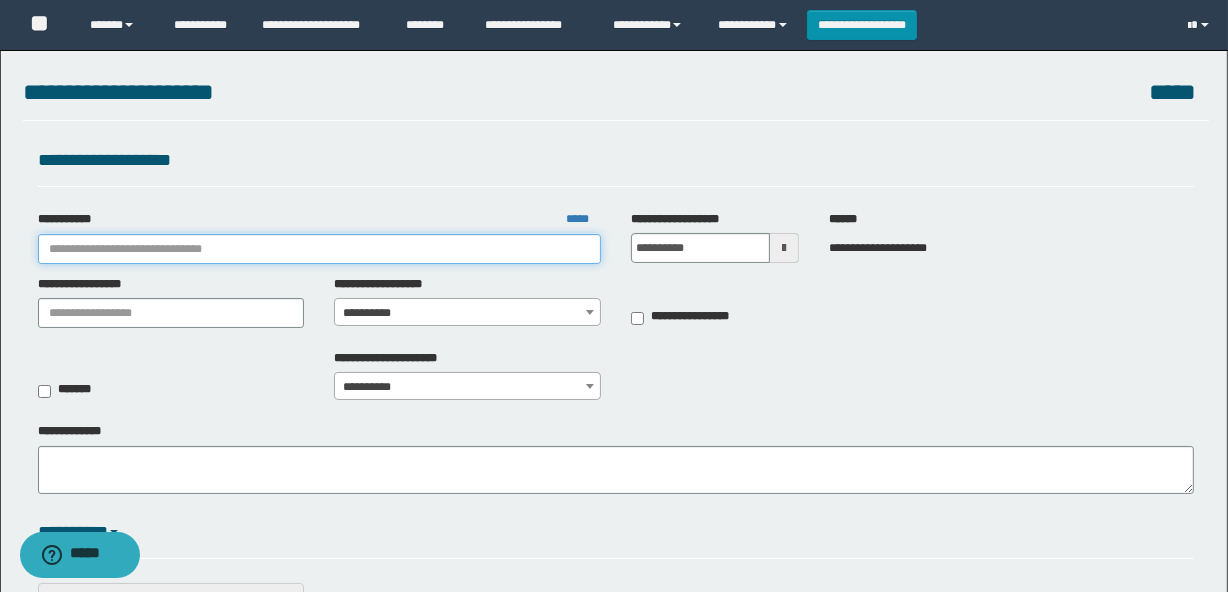 scroll, scrollTop: 0, scrollLeft: 0, axis: both 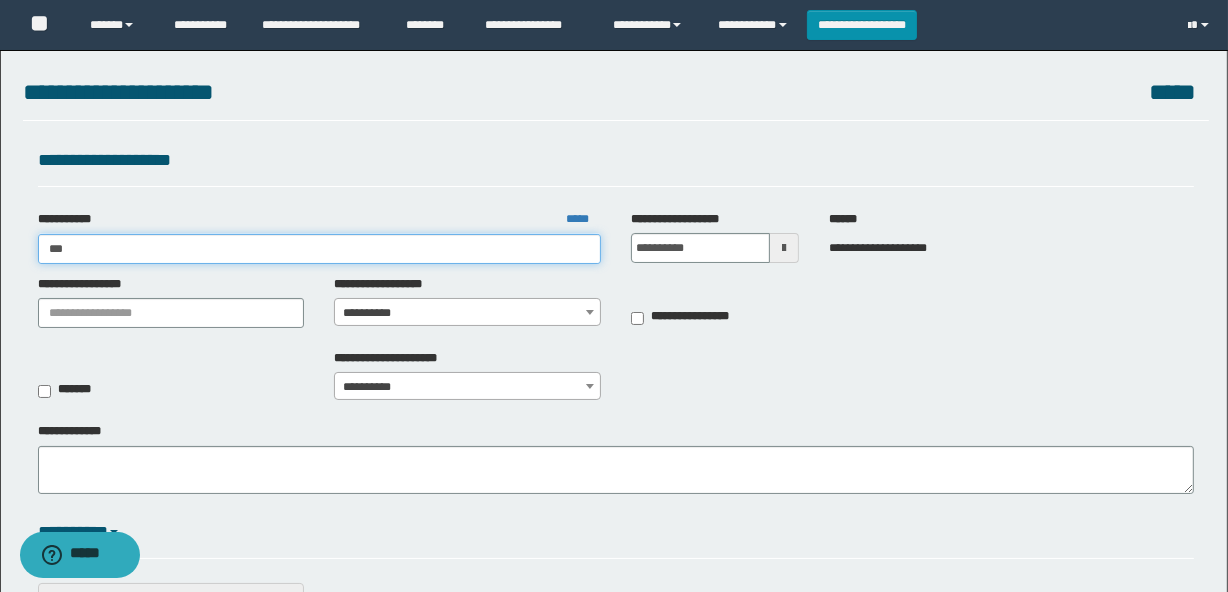 type on "****" 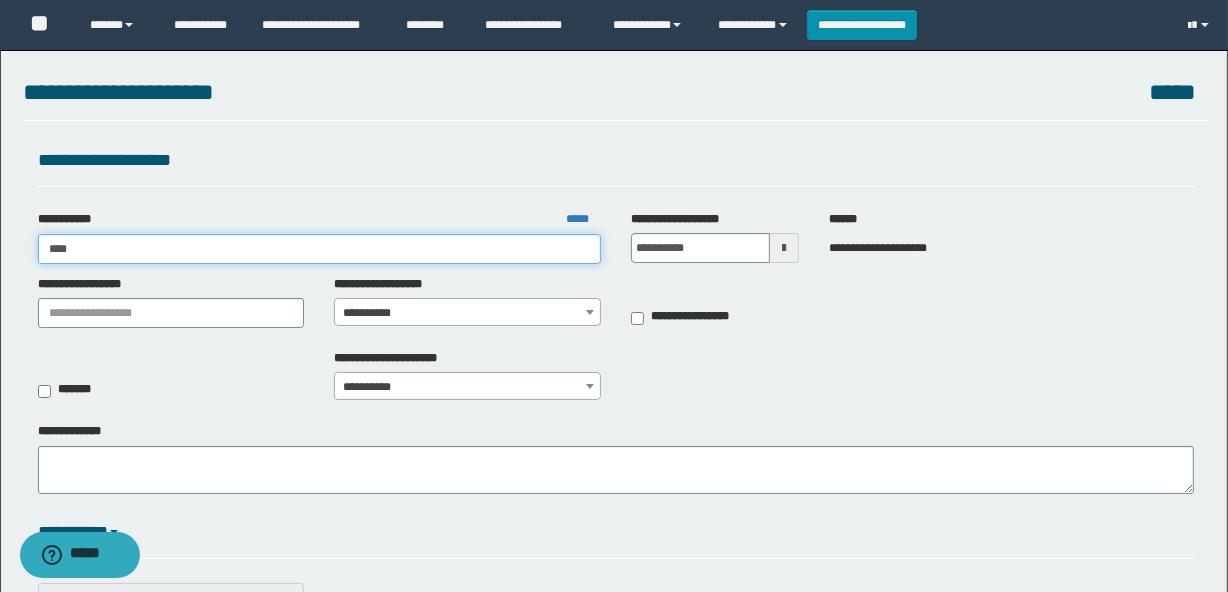 type on "****" 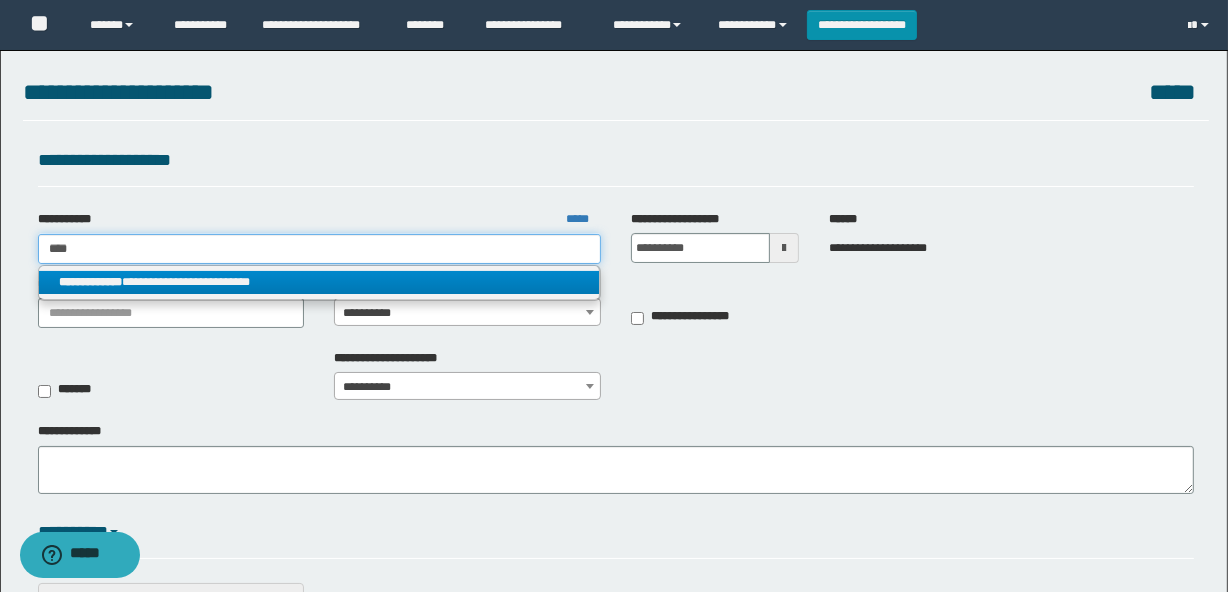 type on "****" 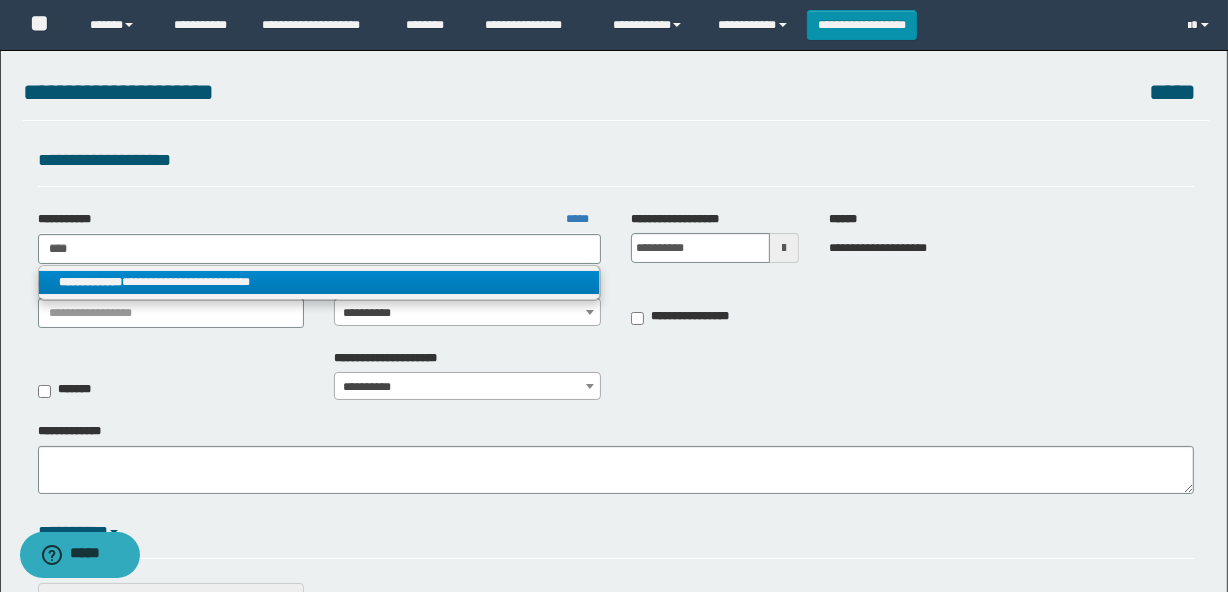 click on "**********" at bounding box center [319, 282] 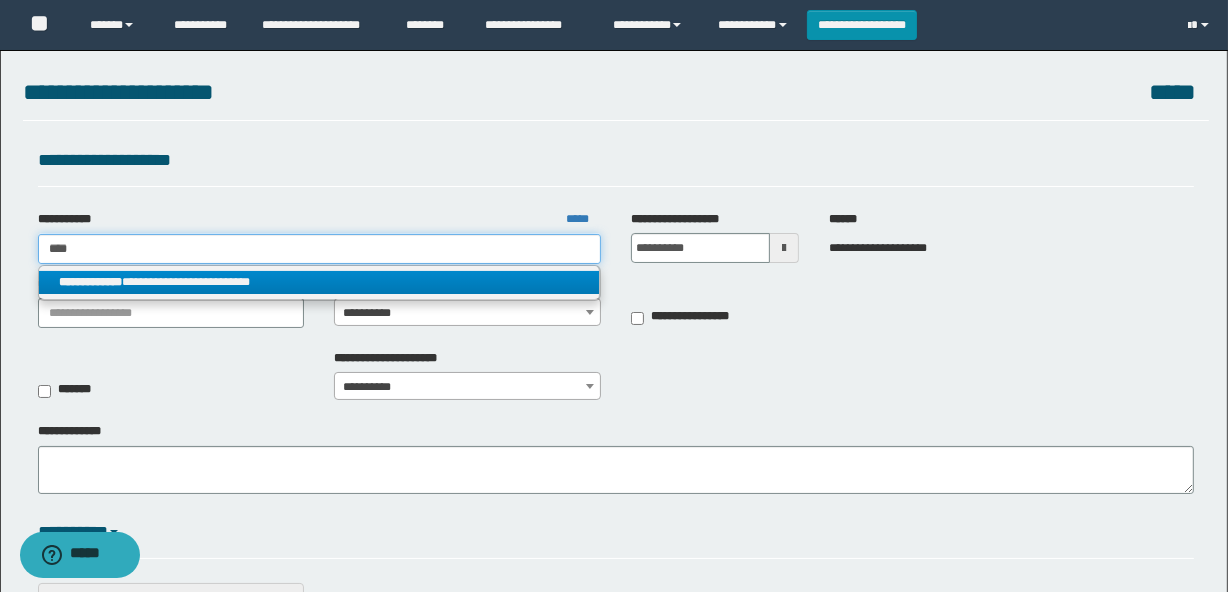 type 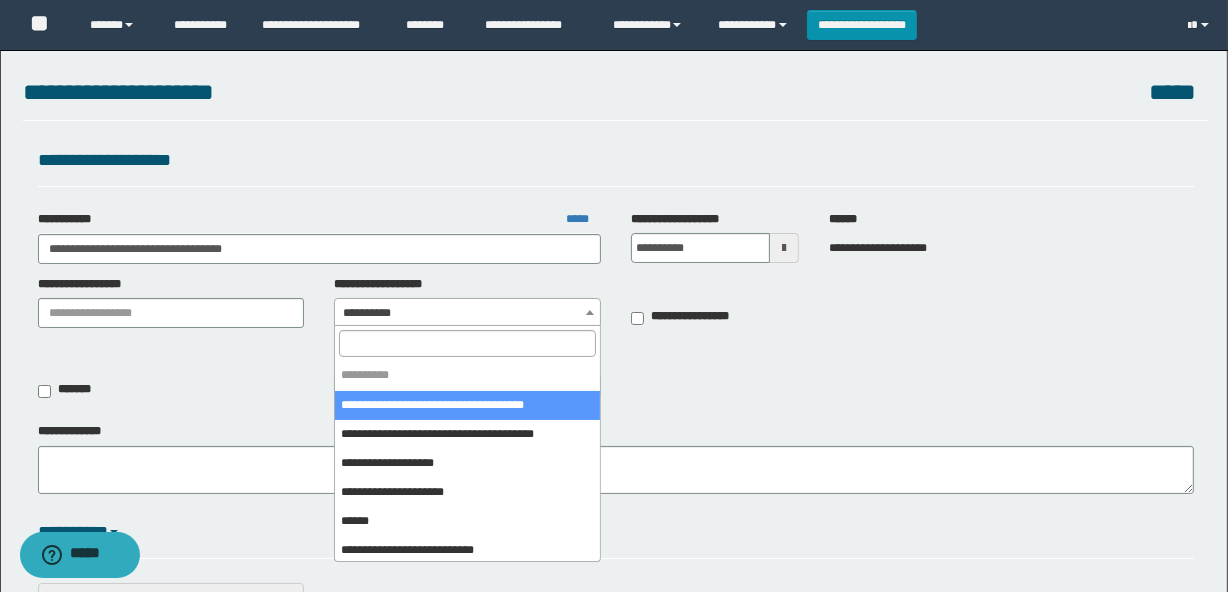 click on "**********" at bounding box center (467, 313) 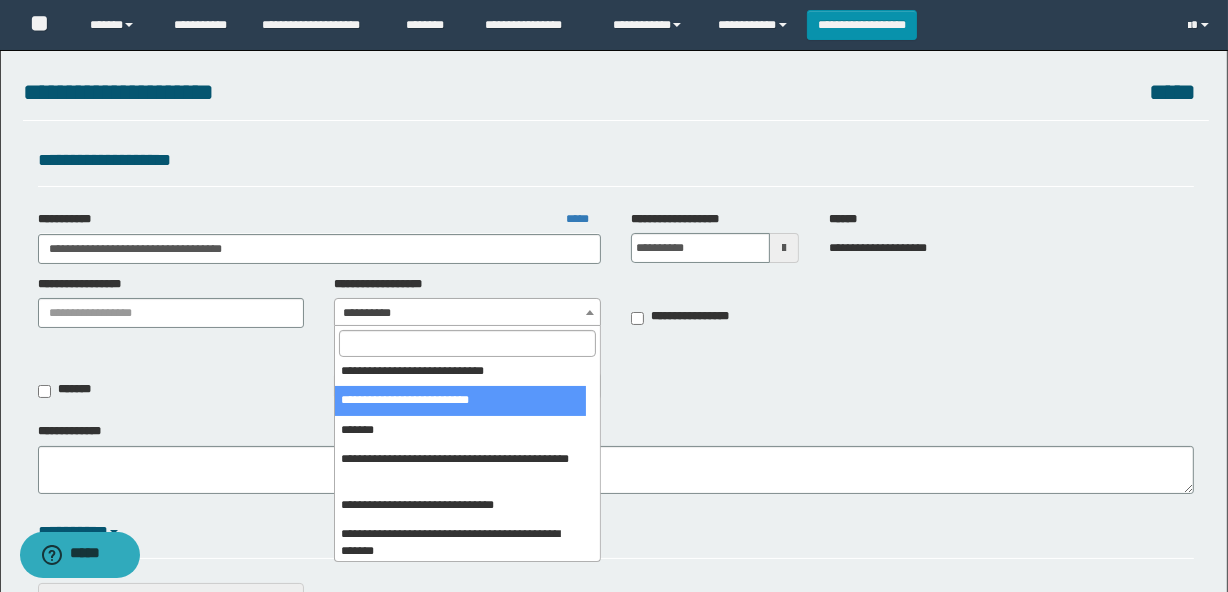 scroll, scrollTop: 181, scrollLeft: 0, axis: vertical 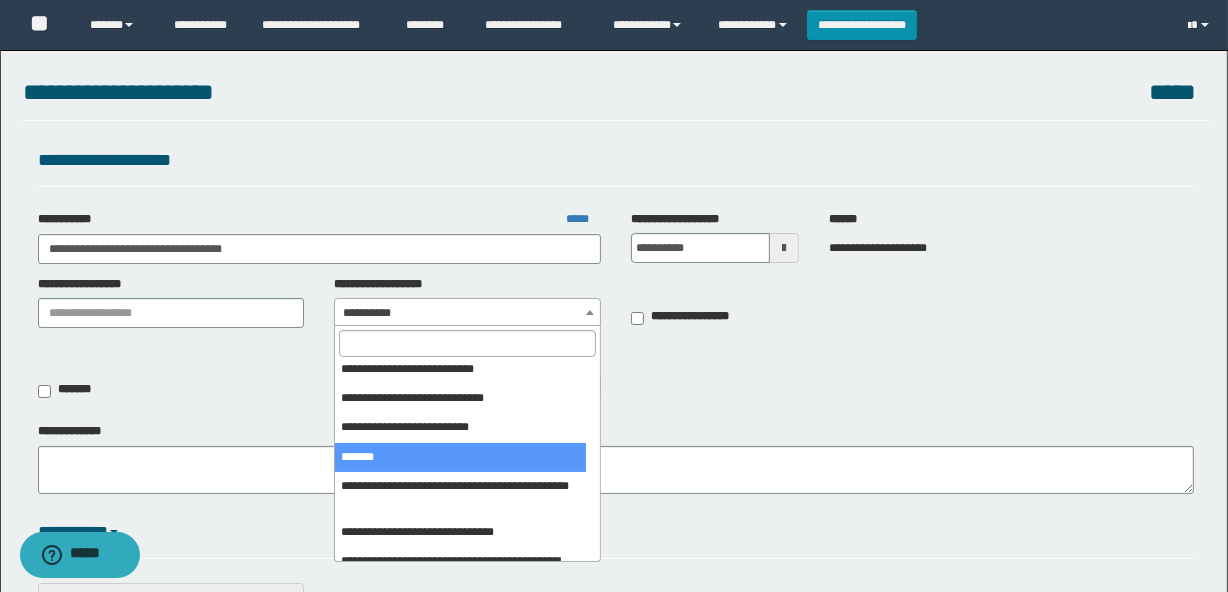 select on "***" 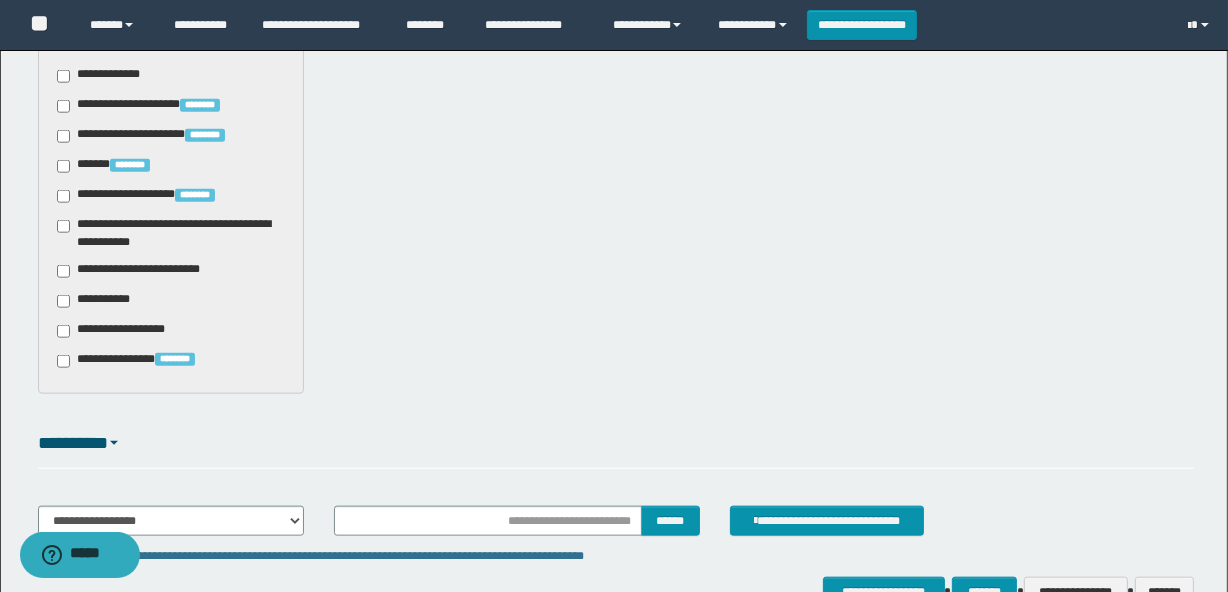 scroll, scrollTop: 1818, scrollLeft: 0, axis: vertical 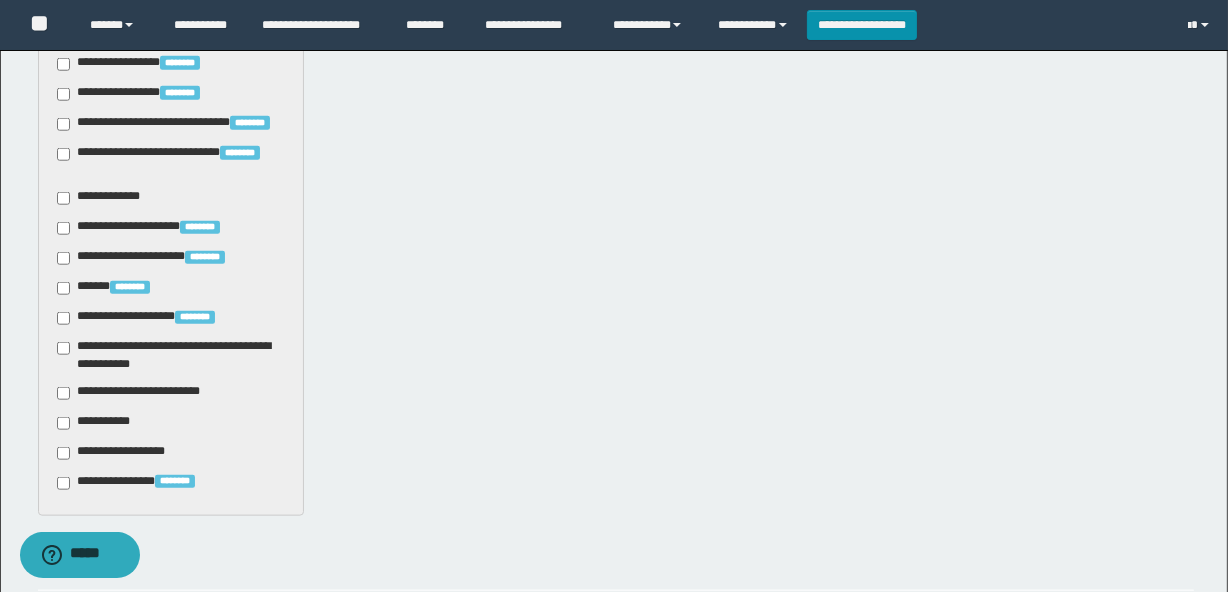 click on "**********" at bounding box center [143, 393] 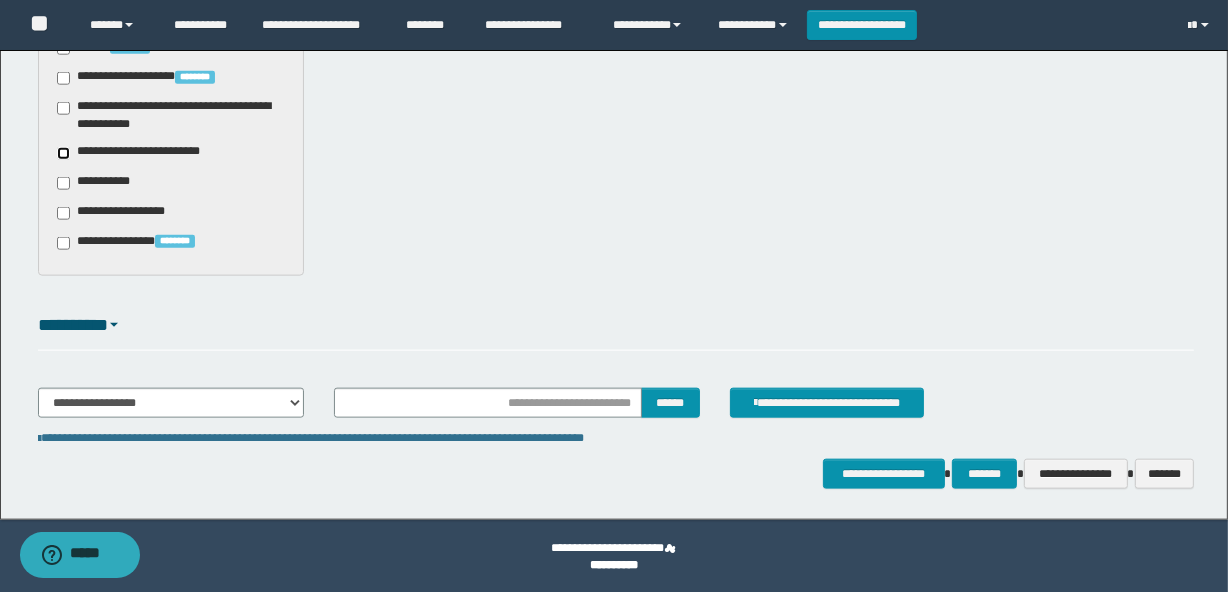 scroll, scrollTop: 2060, scrollLeft: 0, axis: vertical 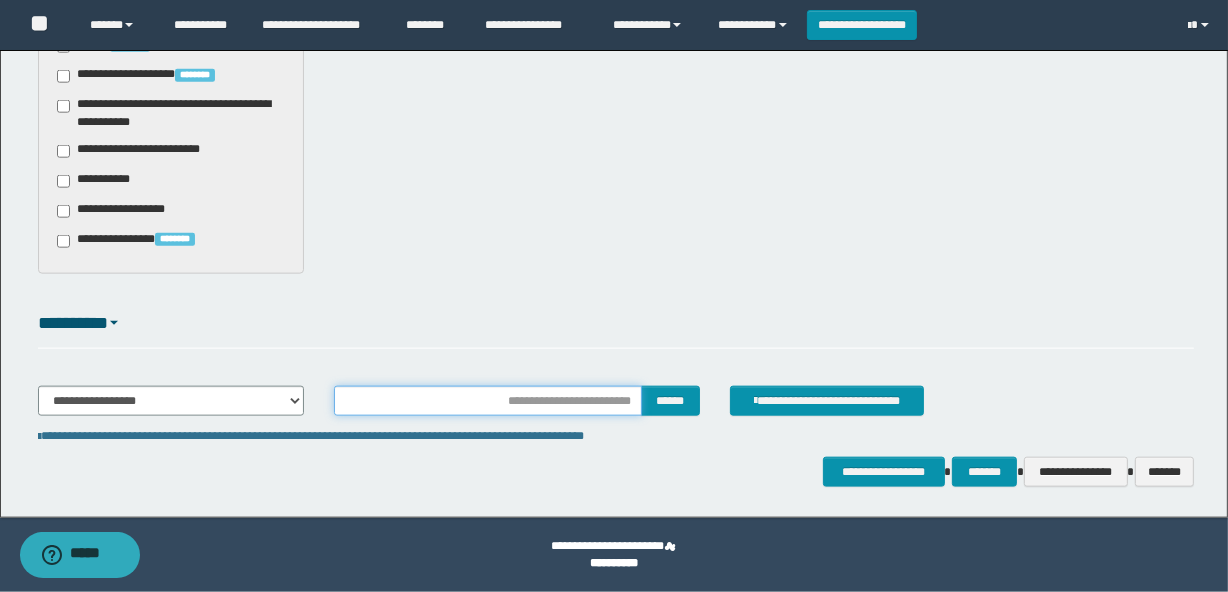 click at bounding box center (487, 401) 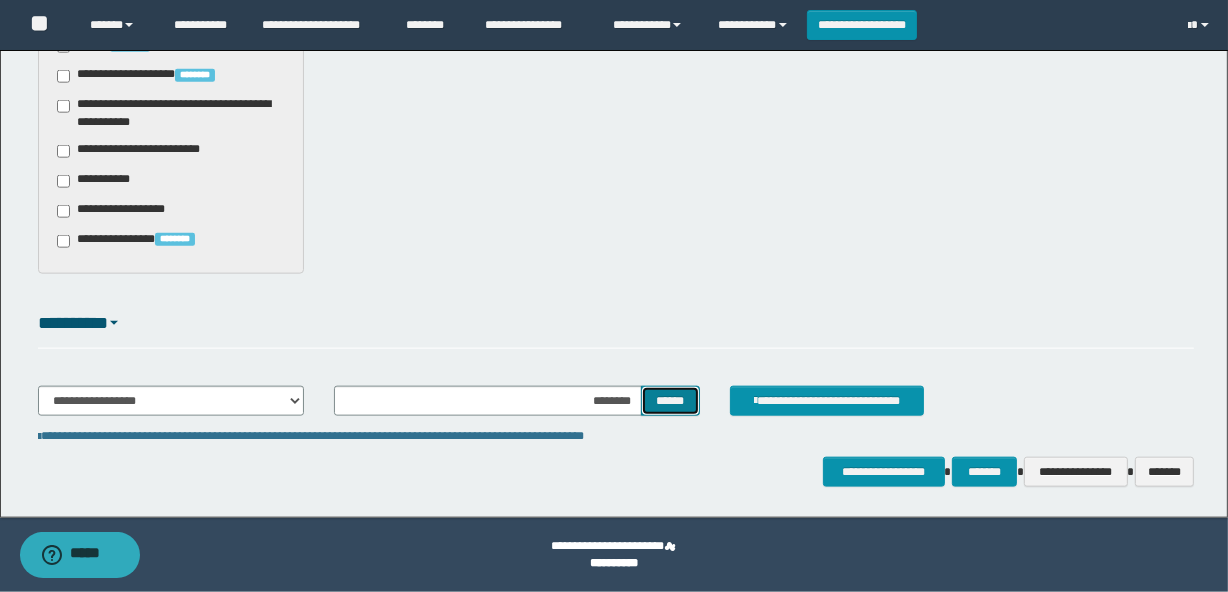click on "******" at bounding box center [670, 401] 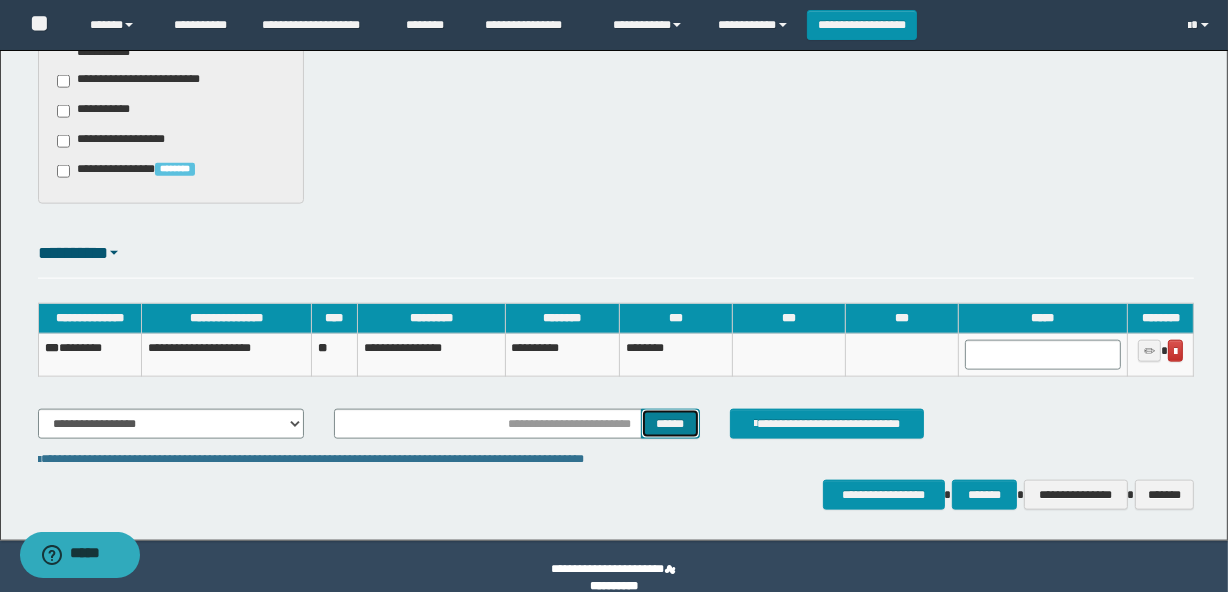 scroll, scrollTop: 2150, scrollLeft: 0, axis: vertical 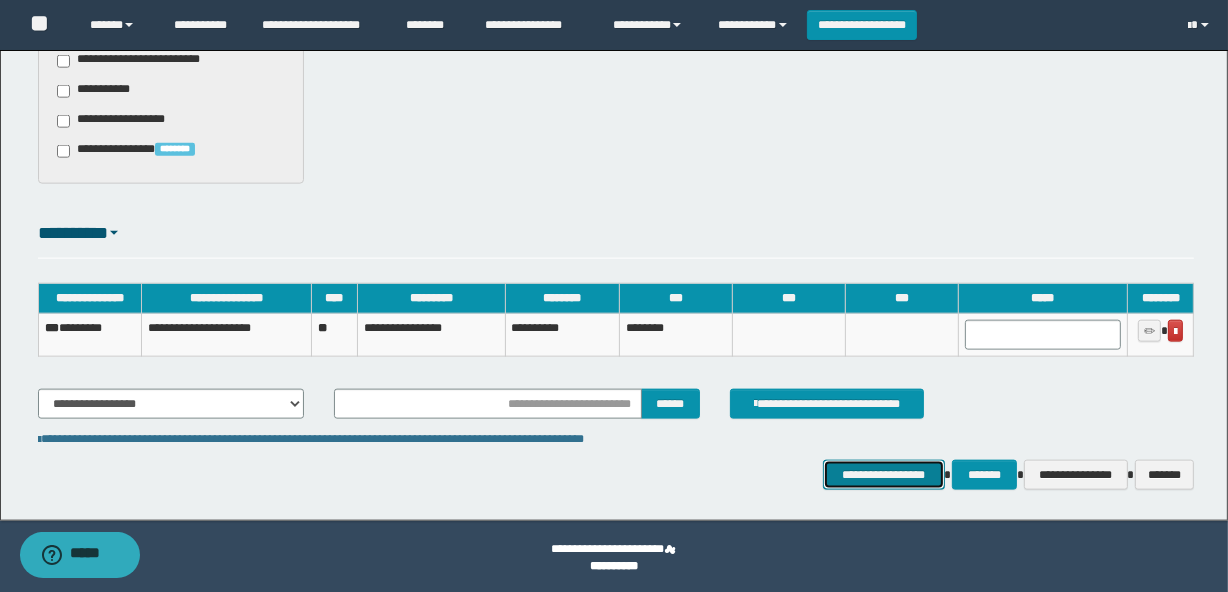 click on "**********" at bounding box center (884, 475) 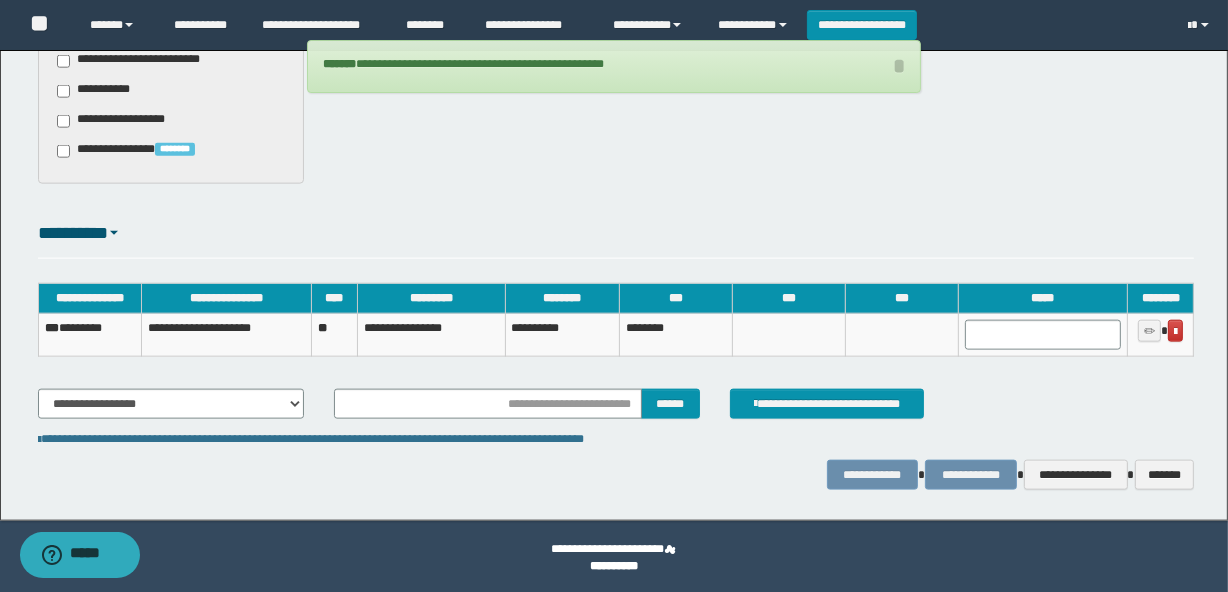 scroll, scrollTop: 2150, scrollLeft: 0, axis: vertical 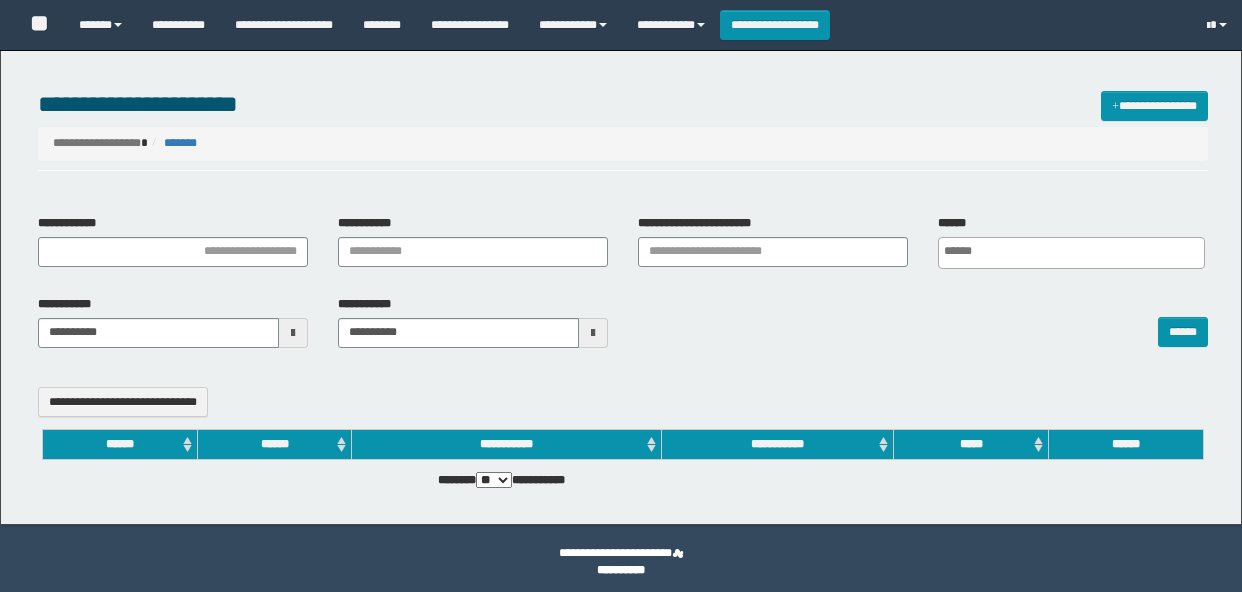 select 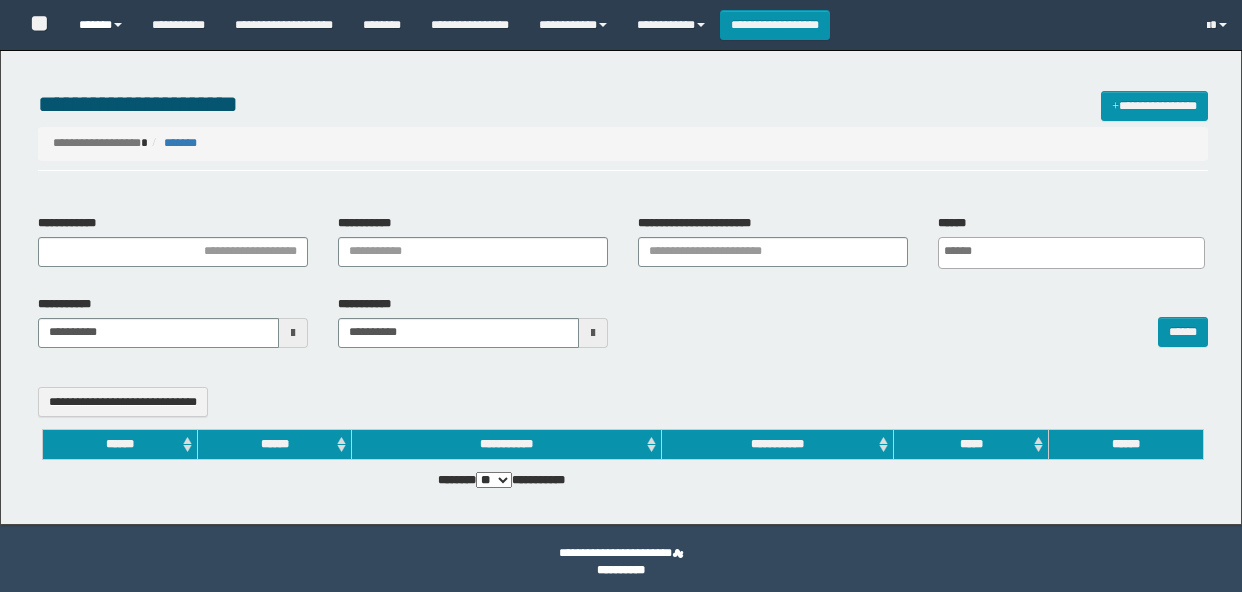 click on "******" at bounding box center [100, 25] 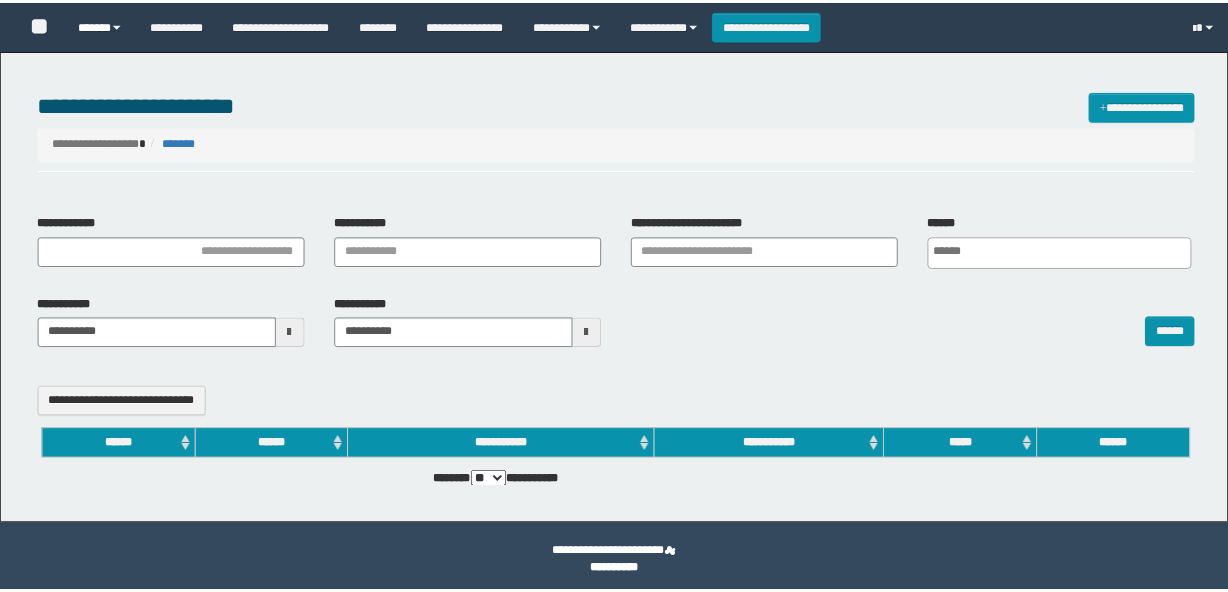 scroll, scrollTop: 0, scrollLeft: 0, axis: both 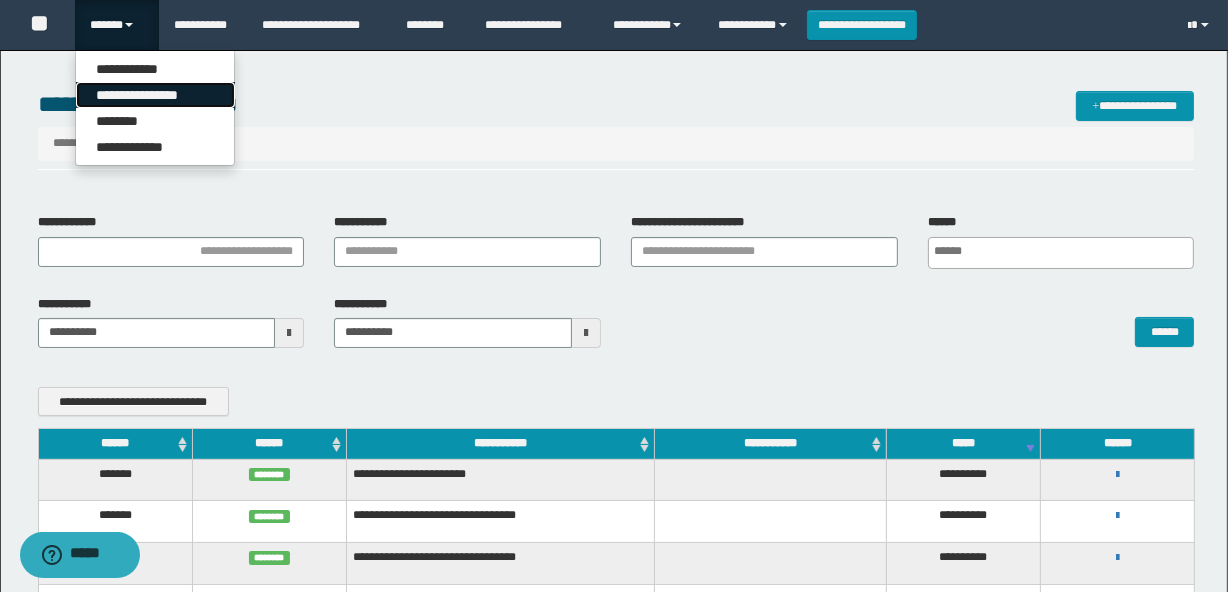 click on "**********" at bounding box center [155, 95] 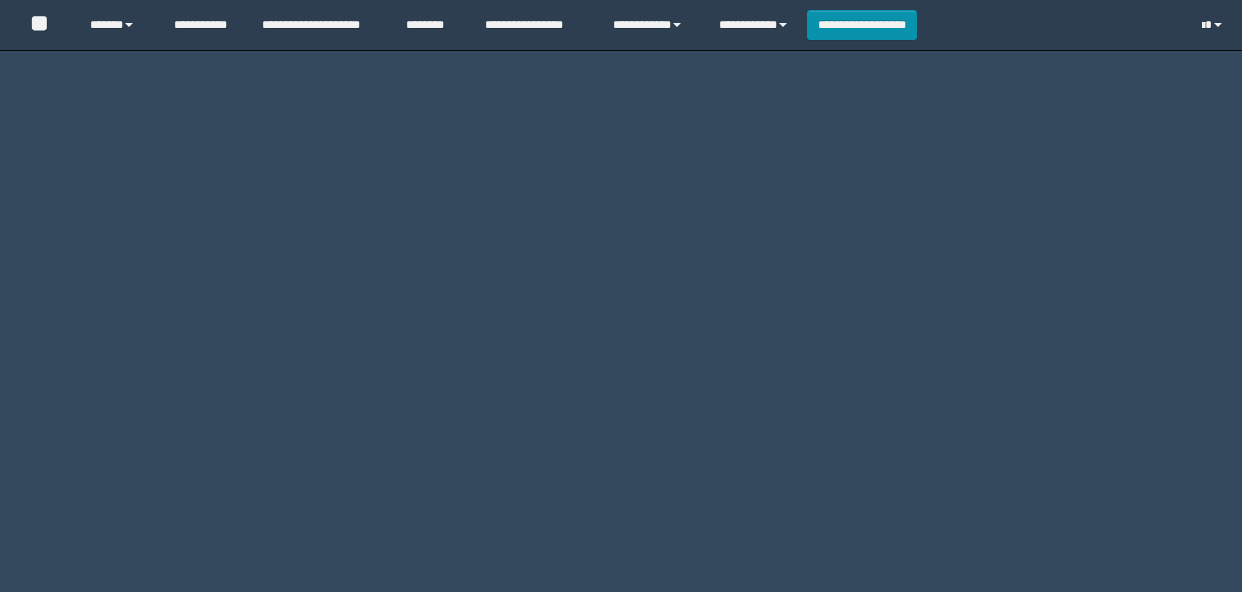 scroll, scrollTop: 0, scrollLeft: 0, axis: both 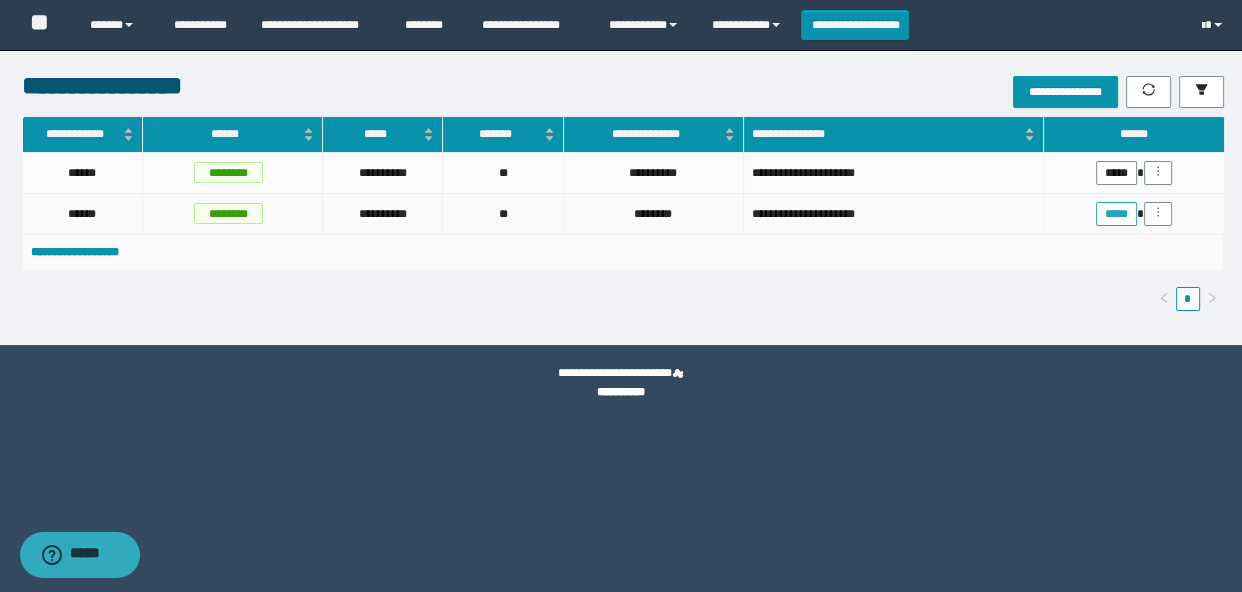 click on "*****" at bounding box center [1116, 214] 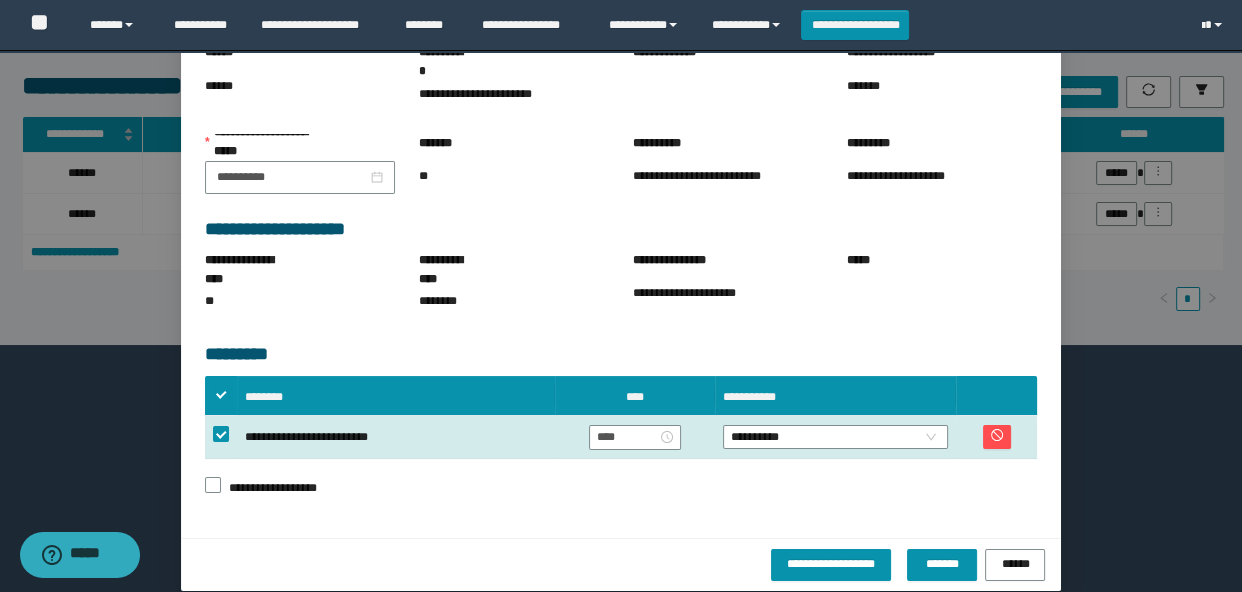 scroll, scrollTop: 187, scrollLeft: 0, axis: vertical 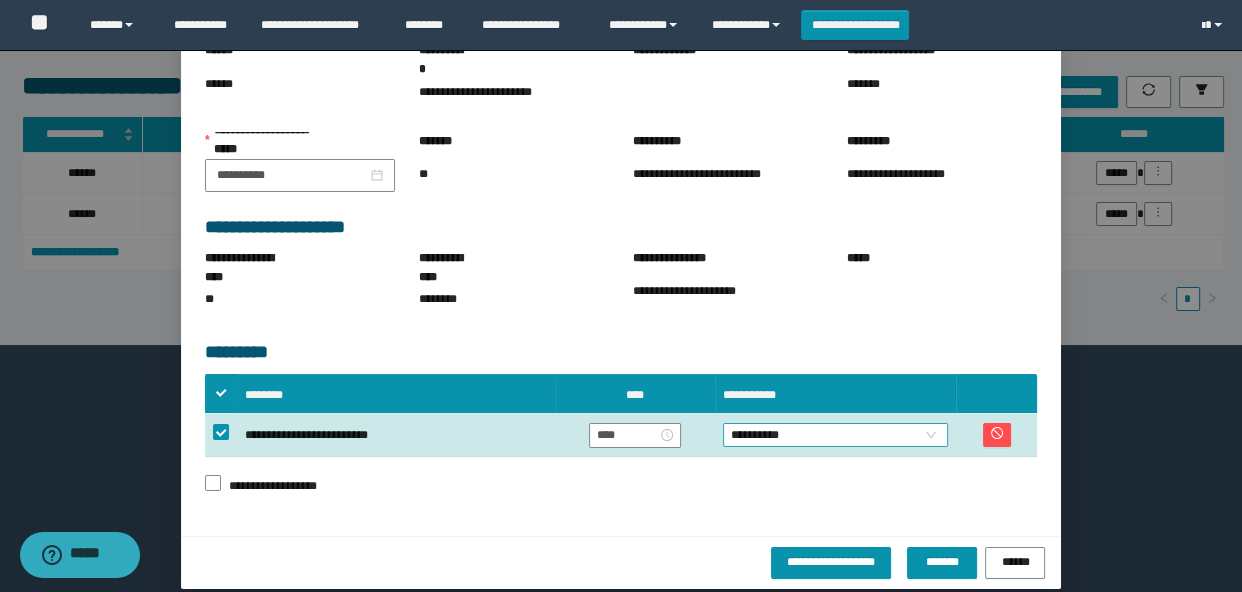 click on "**********" at bounding box center [836, 435] 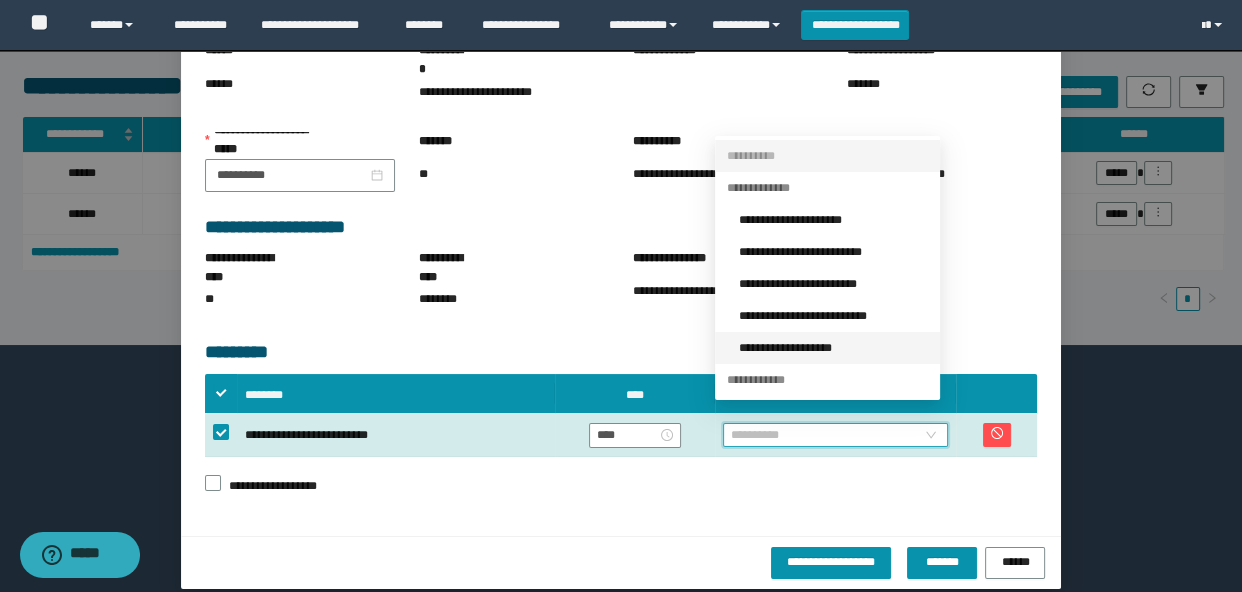 click on "**********" at bounding box center [833, 348] 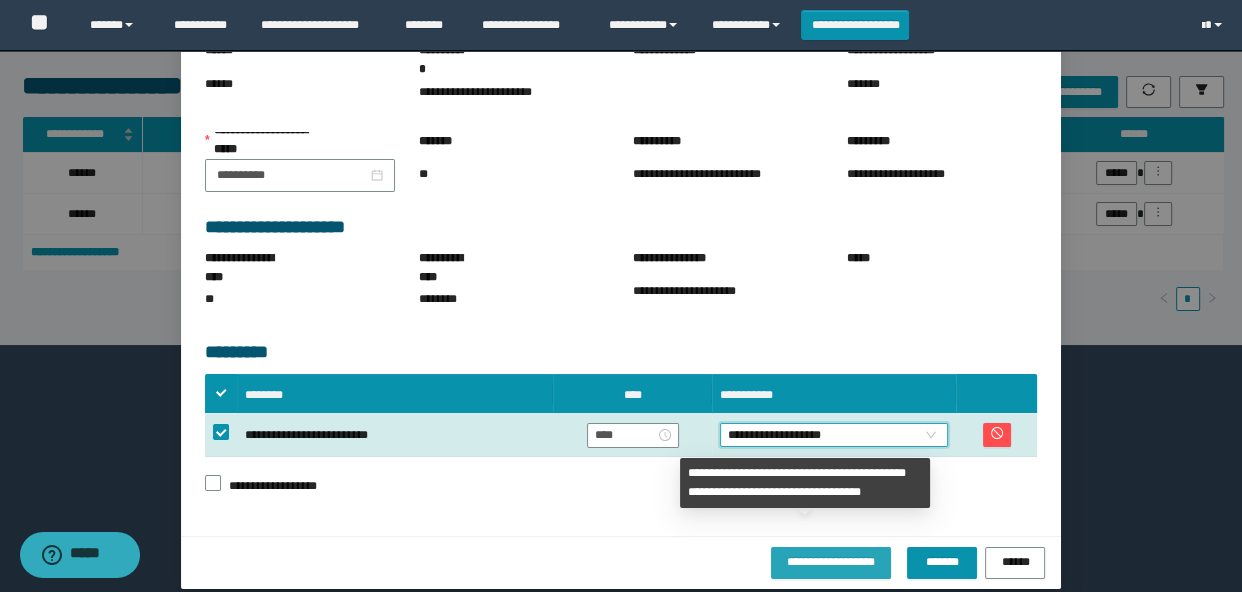 click on "**********" at bounding box center (831, 561) 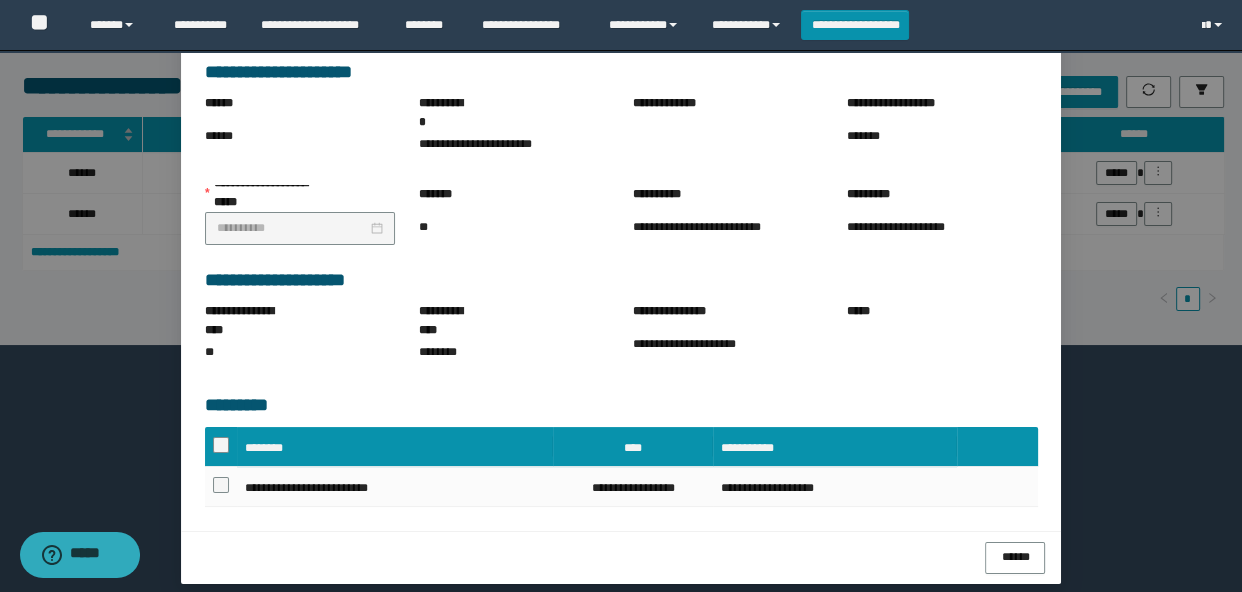 scroll, scrollTop: 182, scrollLeft: 0, axis: vertical 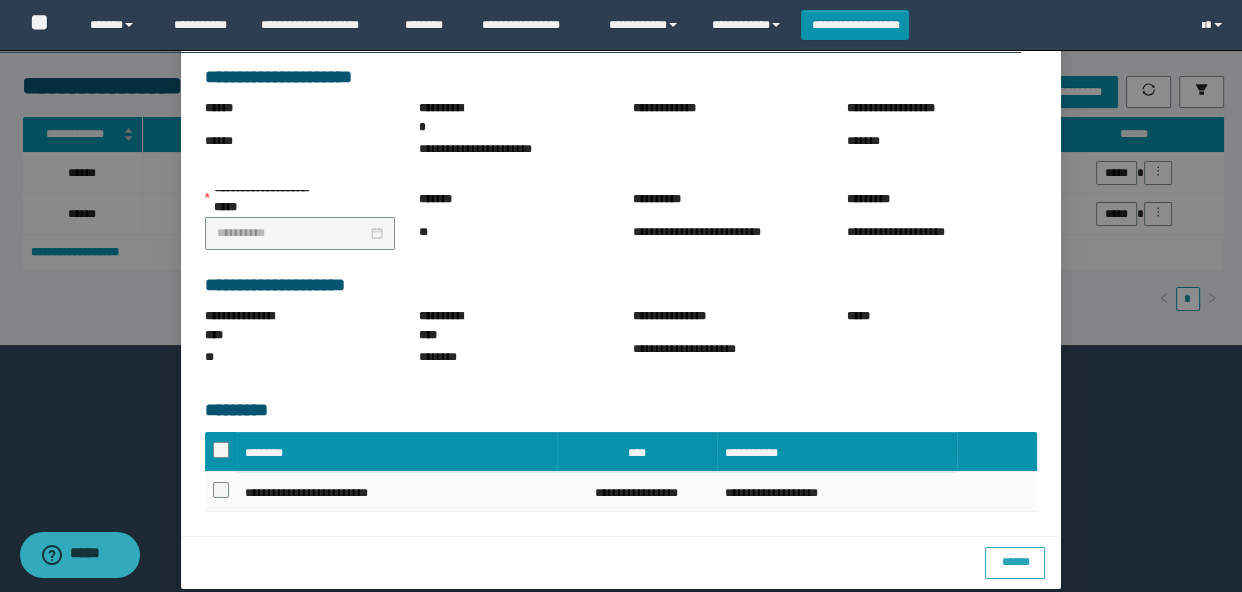 click on "******" at bounding box center [1014, 561] 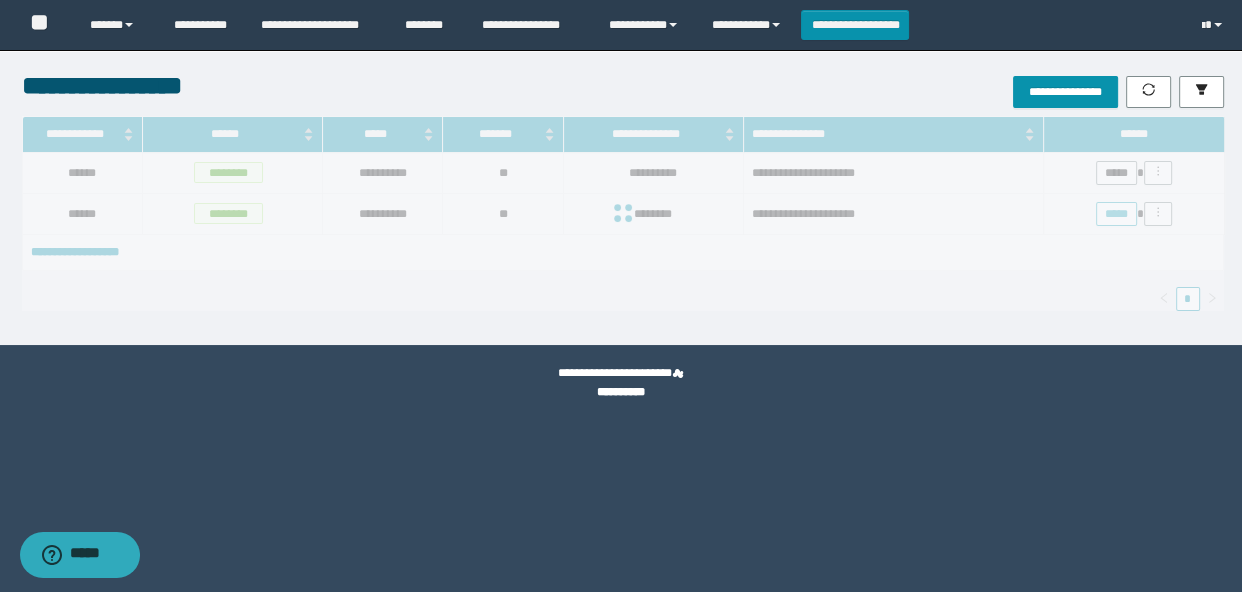 scroll, scrollTop: 0, scrollLeft: 0, axis: both 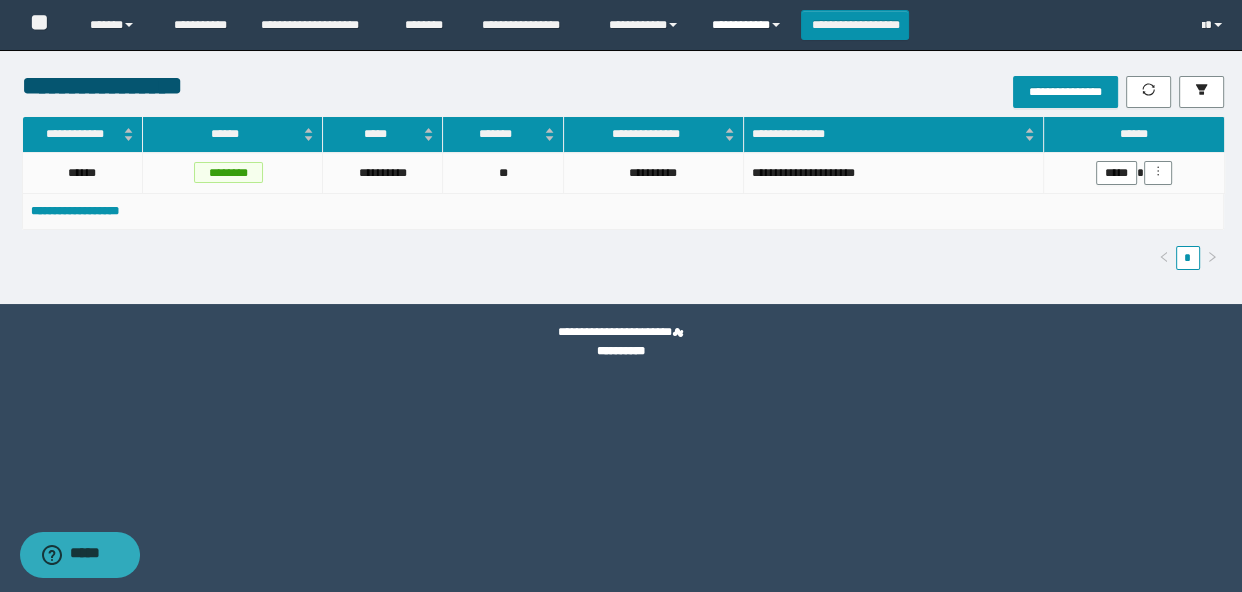 click on "**********" at bounding box center [749, 25] 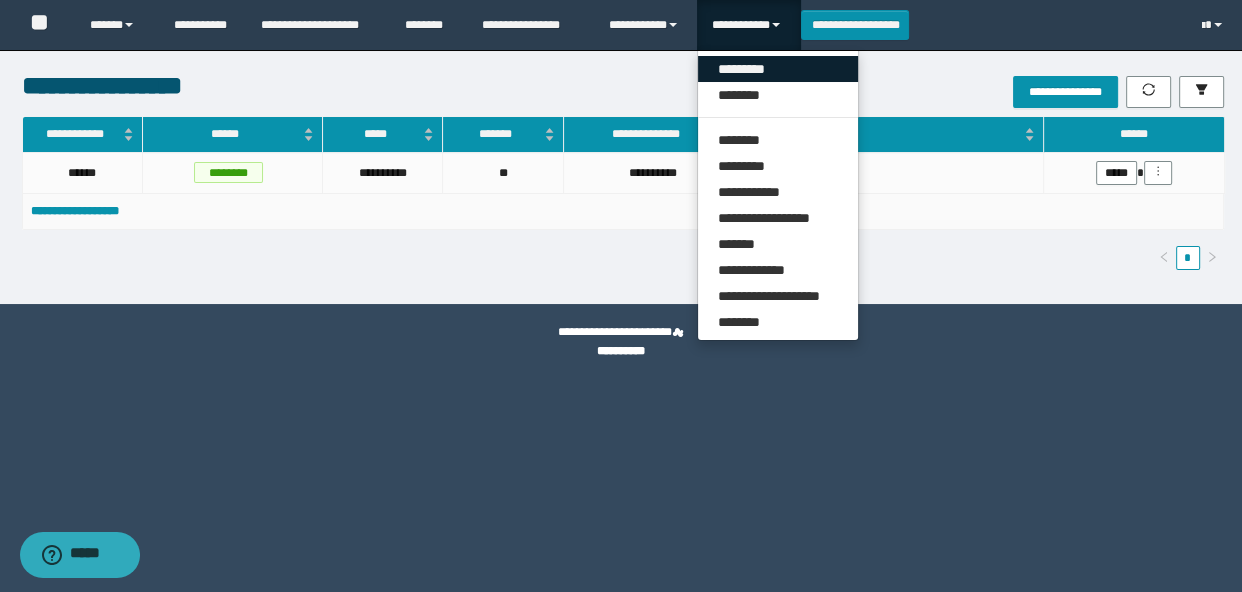 click on "*********" at bounding box center [778, 69] 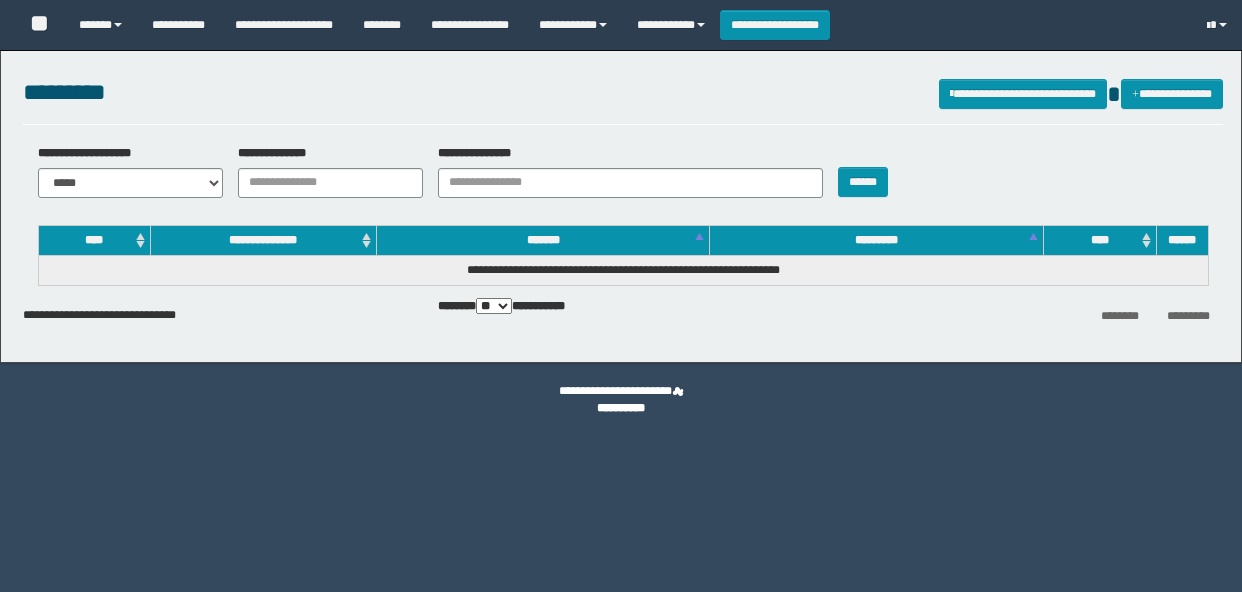 scroll, scrollTop: 0, scrollLeft: 0, axis: both 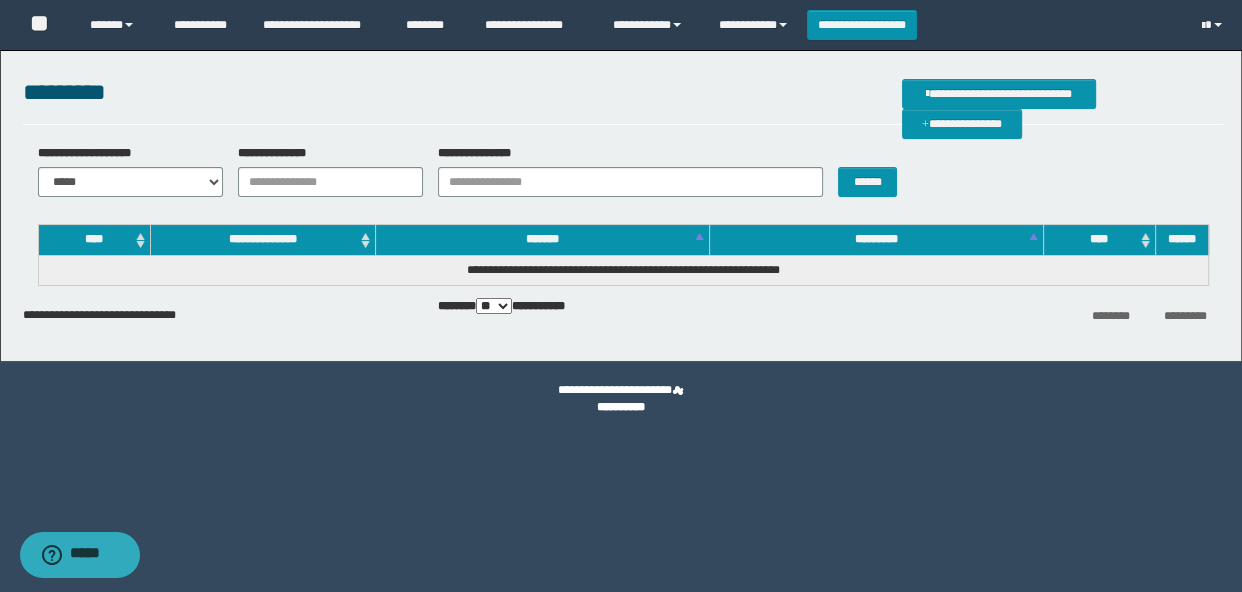 click on "**********" at bounding box center [621, 296] 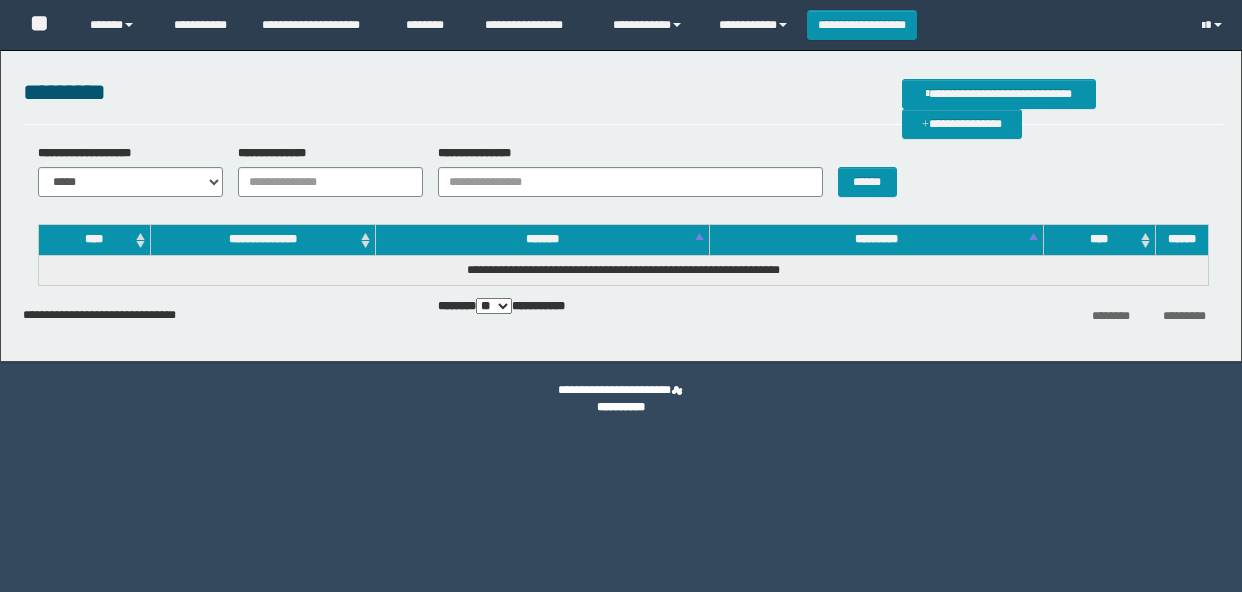 scroll, scrollTop: 0, scrollLeft: 0, axis: both 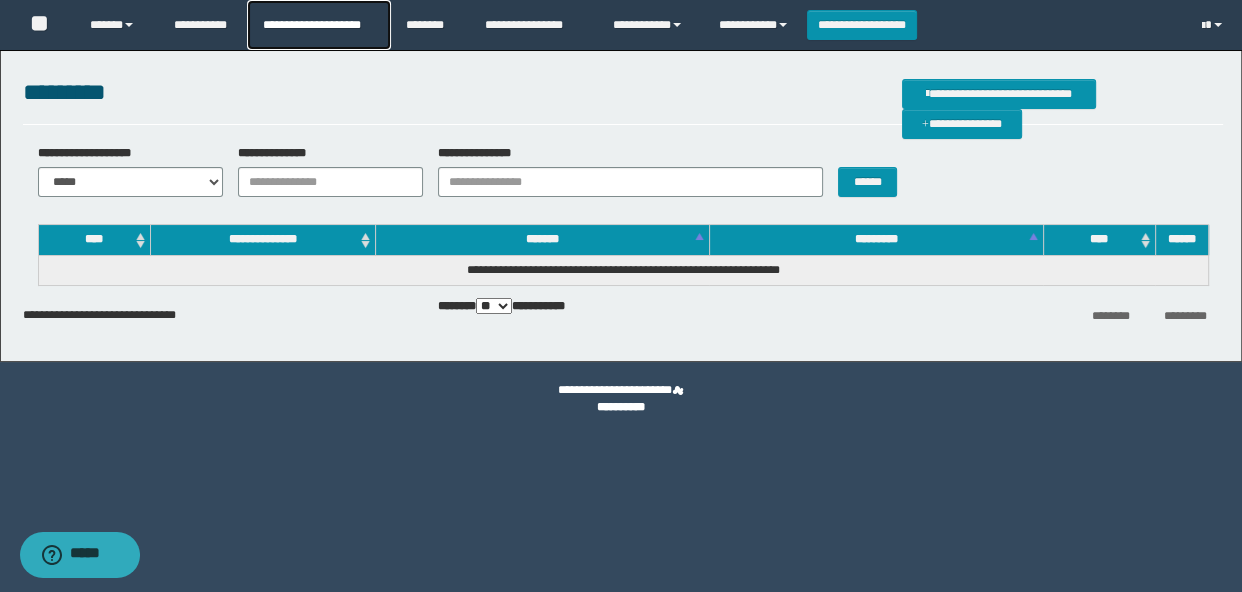 click on "**********" at bounding box center (318, 25) 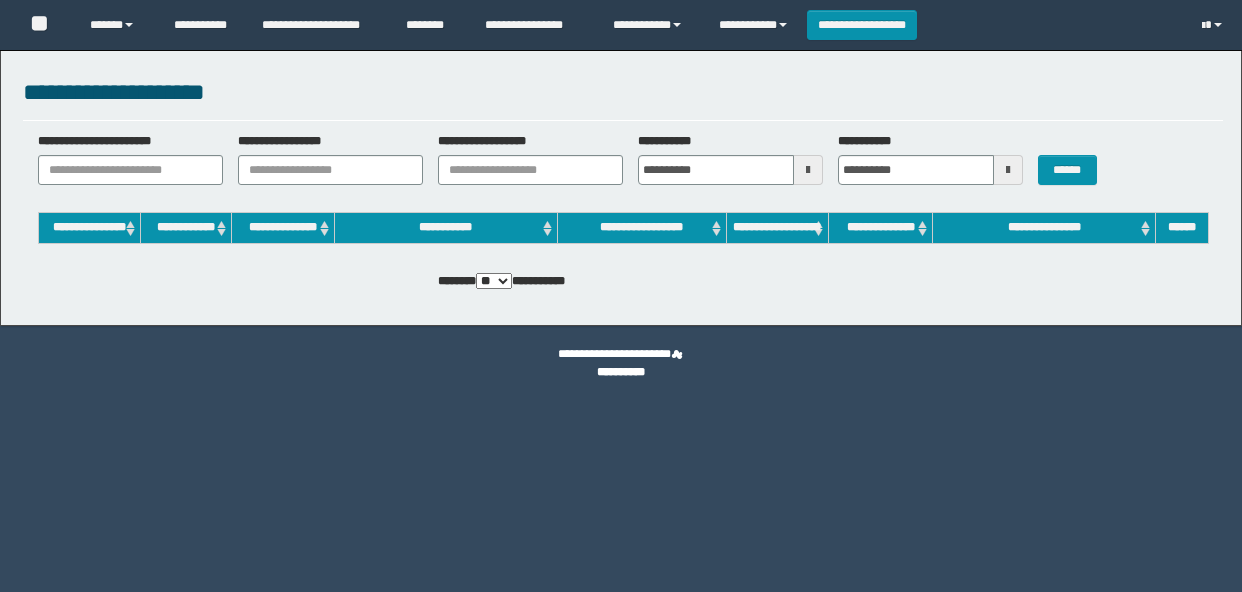 scroll, scrollTop: 0, scrollLeft: 0, axis: both 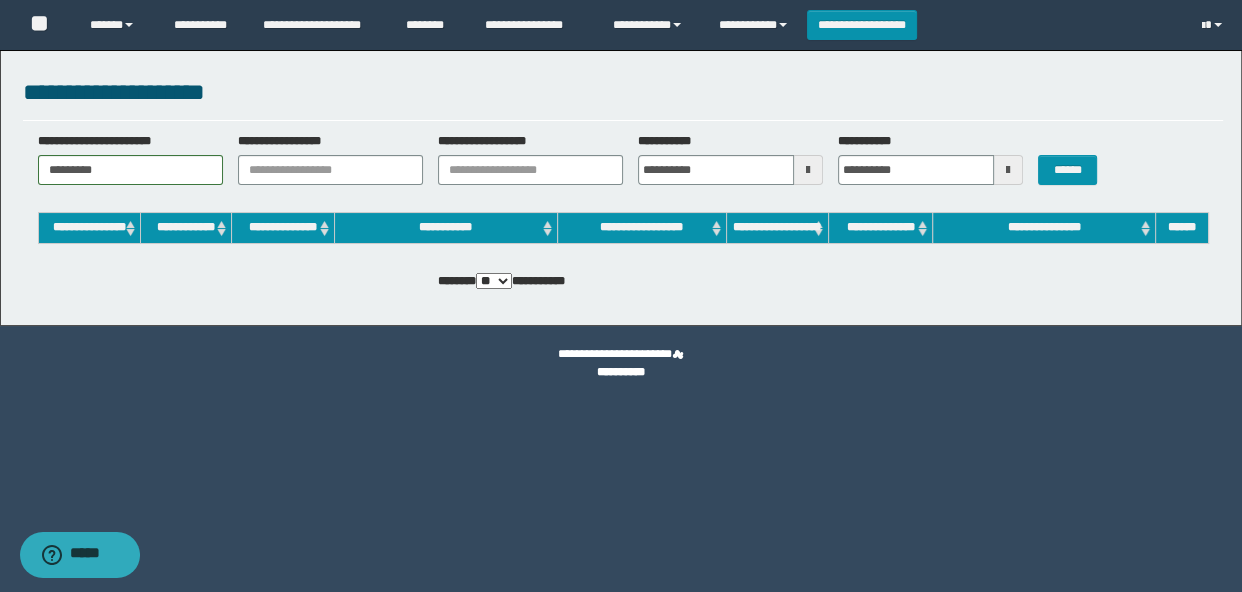 type on "********" 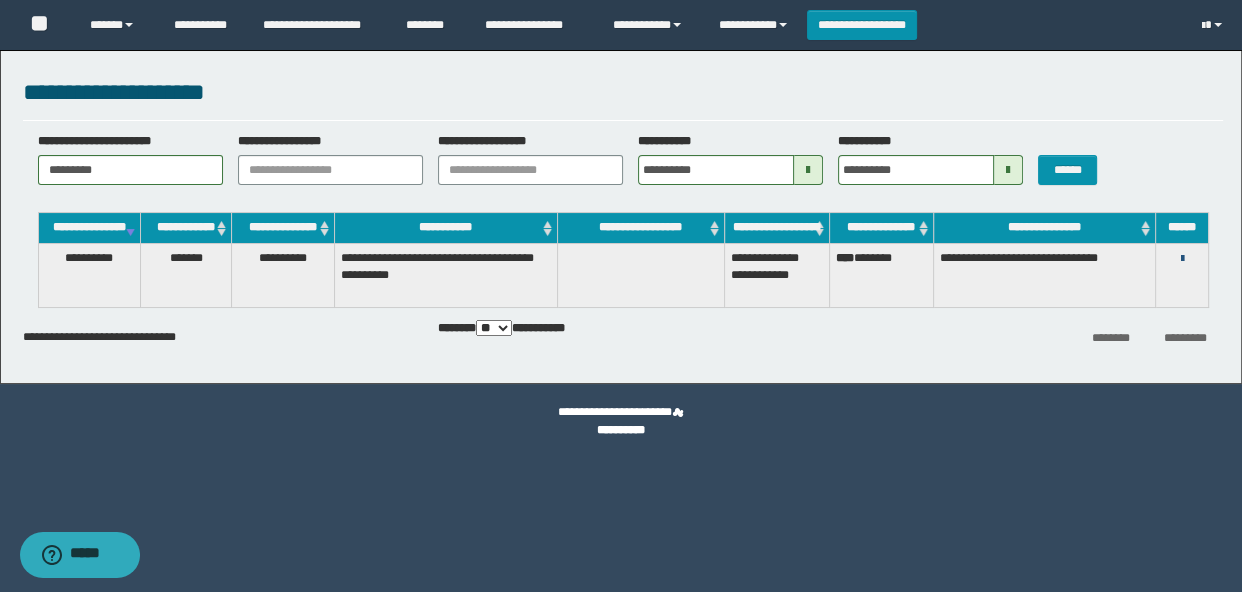click at bounding box center [1181, 259] 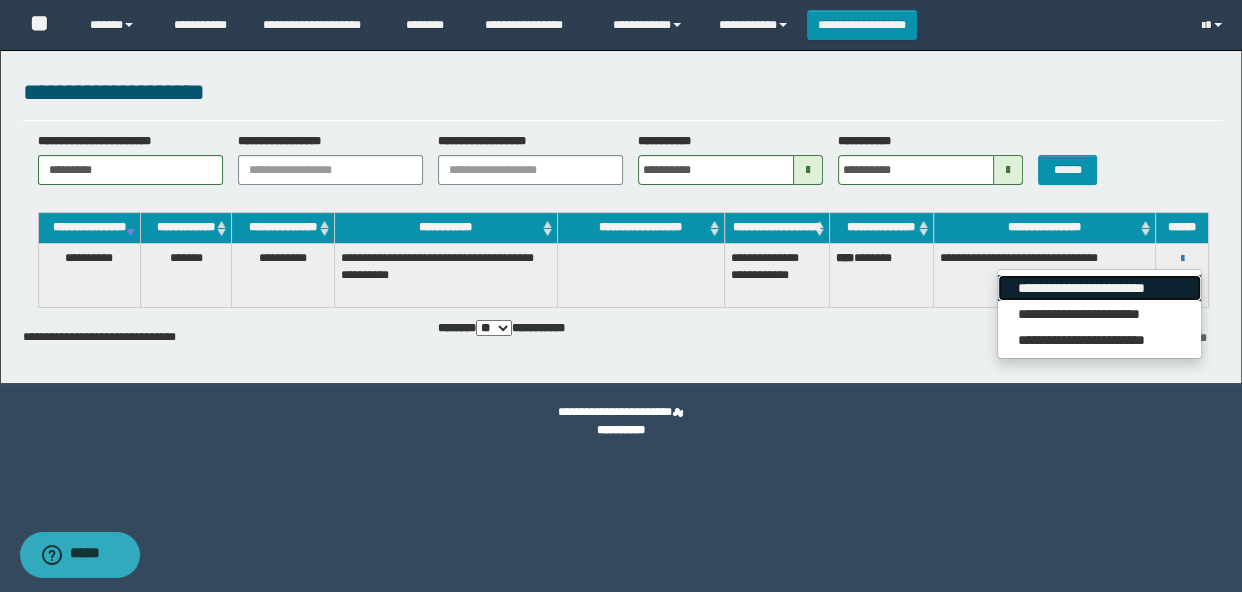 click on "**********" at bounding box center [1099, 288] 